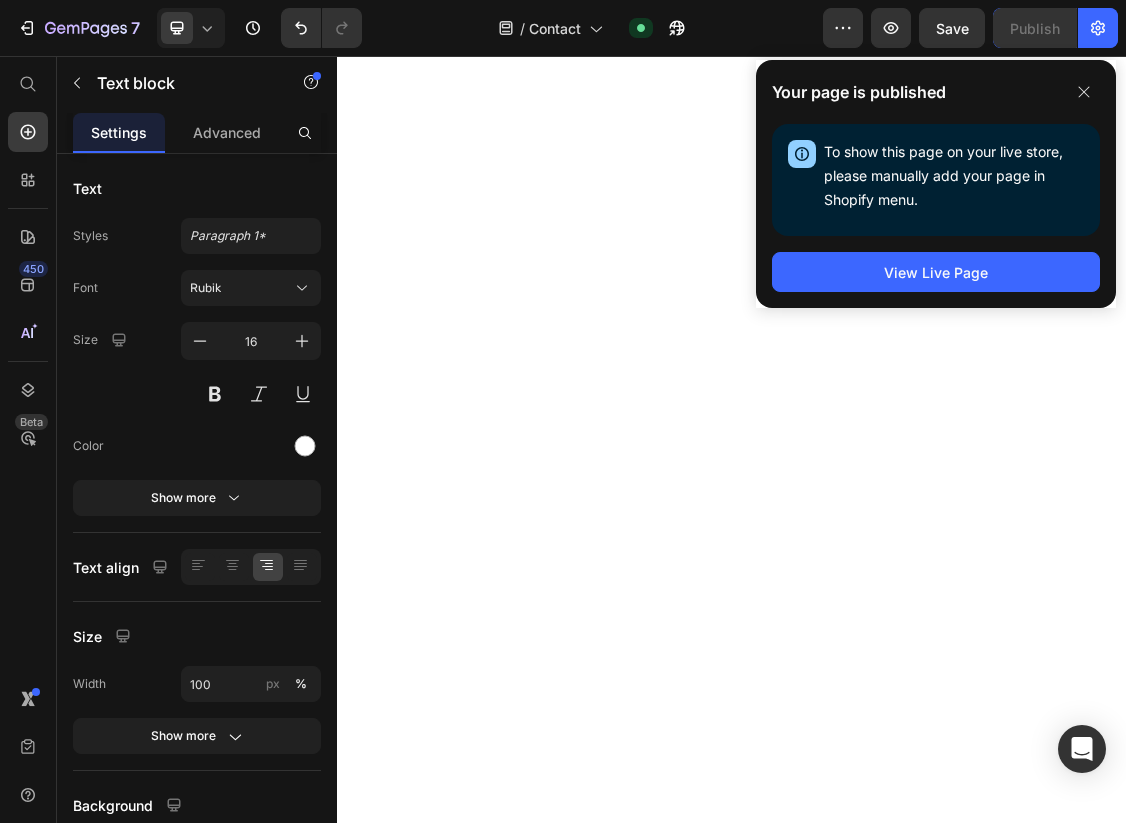 scroll, scrollTop: 0, scrollLeft: 0, axis: both 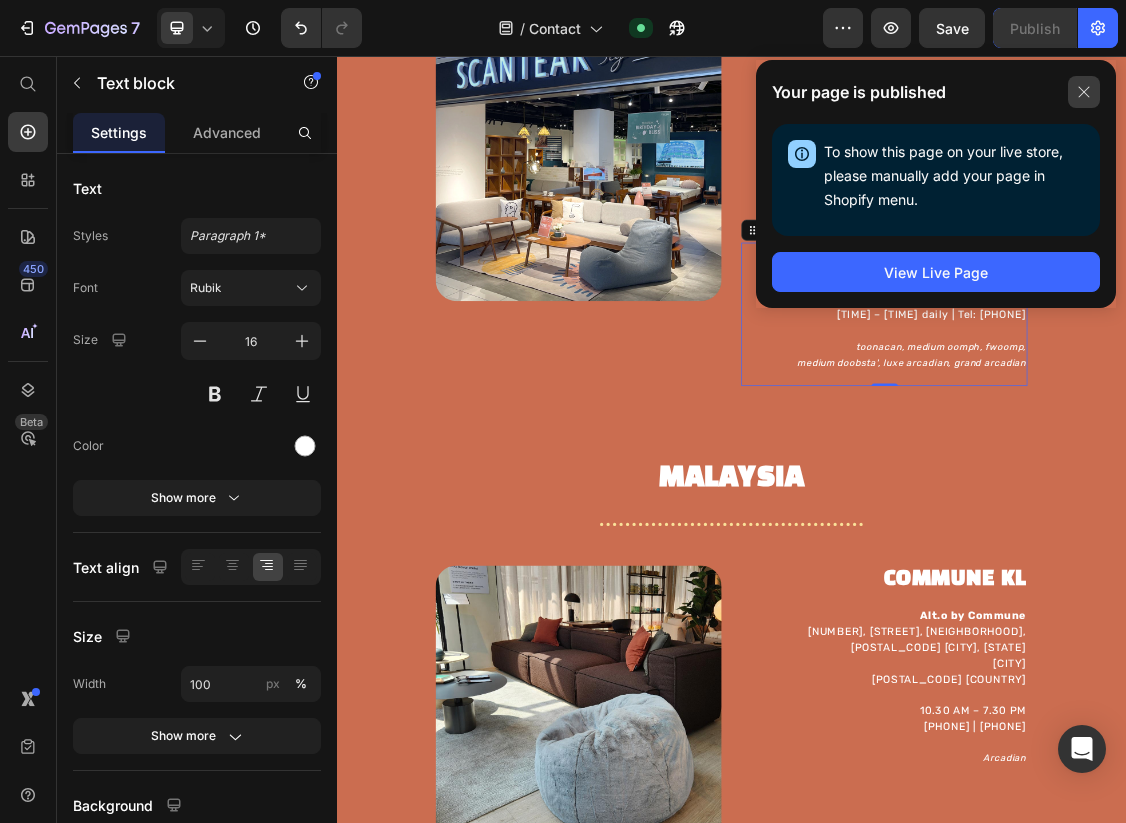 click 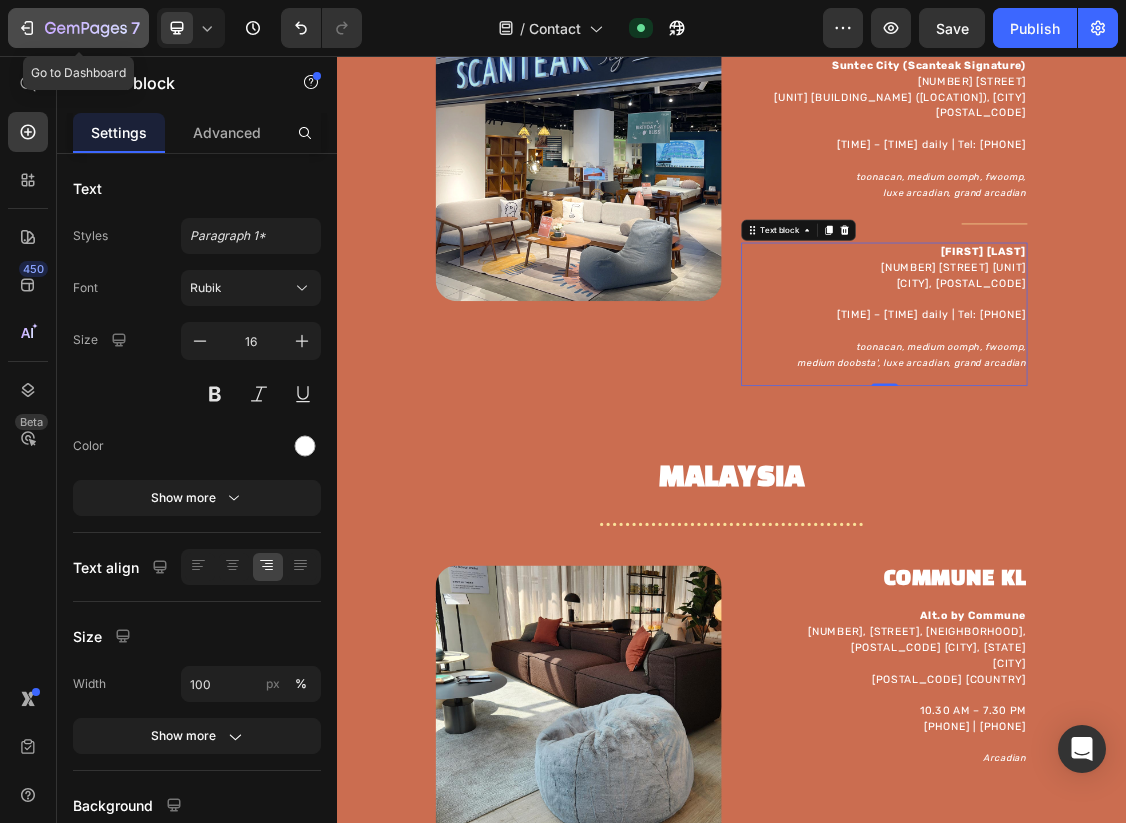 click 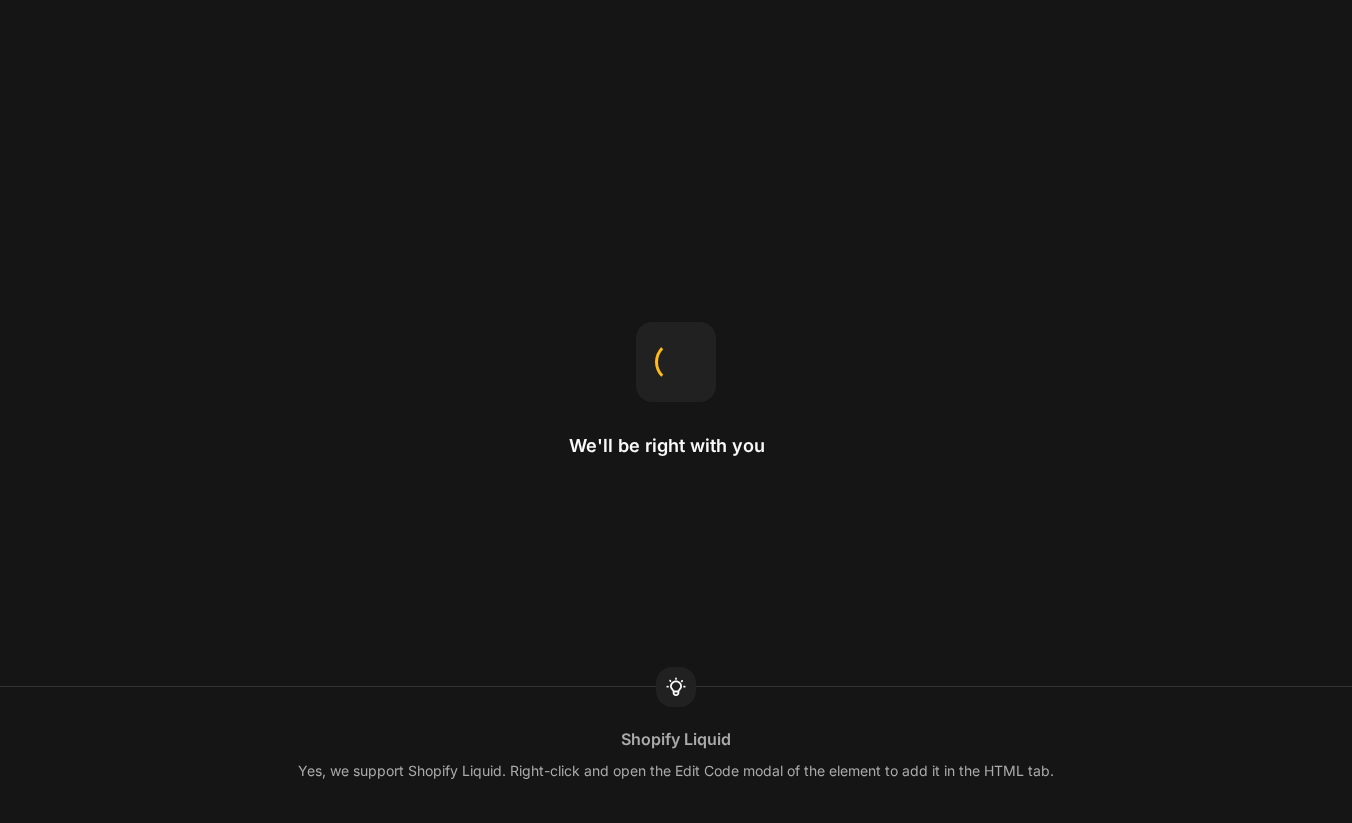 scroll, scrollTop: 0, scrollLeft: 0, axis: both 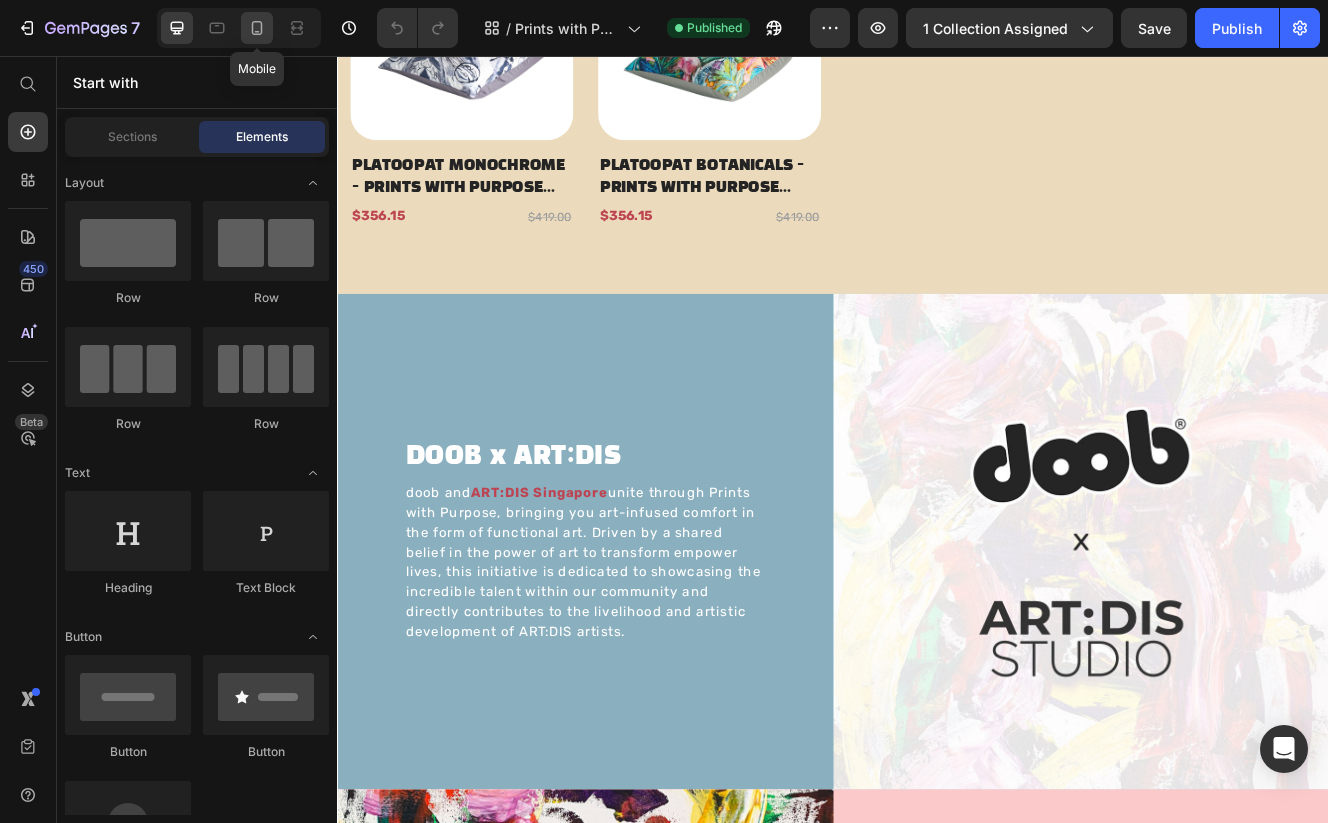 click 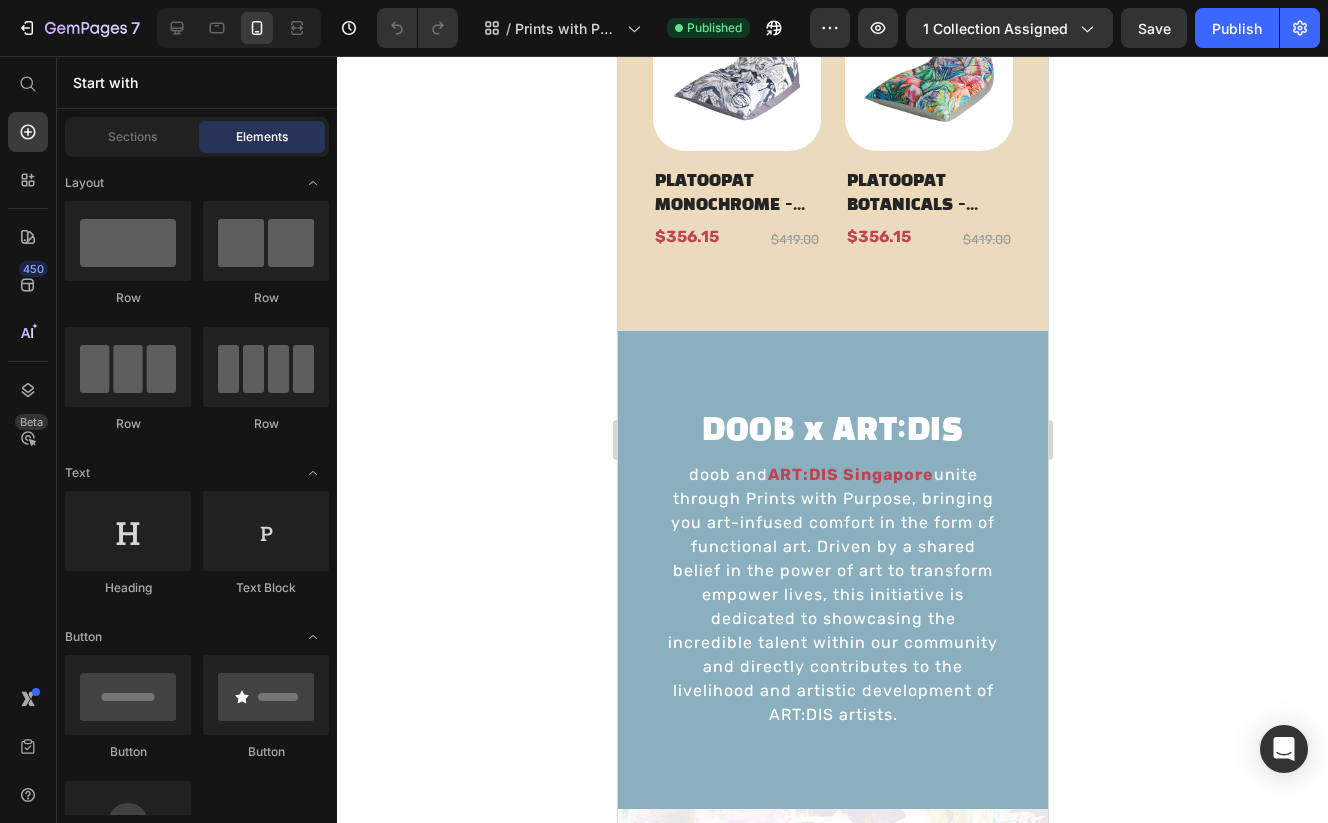 scroll, scrollTop: 1624, scrollLeft: 0, axis: vertical 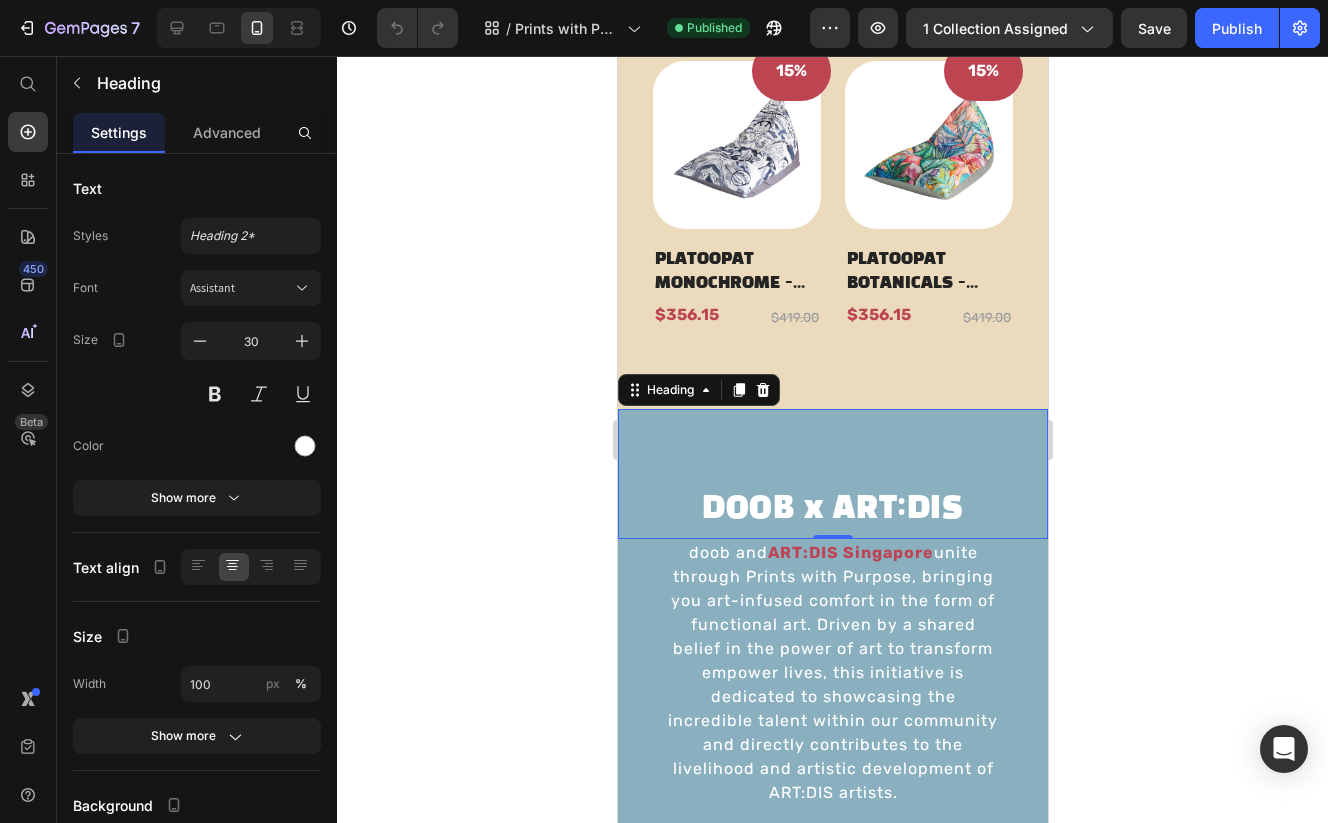 click on "DOOB x ART:DIS Heading   0" at bounding box center [832, 474] 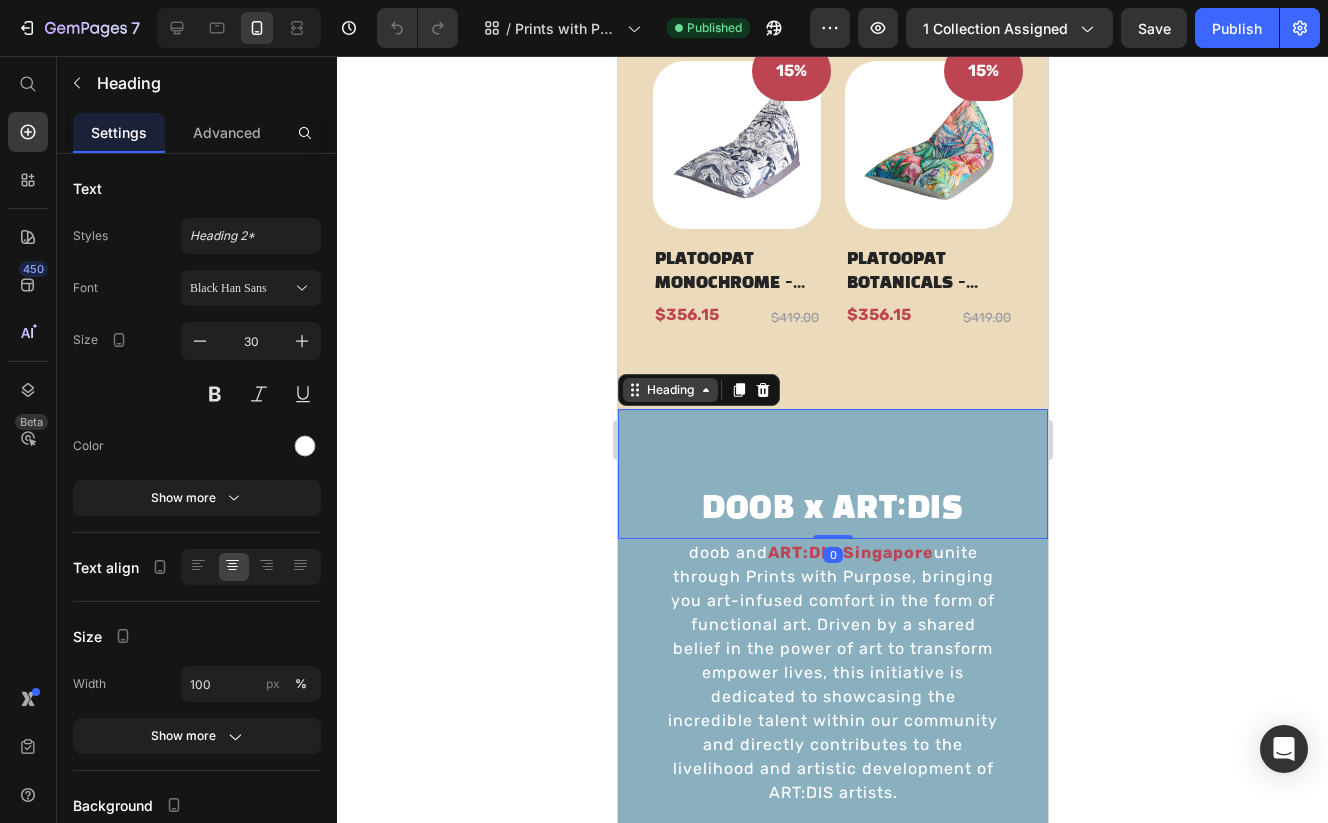 click on "Heading" at bounding box center [669, 390] 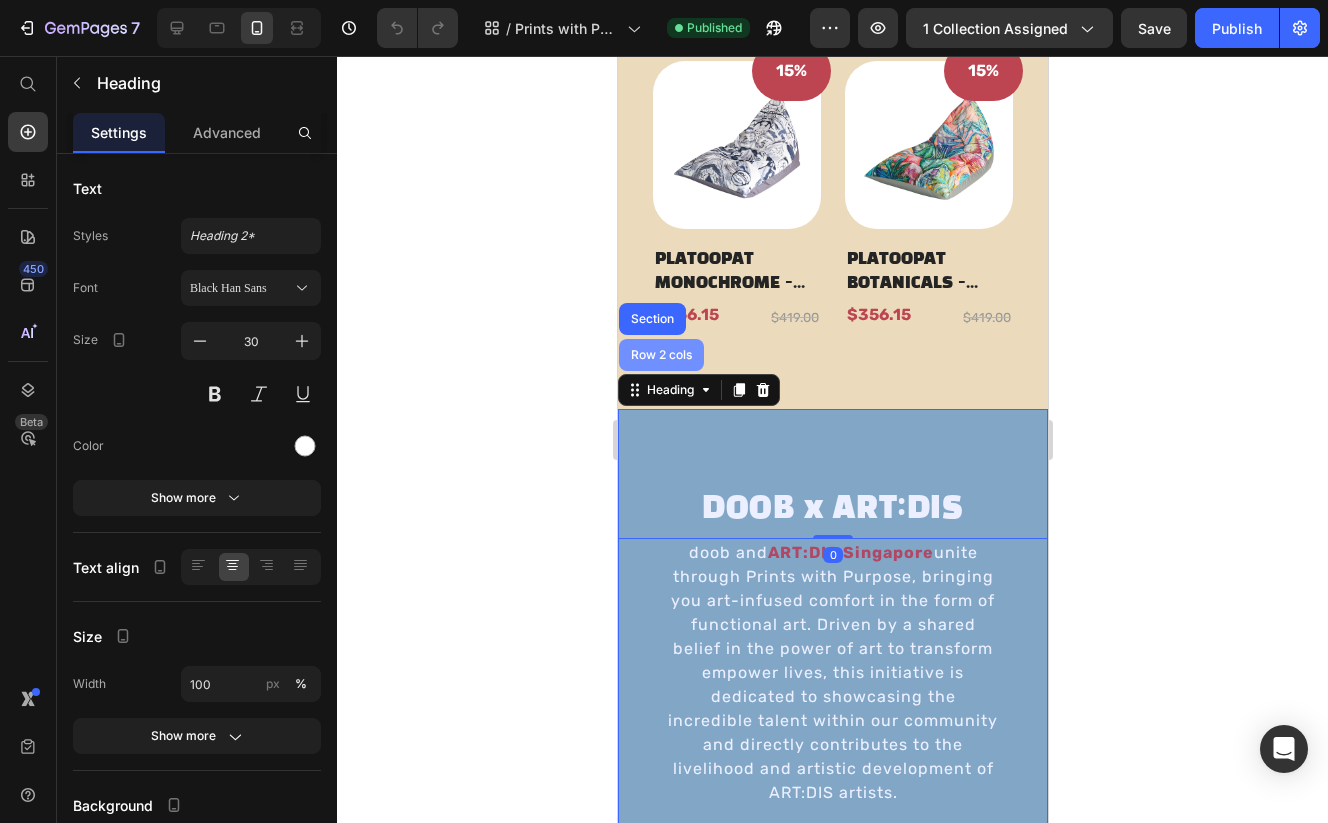 click on "Row 2 cols" at bounding box center (660, 355) 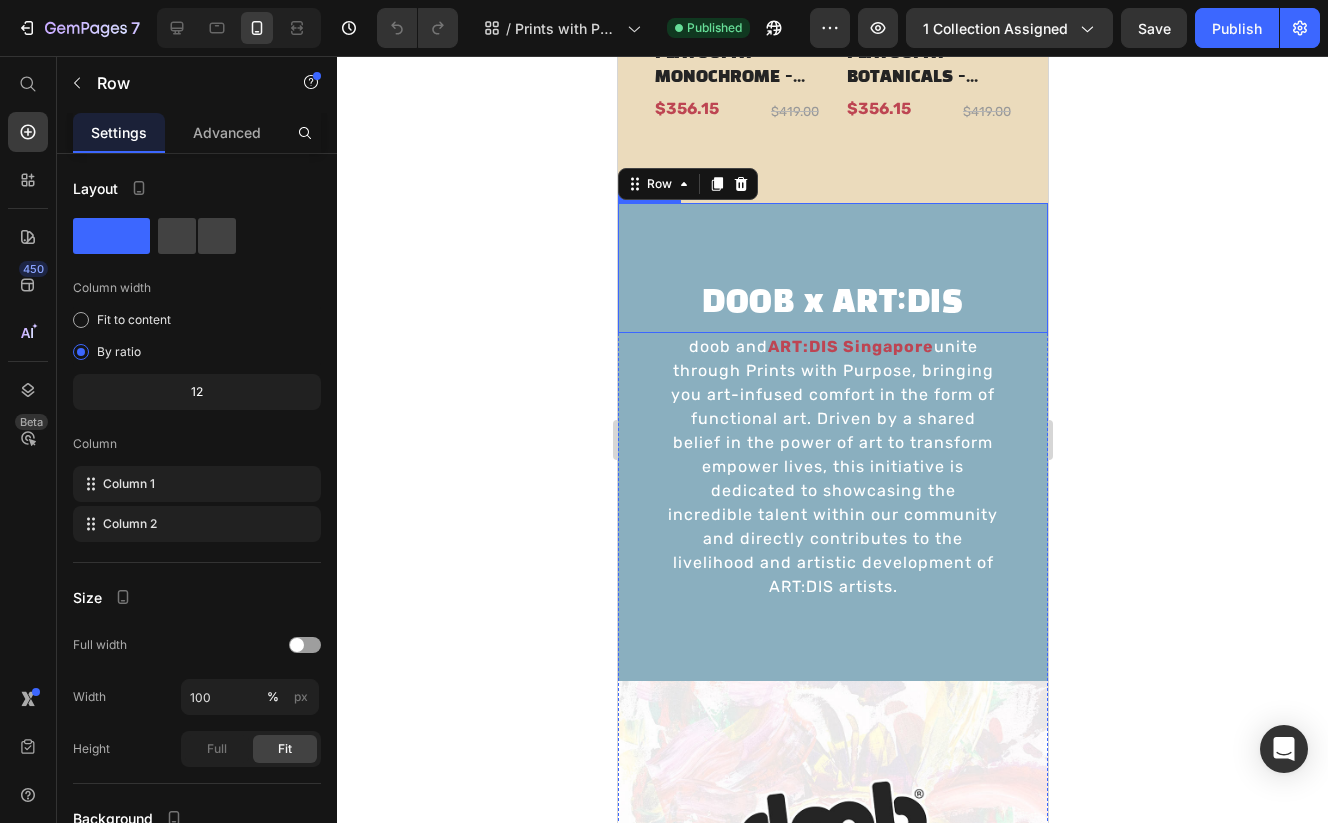 scroll, scrollTop: 1826, scrollLeft: 0, axis: vertical 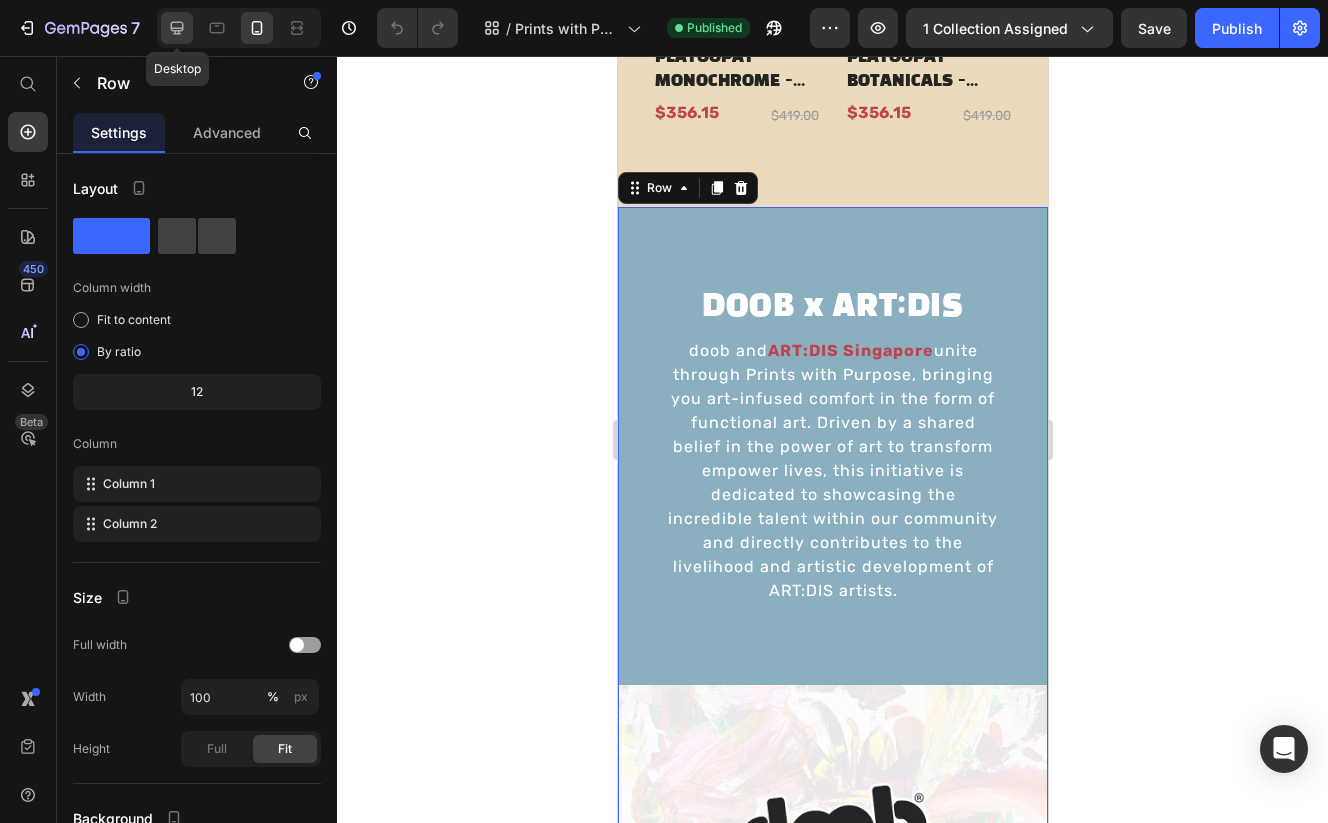 click 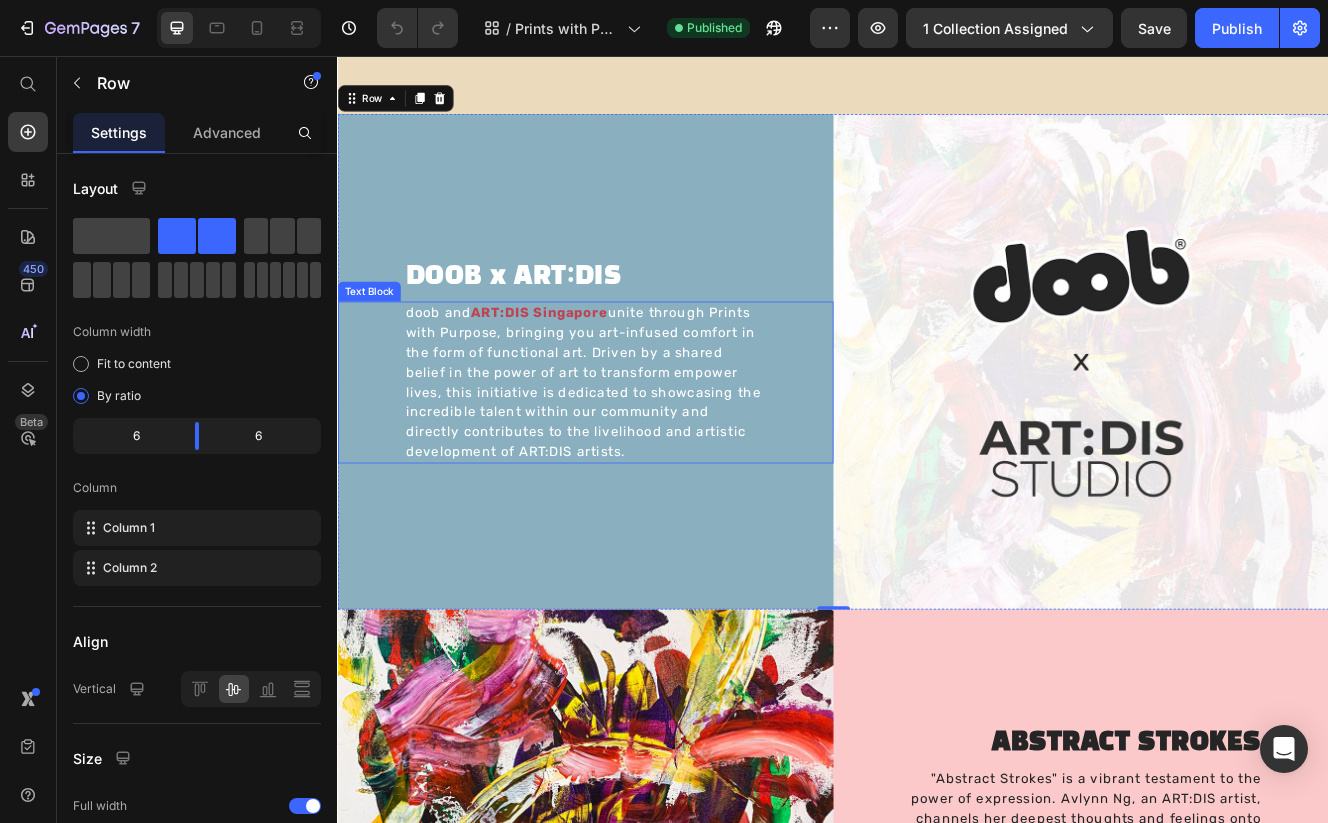 scroll, scrollTop: 1761, scrollLeft: 0, axis: vertical 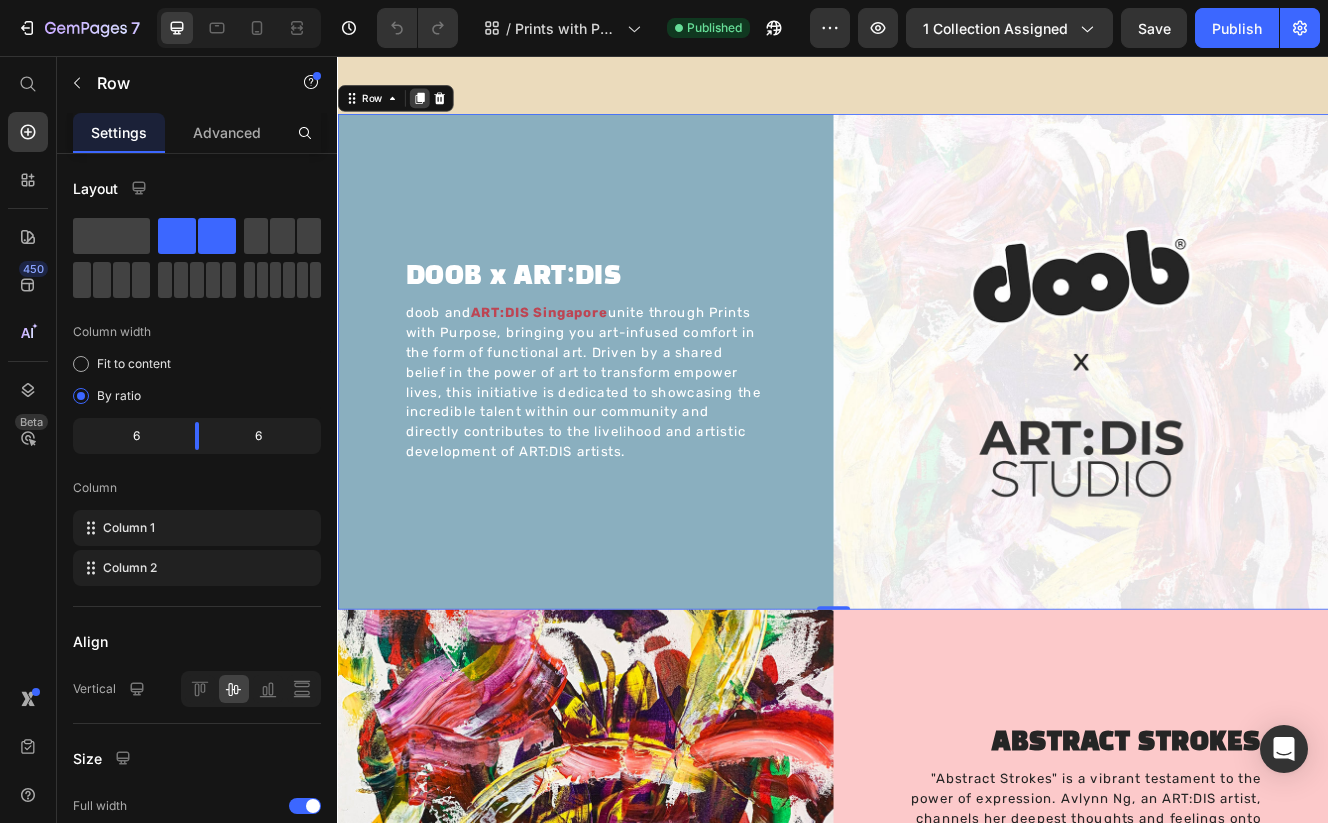 click 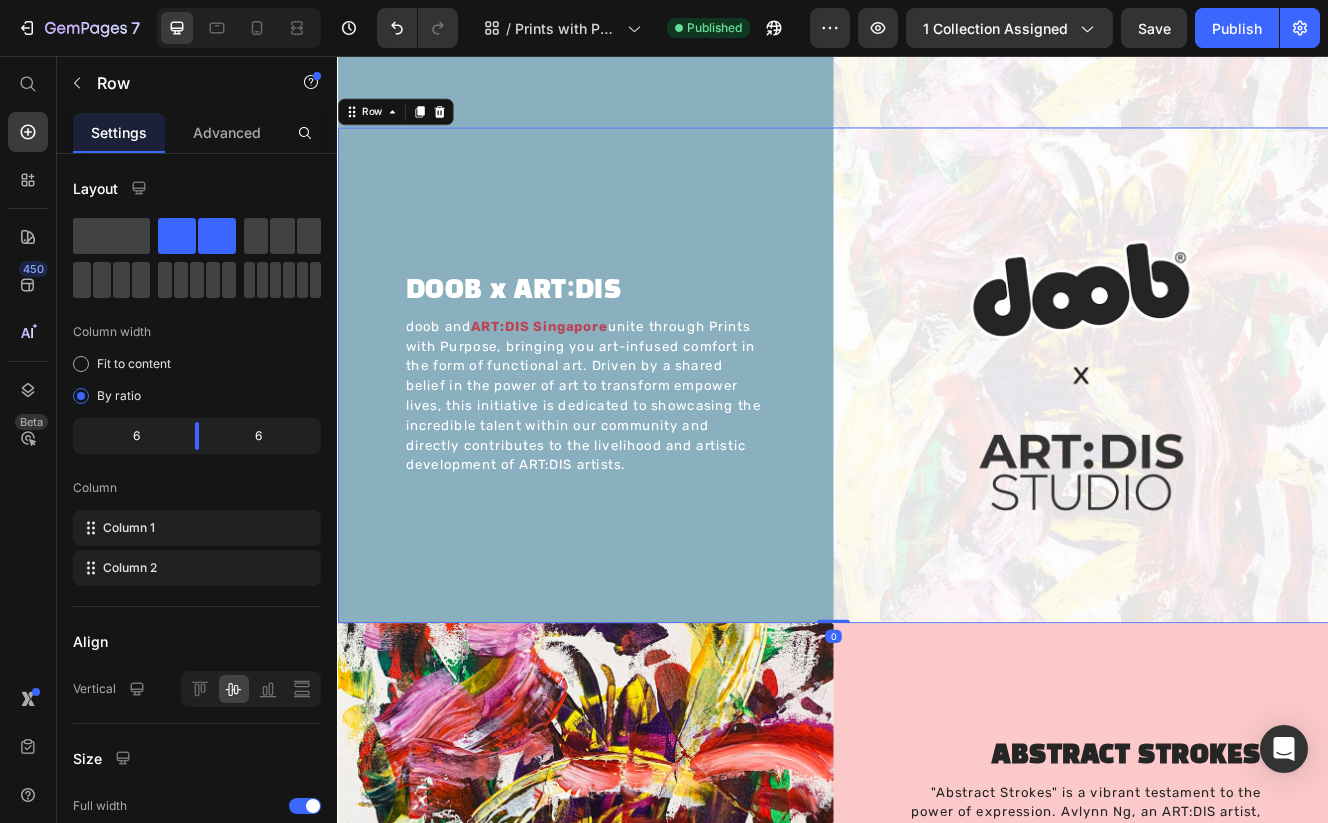 scroll, scrollTop: 2361, scrollLeft: 0, axis: vertical 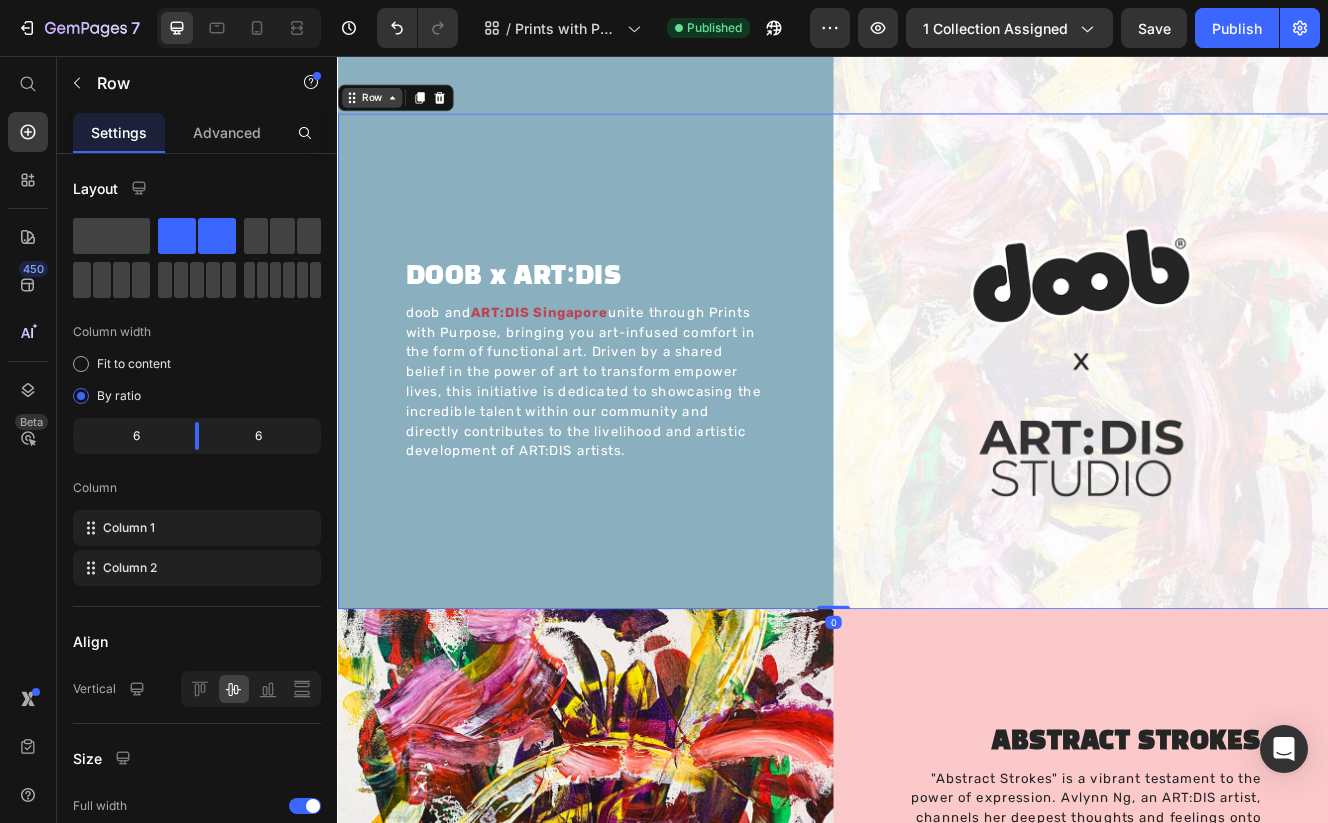 click on "Row" at bounding box center (378, 107) 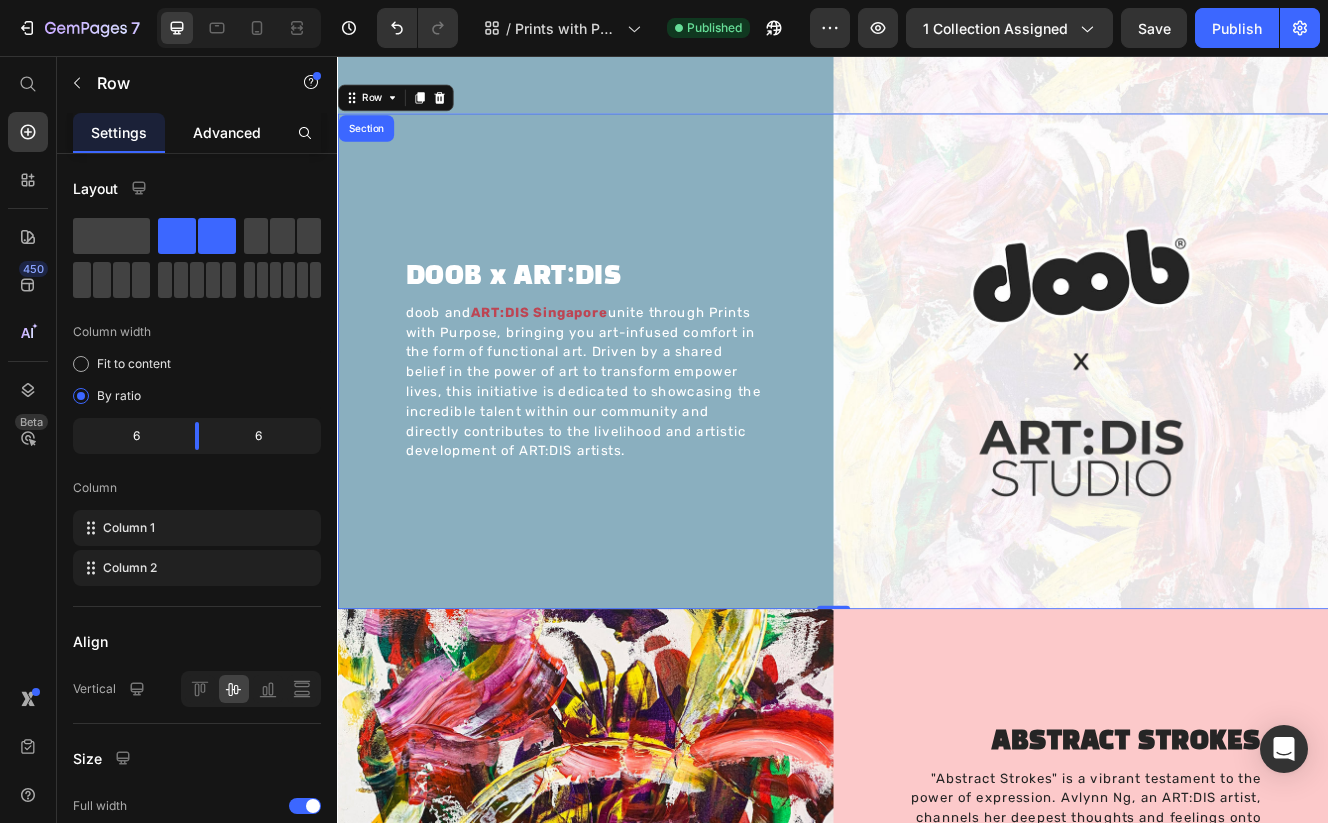 click on "Advanced" at bounding box center (227, 132) 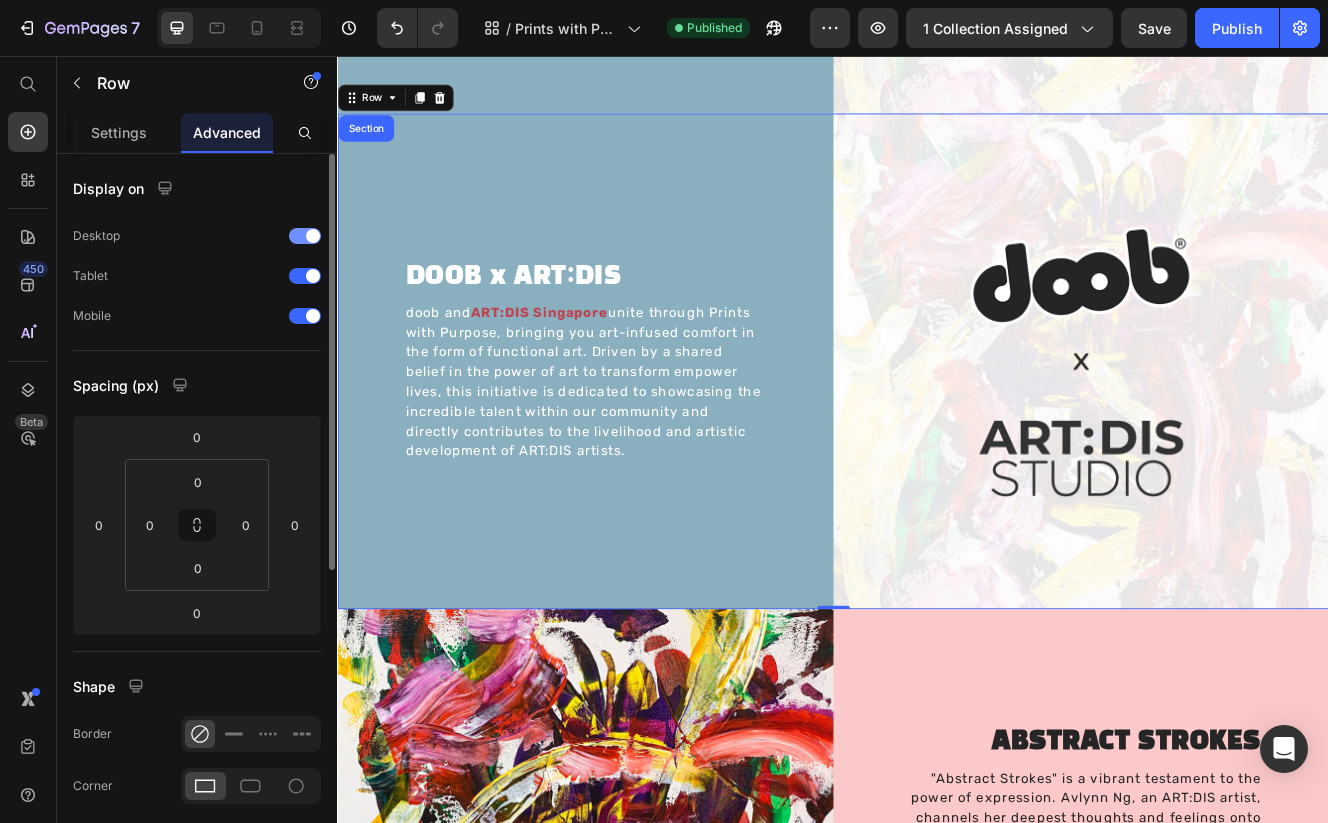 click at bounding box center [305, 236] 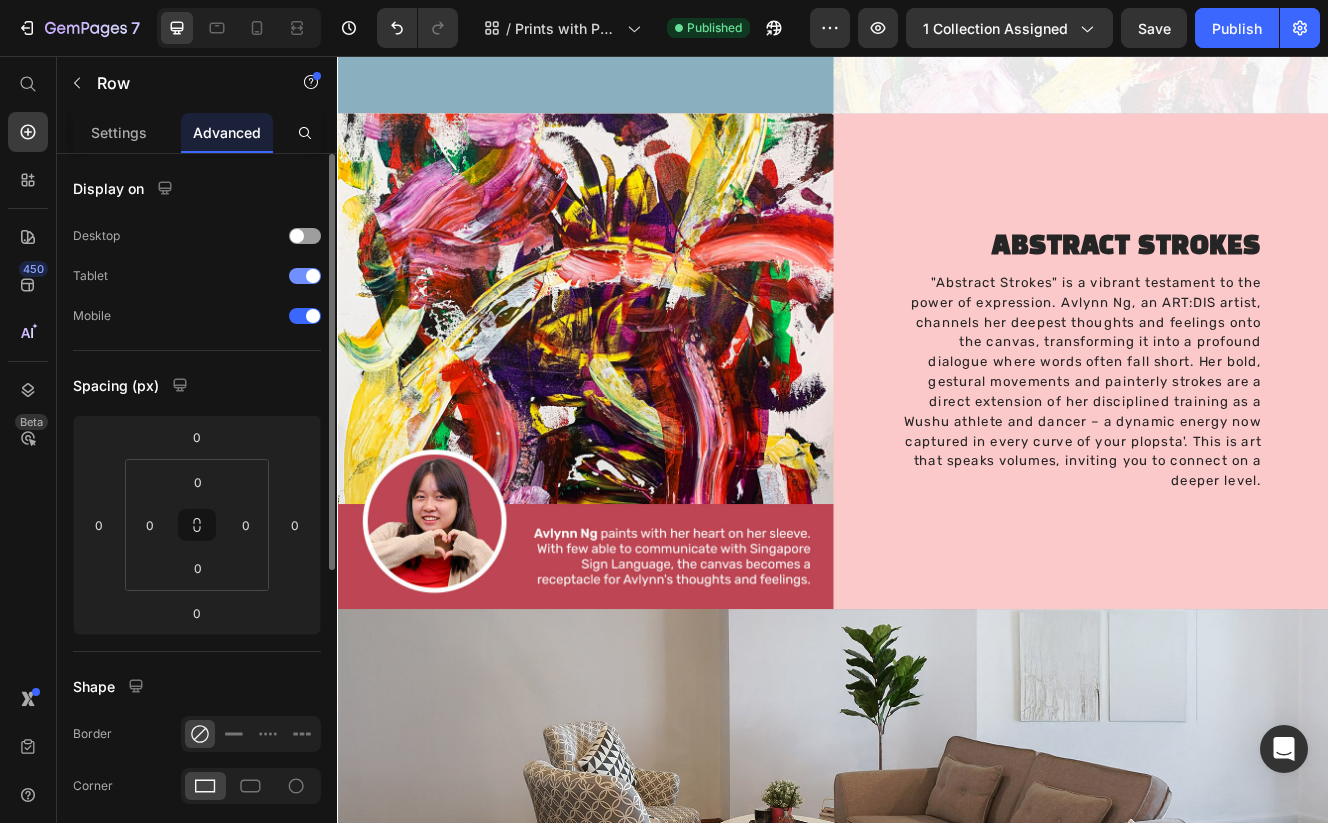 click at bounding box center (305, 276) 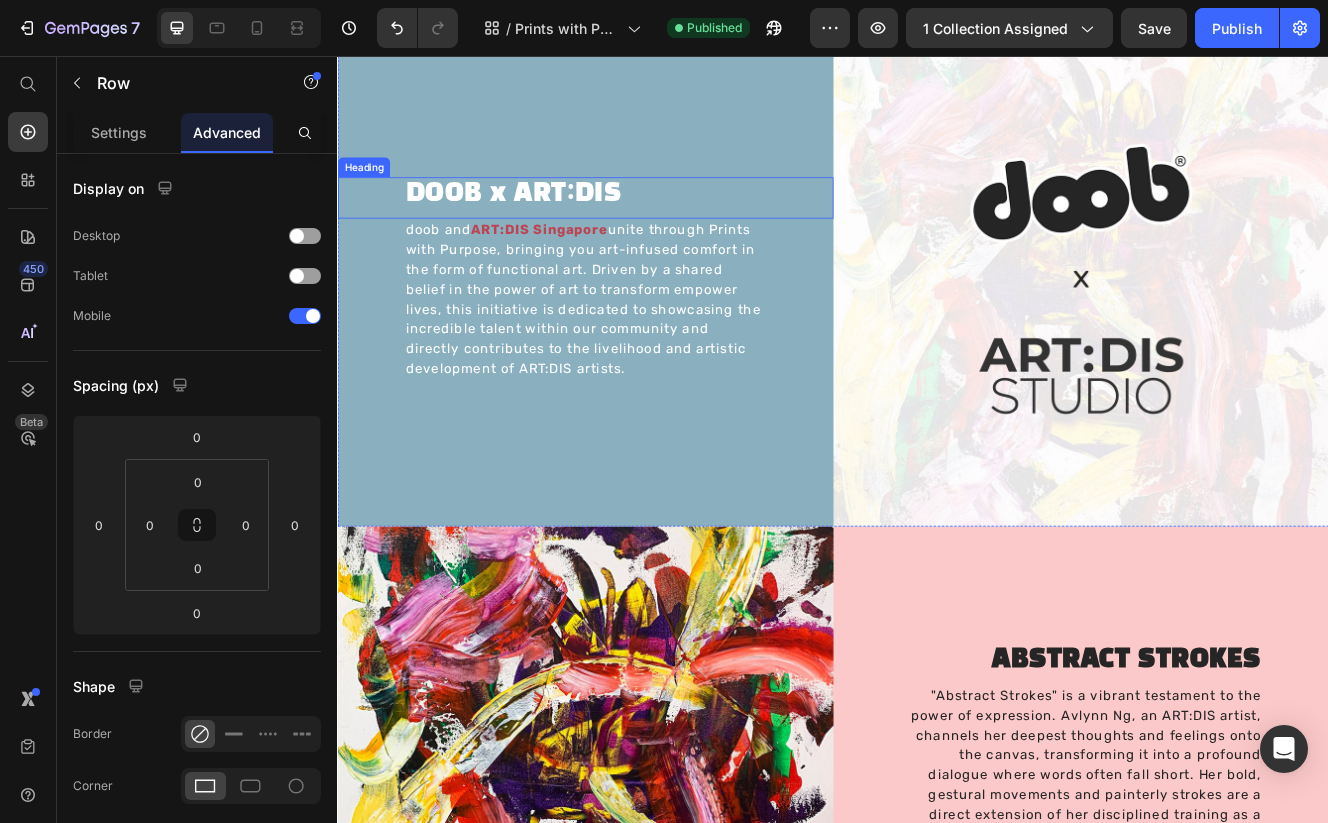 scroll, scrollTop: 1991, scrollLeft: 0, axis: vertical 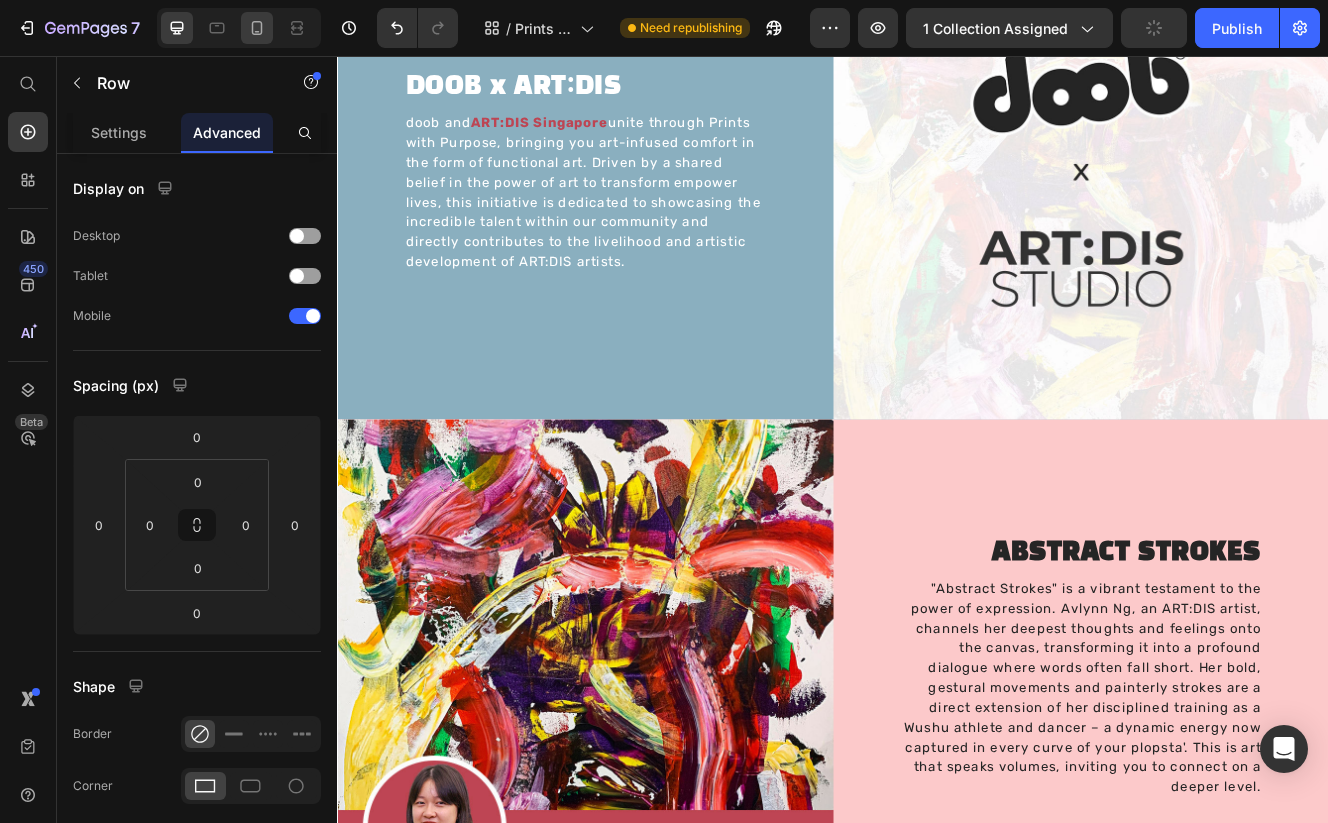click 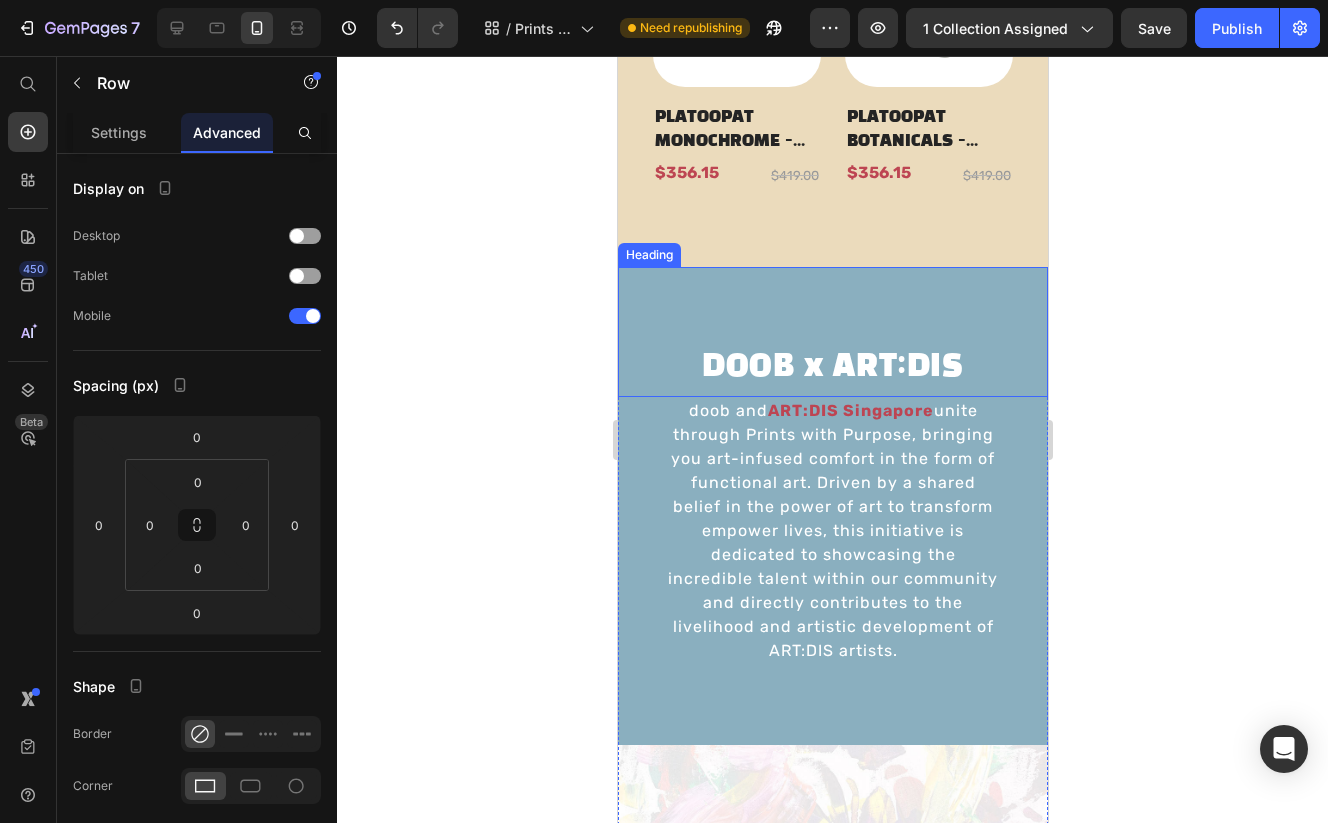 scroll, scrollTop: 1770, scrollLeft: 0, axis: vertical 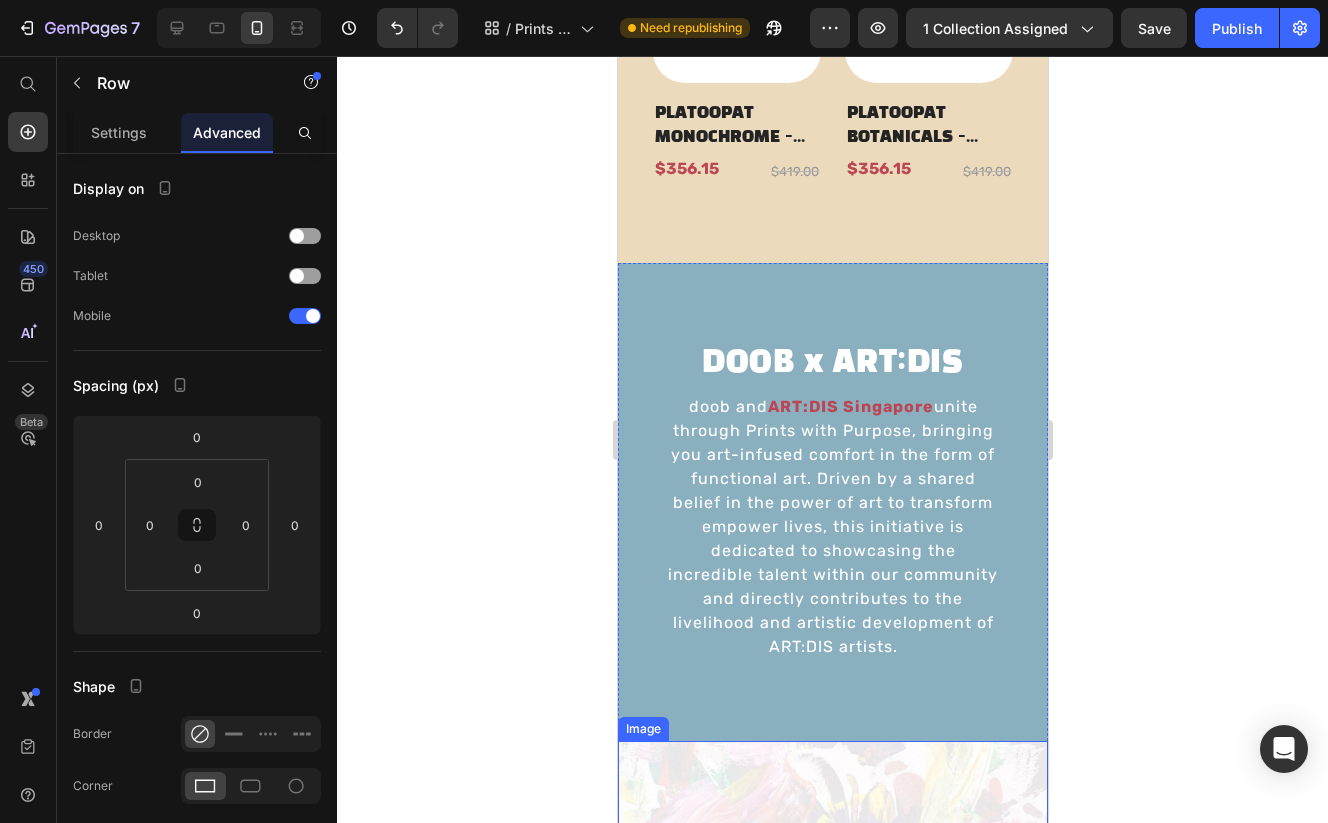 click at bounding box center [832, 956] 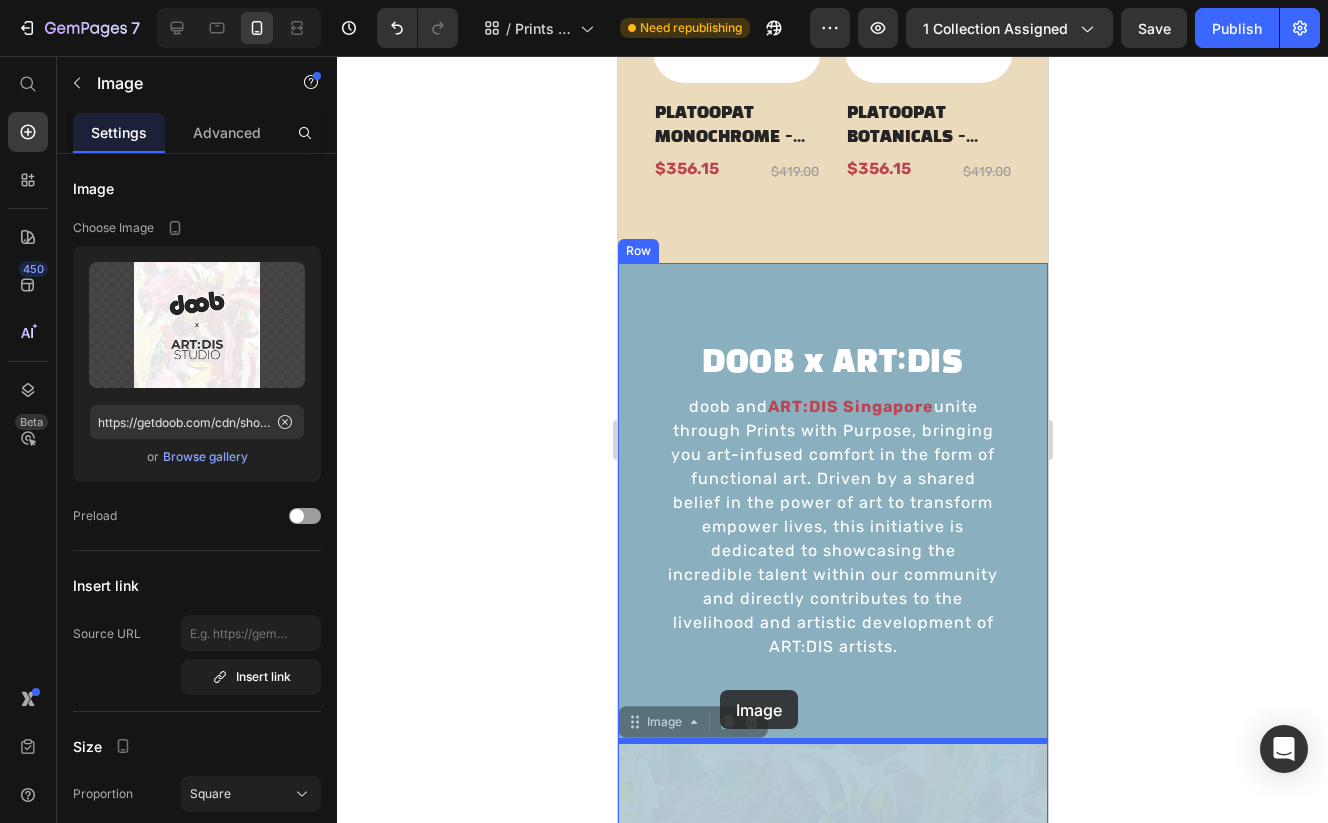 drag, startPoint x: 664, startPoint y: 710, endPoint x: 719, endPoint y: 690, distance: 58.5235 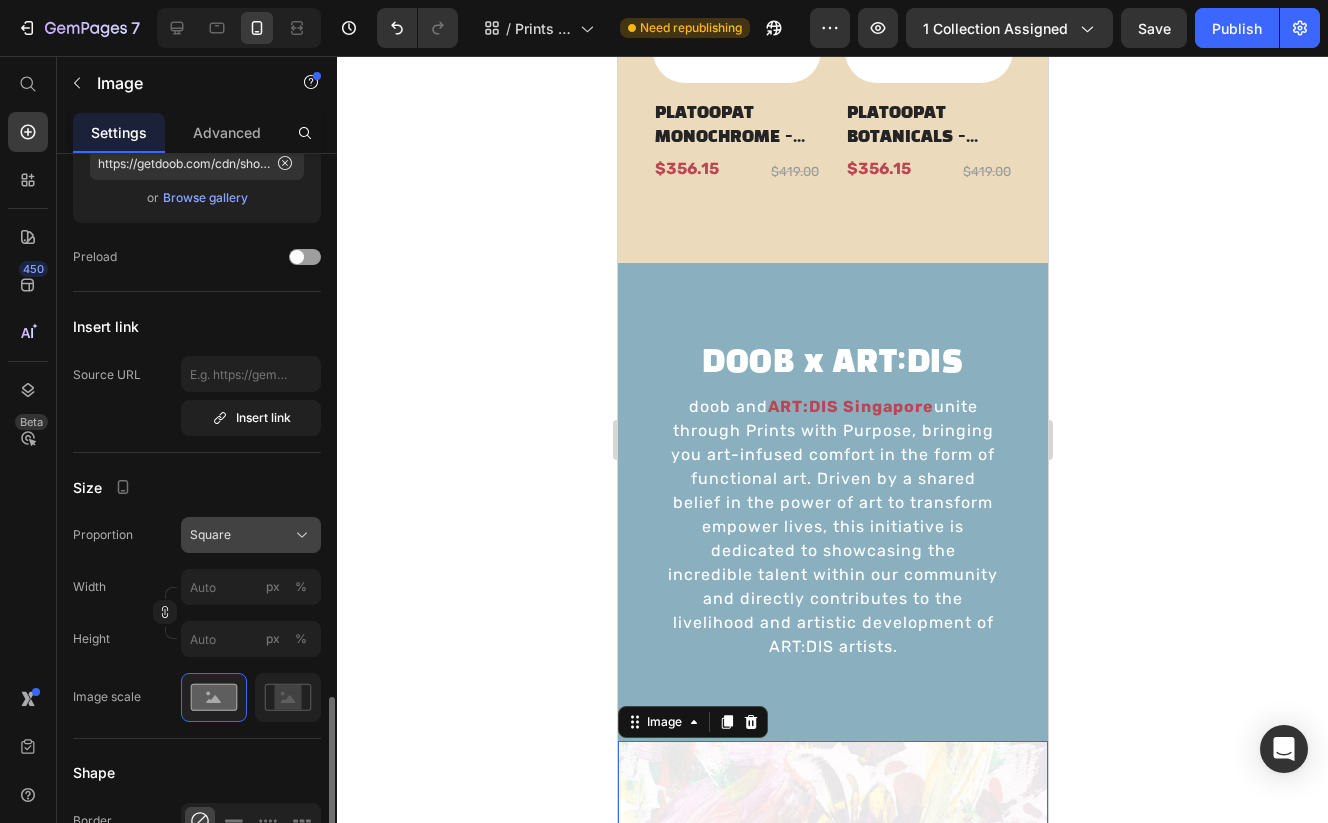 scroll, scrollTop: 235, scrollLeft: 0, axis: vertical 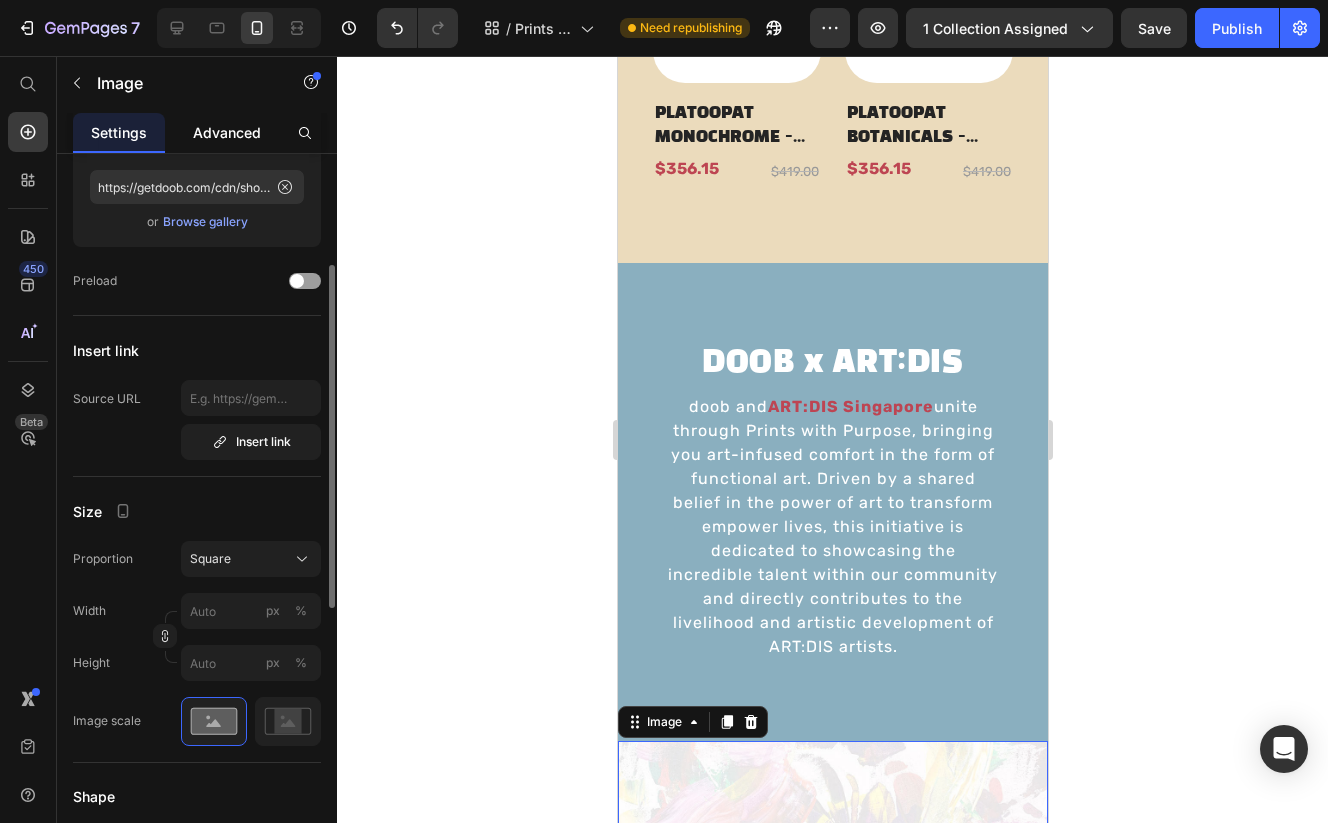 click on "Advanced" at bounding box center (227, 132) 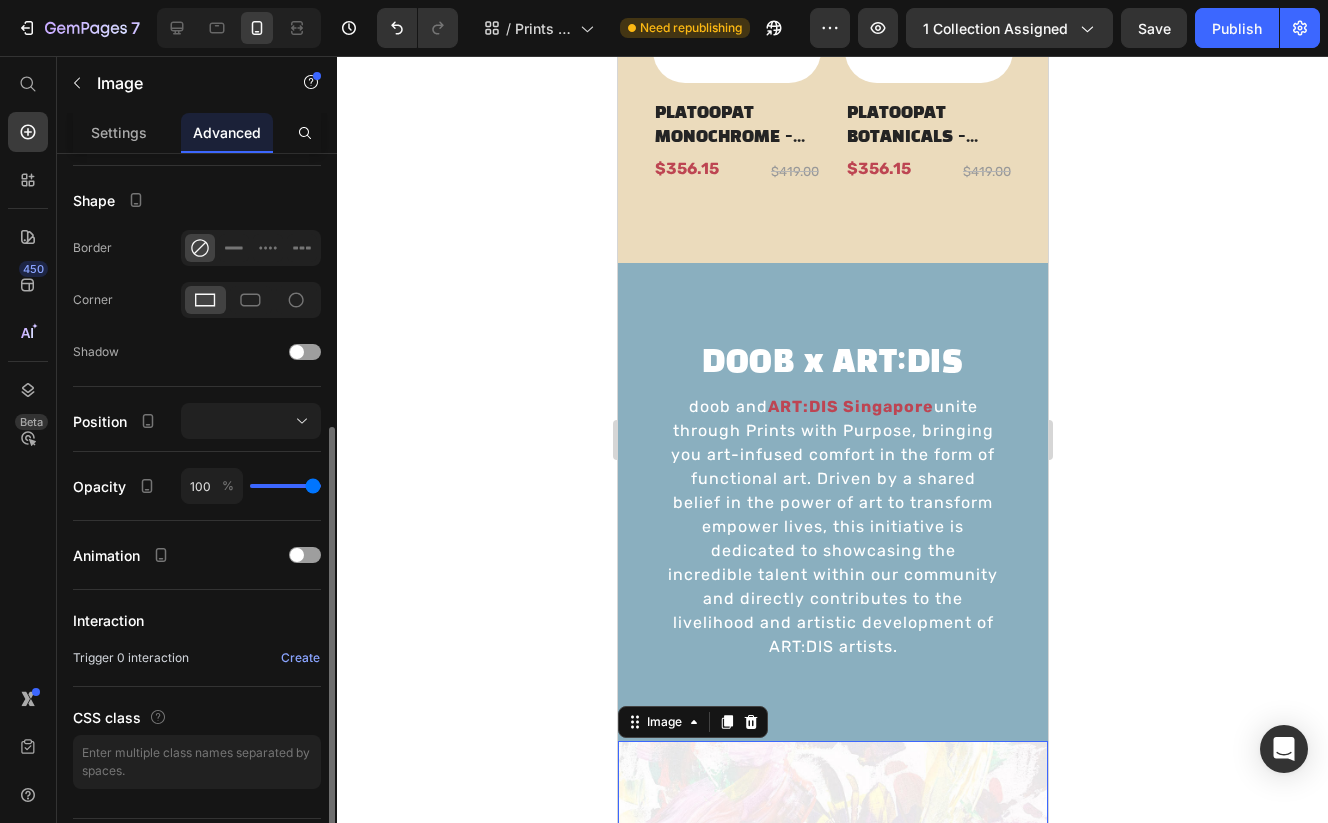 scroll, scrollTop: 488, scrollLeft: 0, axis: vertical 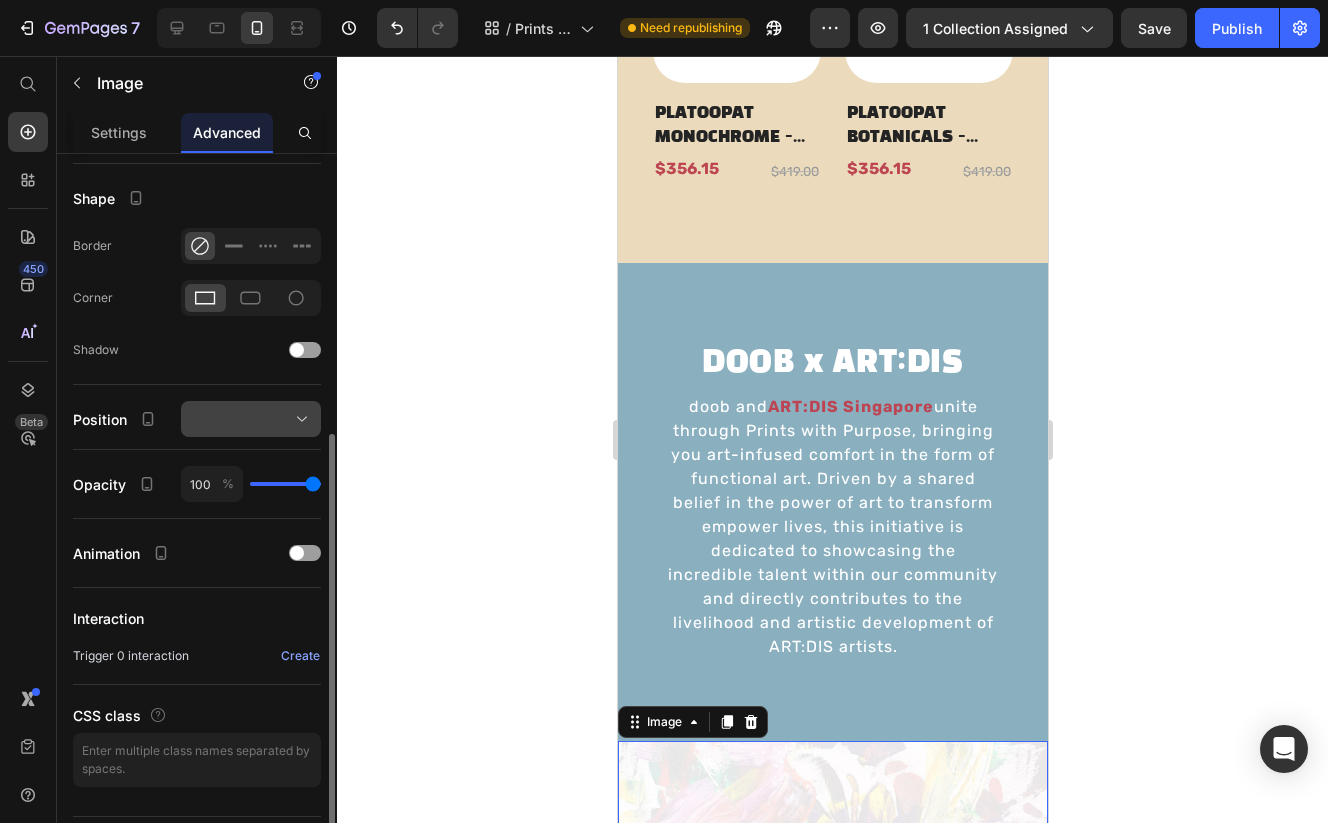 click at bounding box center (251, 419) 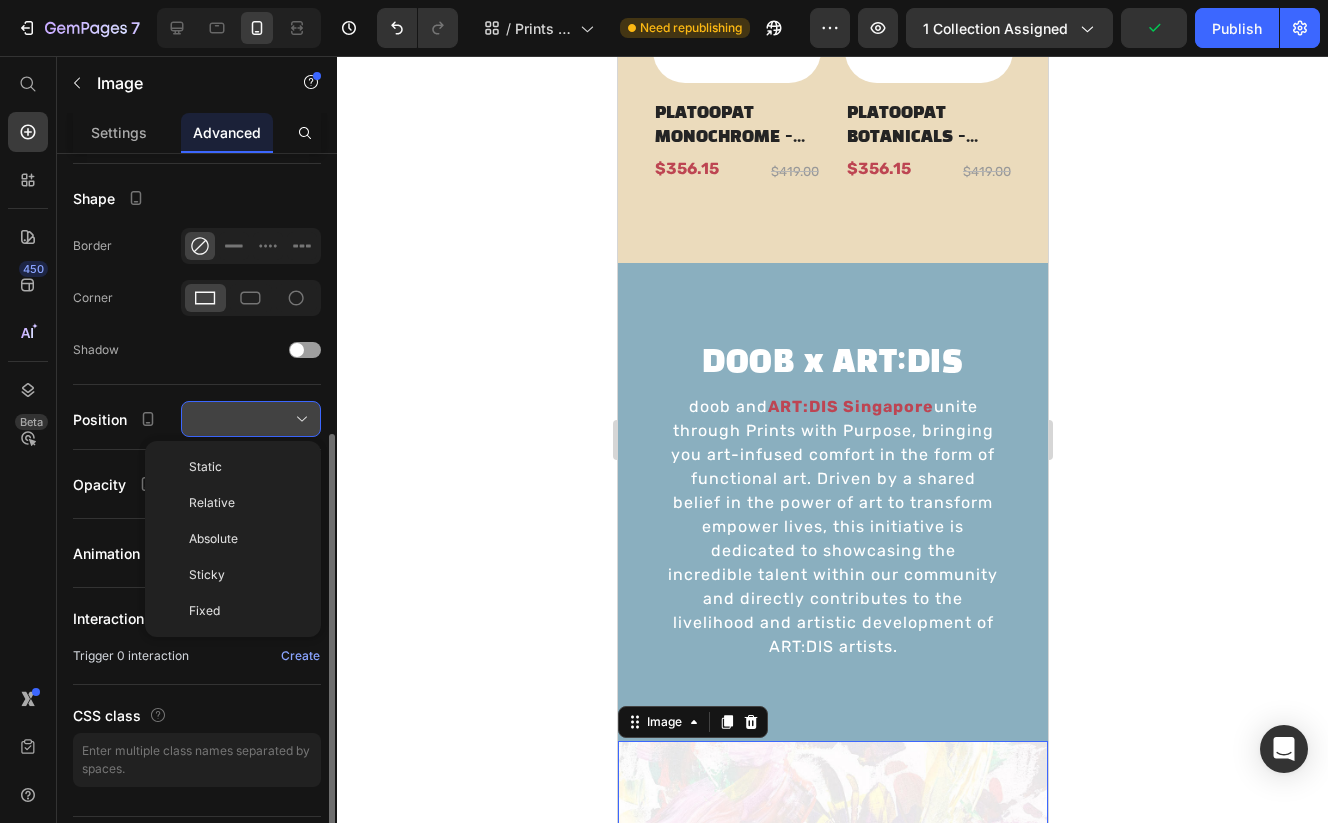 click at bounding box center (251, 419) 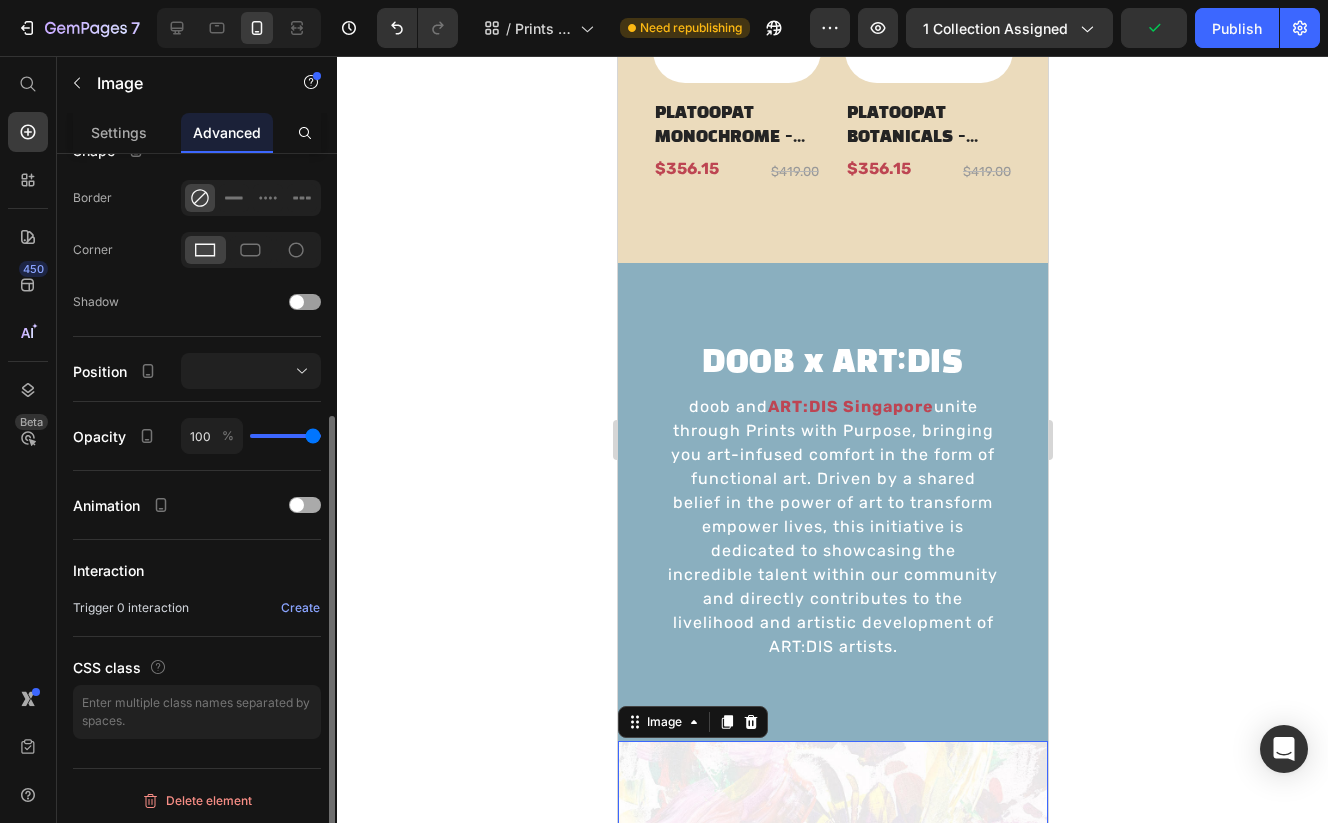 scroll, scrollTop: 539, scrollLeft: 0, axis: vertical 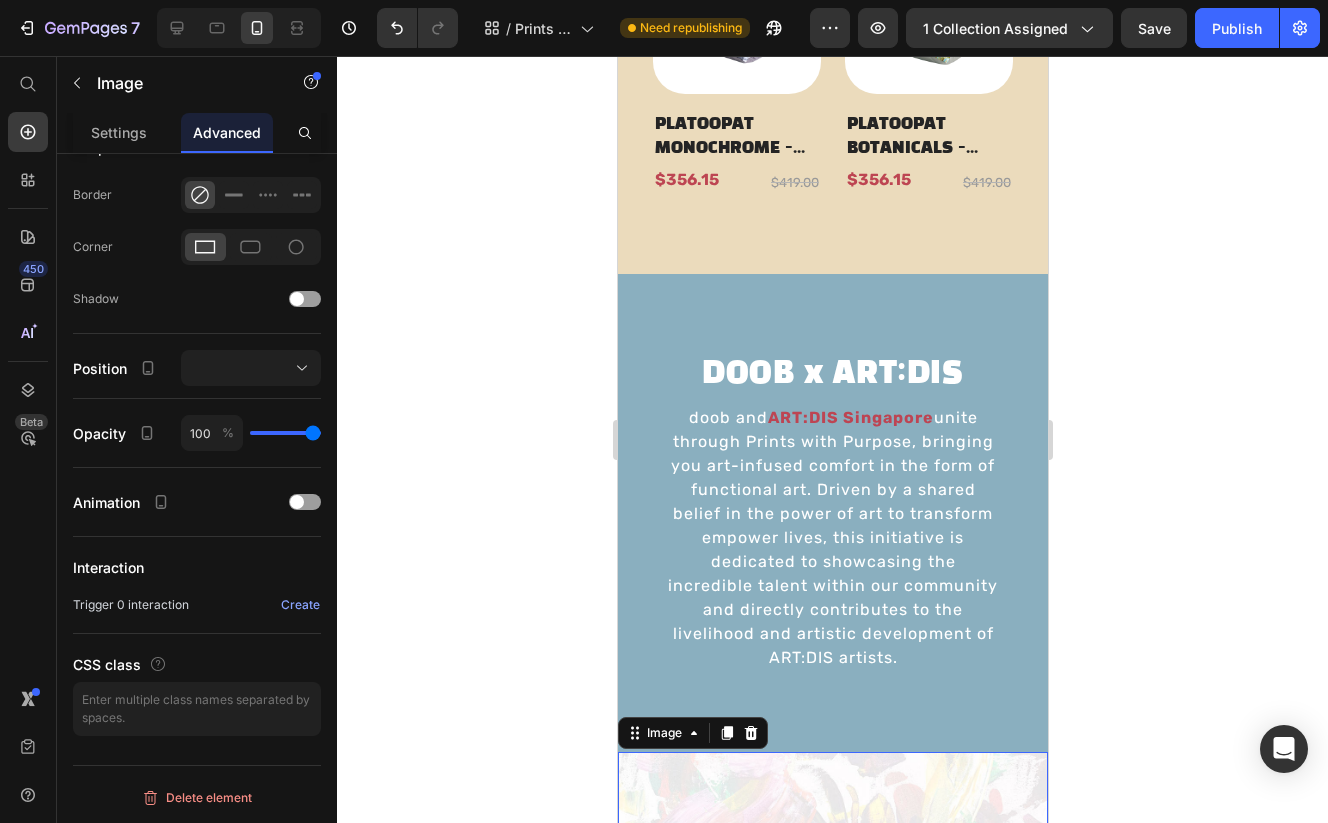 click at bounding box center (832, 967) 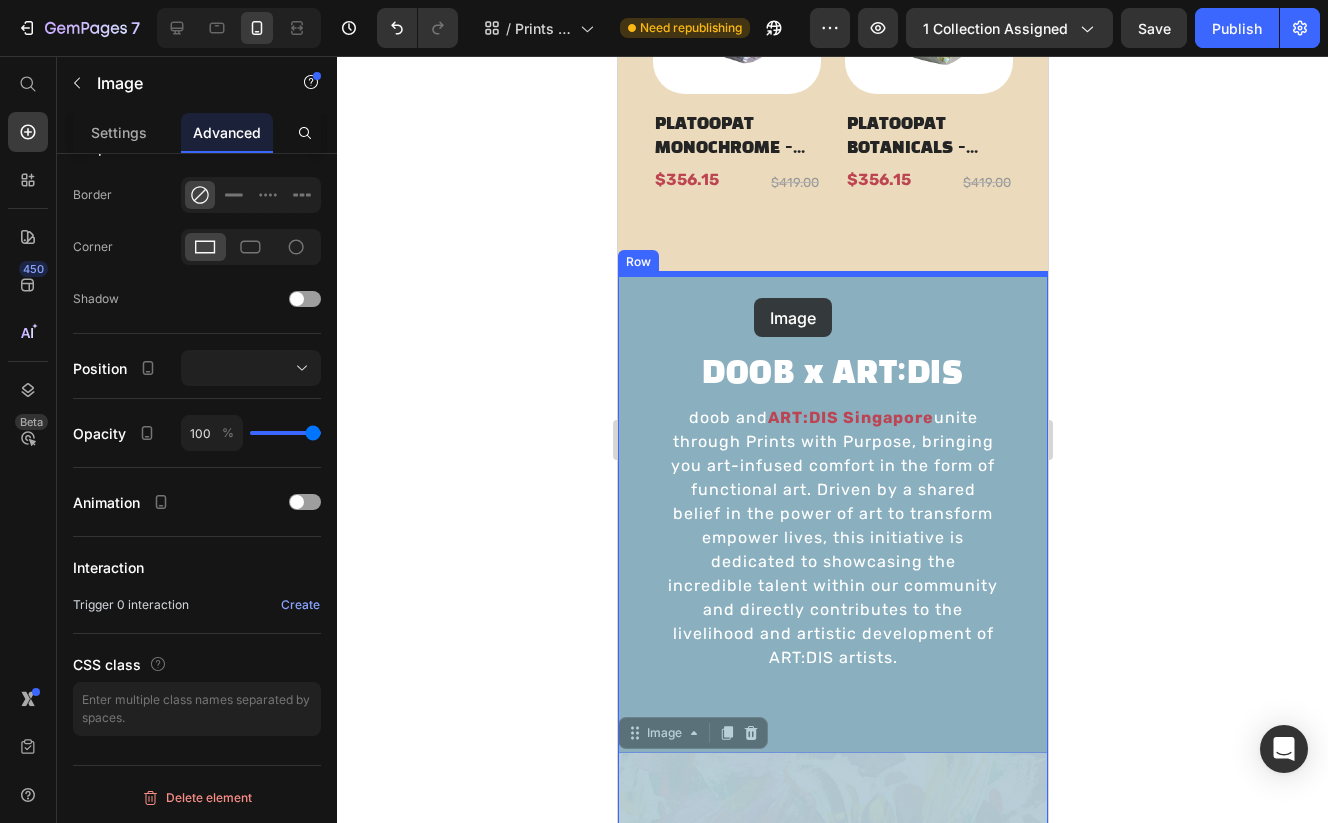 drag, startPoint x: 649, startPoint y: 726, endPoint x: 753, endPoint y: 298, distance: 440.4543 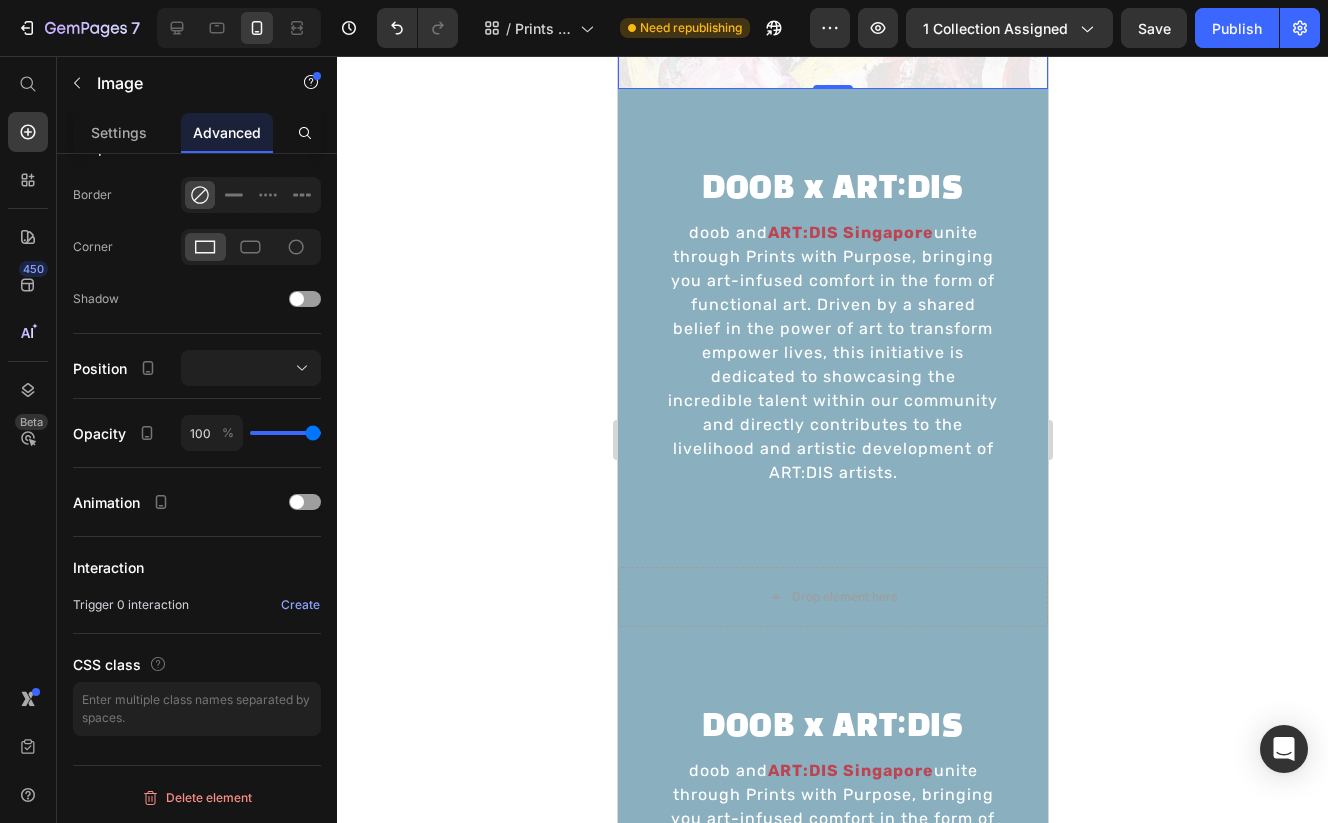 scroll, scrollTop: 2376, scrollLeft: 0, axis: vertical 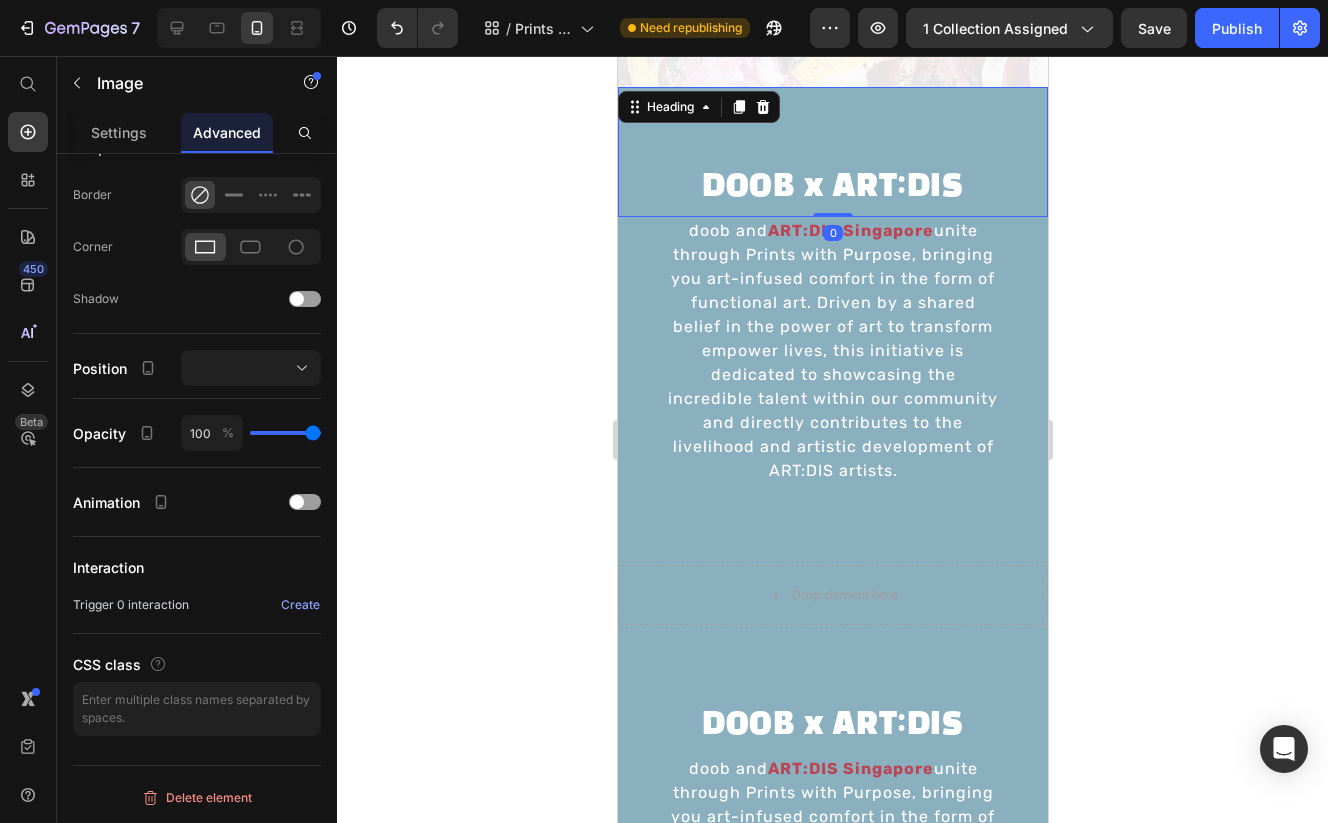click on "DOOB x ART:DIS Heading   0" at bounding box center [832, 152] 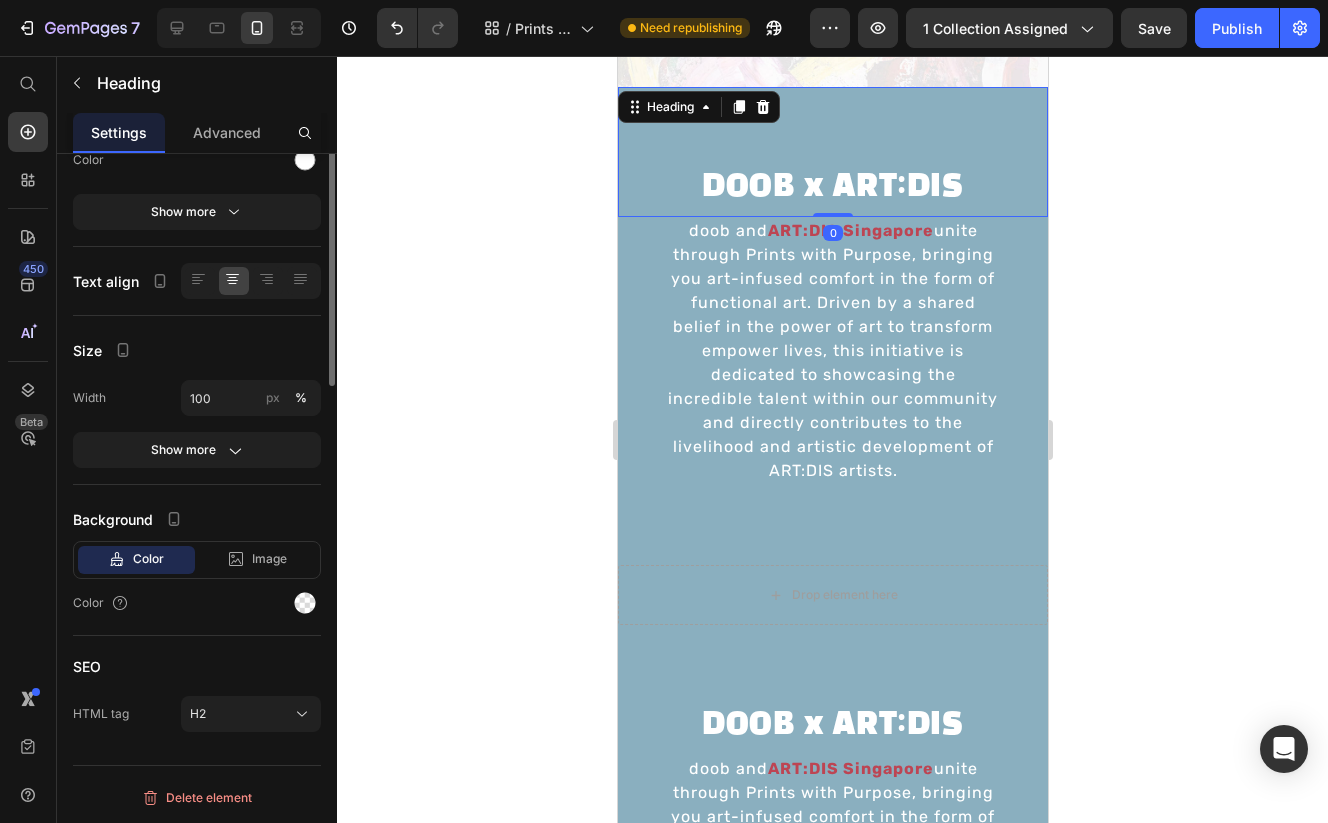 scroll, scrollTop: 0, scrollLeft: 0, axis: both 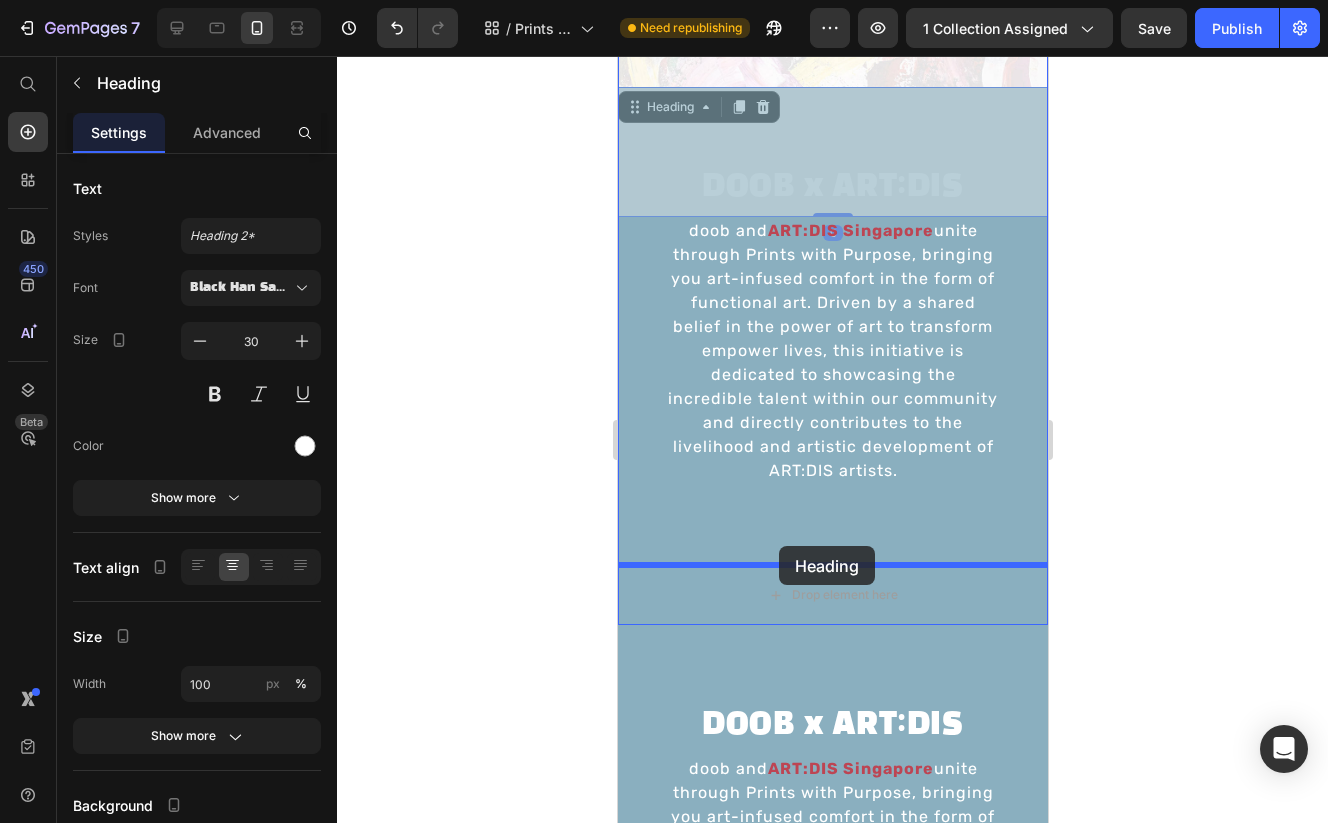 drag, startPoint x: 641, startPoint y: 108, endPoint x: 778, endPoint y: 546, distance: 458.92593 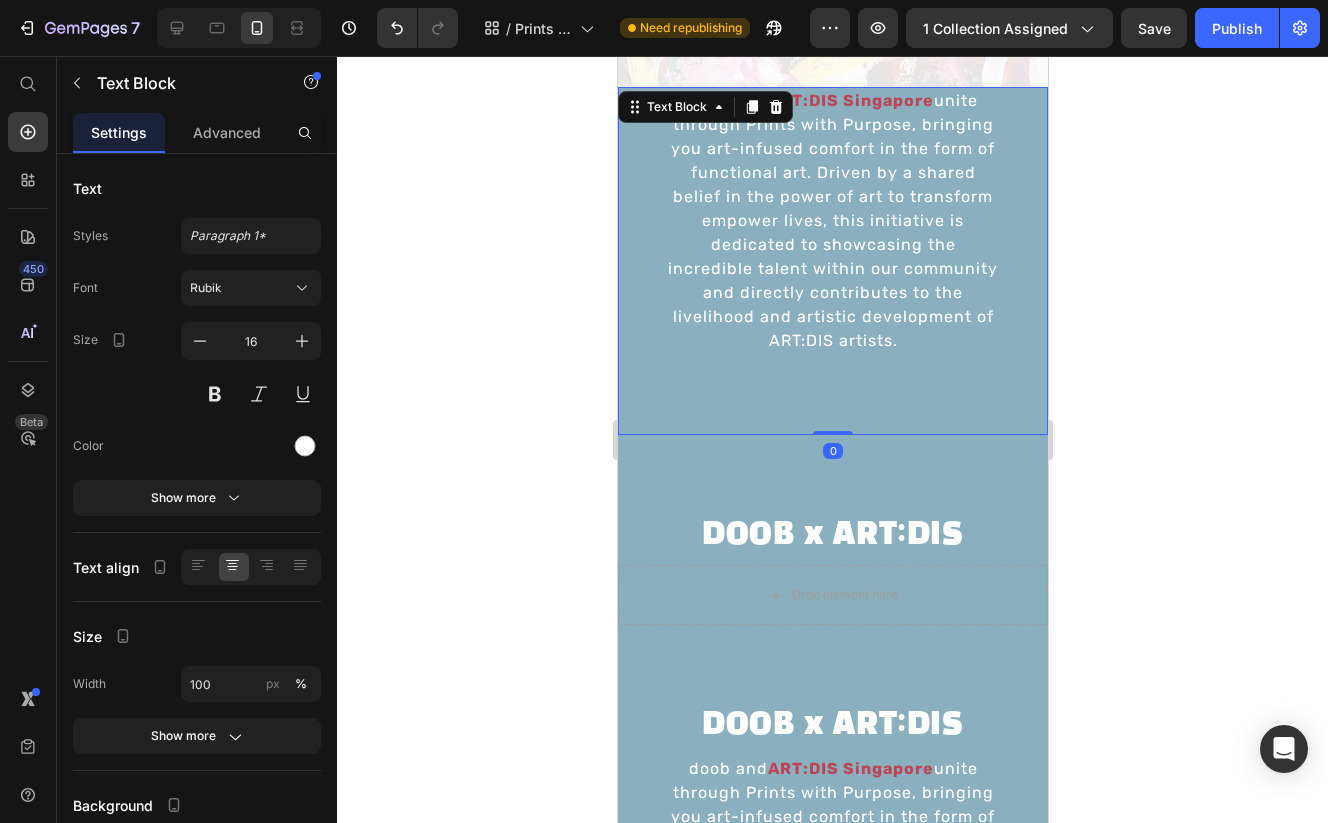 click on "doob and  ART:DIS Singapore  unite through Prints with Purpose, bringing you art-infused comfort in the form of functional art. Driven by a shared belief in the power of art to transform empower lives, this initiative is dedicated to showcasing the incredible talent within our community and directly contributes to the livelihood and artistic development of ART:DIS artists. Text Block   0" at bounding box center [832, 261] 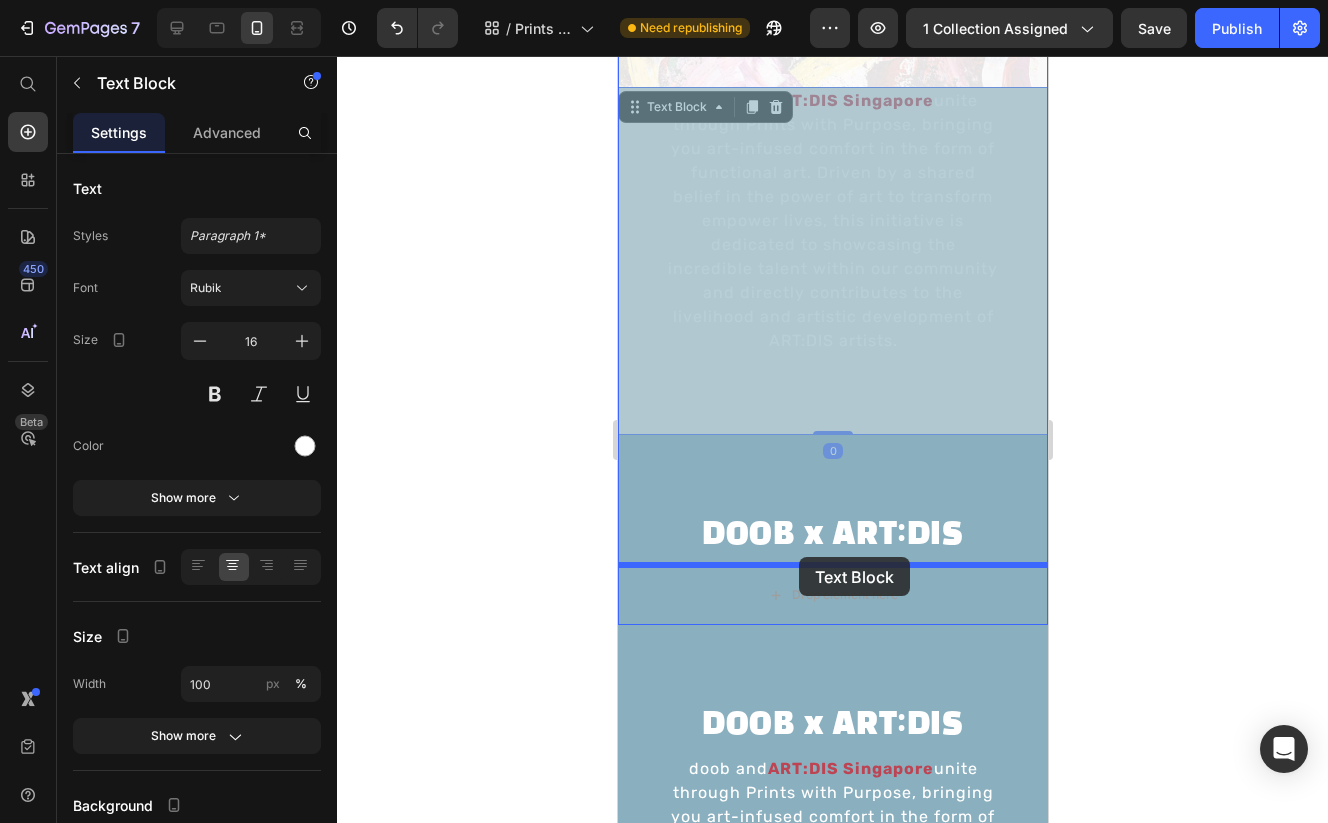 drag, startPoint x: 674, startPoint y: 102, endPoint x: 798, endPoint y: 555, distance: 469.66476 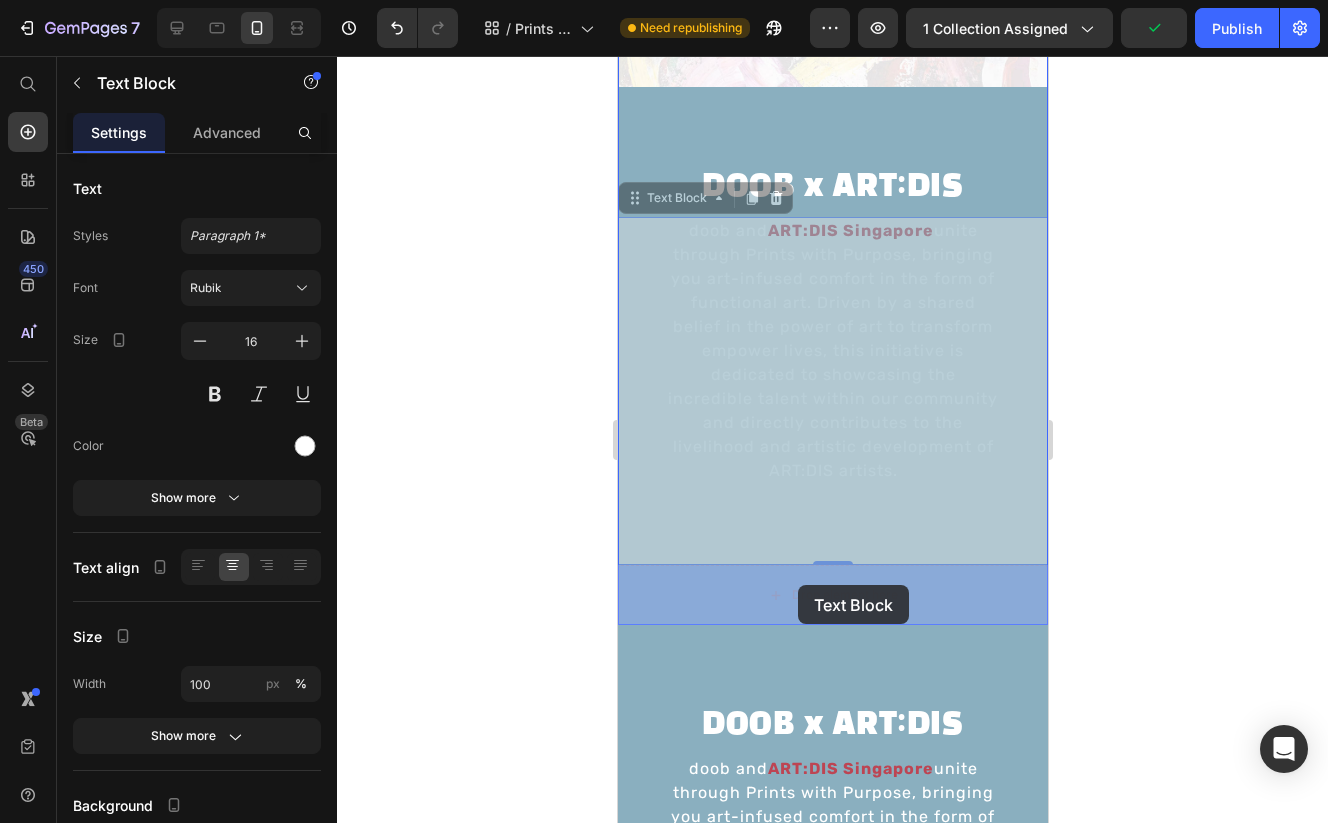 drag, startPoint x: 696, startPoint y: 207, endPoint x: 796, endPoint y: 587, distance: 392.93765 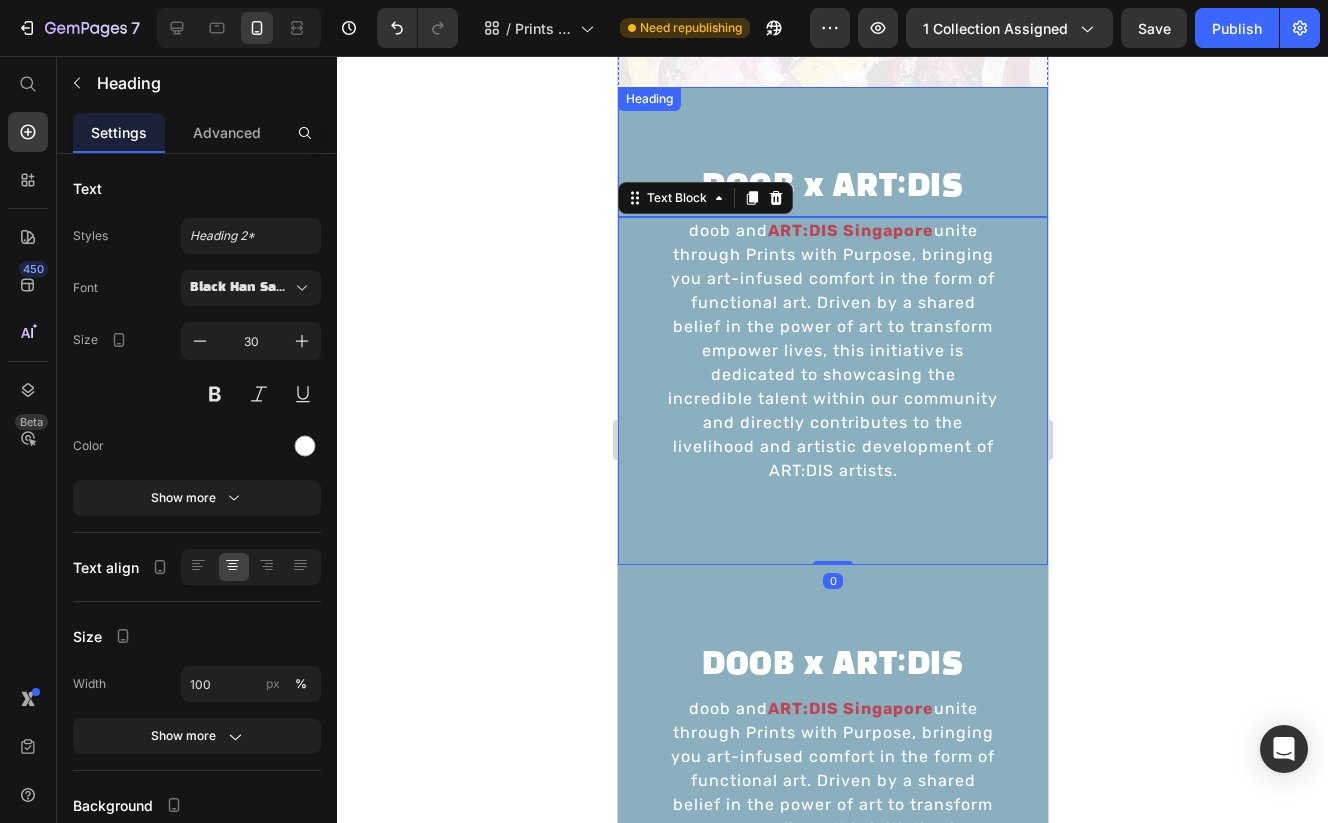 click on "DOOB x ART:DIS" at bounding box center (832, 187) 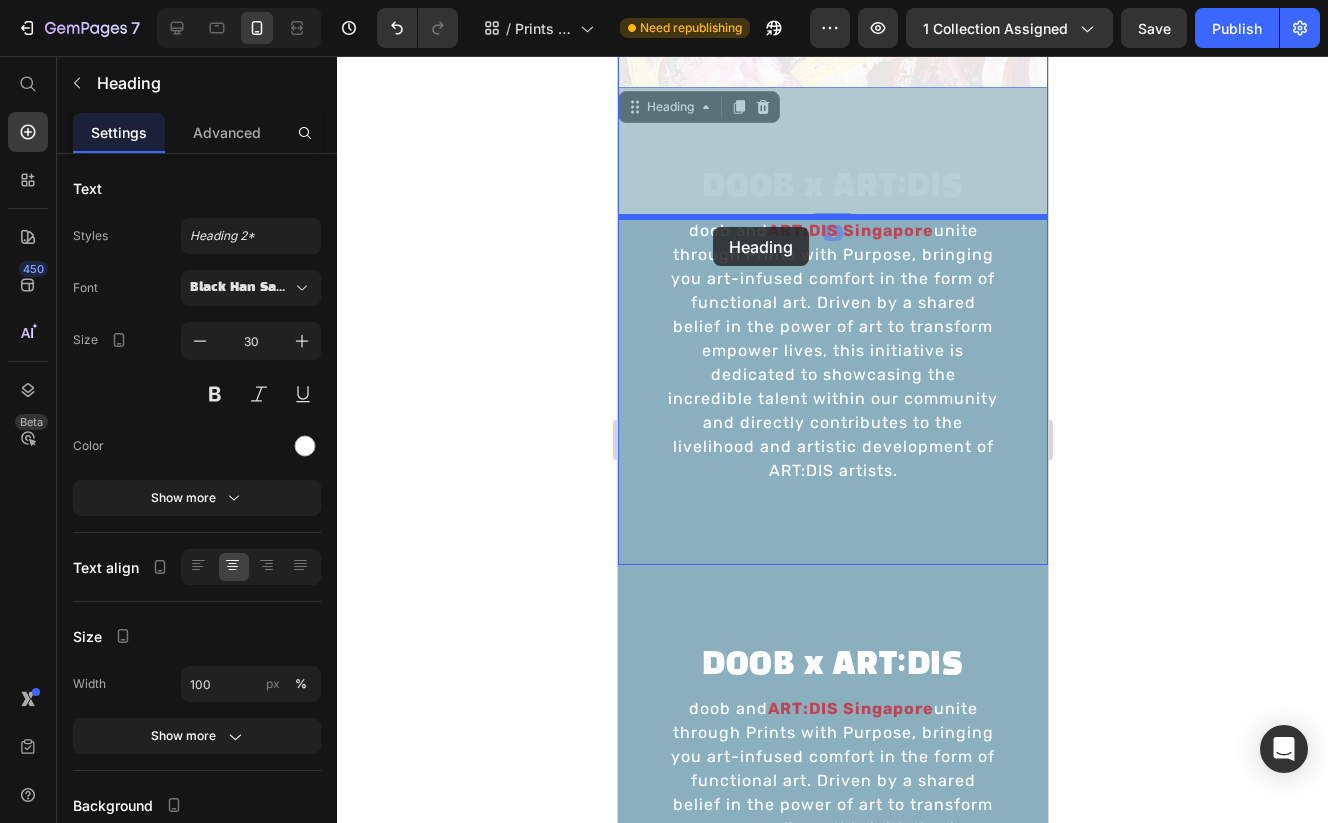 drag, startPoint x: 658, startPoint y: 113, endPoint x: 712, endPoint y: 227, distance: 126.14278 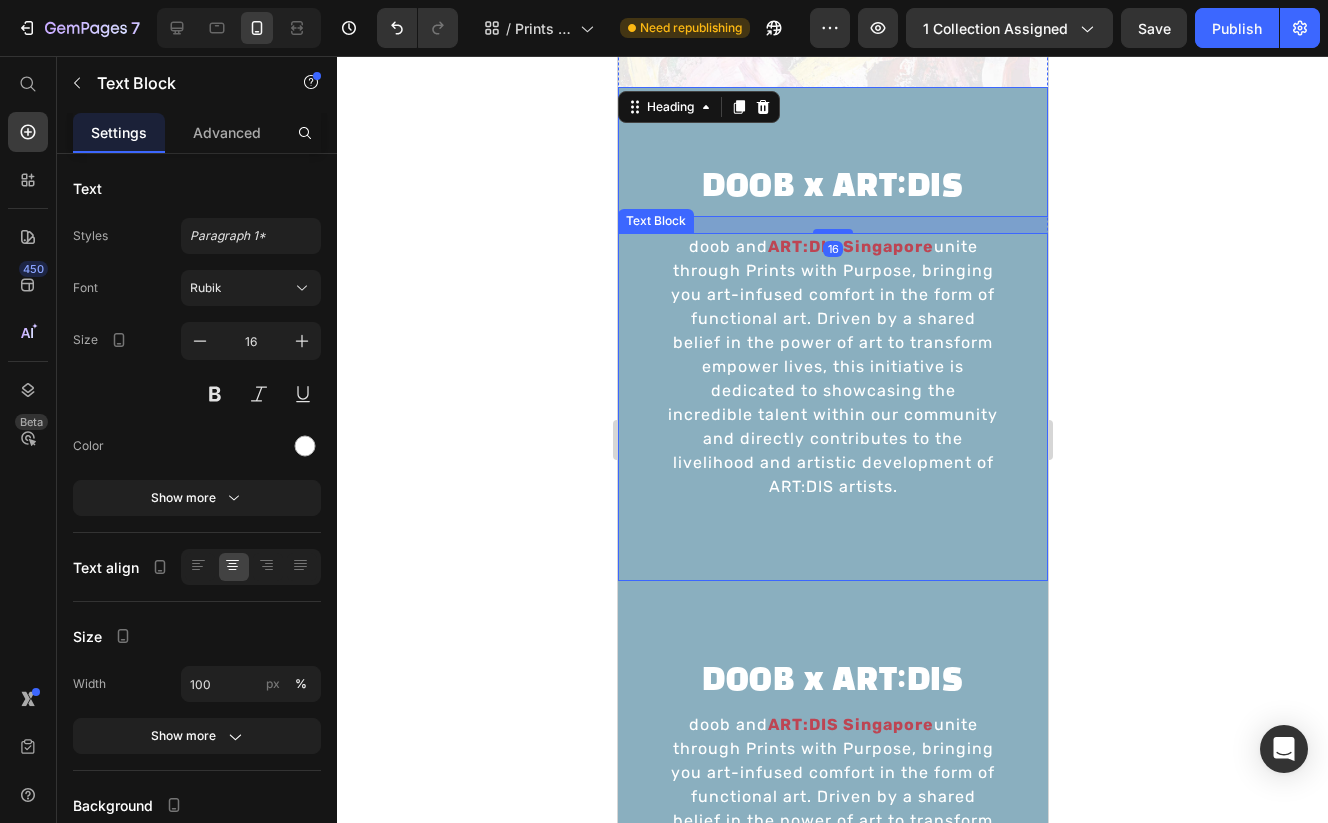 click on "doob and  ART:DIS Singapore  unite through Prints with Purpose, bringing you art-infused comfort in the form of functional art. Driven by a shared belief in the power of art to transform empower lives, this initiative is dedicated to showcasing the incredible talent within our community and directly contributes to the livelihood and artistic development of ART:DIS artists. Text Block" at bounding box center [832, 407] 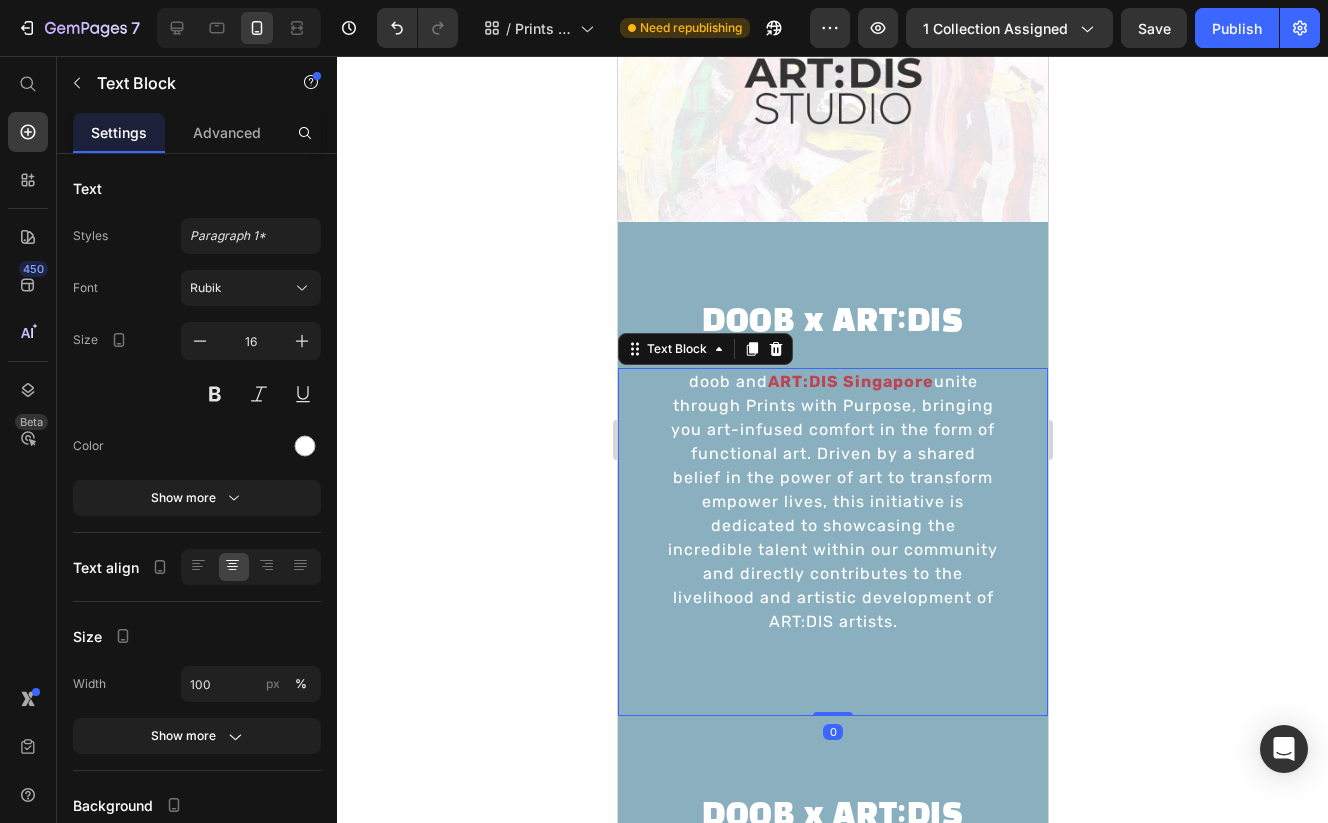 scroll, scrollTop: 2015, scrollLeft: 0, axis: vertical 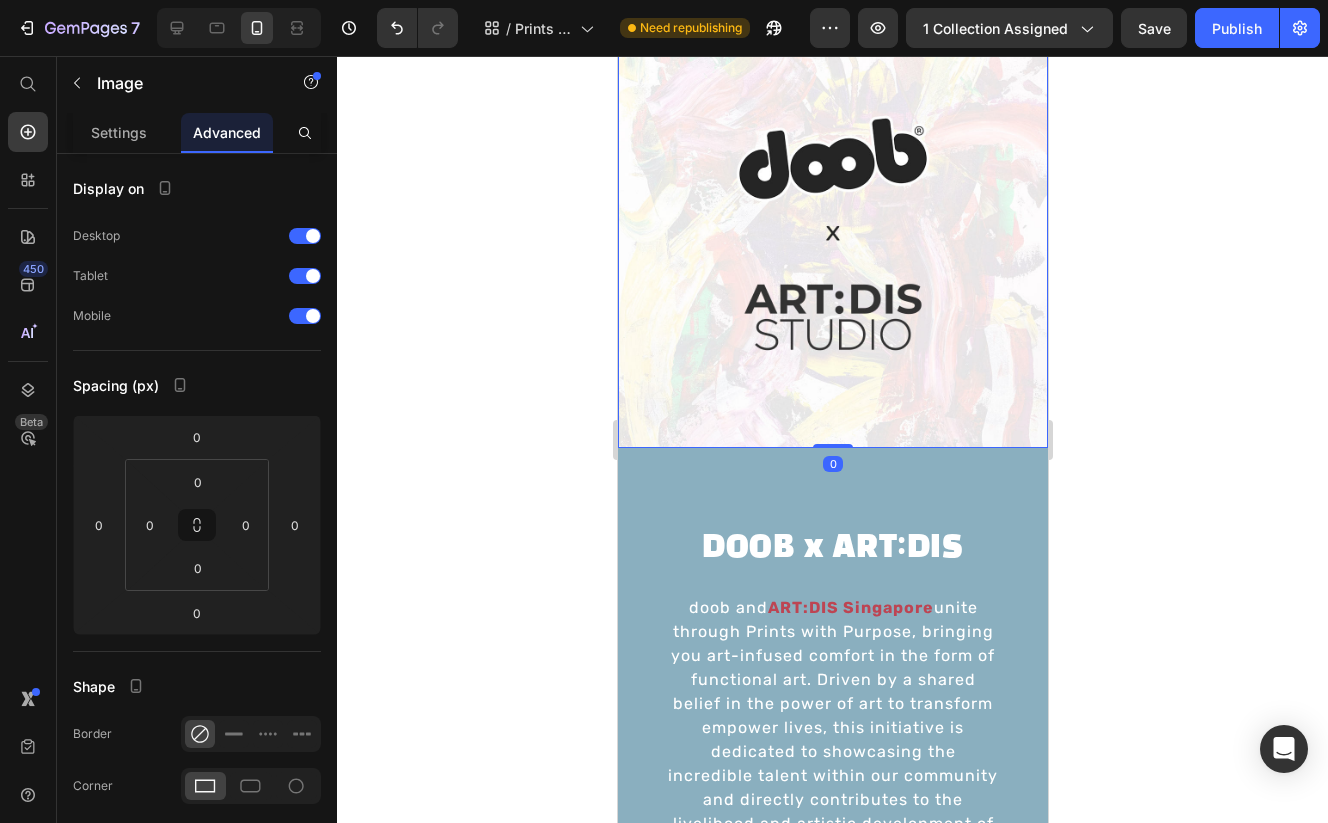 click at bounding box center (832, 233) 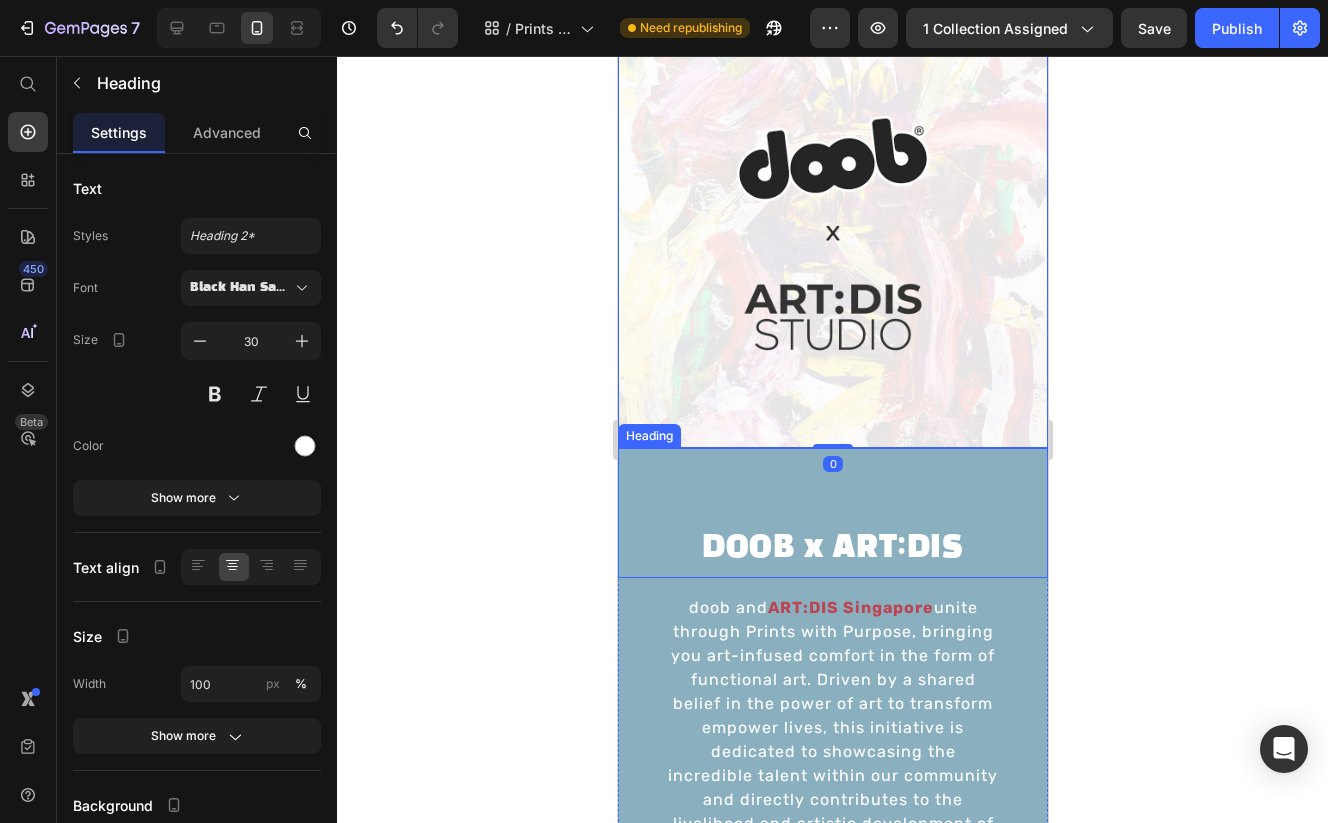 click on "DOOB x ART:DIS Heading" at bounding box center [832, 513] 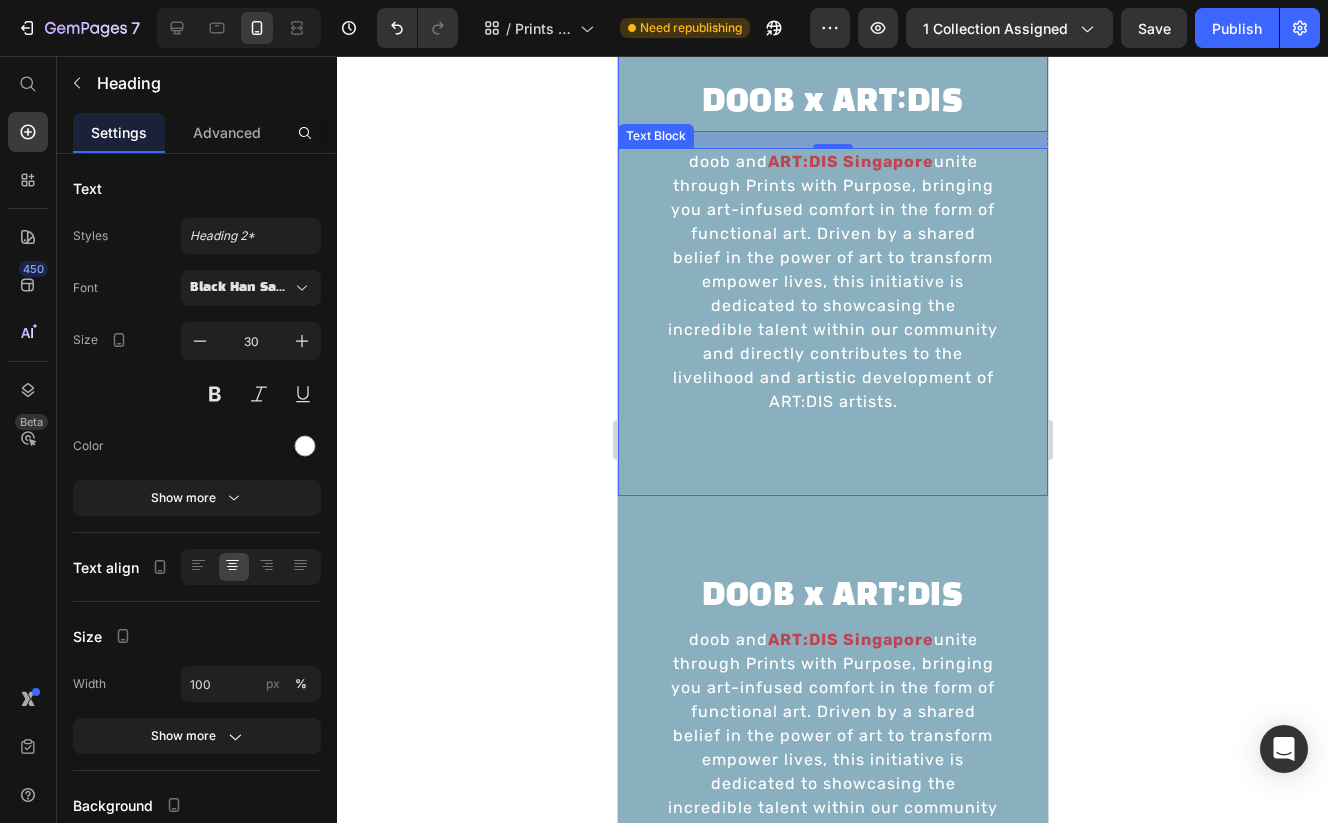 scroll, scrollTop: 2496, scrollLeft: 0, axis: vertical 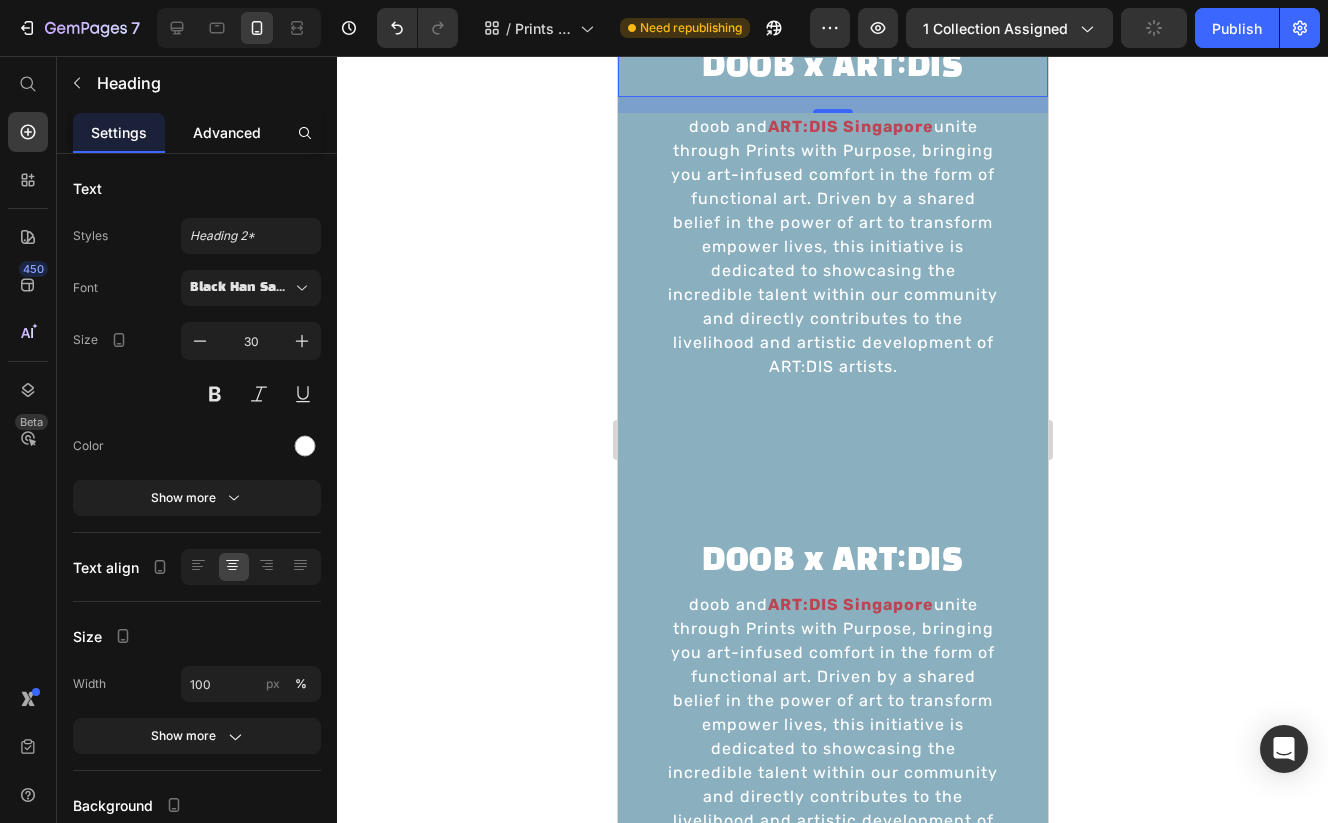 click on "Advanced" at bounding box center (227, 132) 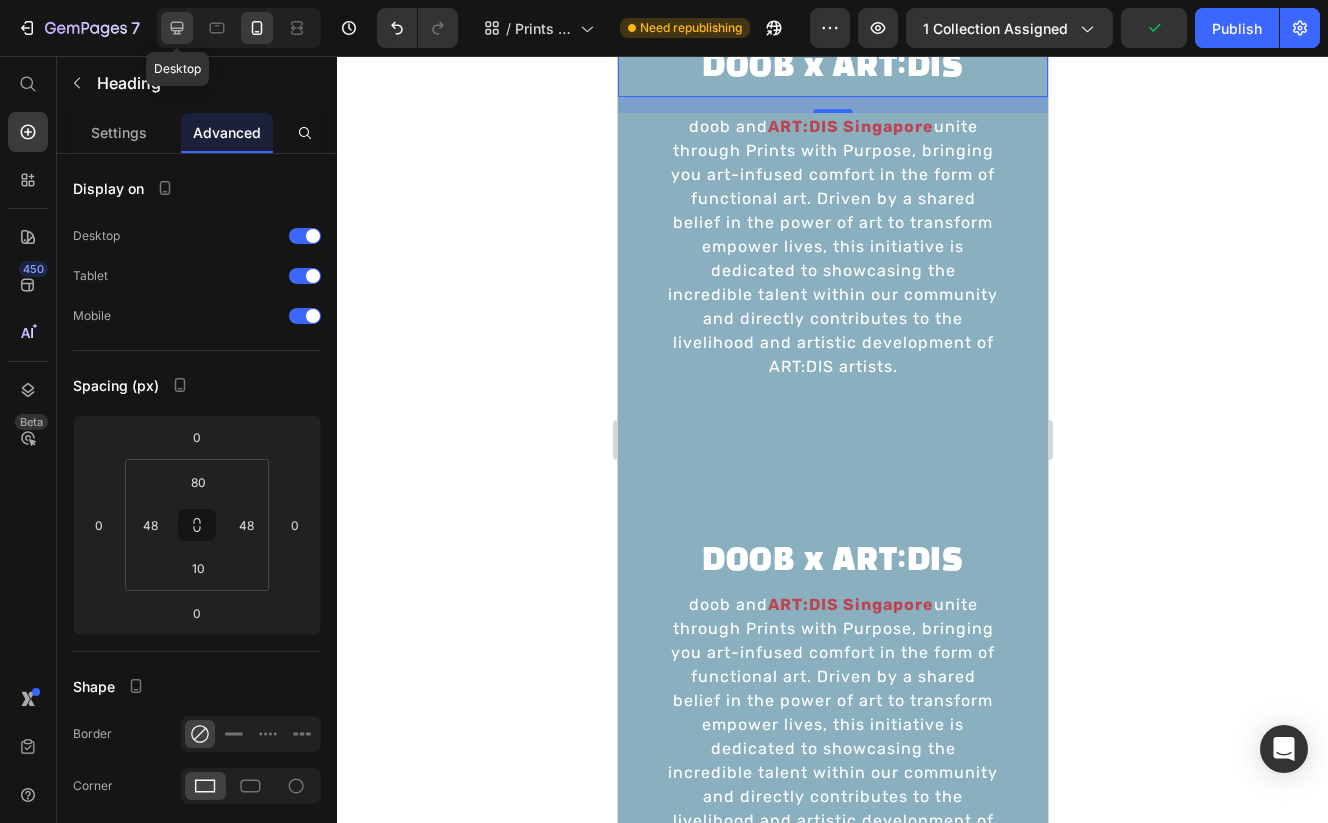 click 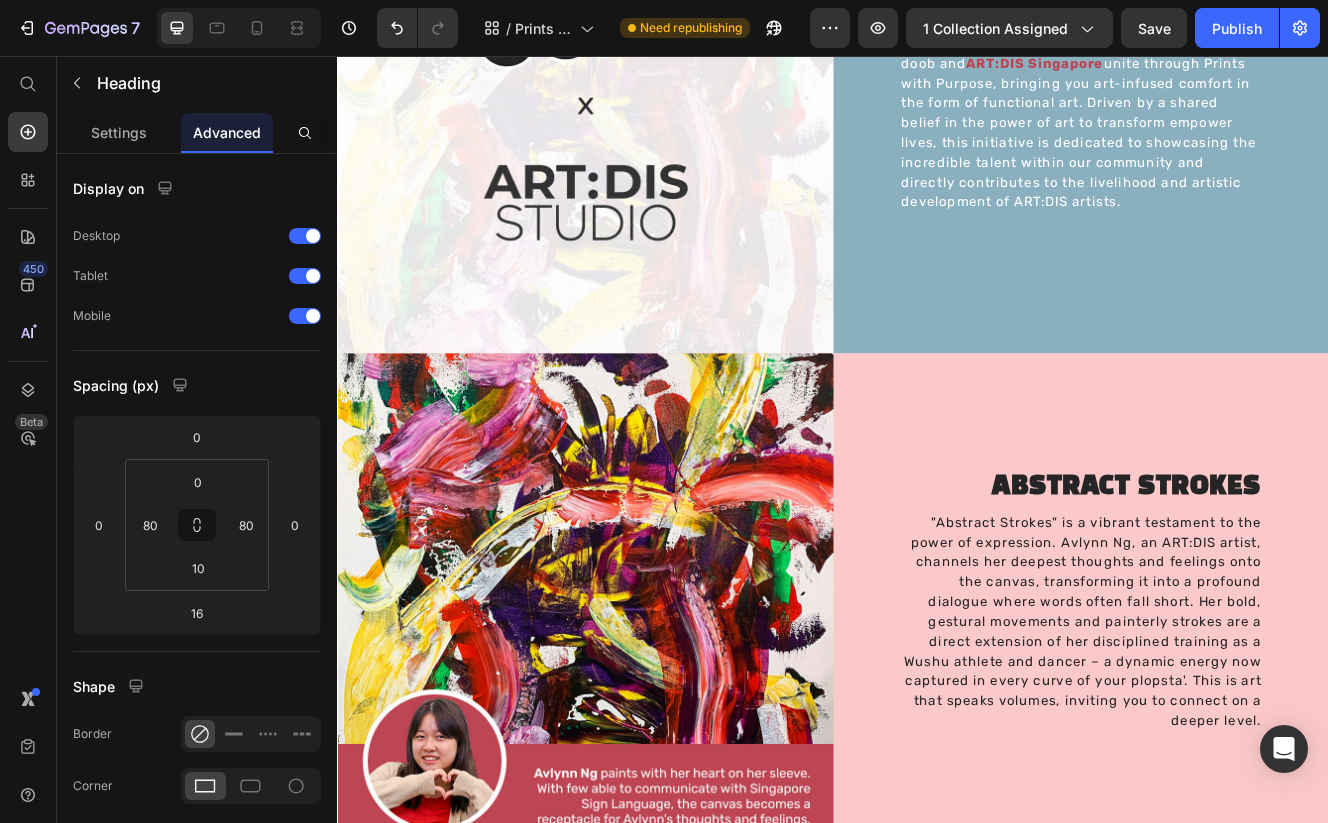 scroll, scrollTop: 1747, scrollLeft: 0, axis: vertical 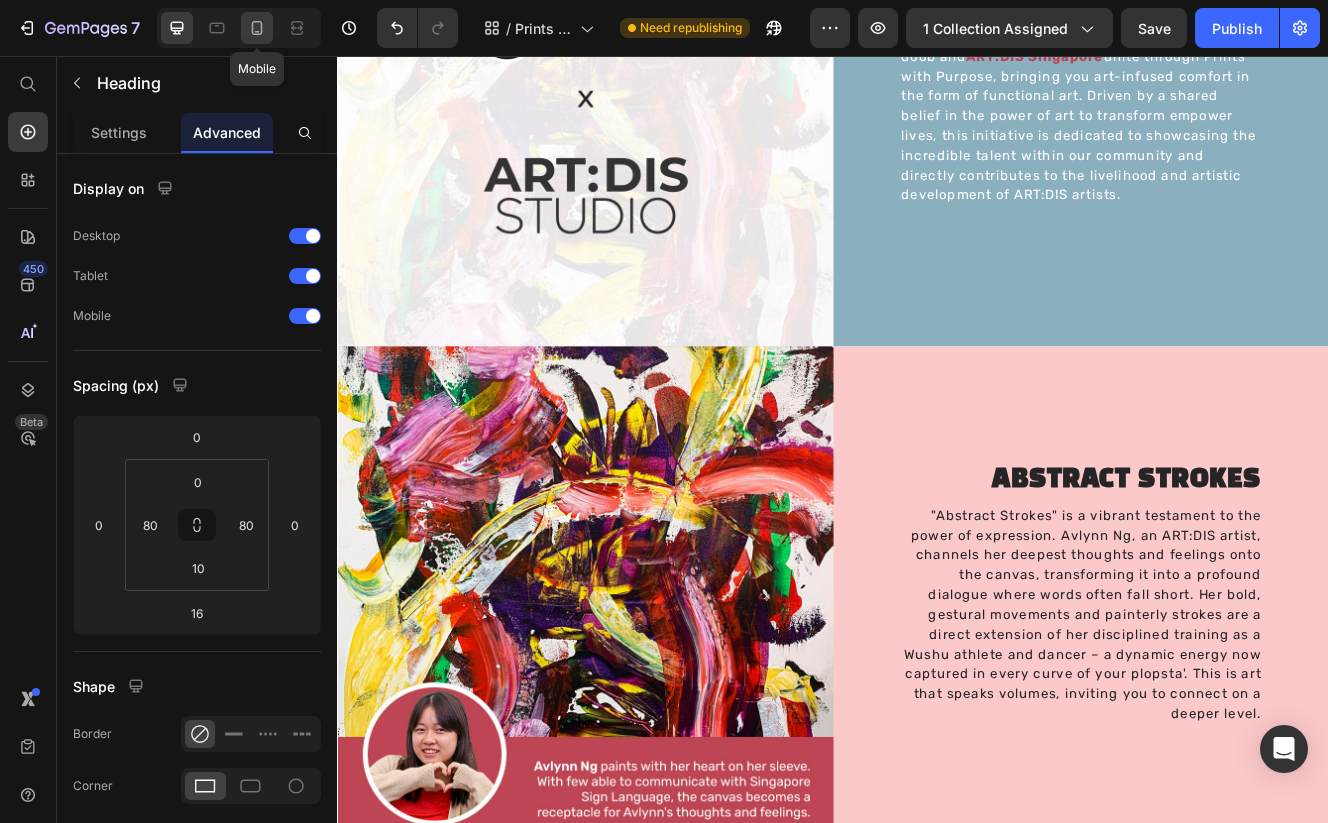 click 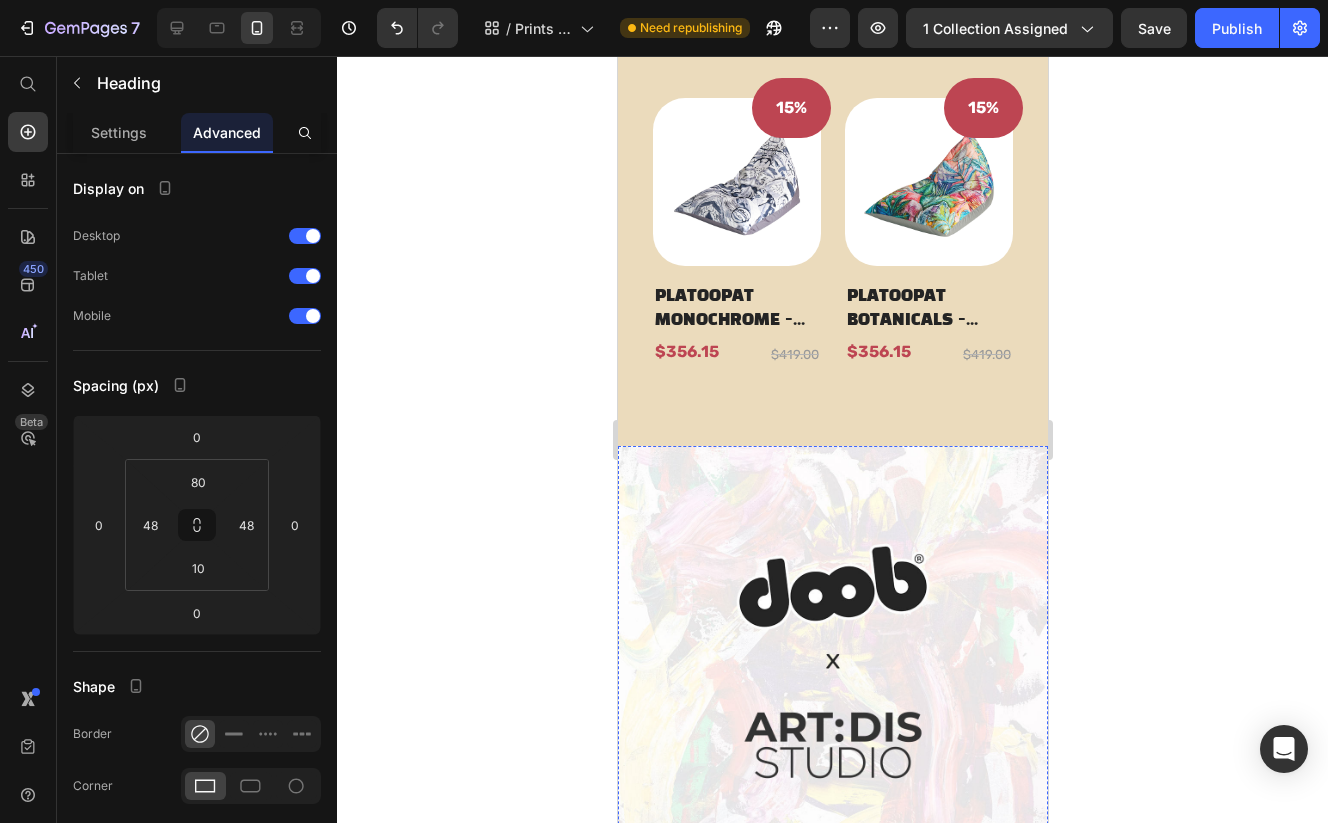 scroll, scrollTop: 1256, scrollLeft: 0, axis: vertical 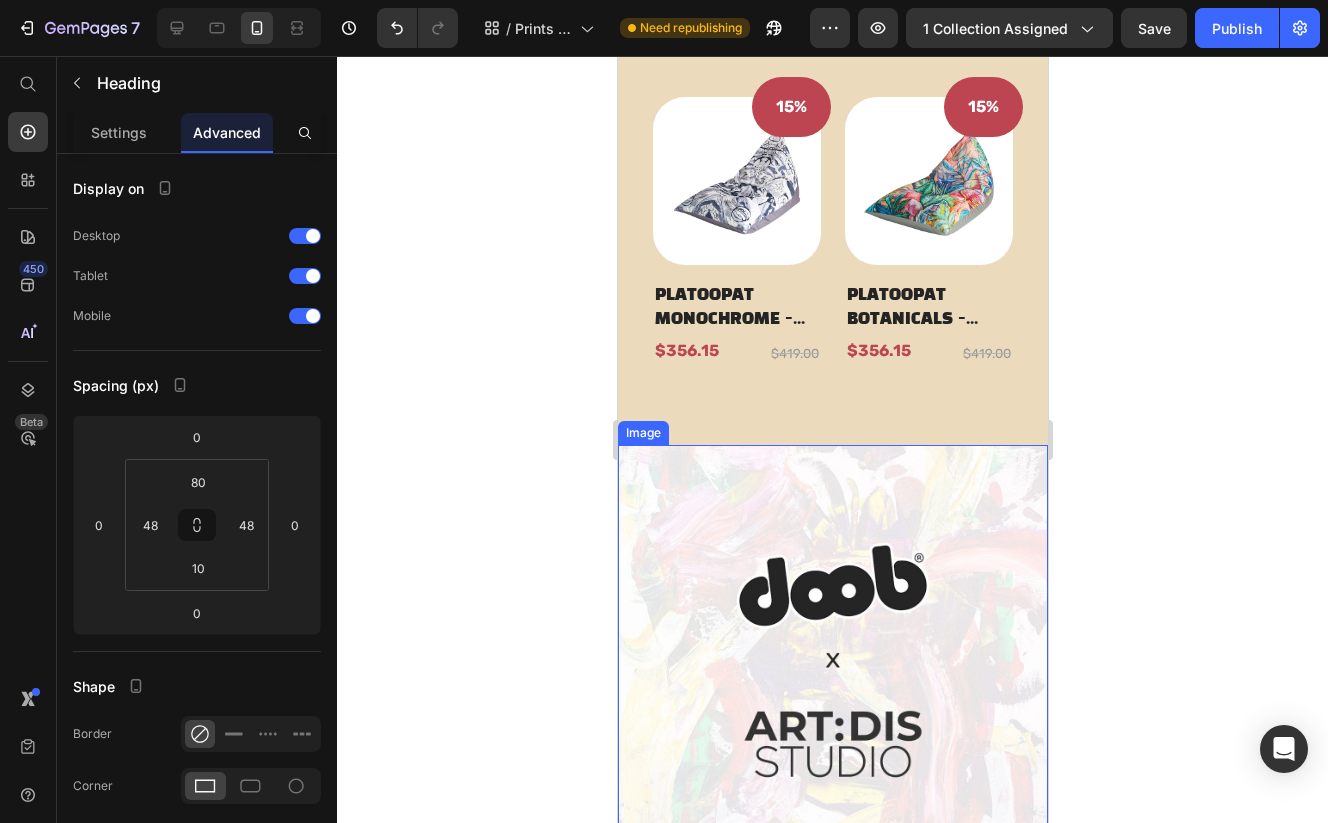 click at bounding box center (832, 660) 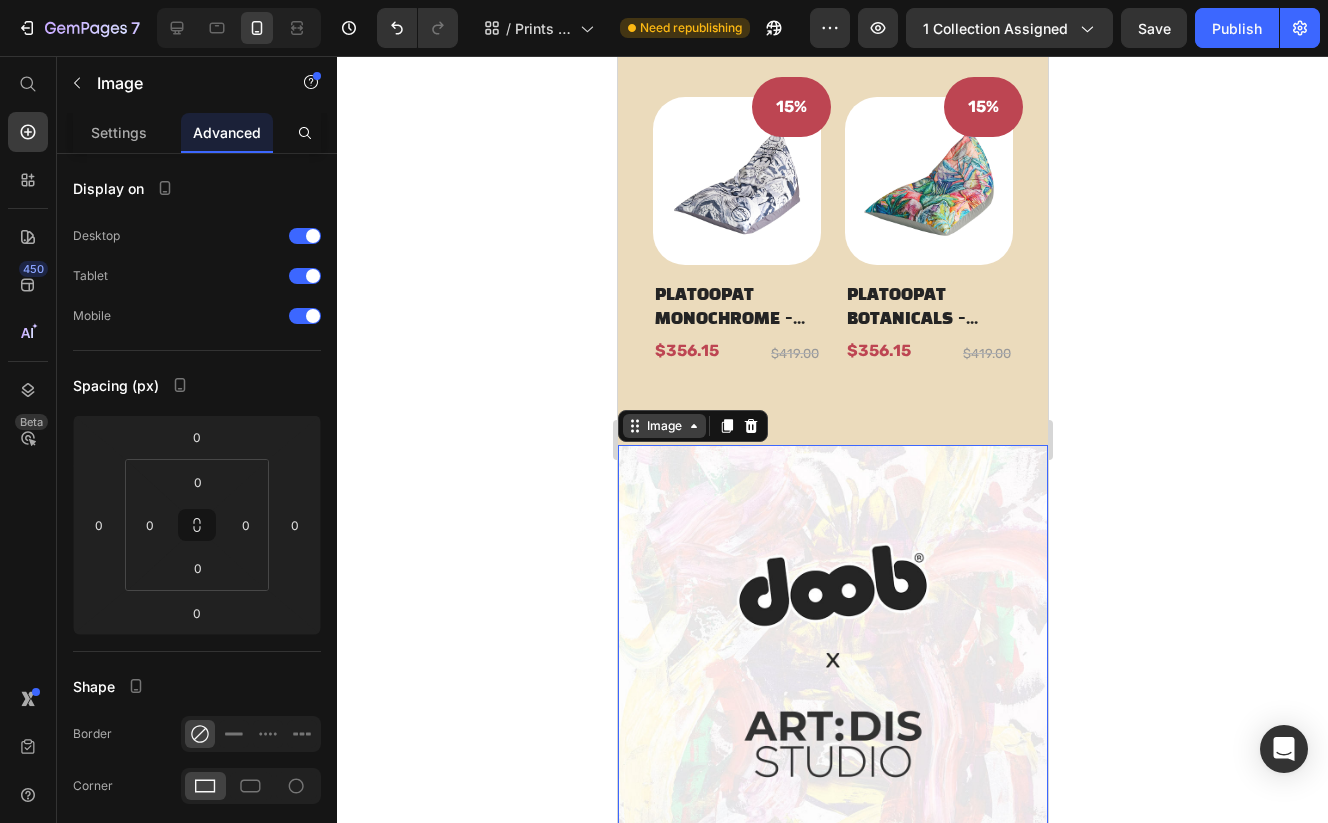 click on "Image" at bounding box center [663, 426] 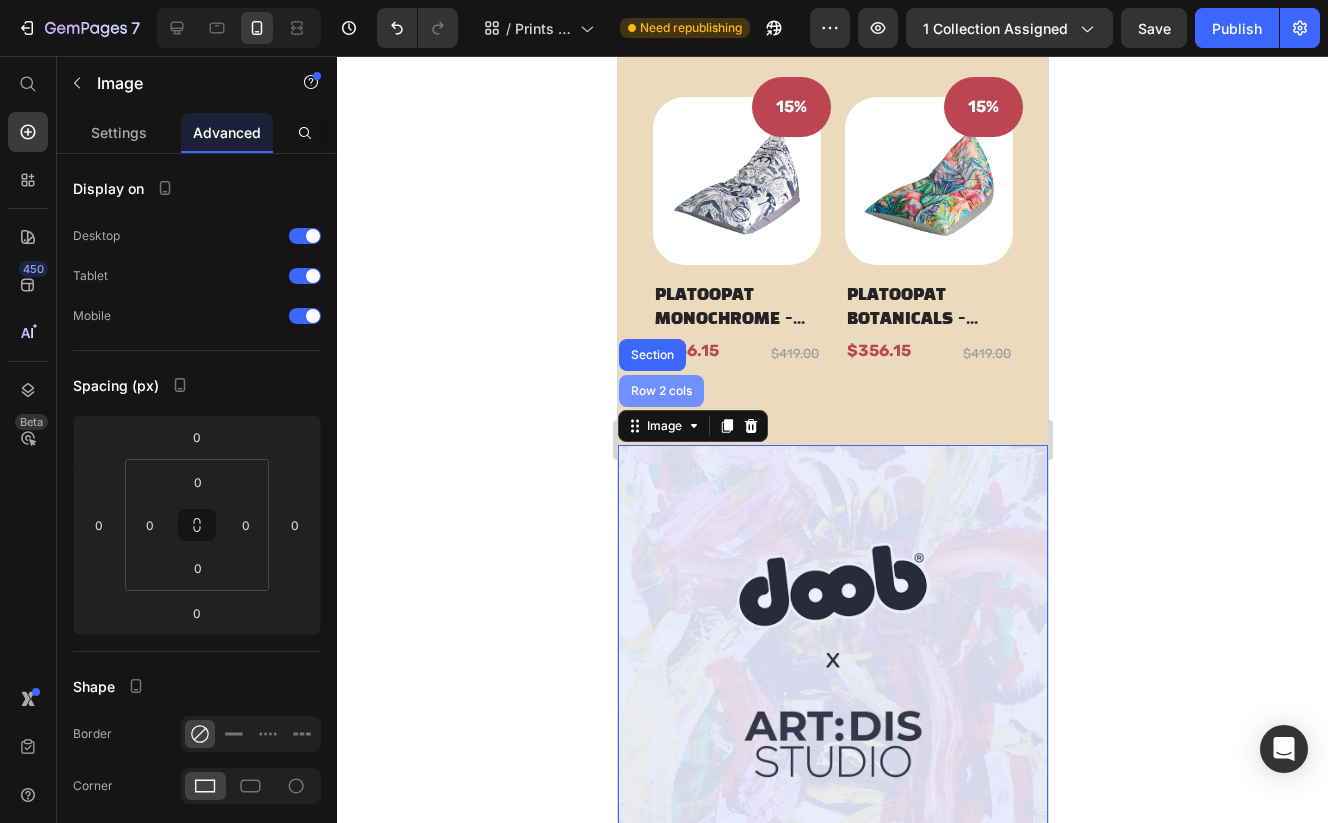 click on "Row 2 cols" at bounding box center [660, 391] 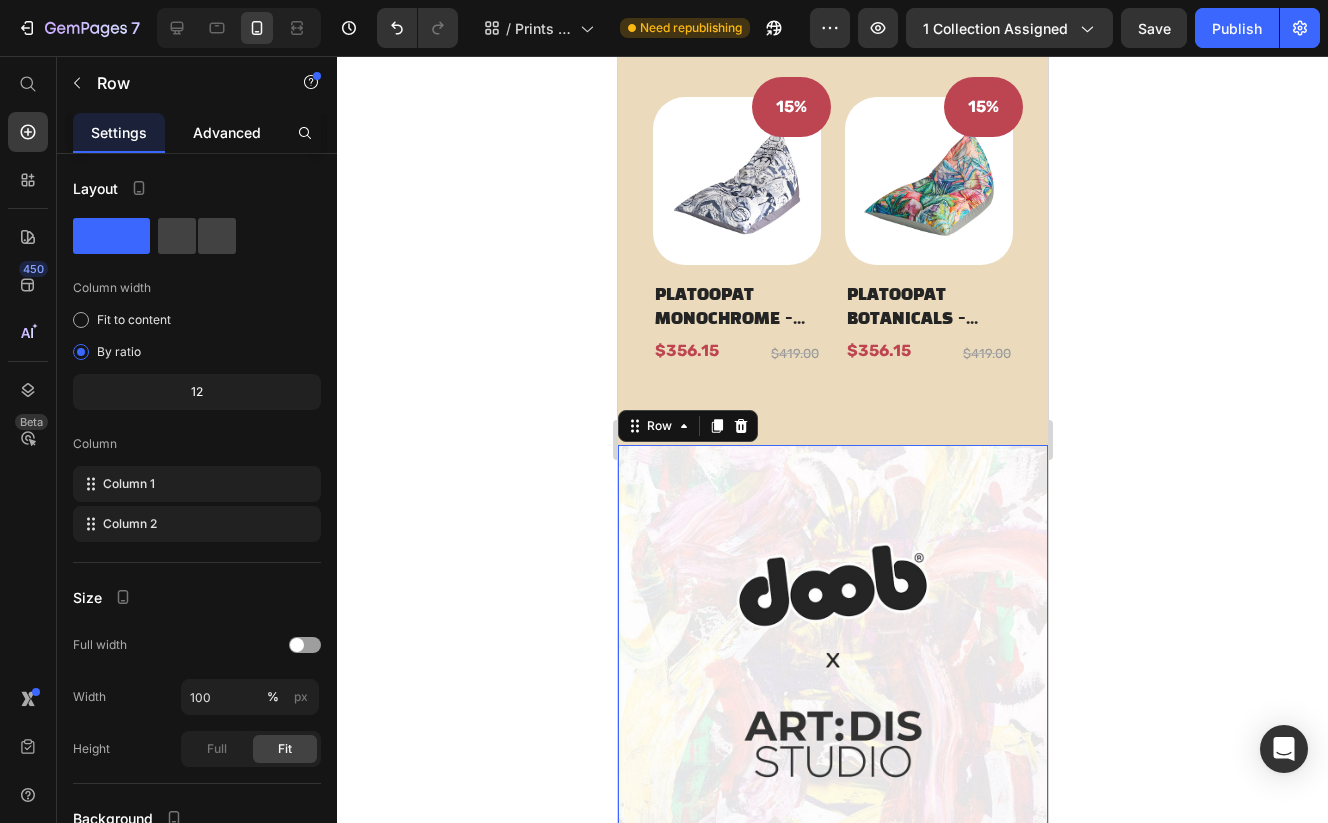 click on "Advanced" 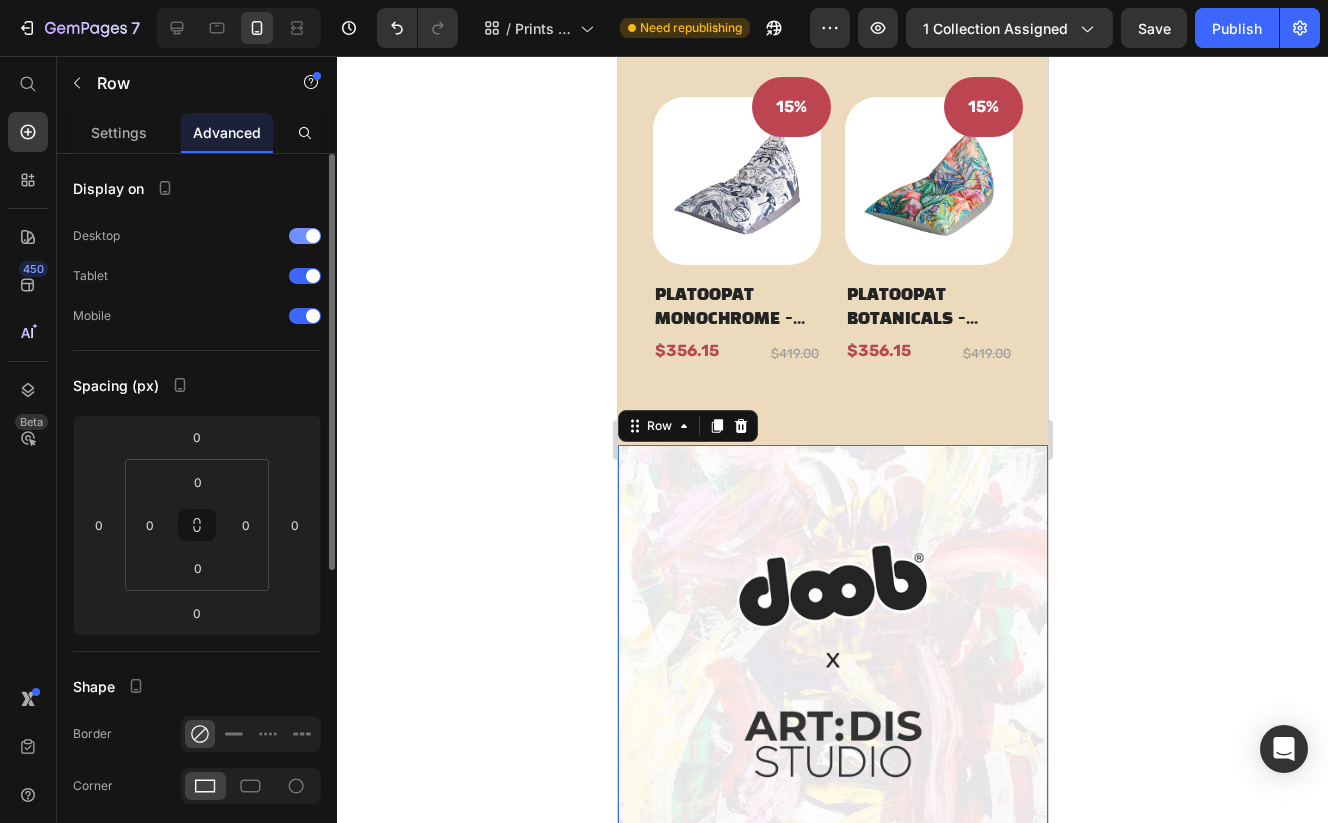 click at bounding box center [313, 236] 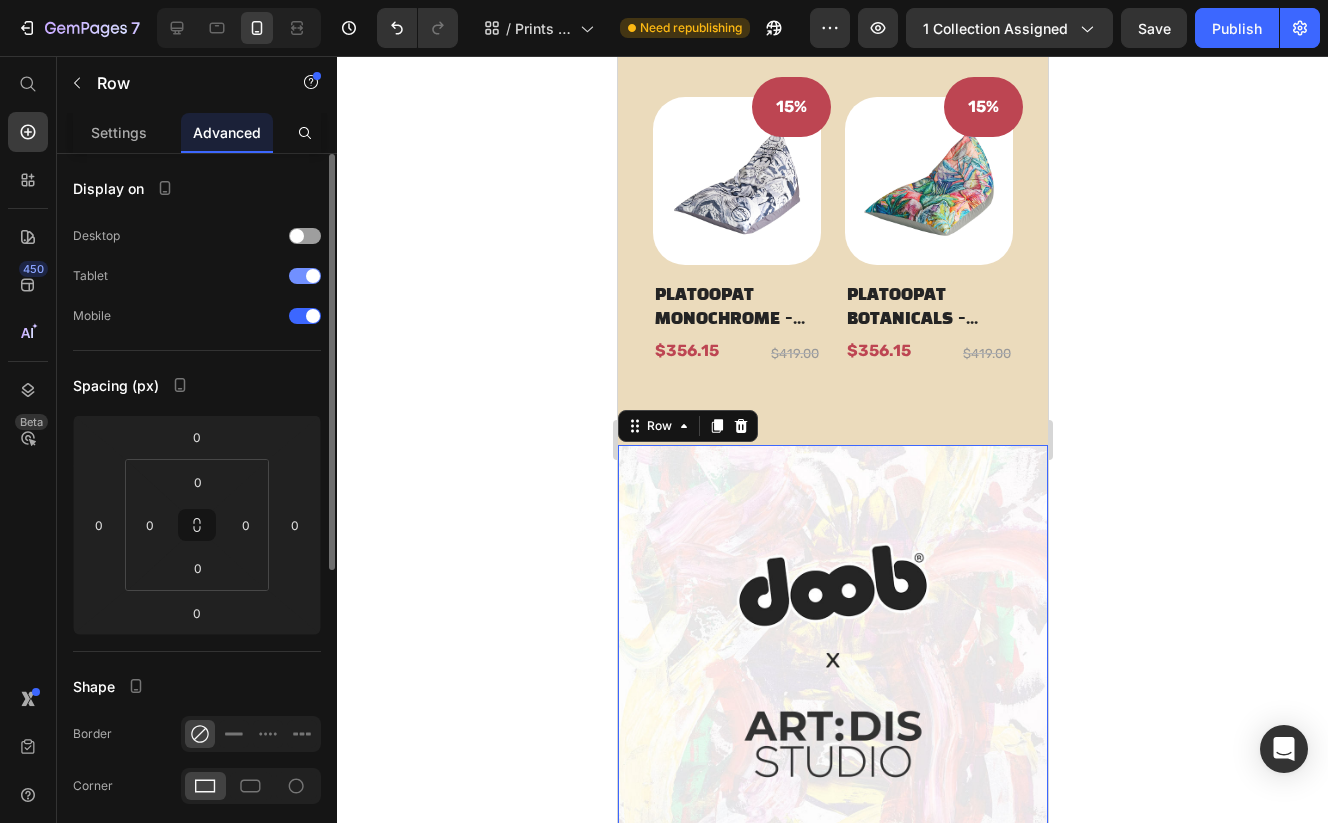 click at bounding box center (313, 276) 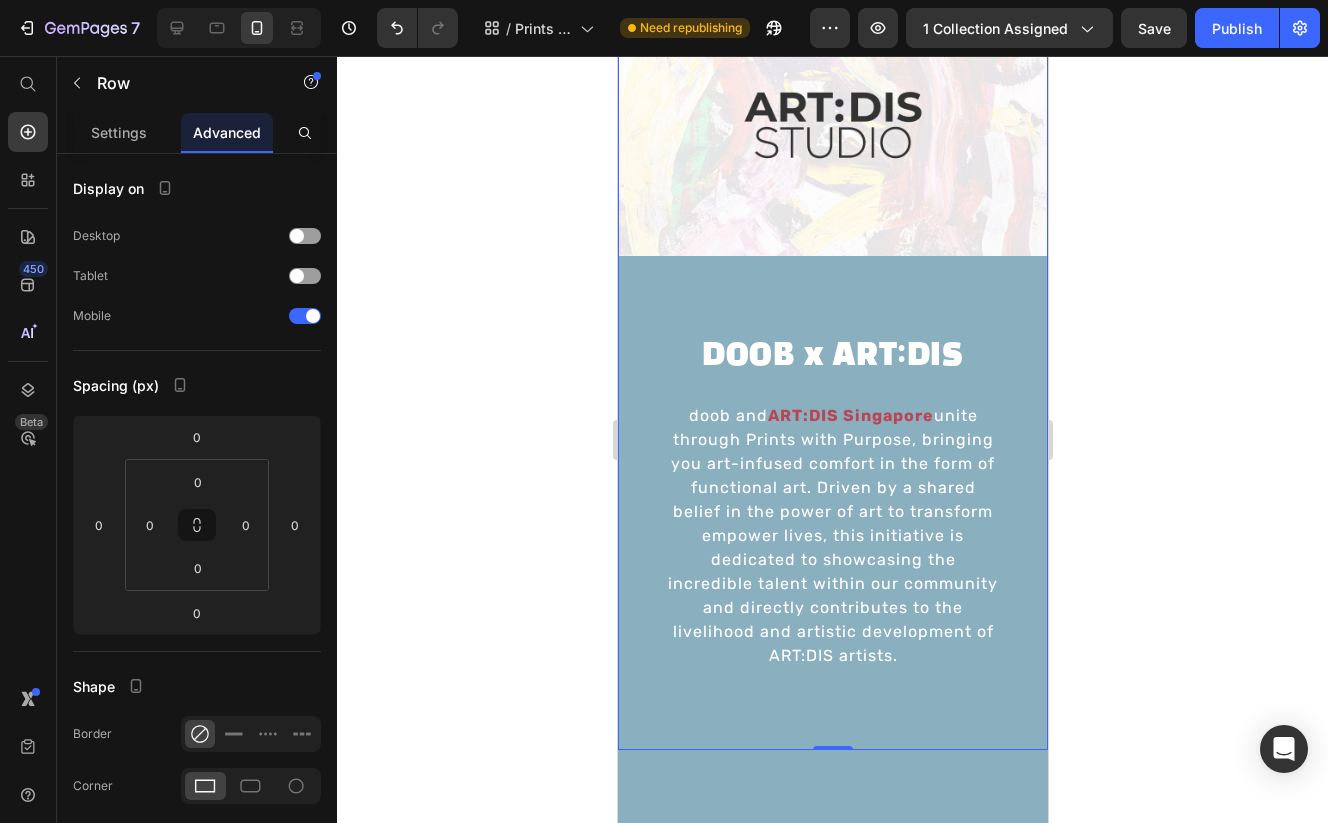 scroll, scrollTop: 2100, scrollLeft: 0, axis: vertical 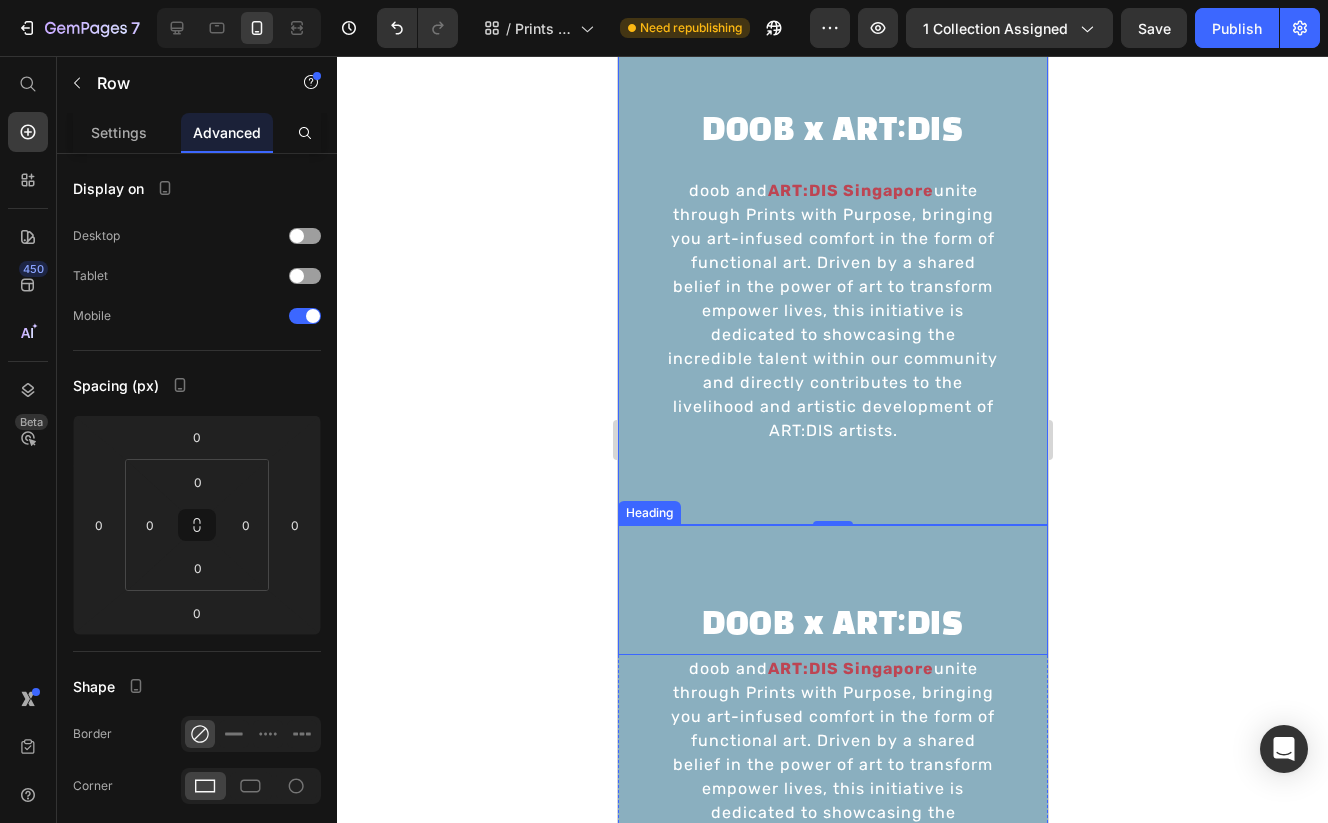 click on "DOOB x ART:DIS Heading" at bounding box center (832, 590) 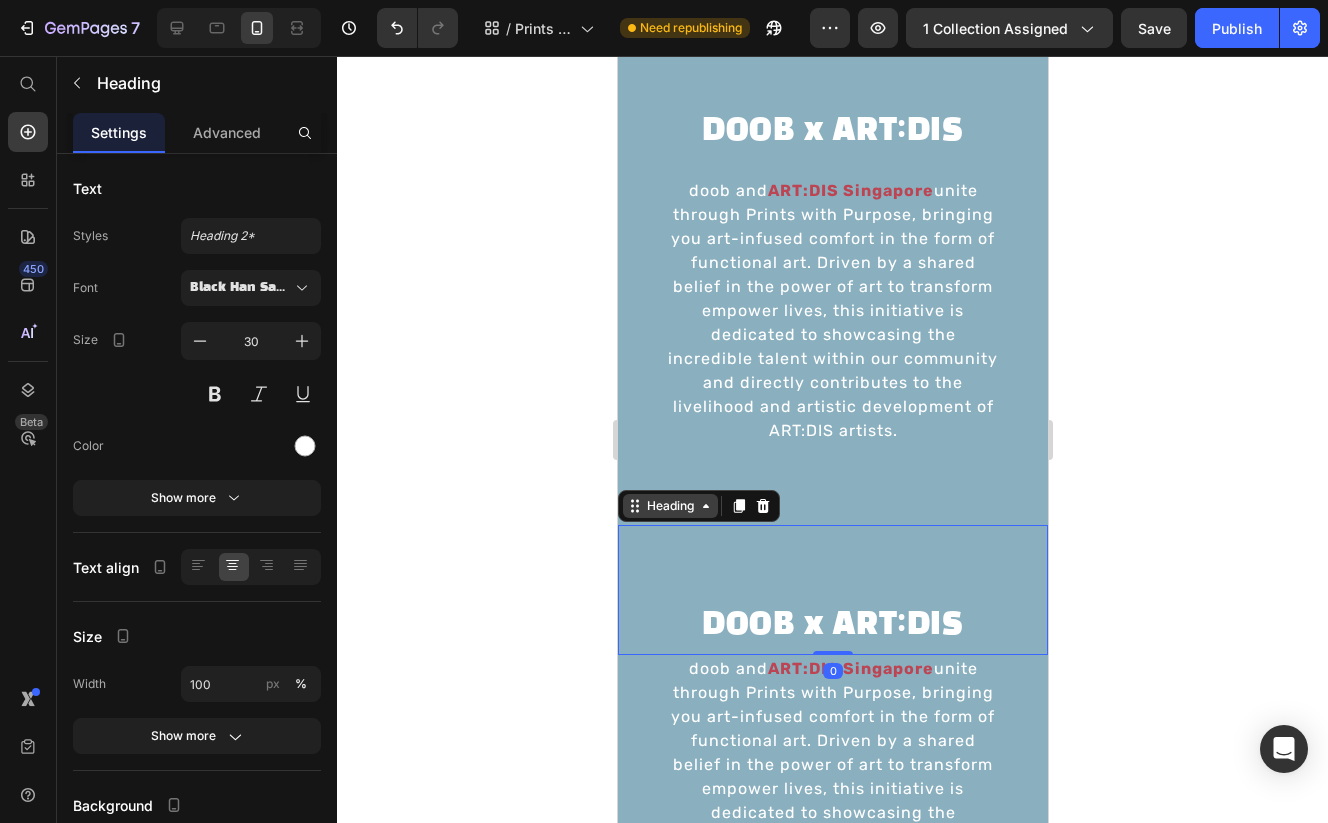 click on "Heading" at bounding box center (669, 506) 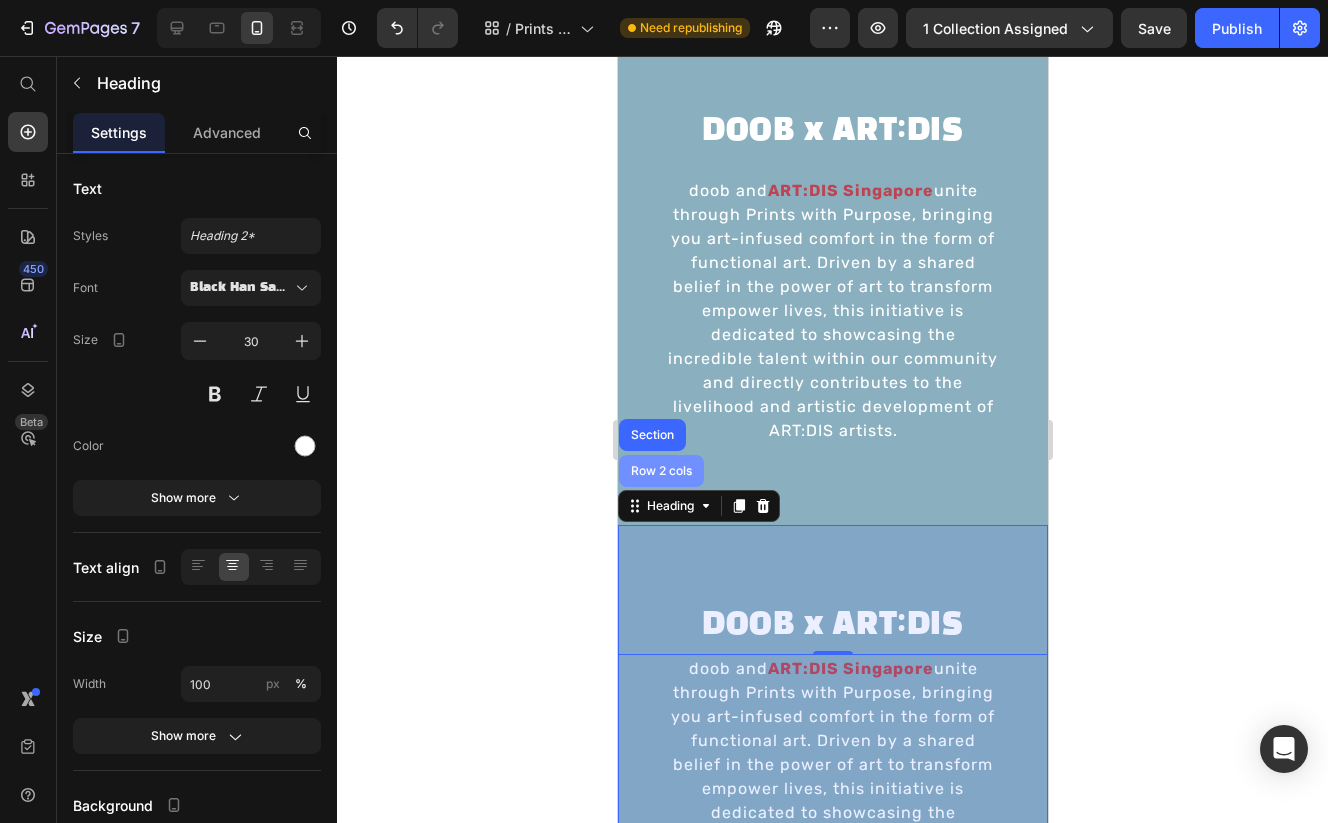 click on "Row 2 cols" at bounding box center [660, 471] 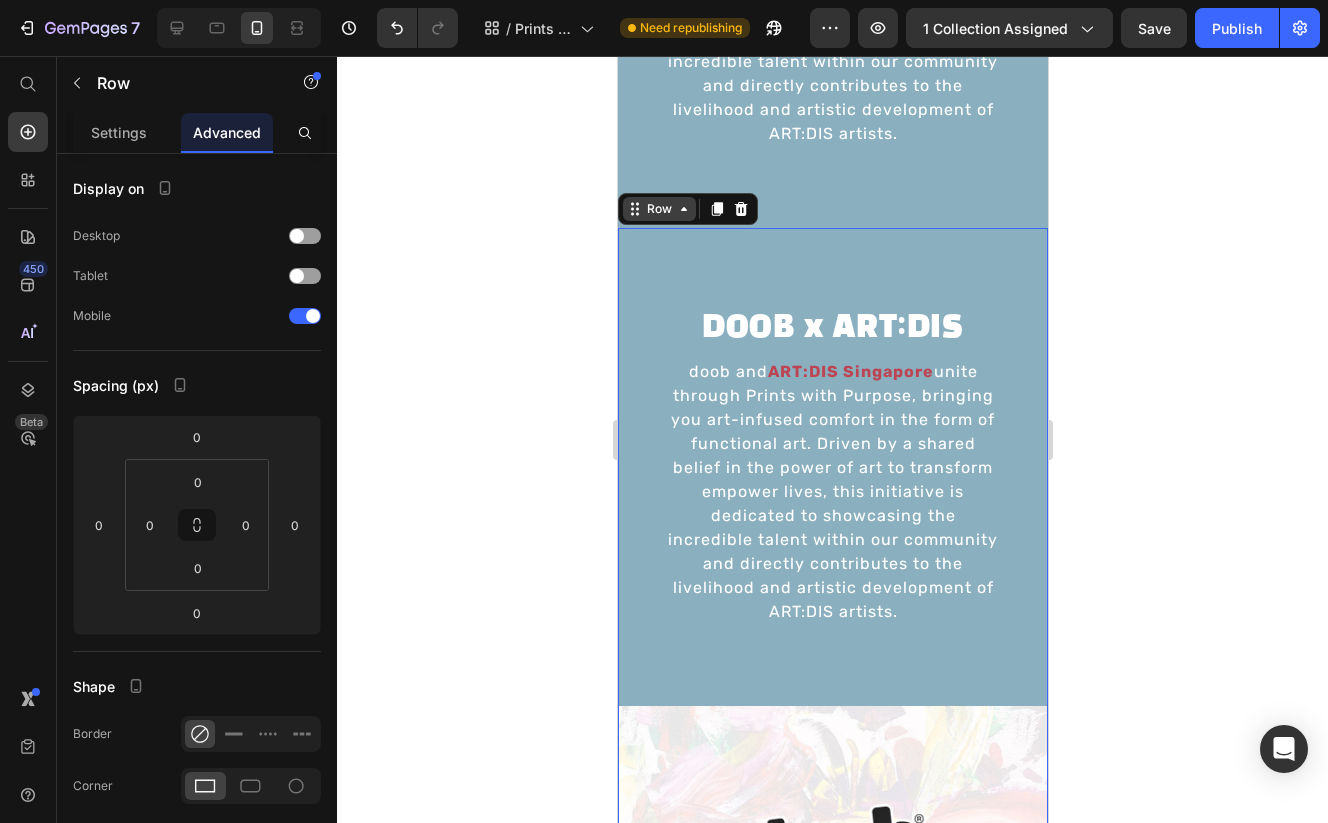 scroll, scrollTop: 2387, scrollLeft: 0, axis: vertical 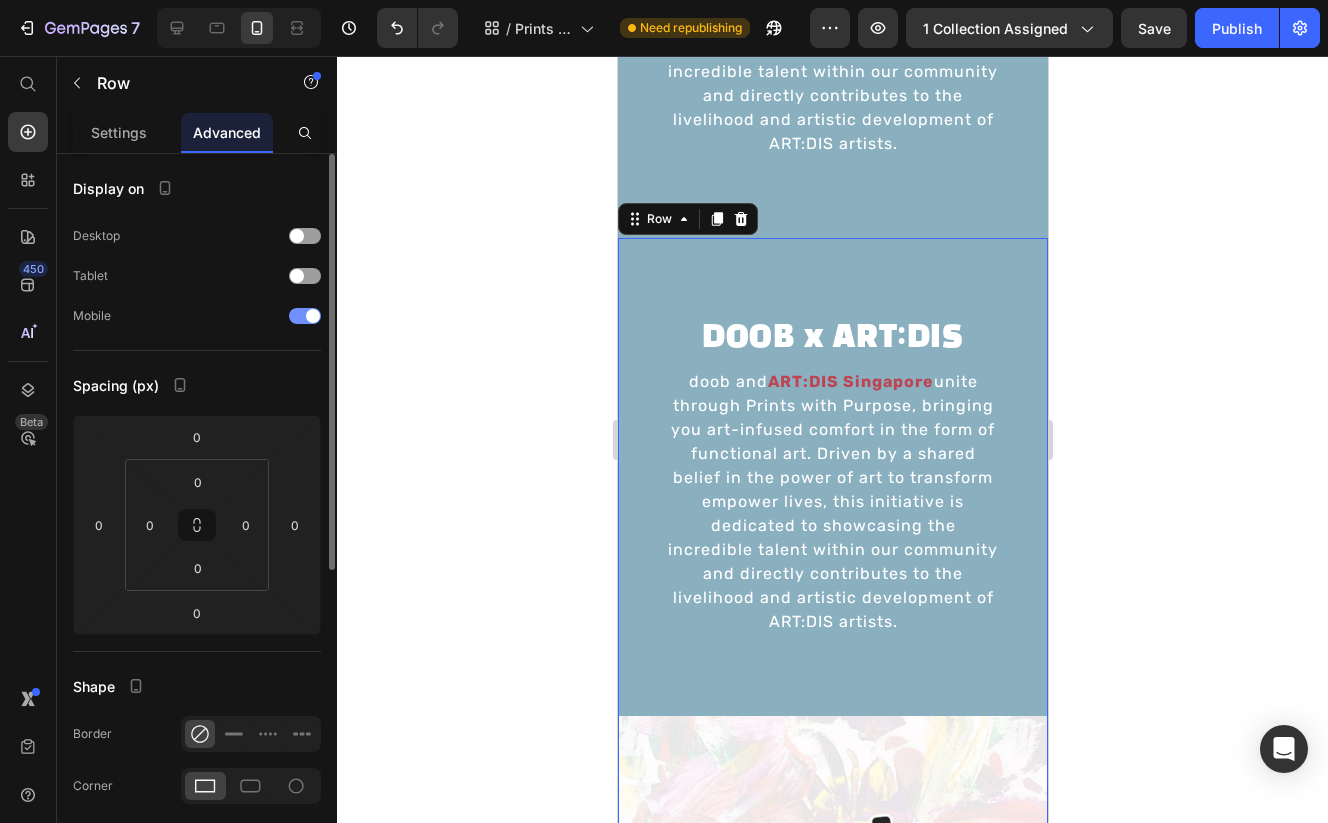 click at bounding box center [313, 316] 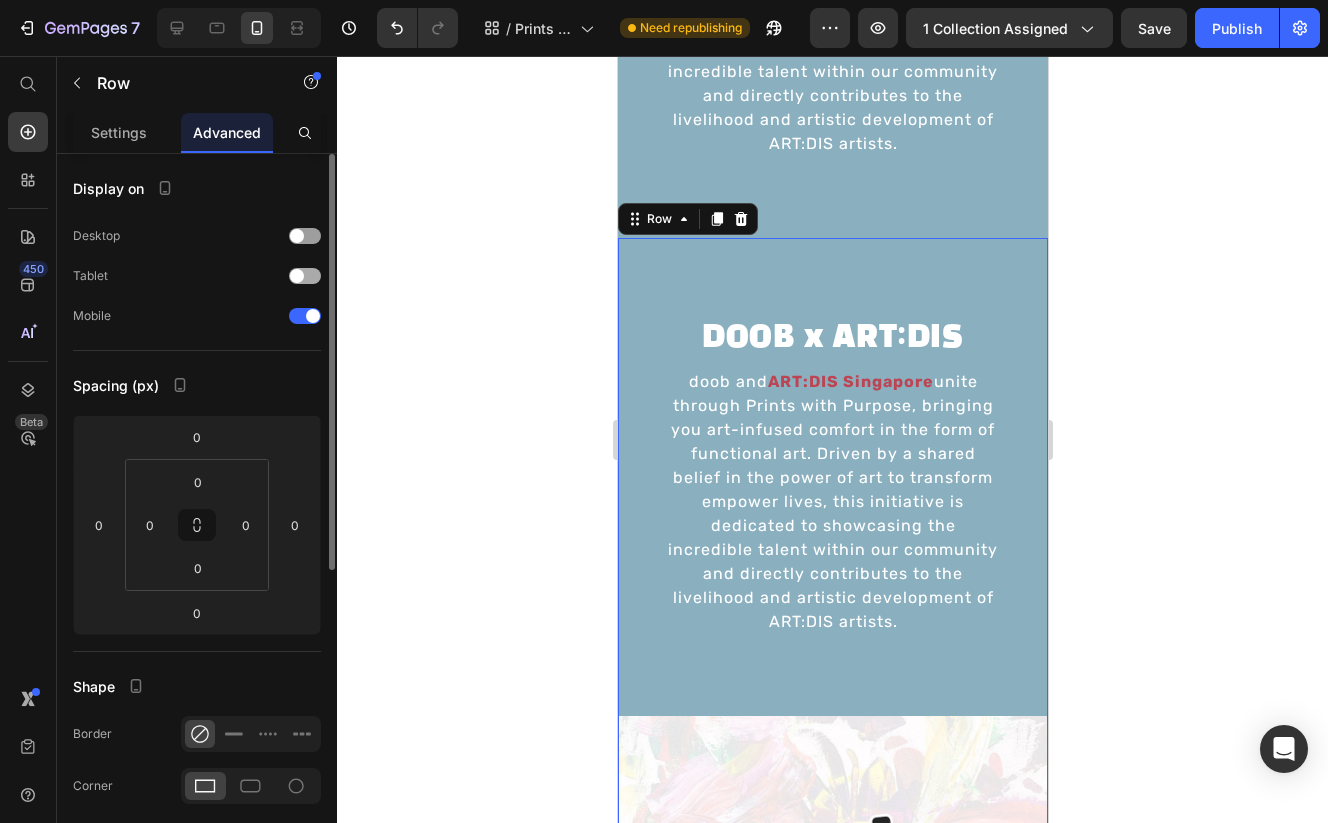 click at bounding box center (305, 276) 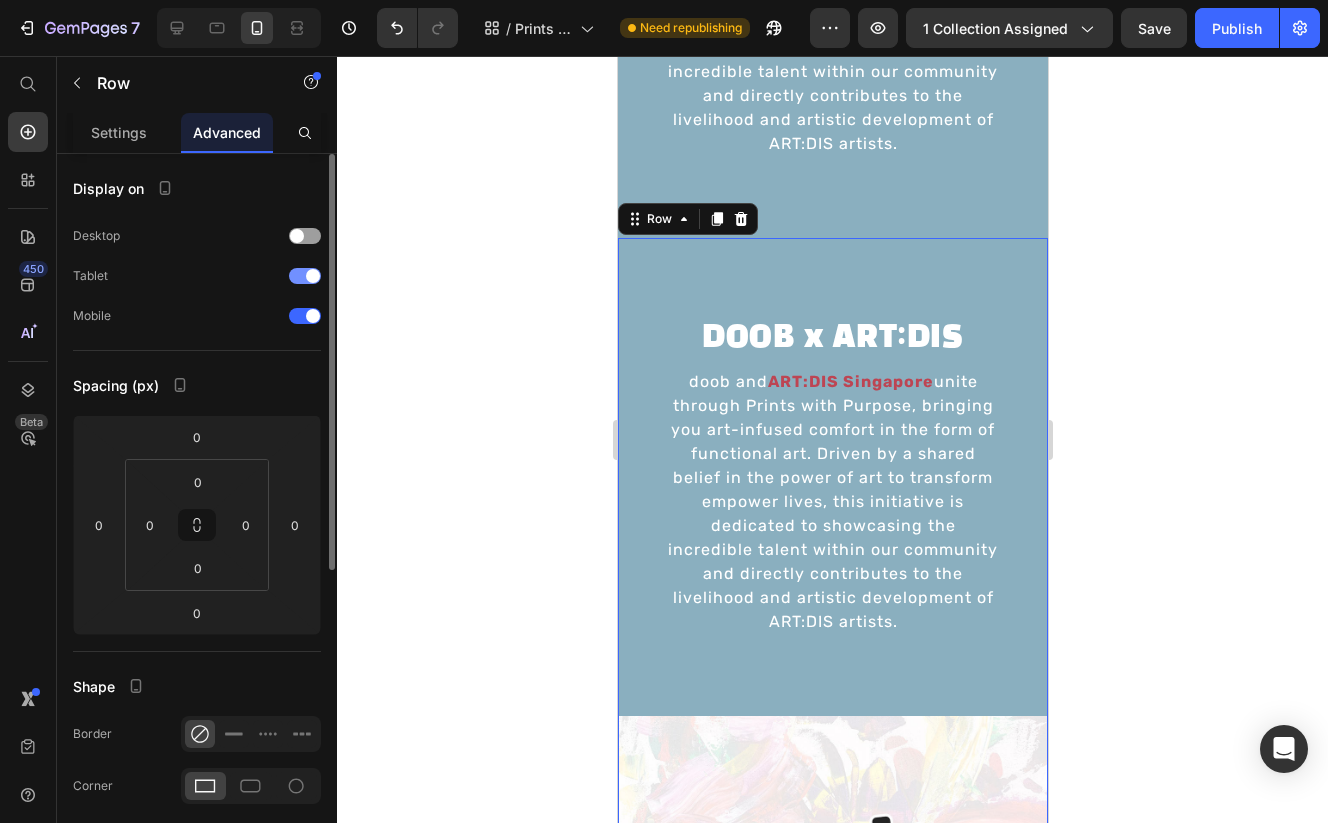 click at bounding box center [305, 236] 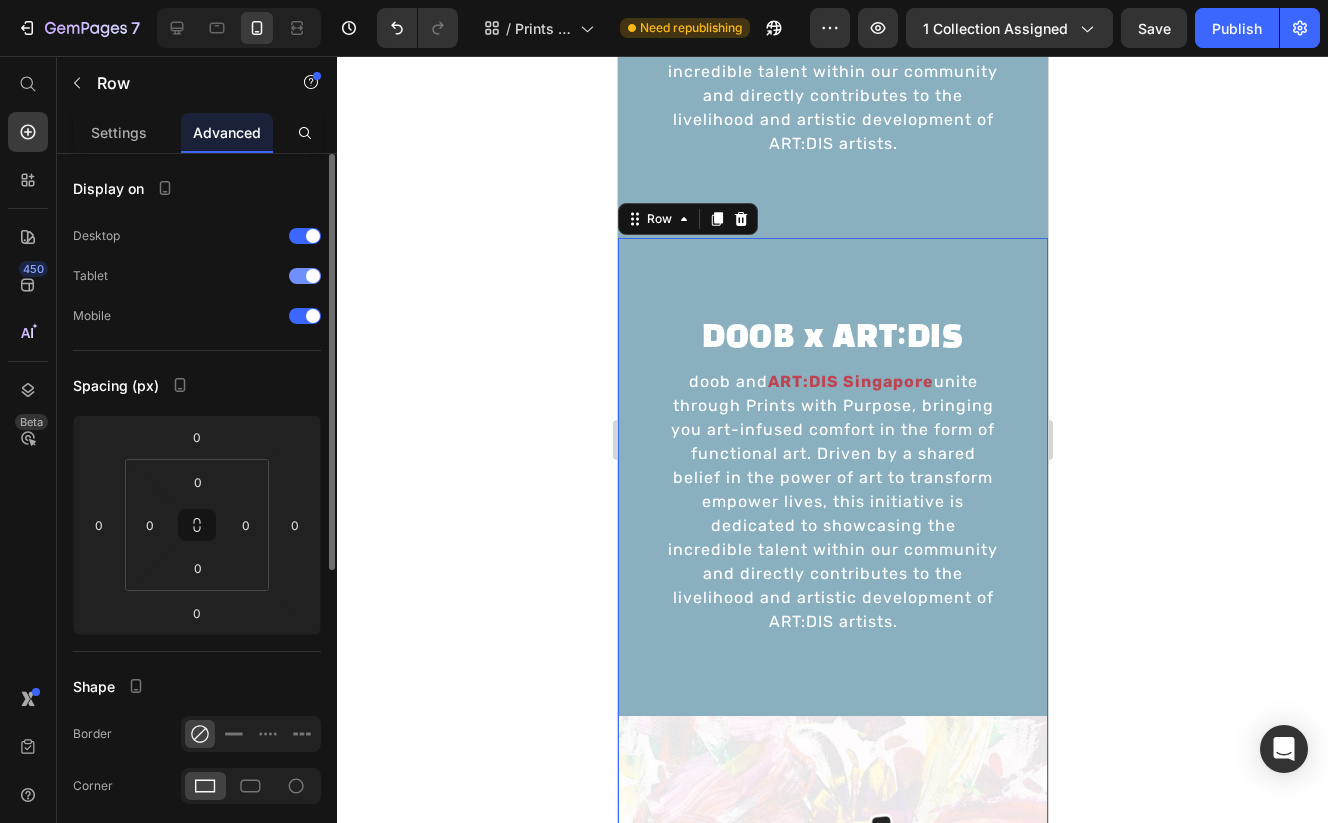 click at bounding box center [313, 316] 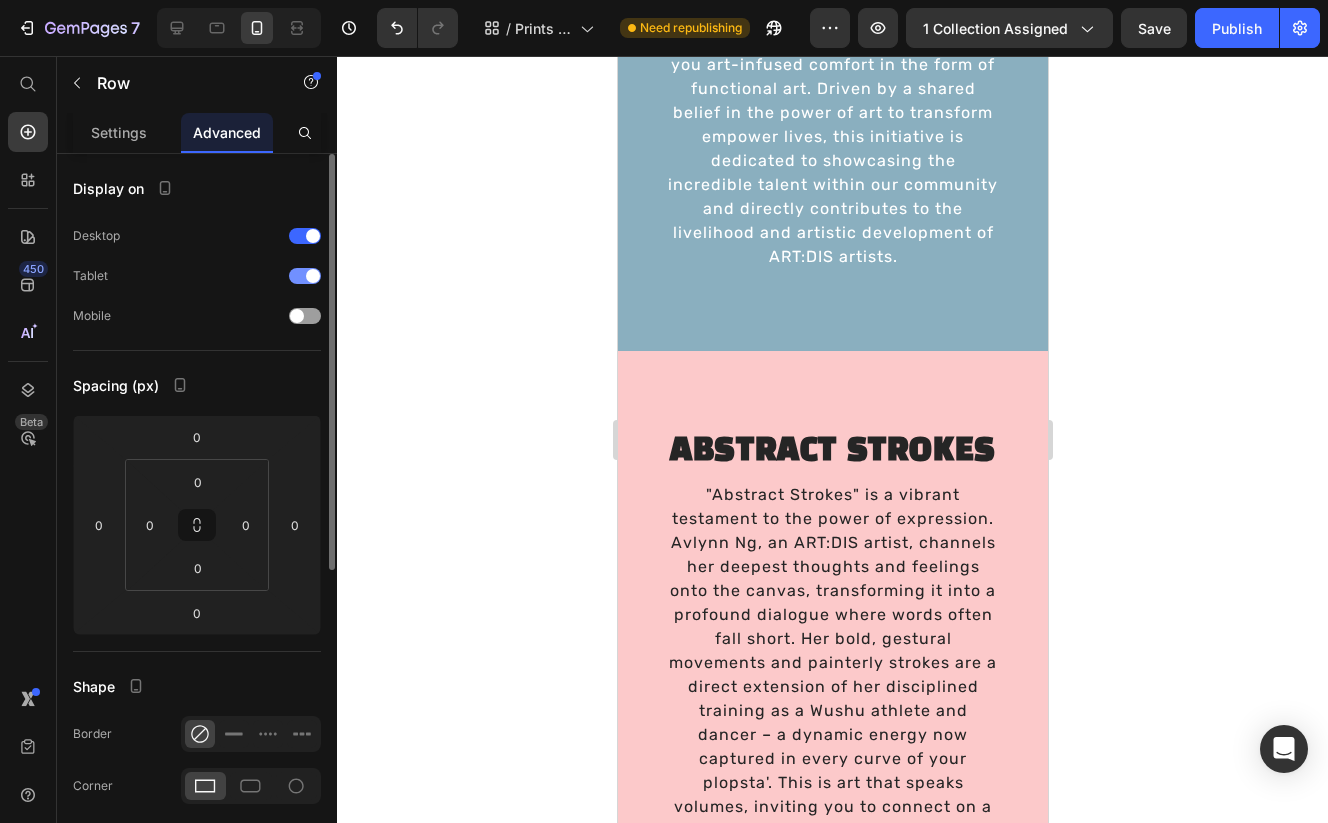 scroll, scrollTop: 2227, scrollLeft: 0, axis: vertical 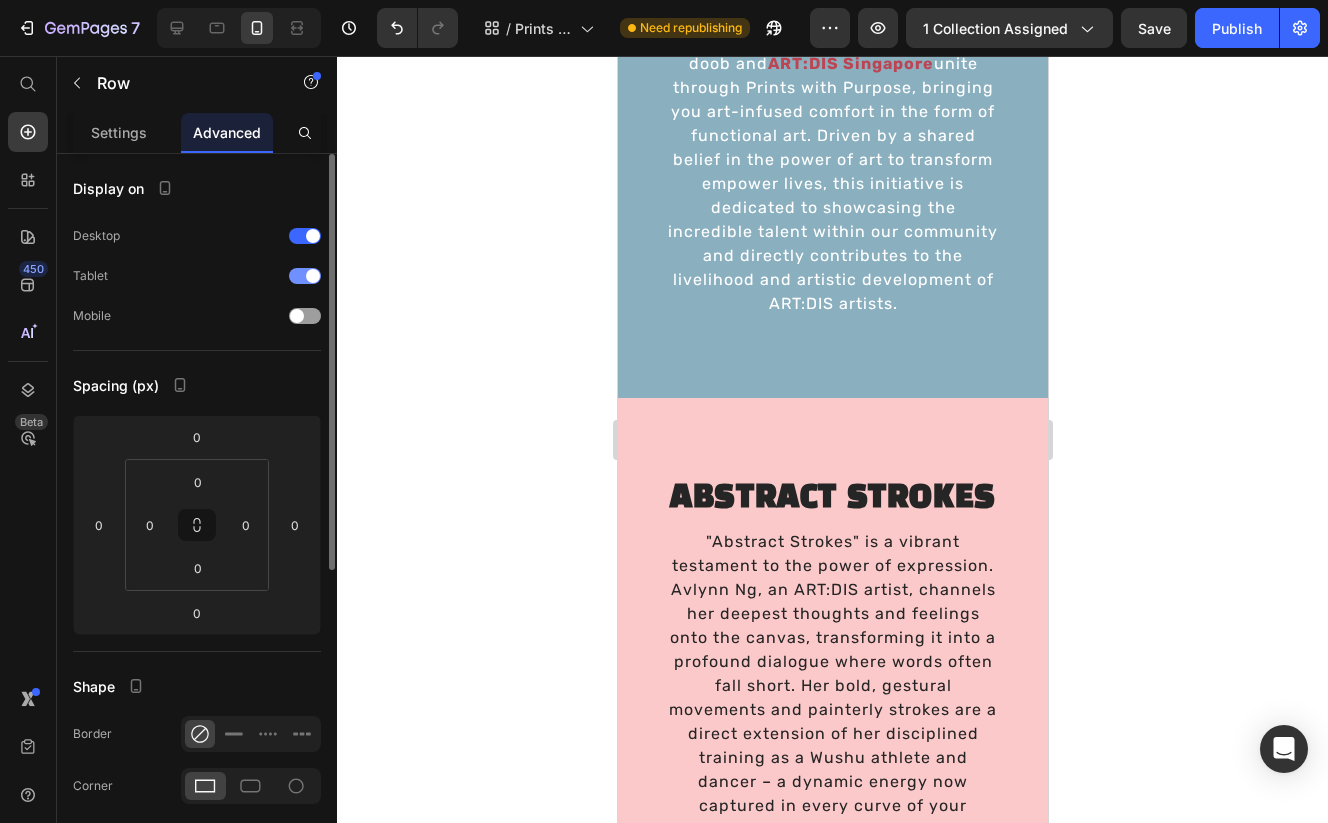 click 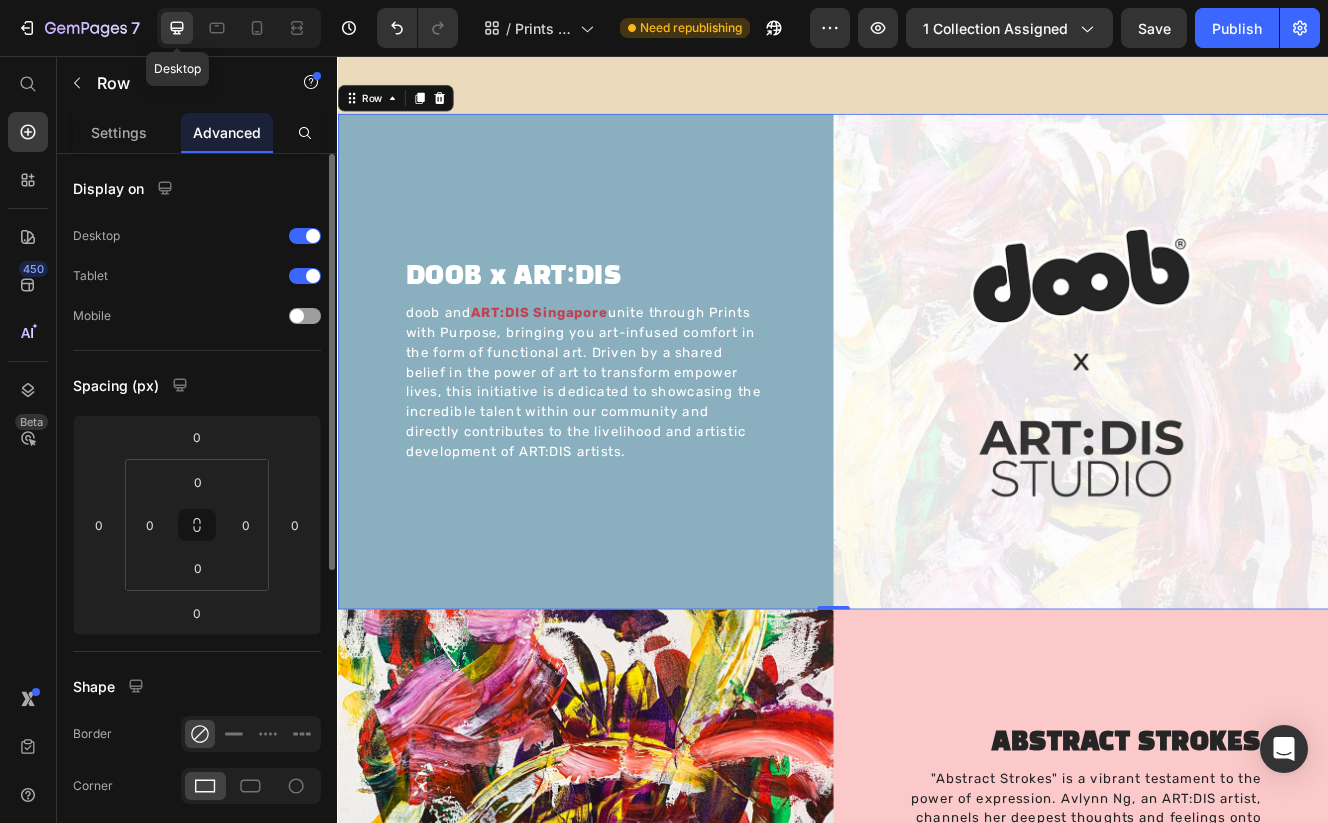 scroll, scrollTop: 1400, scrollLeft: 0, axis: vertical 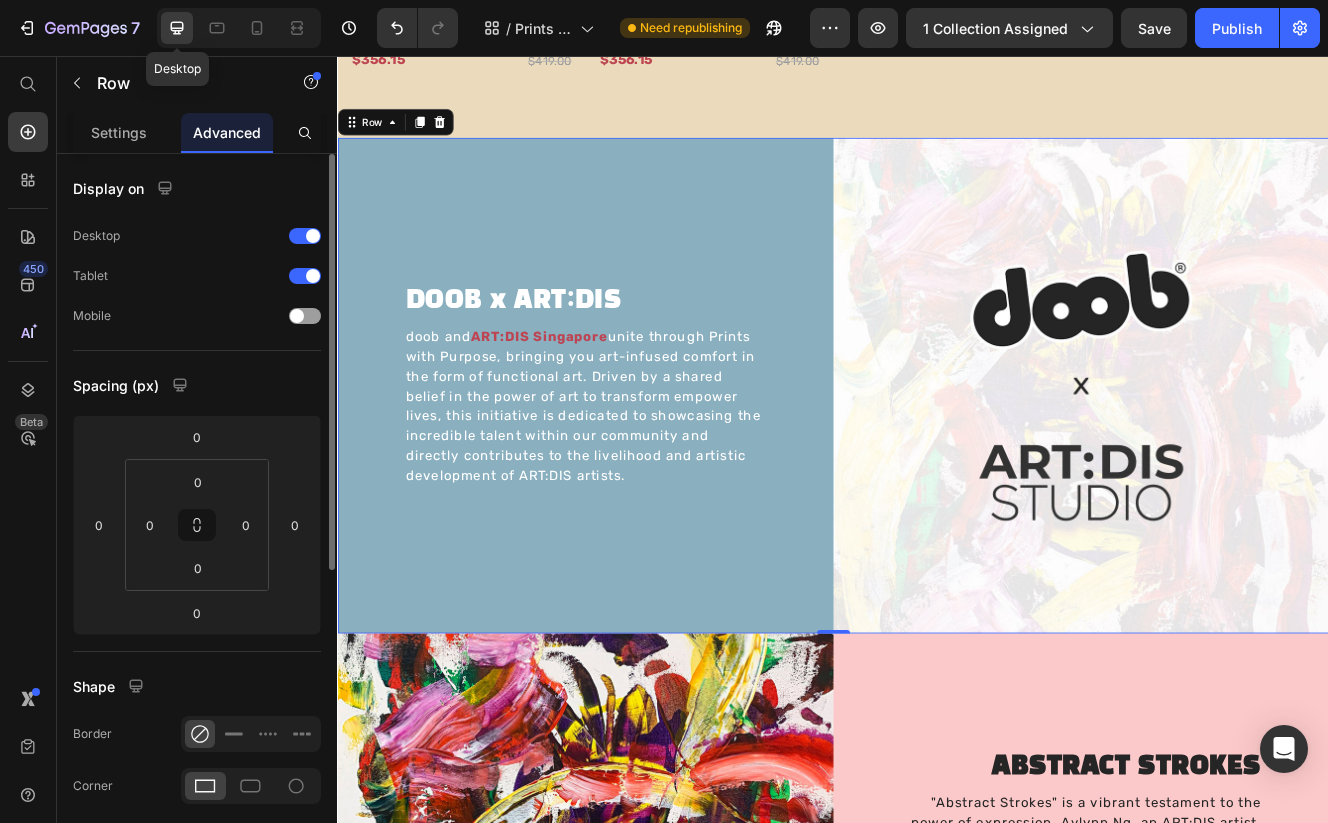 click 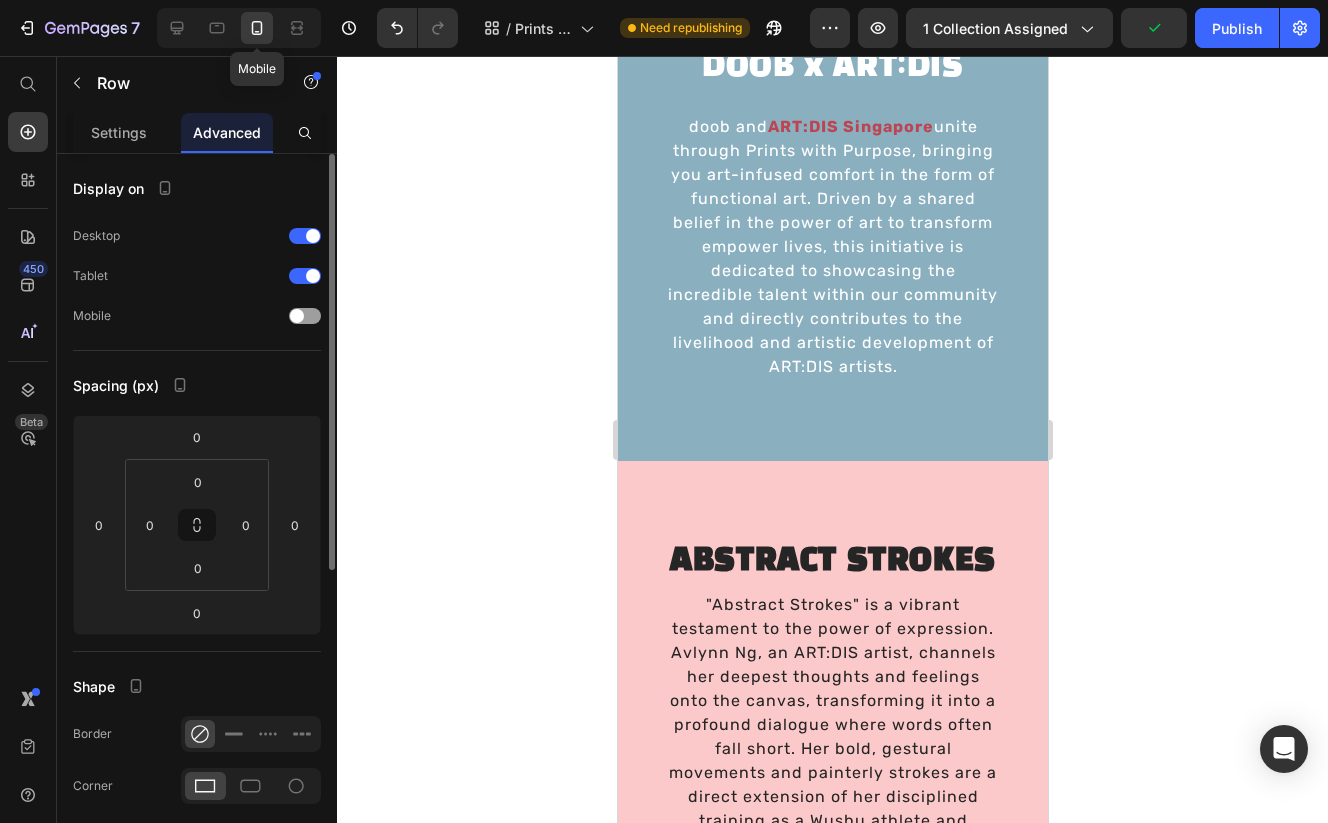 scroll, scrollTop: 2171, scrollLeft: 0, axis: vertical 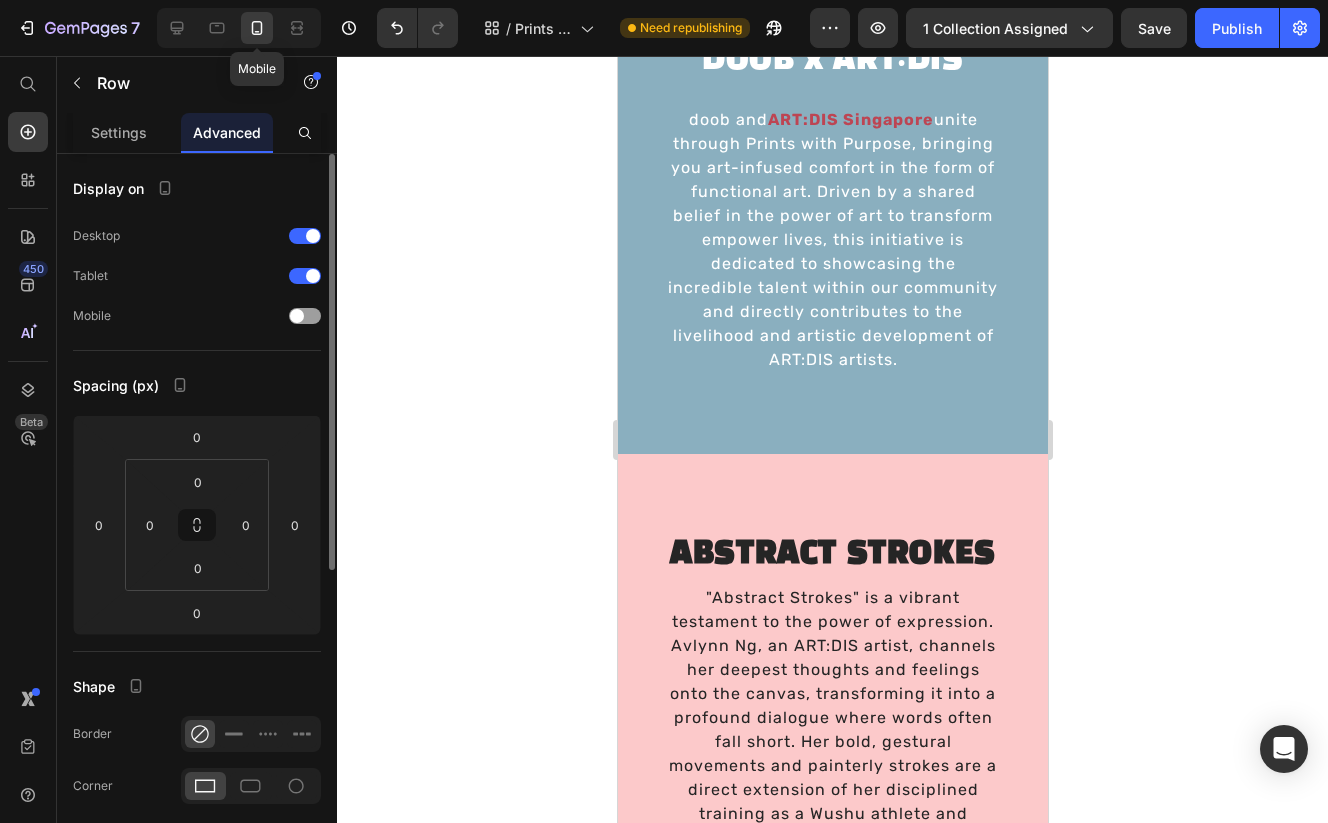 click on "ABSTRACT STROKES Heading" at bounding box center (832, 519) 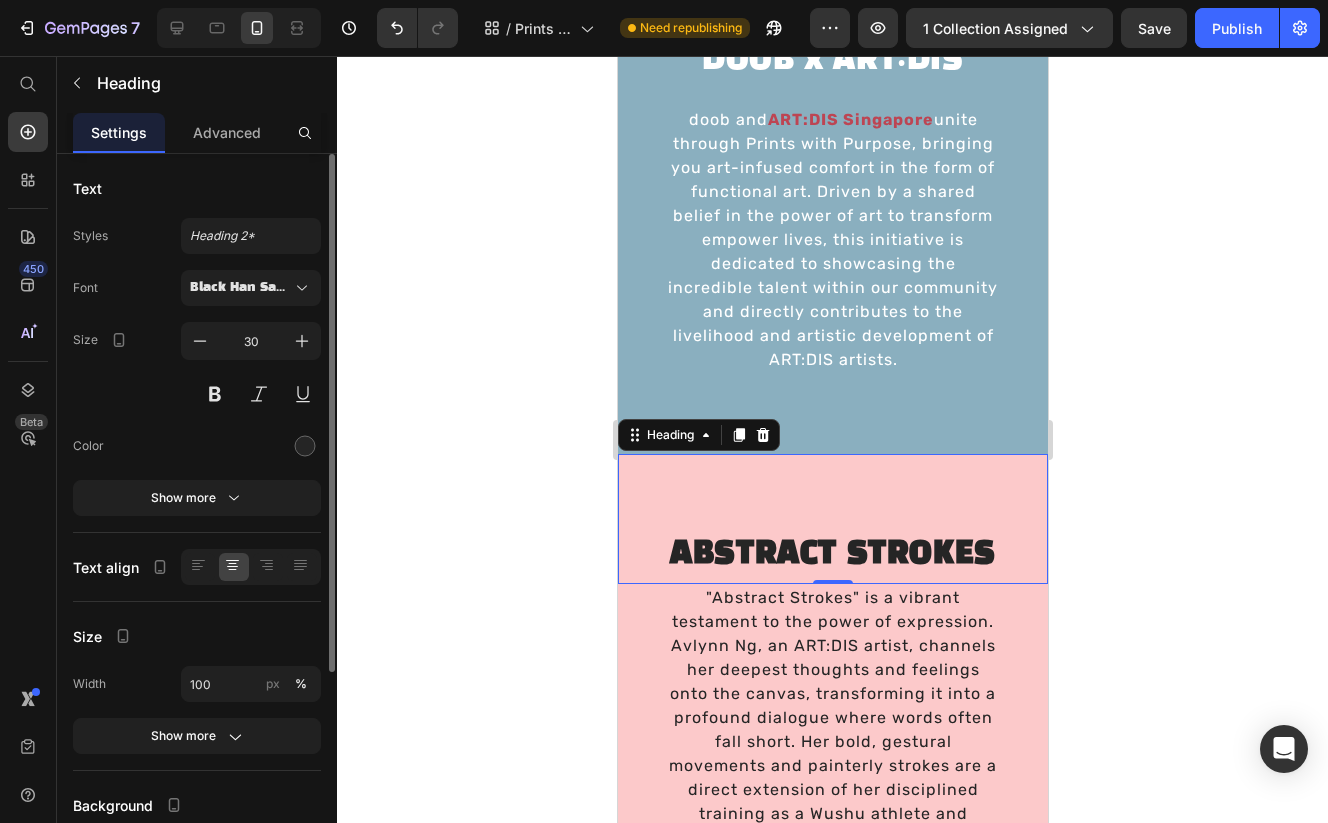 click at bounding box center [239, 28] 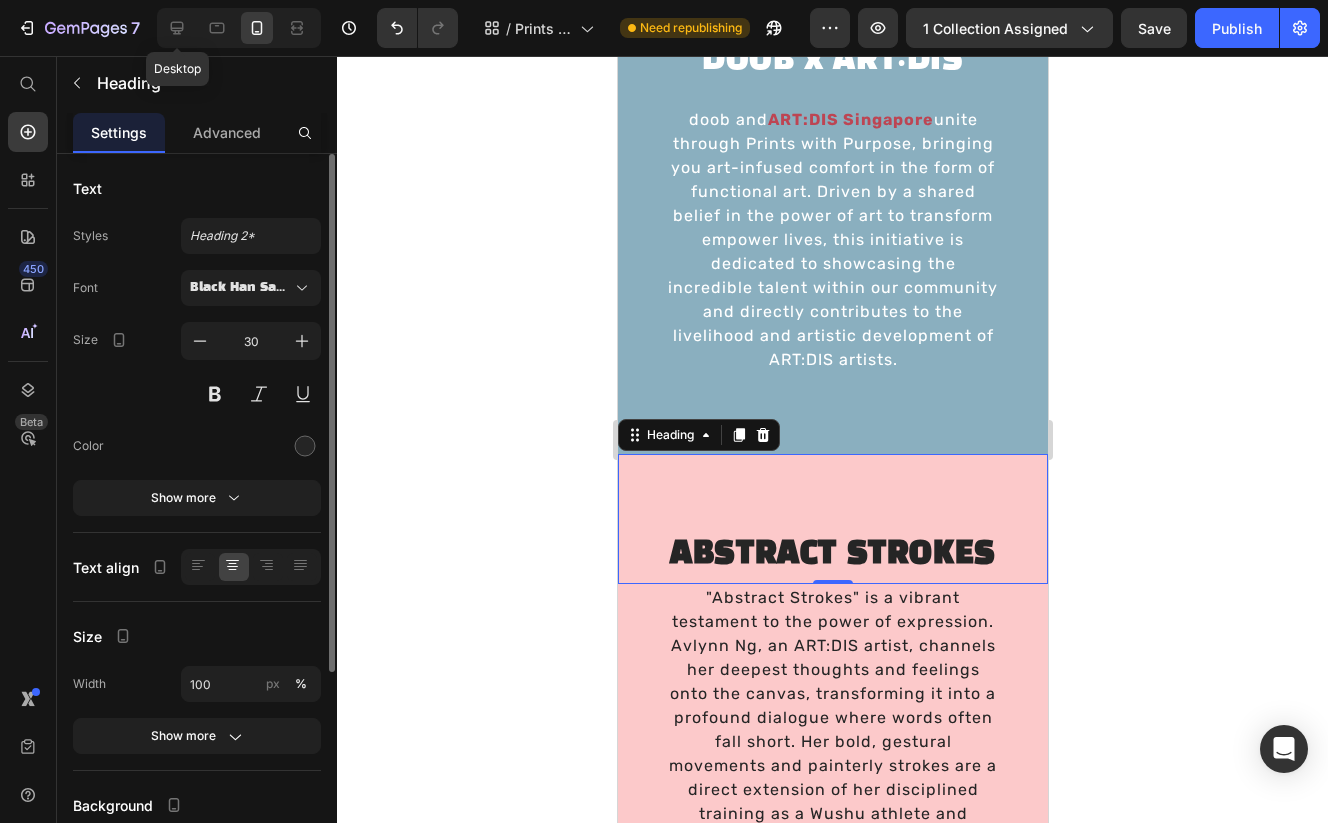 click 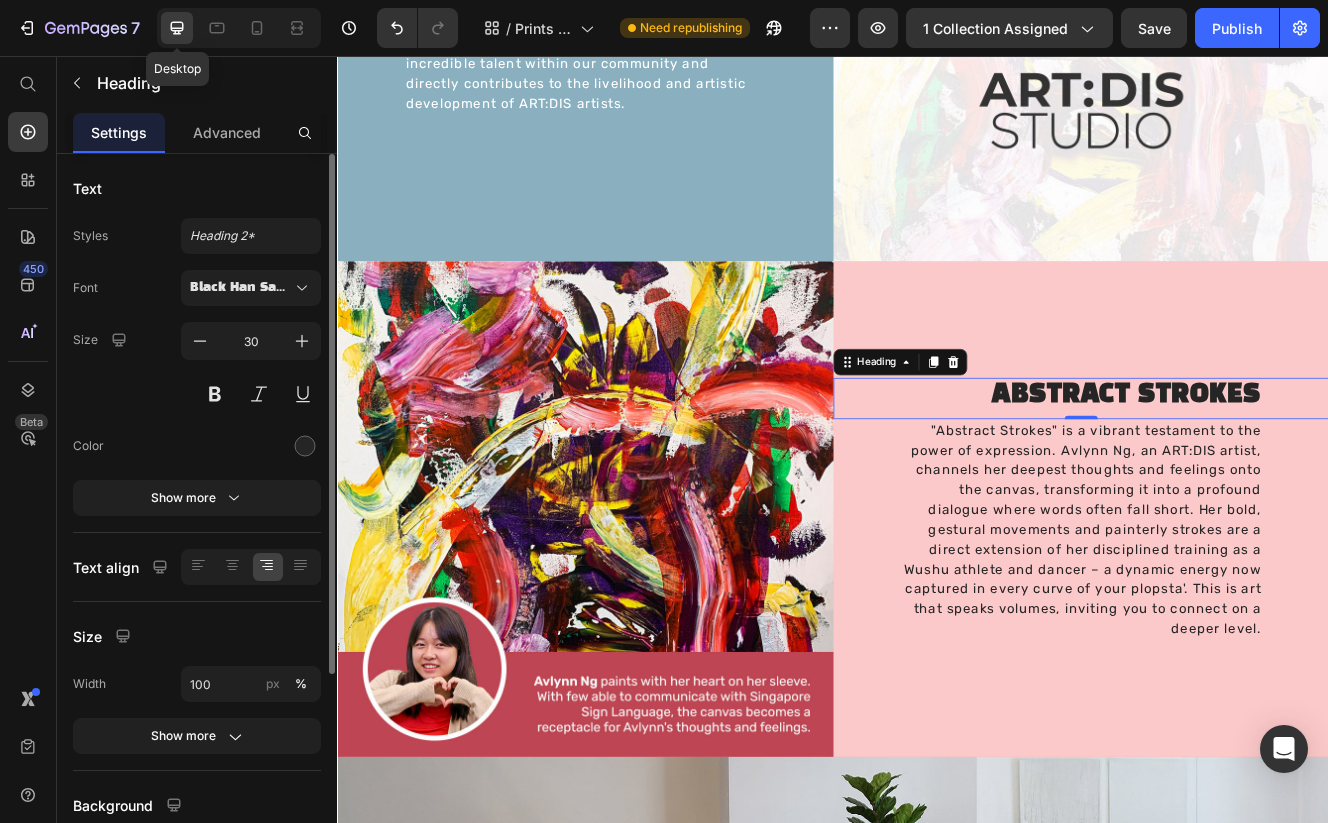 scroll, scrollTop: 1839, scrollLeft: 0, axis: vertical 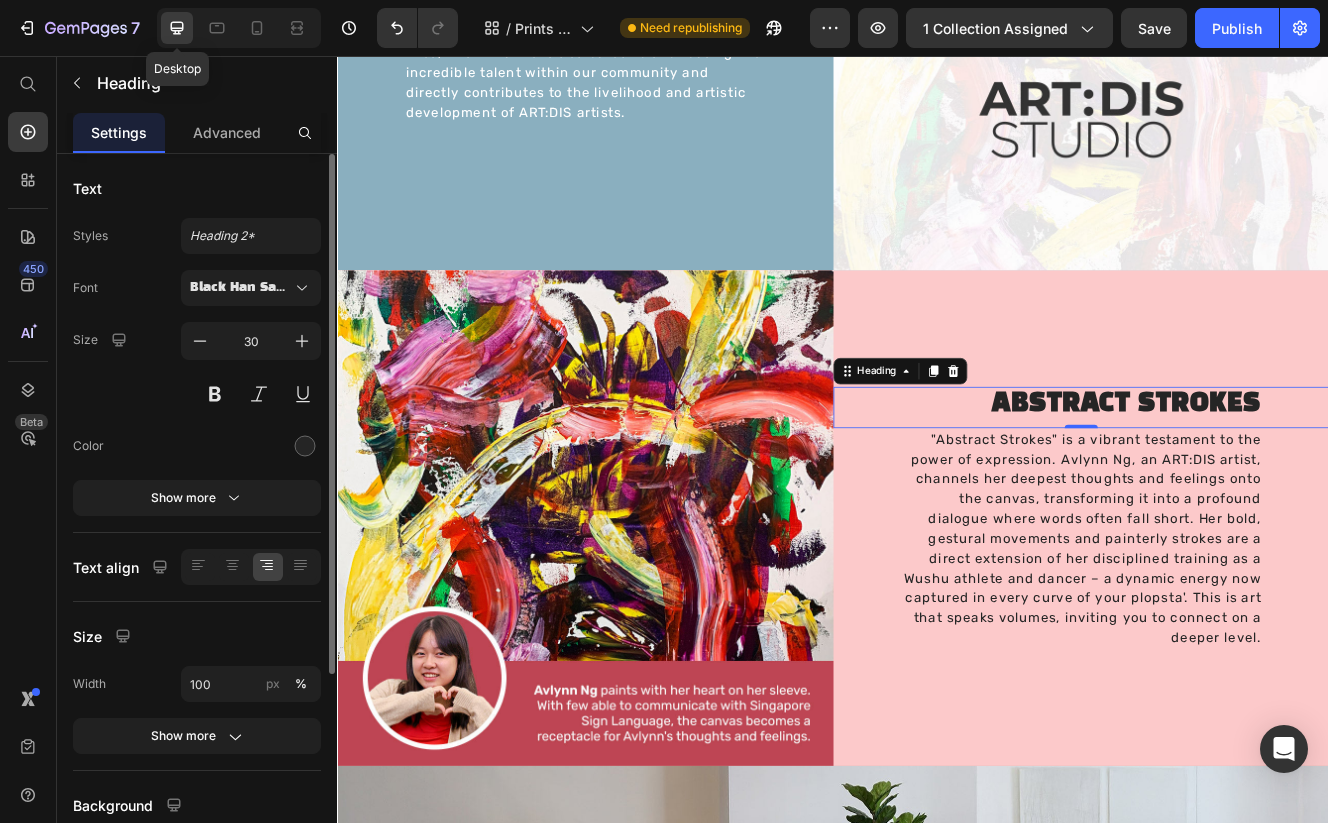 click at bounding box center (637, 616) 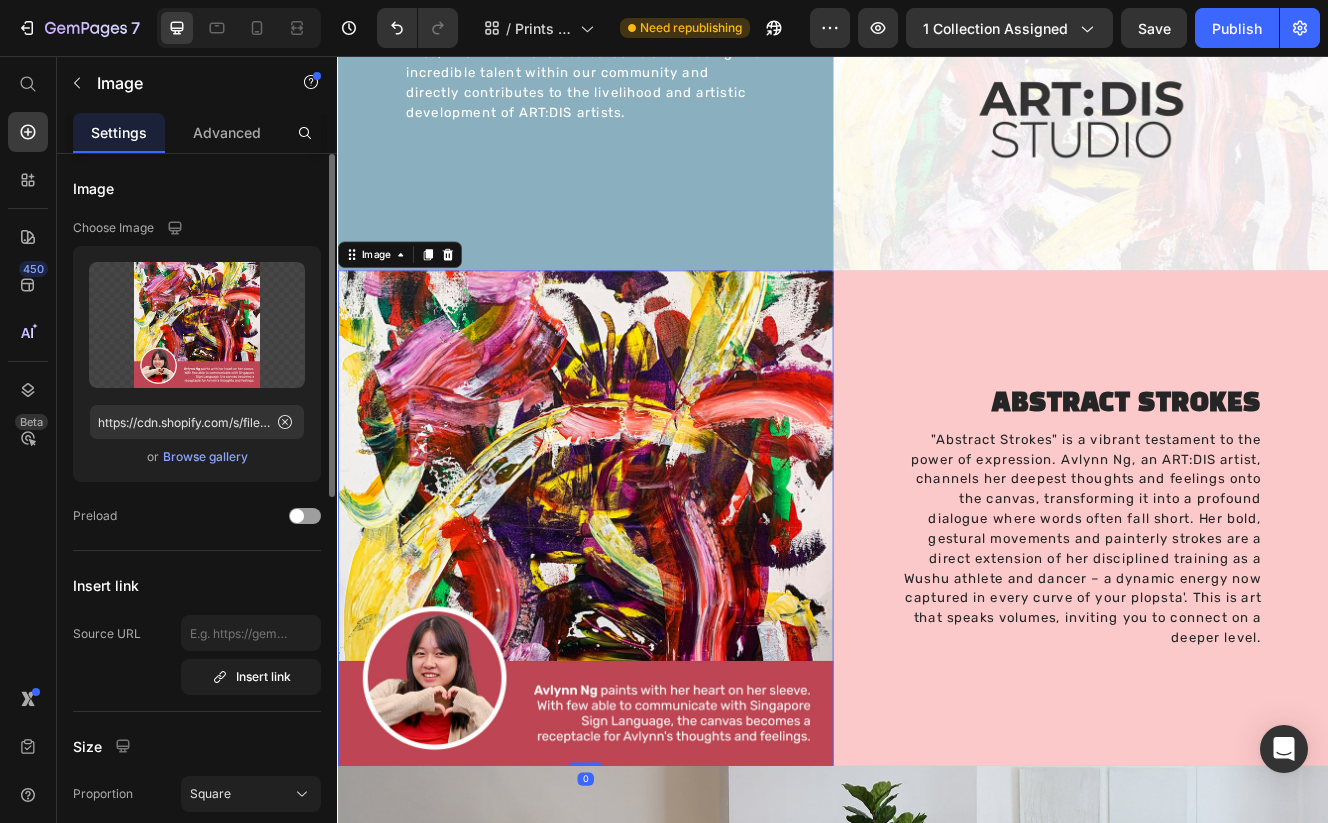 click on "Image" at bounding box center [383, 297] 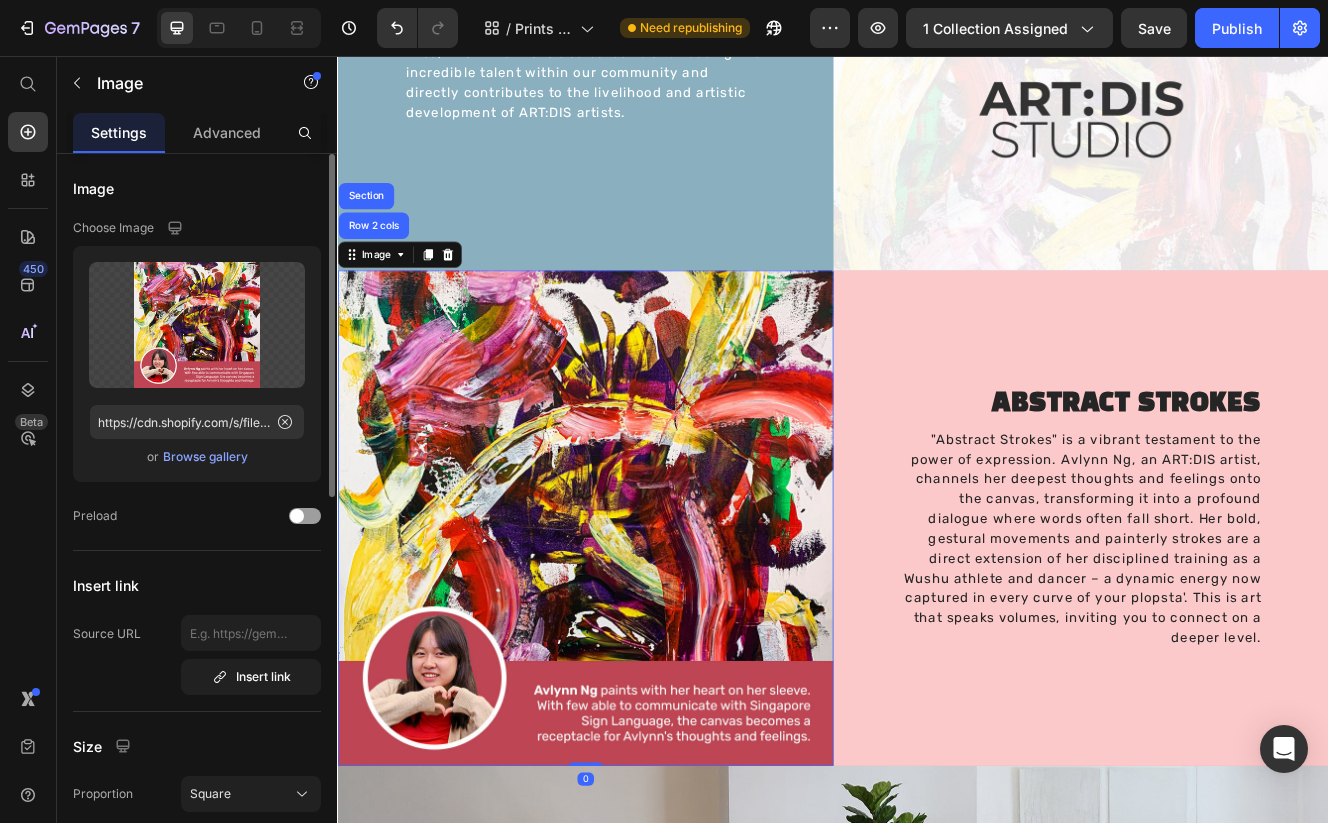click on "Row 2 cols" at bounding box center [380, 262] 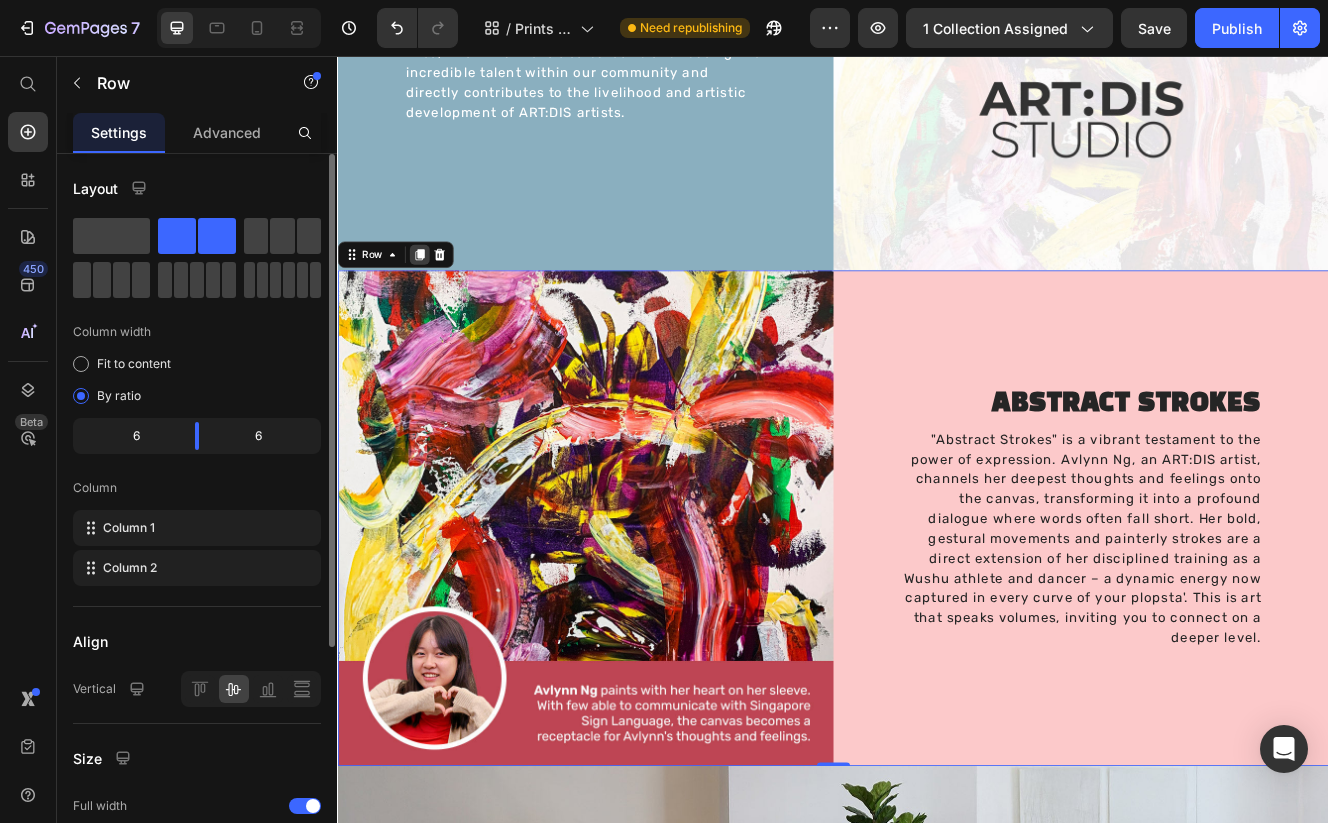 drag, startPoint x: 650, startPoint y: 337, endPoint x: 436, endPoint y: 297, distance: 217.70622 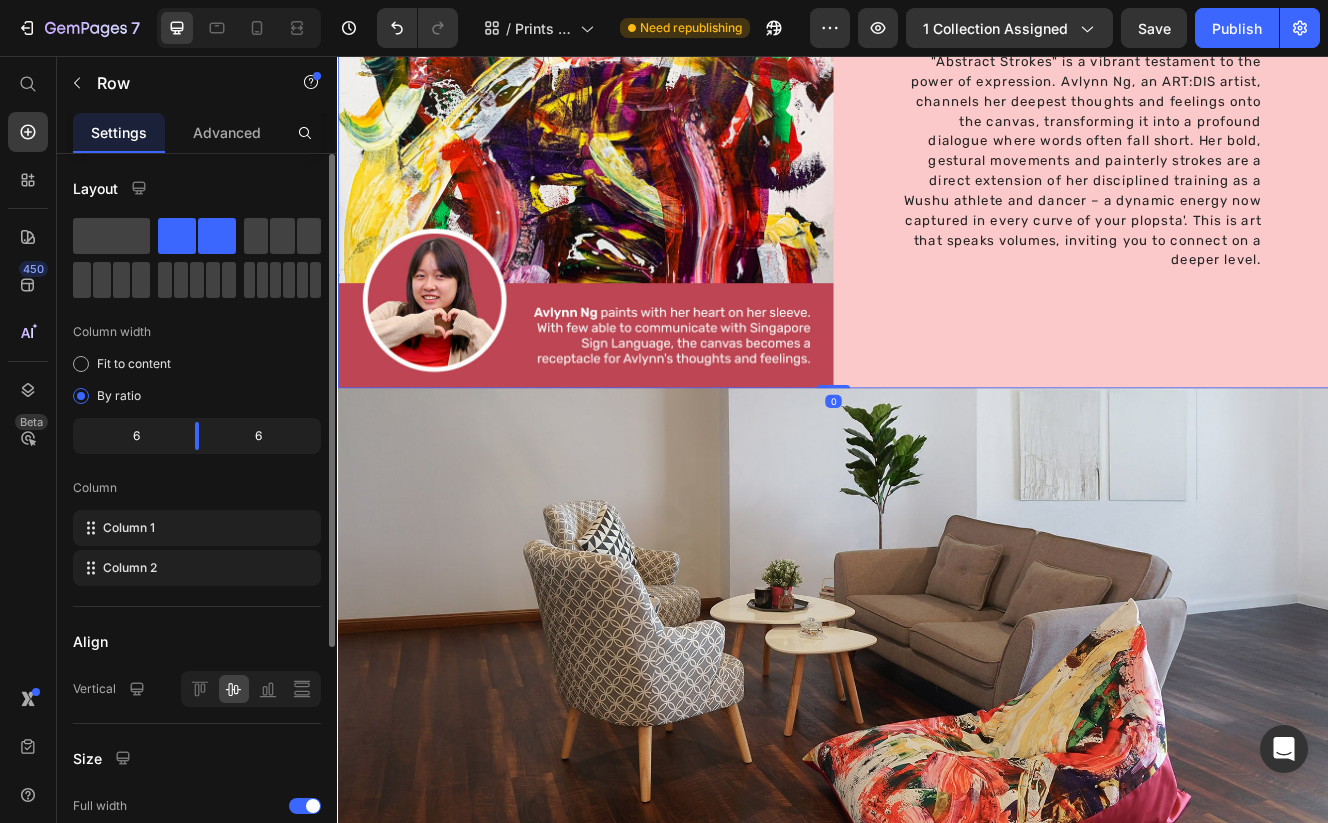 scroll, scrollTop: 1072, scrollLeft: 0, axis: vertical 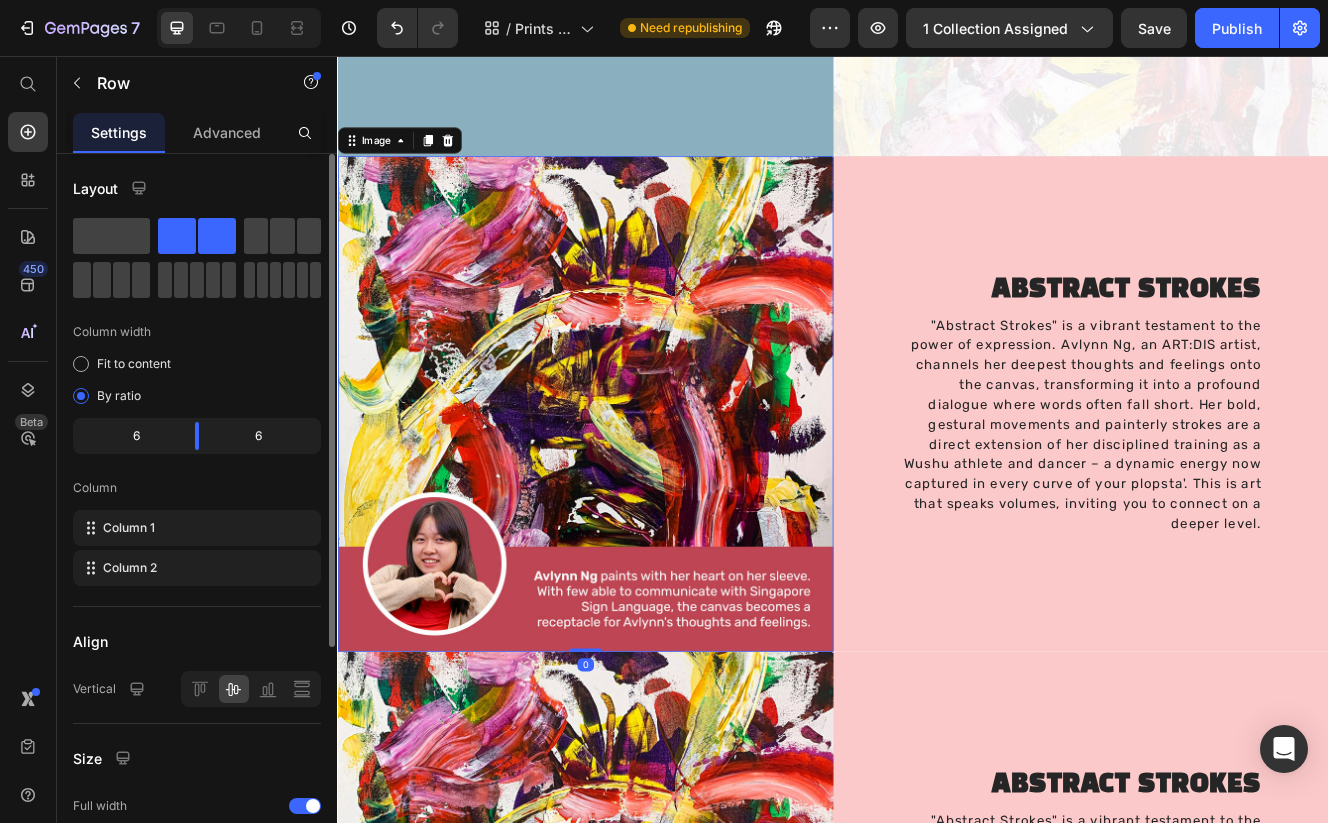 click at bounding box center [637, 477] 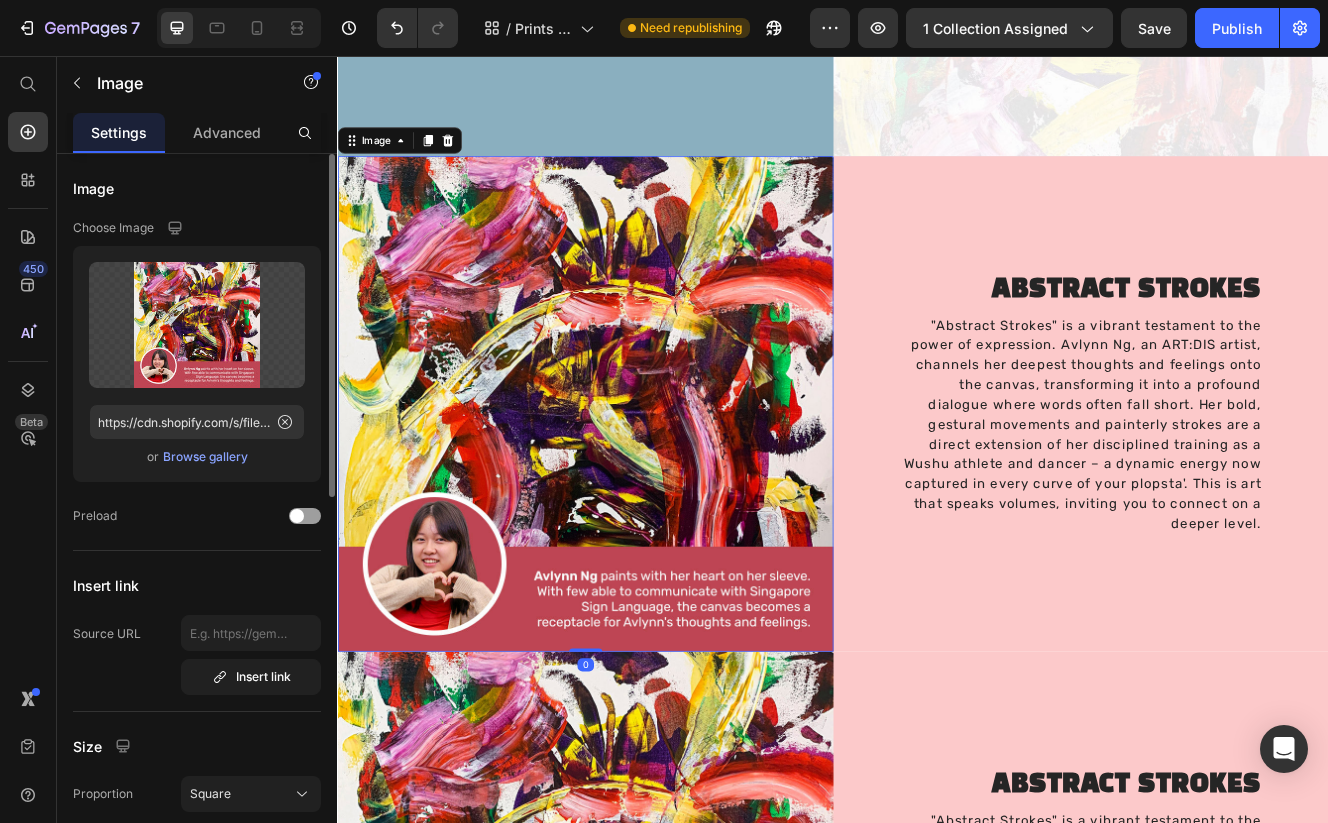 scroll, scrollTop: 1979, scrollLeft: 0, axis: vertical 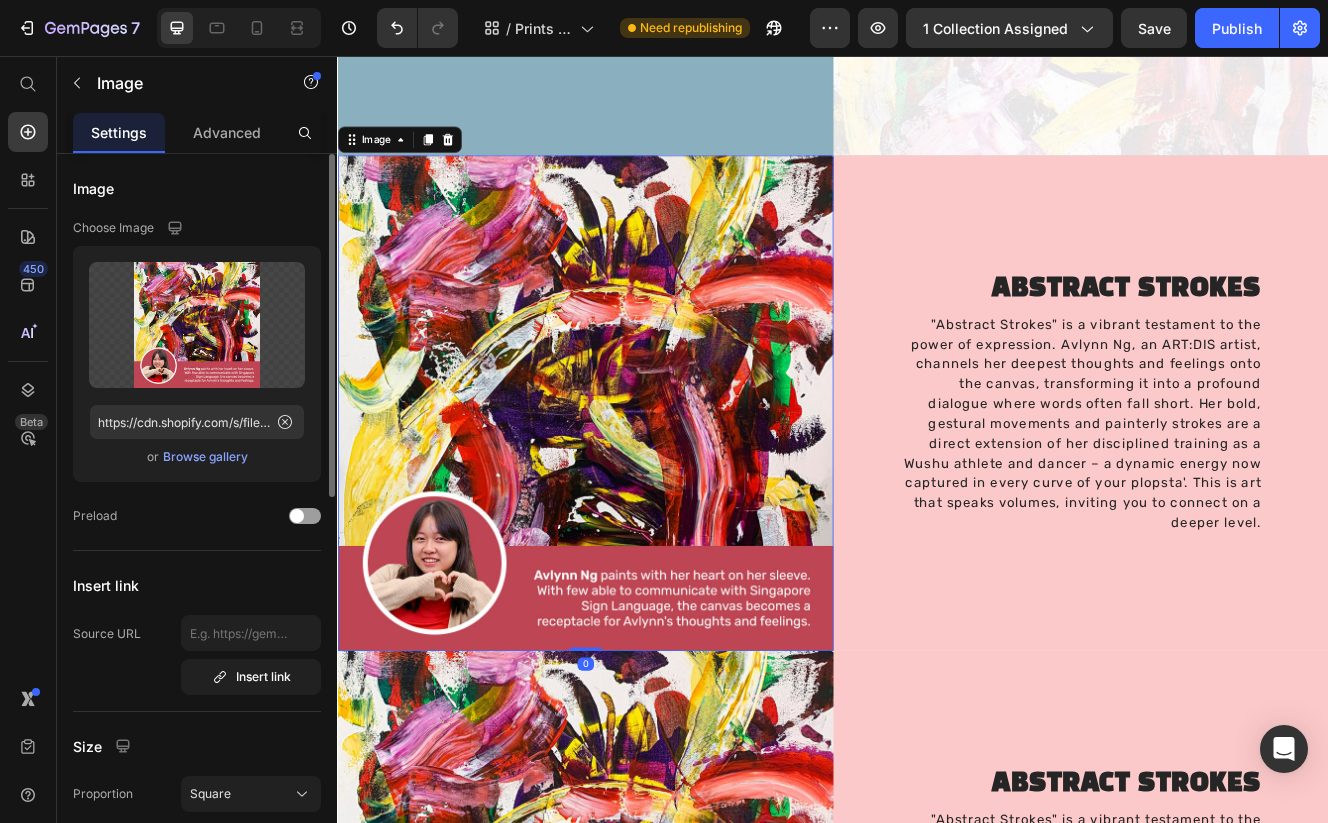 click on "Image" at bounding box center [383, 157] 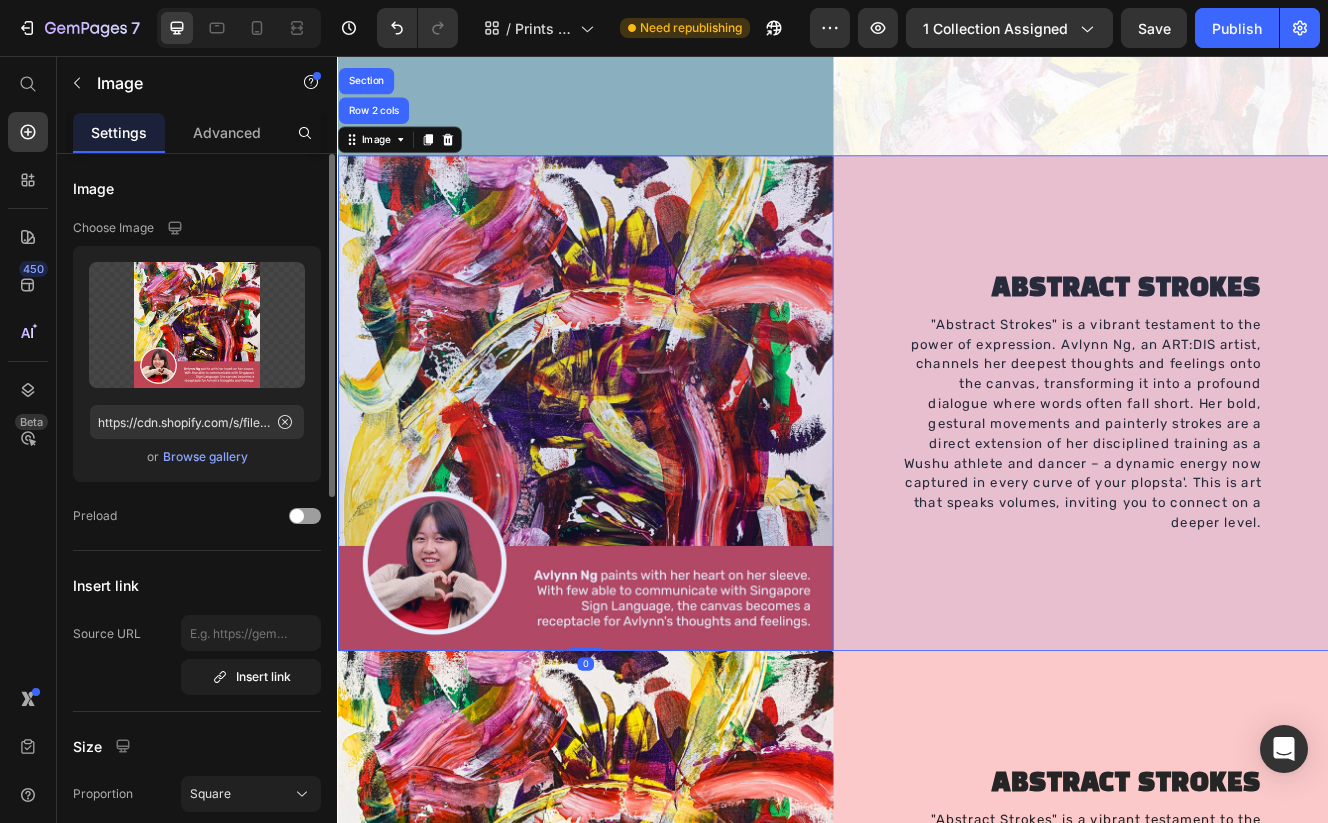 click on "Row 2 cols" at bounding box center [380, 122] 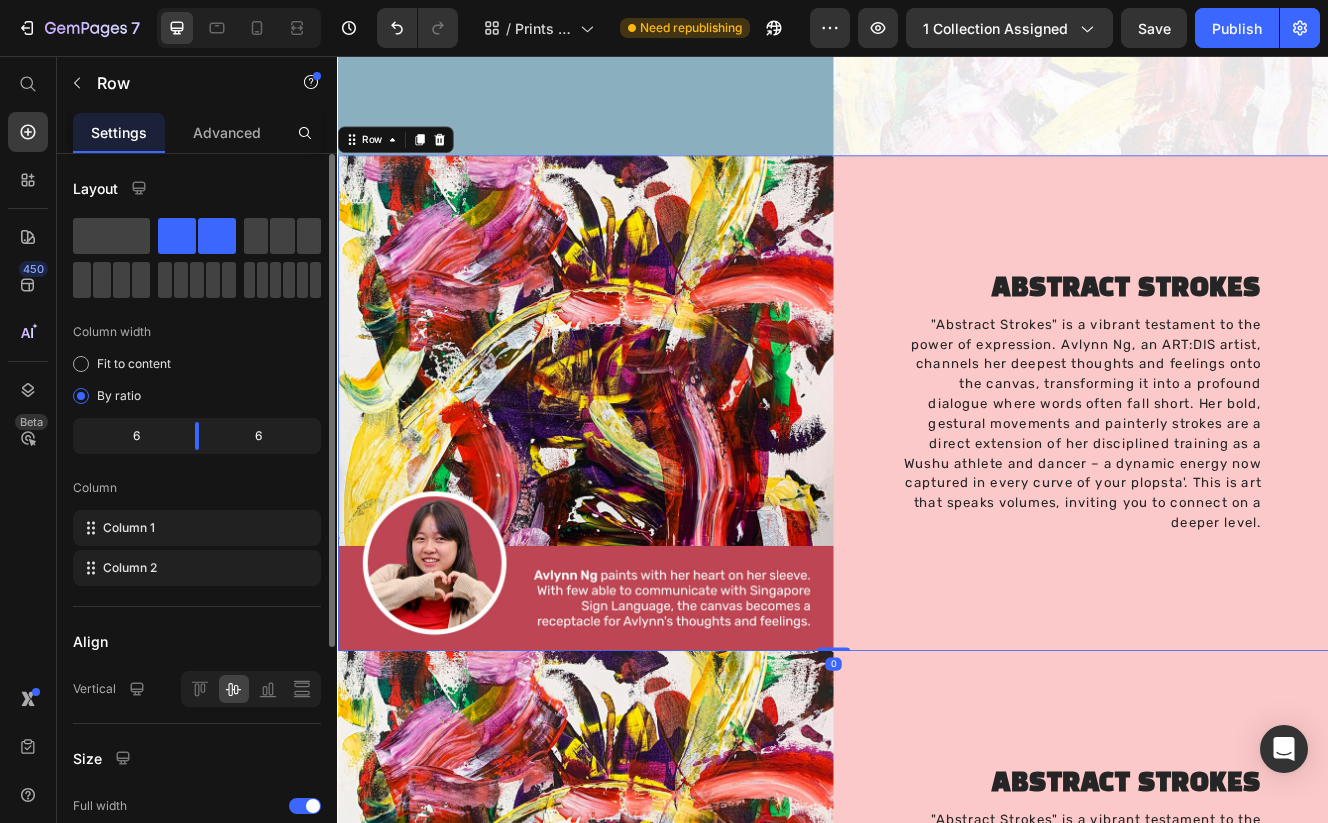 click on "Advanced" at bounding box center [227, 132] 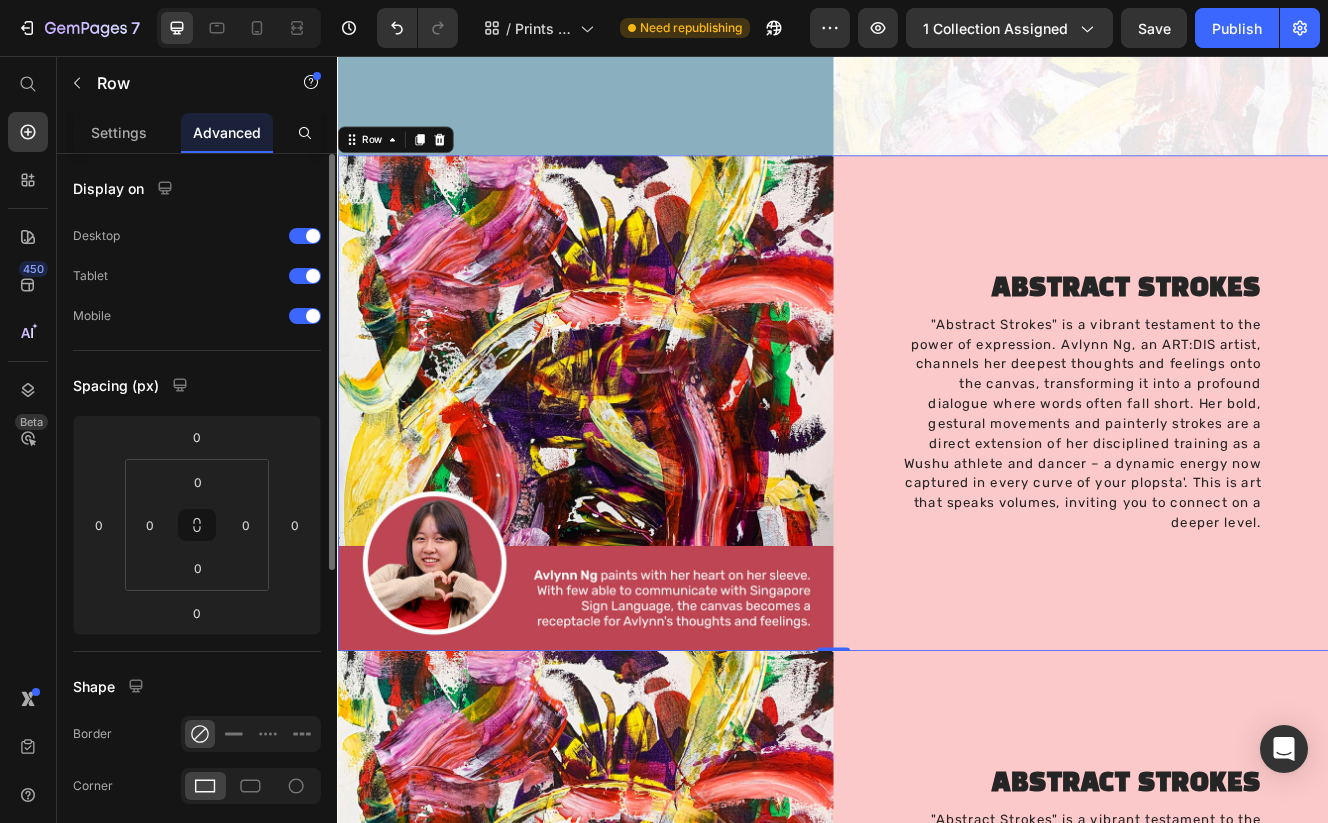 click at bounding box center (305, 236) 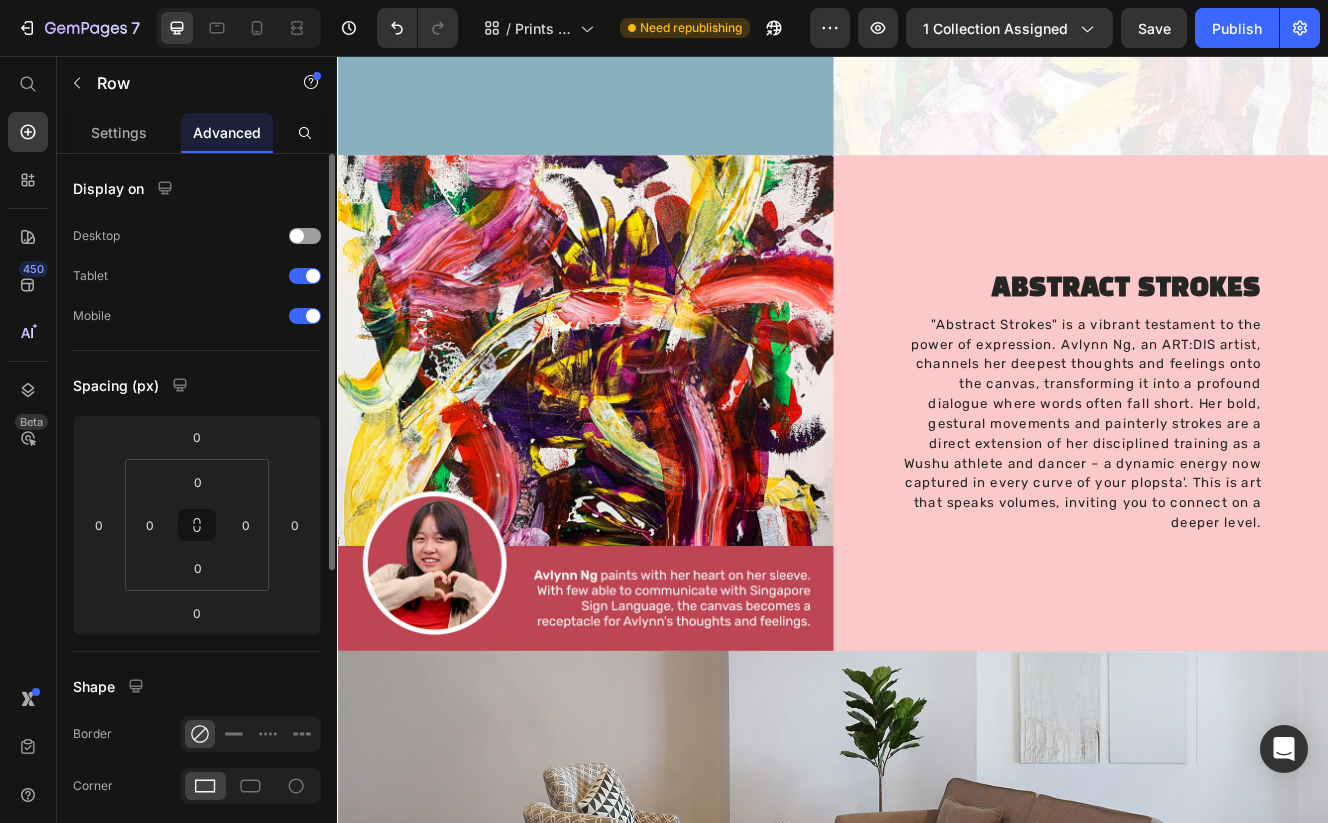 click at bounding box center [313, 276] 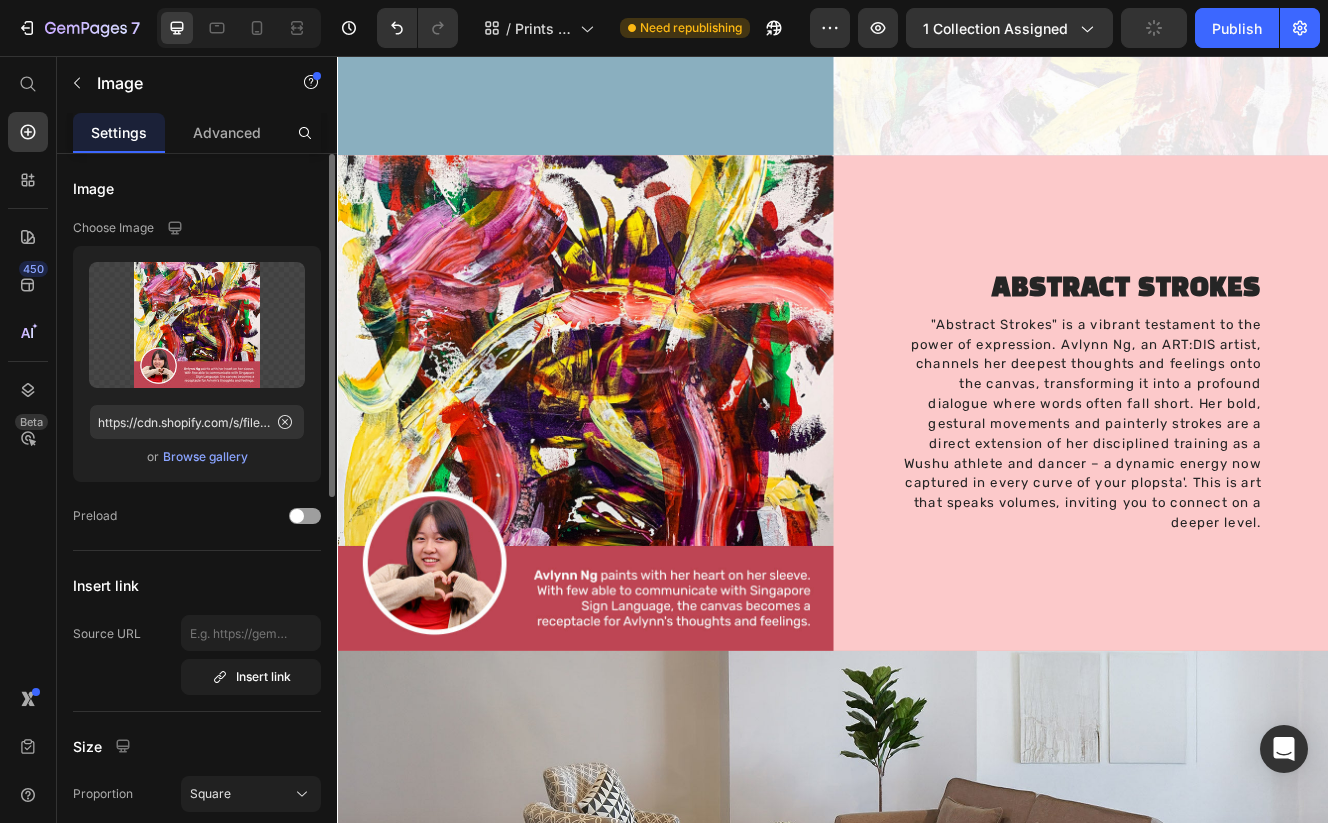 click at bounding box center (637, 476) 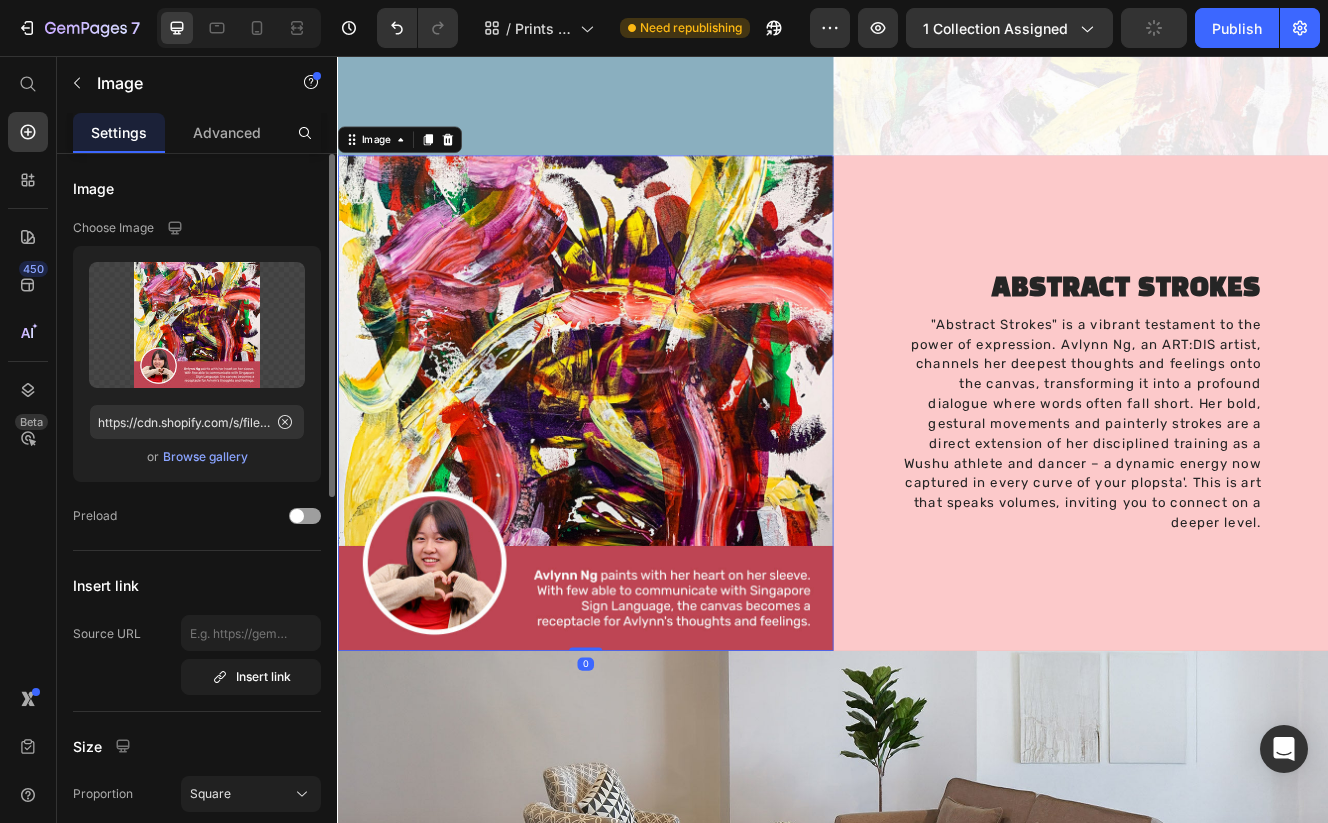 click on "Image" at bounding box center (383, 157) 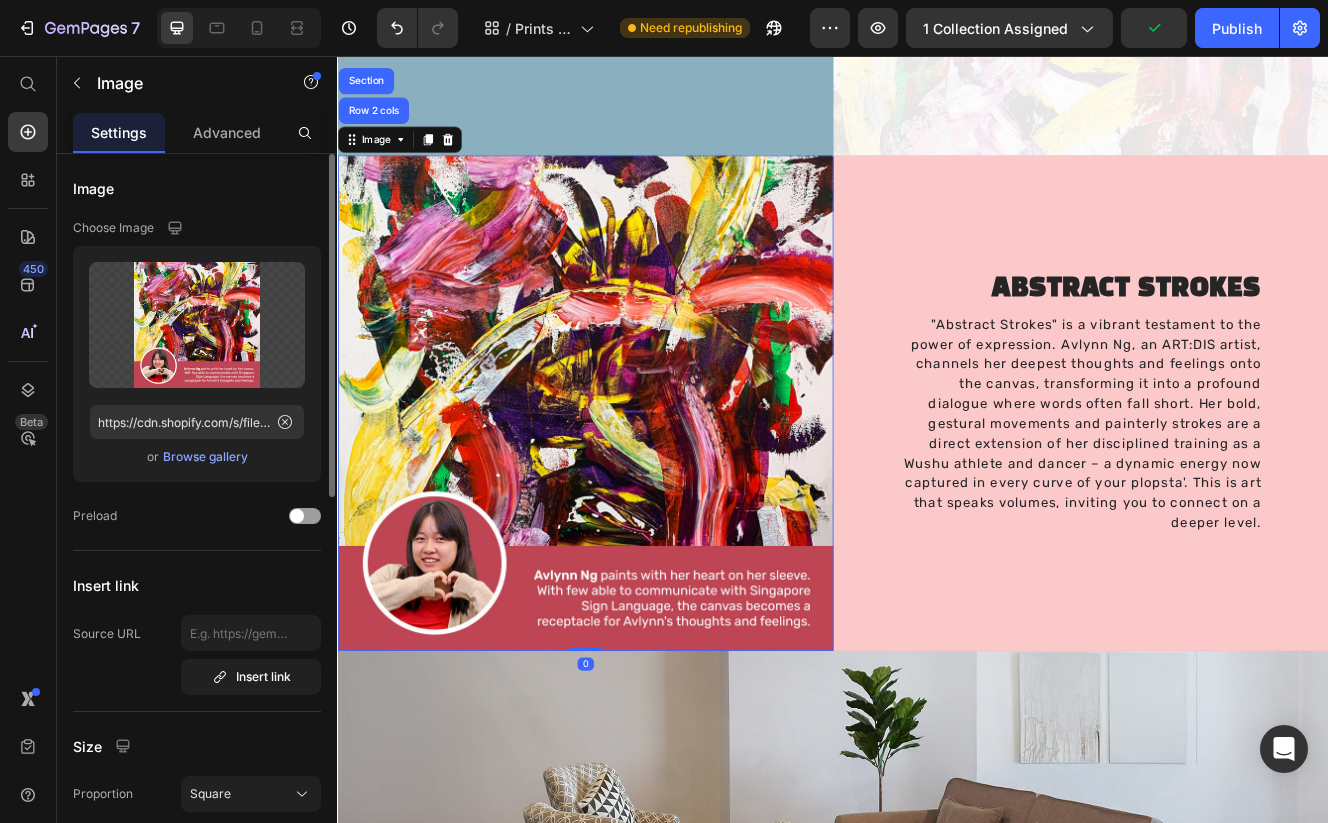 click 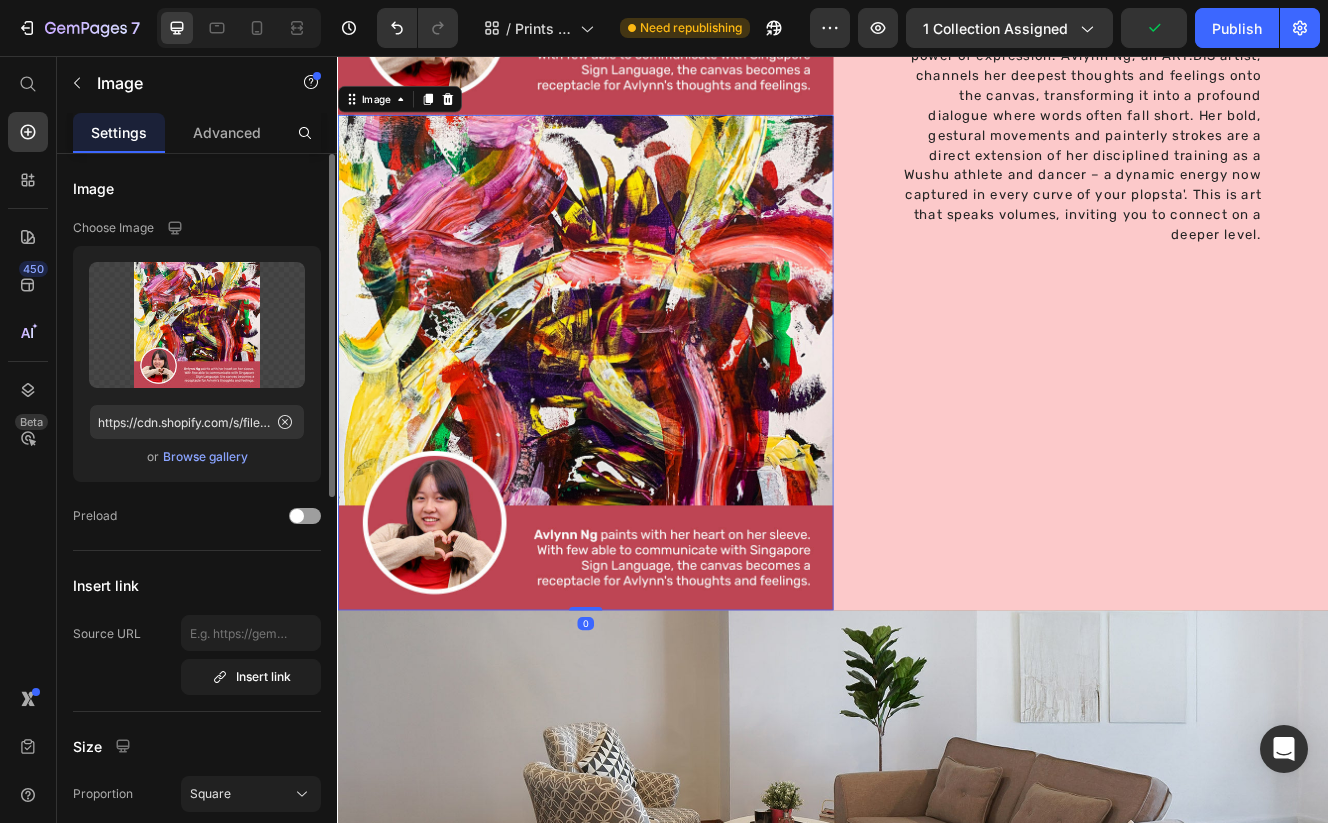 scroll, scrollTop: 2629, scrollLeft: 0, axis: vertical 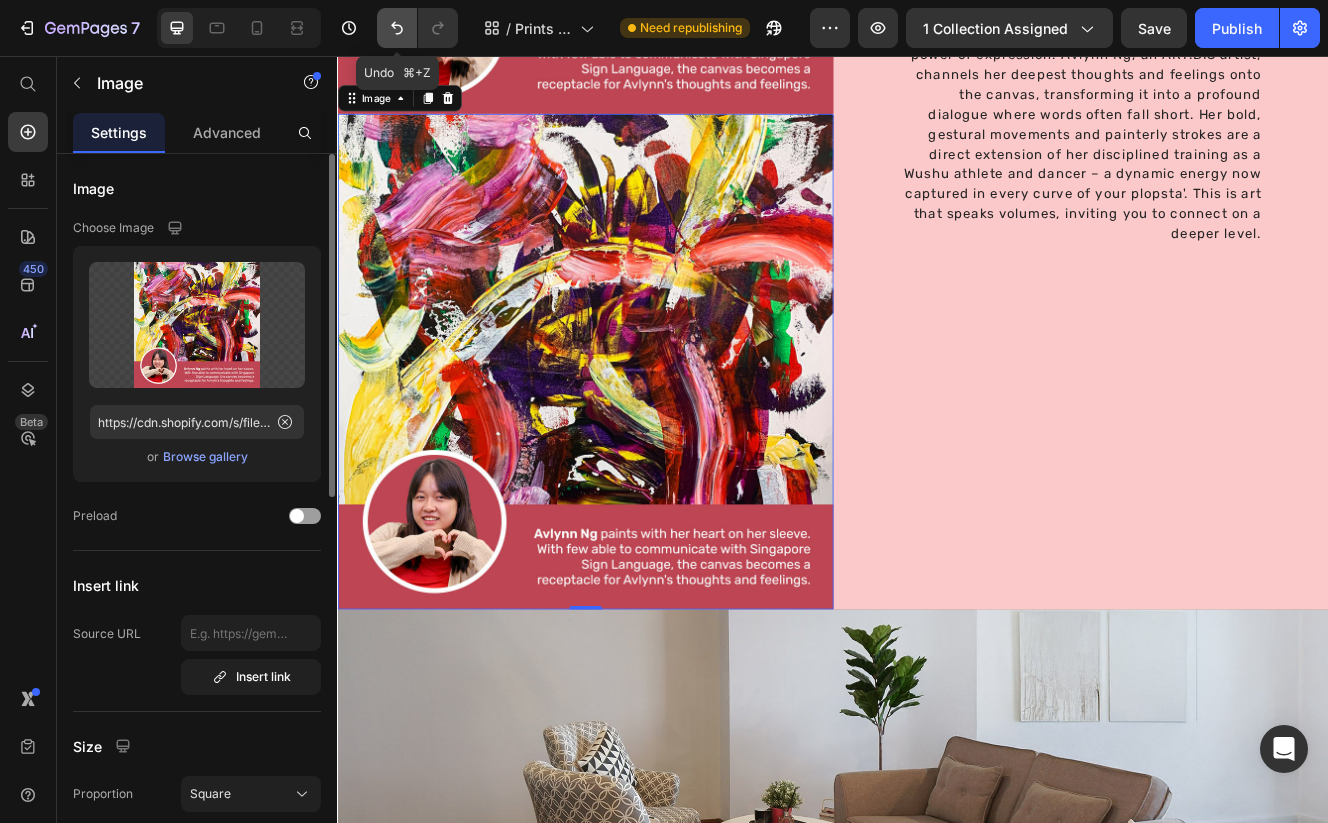 click 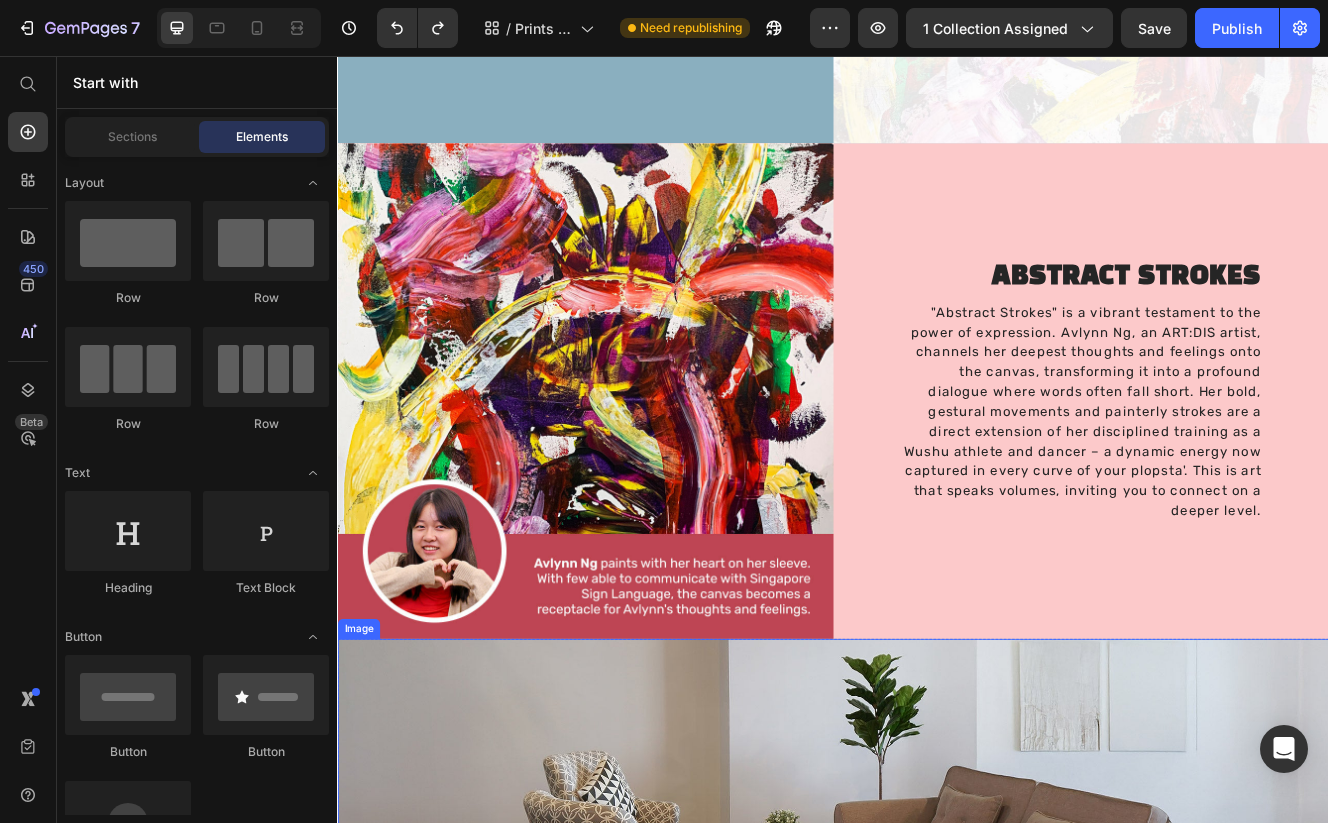 scroll, scrollTop: 1972, scrollLeft: 0, axis: vertical 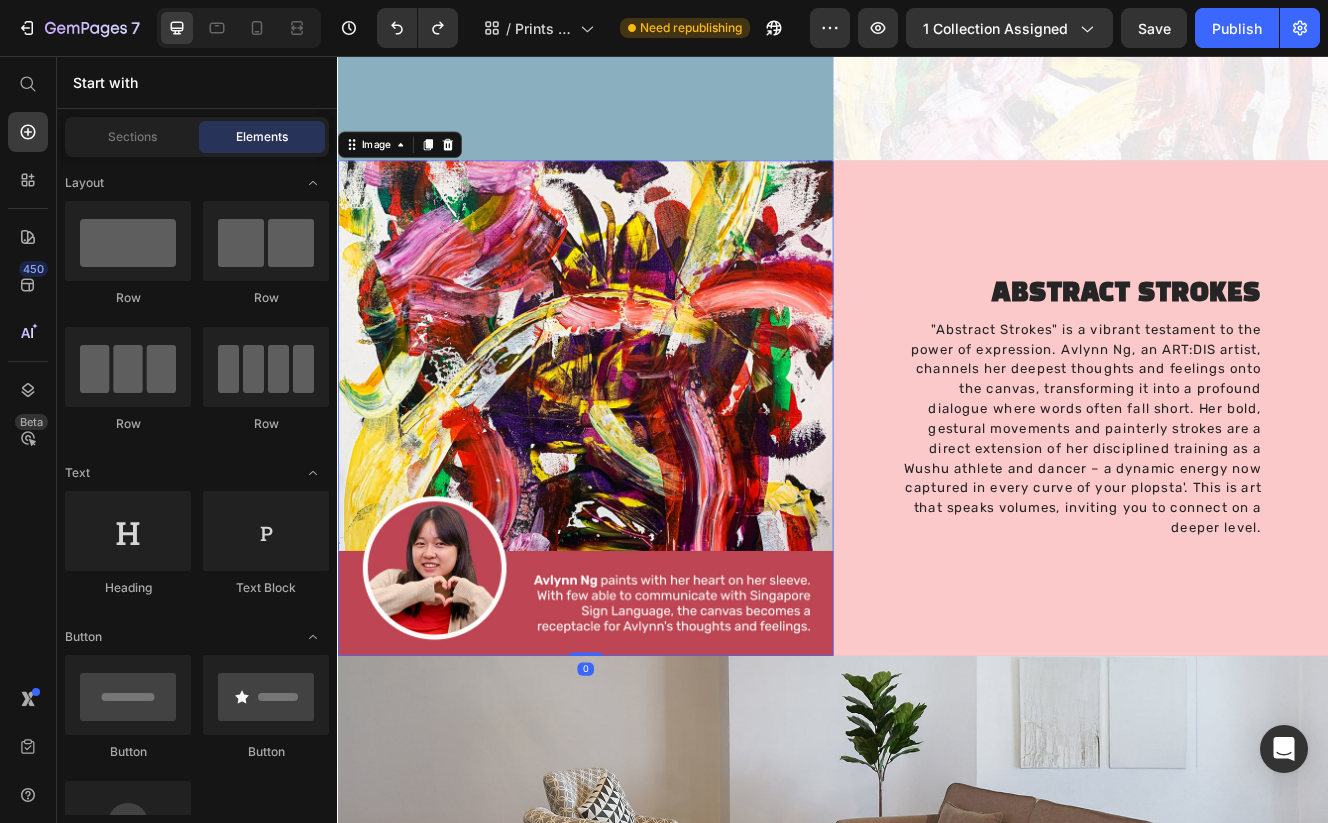 click at bounding box center (637, 483) 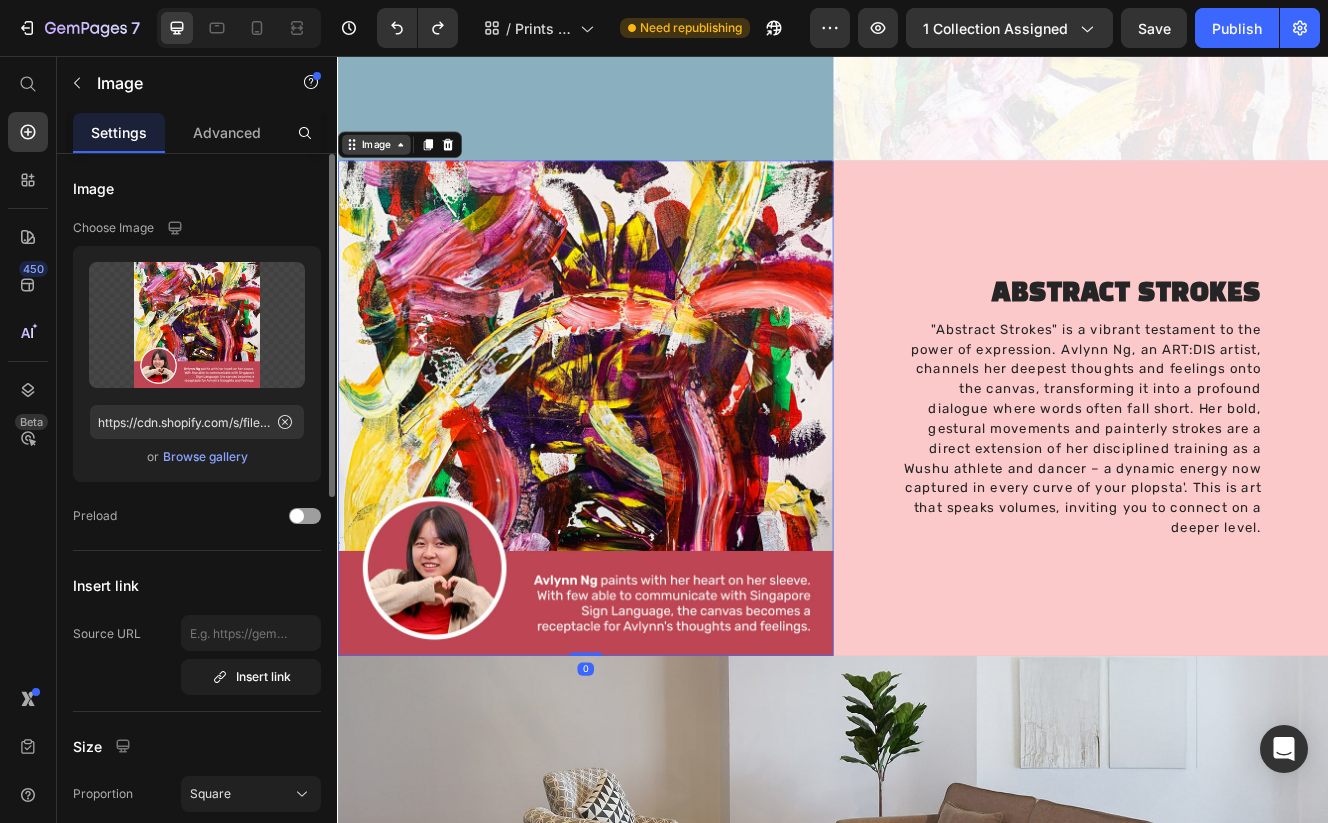 click on "Image" at bounding box center [383, 164] 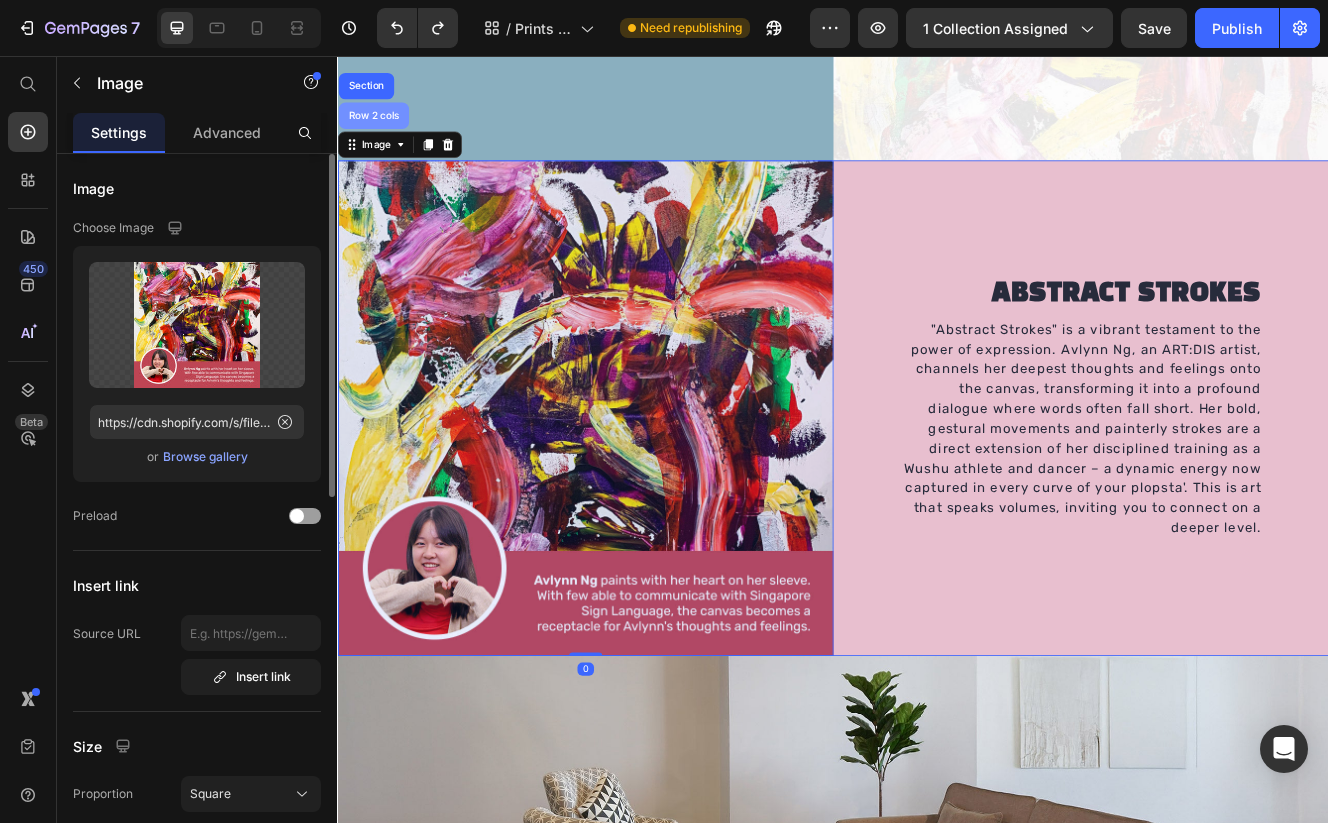 click on "Row 2 cols" at bounding box center (380, 129) 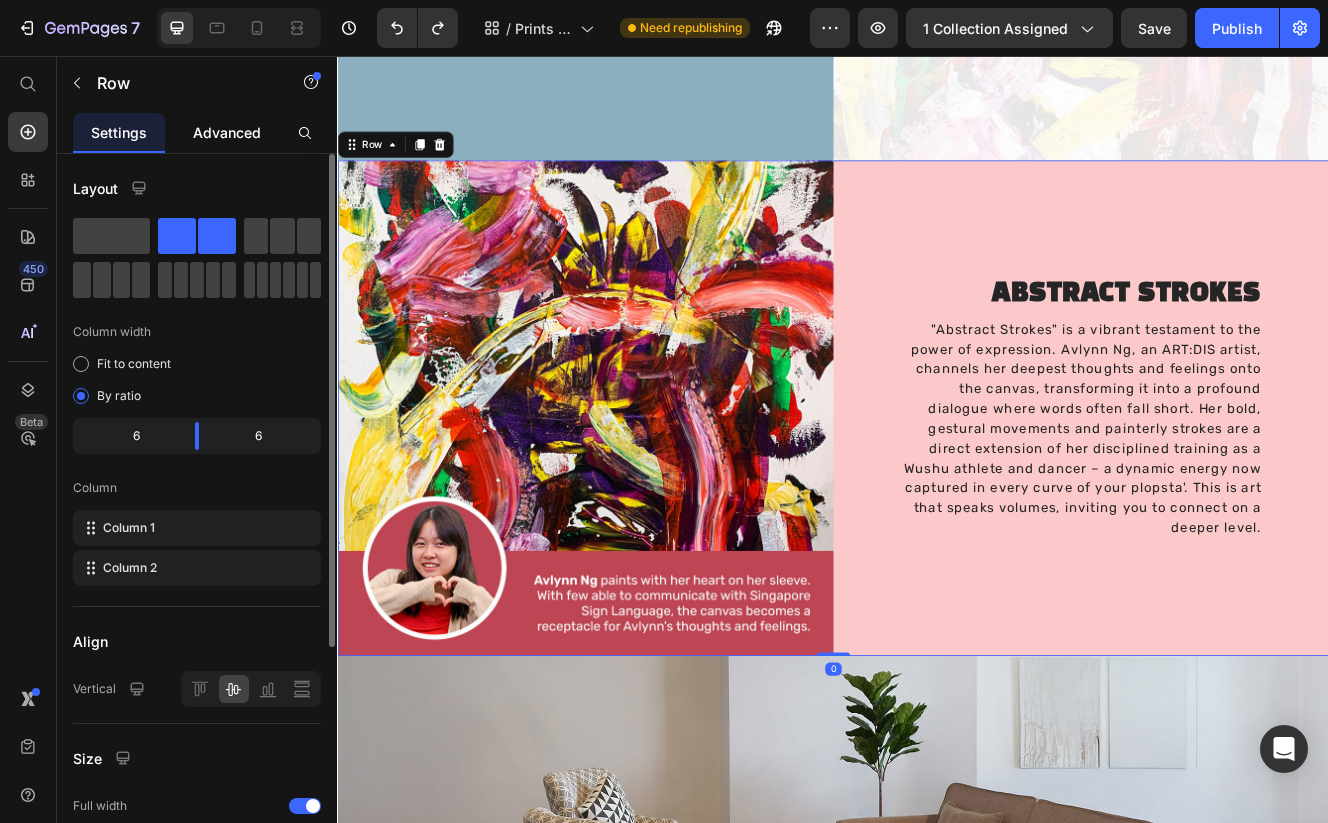 click on "Advanced" at bounding box center (227, 132) 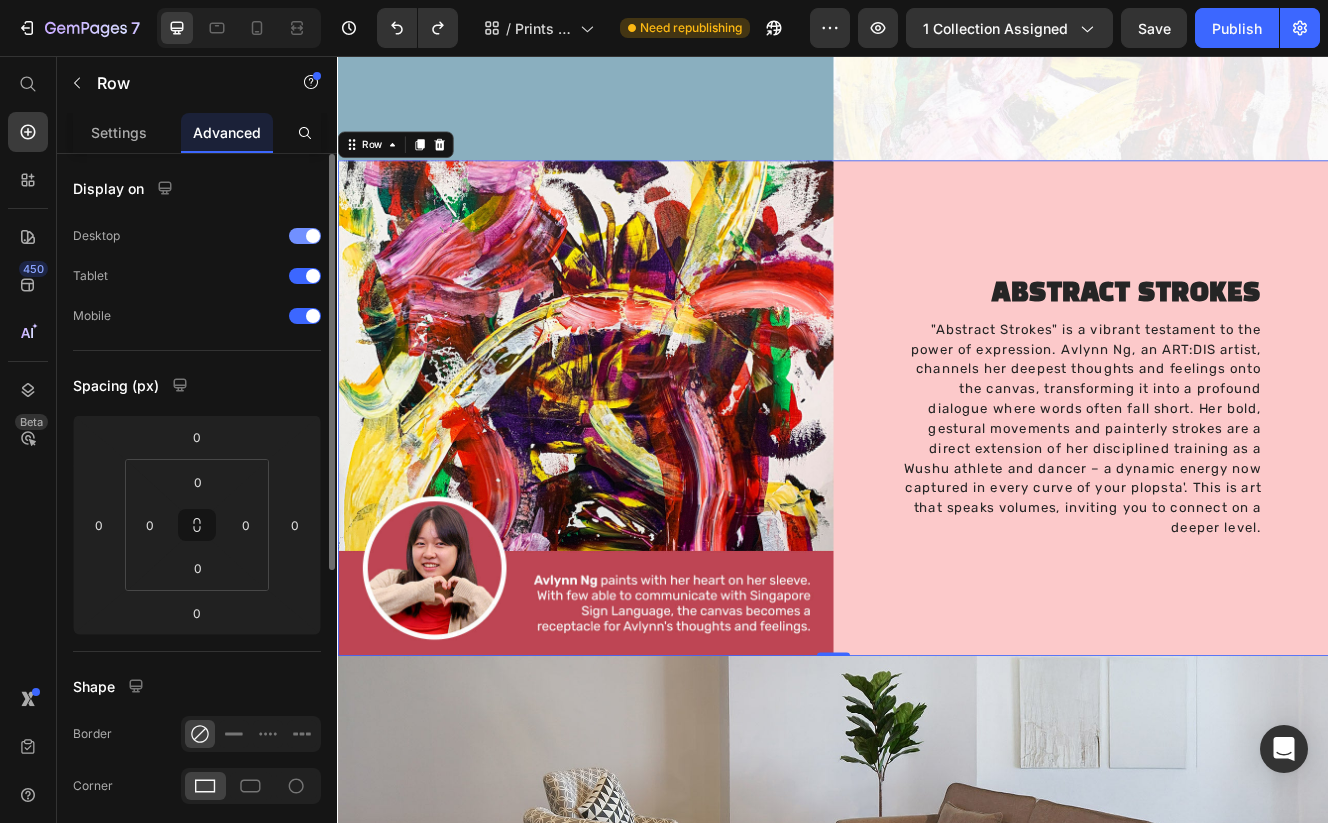 click at bounding box center [305, 236] 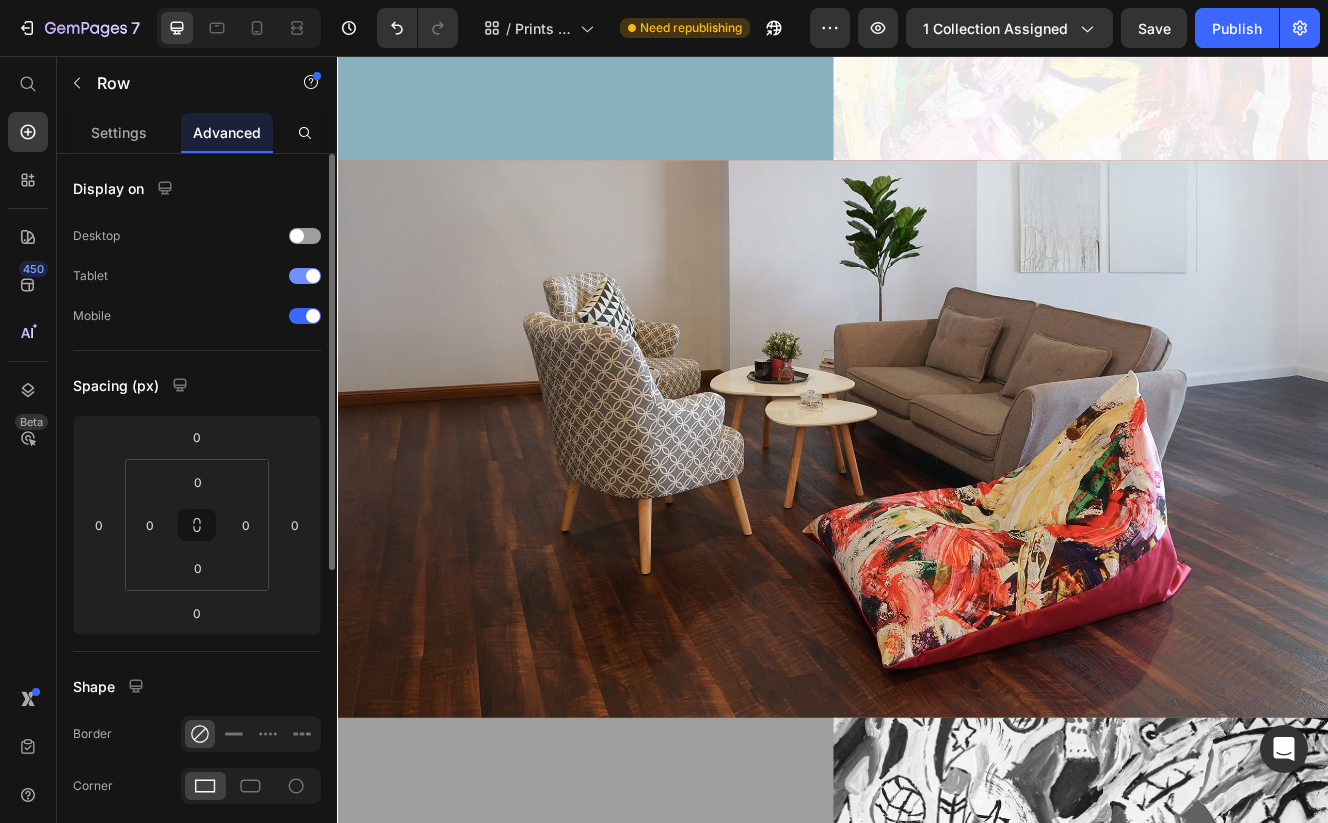 click at bounding box center [313, 276] 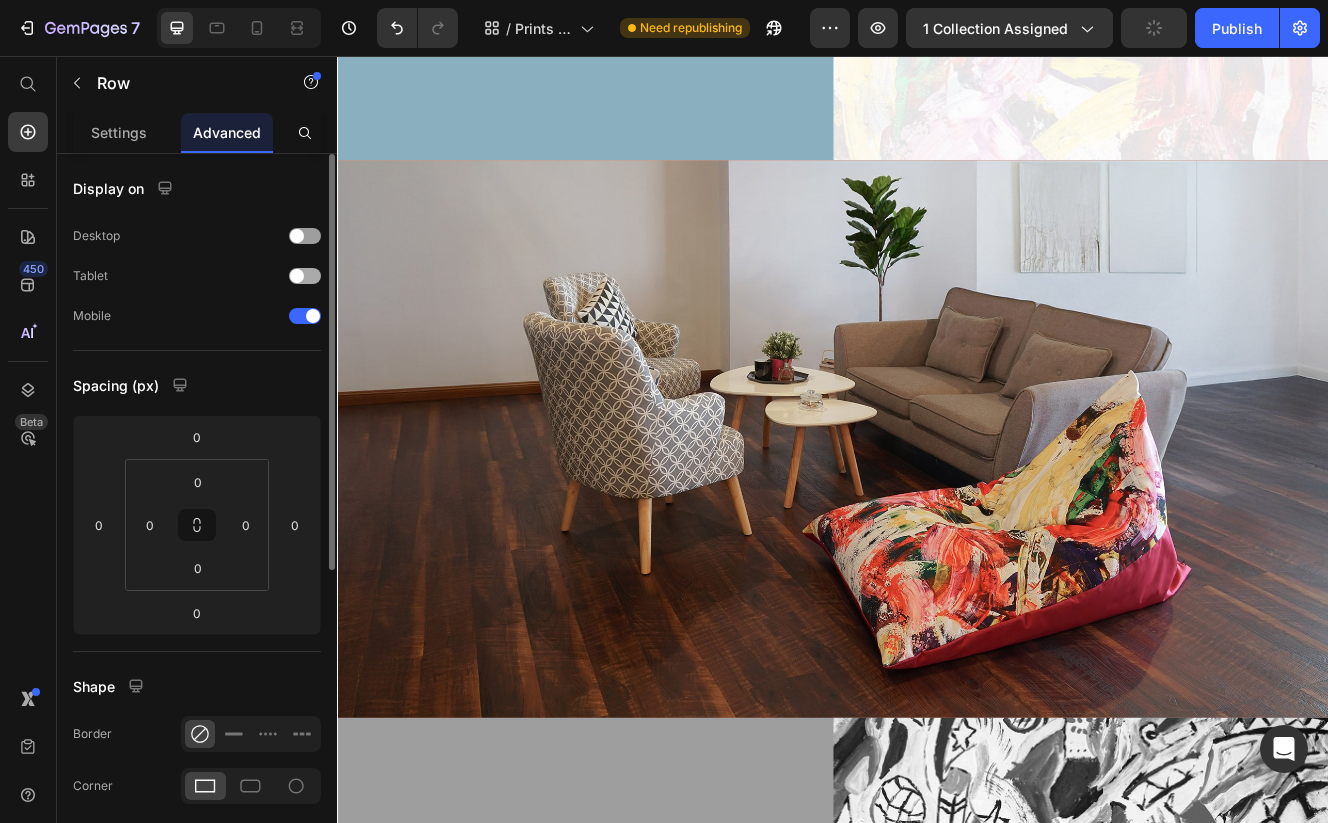 click at bounding box center (297, 276) 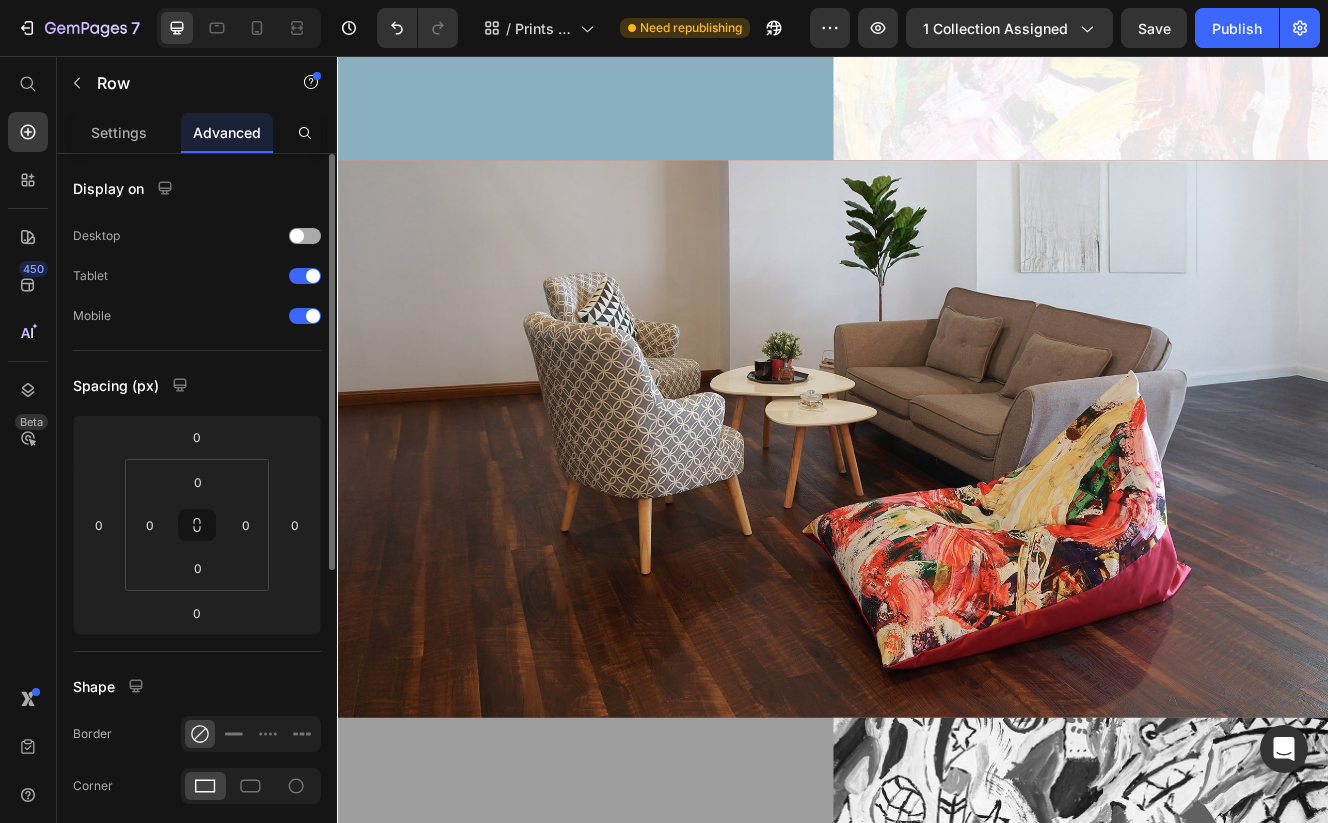 click on "Desktop" at bounding box center [197, 236] 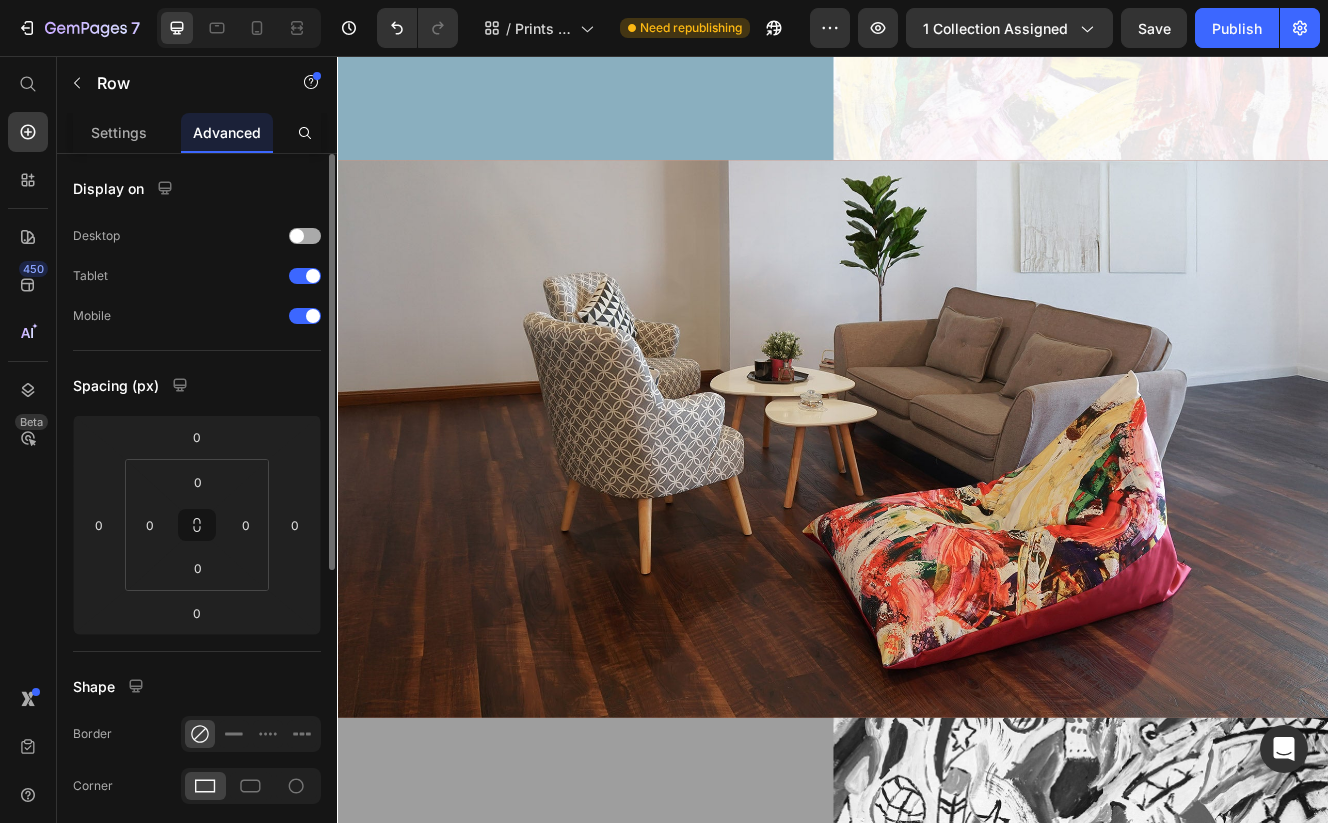 click at bounding box center [297, 236] 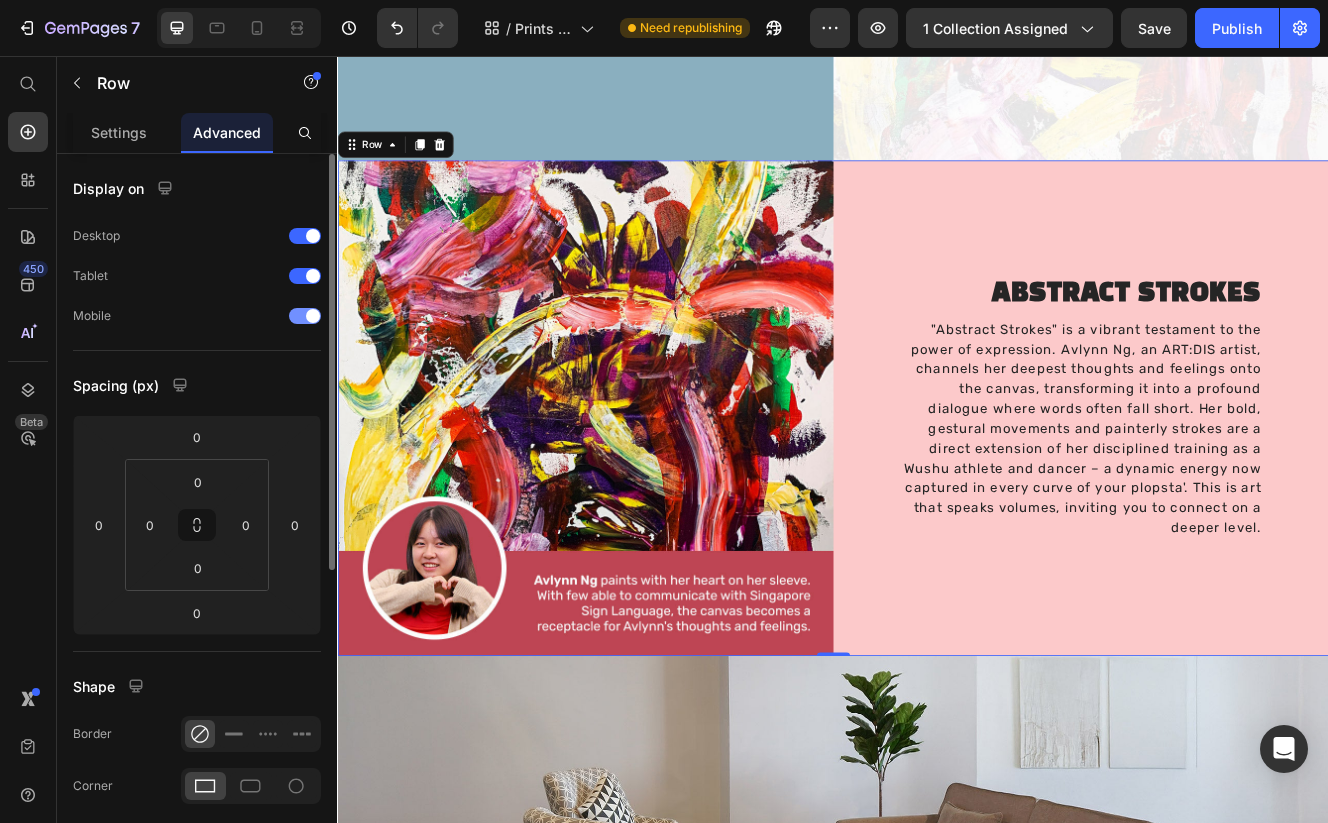 click at bounding box center [313, 316] 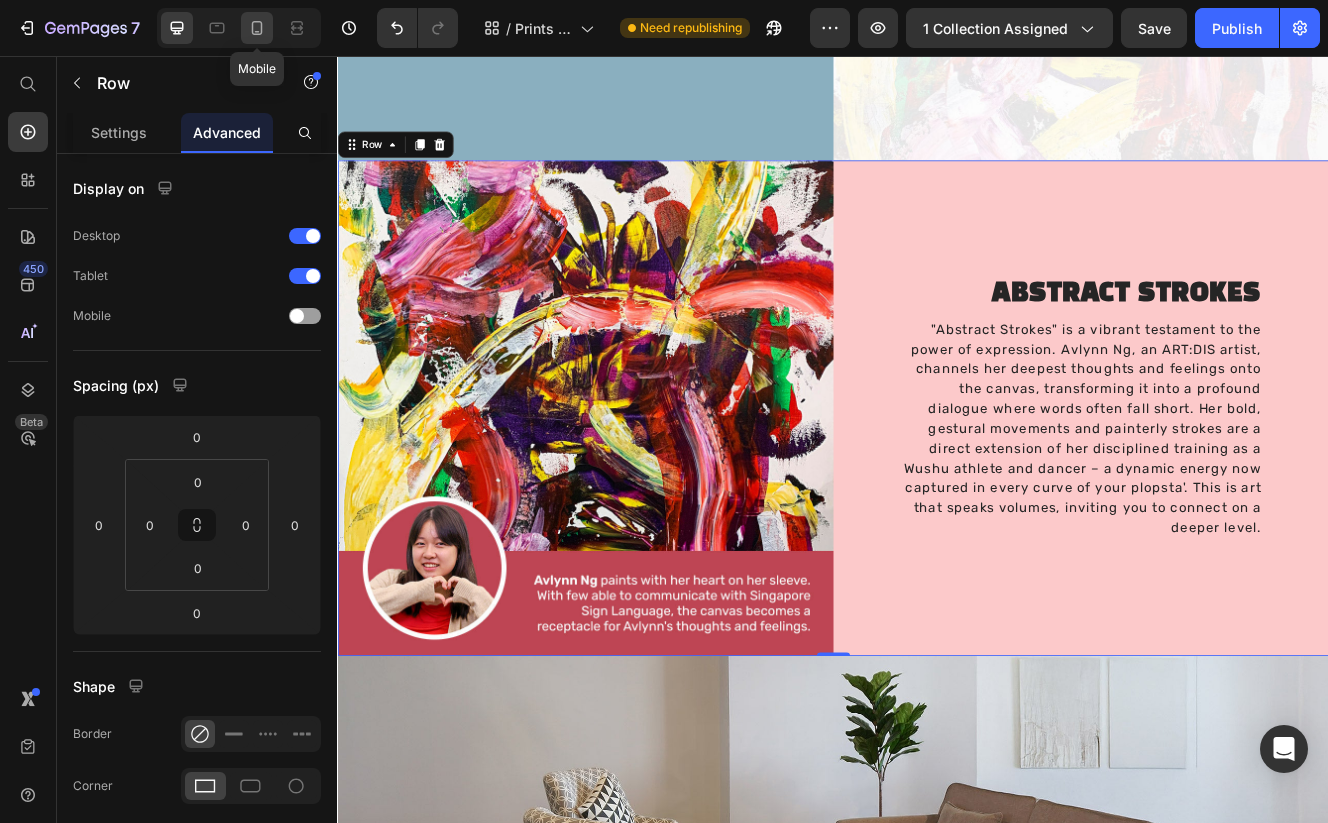 click 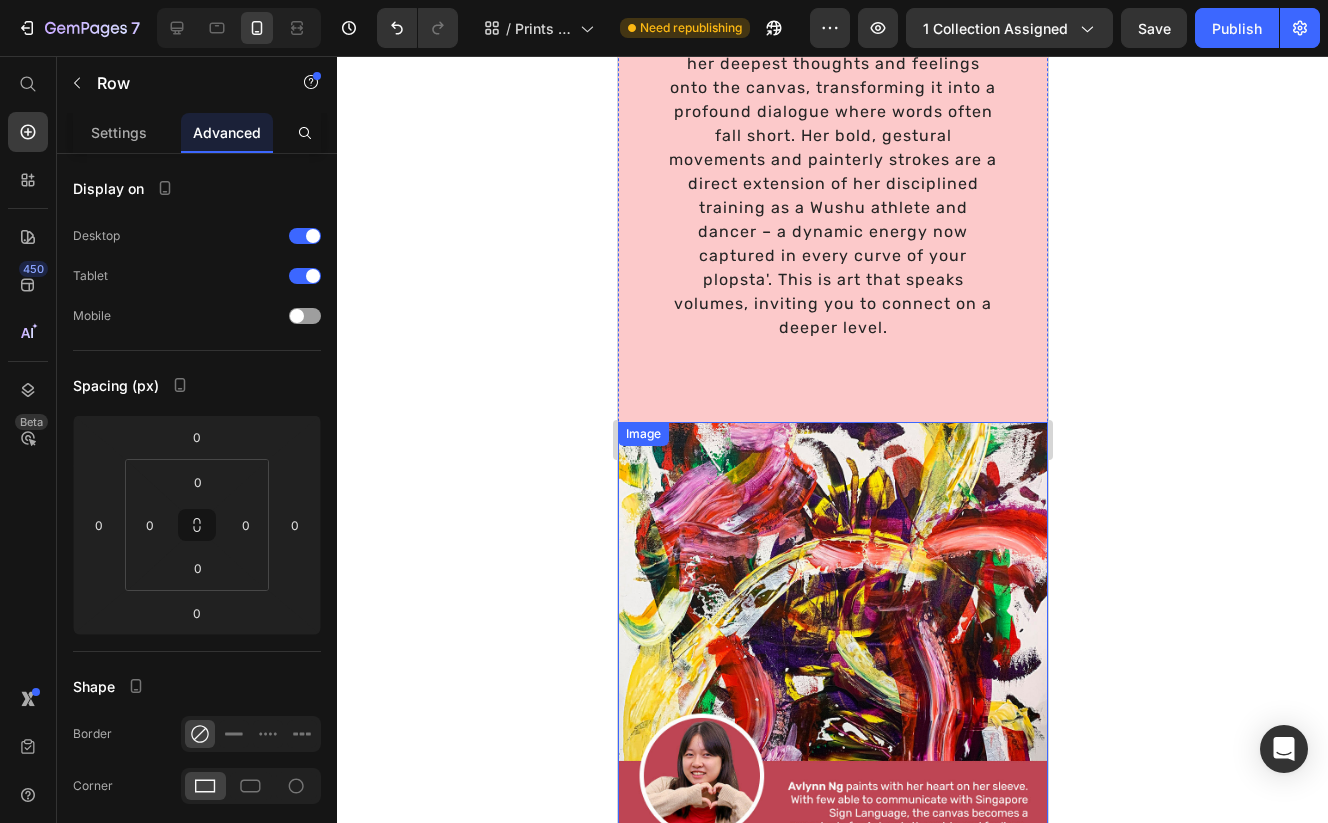 scroll, scrollTop: 2903, scrollLeft: 0, axis: vertical 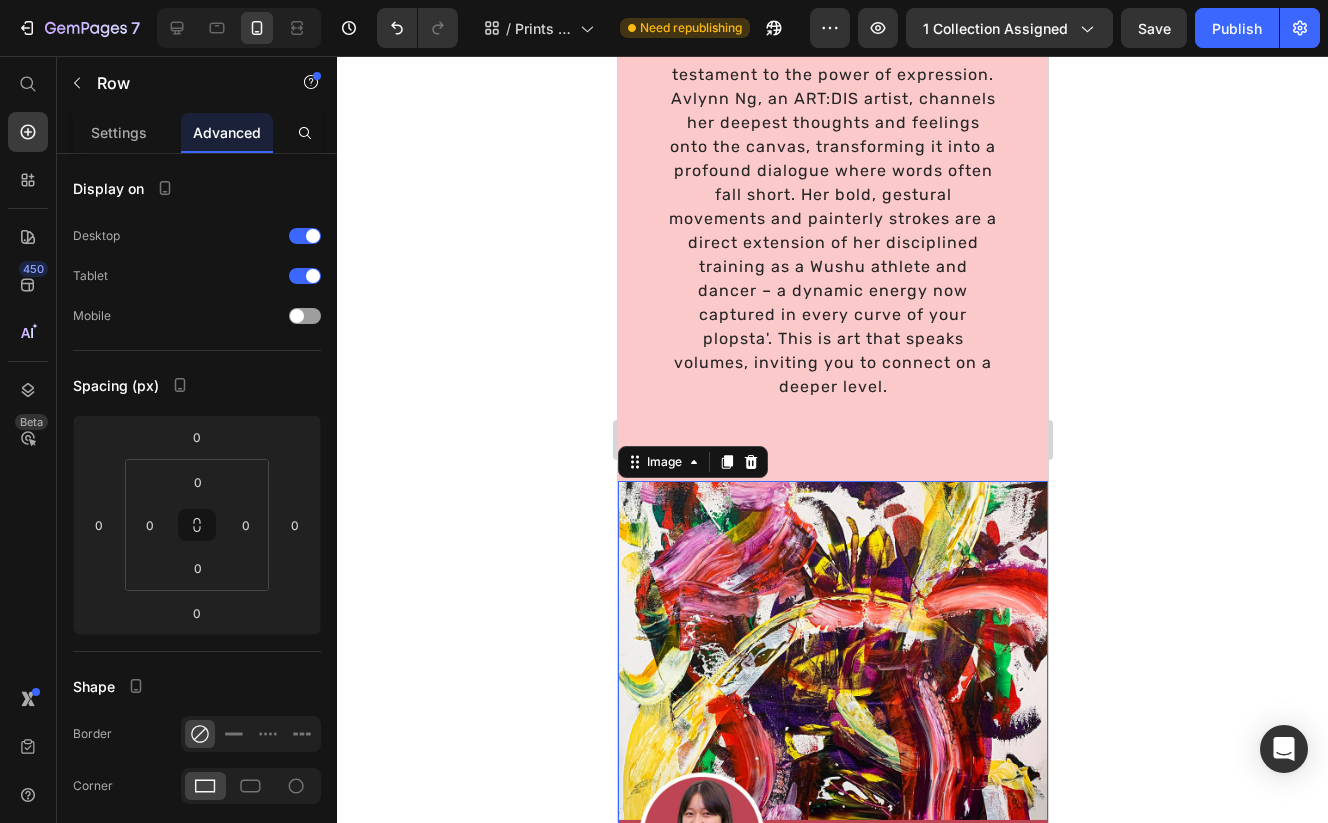 click at bounding box center [832, 696] 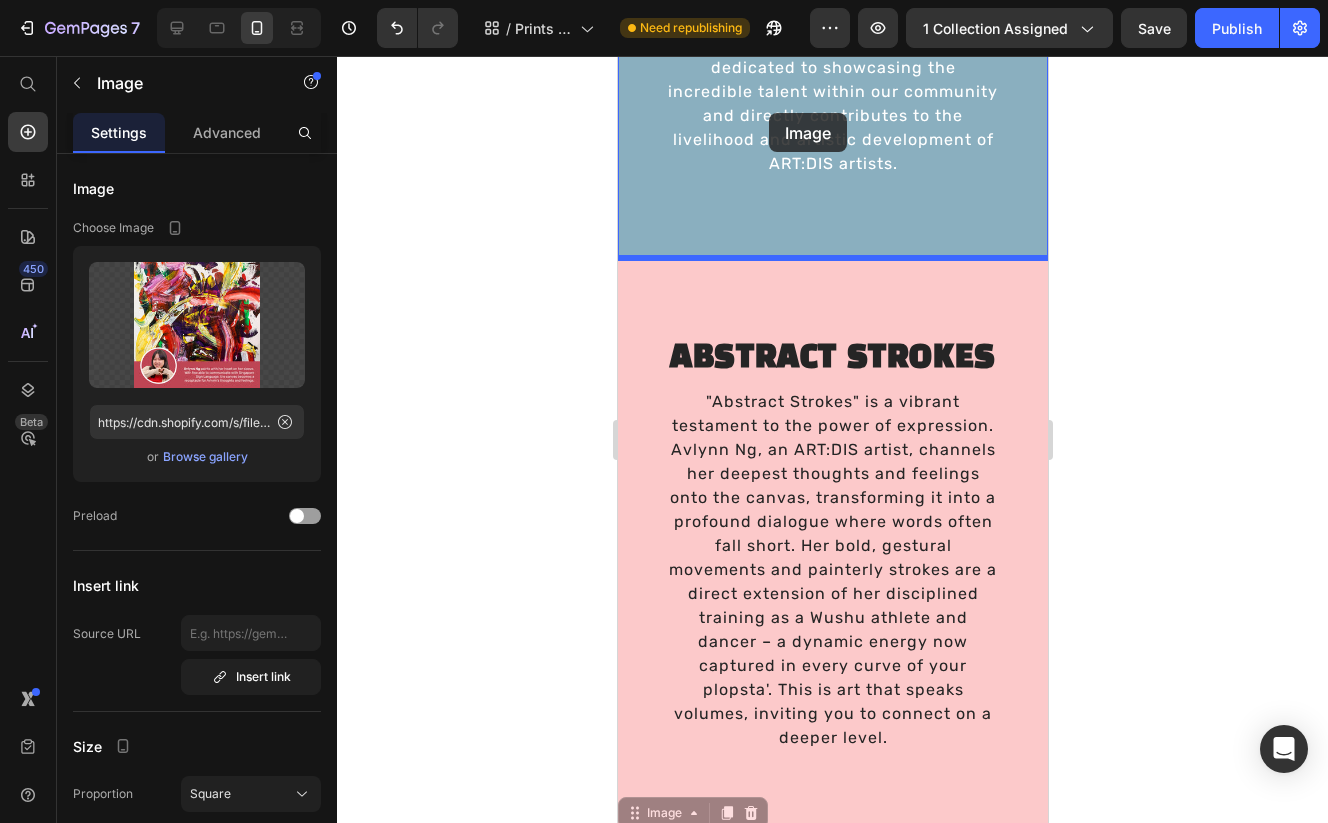 scroll, scrollTop: 2513, scrollLeft: 0, axis: vertical 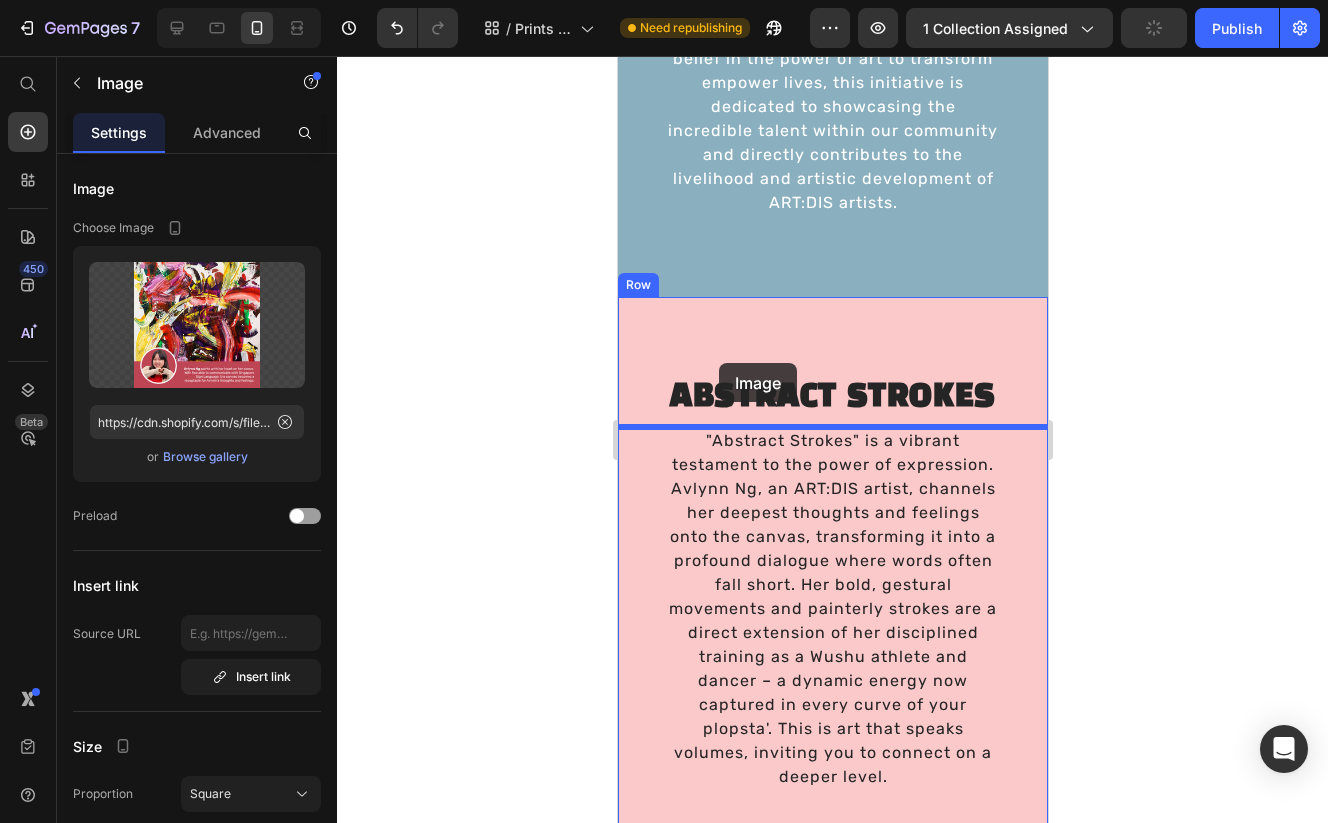 drag, startPoint x: 671, startPoint y: 446, endPoint x: 718, endPoint y: 363, distance: 95.38344 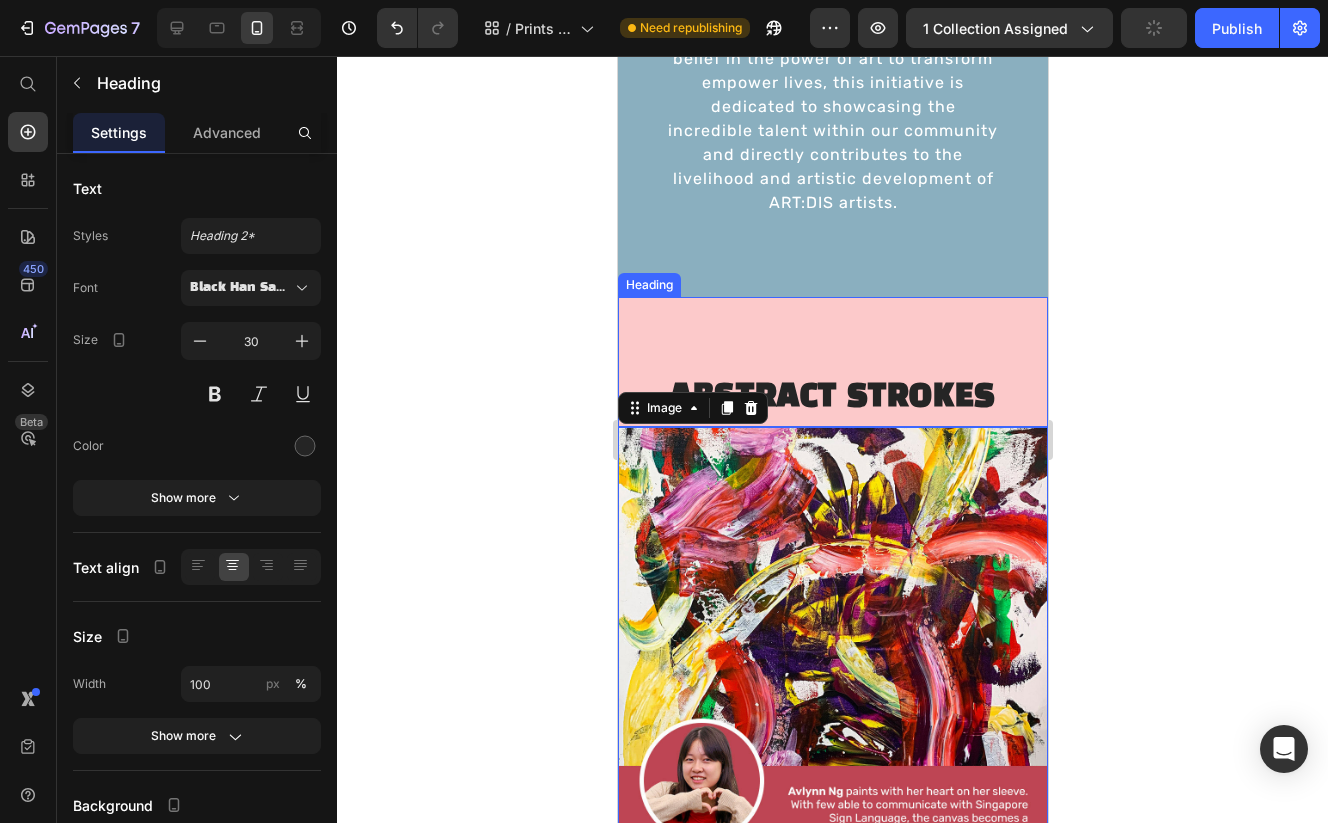 click on "ABSTRACT STROKES" at bounding box center [832, 397] 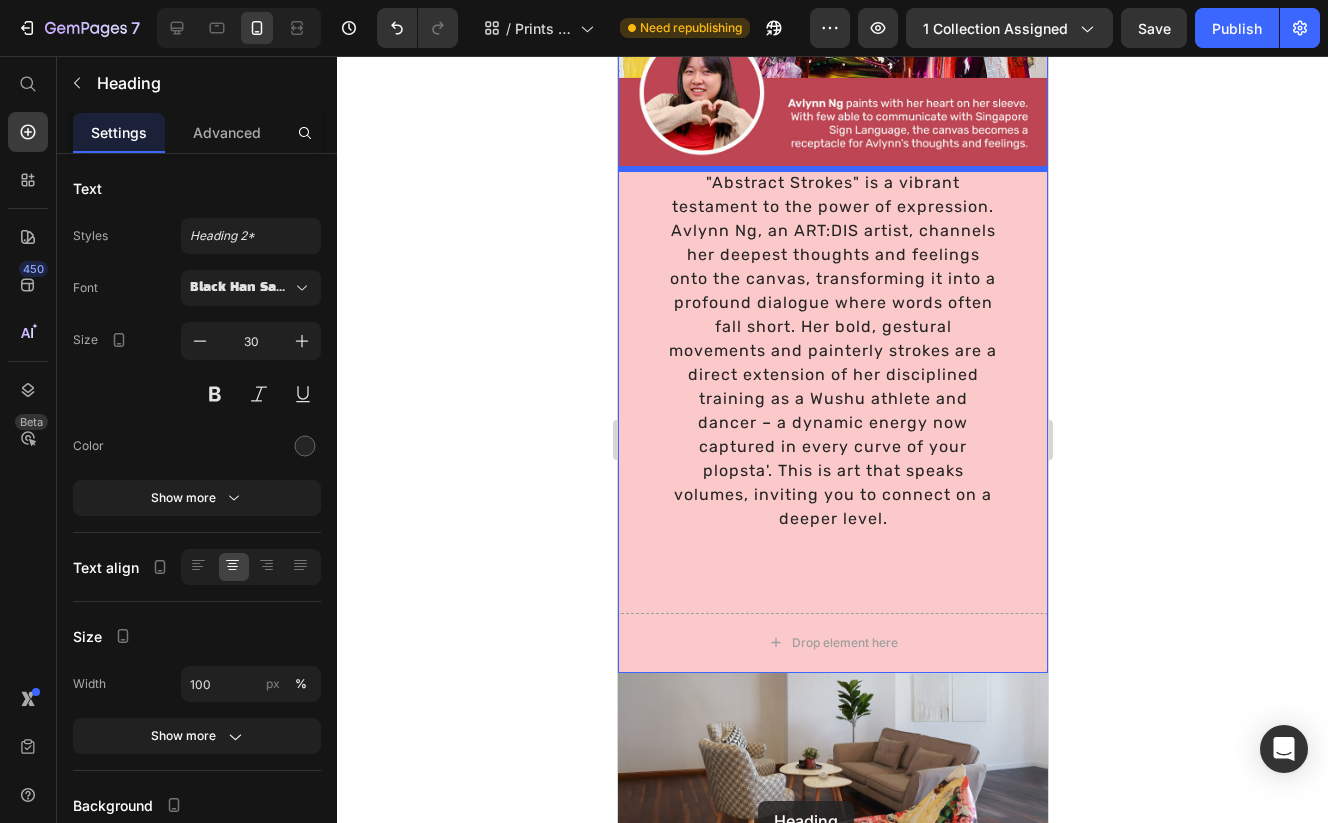 scroll, scrollTop: 3223, scrollLeft: 0, axis: vertical 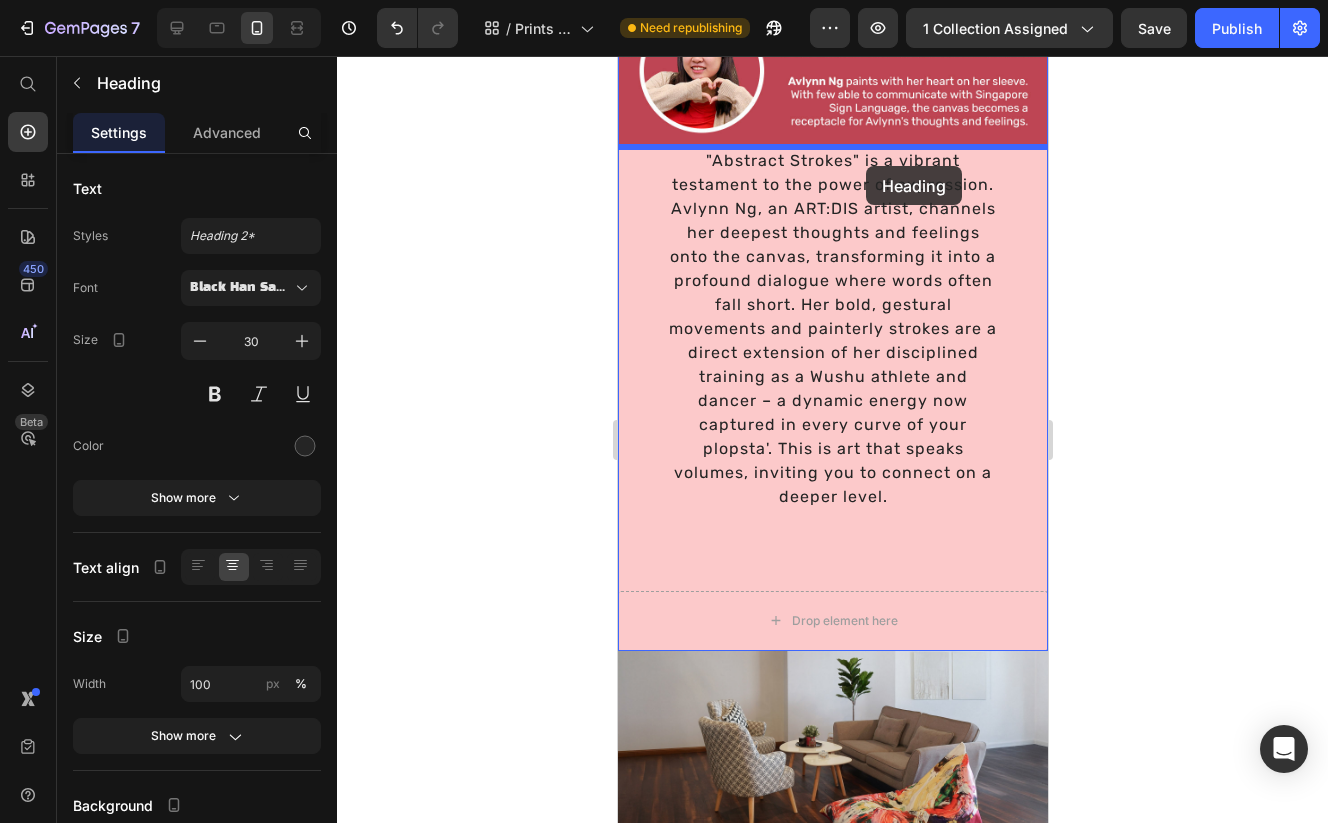drag, startPoint x: 660, startPoint y: 282, endPoint x: 865, endPoint y: 166, distance: 235.54405 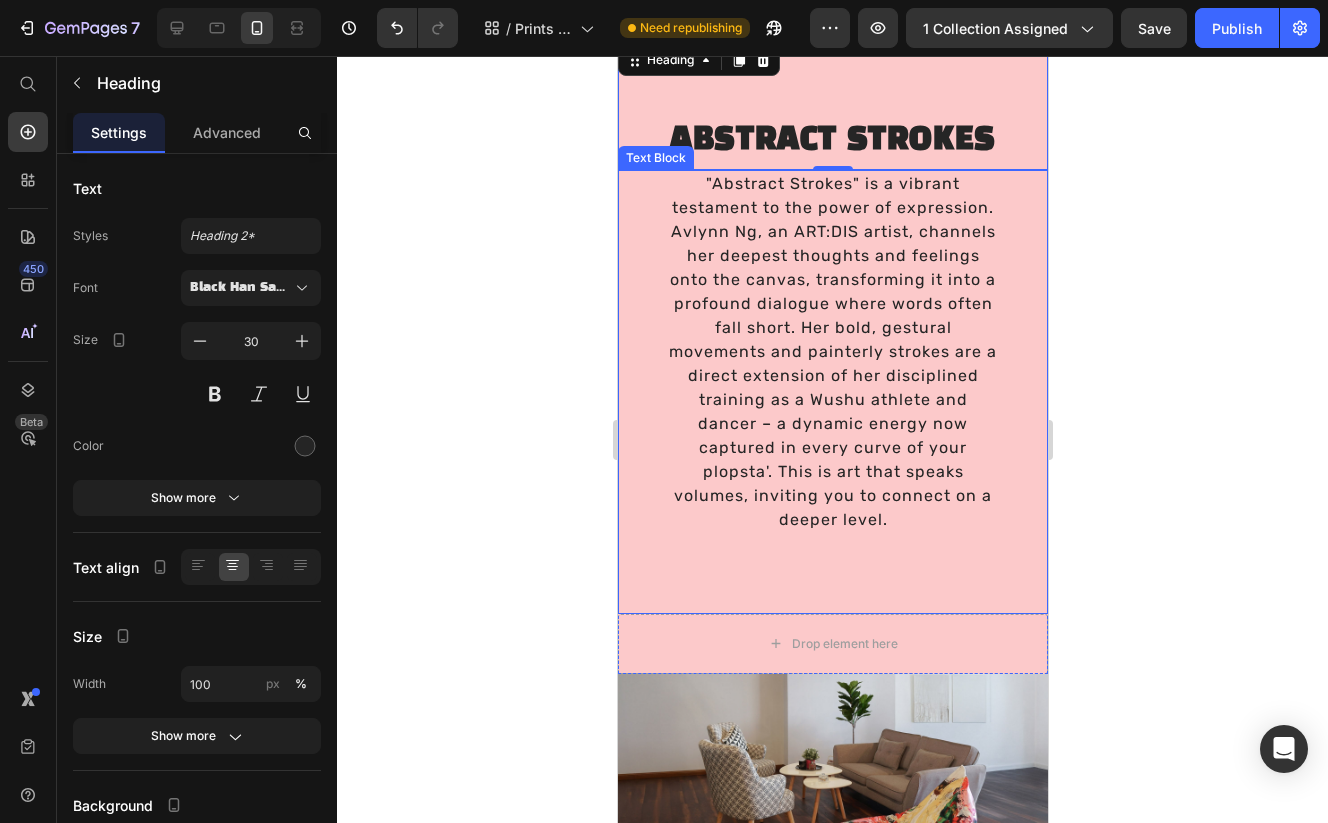 scroll, scrollTop: 3202, scrollLeft: 0, axis: vertical 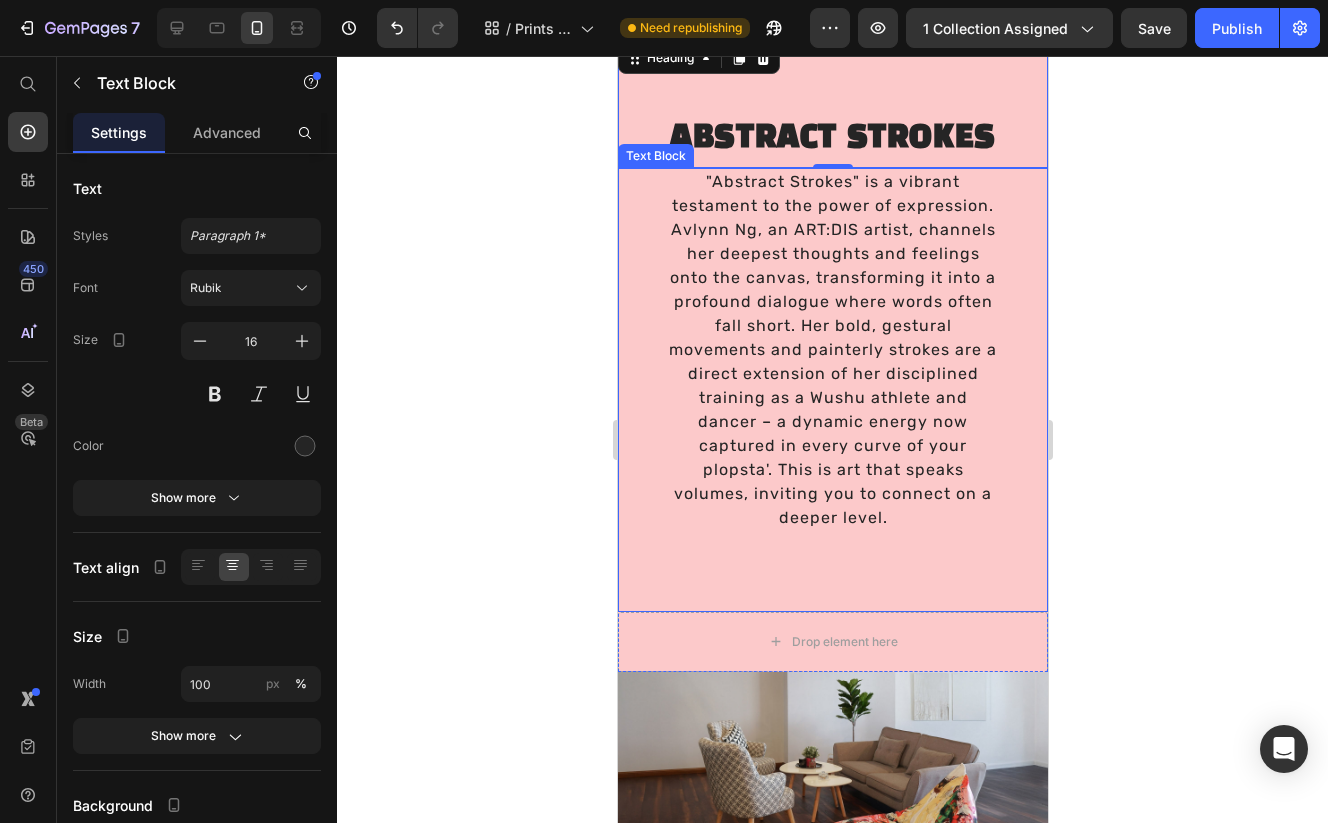 click on ""Abstract Strokes" is a vibrant testament to the power of expression. Avlynn Ng, an ART:DIS artist, channels her deepest thoughts and feelings onto the canvas, transforming it into a profound dialogue where words often fall short. Her bold, gestural movements and painterly strokes are a direct extension of her disciplined training as a Wushu athlete and dancer – a dynamic energy now captured in every curve of your plopsta'. This is art that speaks volumes, inviting you to connect on a deeper level." at bounding box center (832, 350) 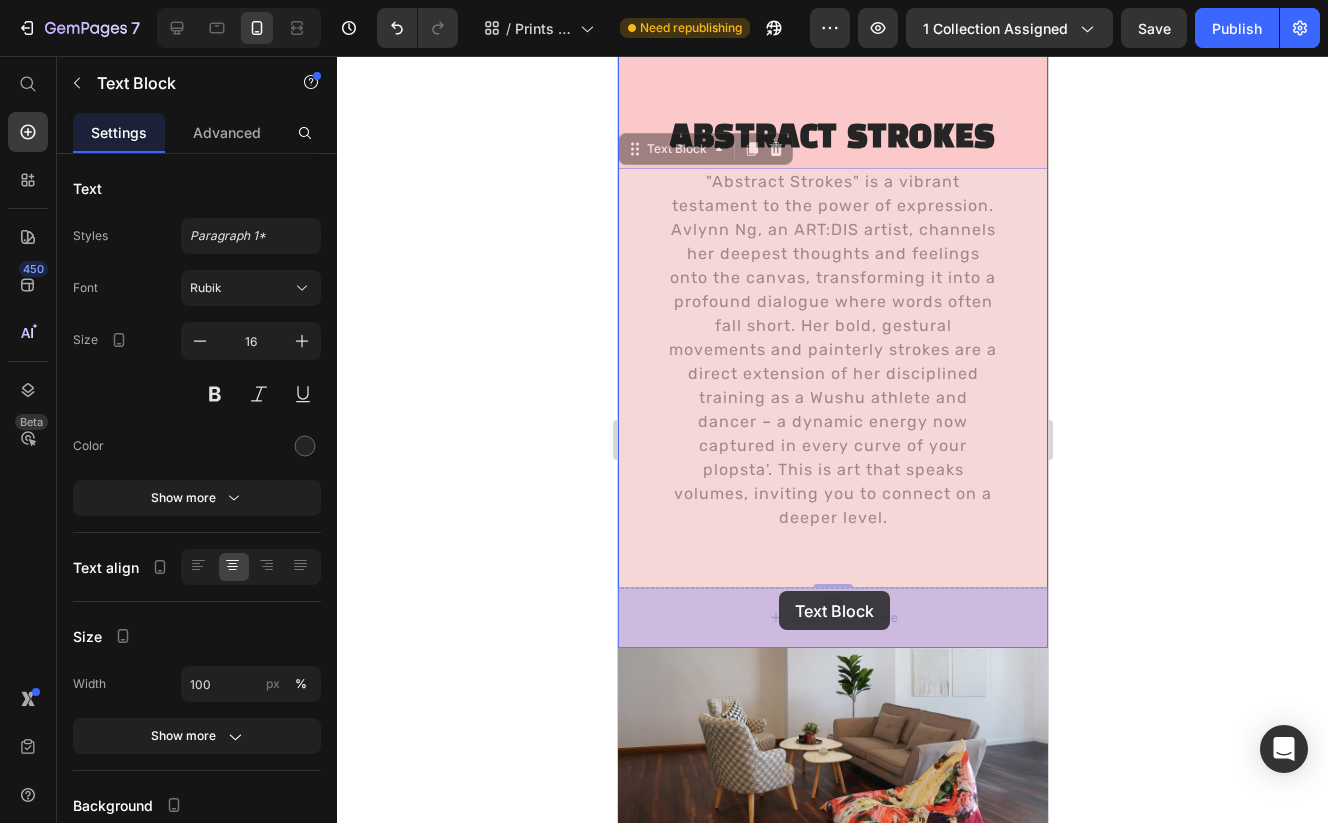 drag, startPoint x: 667, startPoint y: 149, endPoint x: 775, endPoint y: 595, distance: 458.88995 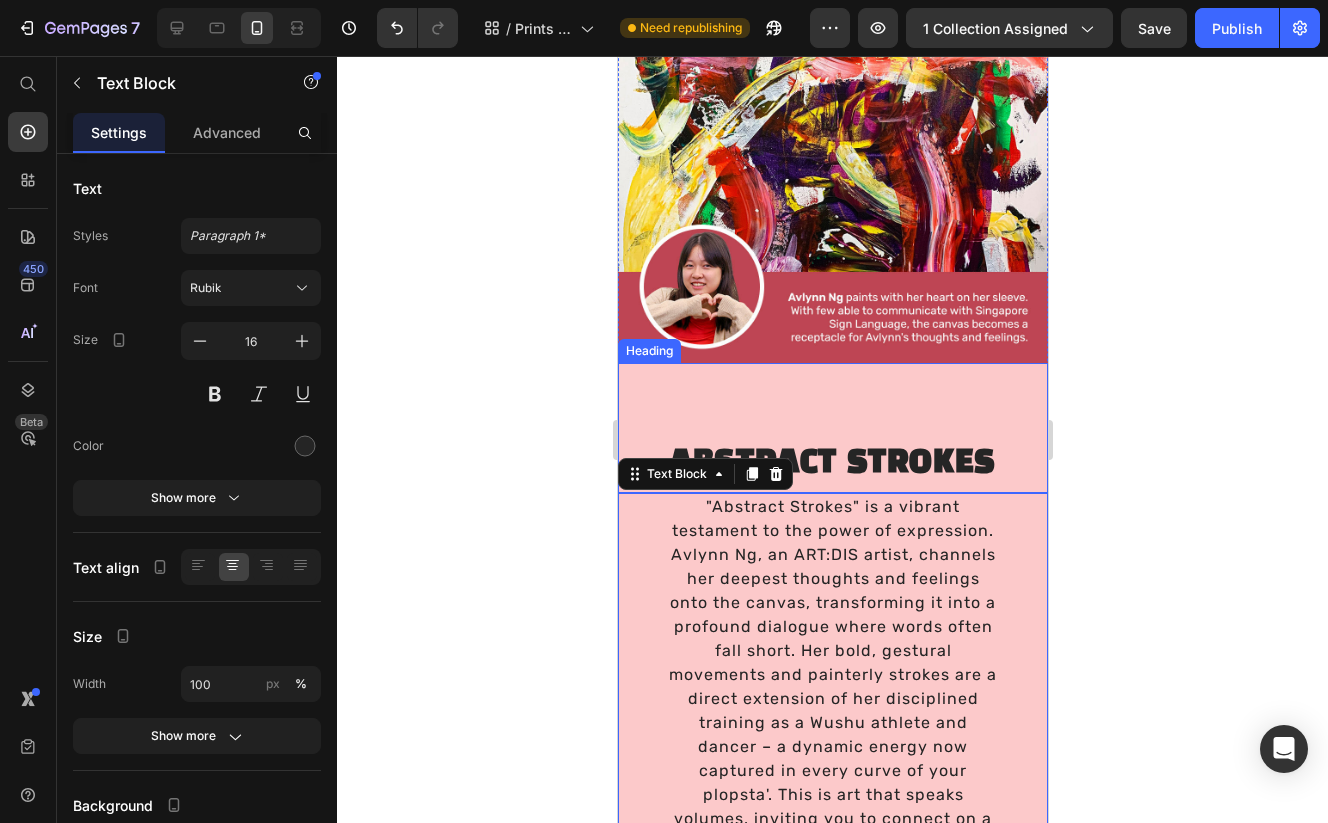 scroll, scrollTop: 2880, scrollLeft: 0, axis: vertical 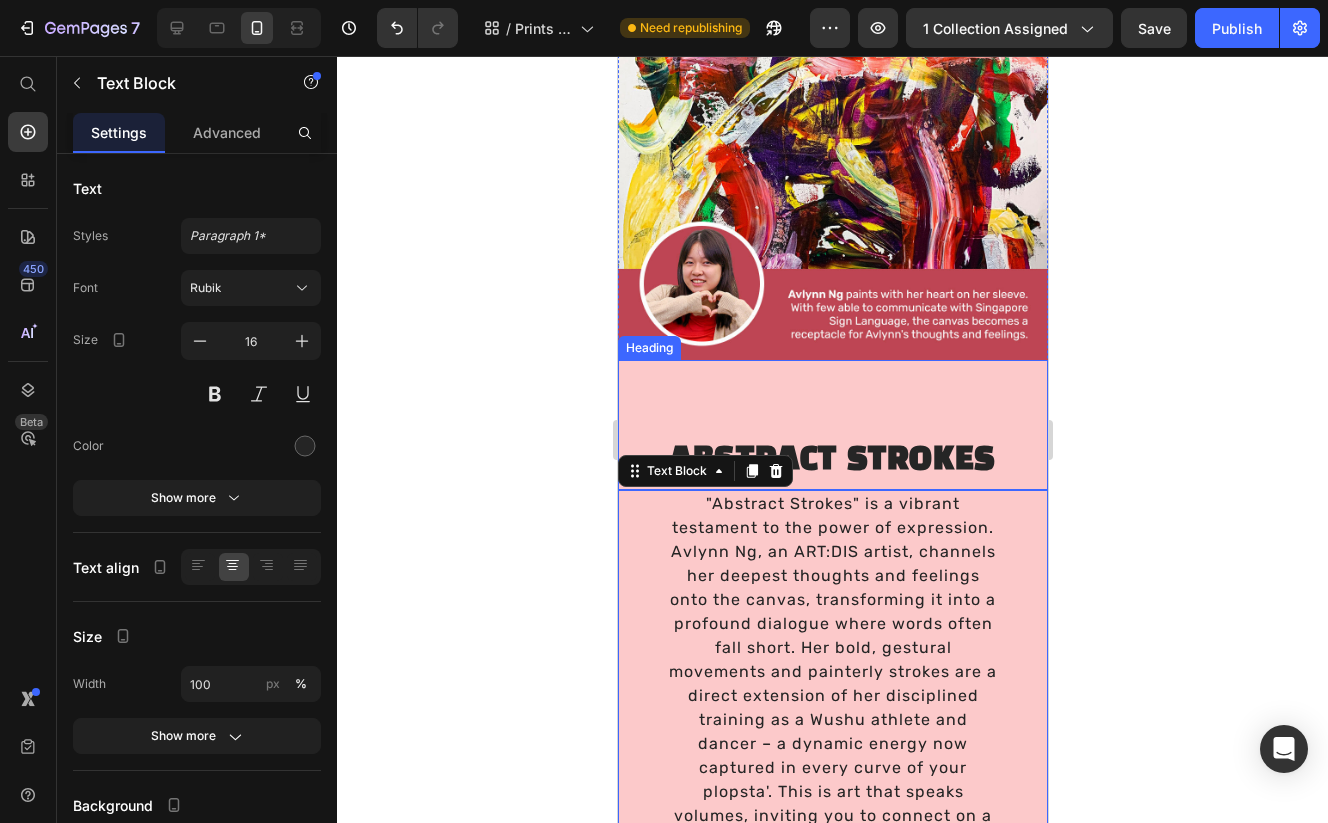 click on "ABSTRACT STROKES" at bounding box center [832, 460] 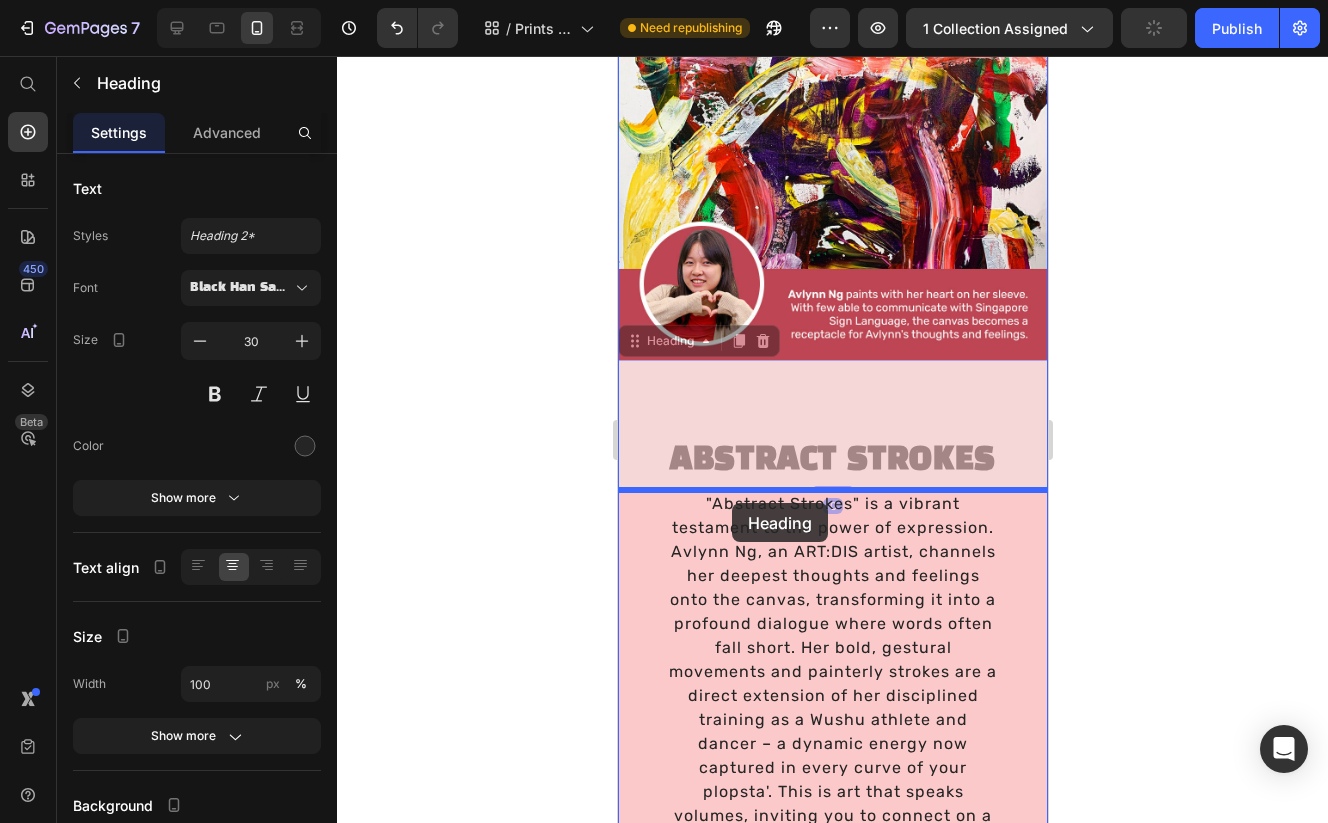 drag, startPoint x: 651, startPoint y: 349, endPoint x: 731, endPoint y: 500, distance: 170.883 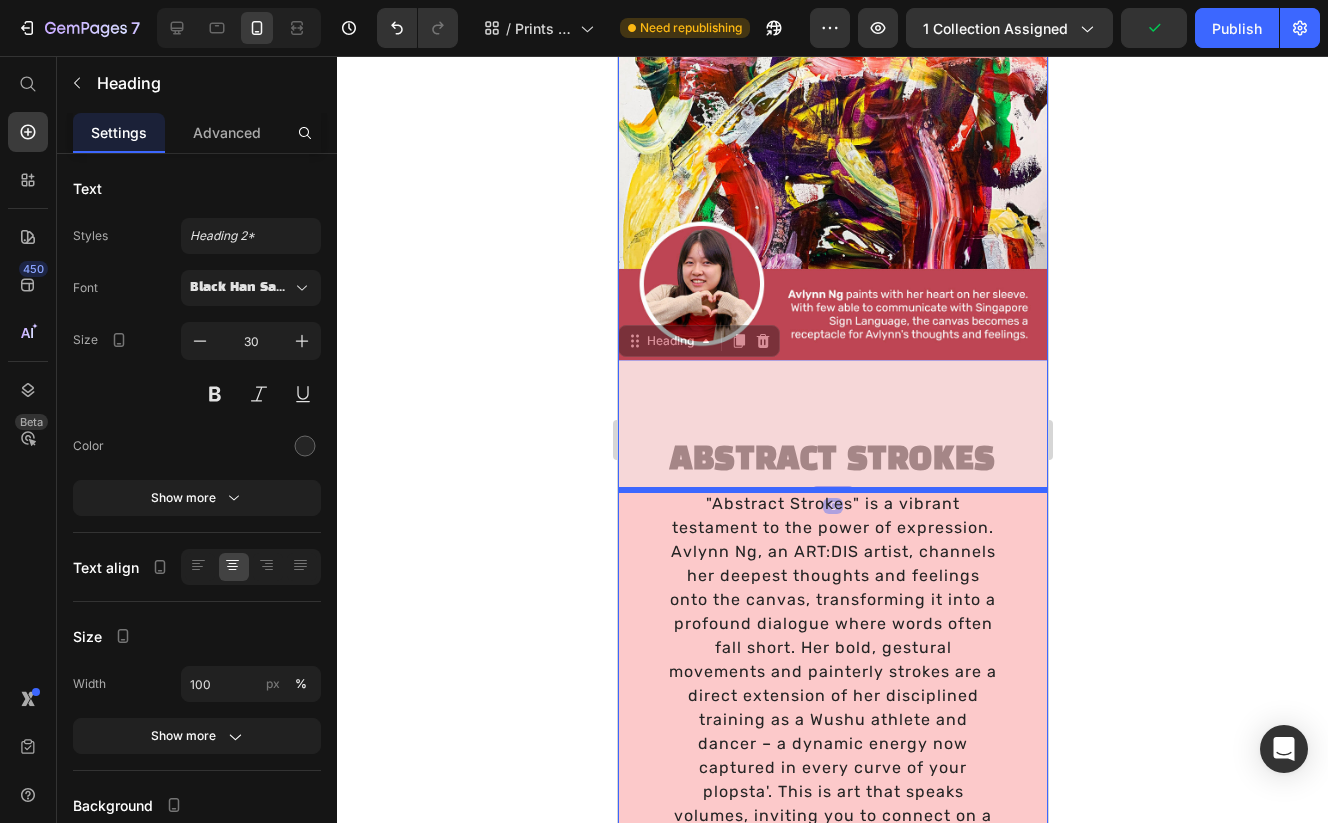 scroll, scrollTop: 2896, scrollLeft: 0, axis: vertical 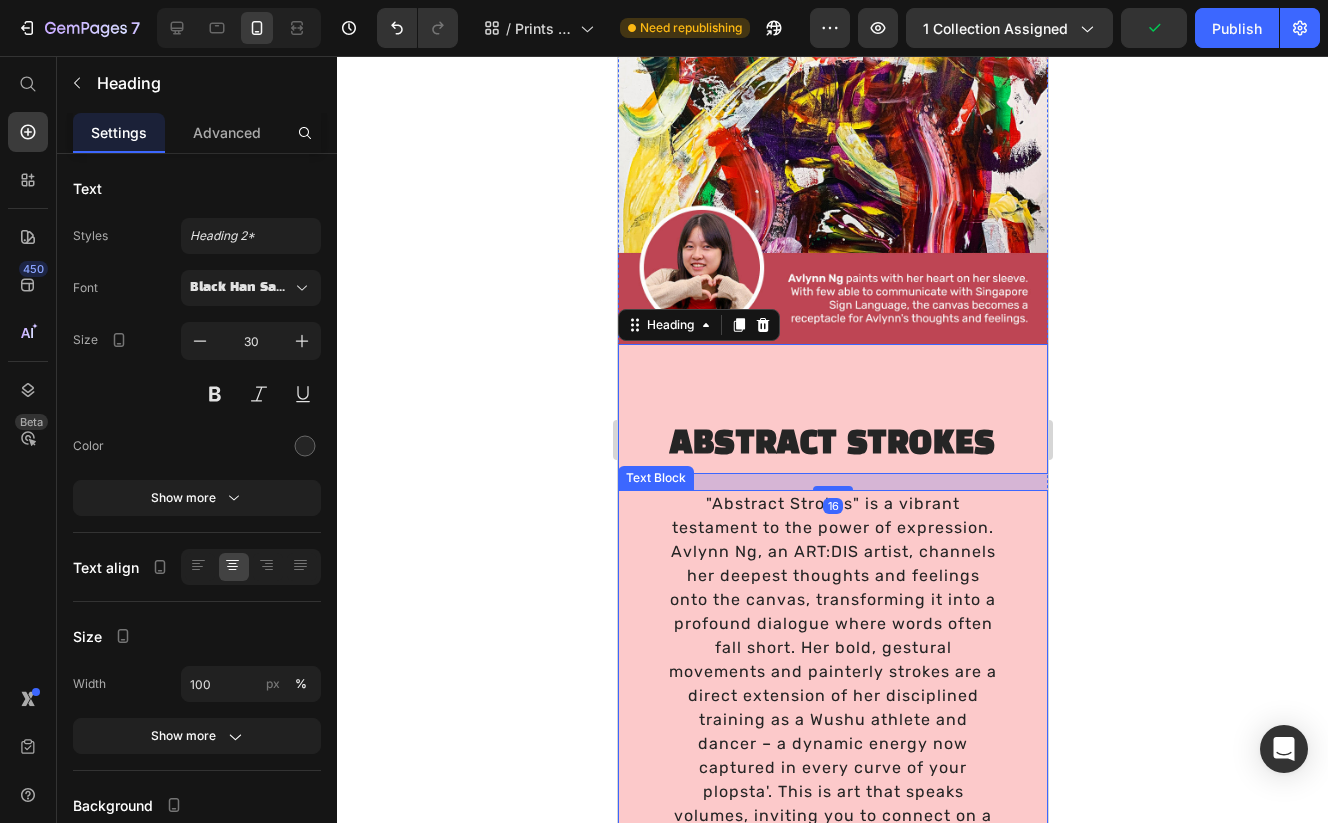 click on ""Abstract Strokes" is a vibrant testament to the power of expression. Avlynn Ng, an ART:DIS artist, channels her deepest thoughts and feelings onto the canvas, transforming it into a profound dialogue where words often fall short. Her bold, gestural movements and painterly strokes are a direct extension of her disciplined training as a Wushu athlete and dancer – a dynamic energy now captured in every curve of your plopsta'. This is art that speaks volumes, inviting you to connect on a deeper level." at bounding box center (832, 672) 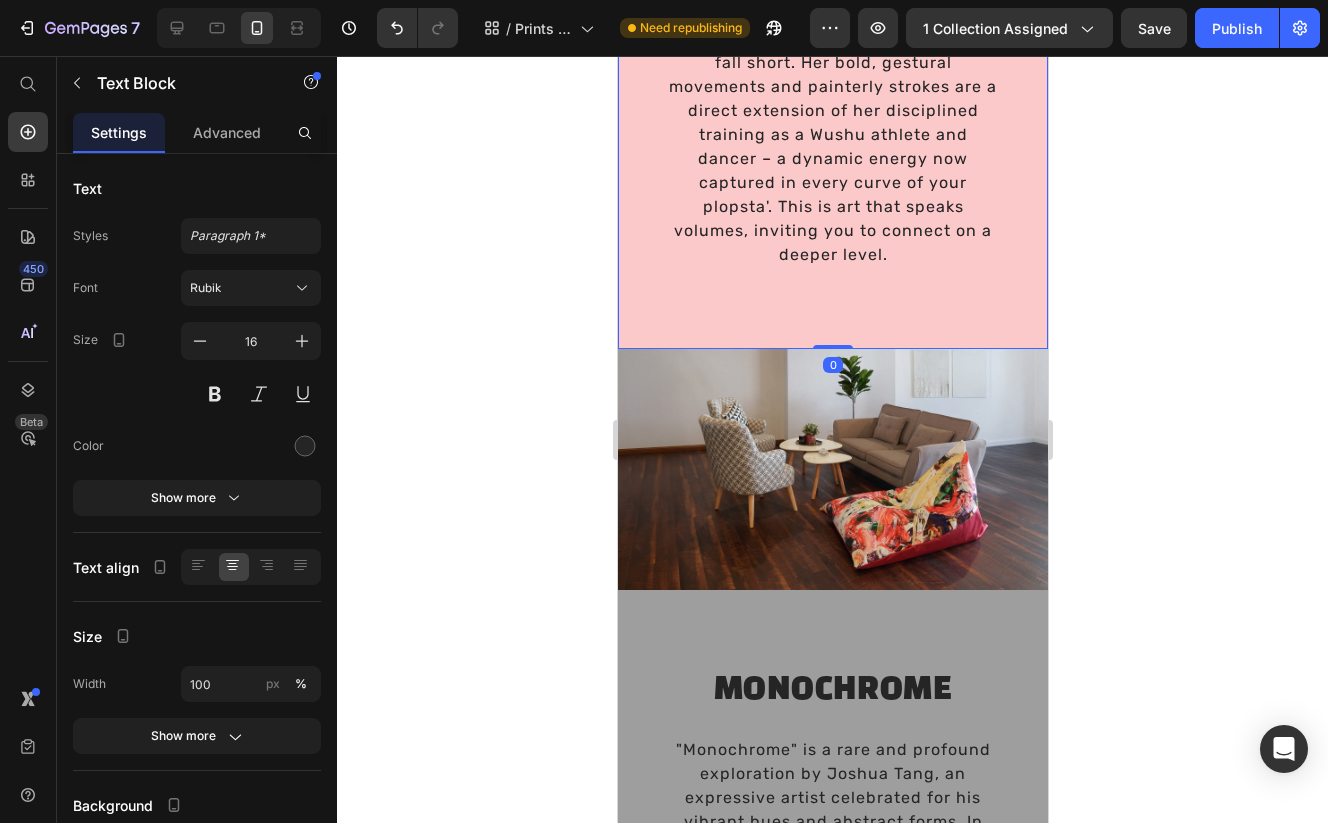 scroll, scrollTop: 3508, scrollLeft: 0, axis: vertical 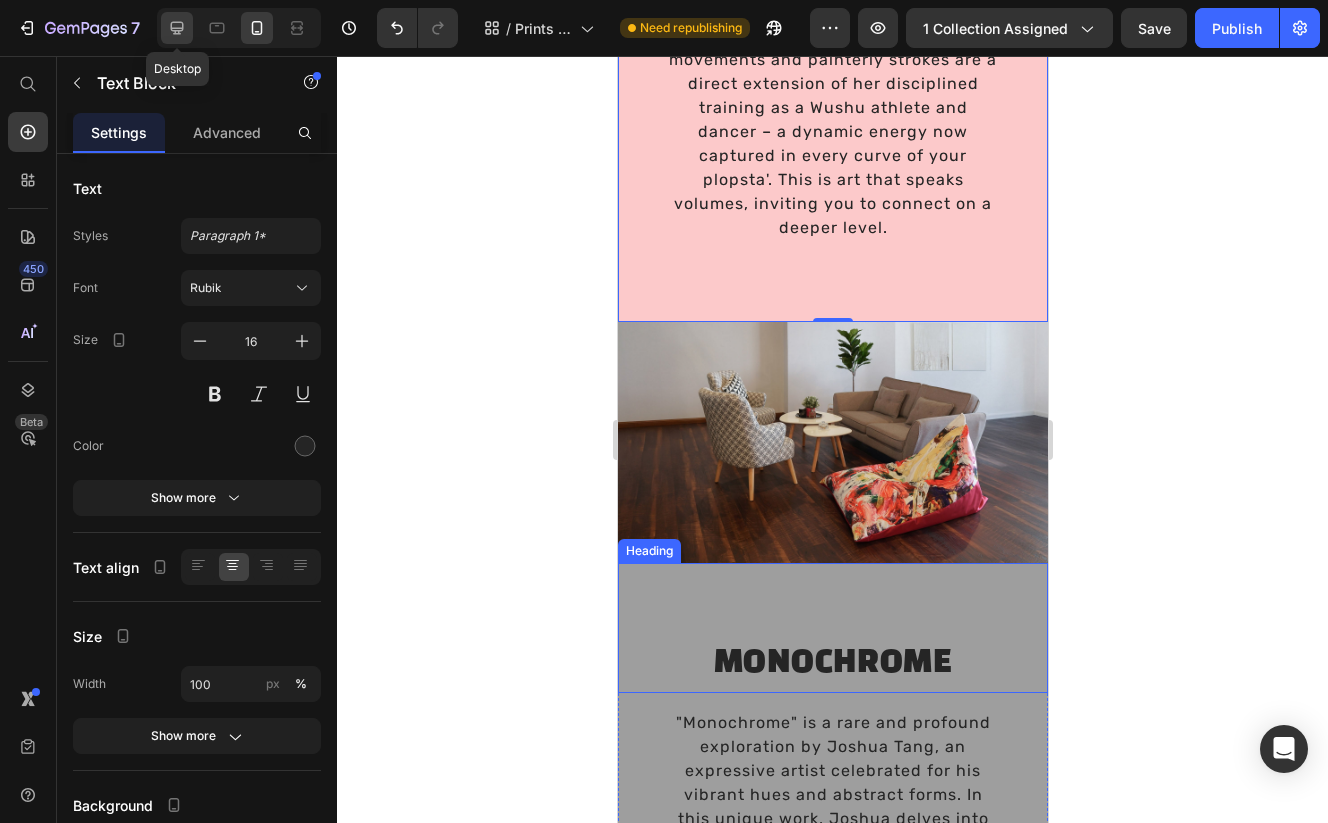 click 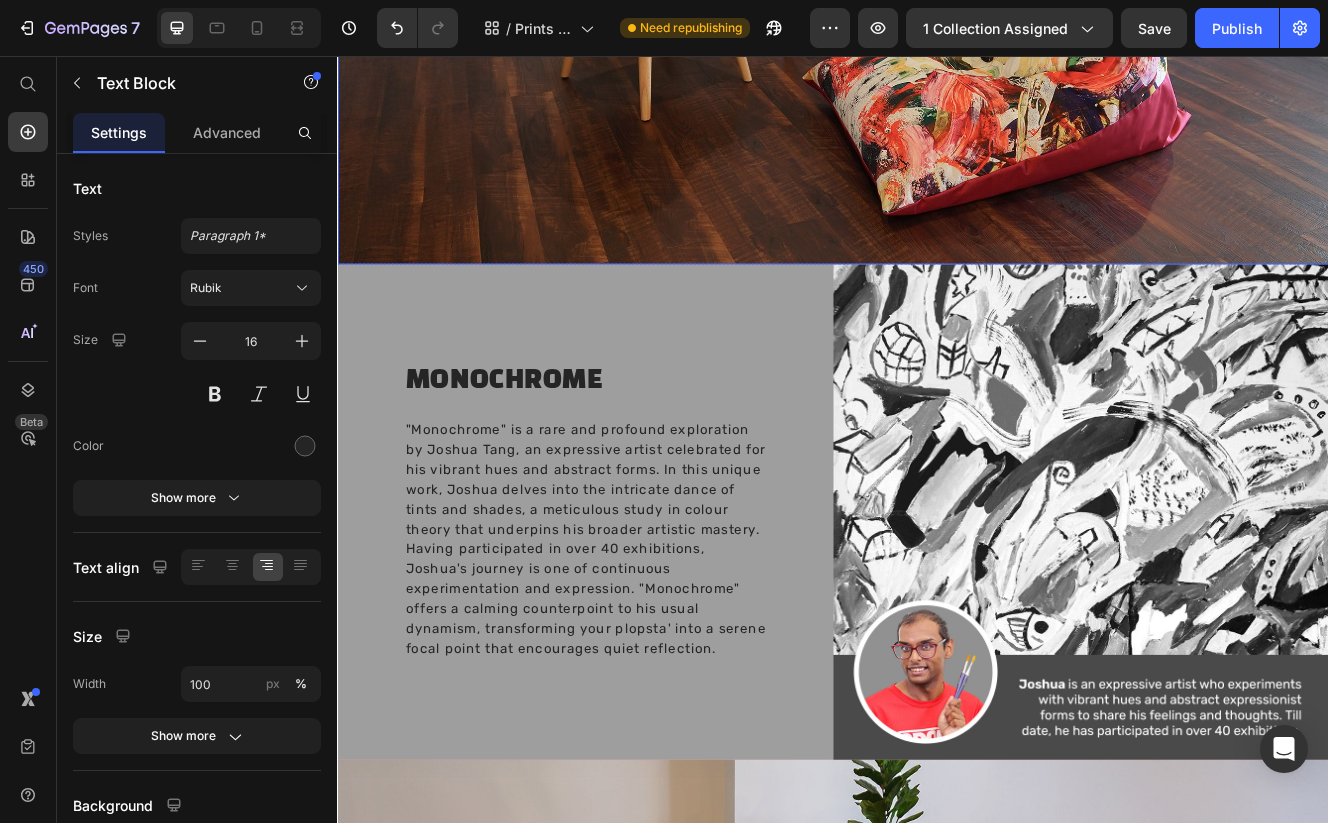 scroll, scrollTop: 3136, scrollLeft: 0, axis: vertical 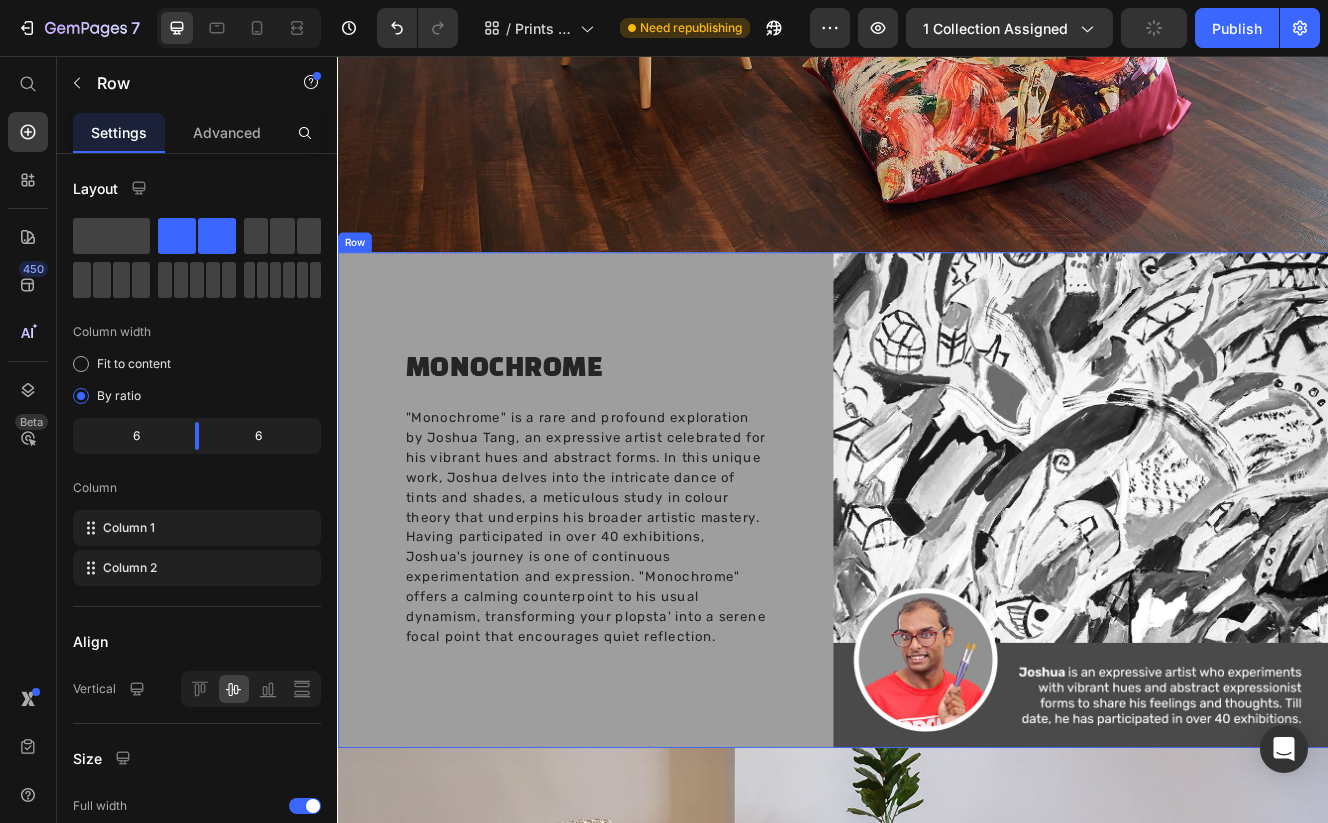 click on "MONOCHROME Heading "Monochrome" is a rare and profound exploration by Joshua Tang, an expressive artist celebrated for his vibrant hues and abstract forms. In this unique work, Joshua delves into the intricate dance of tints and shades, a meticulous study in colour theory that underpins his broader artistic mastery. Having participated in over 40 exhibitions, Joshua's journey is one of continuous experimentation and expression. "Monochrome" offers a calming counterpoint to his usual dynamism, transforming your plopsta' into a serene focal point that encourages quiet reflection. Text Block" at bounding box center (637, 594) 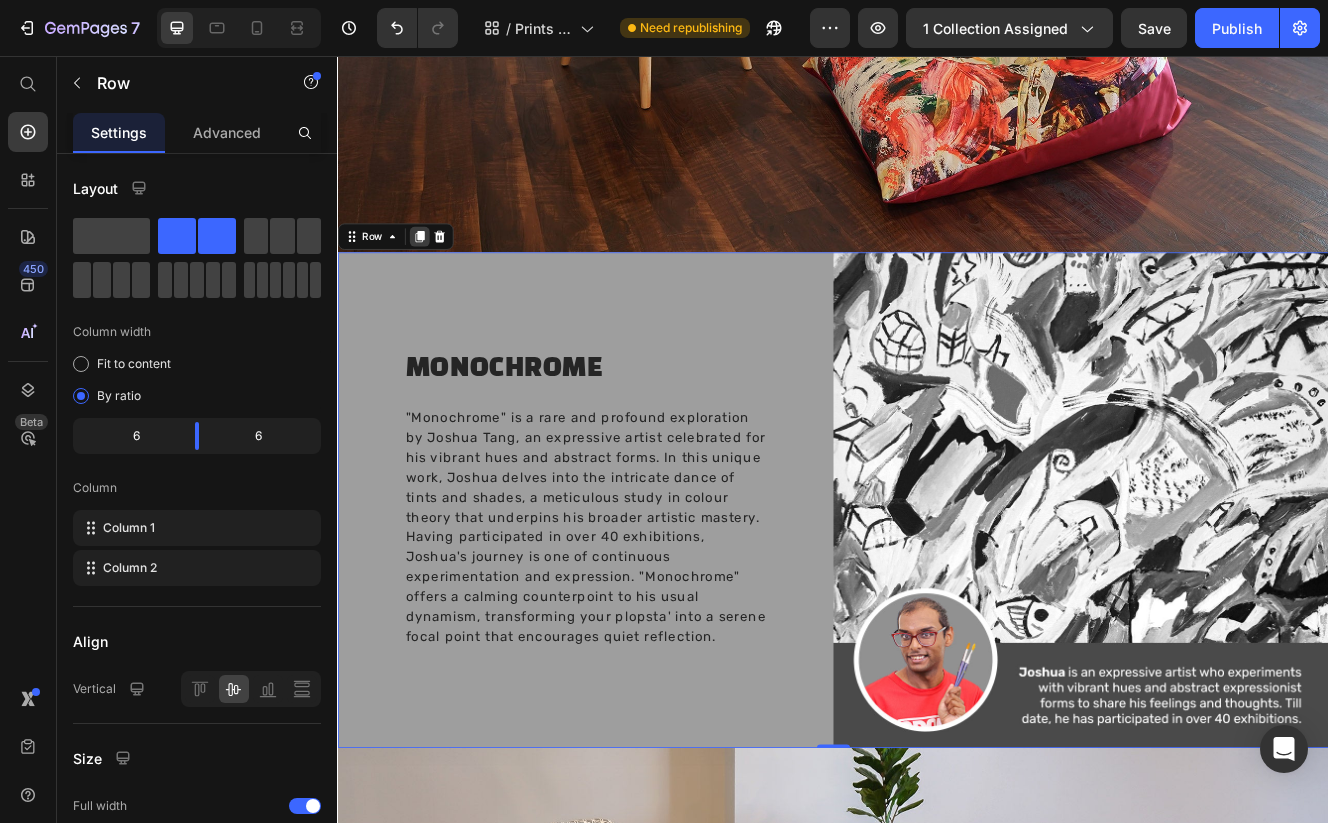 click 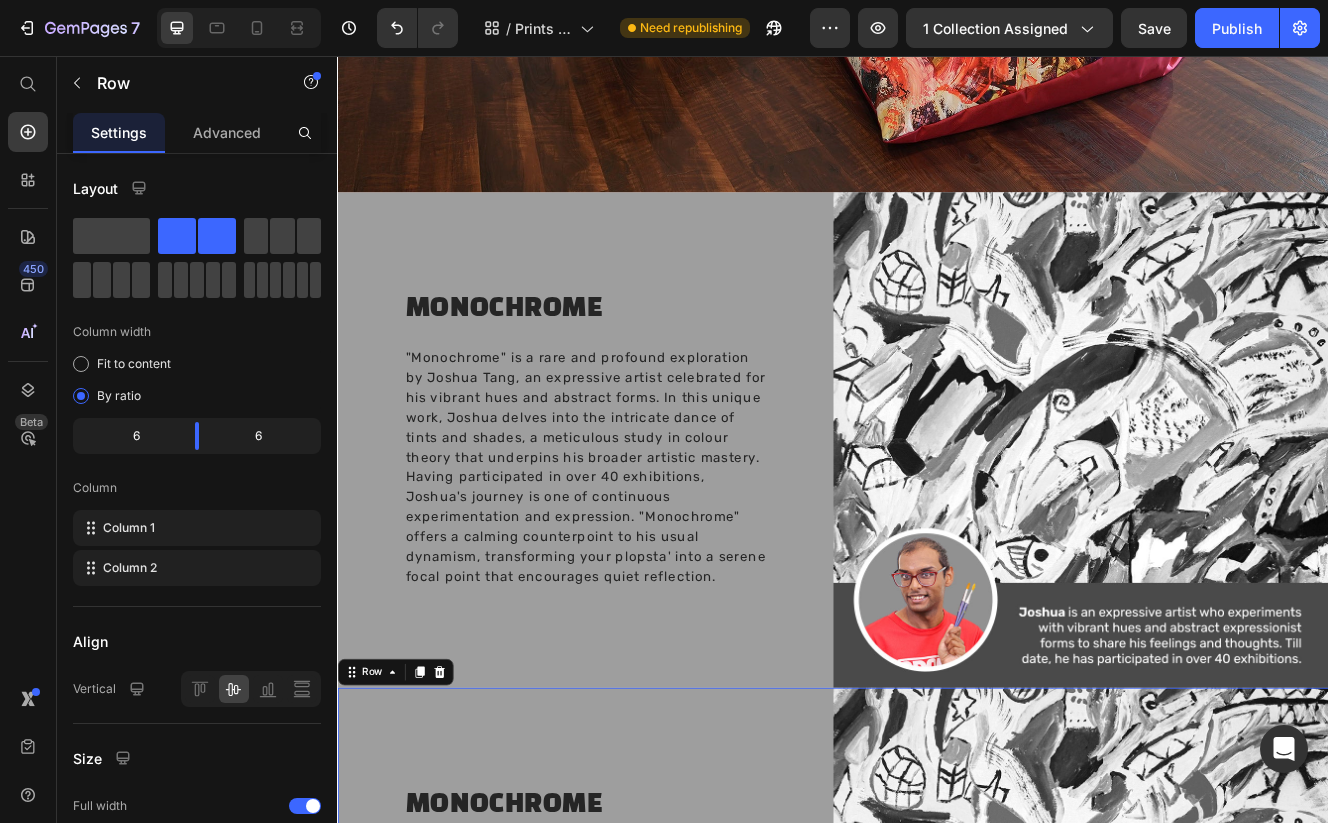 scroll, scrollTop: 3199, scrollLeft: 0, axis: vertical 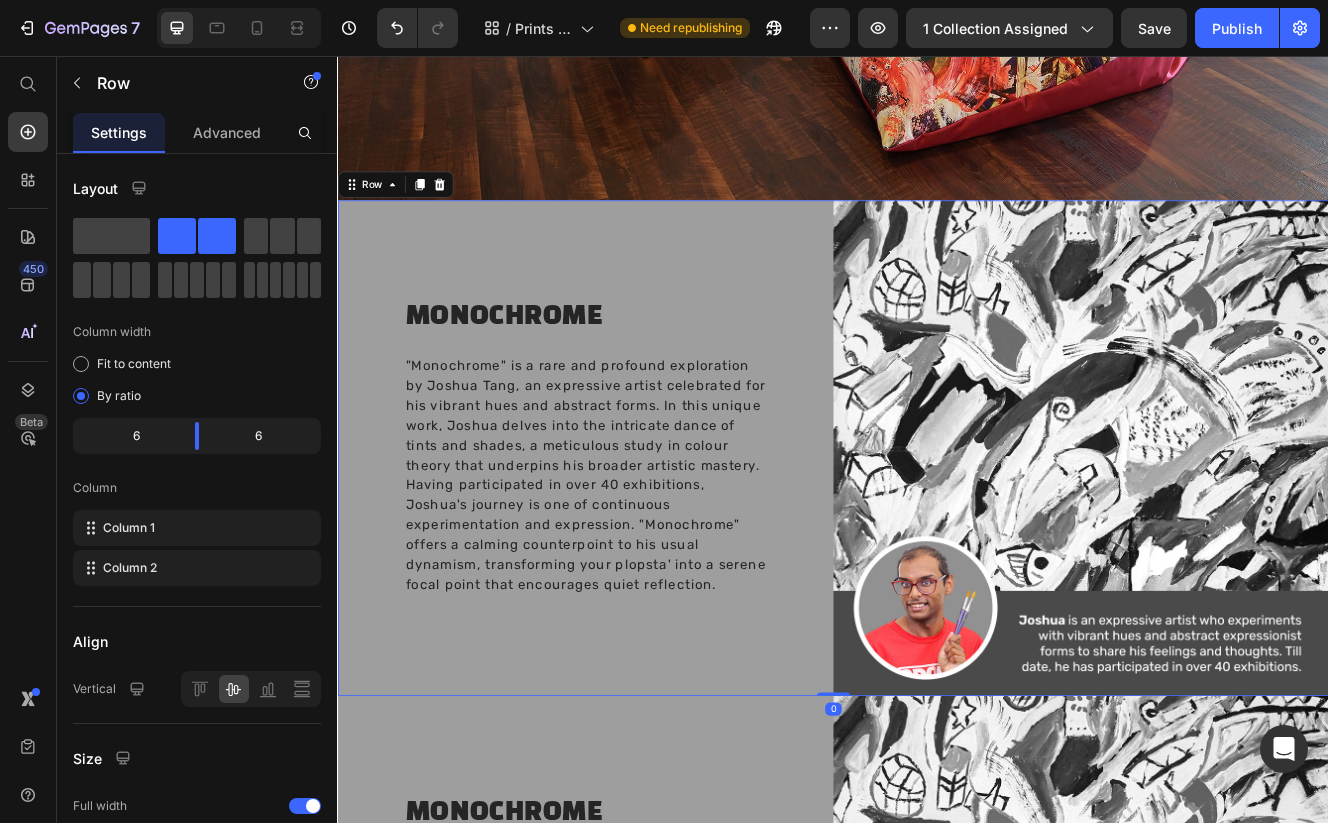 click on "MONOCHROME Heading "Monochrome" is a rare and profound exploration by Joshua Tang, an expressive artist celebrated for his vibrant hues and abstract forms. In this unique work, Joshua delves into the intricate dance of tints and shades, a meticulous study in colour theory that underpins his broader artistic mastery. Having participated in over 40 exhibitions, Joshua's journey is one of continuous experimentation and expression. "Monochrome" offers a calming counterpoint to his usual dynamism, transforming your plopsta' into a serene focal point that encourages quiet reflection. Text Block" at bounding box center (637, 531) 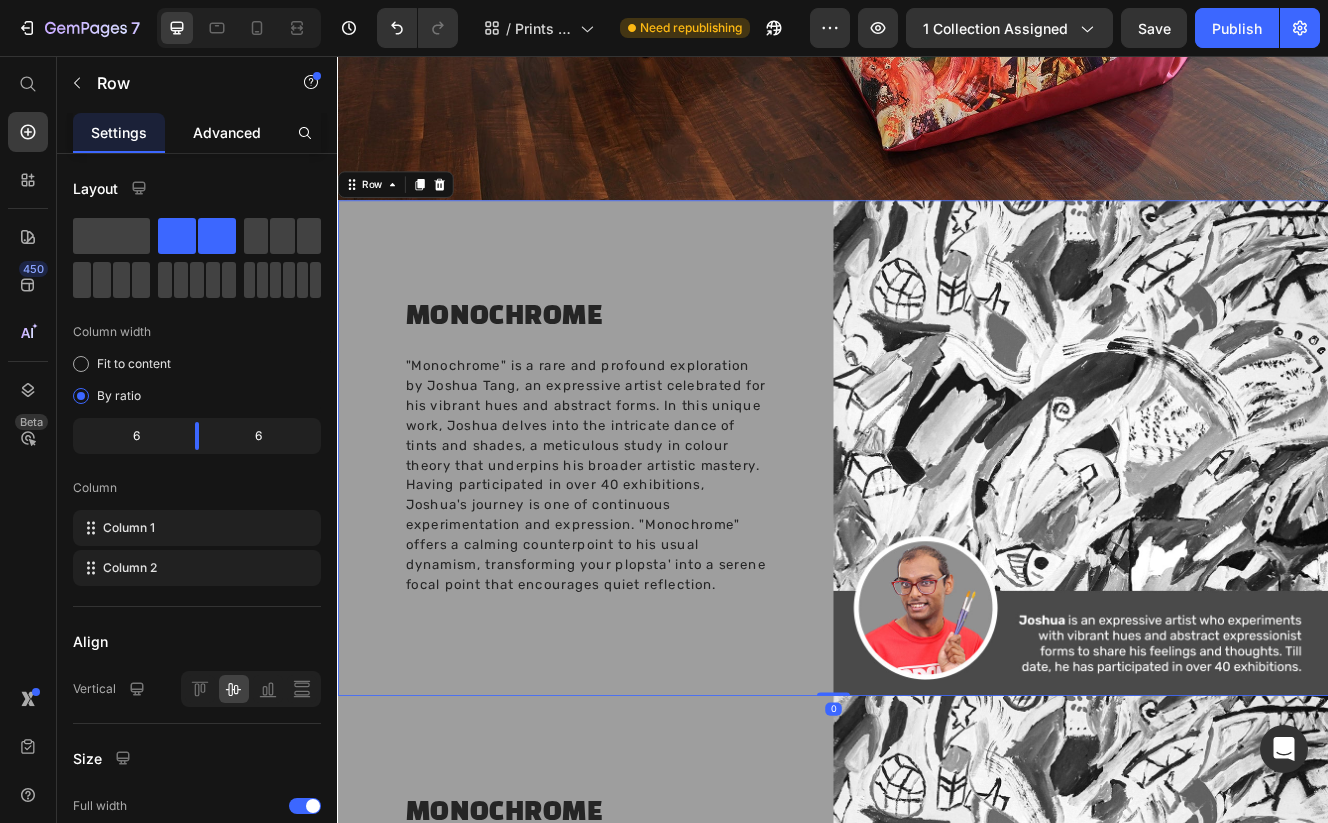 click on "Advanced" 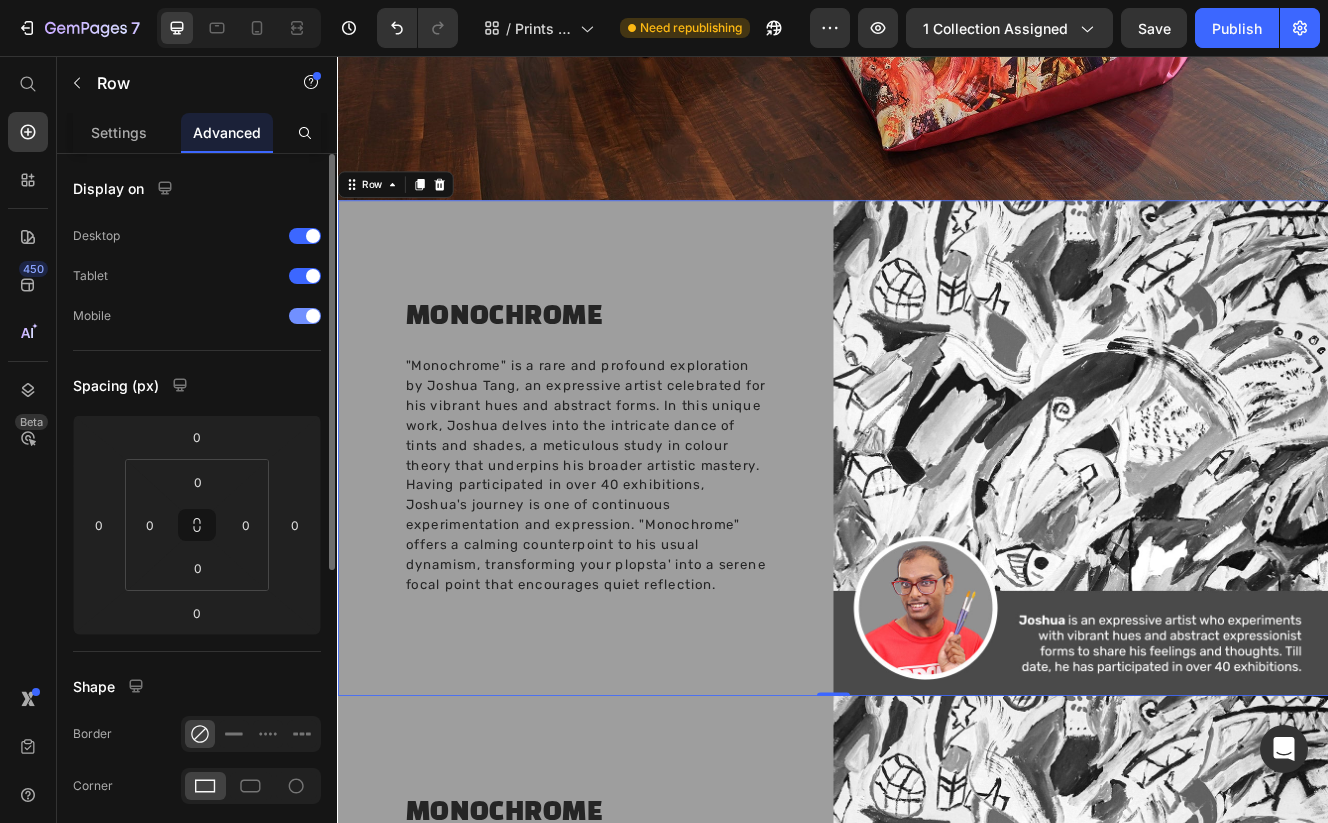 click at bounding box center [305, 316] 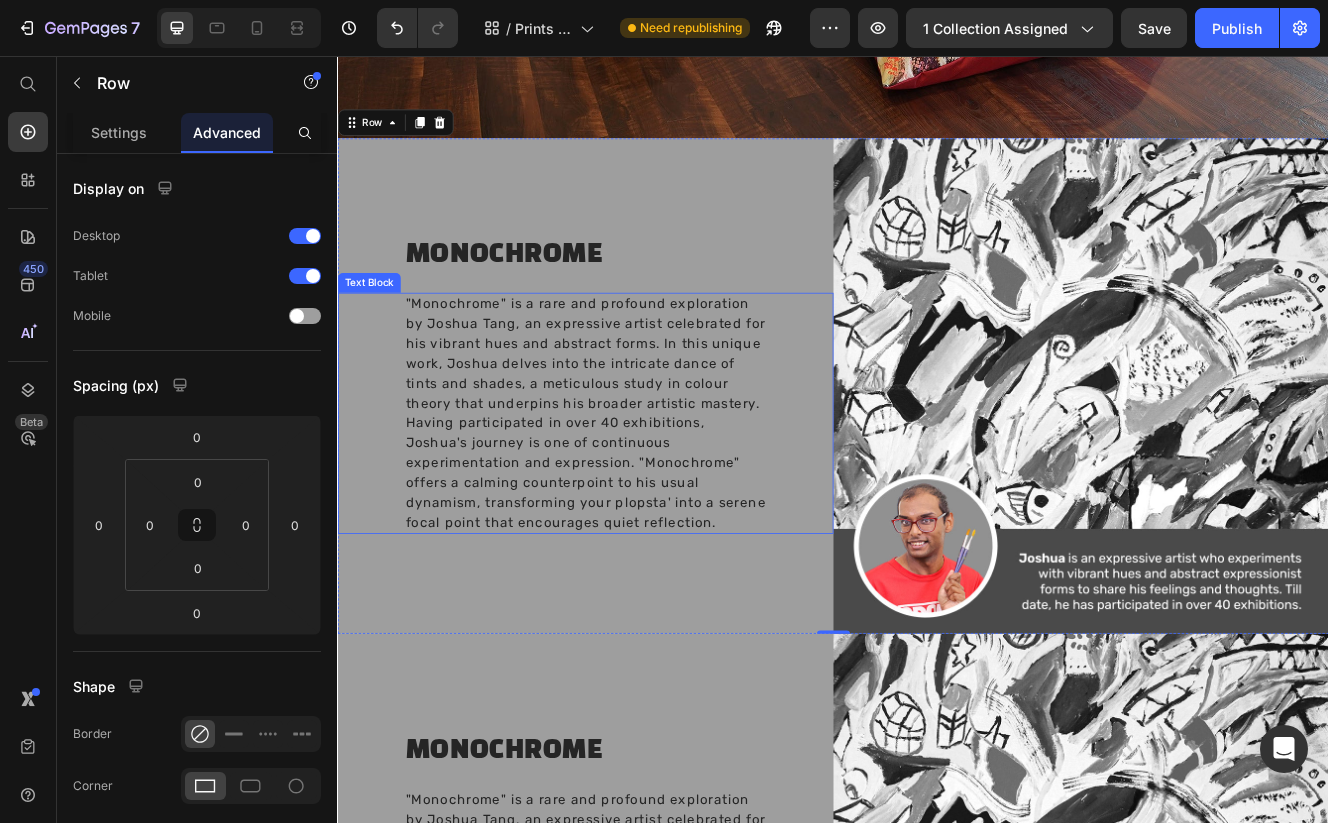 scroll, scrollTop: 3304, scrollLeft: 0, axis: vertical 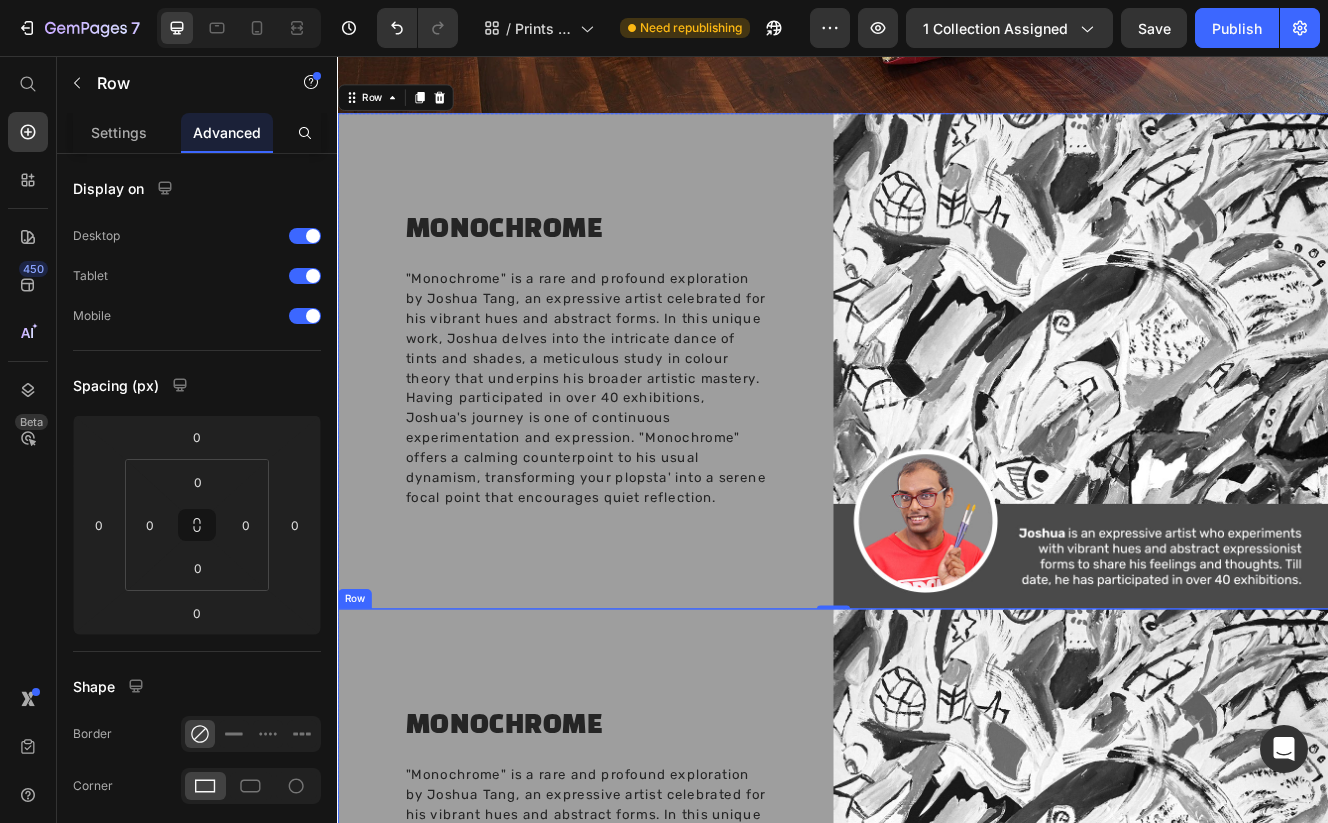 click on "MONOCHROME Heading "Monochrome" is a rare and profound exploration by Joshua Tang, an expressive artist celebrated for his vibrant hues and abstract forms. In this unique work, Joshua delves into the intricate dance of tints and shades, a meticulous study in colour theory that underpins his broader artistic mastery. Having participated in over 40 exhibitions, Joshua's journey is one of continuous experimentation and expression. "Monochrome" offers a calming counterpoint to his usual dynamism, transforming your plopsta' into a serene focal point that encourages quiet reflection. Text Block" at bounding box center [637, 1026] 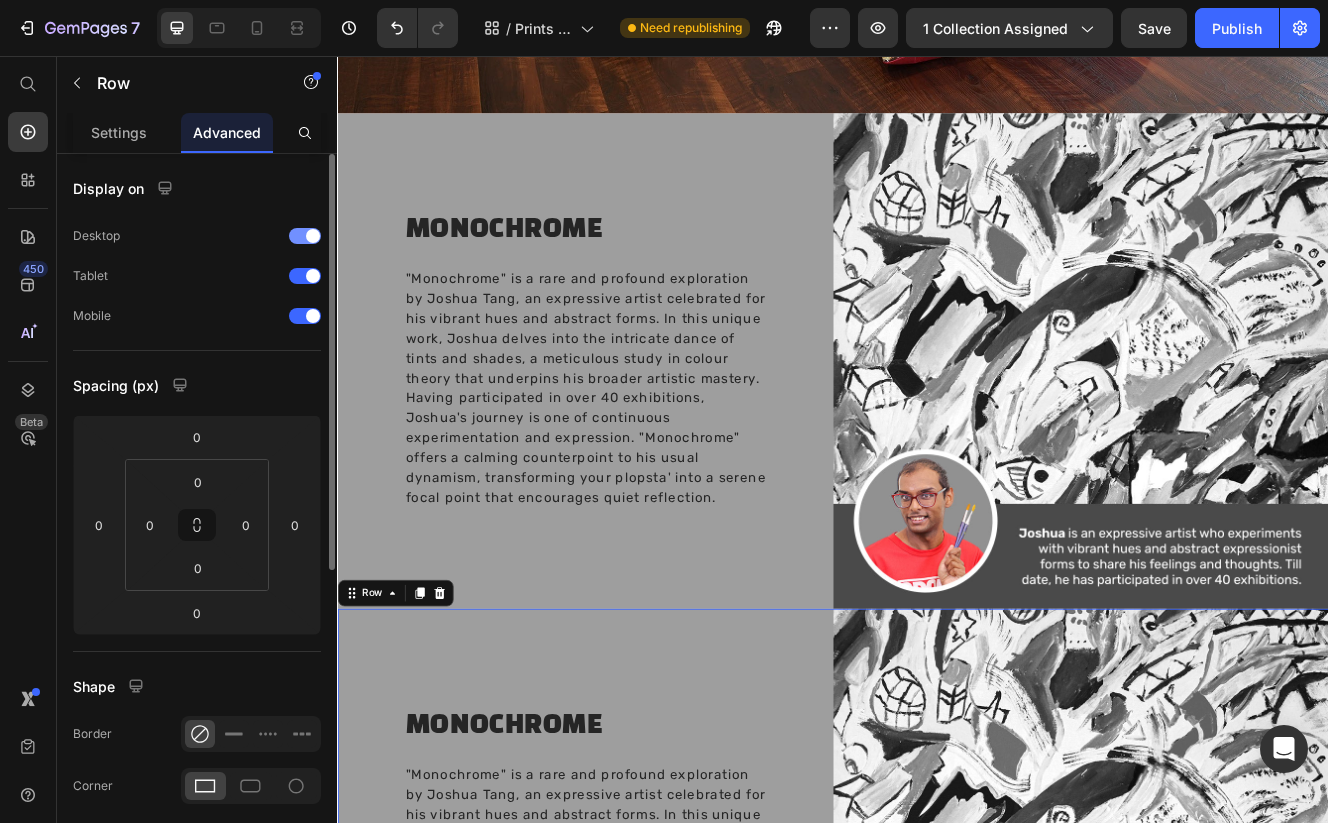 click at bounding box center (313, 236) 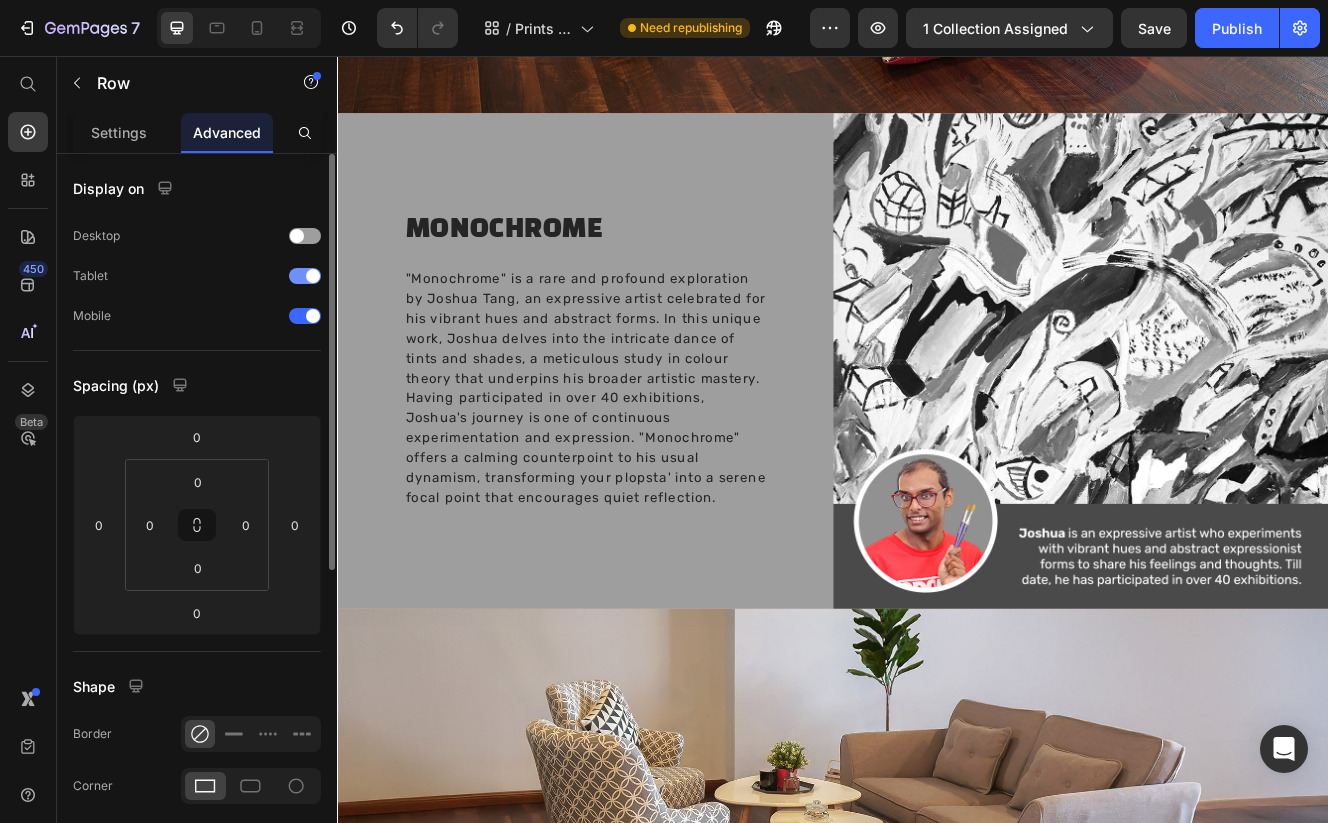 click at bounding box center [305, 276] 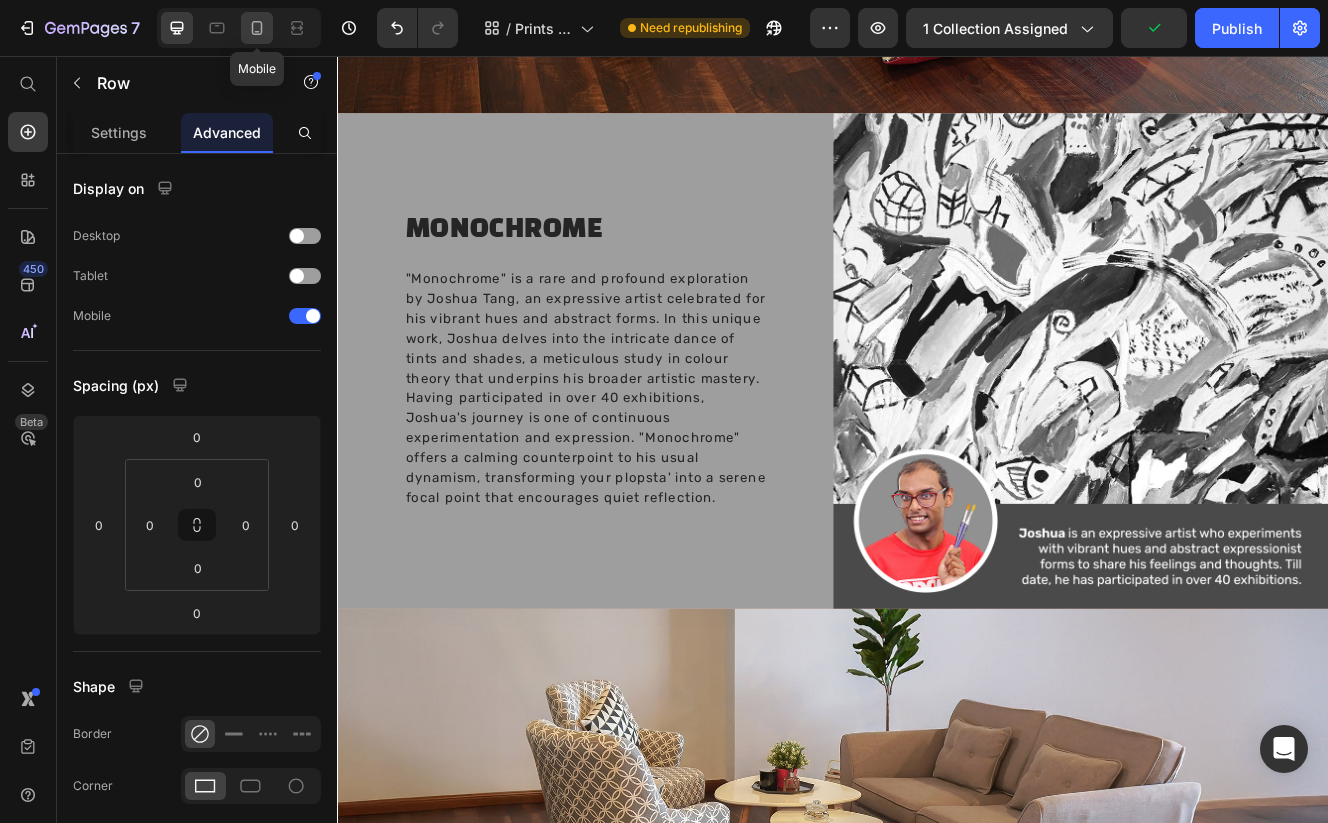 click 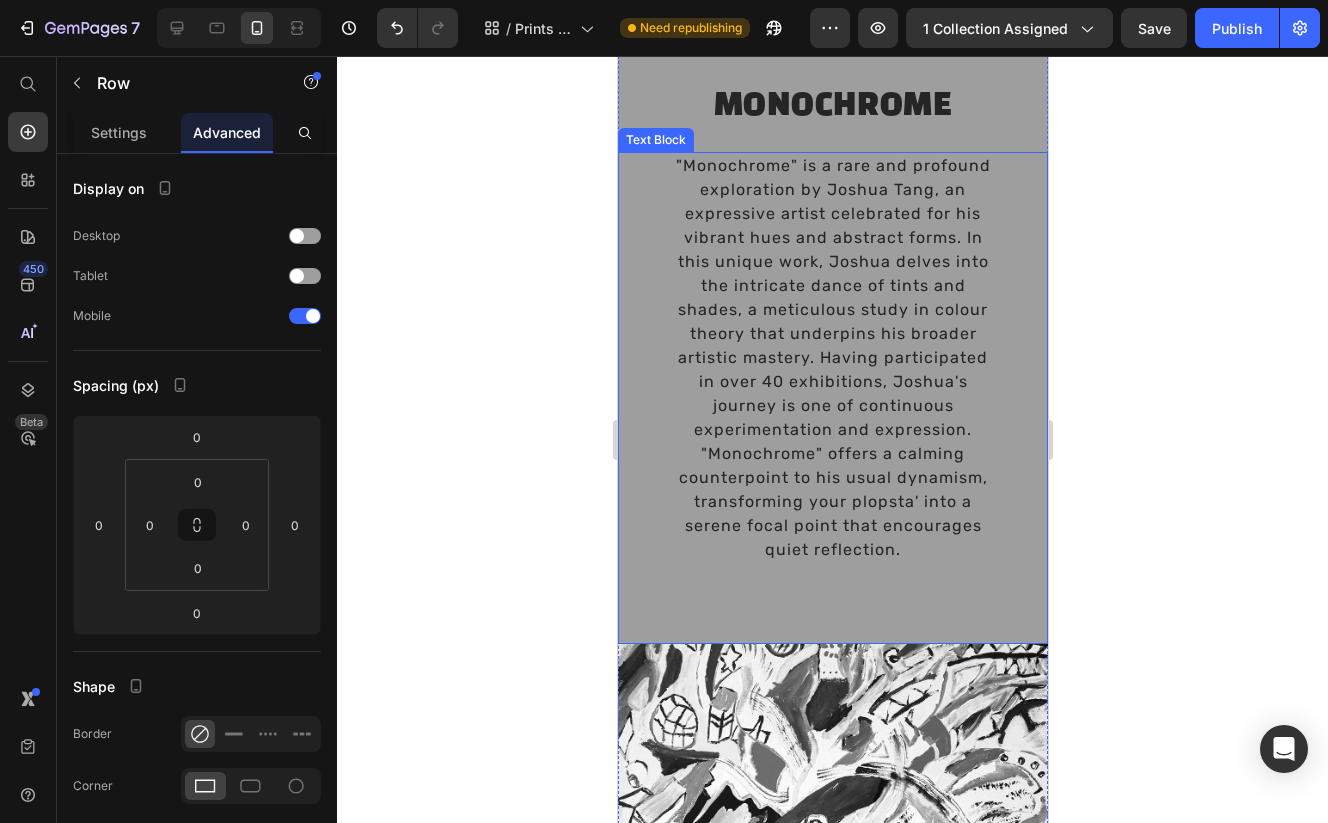 scroll, scrollTop: 3942, scrollLeft: 0, axis: vertical 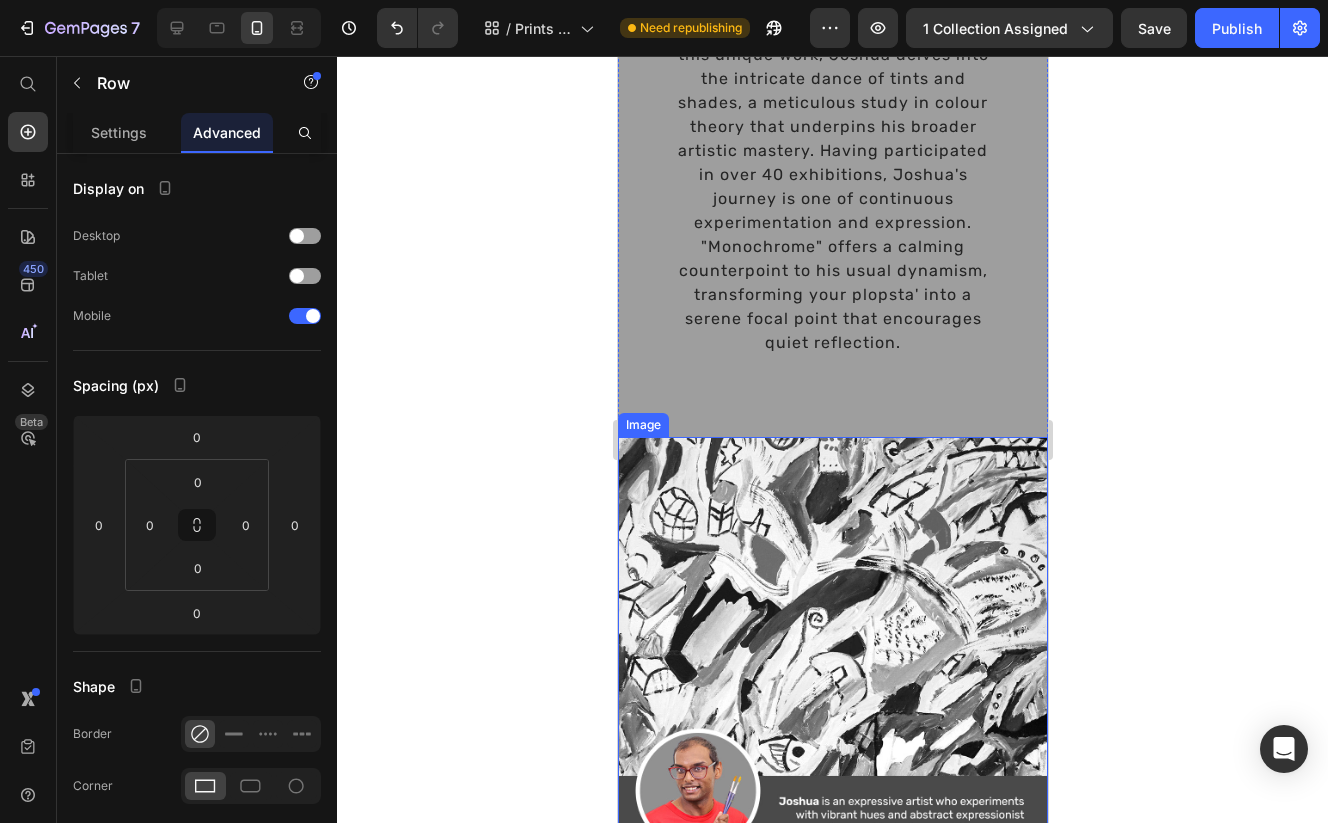 click at bounding box center [832, 652] 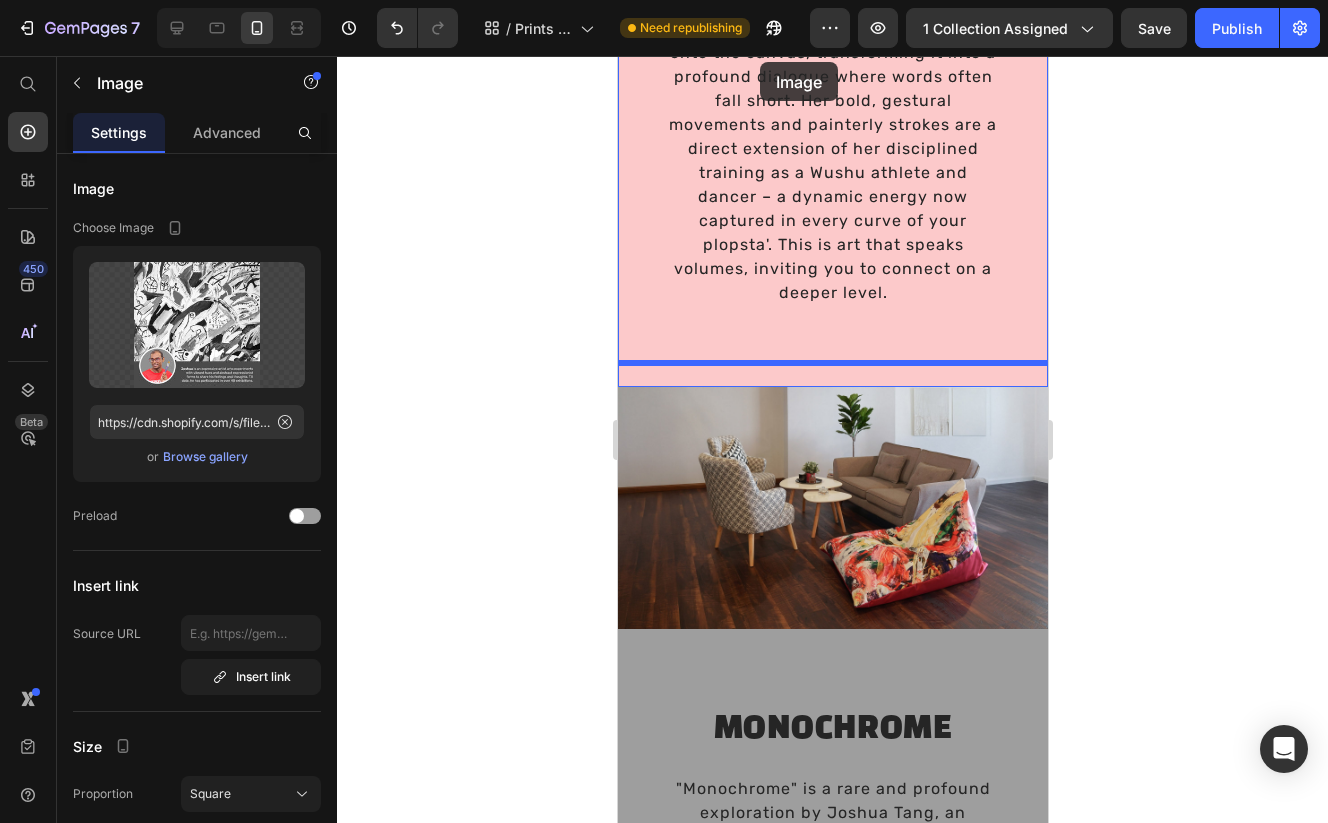 scroll, scrollTop: 3106, scrollLeft: 0, axis: vertical 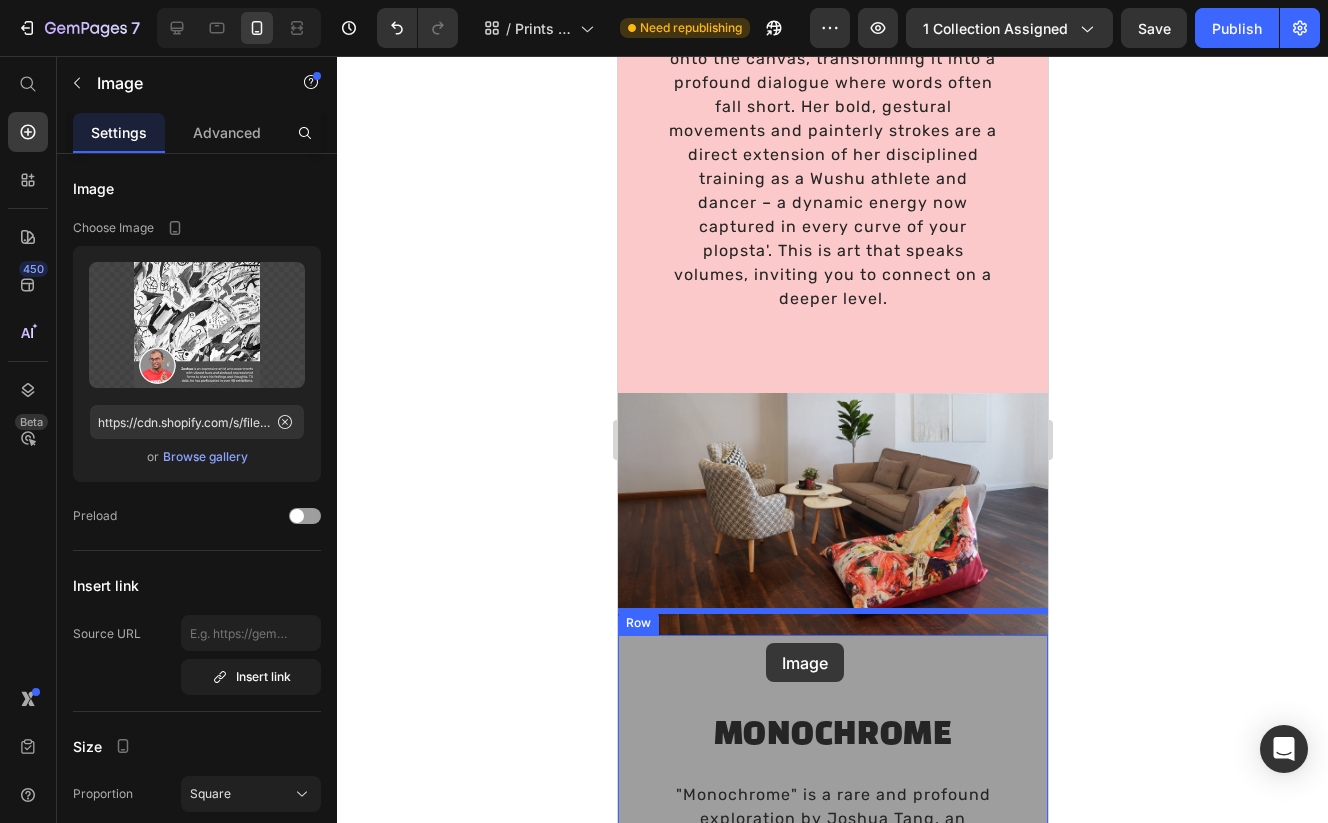 drag, startPoint x: 669, startPoint y: 369, endPoint x: 765, endPoint y: 643, distance: 290.33084 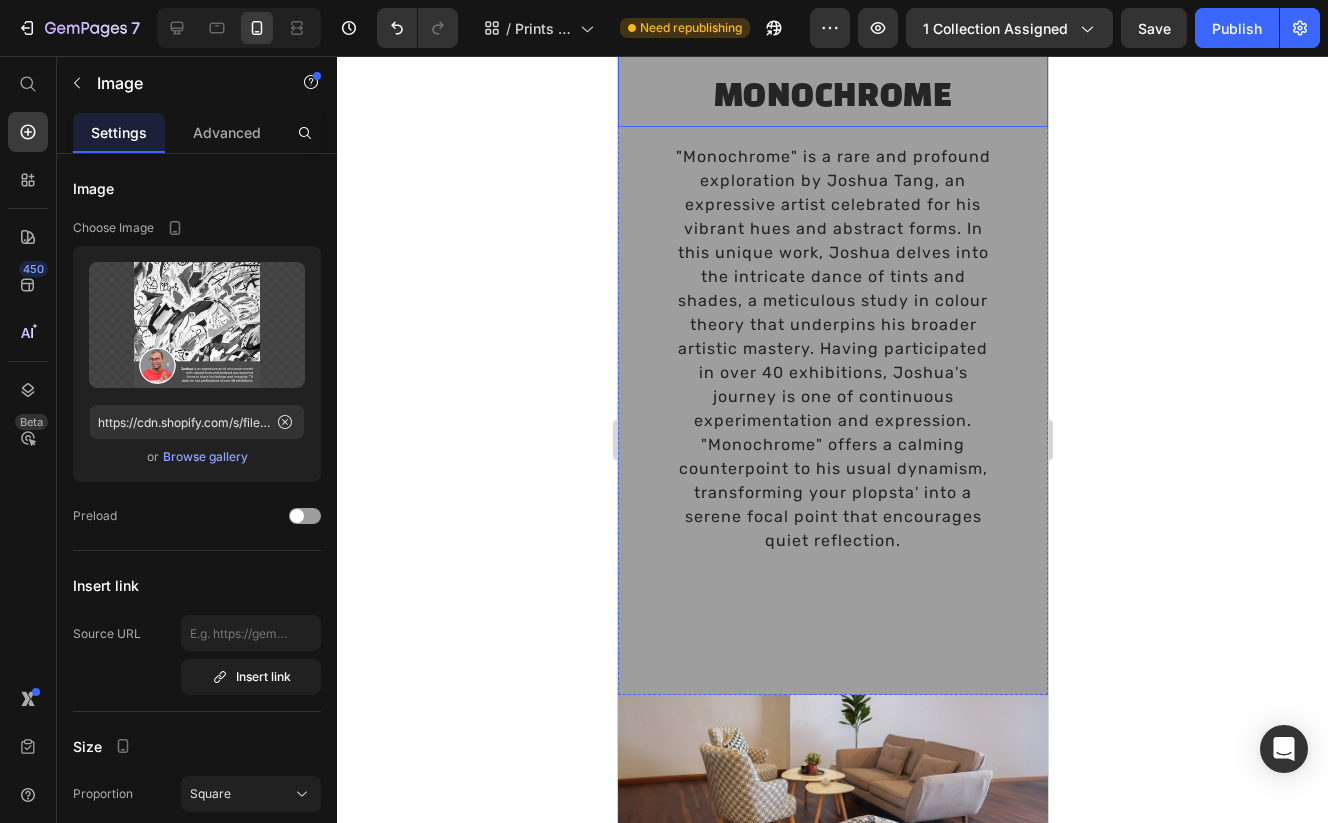 scroll, scrollTop: 4336, scrollLeft: 0, axis: vertical 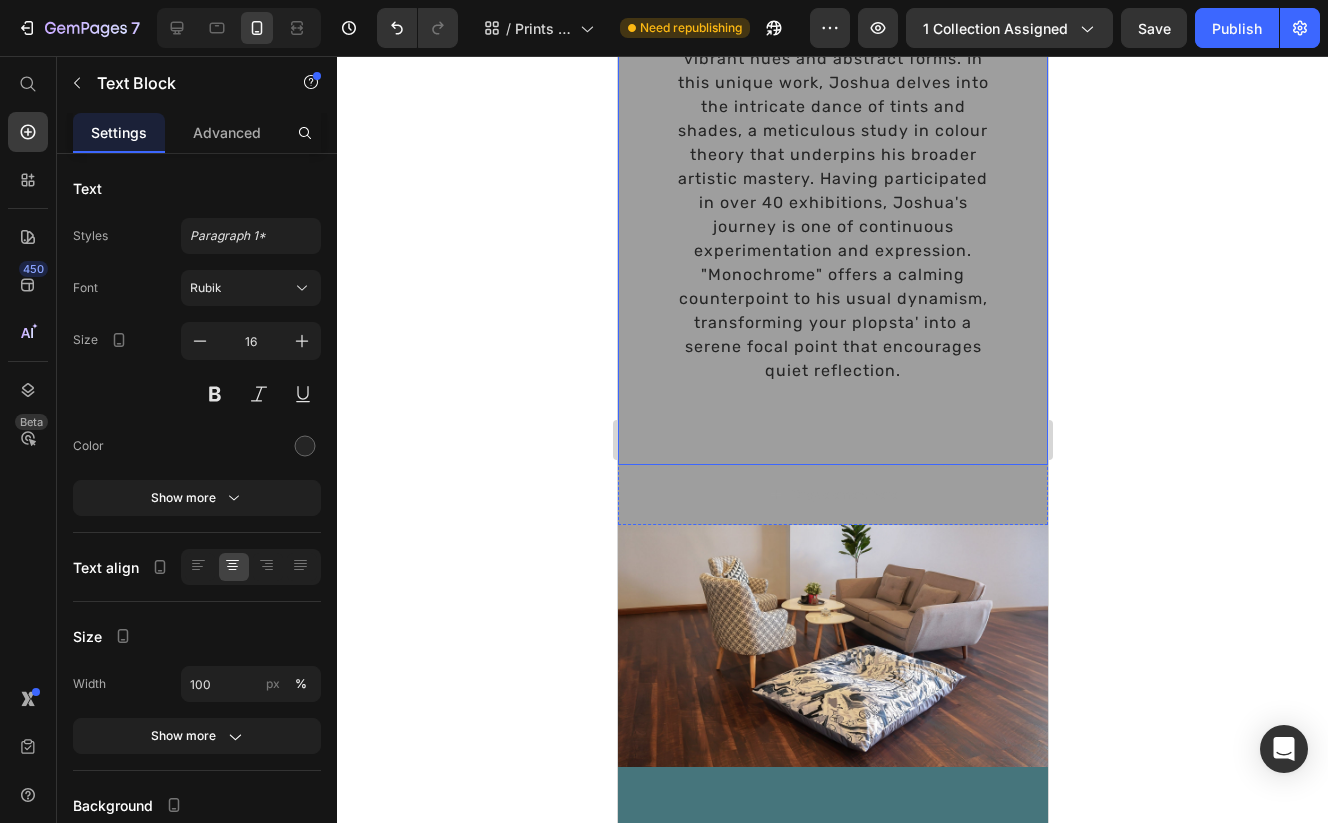 click on ""Monochrome" is a rare and profound exploration by Joshua Tang, an expressive artist celebrated for his vibrant hues and abstract forms. In this unique work, Joshua delves into the intricate dance of tints and shades, a meticulous study in colour theory that underpins his broader artistic mastery. Having participated in over 40 exhibitions, Joshua's journey is one of continuous experimentation and expression. "Monochrome" offers a calming counterpoint to his usual dynamism, transforming your plopsta' into a serene focal point that encourages quiet reflection." at bounding box center [832, 179] 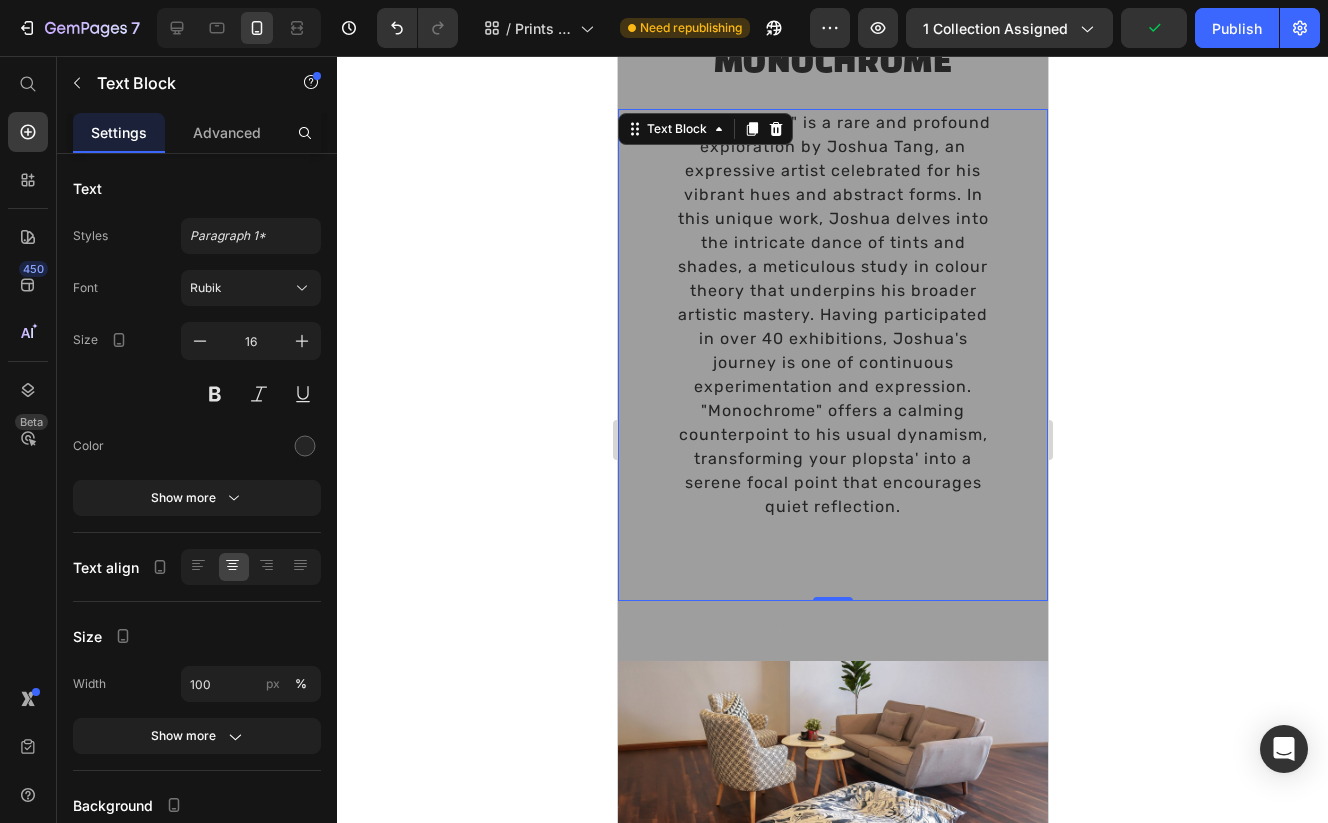 scroll, scrollTop: 4202, scrollLeft: 0, axis: vertical 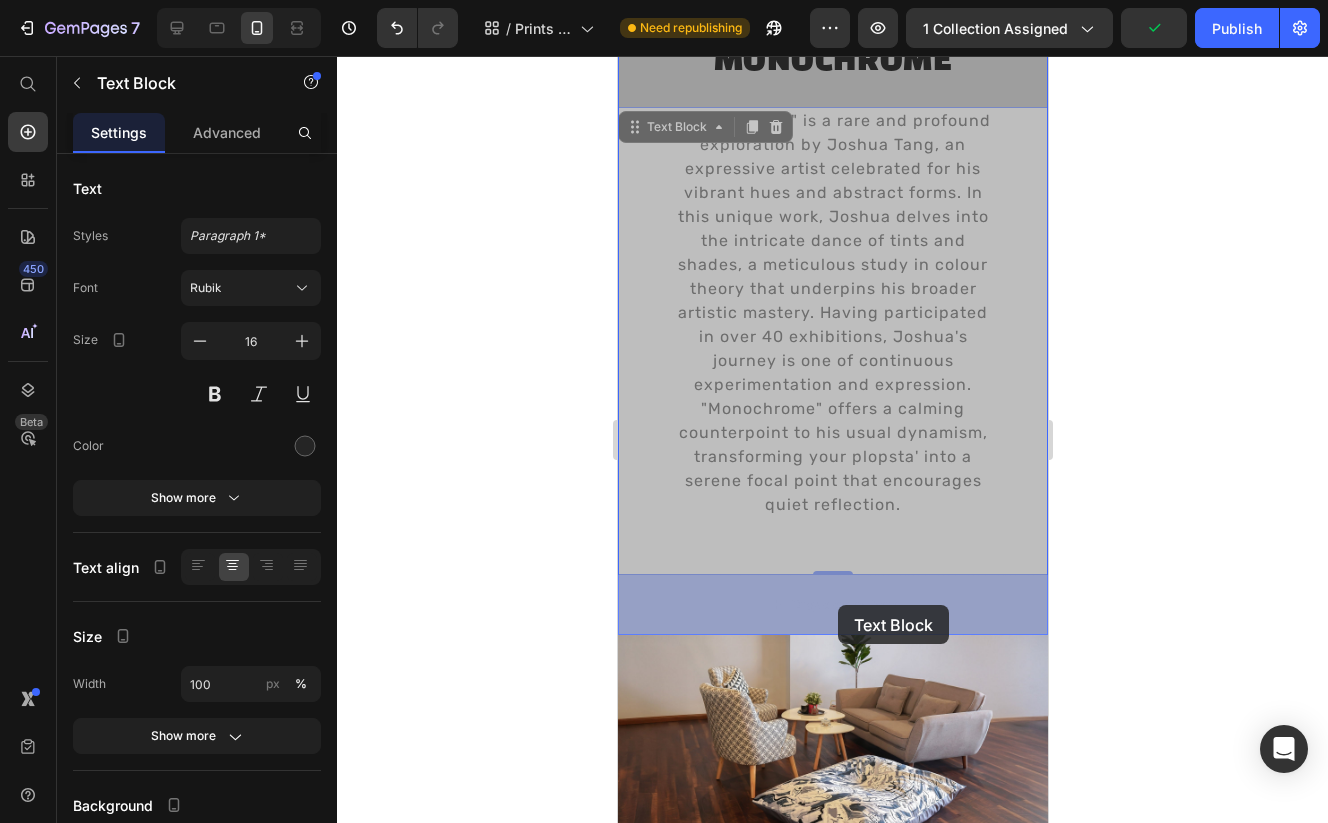 drag, startPoint x: 697, startPoint y: 130, endPoint x: 837, endPoint y: 605, distance: 495.20197 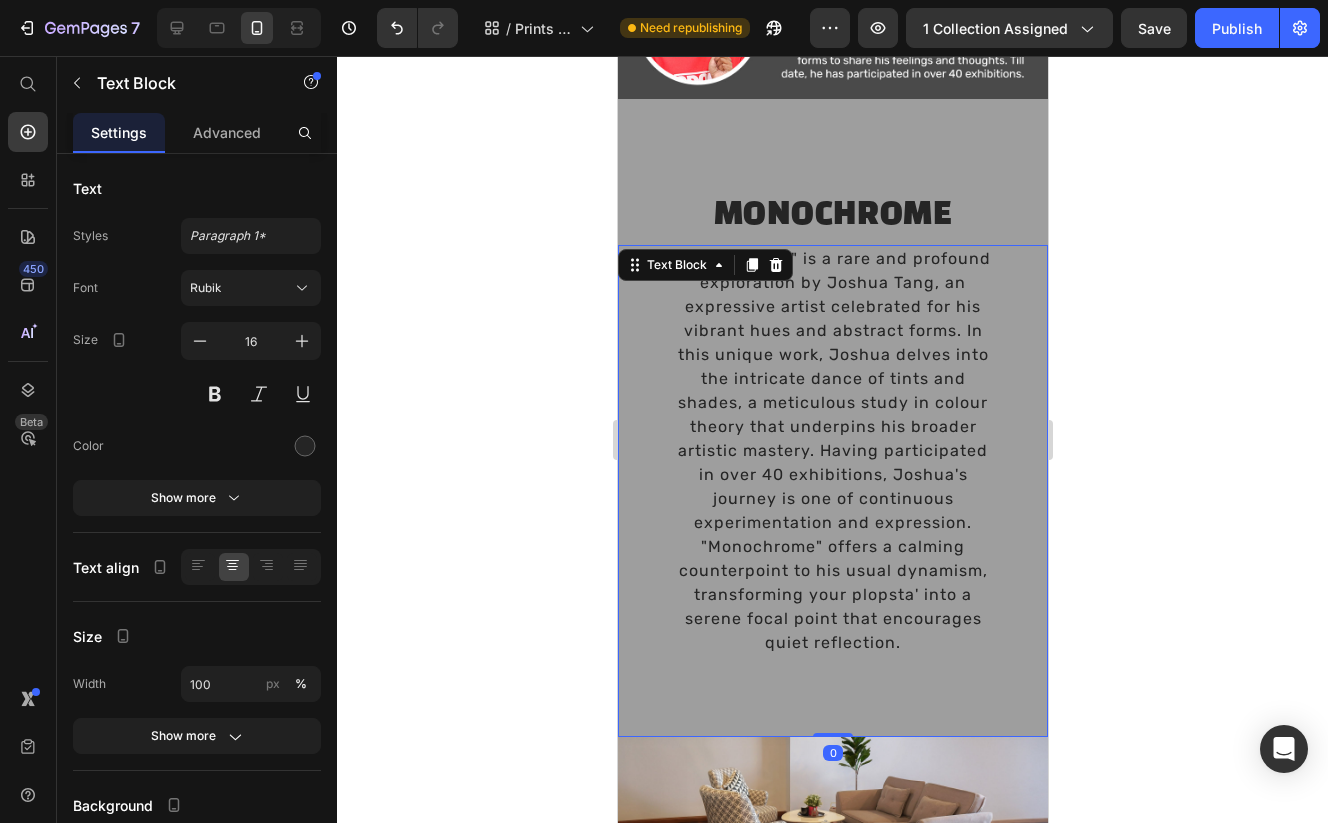 scroll, scrollTop: 3930, scrollLeft: 0, axis: vertical 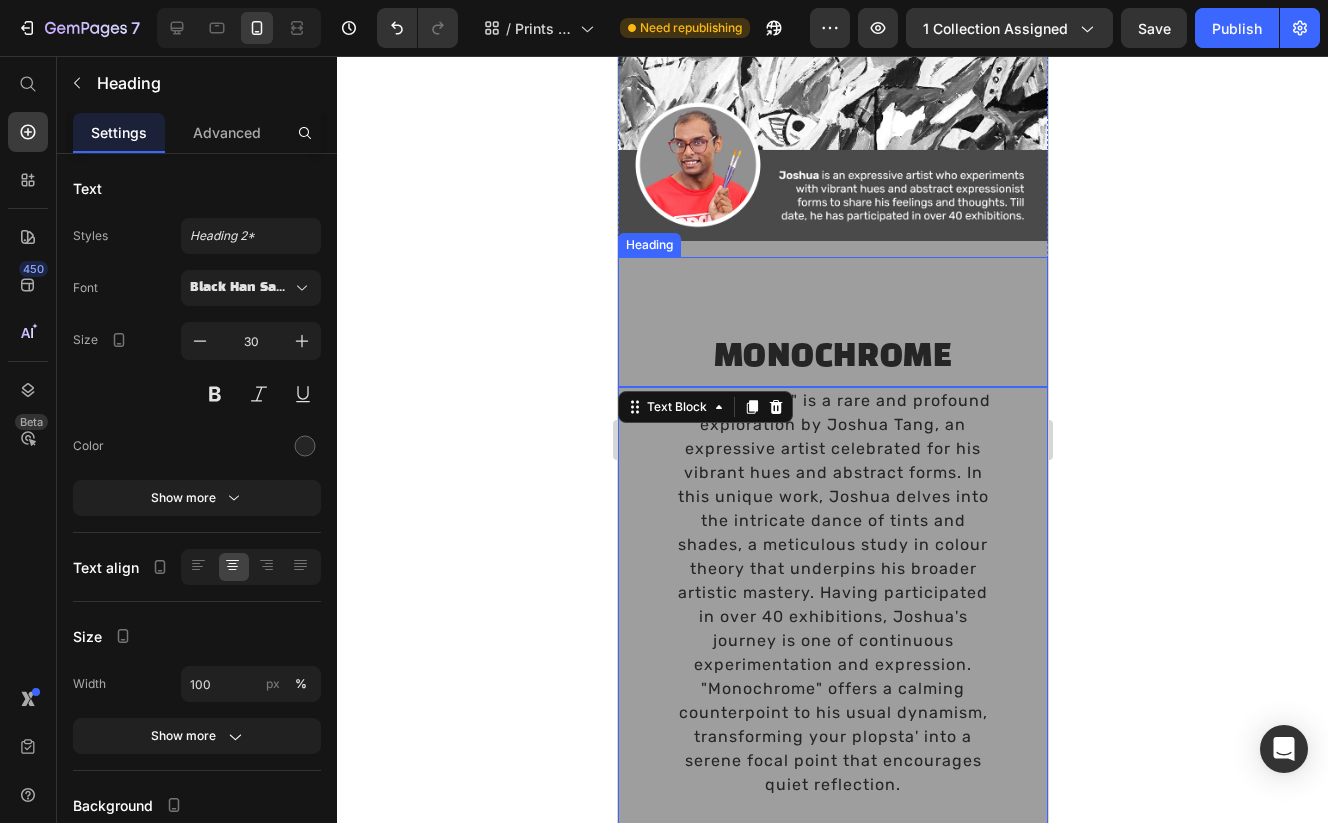 click on "MONOCHROME" at bounding box center [832, 357] 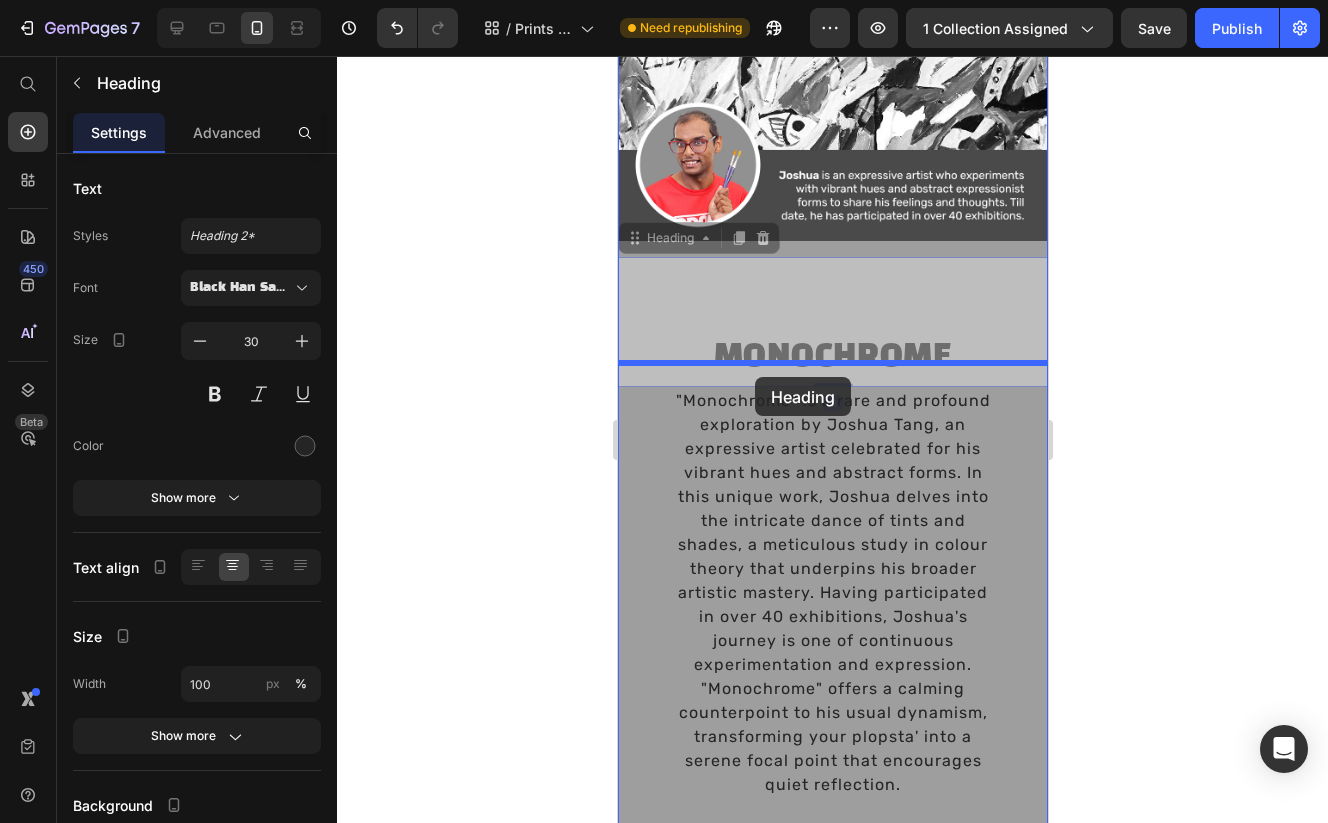 drag, startPoint x: 680, startPoint y: 221, endPoint x: 754, endPoint y: 377, distance: 172.66151 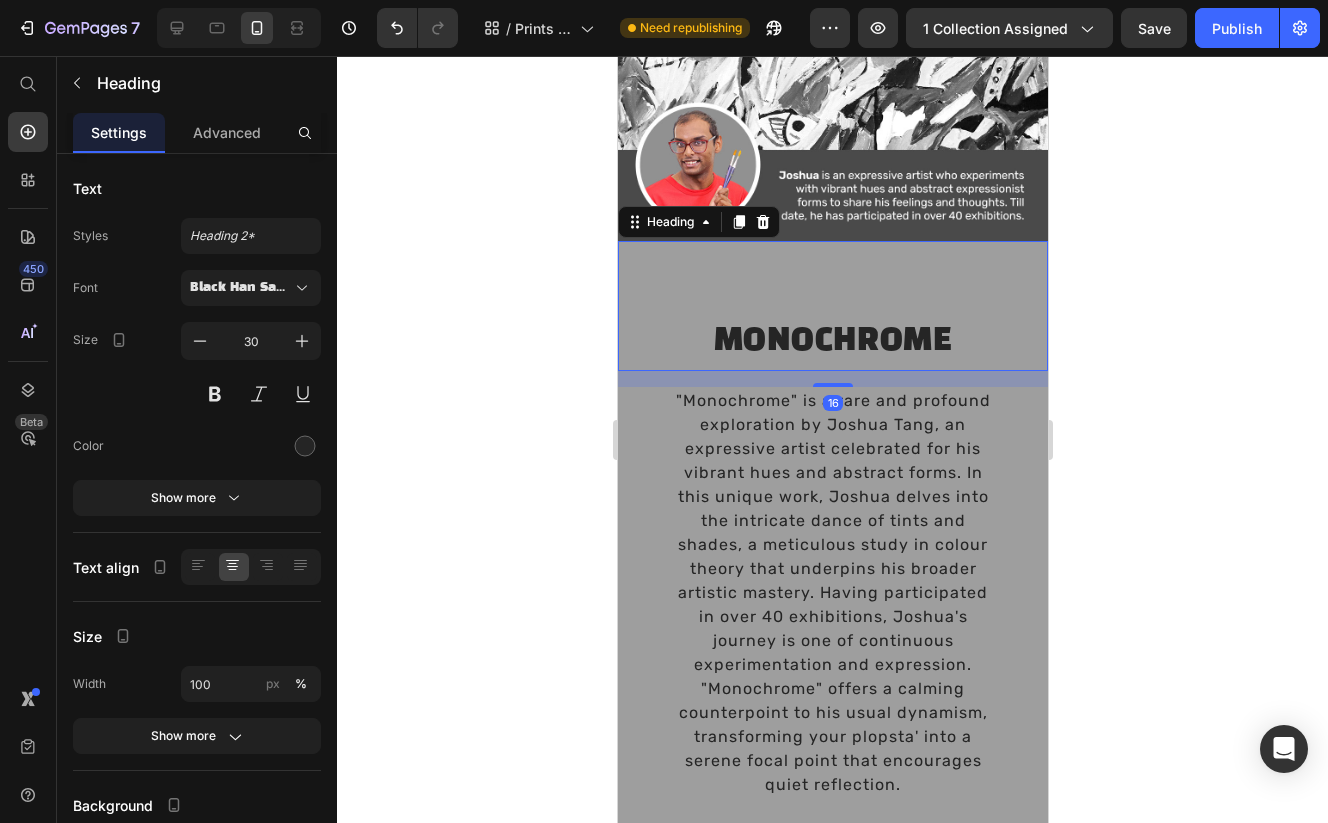 click on "MONOCHROME Heading   16" at bounding box center (832, 306) 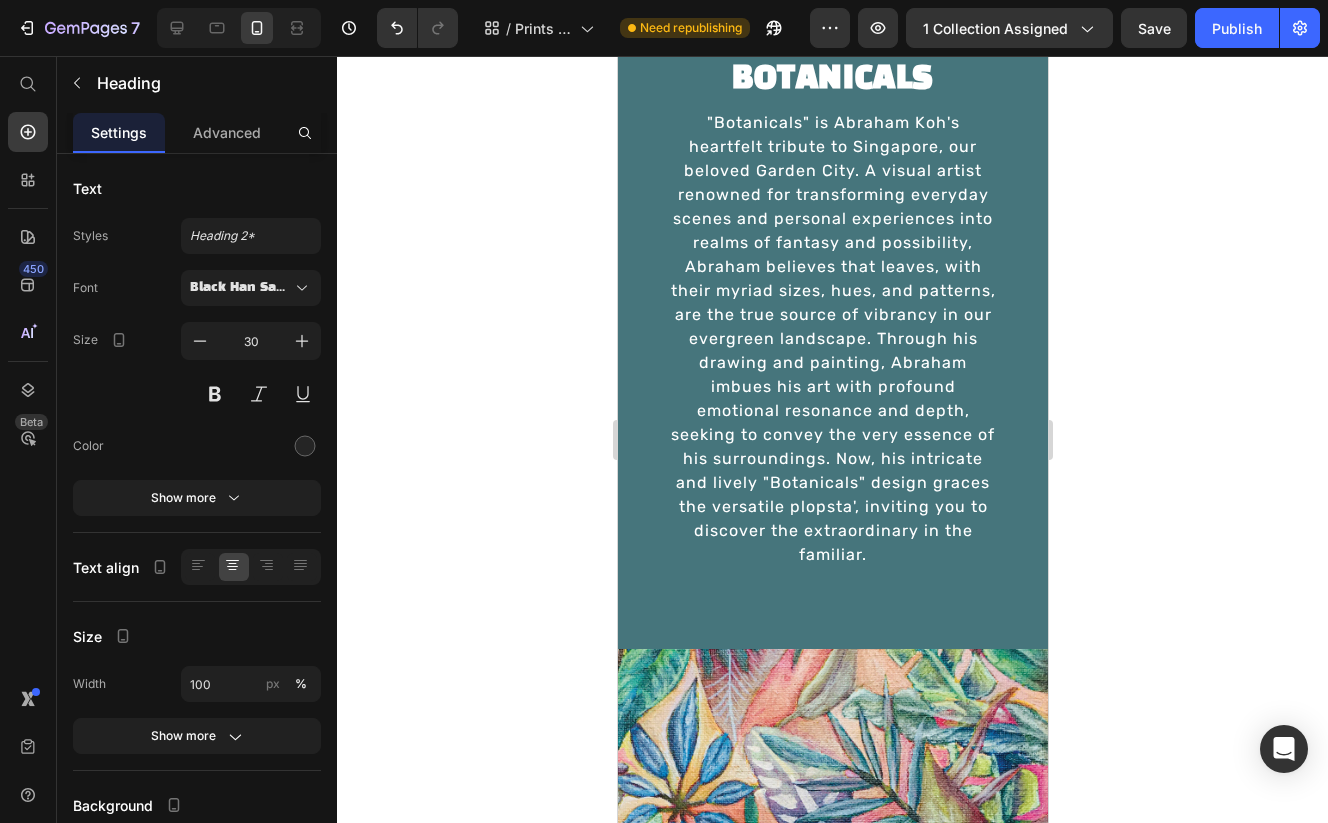 scroll, scrollTop: 5034, scrollLeft: 0, axis: vertical 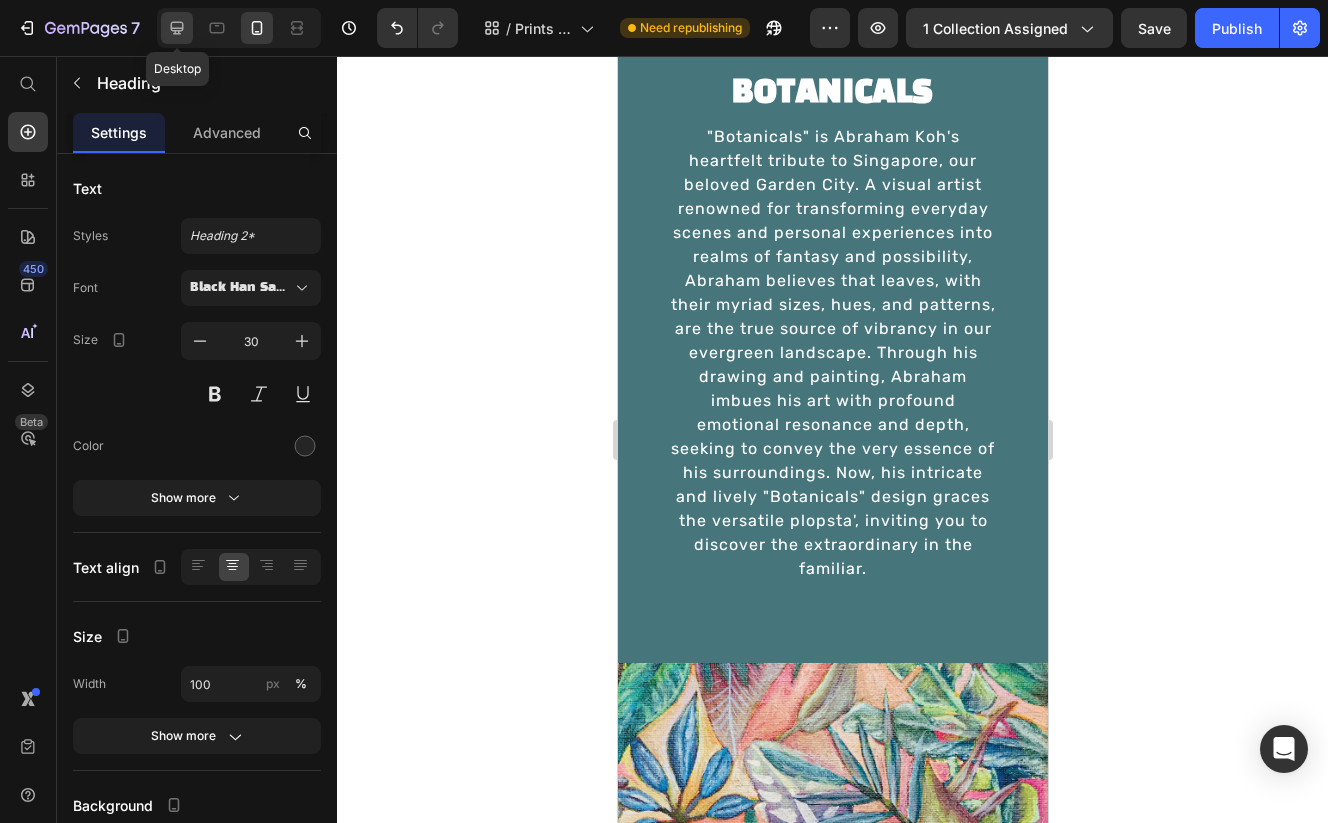 click 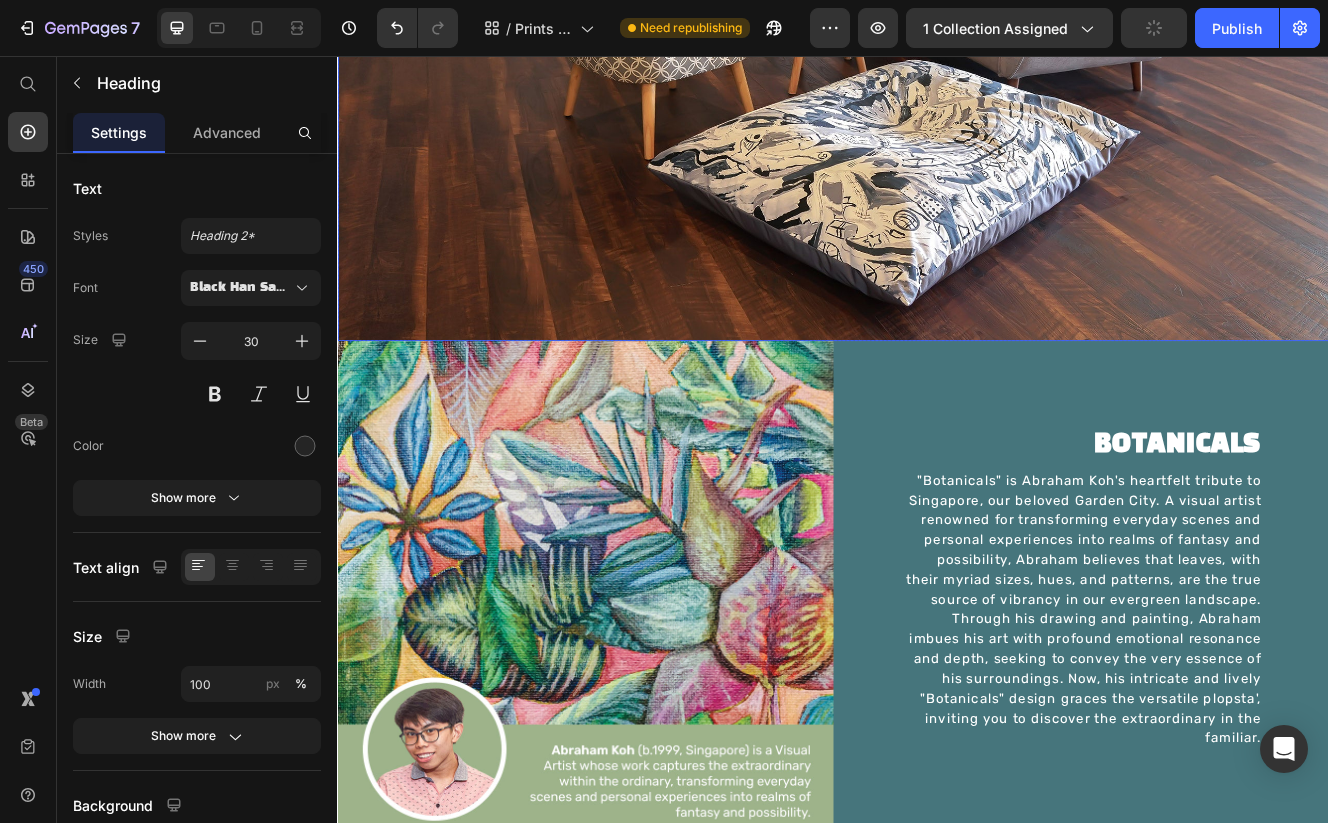 scroll, scrollTop: 4198, scrollLeft: 0, axis: vertical 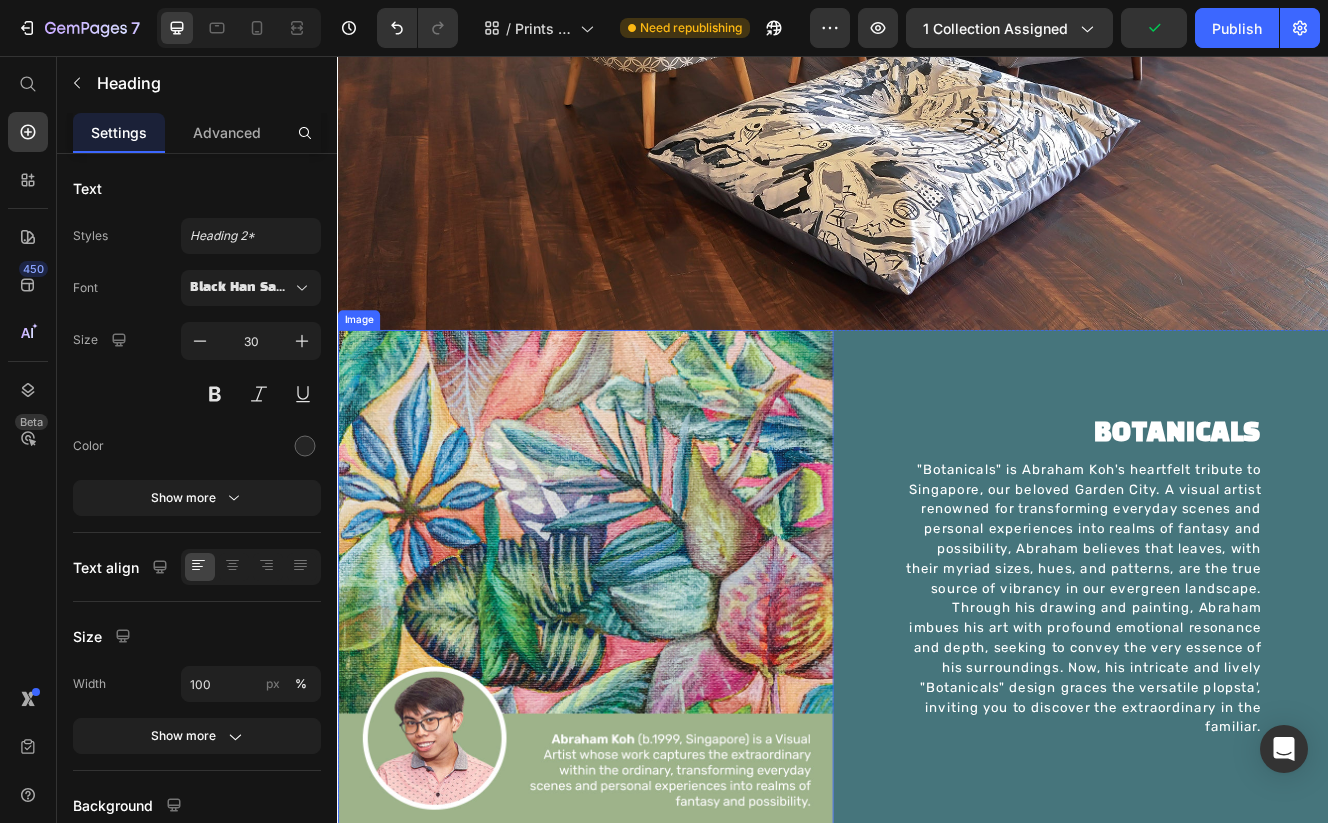 click at bounding box center [637, 688] 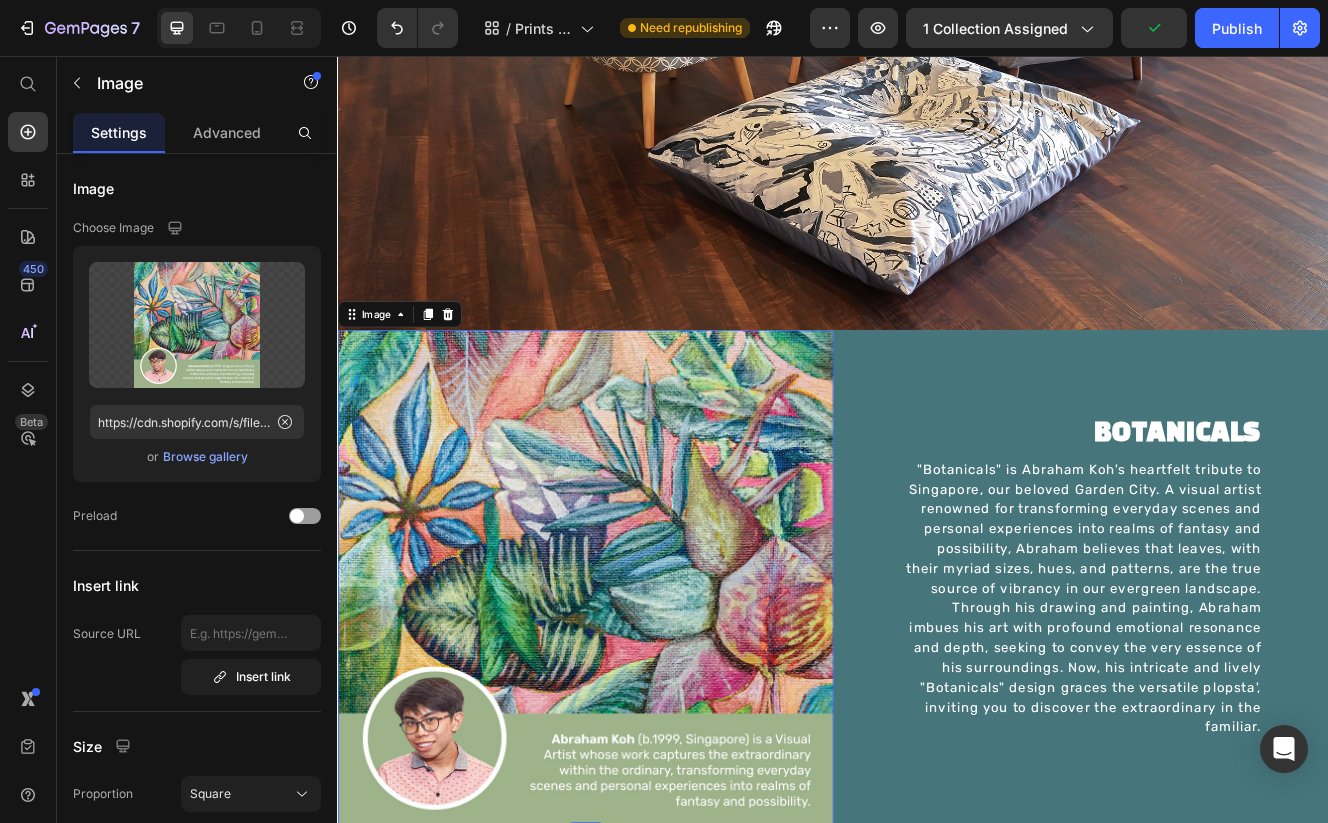 click on "Image" at bounding box center (412, 369) 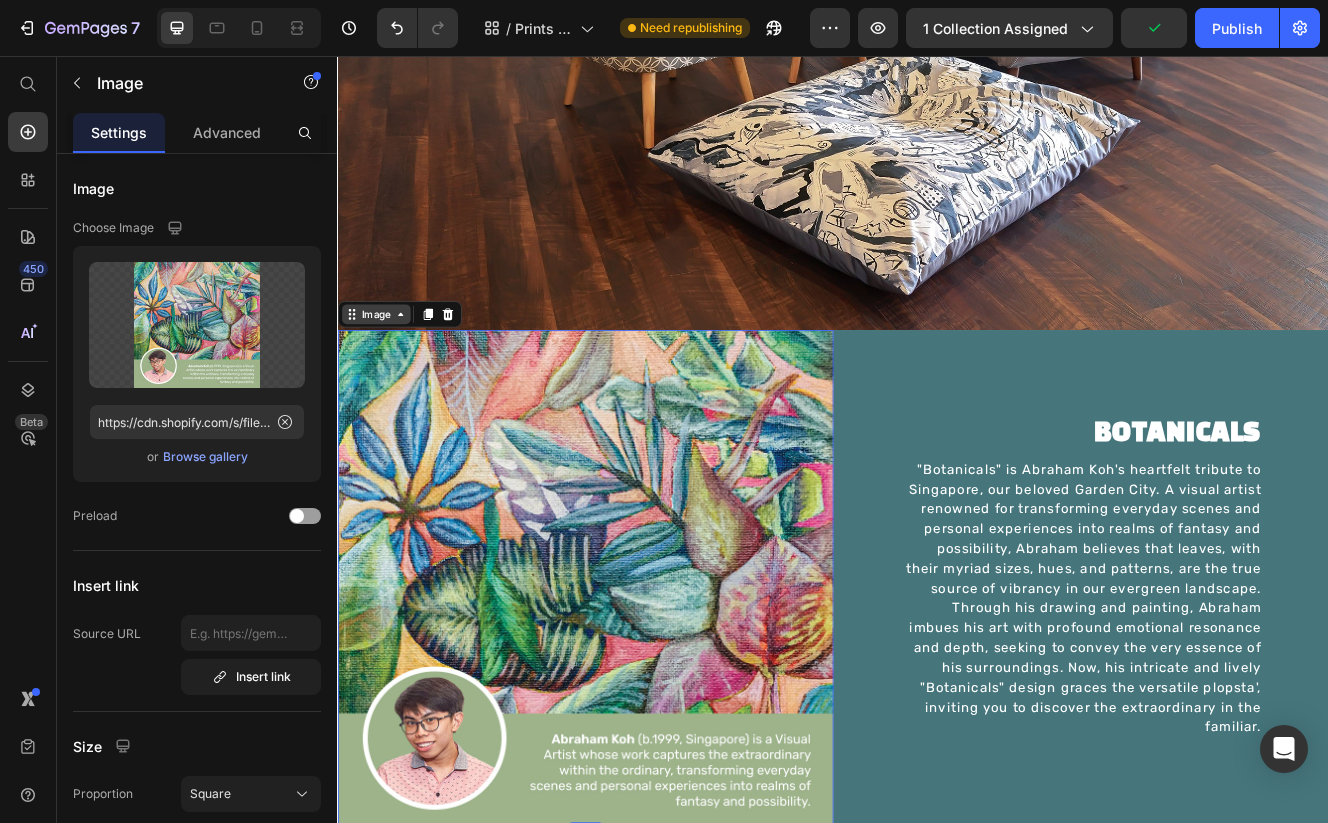 click on "Image" at bounding box center [383, 369] 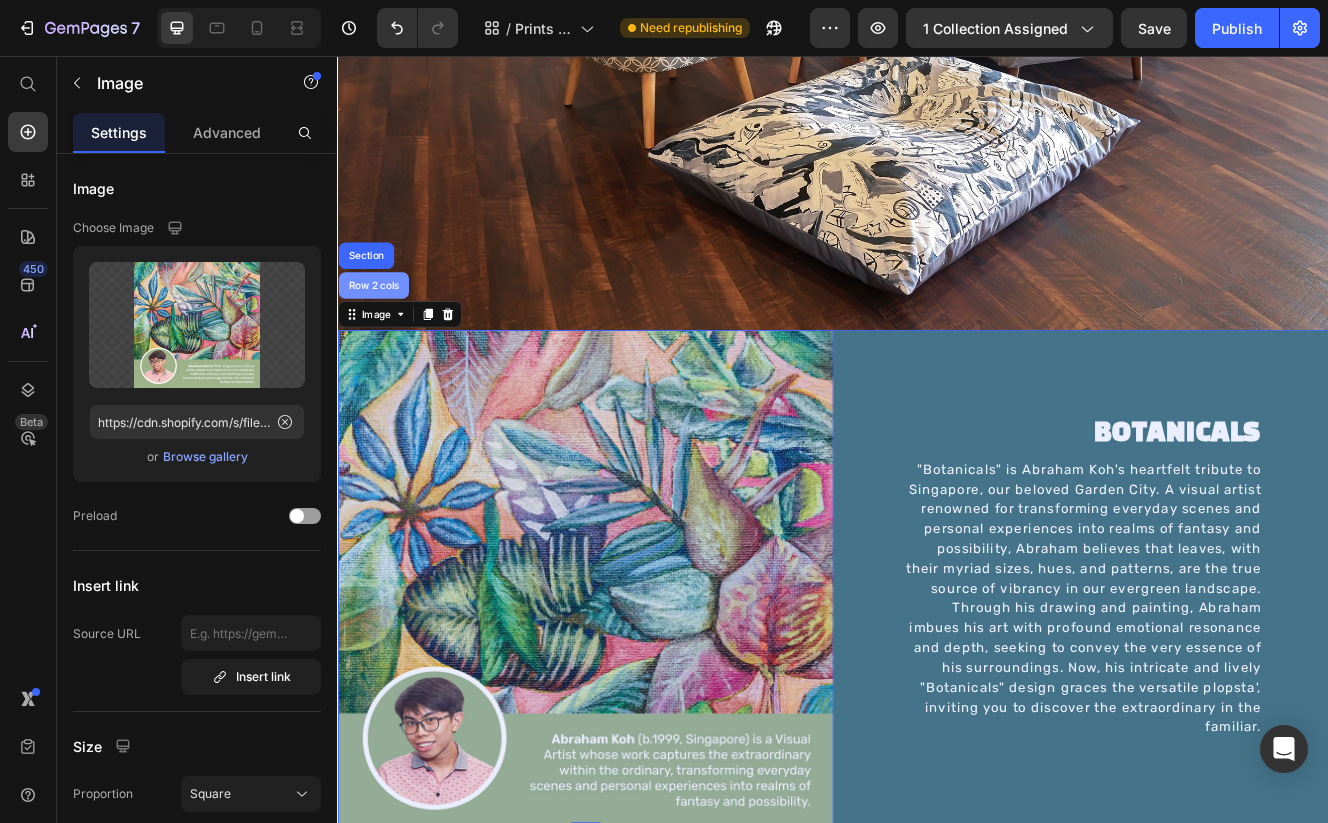 click on "Row 2 cols" at bounding box center (380, 334) 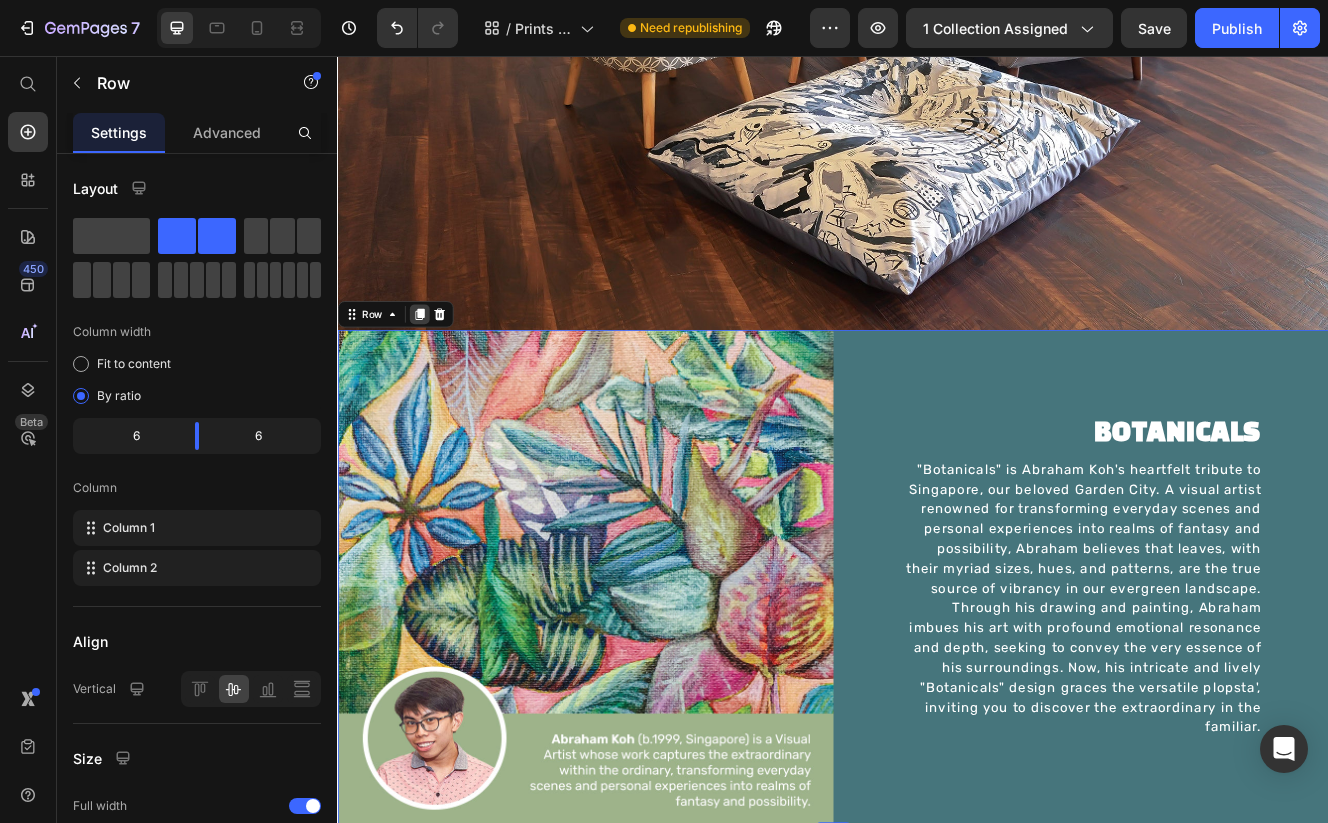 click 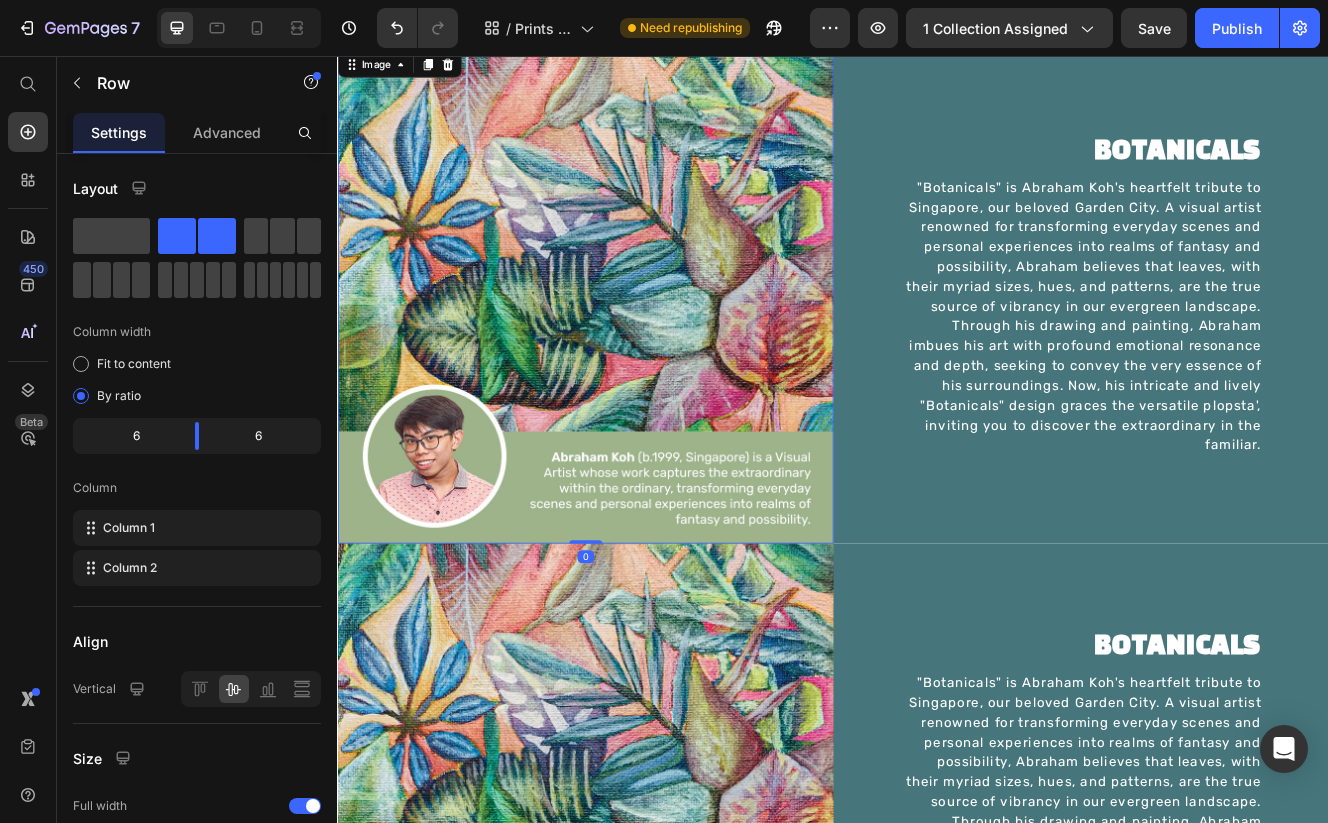 click at bounding box center (637, 346) 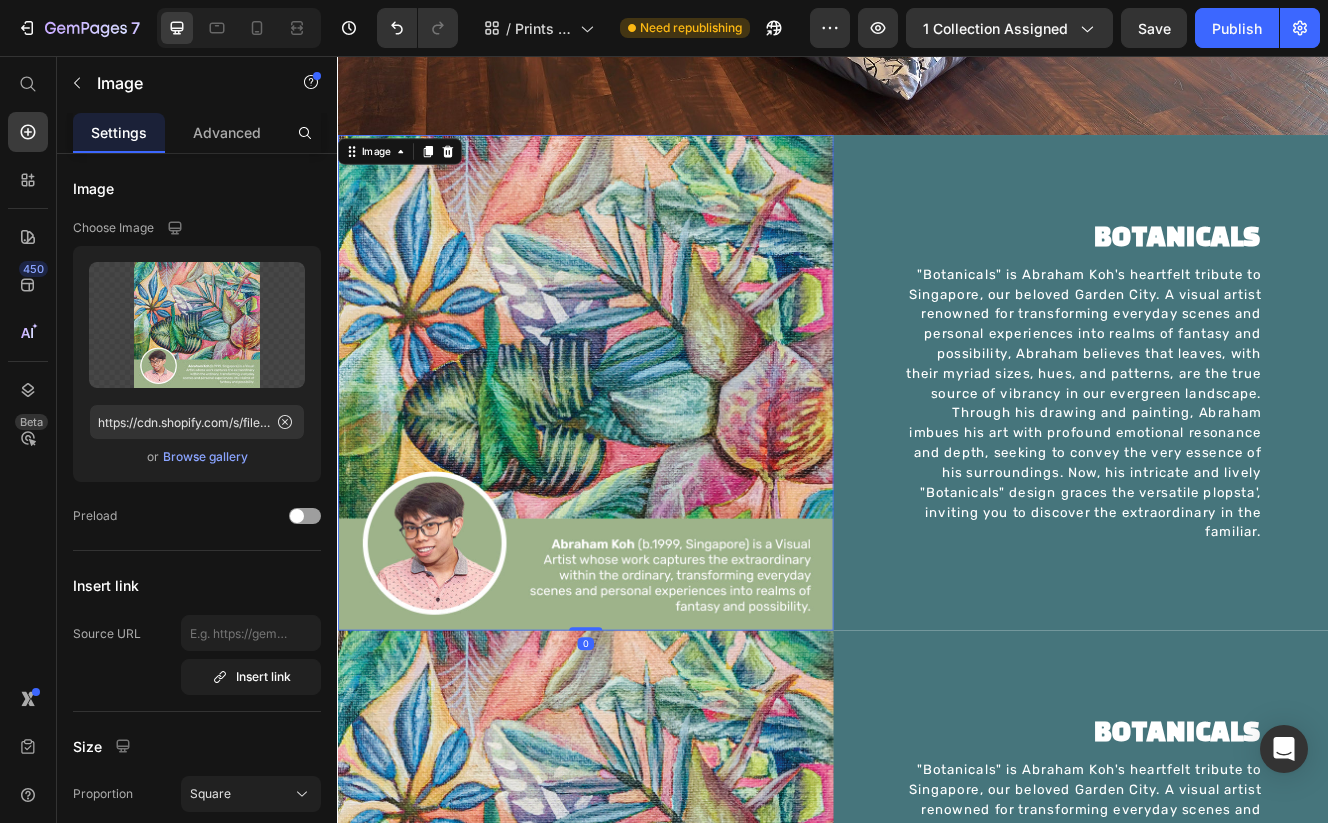 scroll, scrollTop: 4431, scrollLeft: 0, axis: vertical 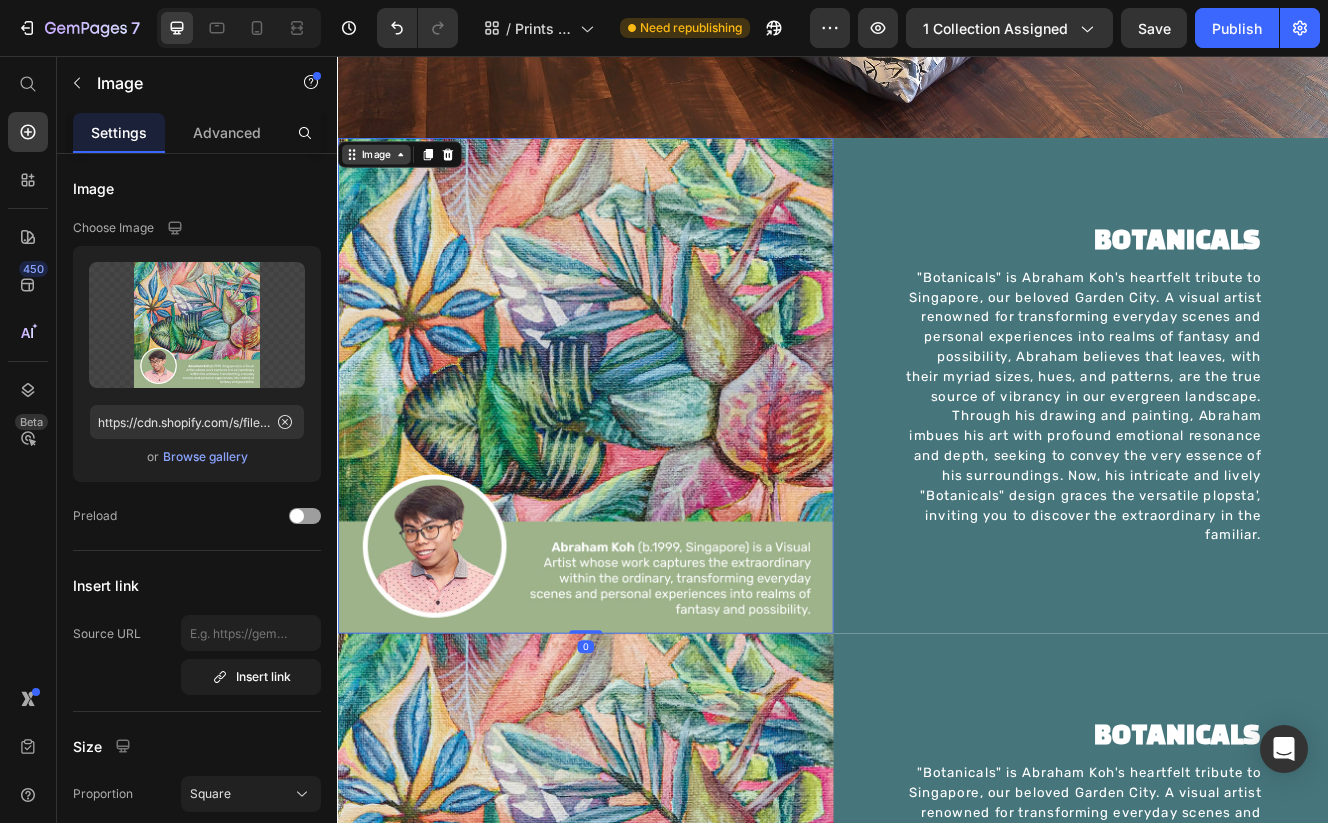 click on "Image" at bounding box center [383, 175] 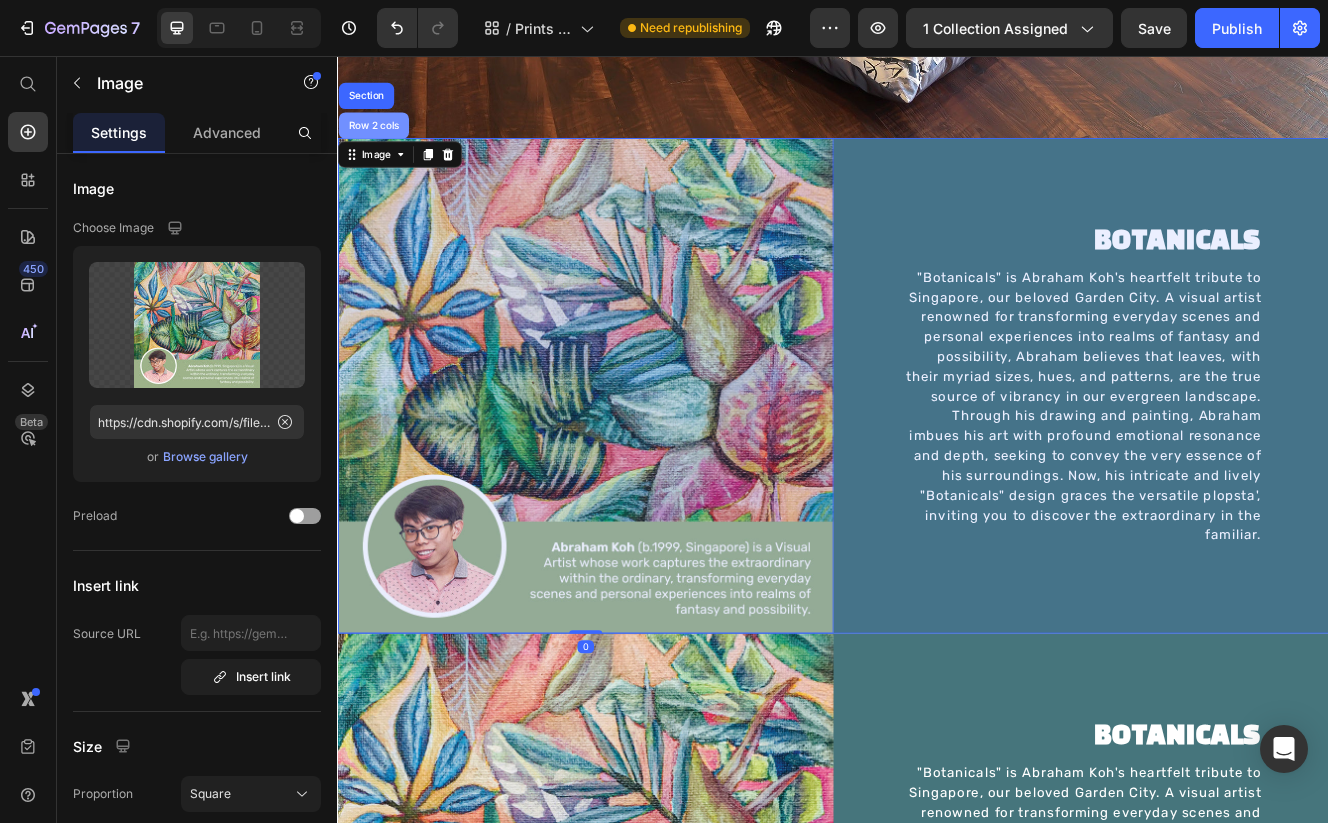 click on "Row 2 cols" at bounding box center (380, 140) 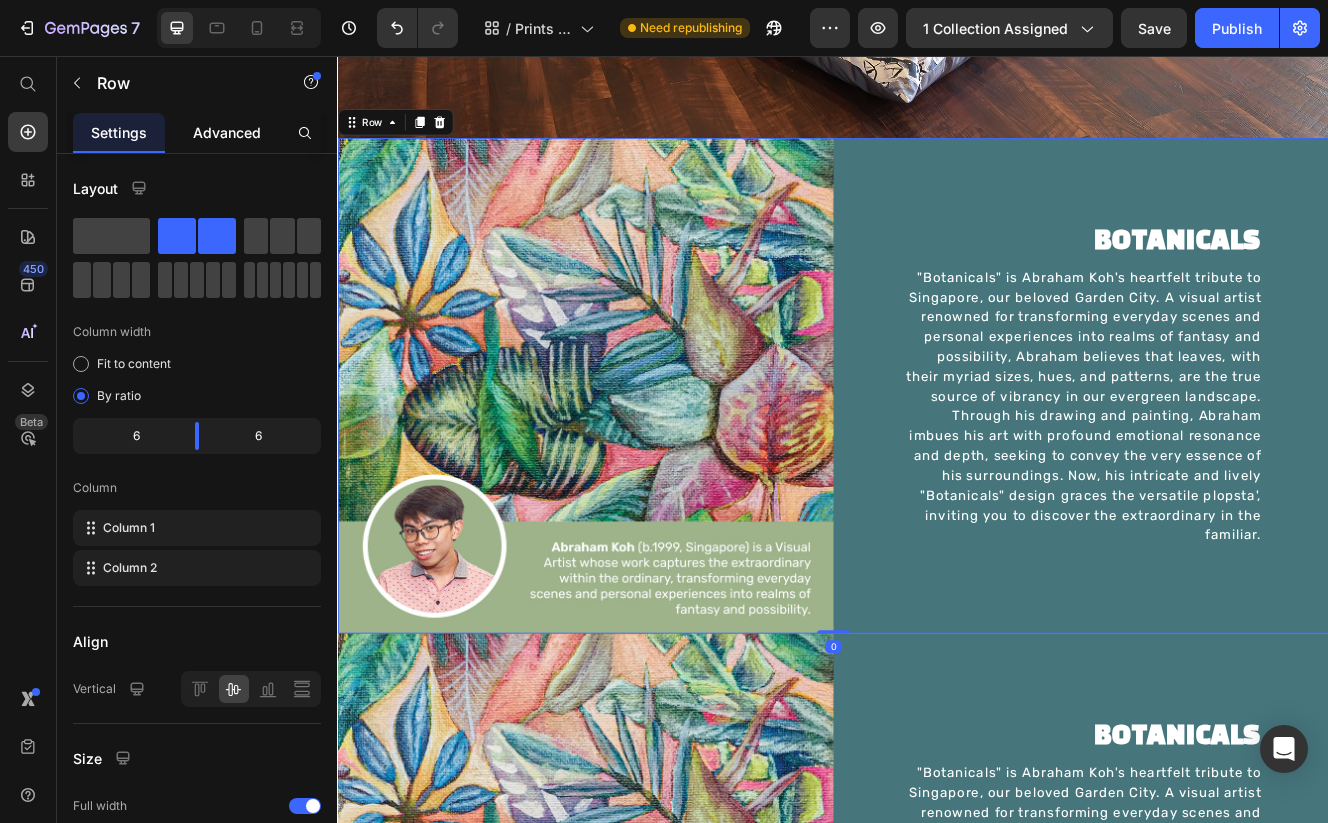 click on "Advanced" at bounding box center (227, 132) 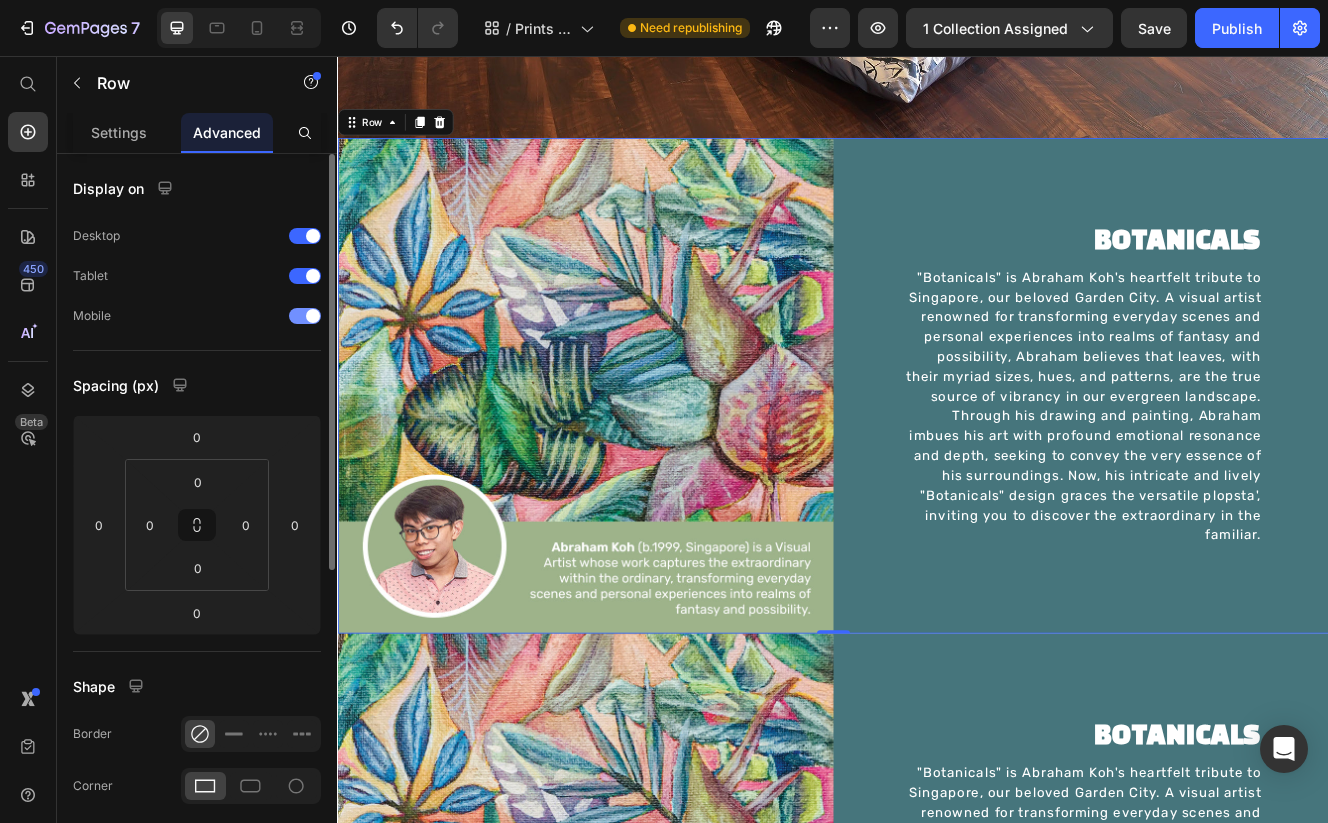 click at bounding box center (305, 316) 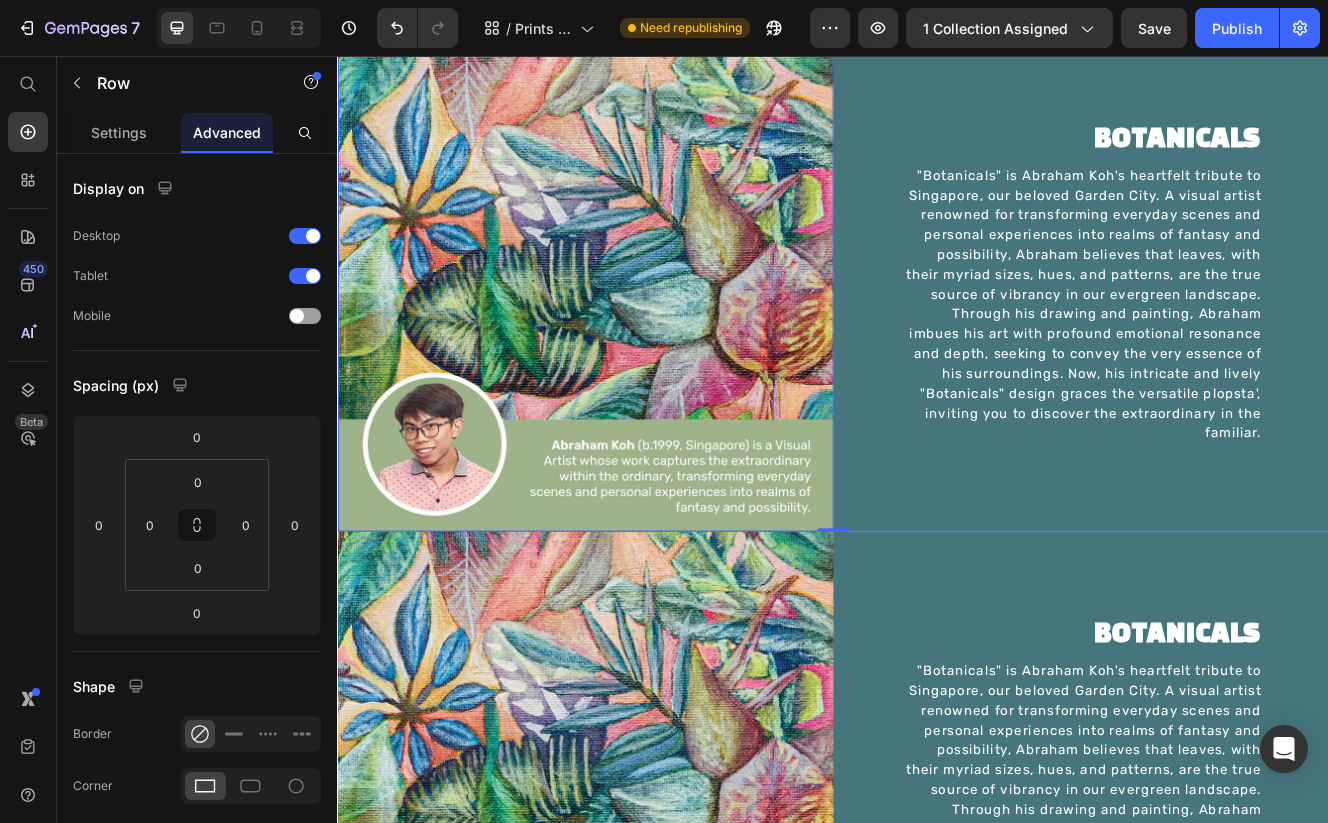 scroll, scrollTop: 4570, scrollLeft: 0, axis: vertical 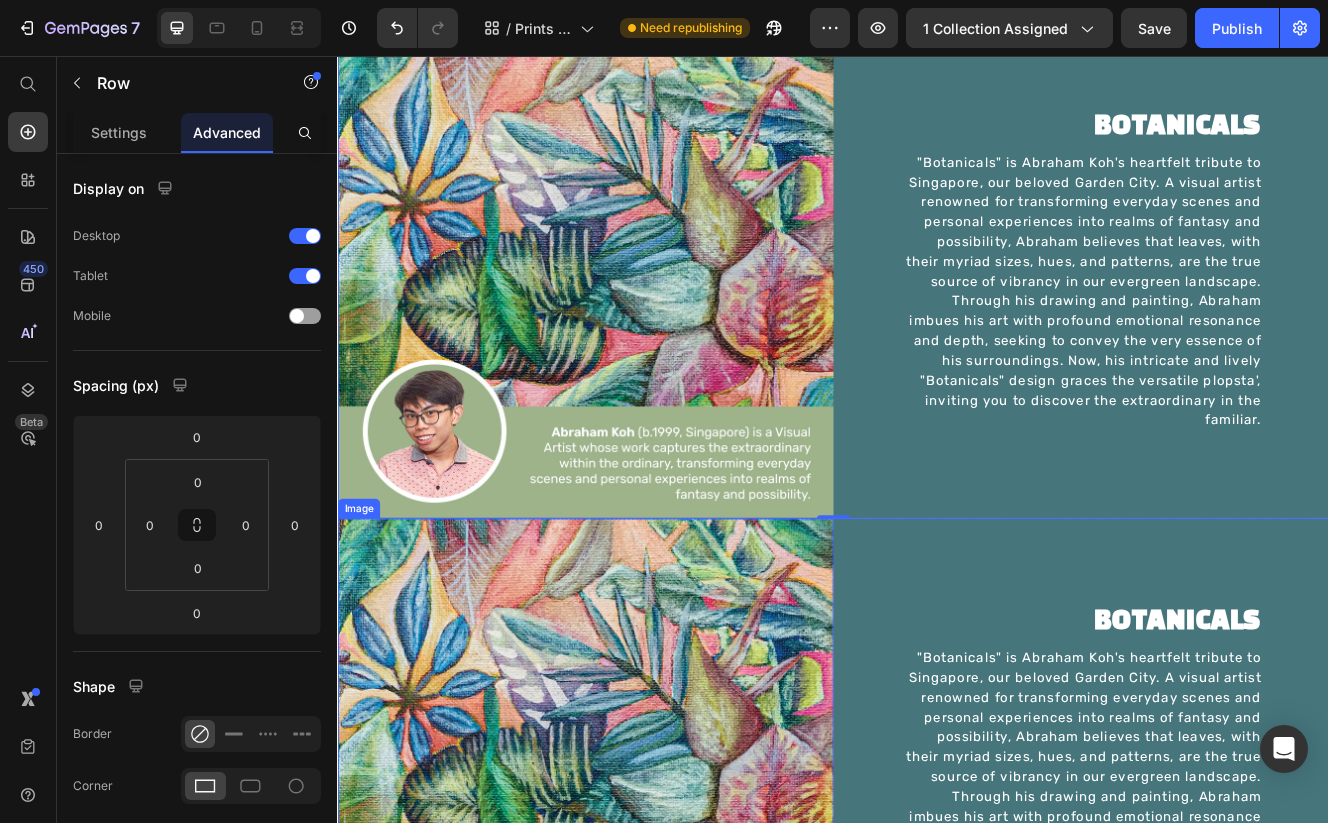 click at bounding box center [637, 916] 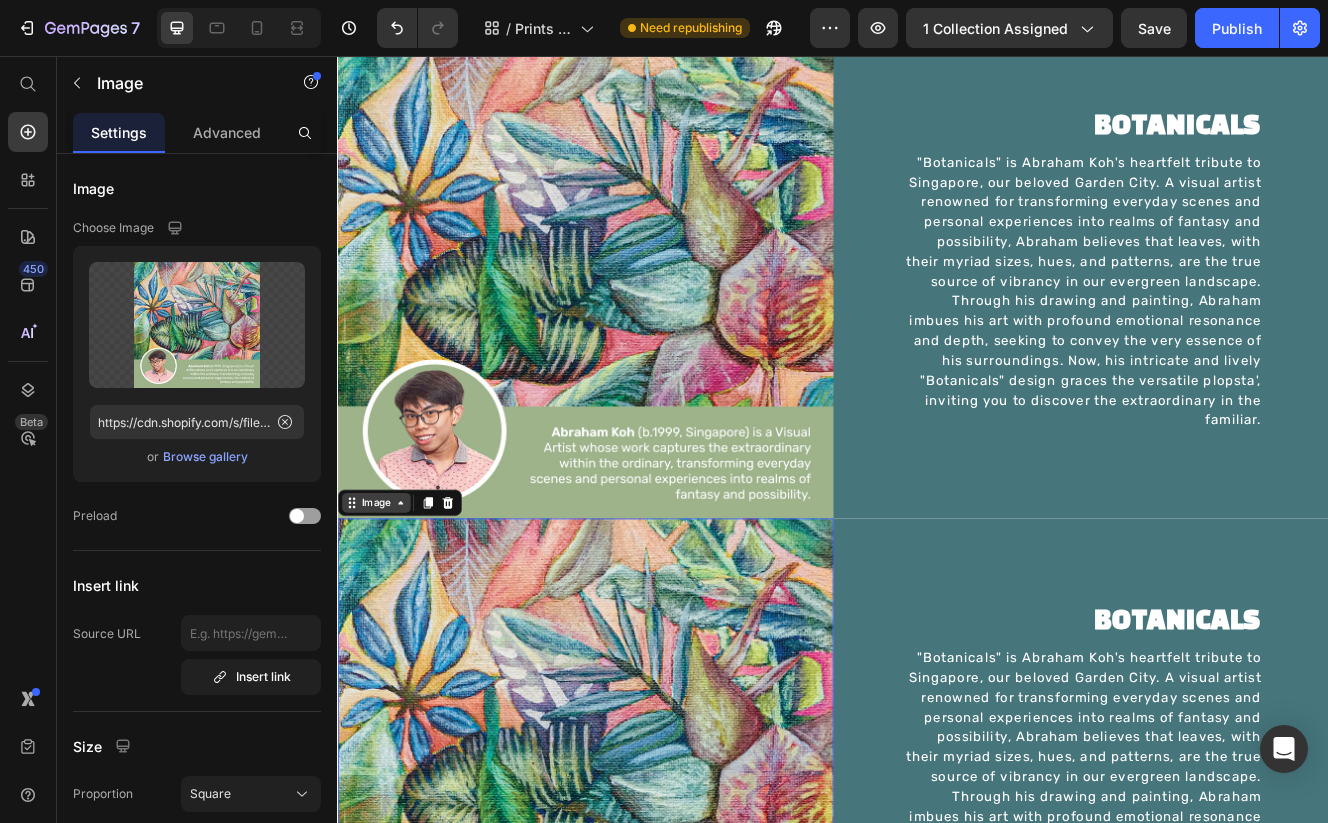 click on "Image" at bounding box center (383, 597) 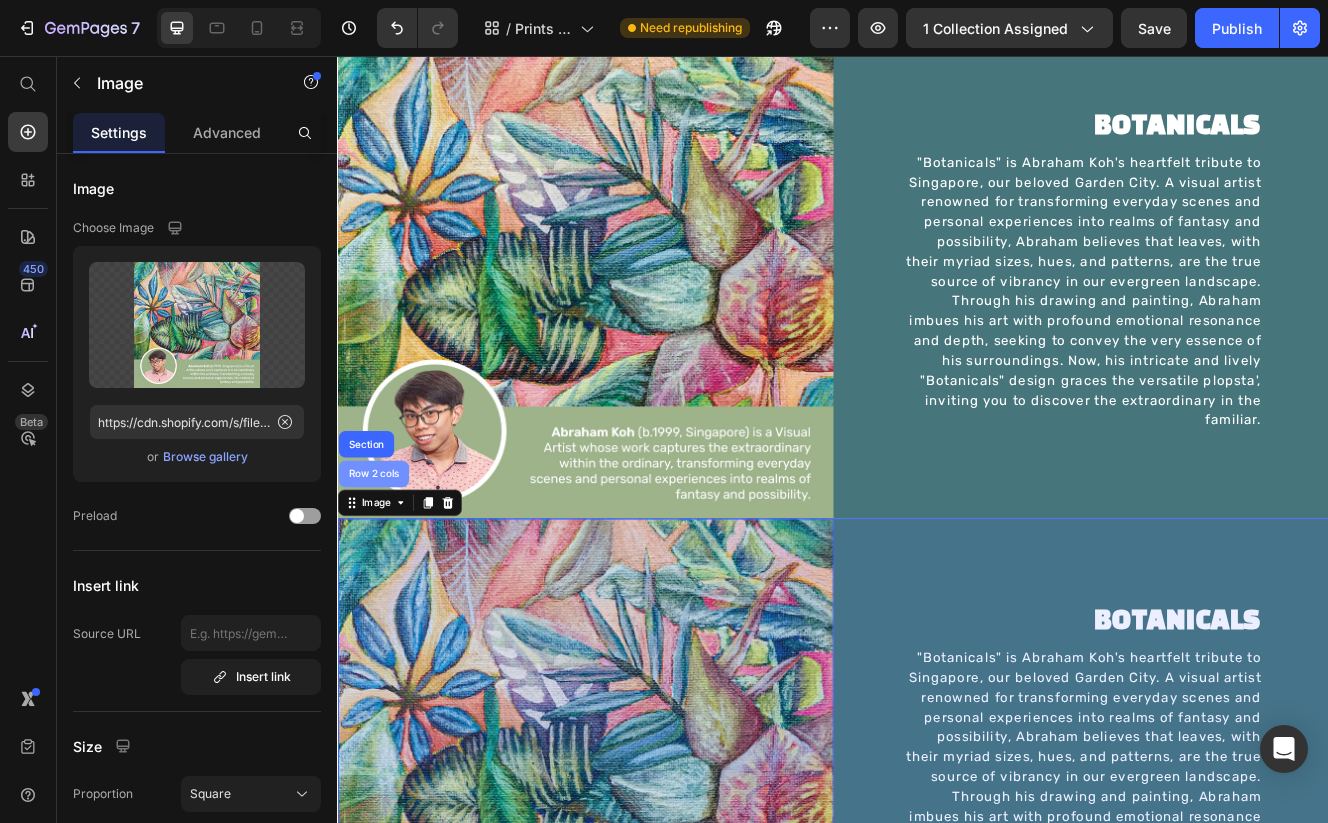 click on "Row 2 cols" at bounding box center [380, 562] 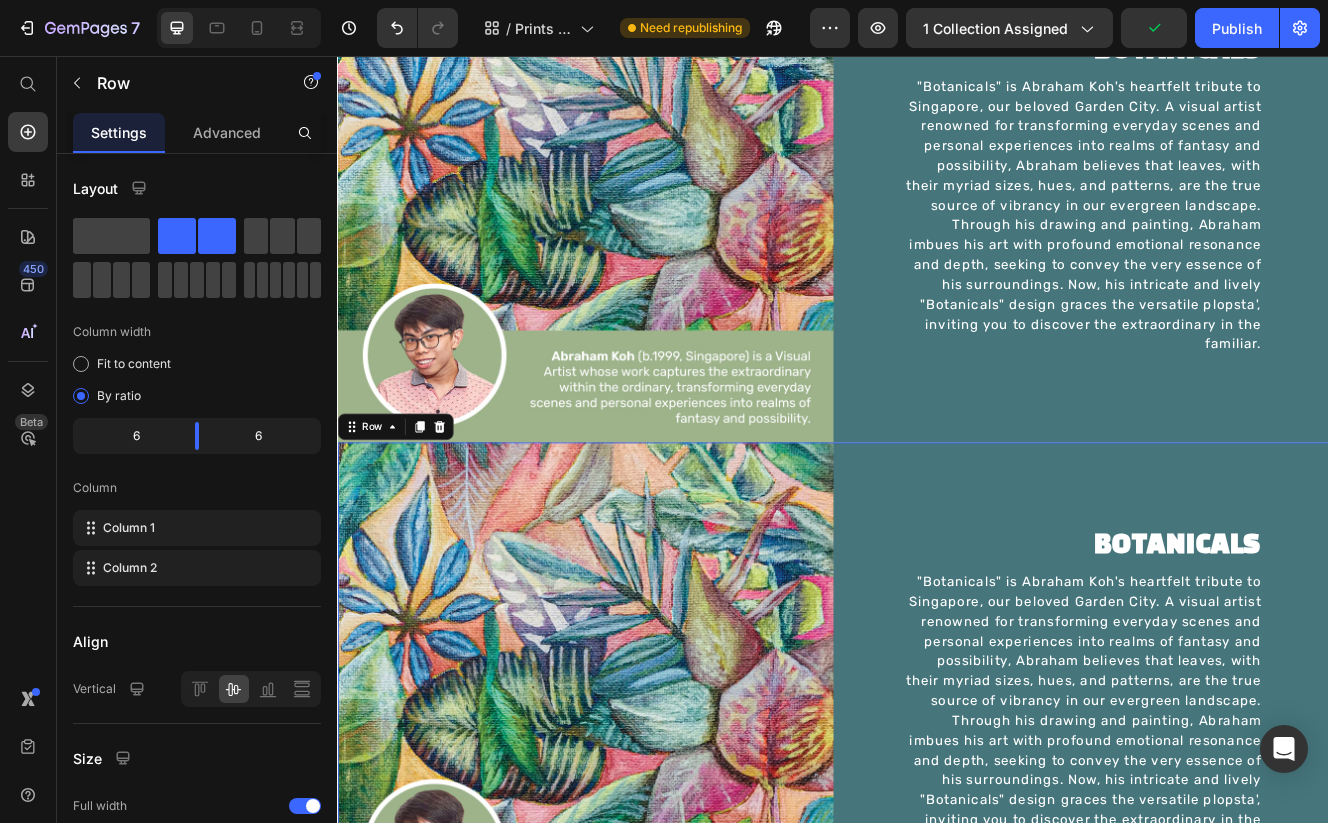 scroll, scrollTop: 4688, scrollLeft: 0, axis: vertical 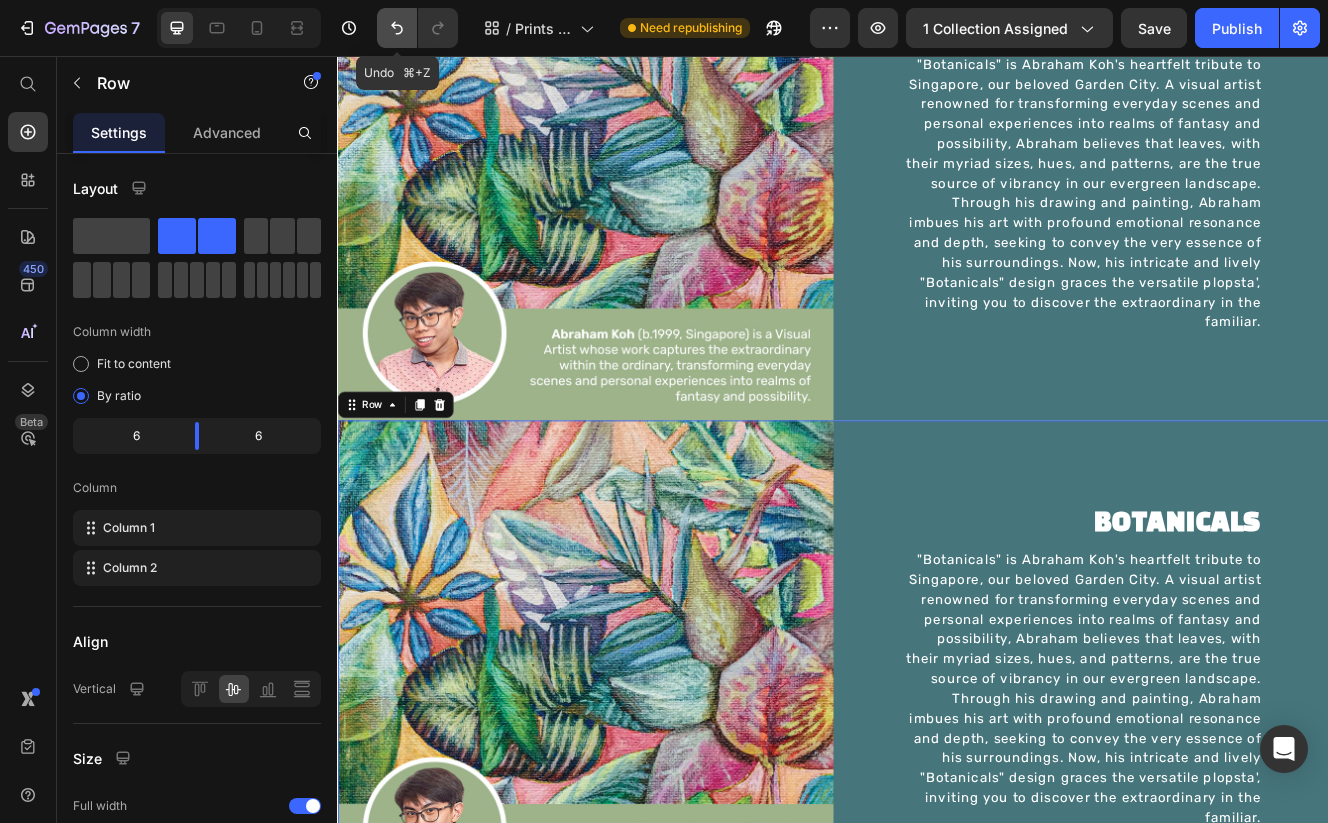 click 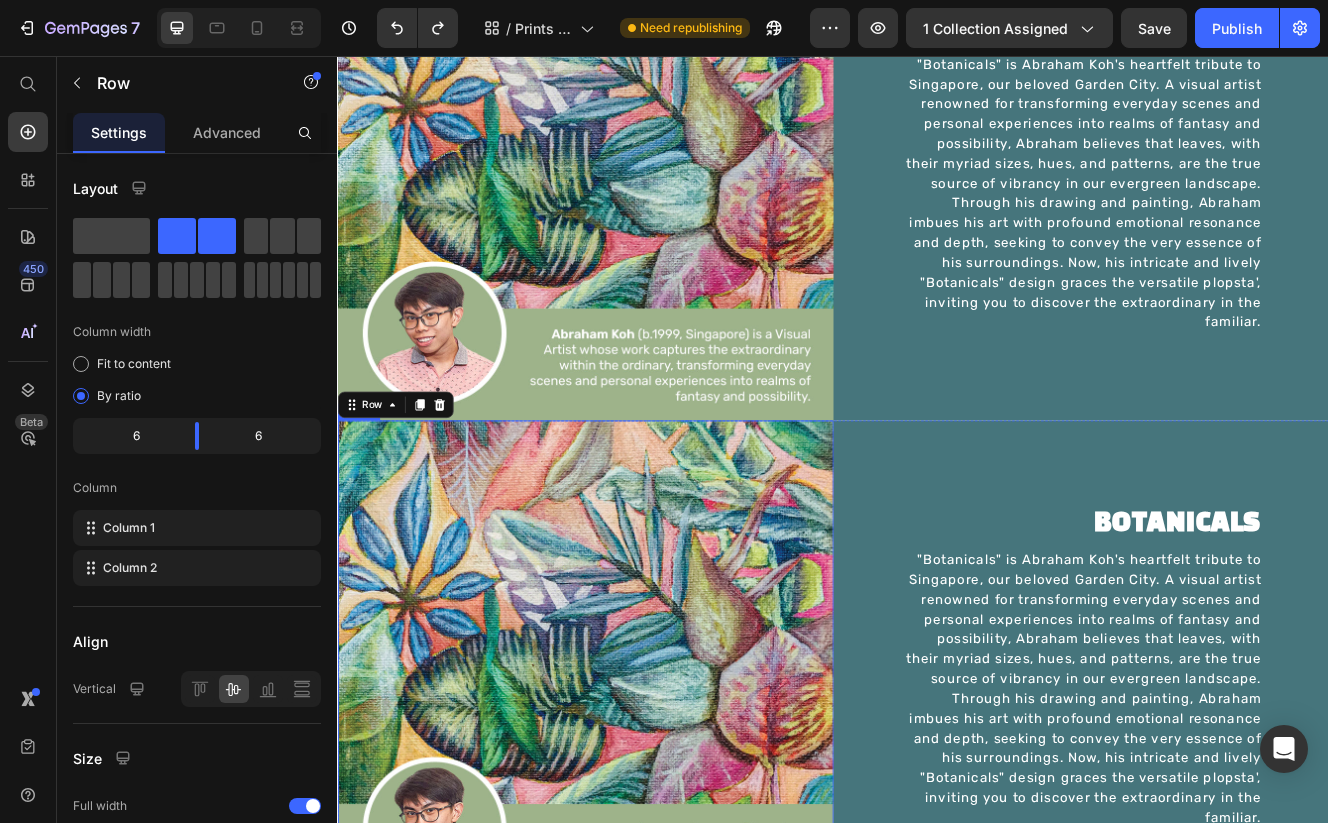 click at bounding box center (637, 798) 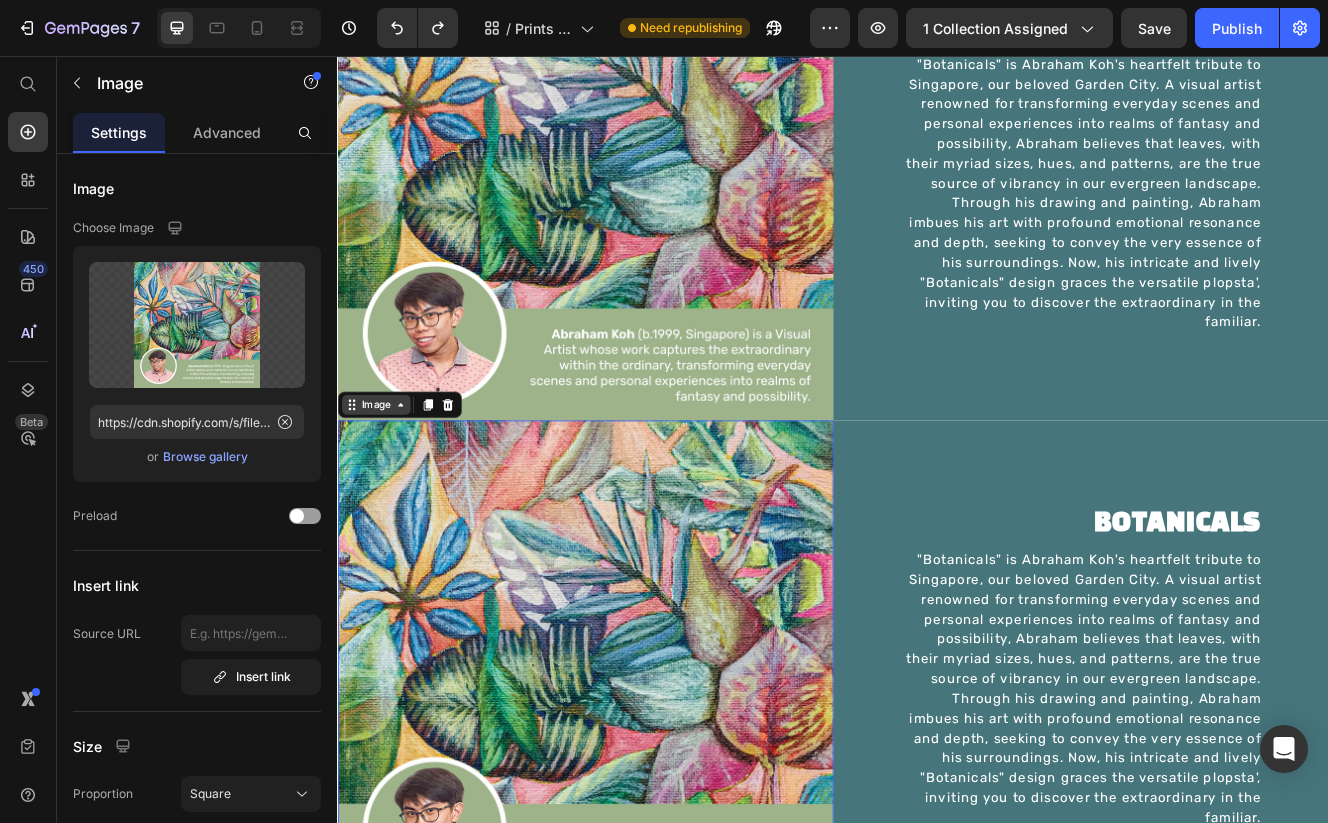 click on "Image" at bounding box center (383, 479) 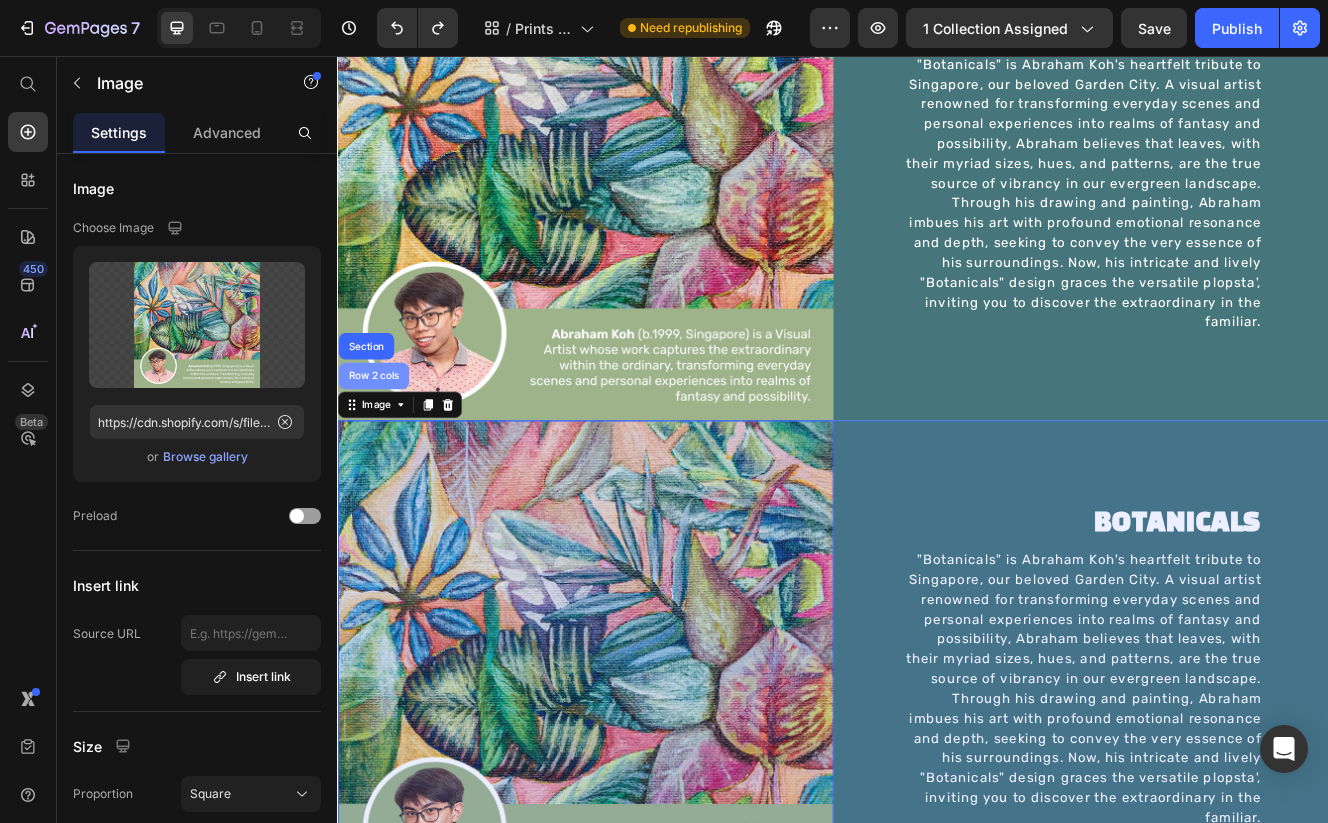 click on "Row 2 cols" at bounding box center [380, 444] 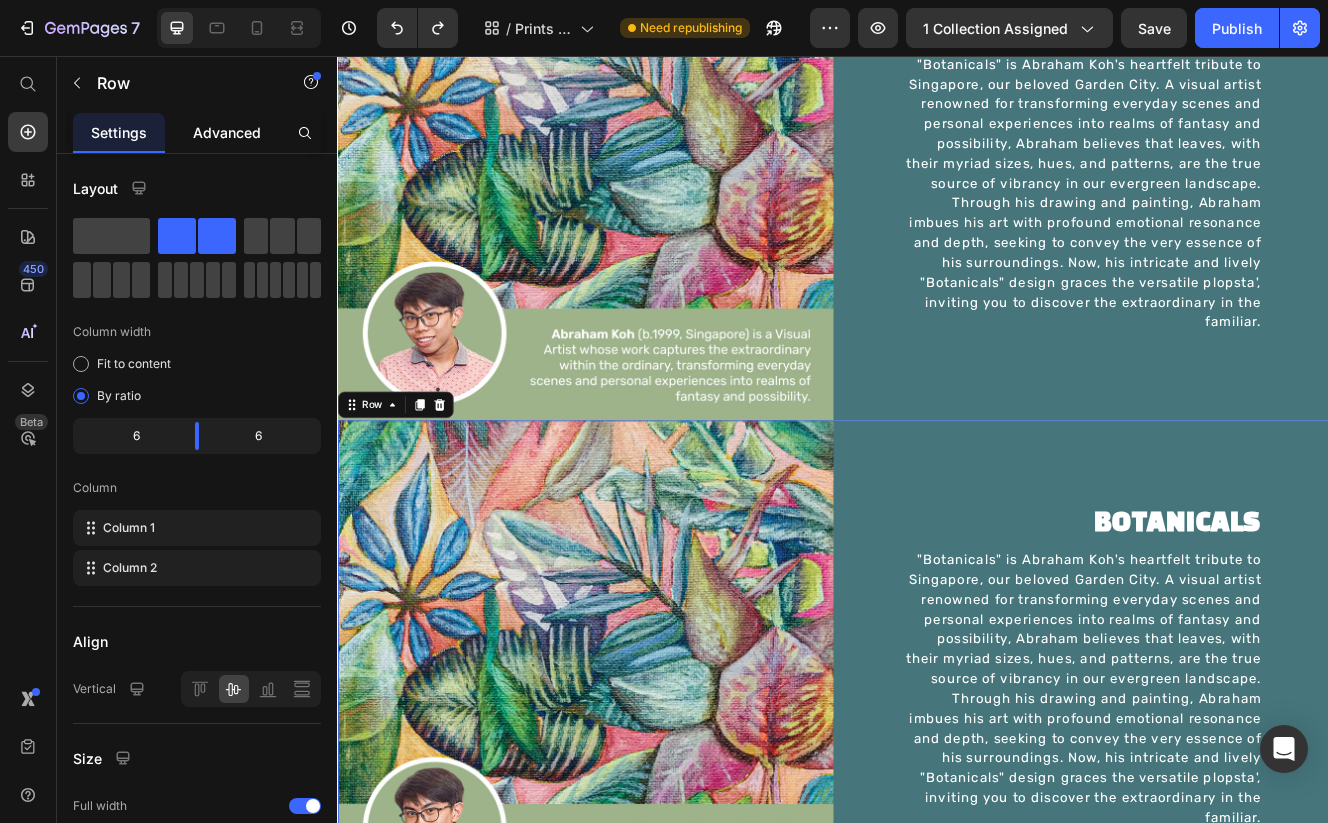 click on "Advanced" at bounding box center [227, 132] 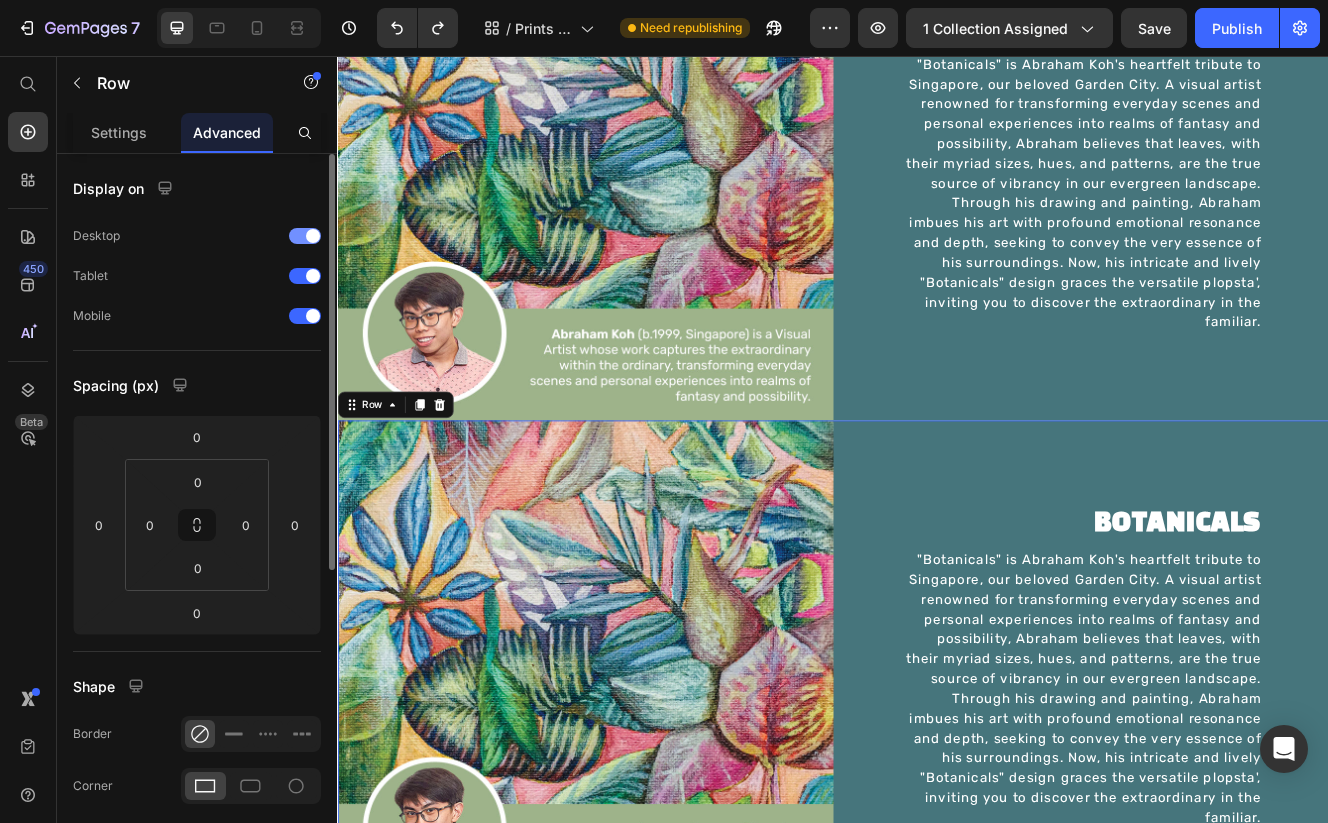 click at bounding box center (305, 236) 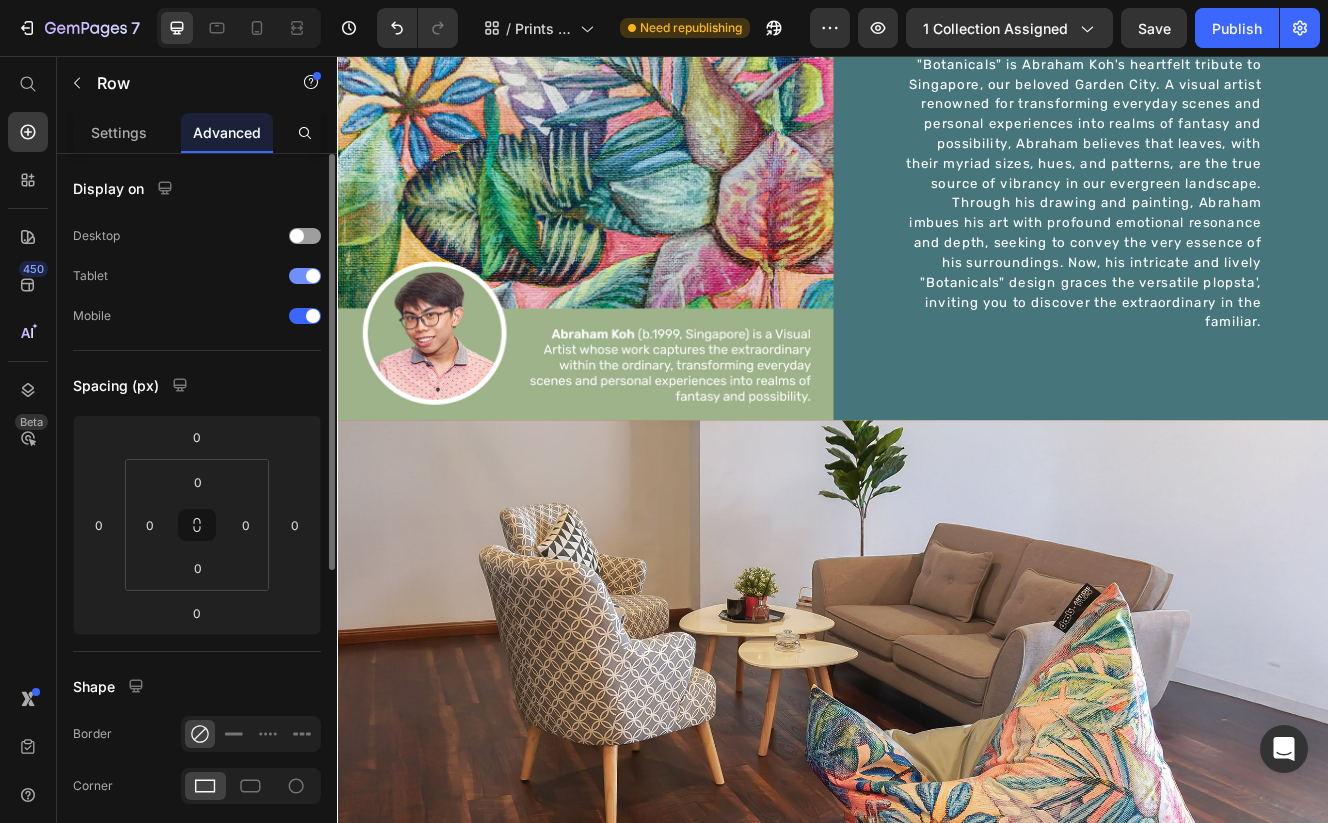 click at bounding box center [305, 276] 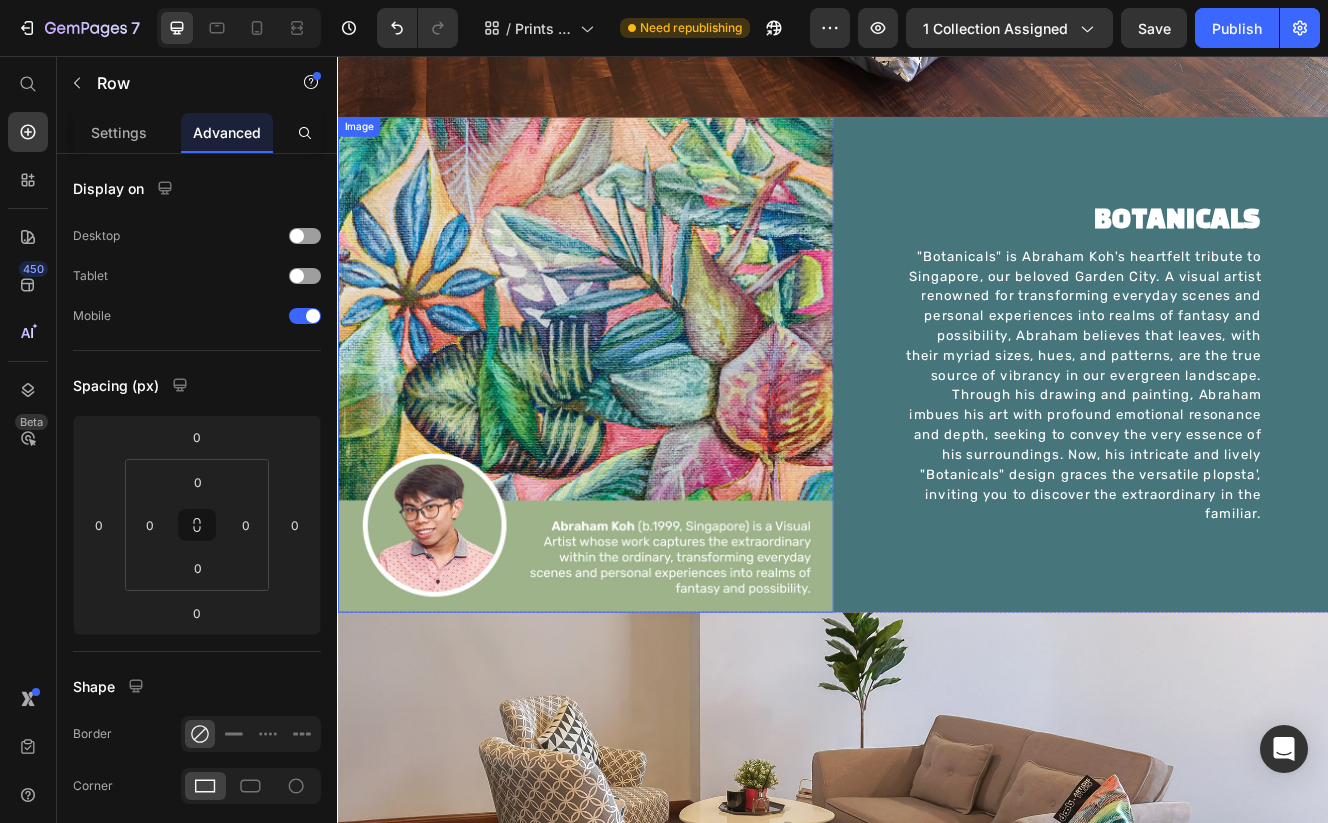 scroll, scrollTop: 4417, scrollLeft: 0, axis: vertical 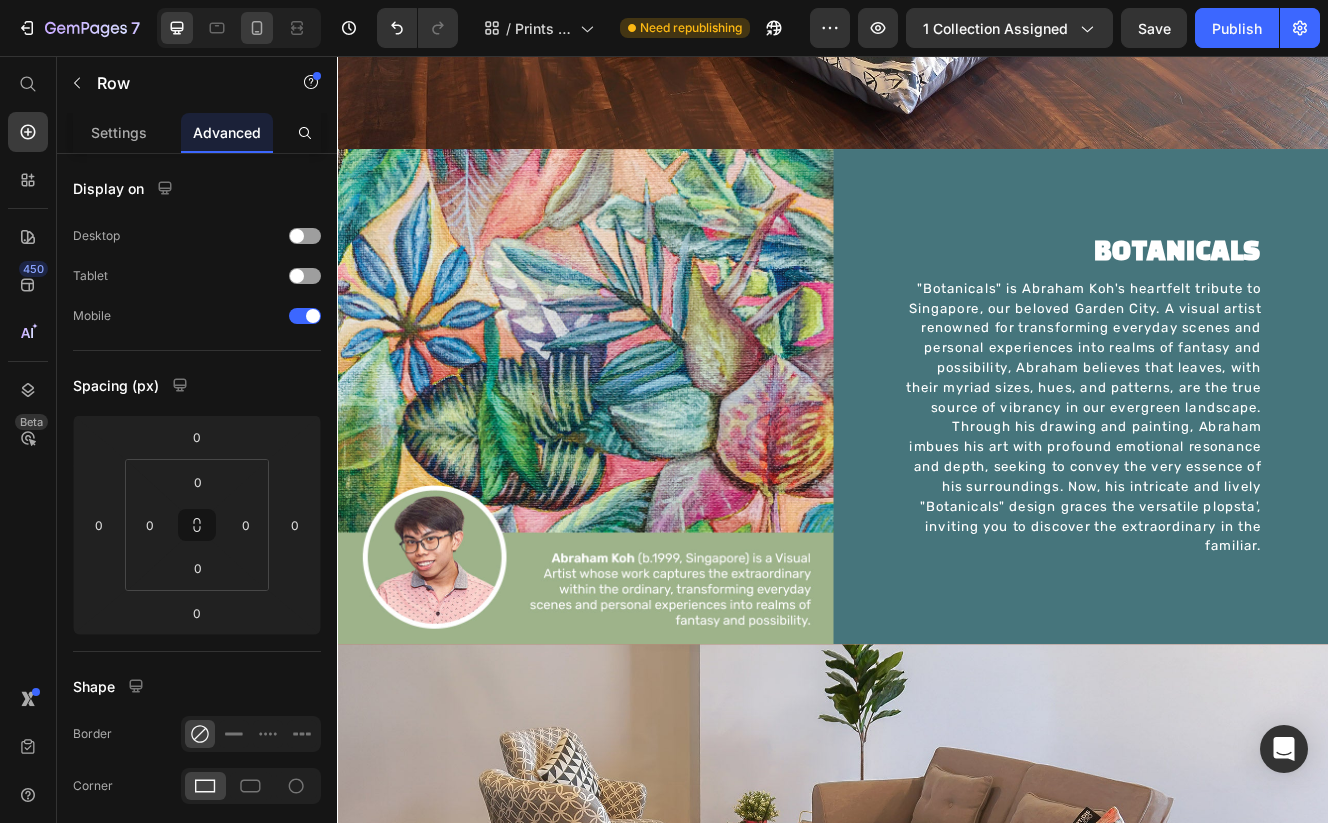 click 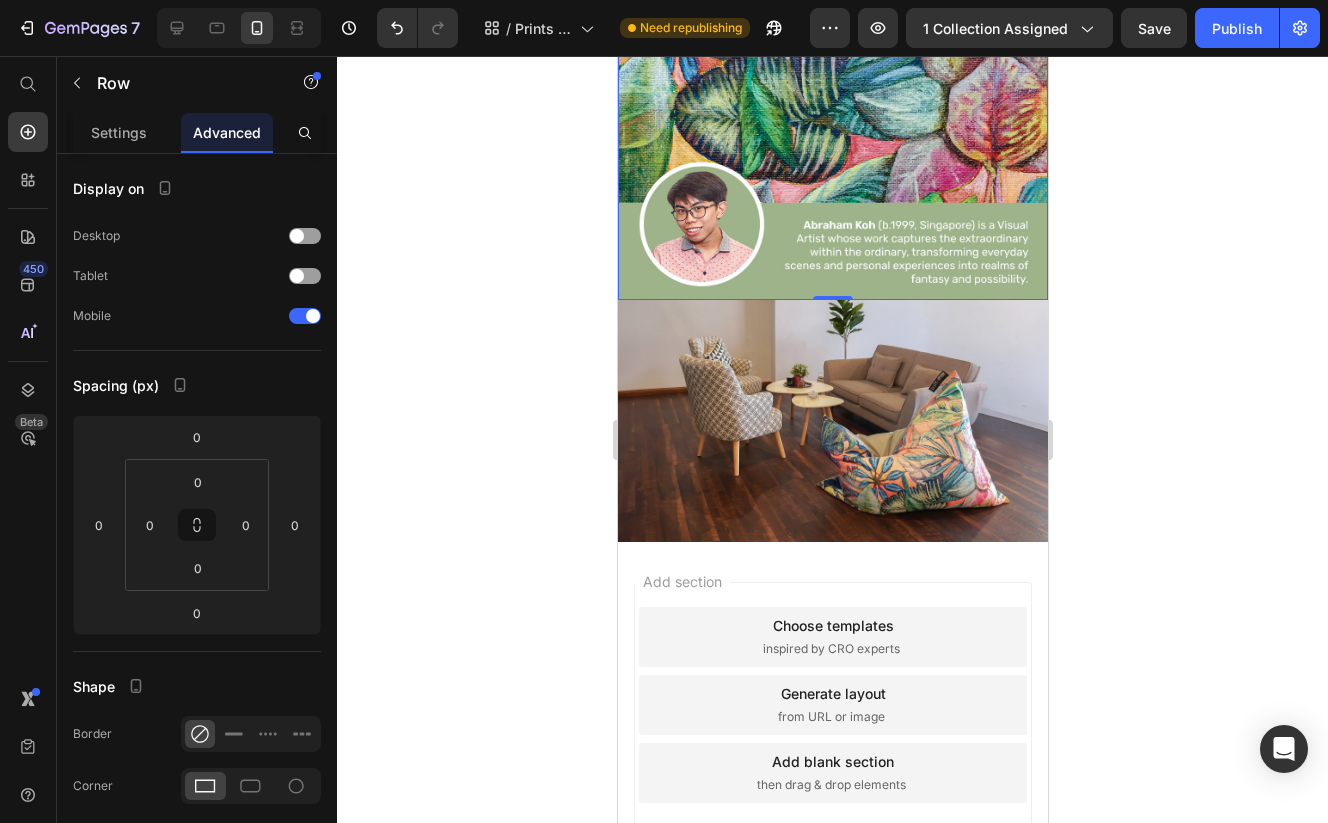 scroll, scrollTop: 6950, scrollLeft: 0, axis: vertical 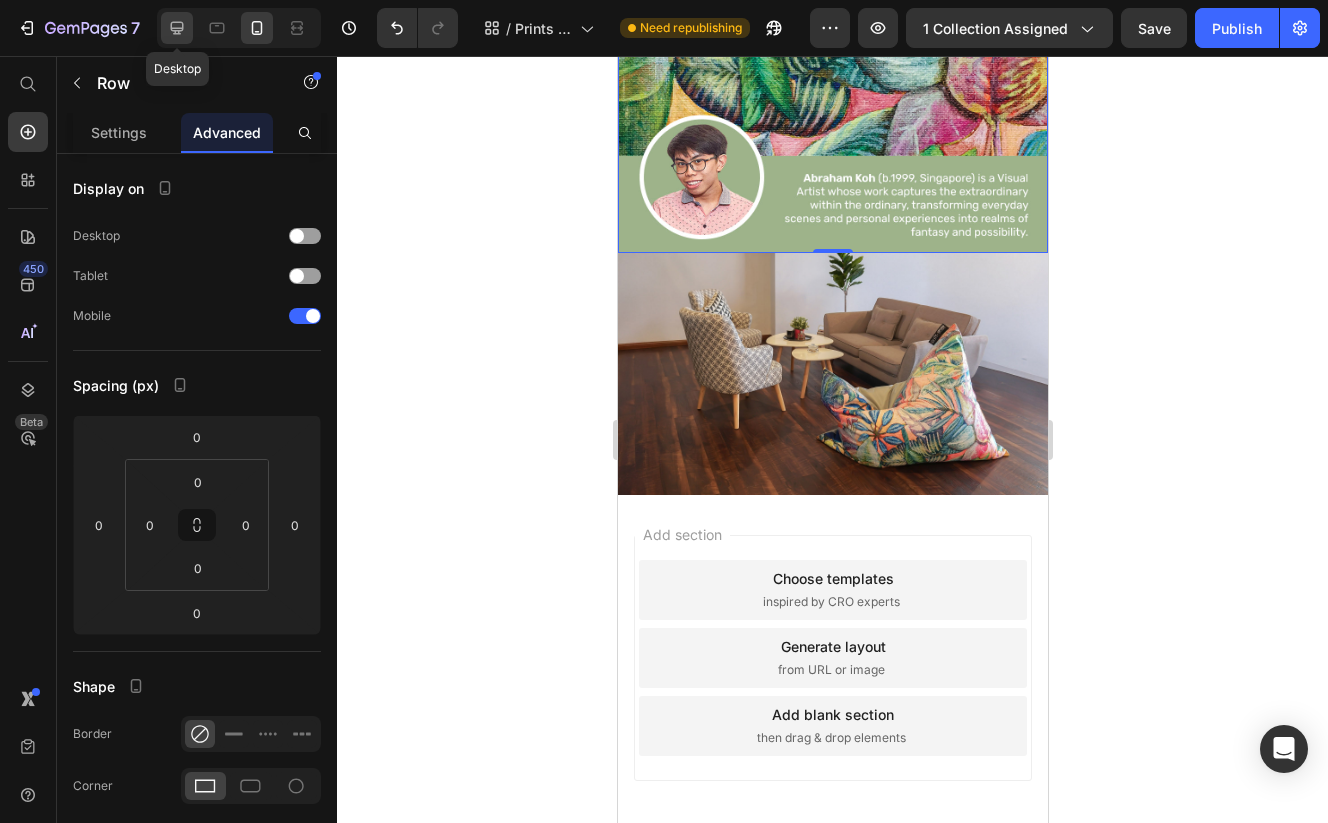 click 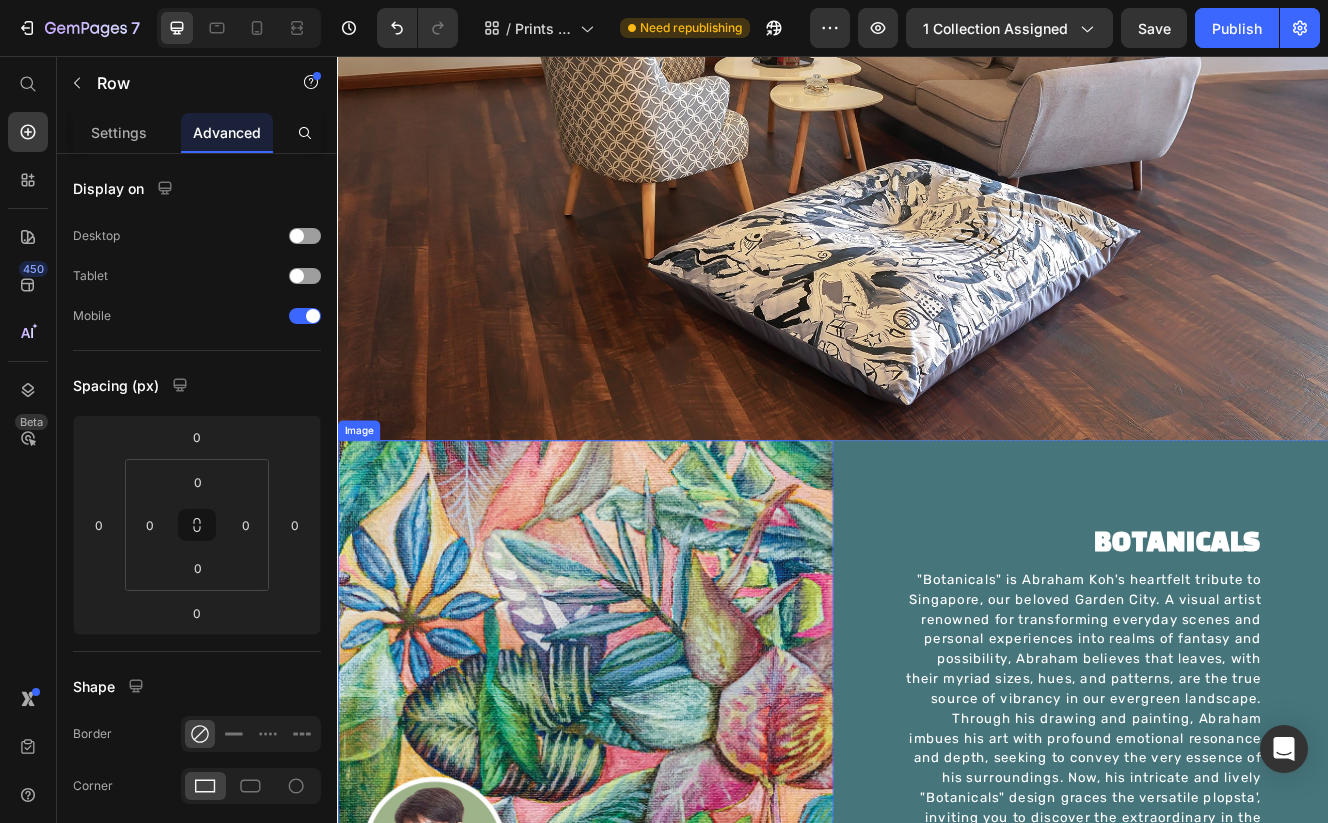 scroll, scrollTop: 4313, scrollLeft: 0, axis: vertical 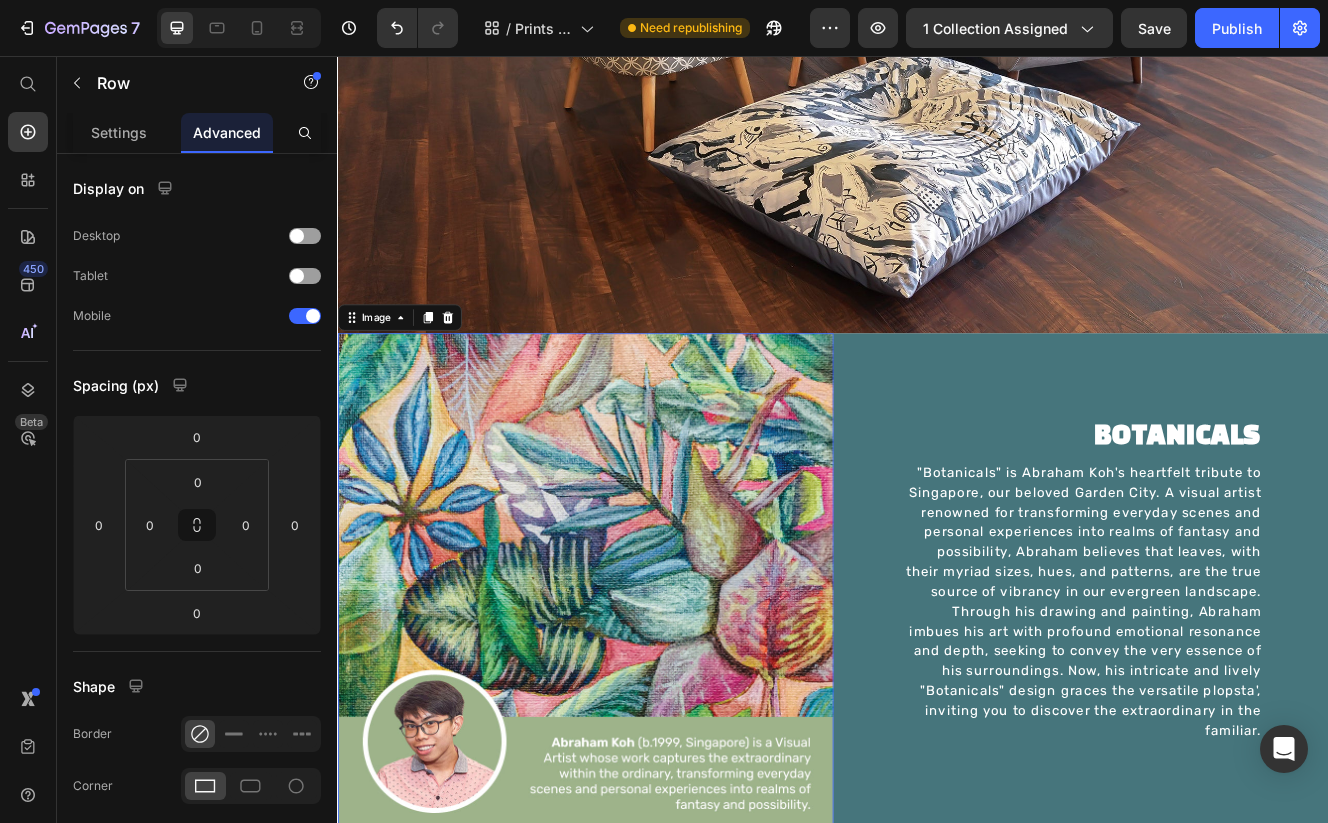 click at bounding box center (637, 692) 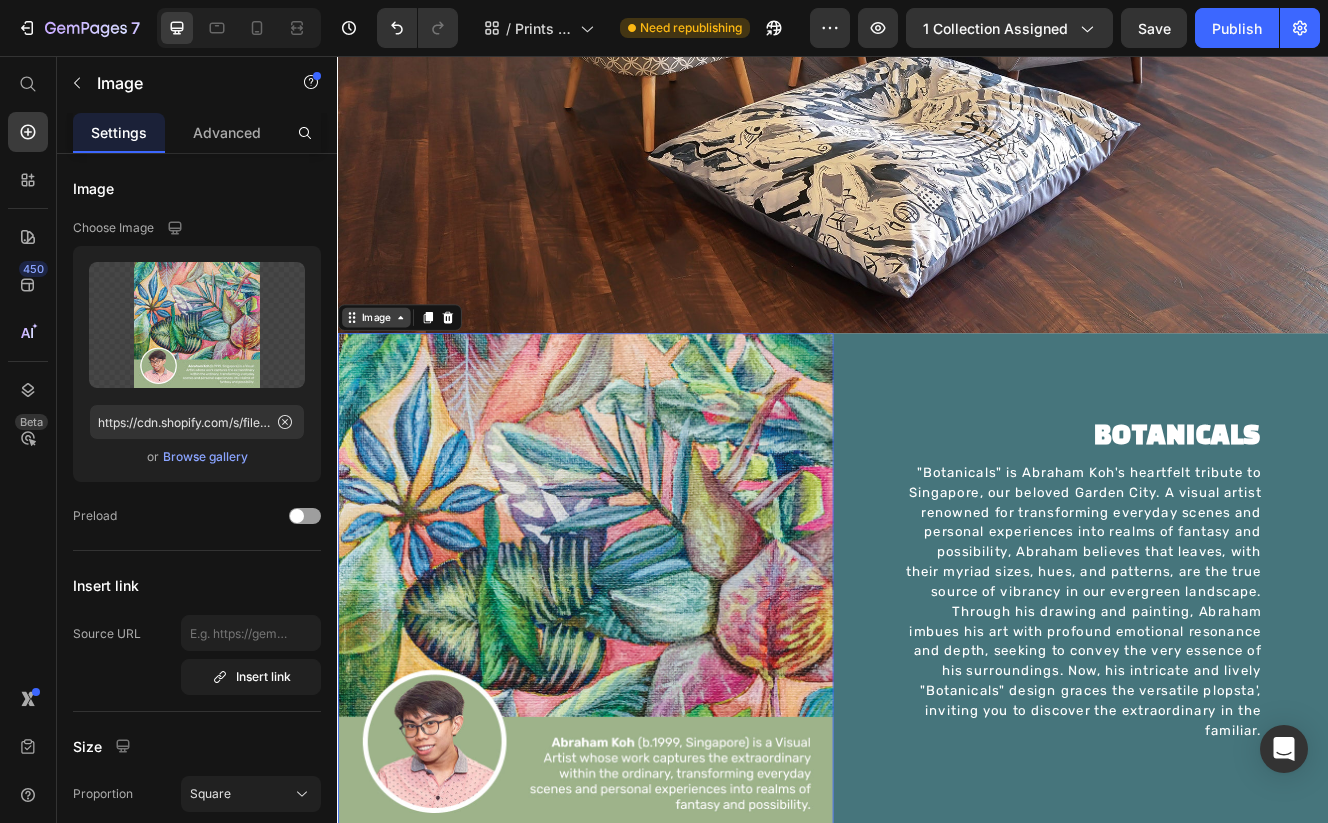 click on "Image" at bounding box center (383, 373) 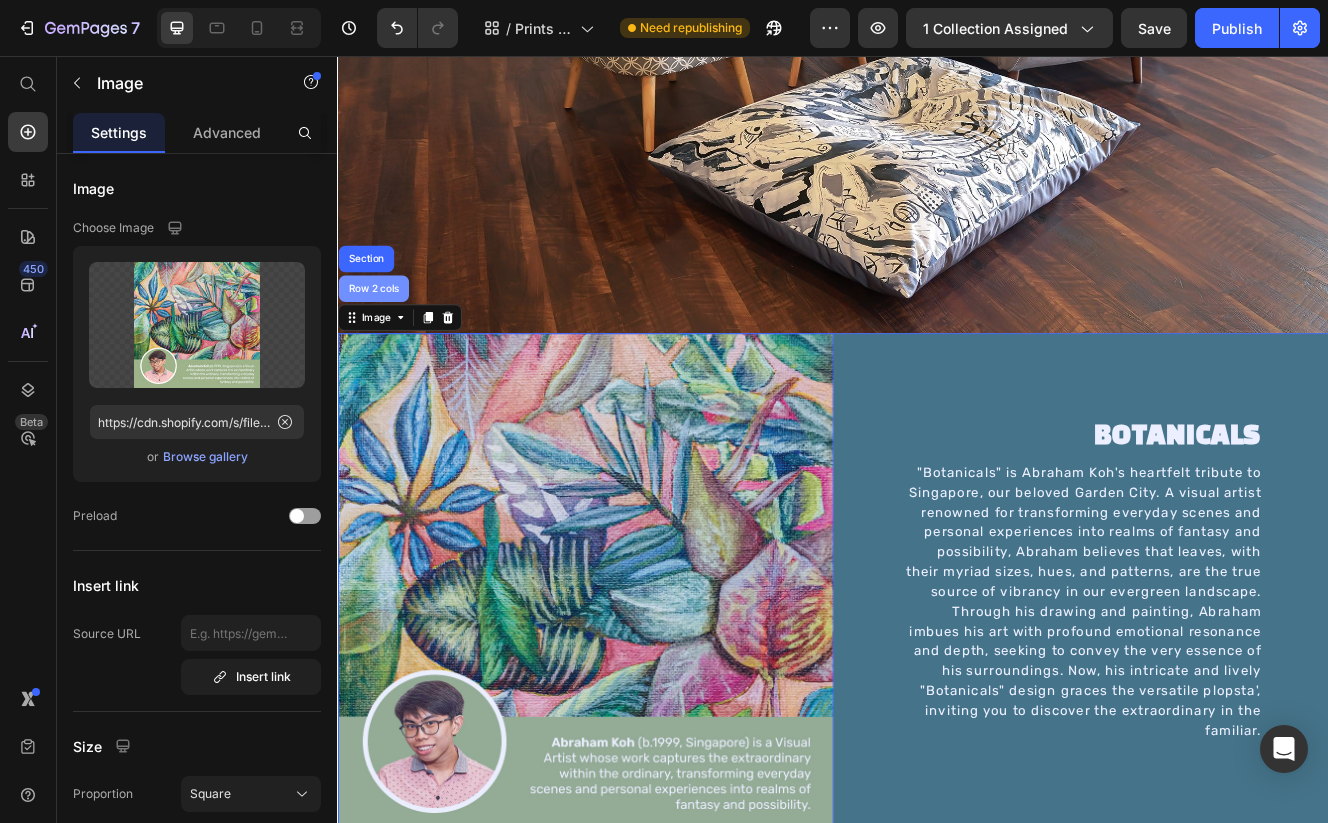 click on "Row 2 cols" at bounding box center [380, 338] 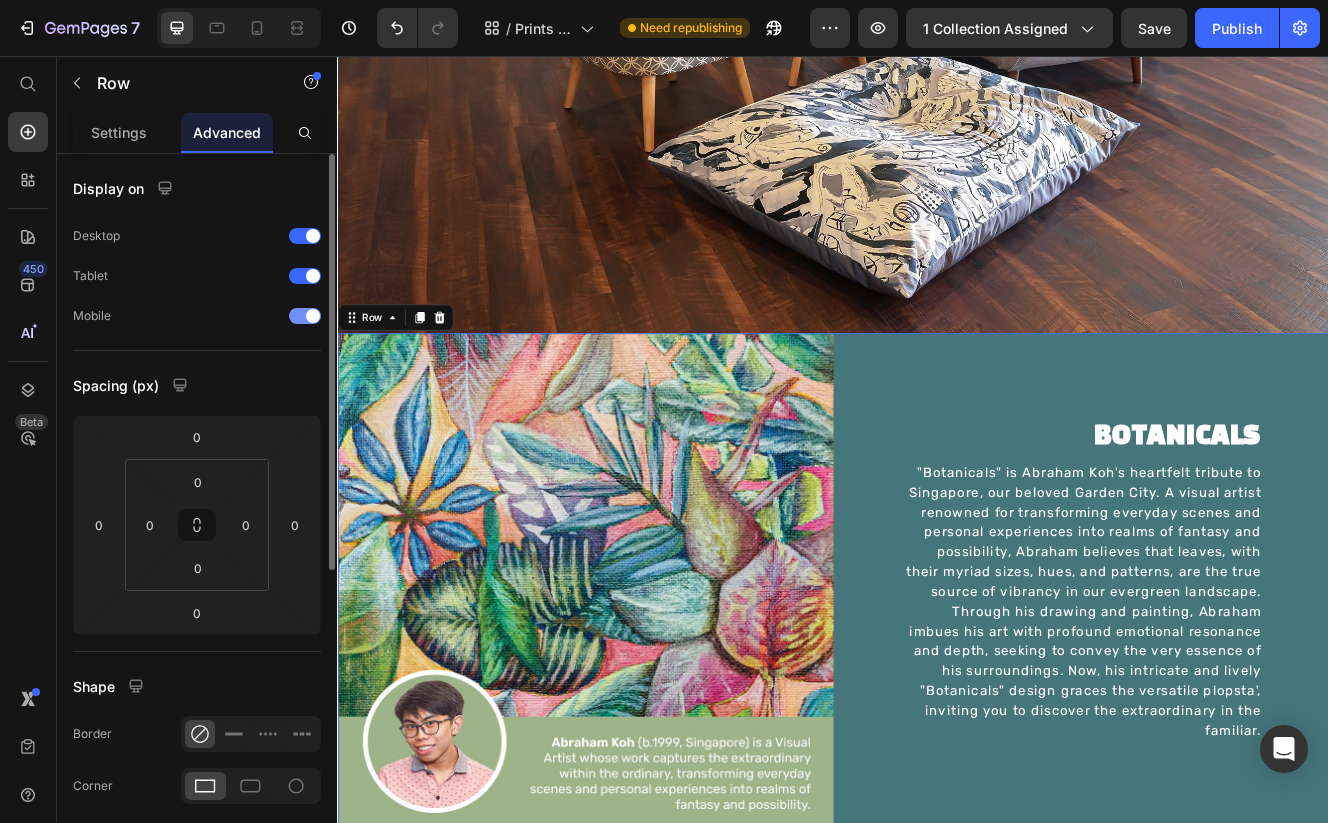 click at bounding box center [305, 316] 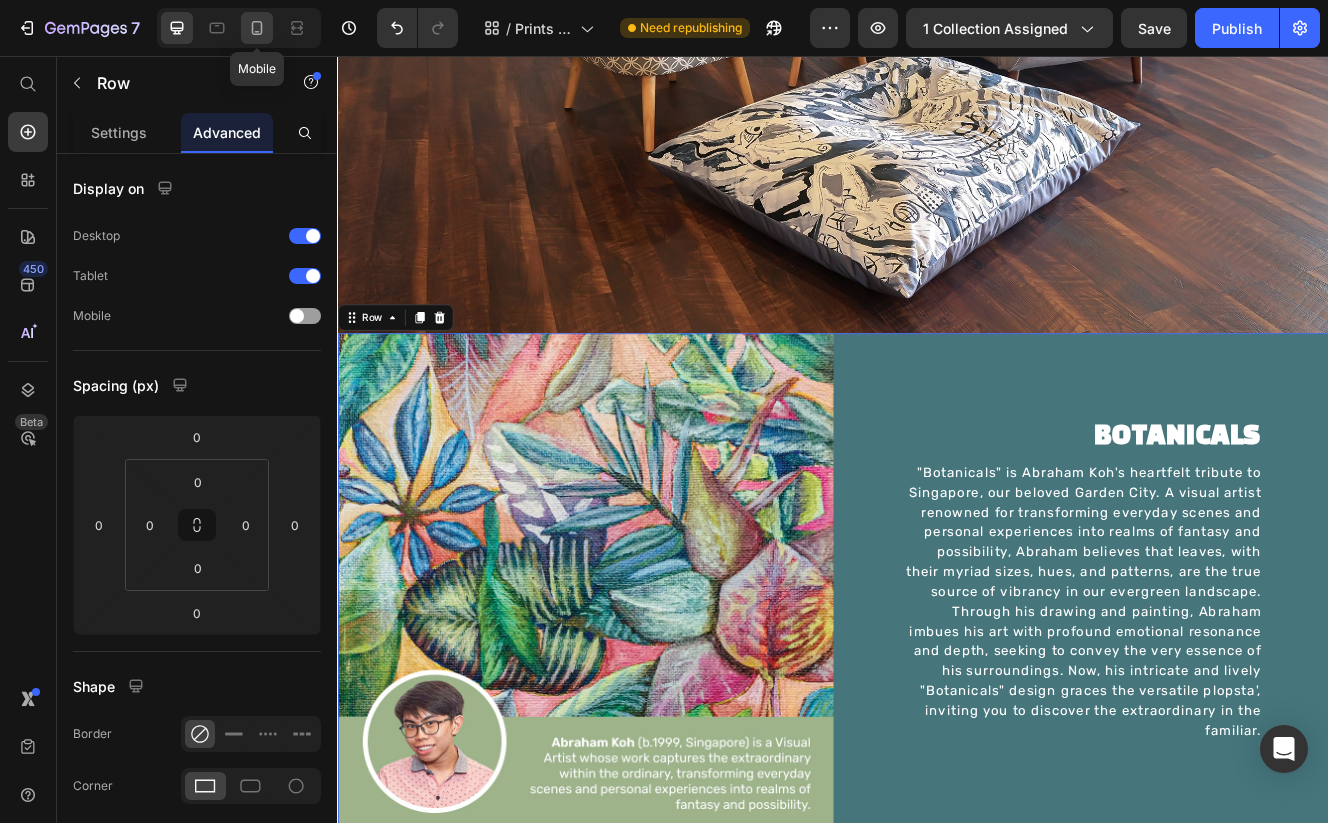 click 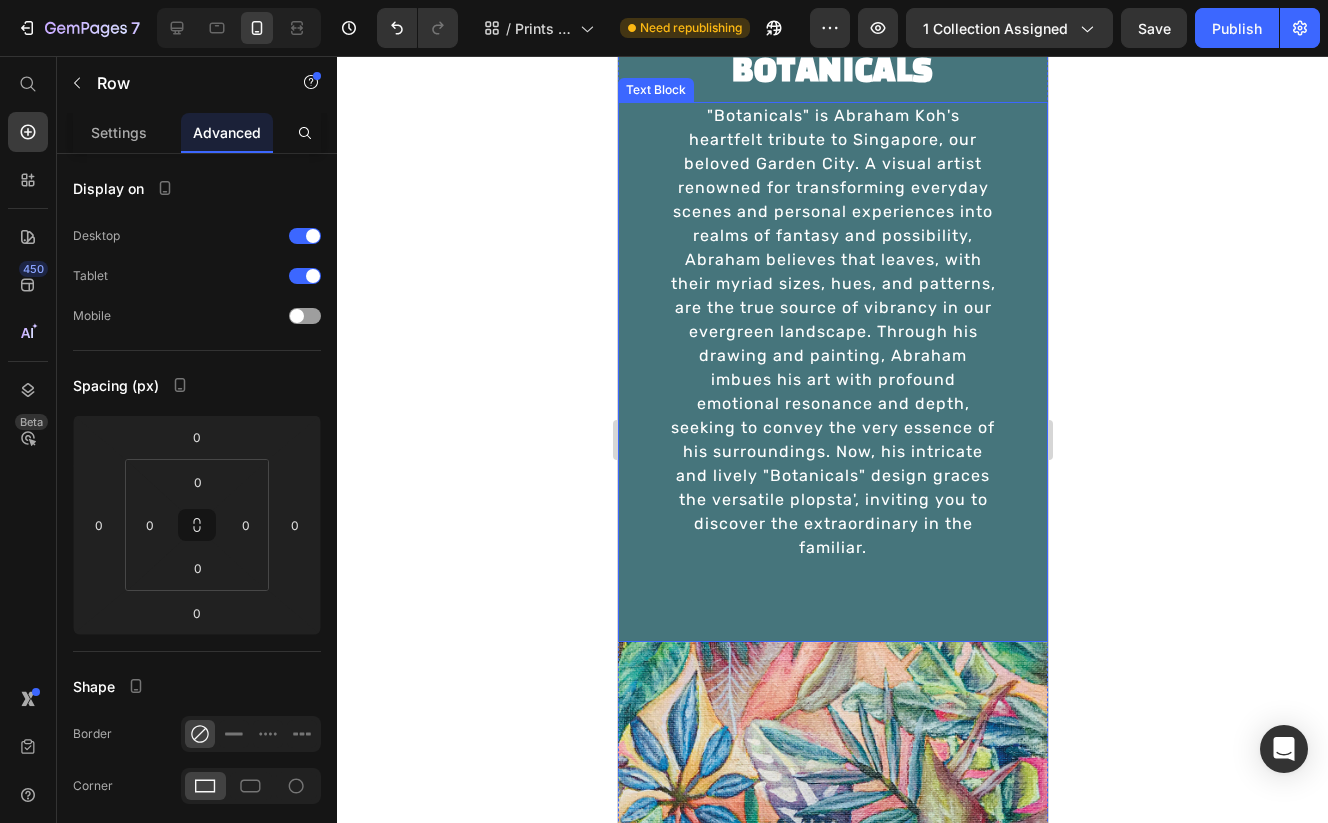 scroll, scrollTop: 4794, scrollLeft: 0, axis: vertical 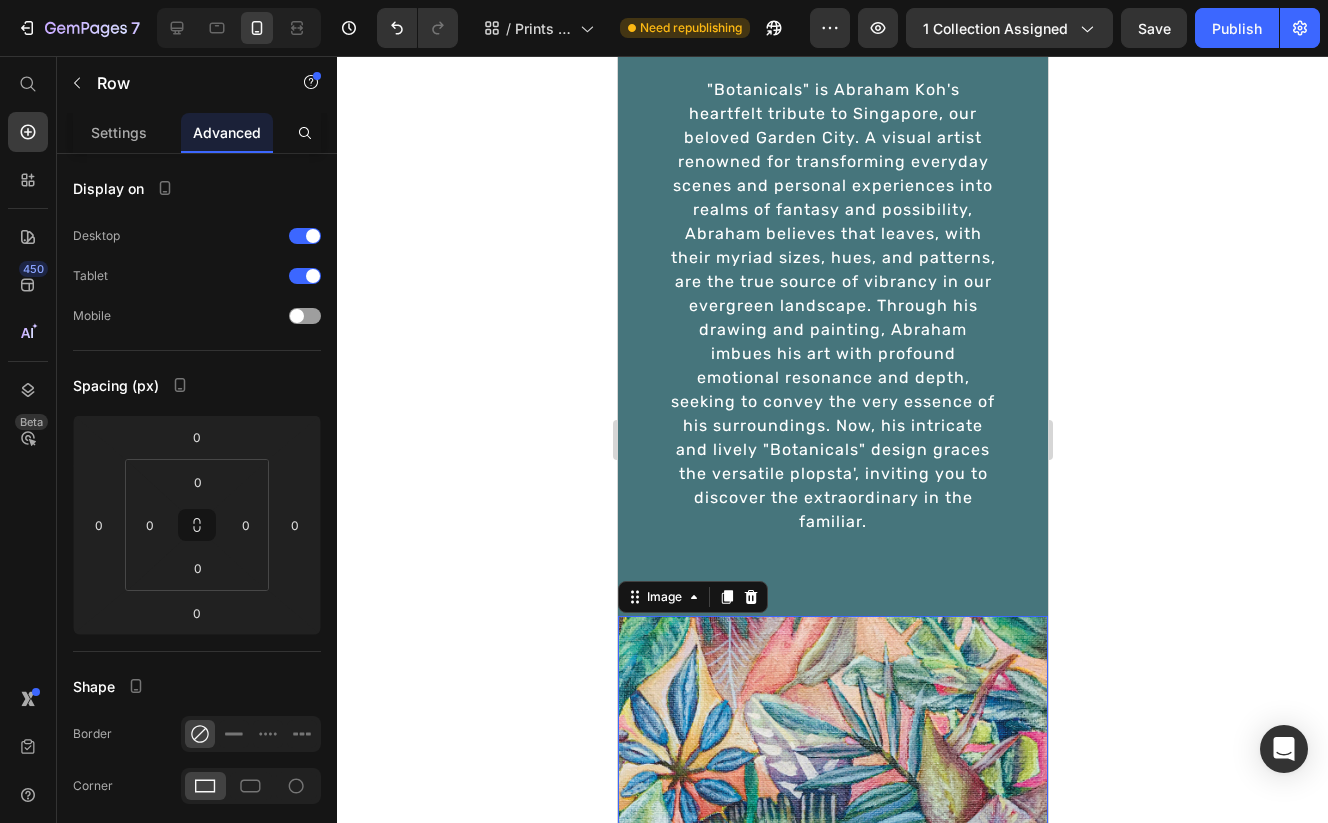click at bounding box center (832, 831) 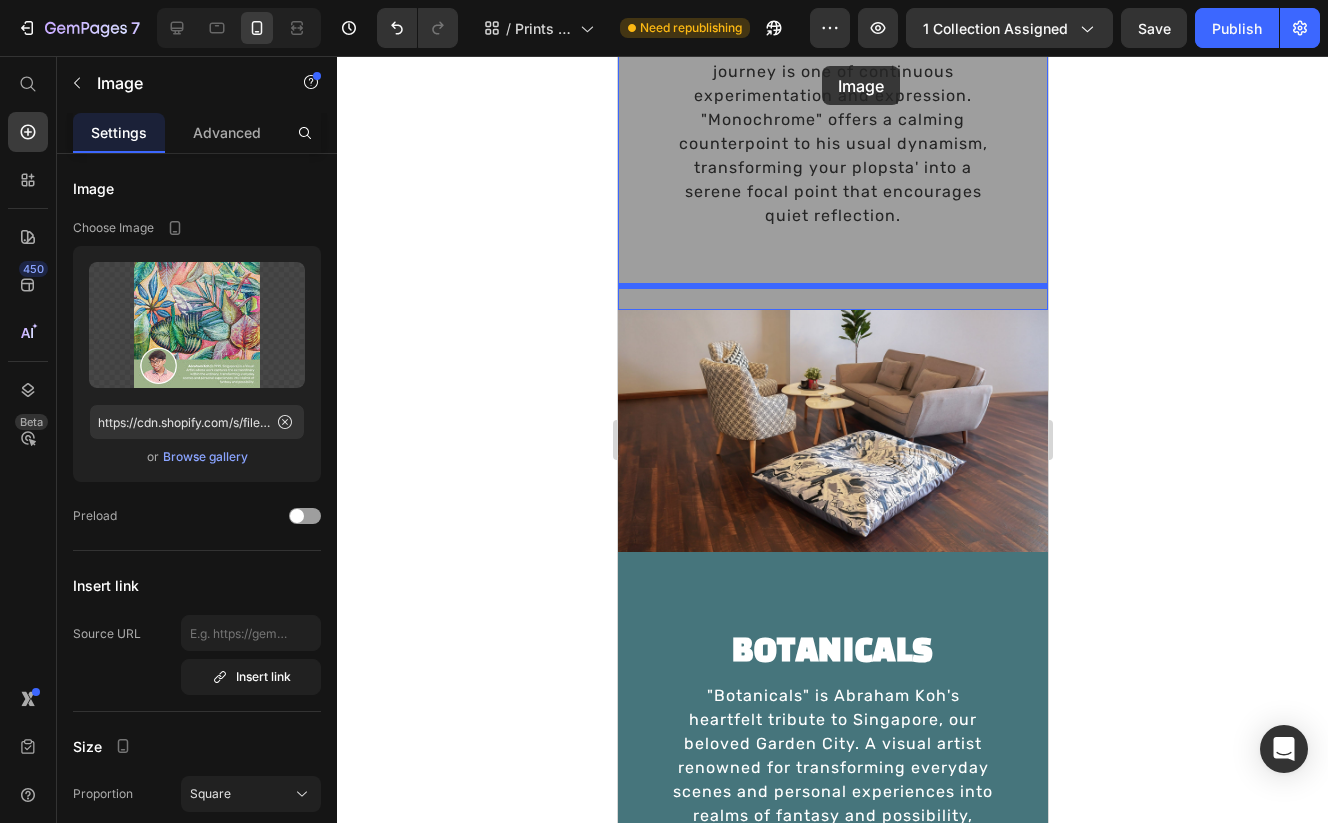 scroll, scrollTop: 4098, scrollLeft: 0, axis: vertical 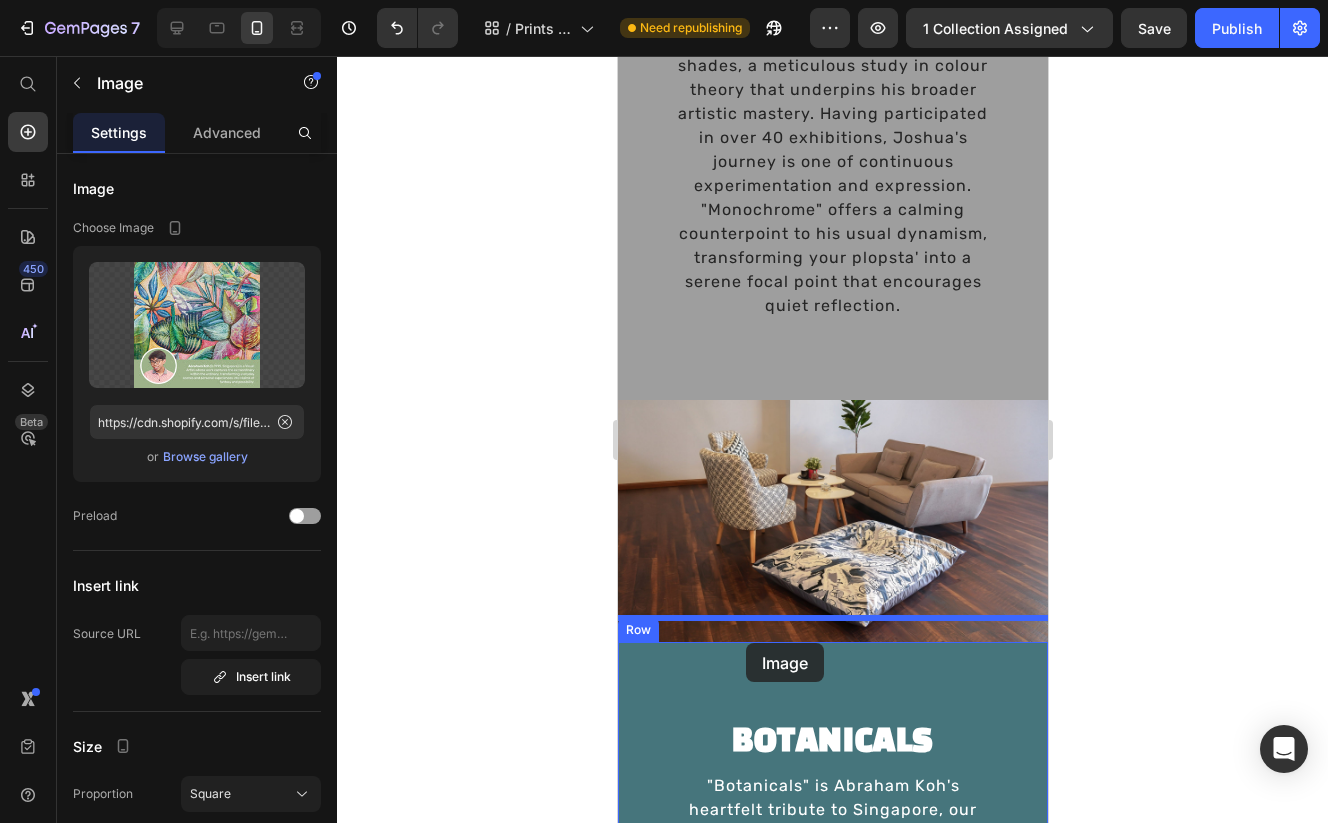 drag, startPoint x: 660, startPoint y: 552, endPoint x: 745, endPoint y: 643, distance: 124.52309 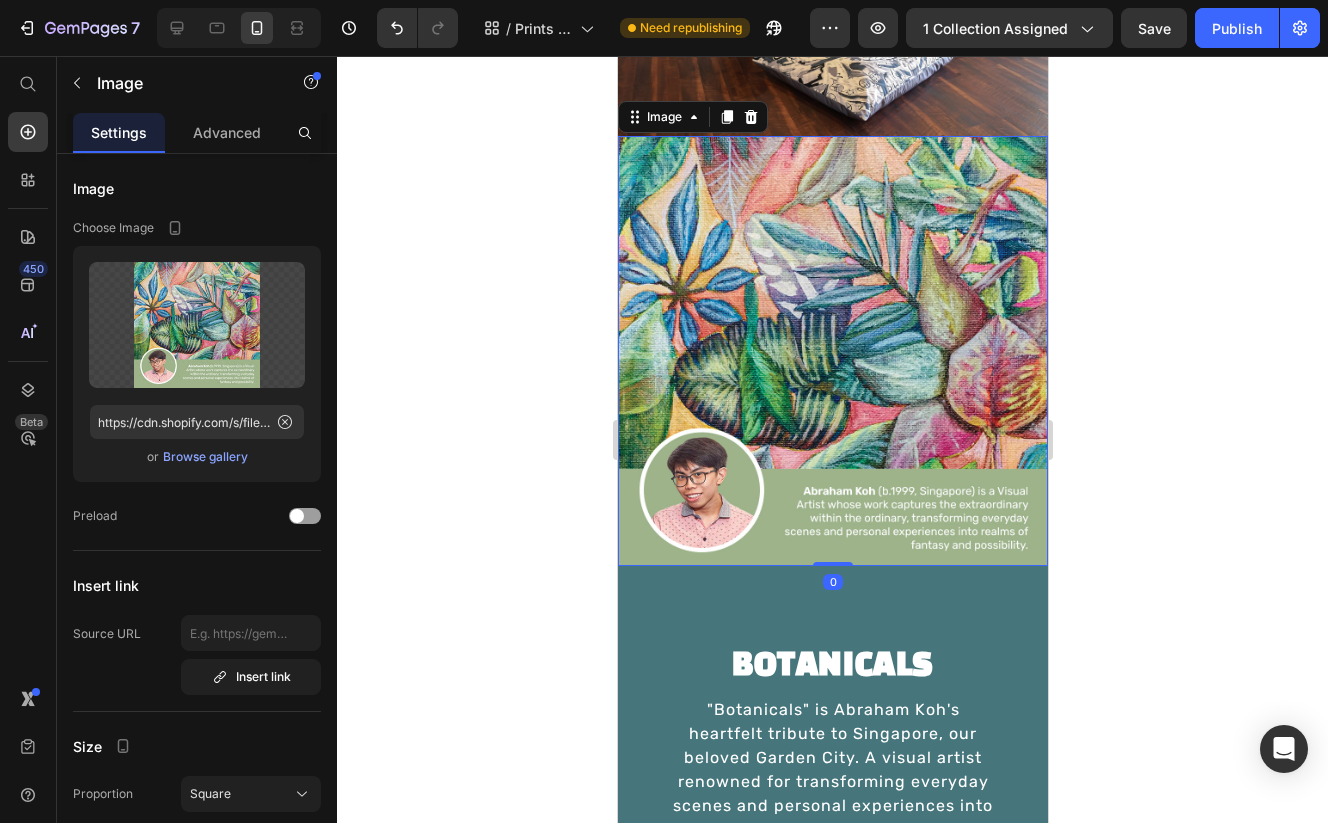 scroll, scrollTop: 4701, scrollLeft: 0, axis: vertical 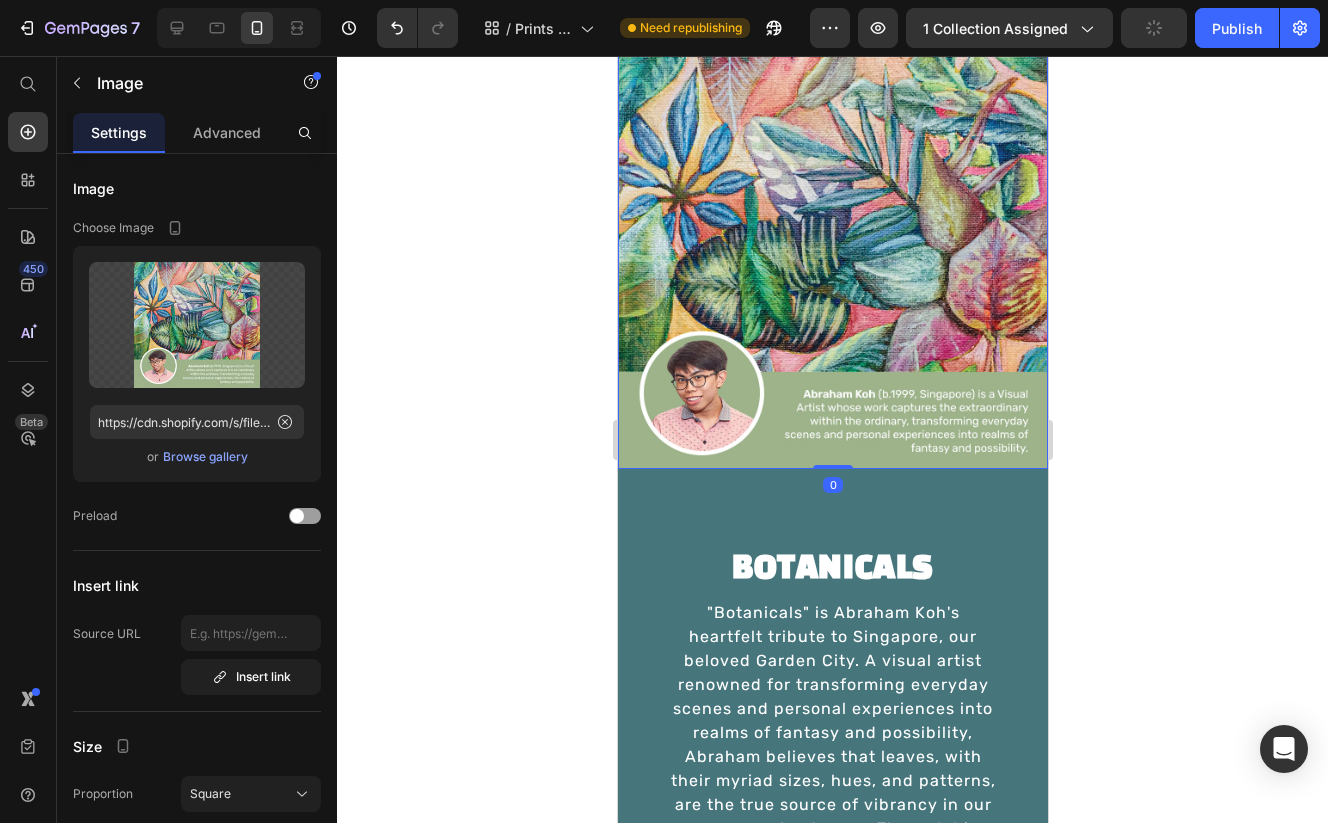 click at bounding box center [832, 254] 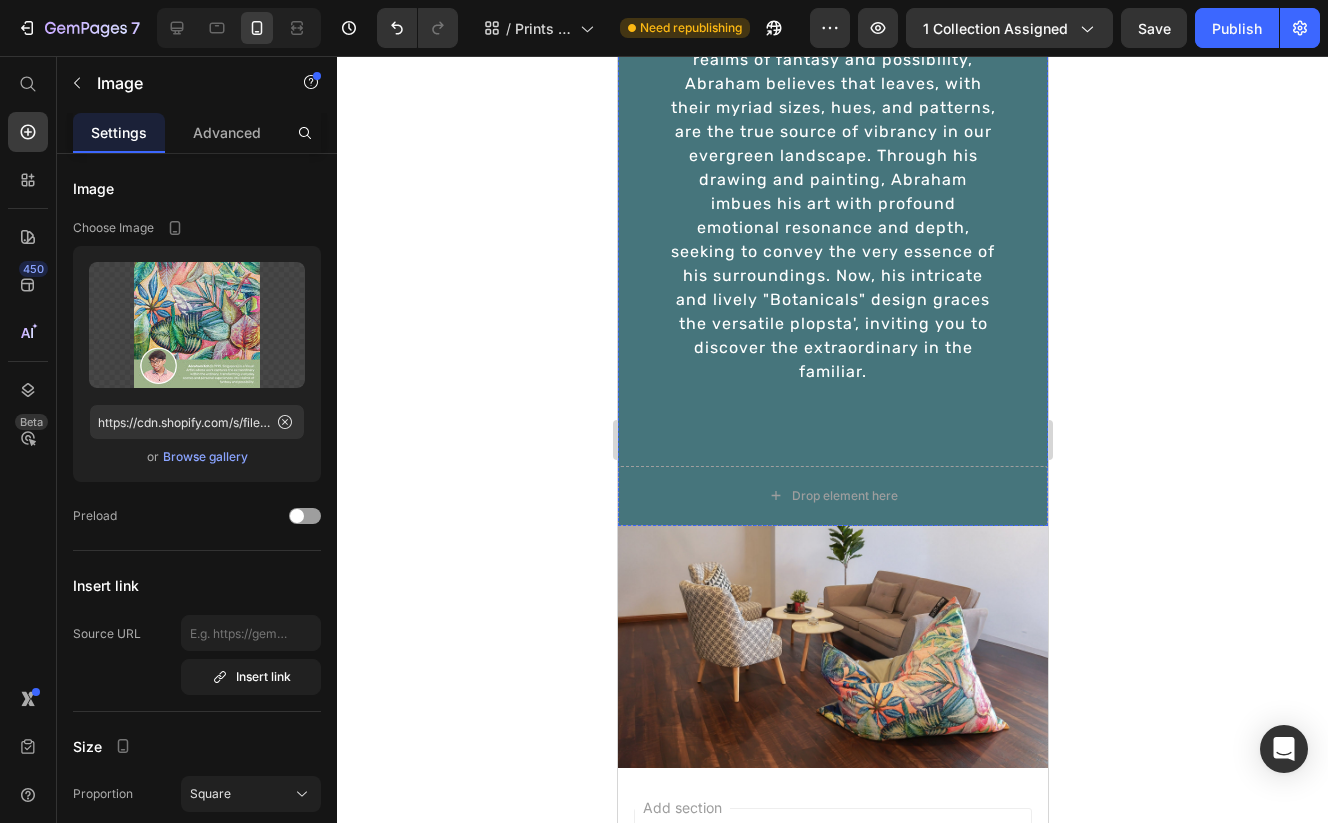 scroll, scrollTop: 5380, scrollLeft: 0, axis: vertical 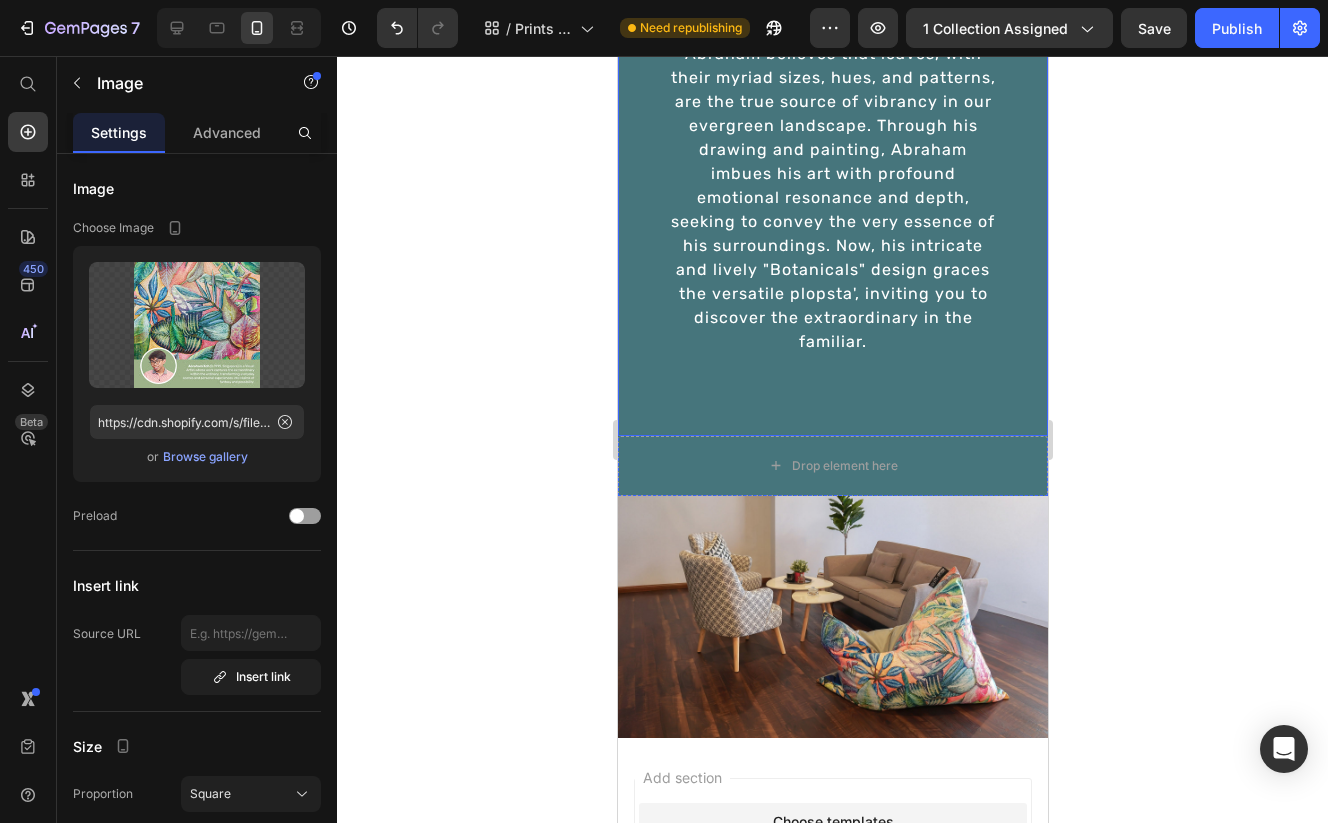 click on ""Botanicals" is Abraham Koh's heartfelt tribute to Singapore, our beloved Garden City. A visual artist renowned for transforming everyday scenes and personal experiences into realms of fantasy and possibility, Abraham believes that leaves, with their myriad sizes, hues, and patterns, are the true source of vibrancy in our evergreen landscape. Through his drawing and painting, Abraham imbues his art with profound emotional resonance and depth, seeking to convey the very essence of his surroundings. Now, his intricate and lively "Botanicals" design graces the versatile plopsta', inviting you to discover the extraordinary in the familiar.  Text Block" at bounding box center [832, 166] 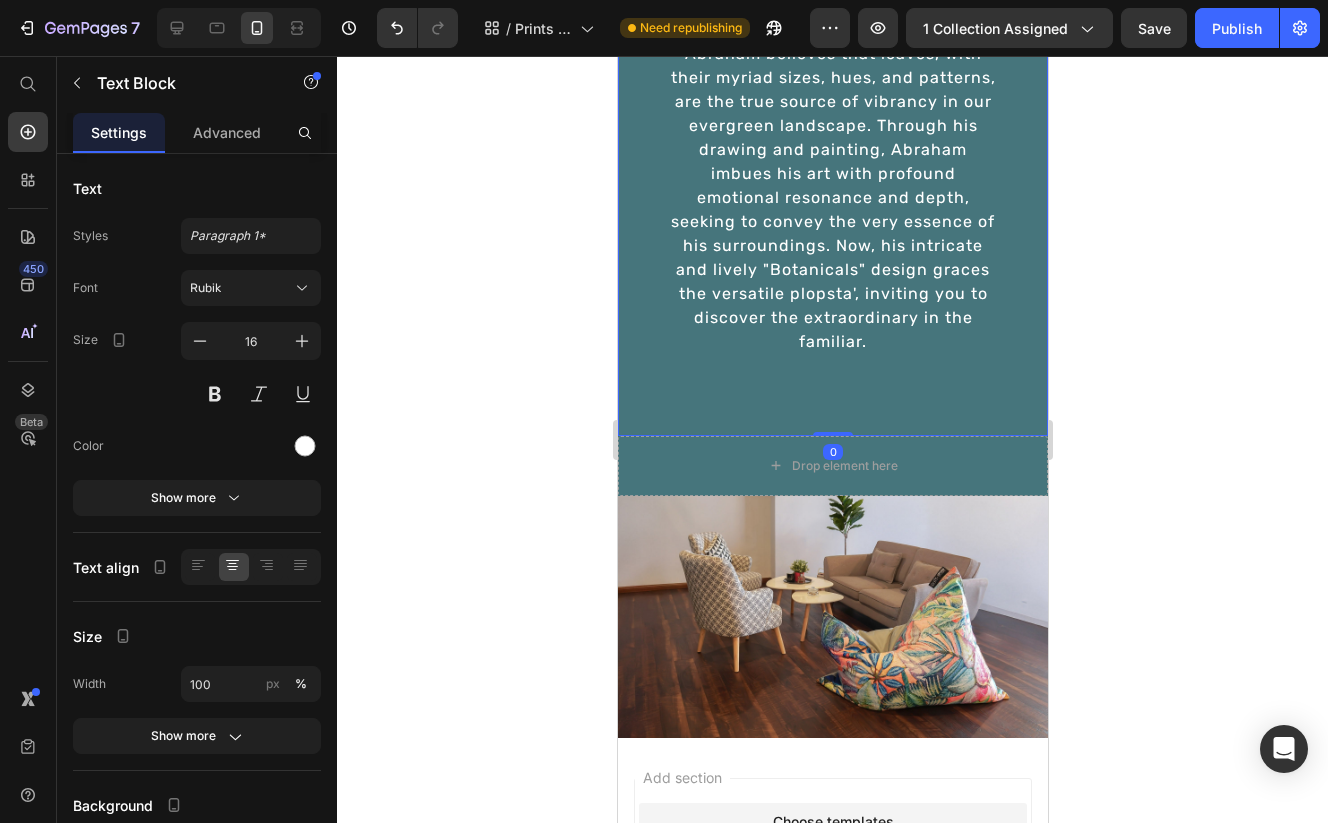click on ""Botanicals" is Abraham Koh's heartfelt tribute to Singapore, our beloved Garden City. A visual artist renowned for transforming everyday scenes and personal experiences into realms of fantasy and possibility, Abraham believes that leaves, with their myriad sizes, hues, and patterns, are the true source of vibrancy in our evergreen landscape. Through his drawing and painting, Abraham imbues his art with profound emotional resonance and depth, seeking to convey the very essence of his surroundings. Now, his intricate and lively "Botanicals" design graces the versatile plopsta', inviting you to discover the extraordinary in the familiar." at bounding box center [832, 126] 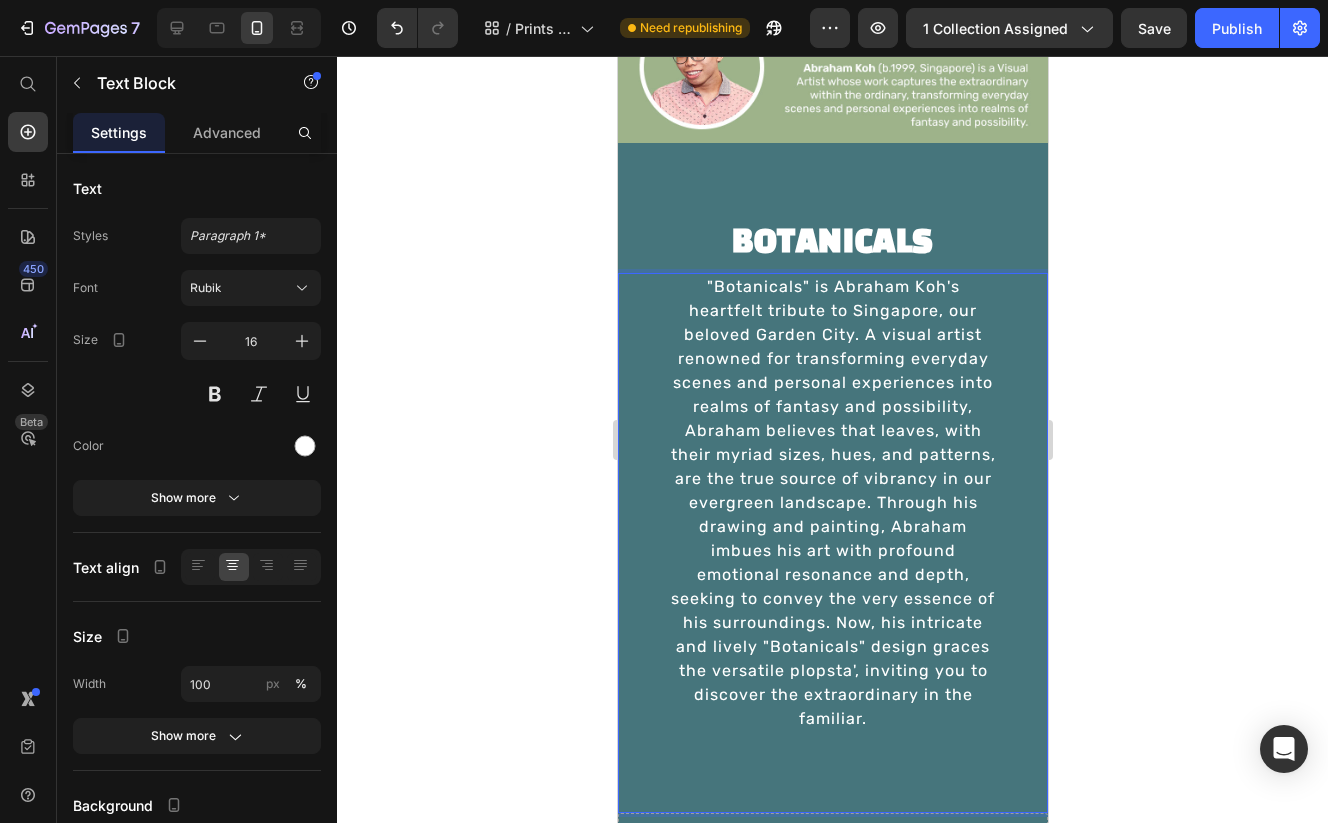 scroll, scrollTop: 4995, scrollLeft: 0, axis: vertical 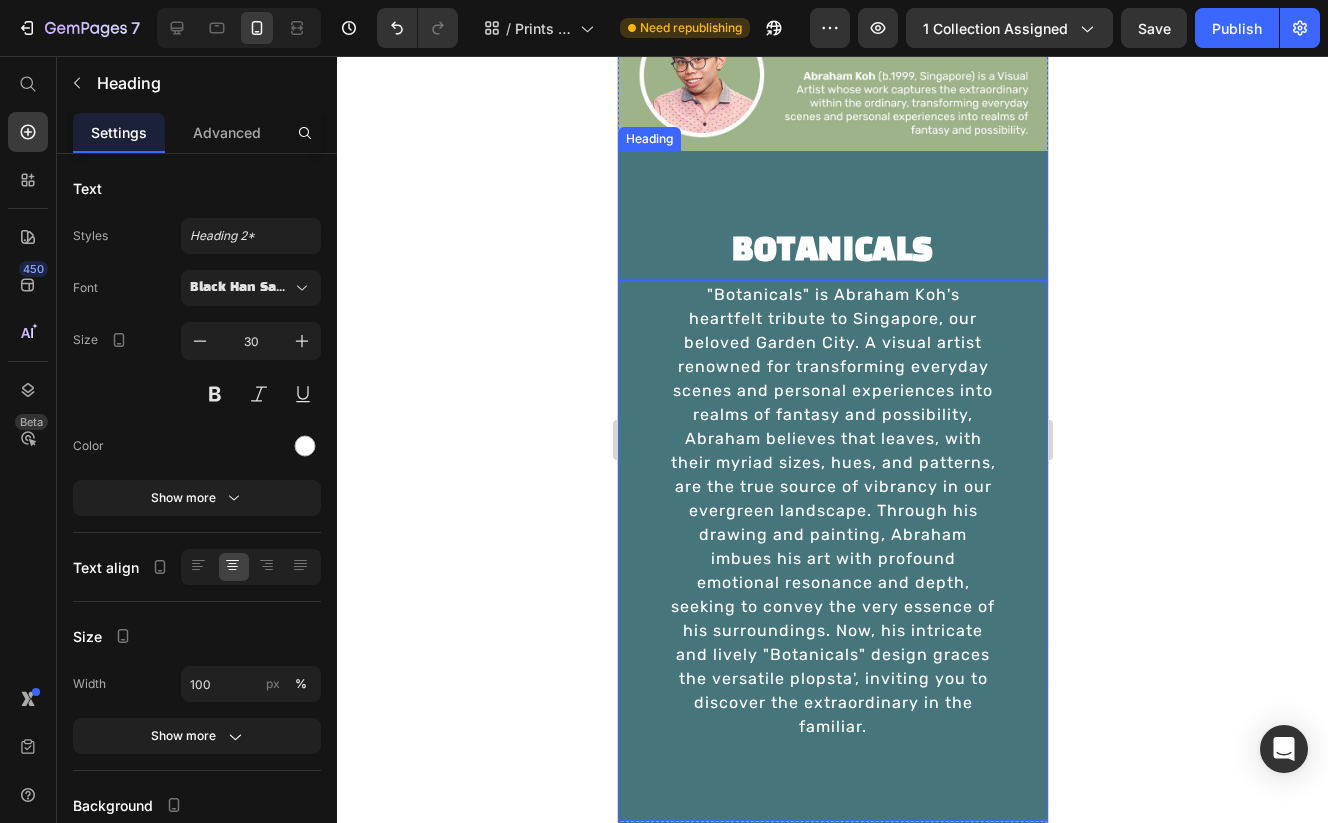 click on "BOTANICALS Heading" at bounding box center [832, 216] 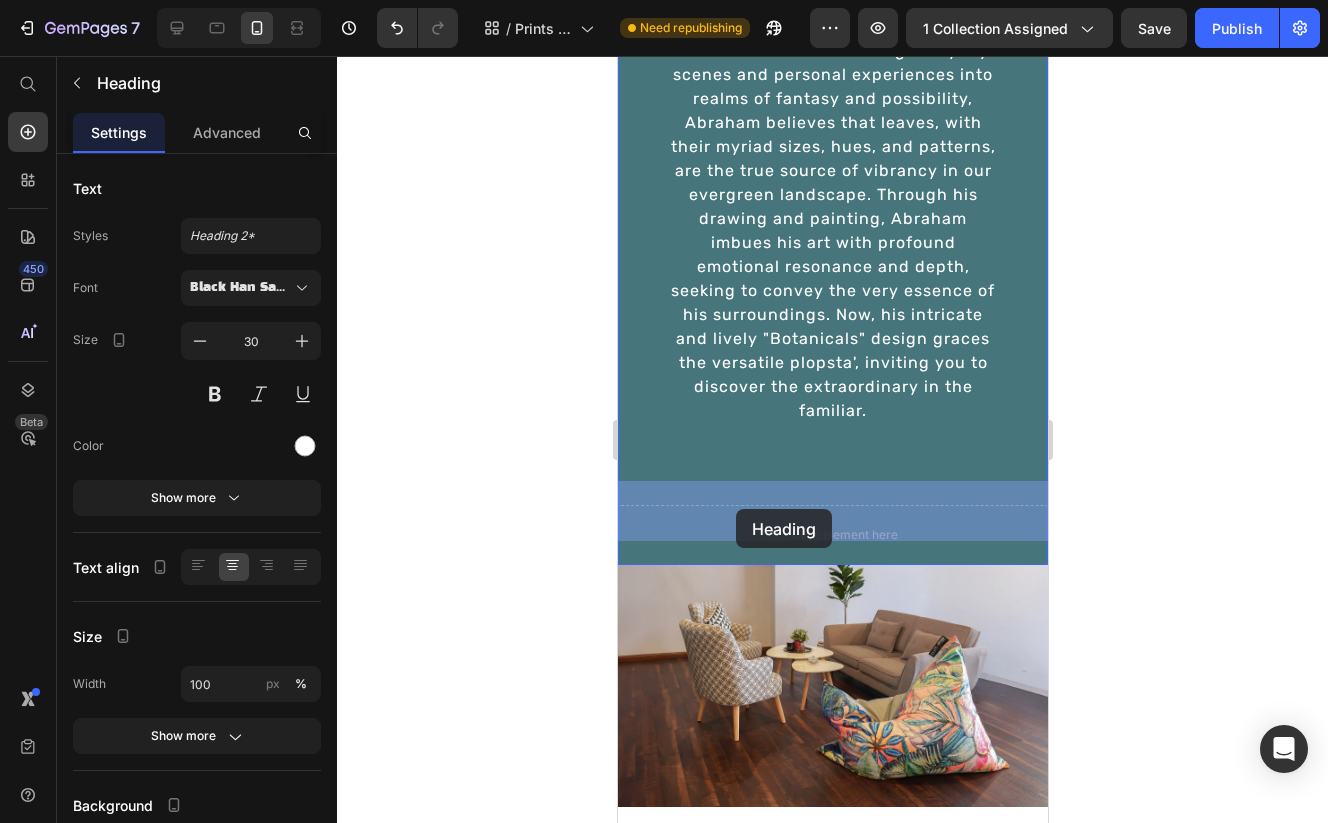 drag, startPoint x: 679, startPoint y: 140, endPoint x: 735, endPoint y: 513, distance: 377.18033 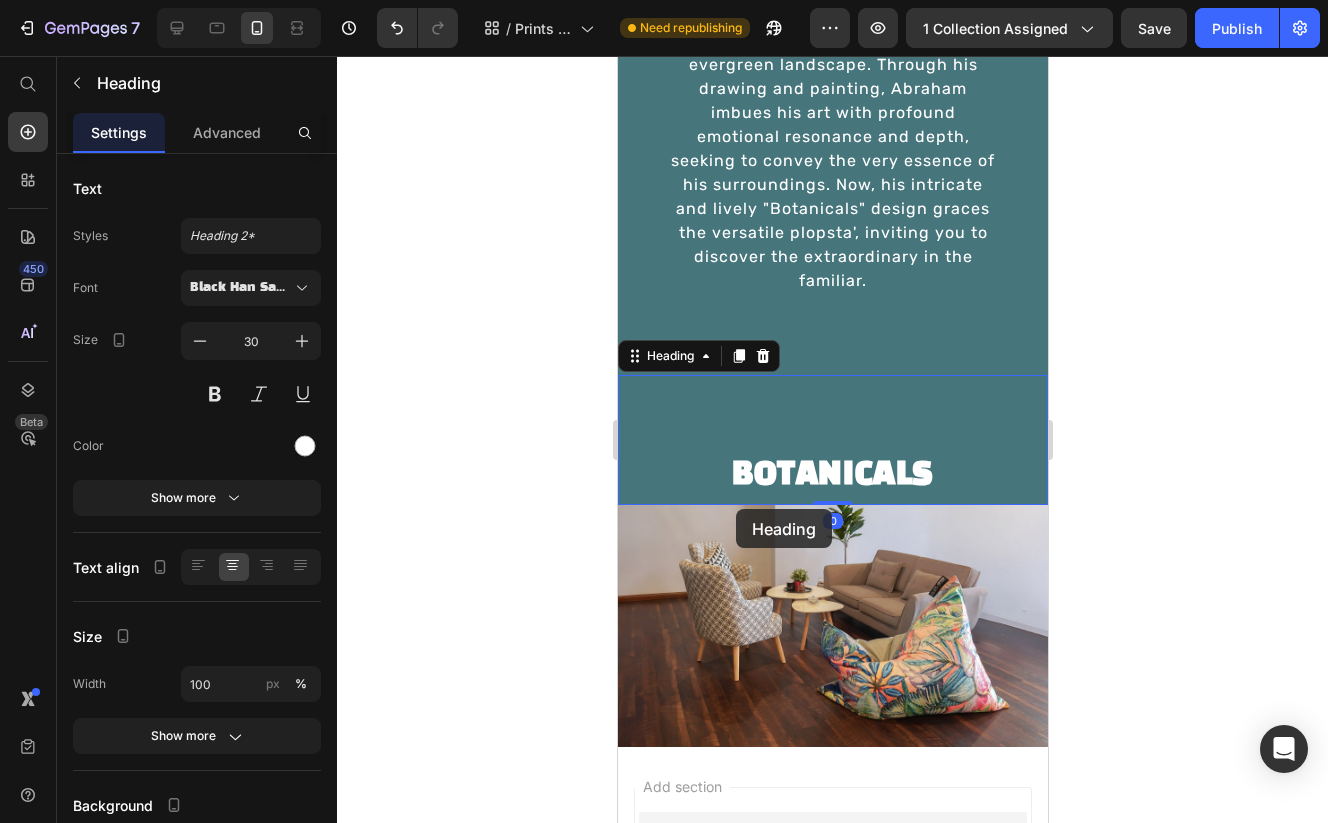scroll, scrollTop: 5181, scrollLeft: 0, axis: vertical 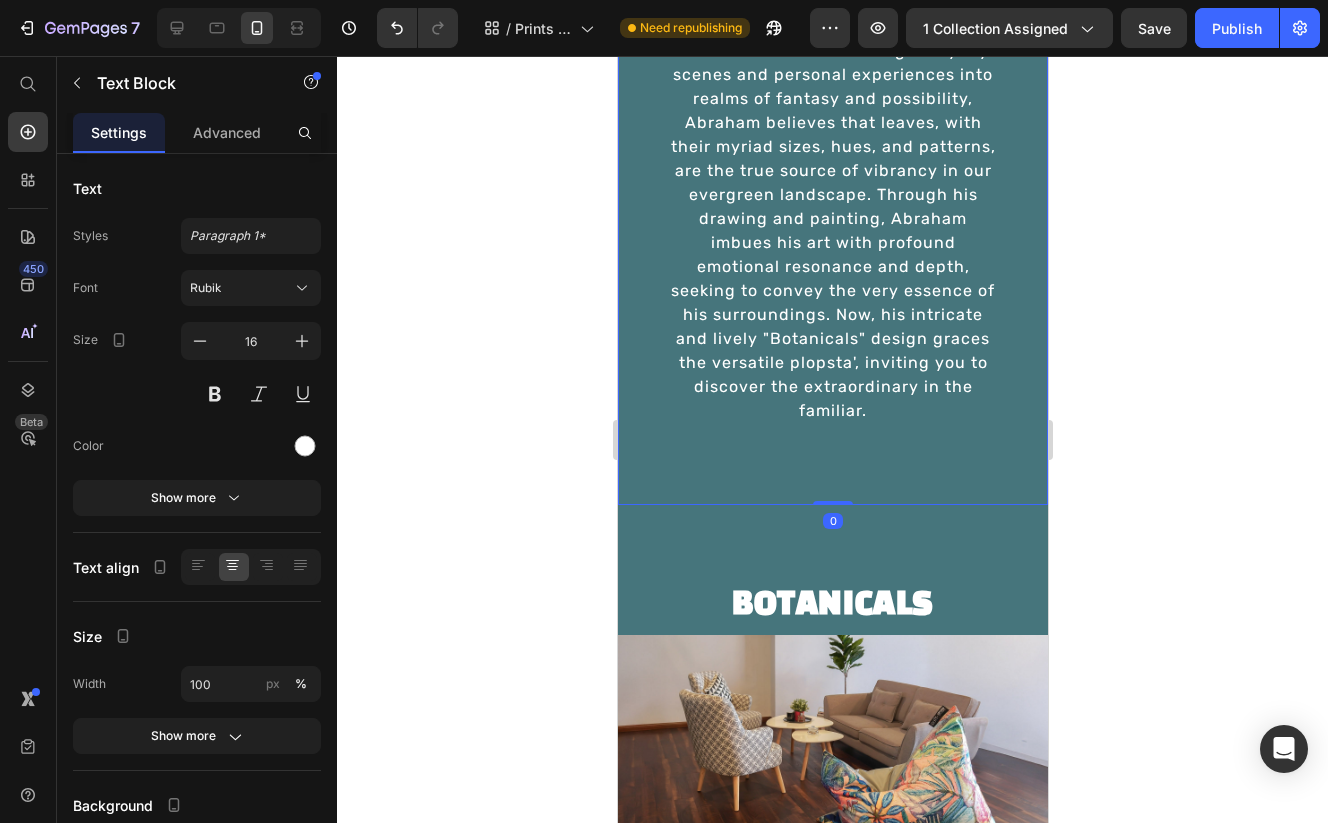 click on ""Botanicals" is Abraham Koh's heartfelt tribute to Singapore, our beloved Garden City. A visual artist renowned for transforming everyday scenes and personal experiences into realms of fantasy and possibility, Abraham believes that leaves, with their myriad sizes, hues, and patterns, are the true source of vibrancy in our evergreen landscape. Through his drawing and painting, Abraham imbues his art with profound emotional resonance and depth, seeking to convey the very essence of his surroundings. Now, his intricate and lively "Botanicals" design graces the versatile plopsta', inviting you to discover the extraordinary in the familiar." at bounding box center [832, 195] 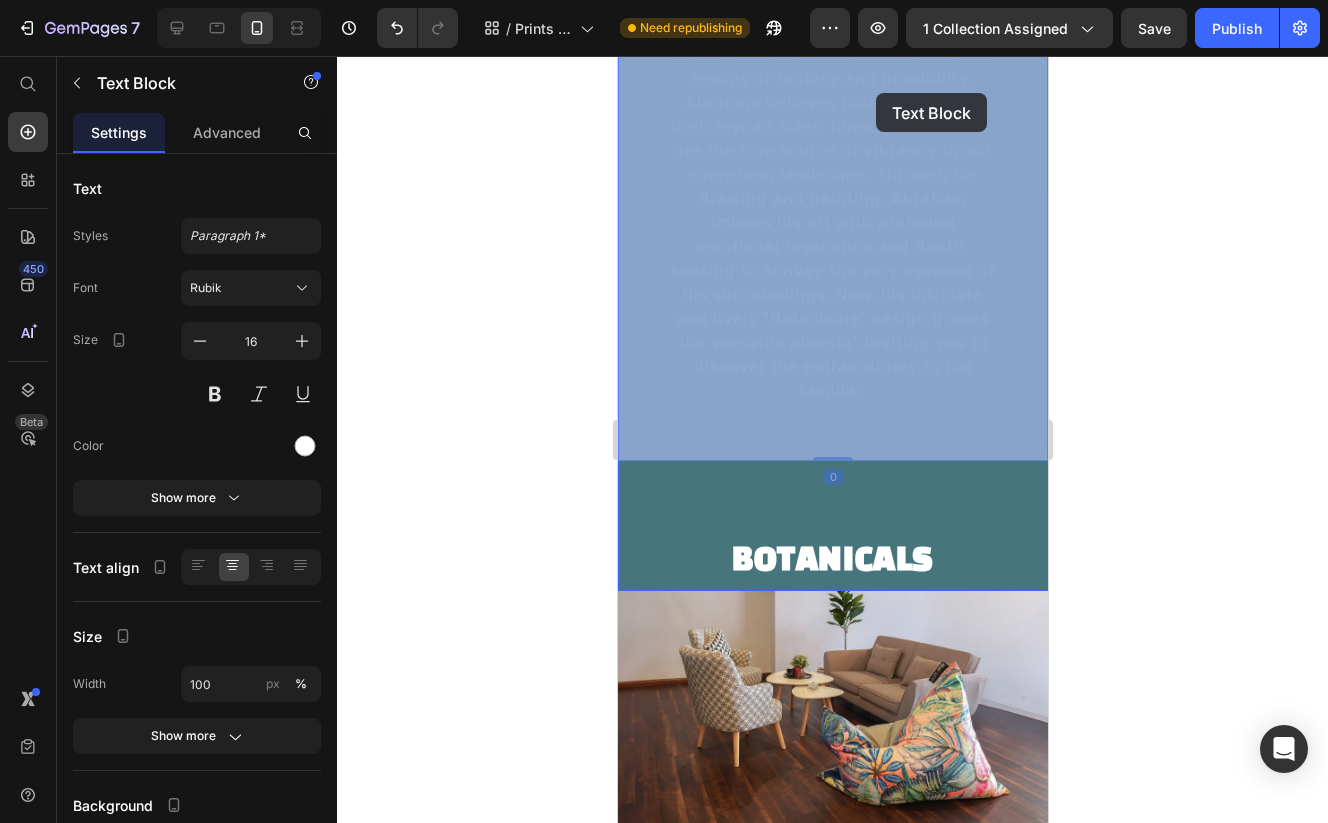 scroll, scrollTop: 5187, scrollLeft: 0, axis: vertical 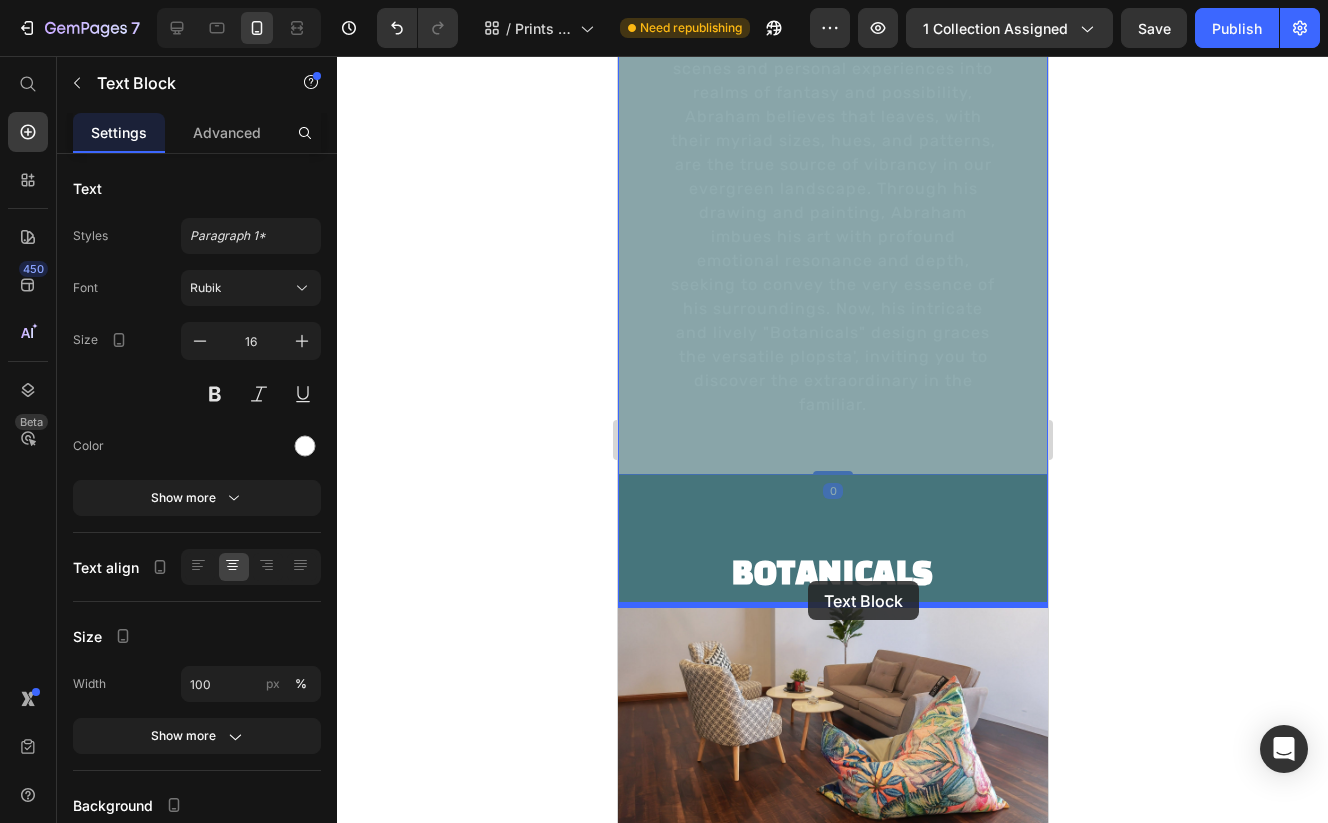 drag, startPoint x: 653, startPoint y: 206, endPoint x: 807, endPoint y: 581, distance: 405.38992 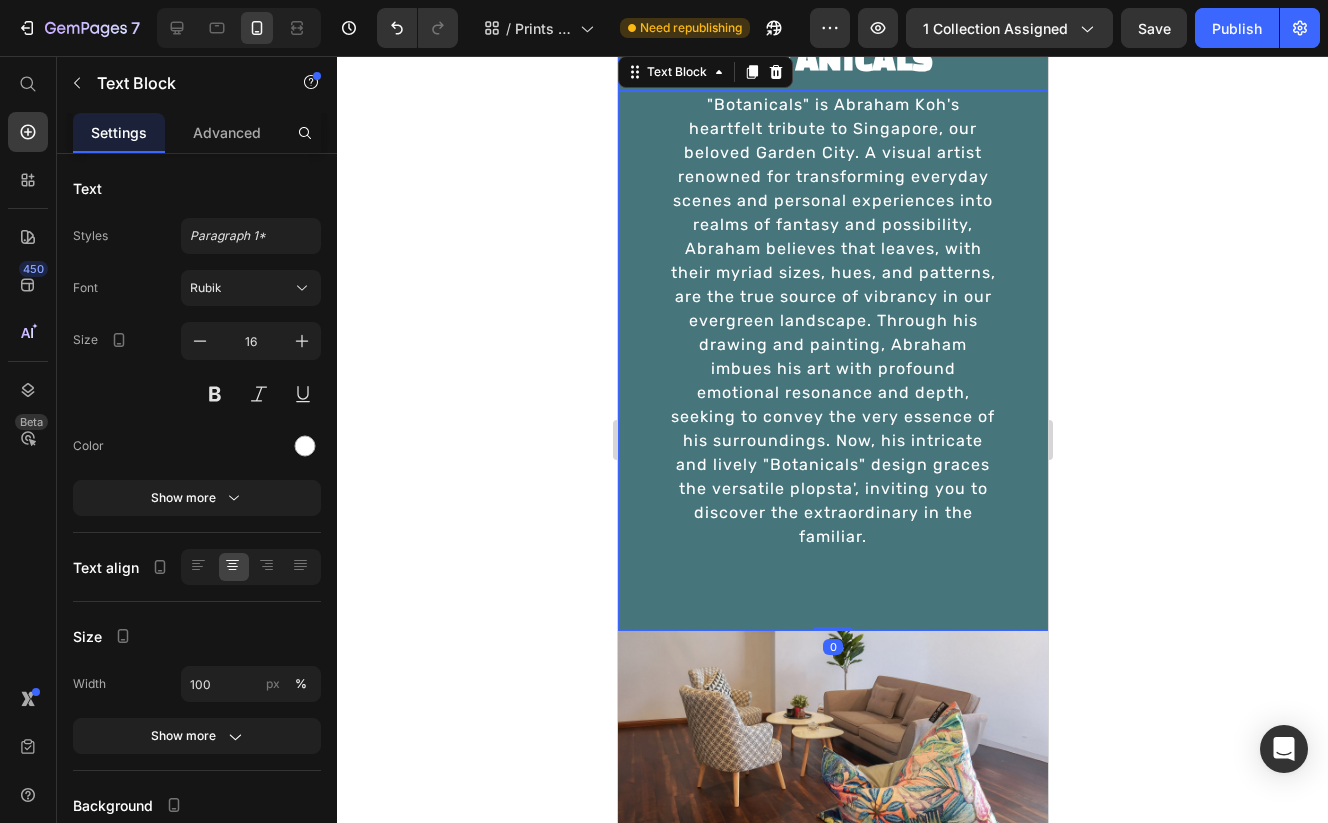 scroll, scrollTop: 5201, scrollLeft: 0, axis: vertical 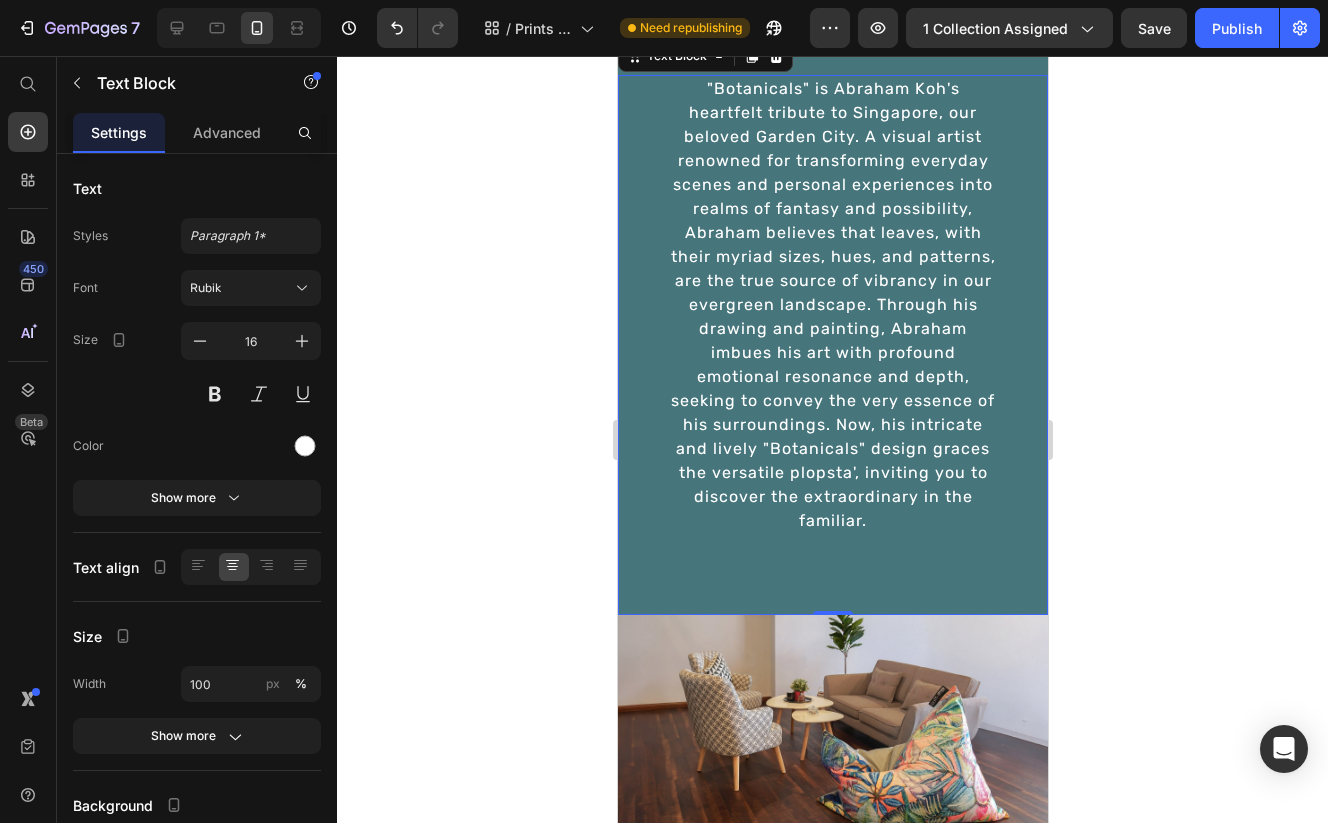 click 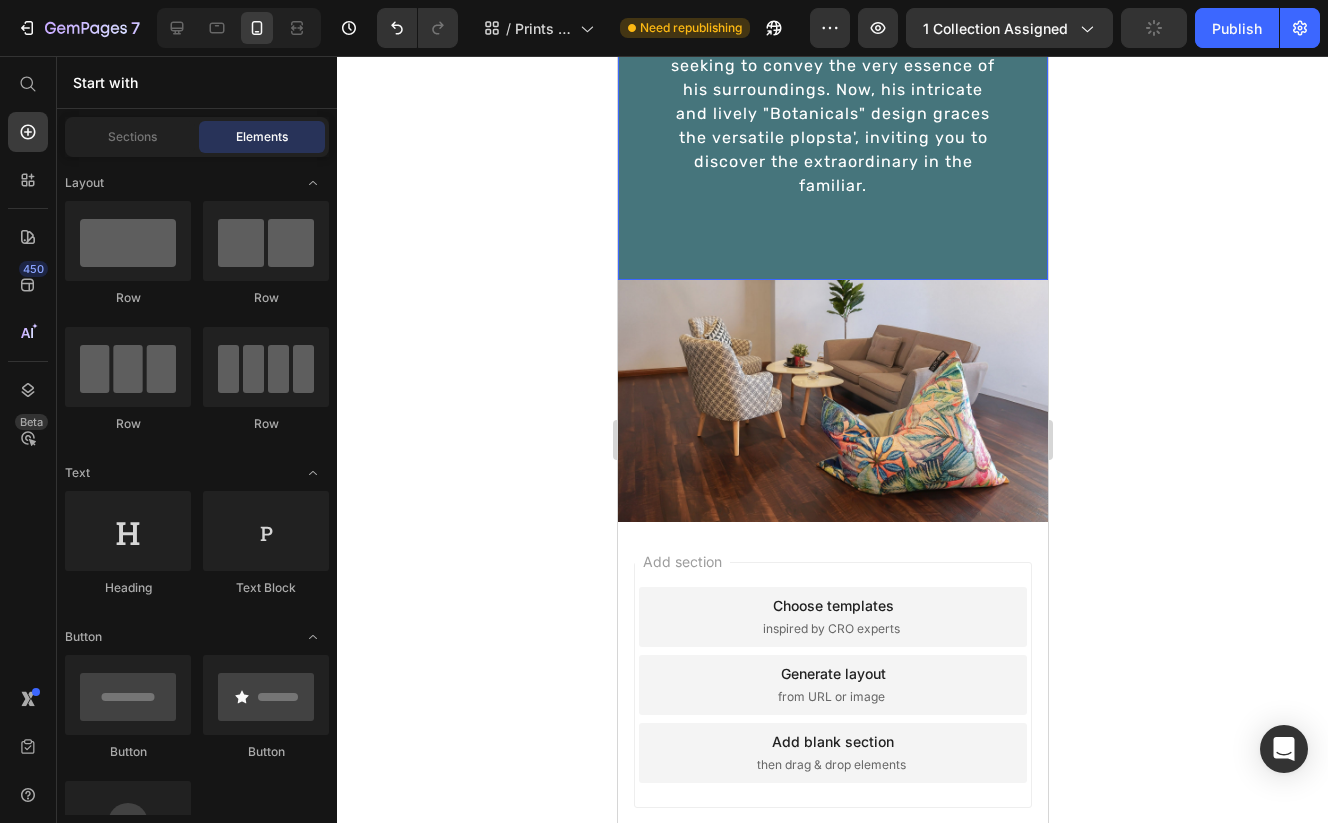 scroll, scrollTop: 5635, scrollLeft: 0, axis: vertical 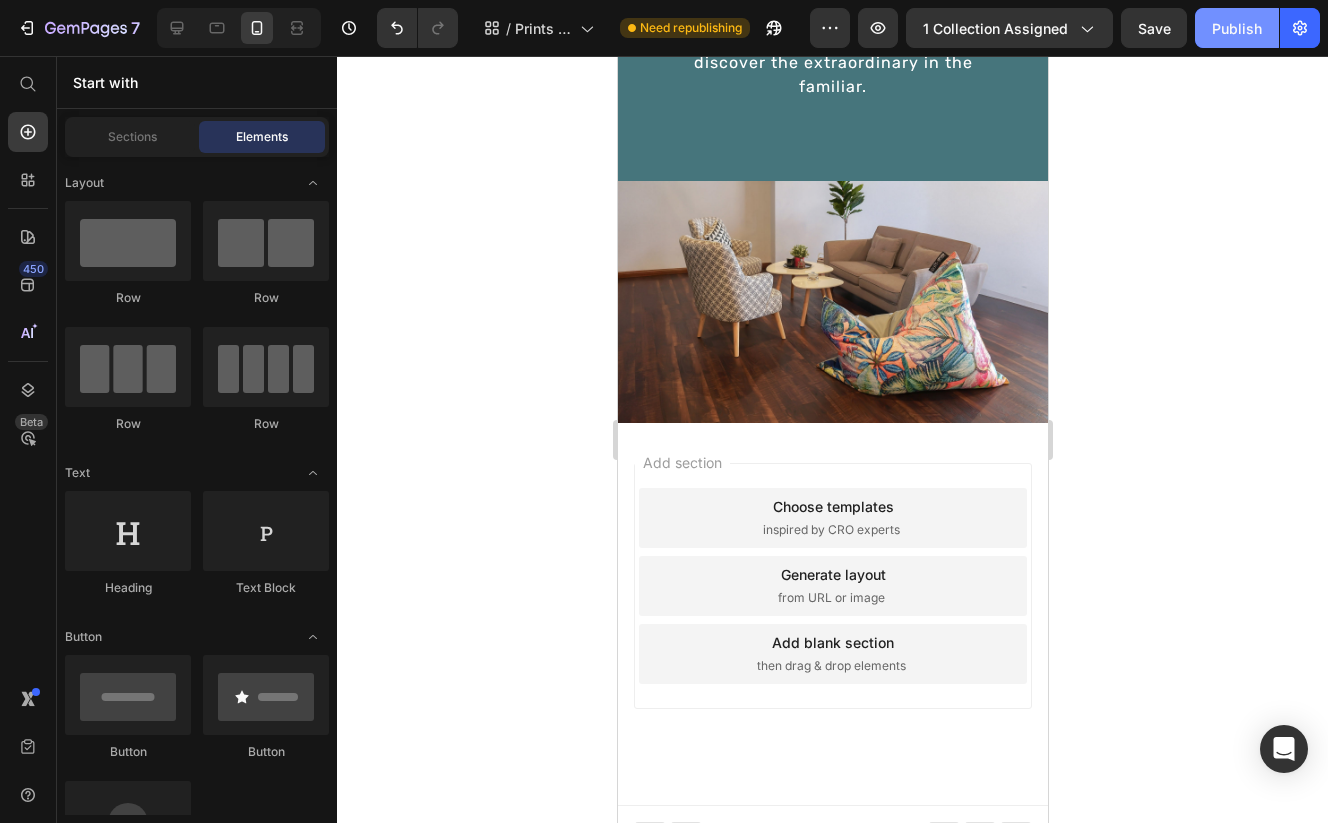 click on "Publish" at bounding box center [1237, 28] 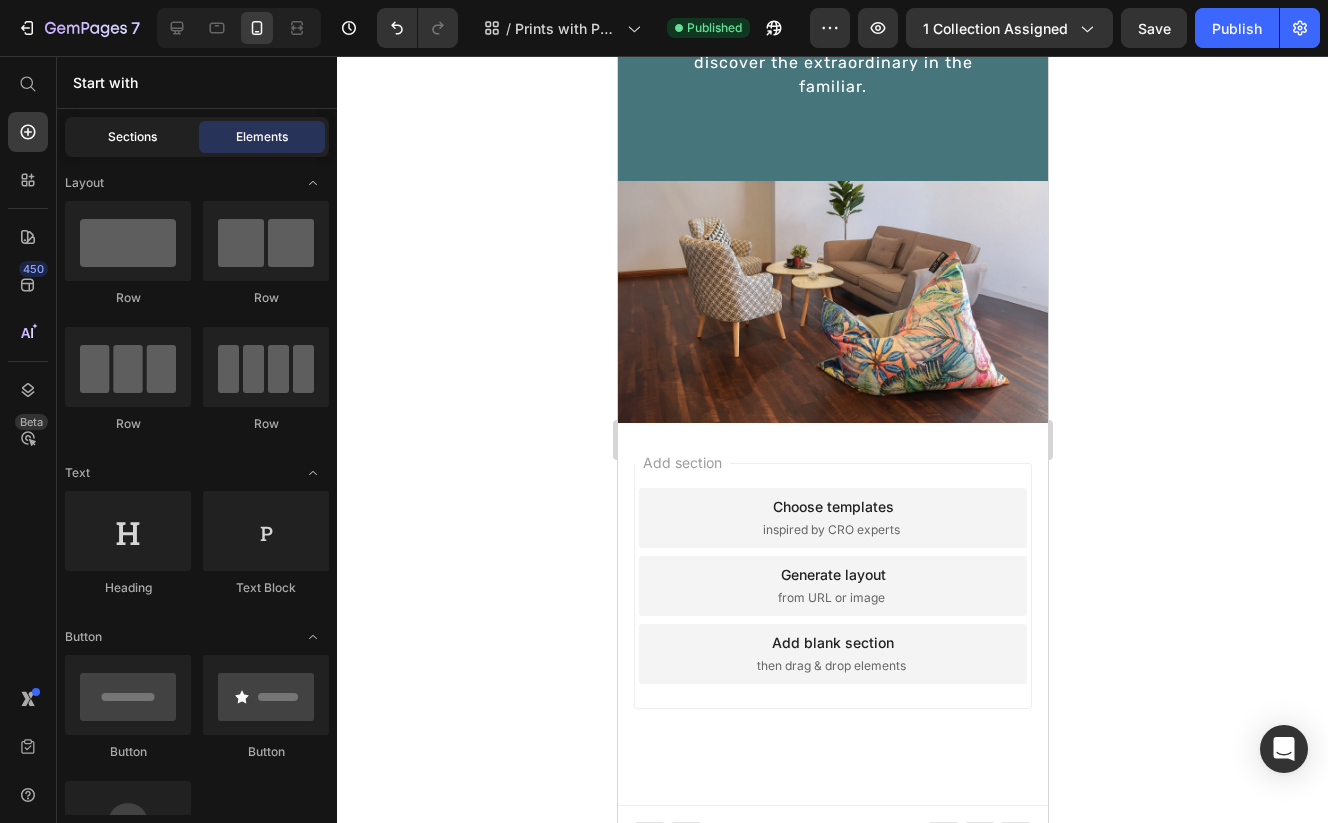 click on "Sections" at bounding box center [132, 137] 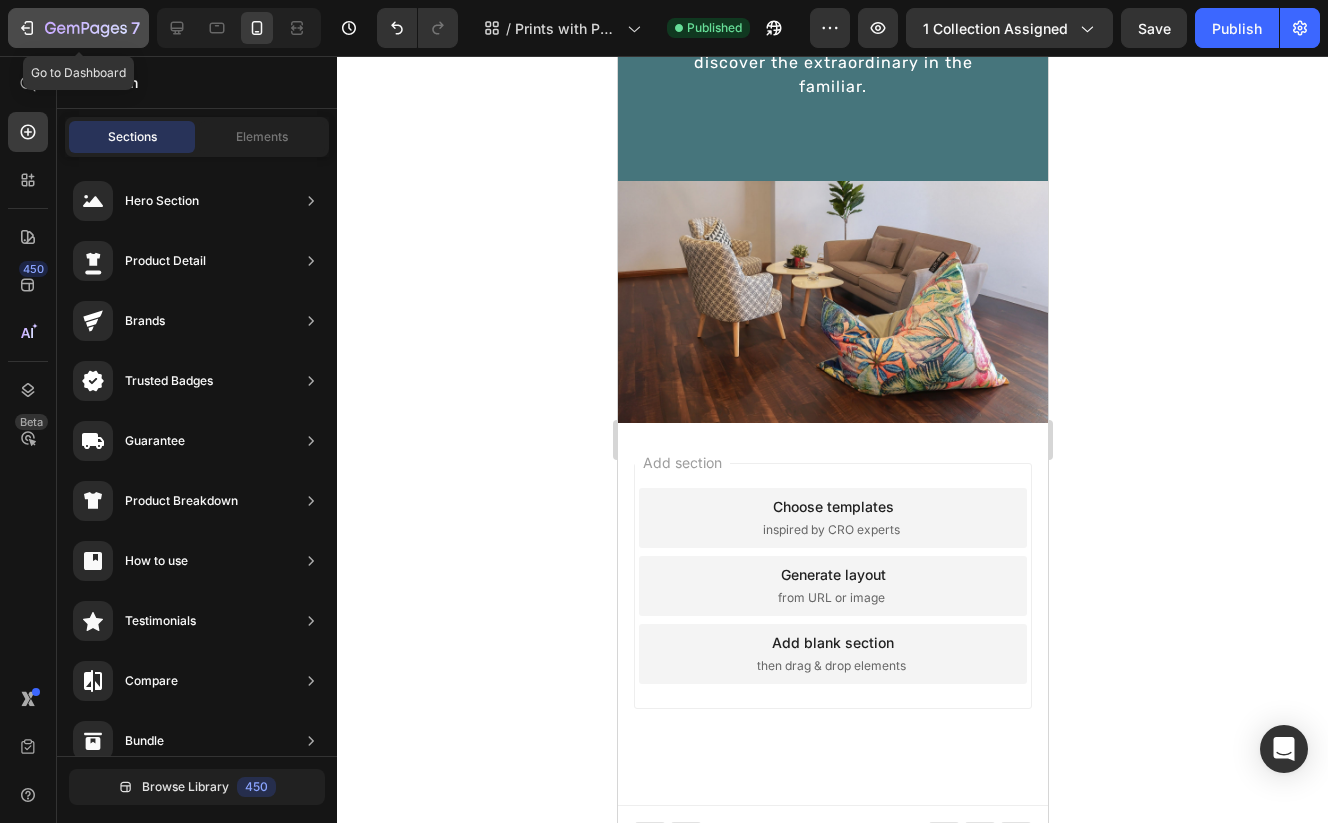 click on "7" at bounding box center [78, 28] 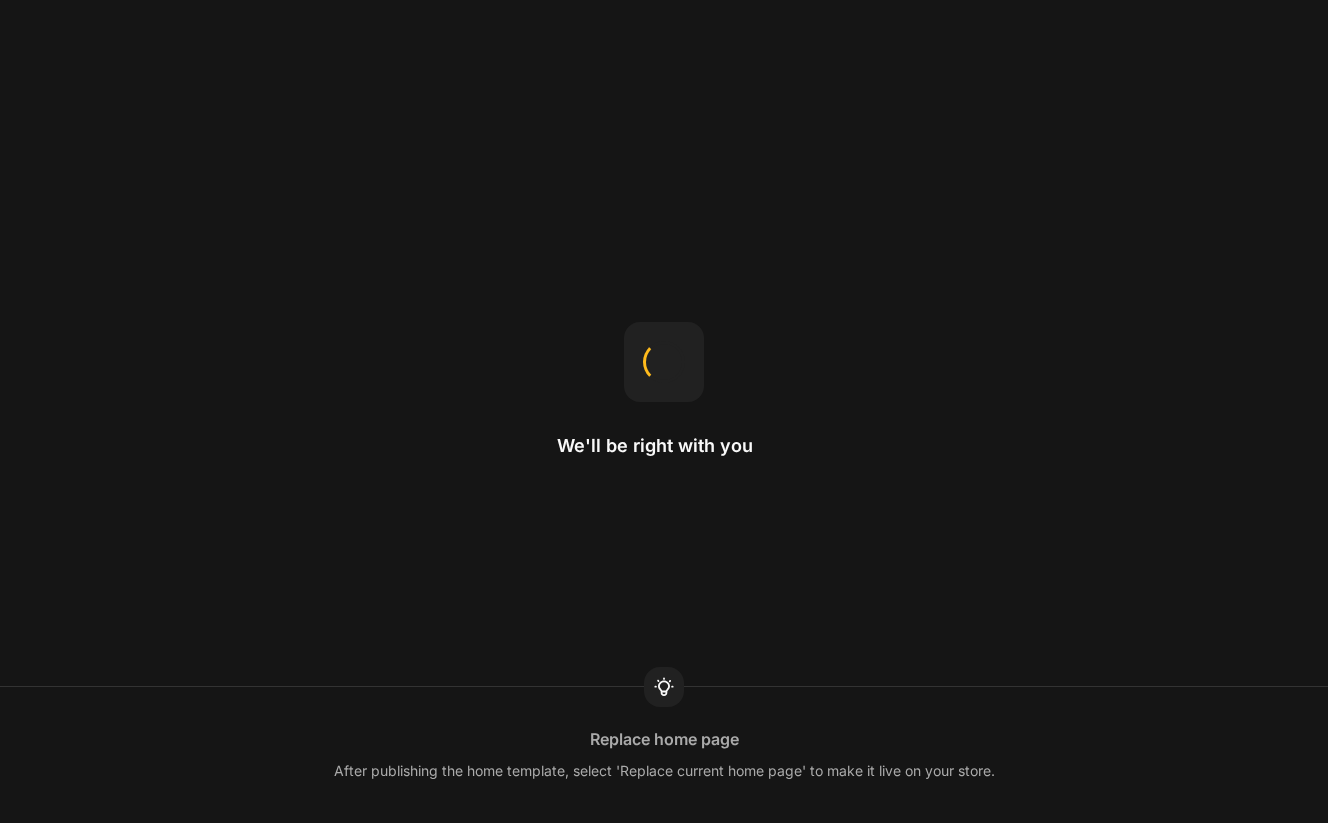 scroll, scrollTop: 0, scrollLeft: 0, axis: both 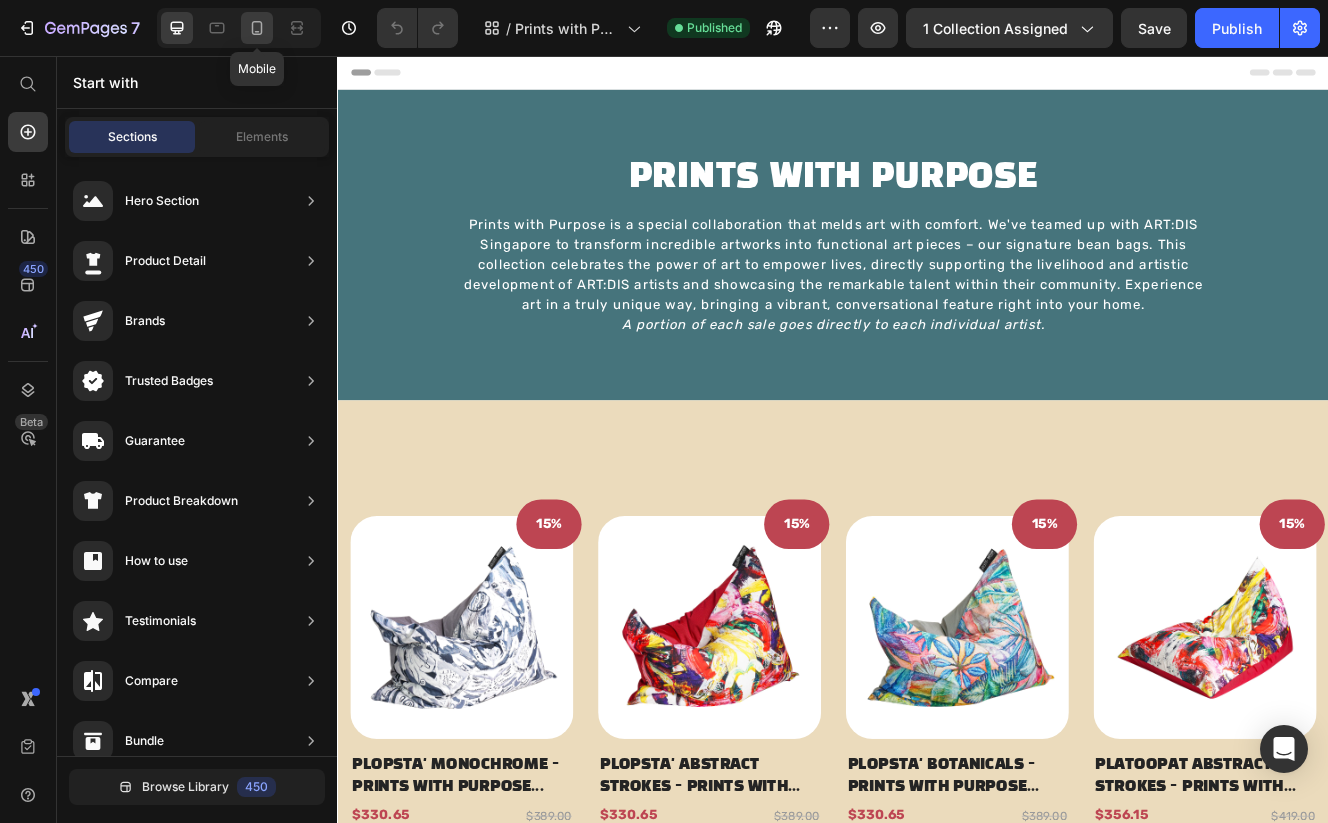 click 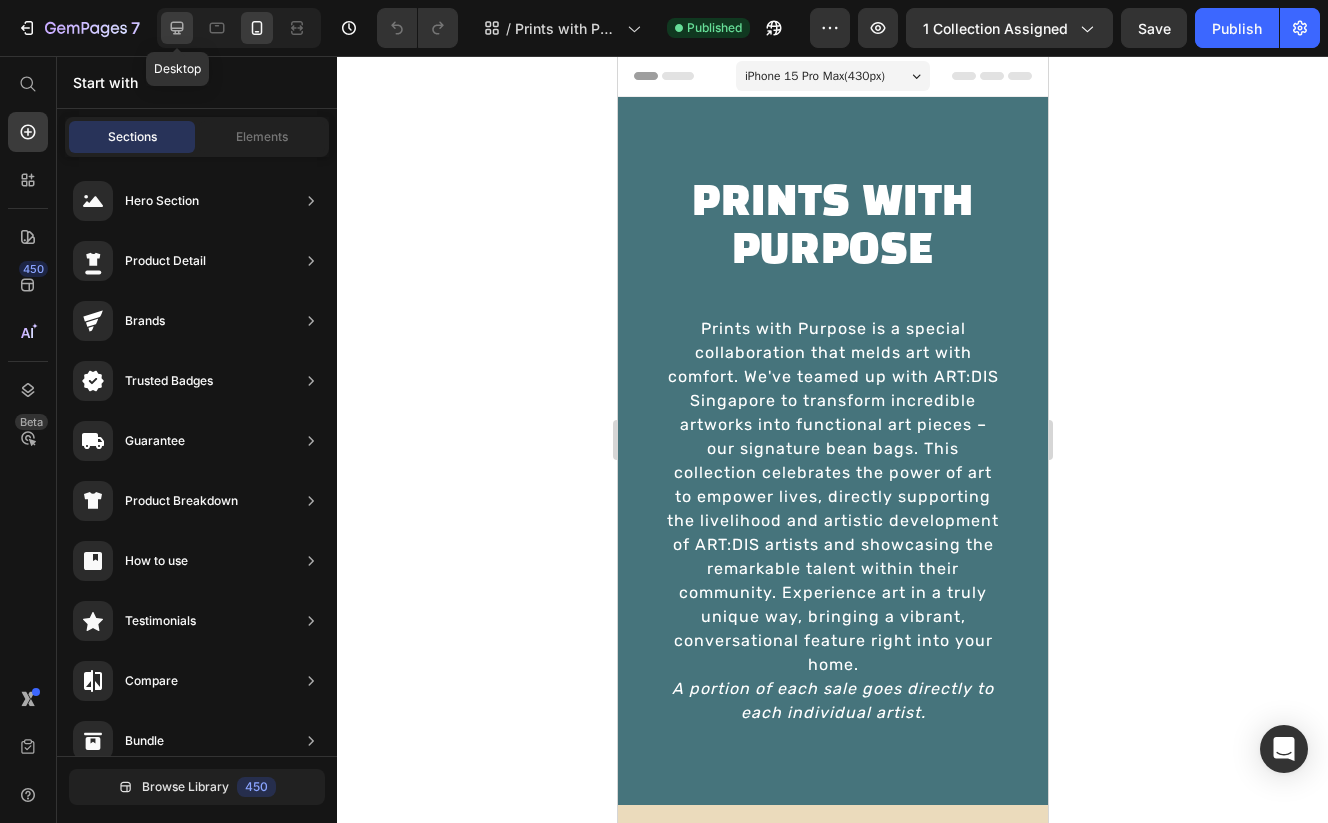 click 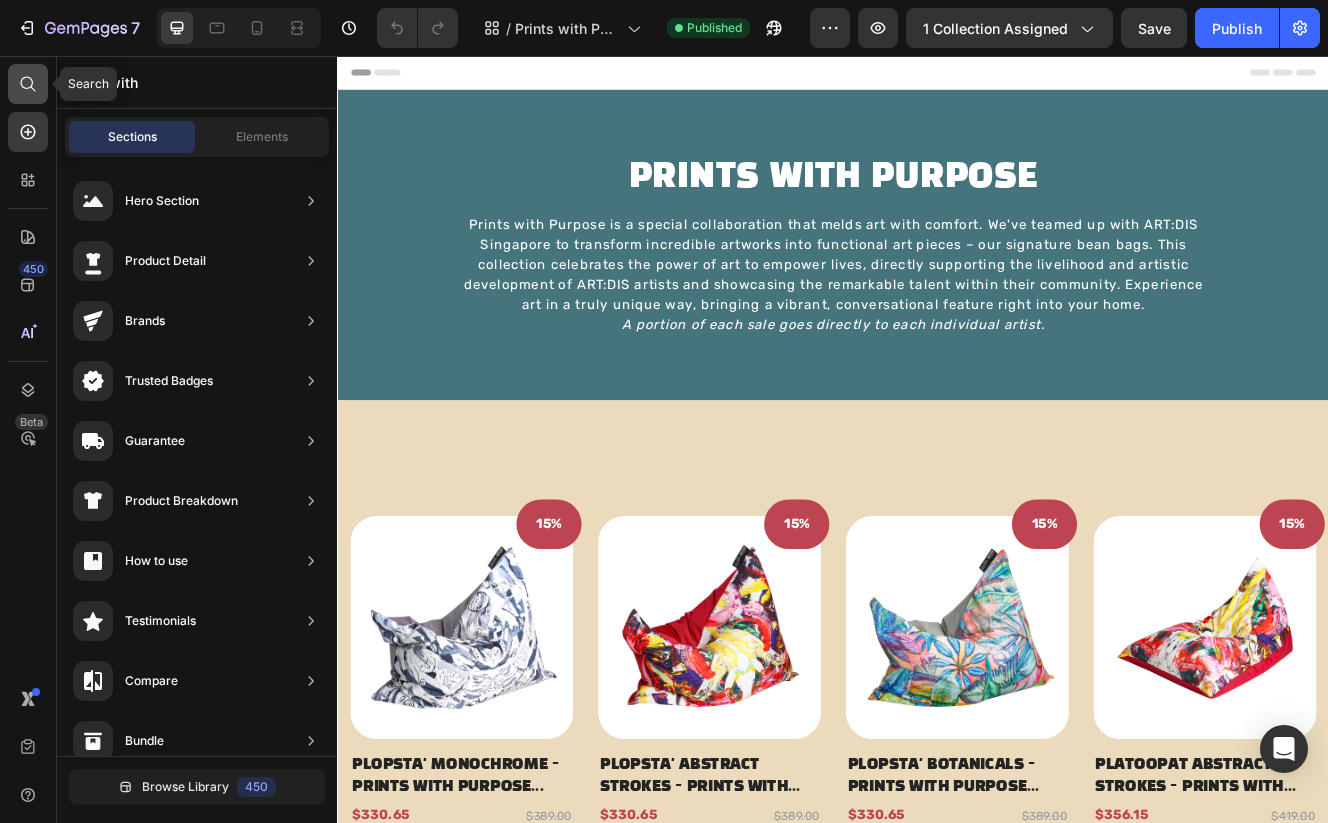 click 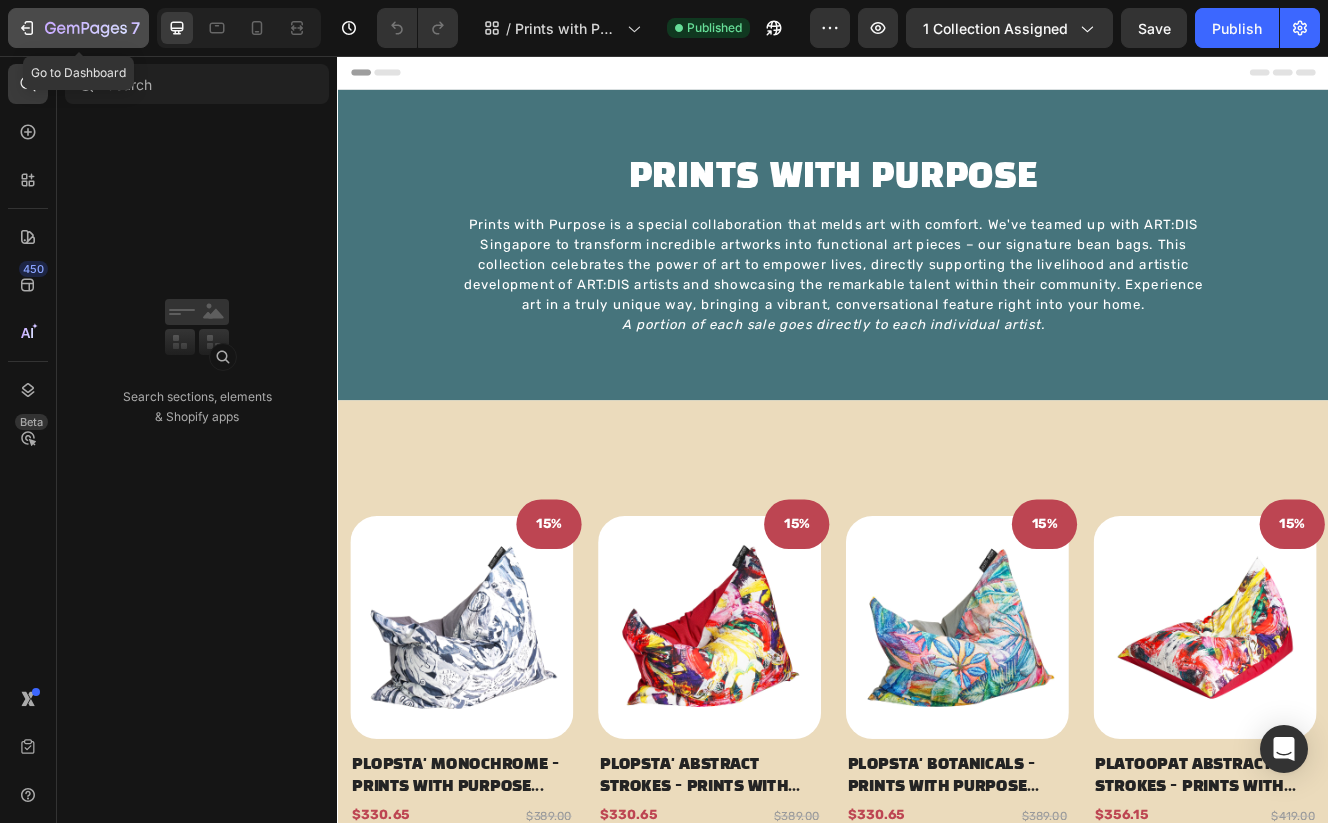 click 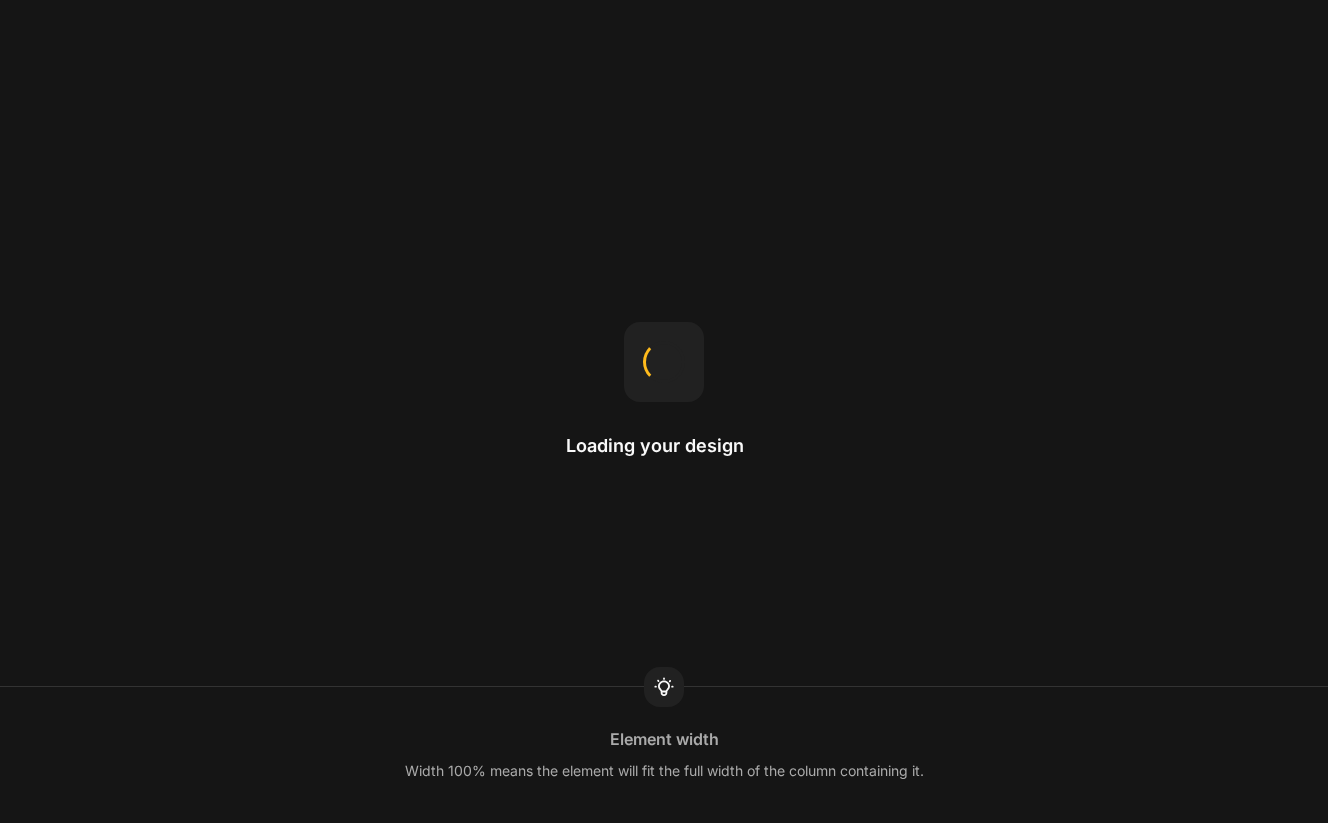 scroll, scrollTop: 0, scrollLeft: 0, axis: both 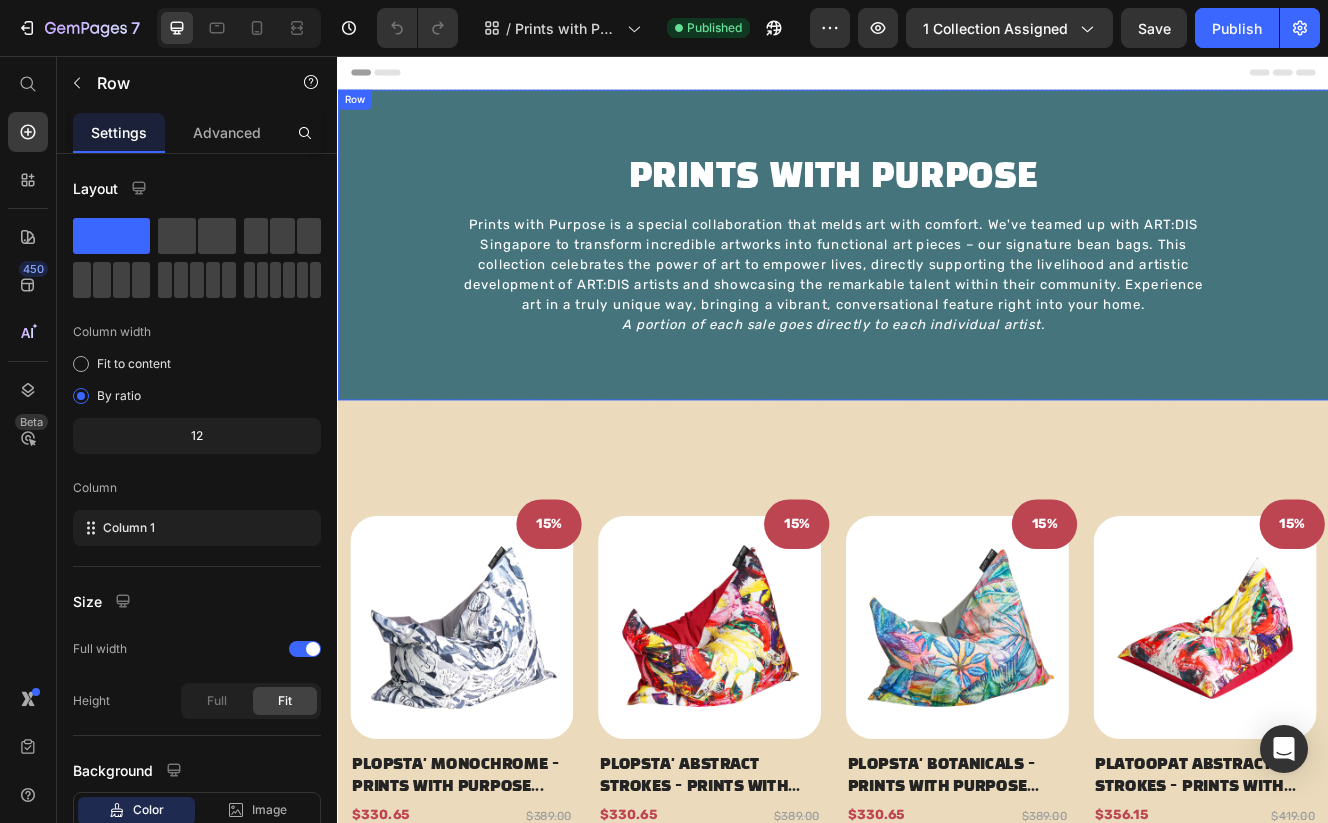 click on "Prints with Purpose Collection Title Prints with Purpose is a special collaboration that melds art with comfort. We've teamed up with ART:DIS Singapore to transform incredible artworks into functional art pieces – our signature bean bags. This collection celebrates the power of art to empower lives, directly supporting the livelihood and artistic development of ART:DIS artists and showcasing the remarkable talent within their community. Experience art in a truly unique way, bringing a vibrant, conversational feature right into your home.
A portion of ea ch sale goes directly to each individual artist. Collection Description" at bounding box center [937, 285] 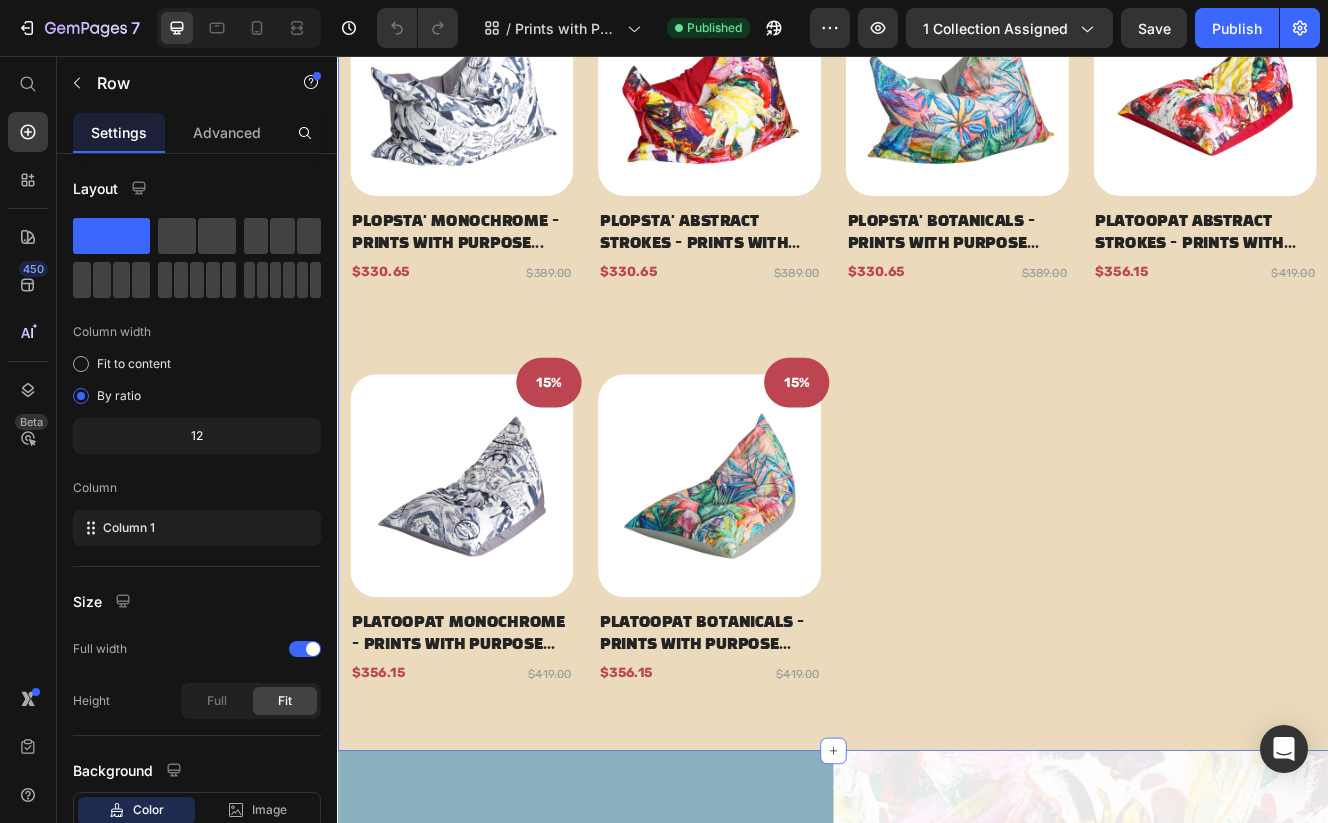 scroll, scrollTop: 663, scrollLeft: 0, axis: vertical 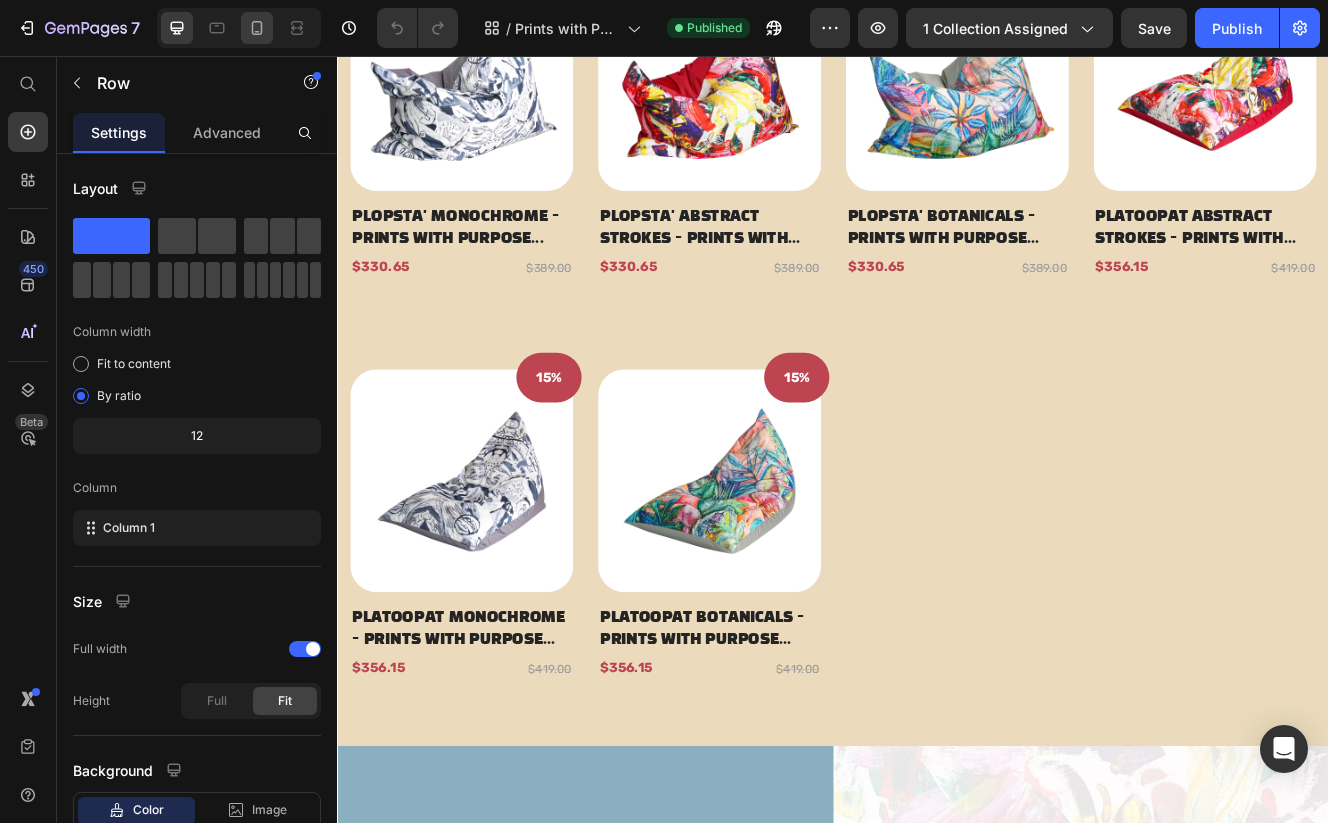 click 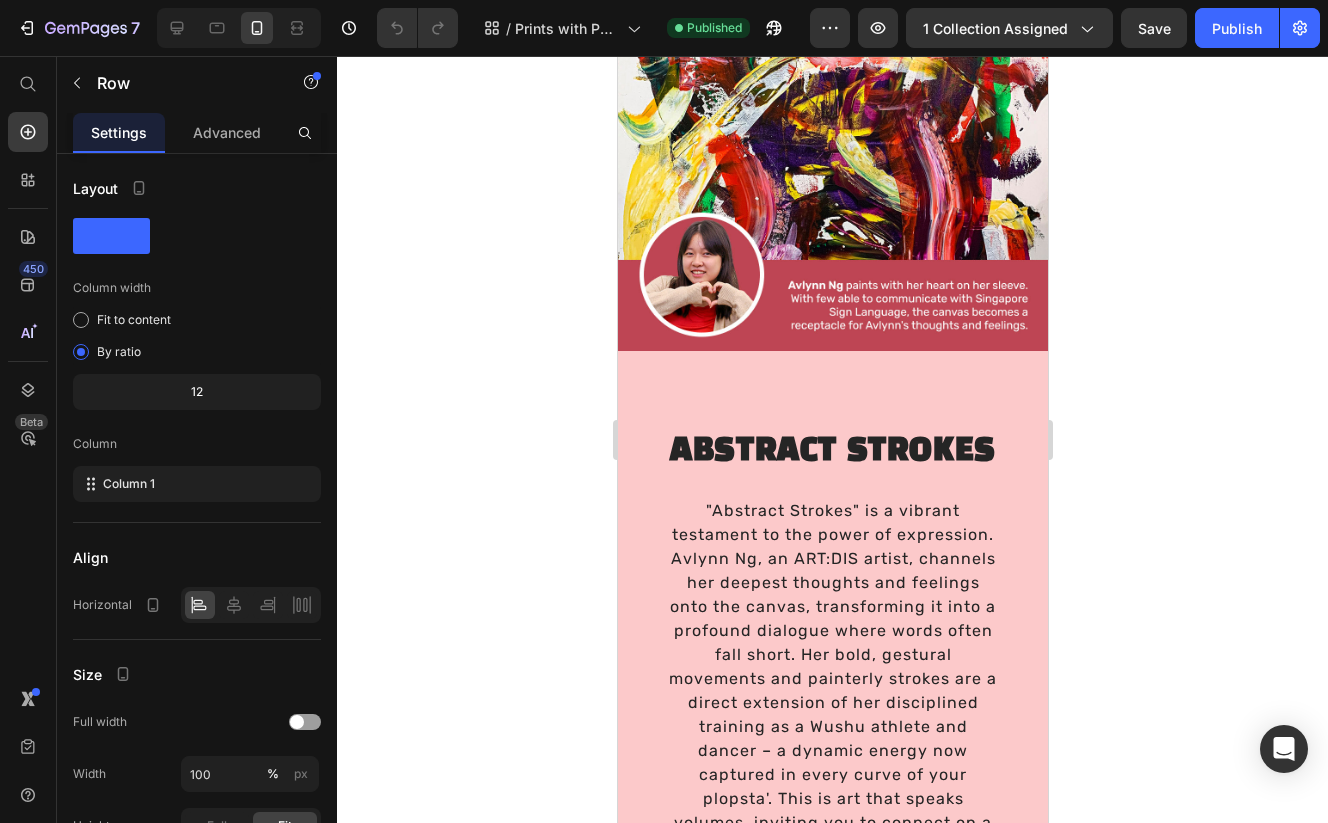 scroll, scrollTop: 3007, scrollLeft: 0, axis: vertical 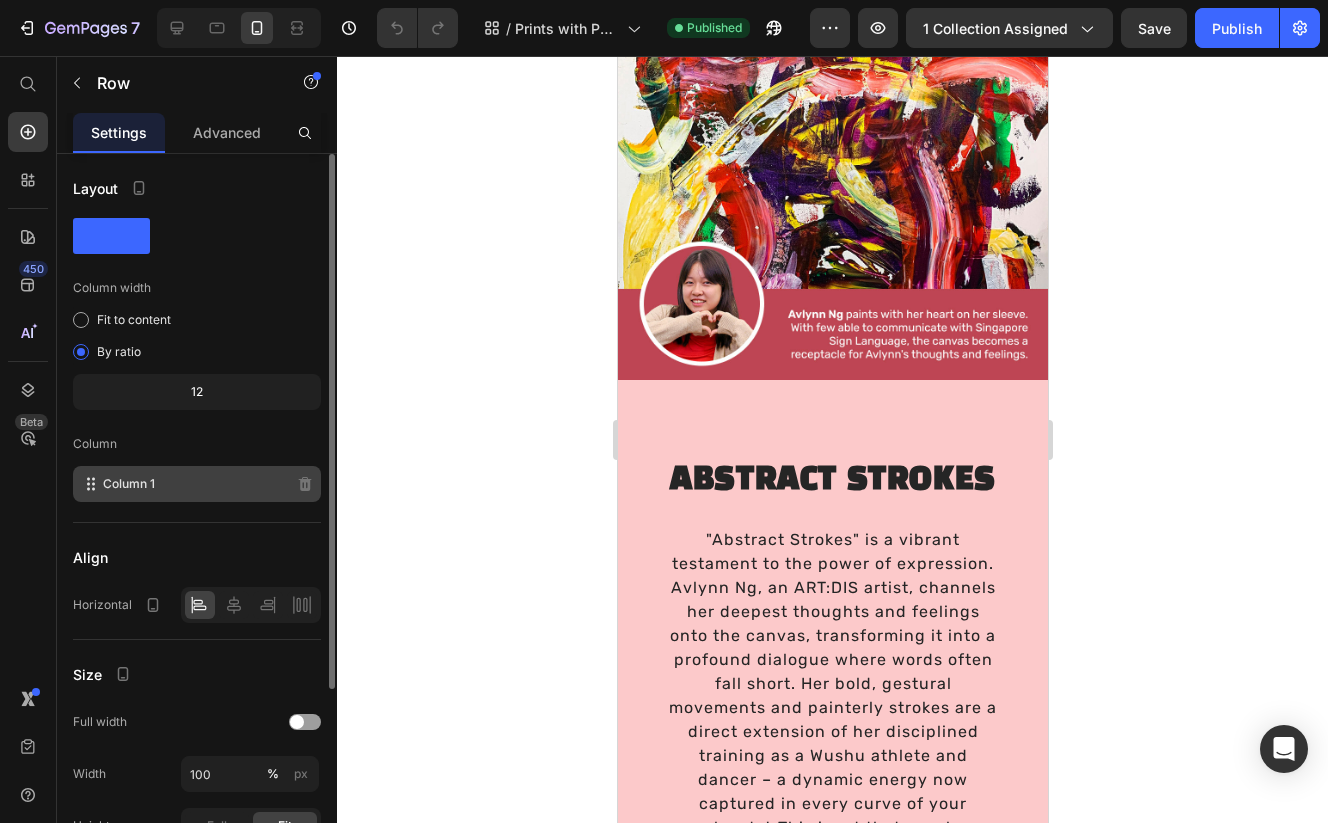 click on "Column 1" 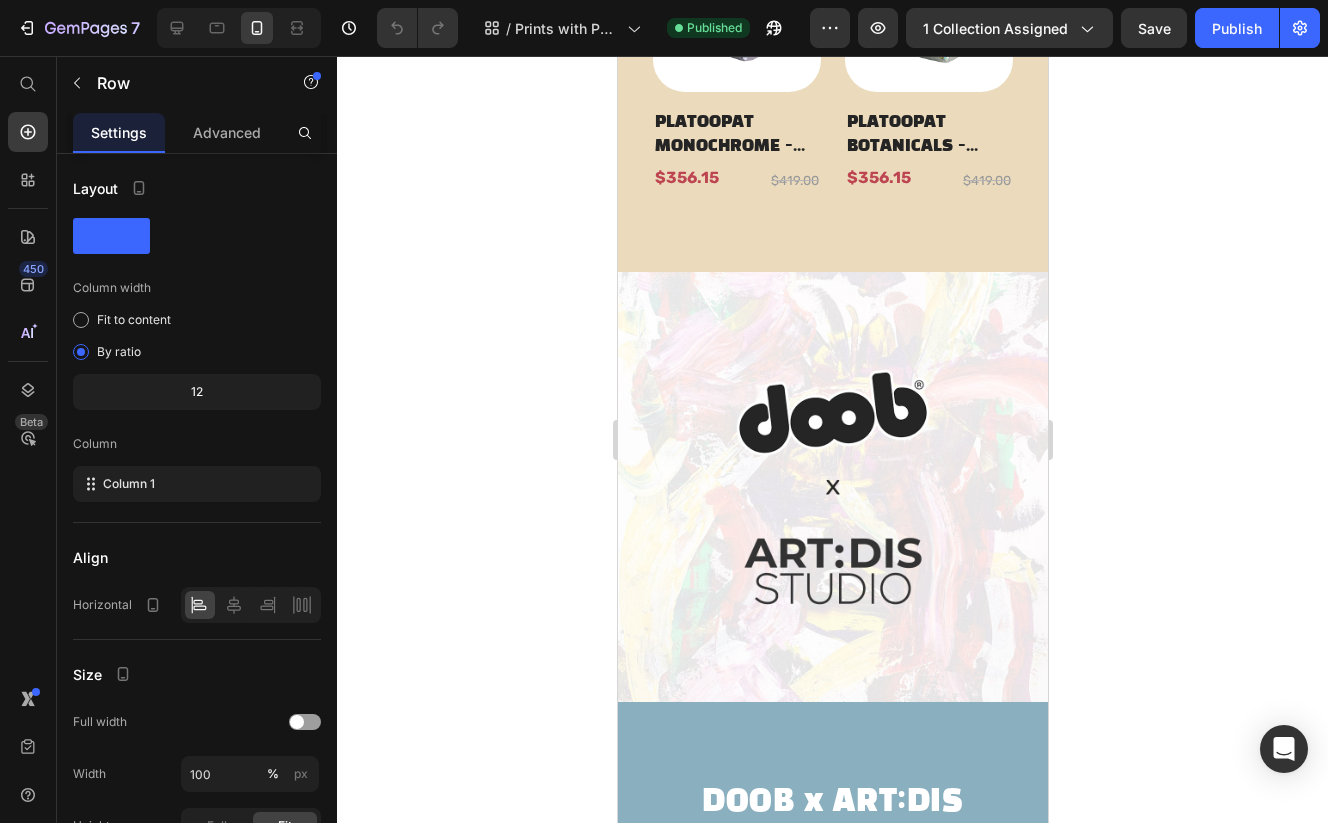 scroll, scrollTop: 1678, scrollLeft: 0, axis: vertical 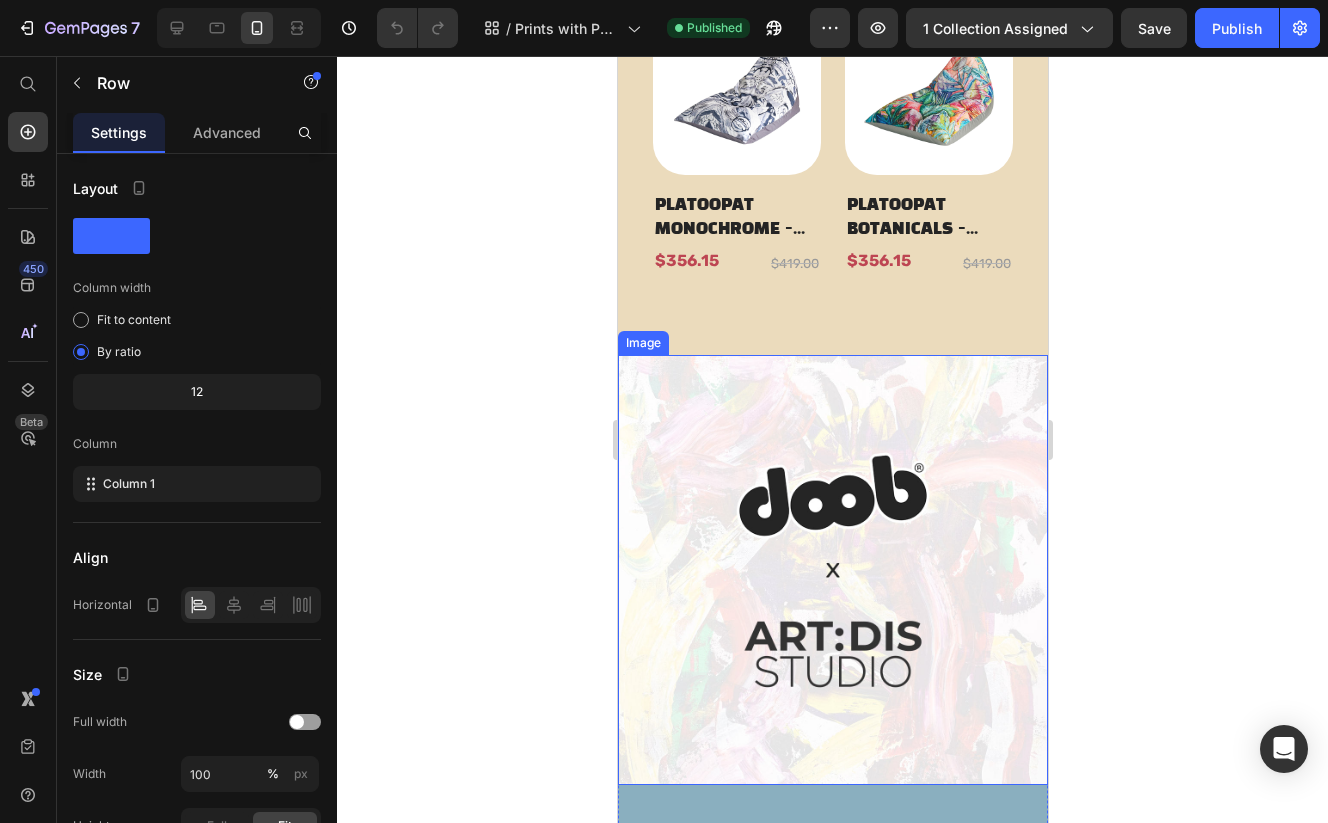 click at bounding box center (832, 570) 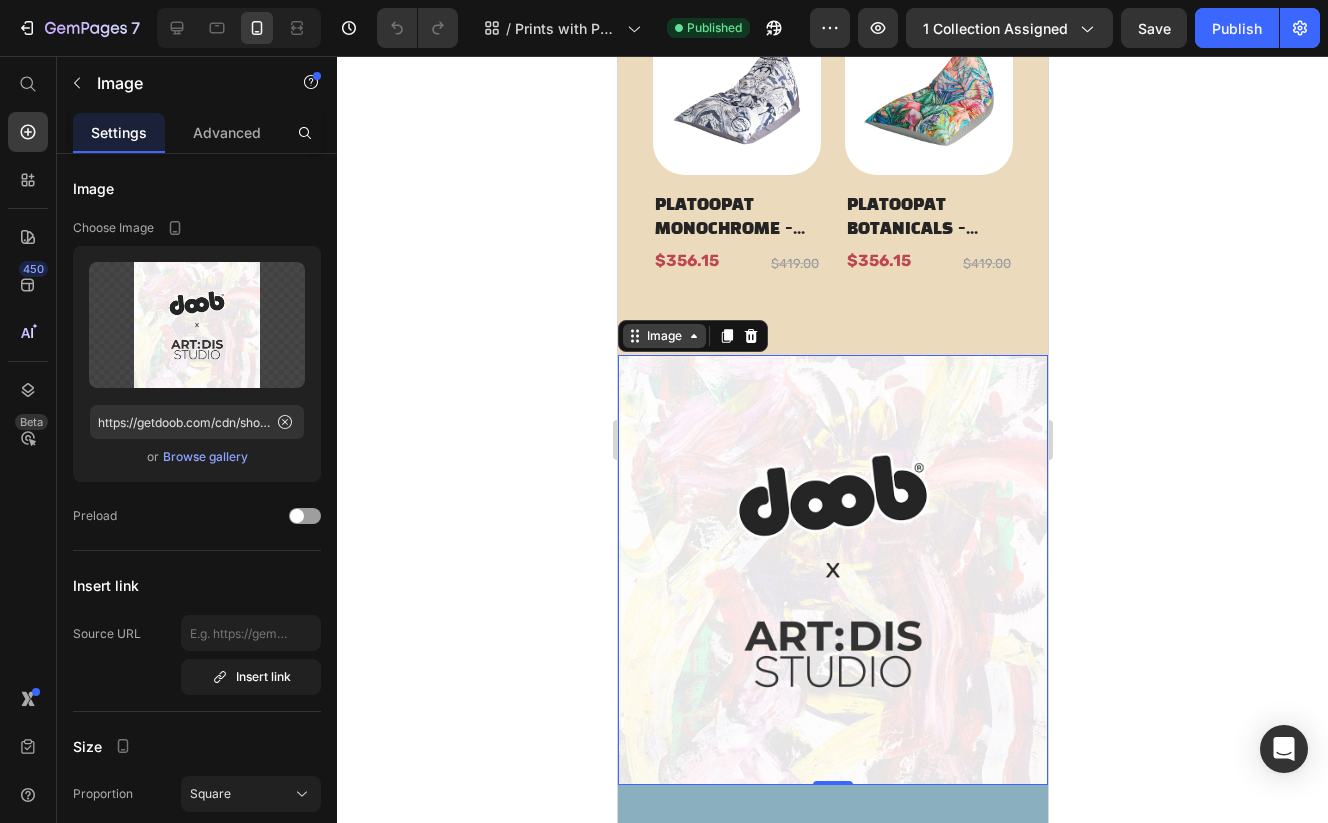 click on "Image" at bounding box center (663, 336) 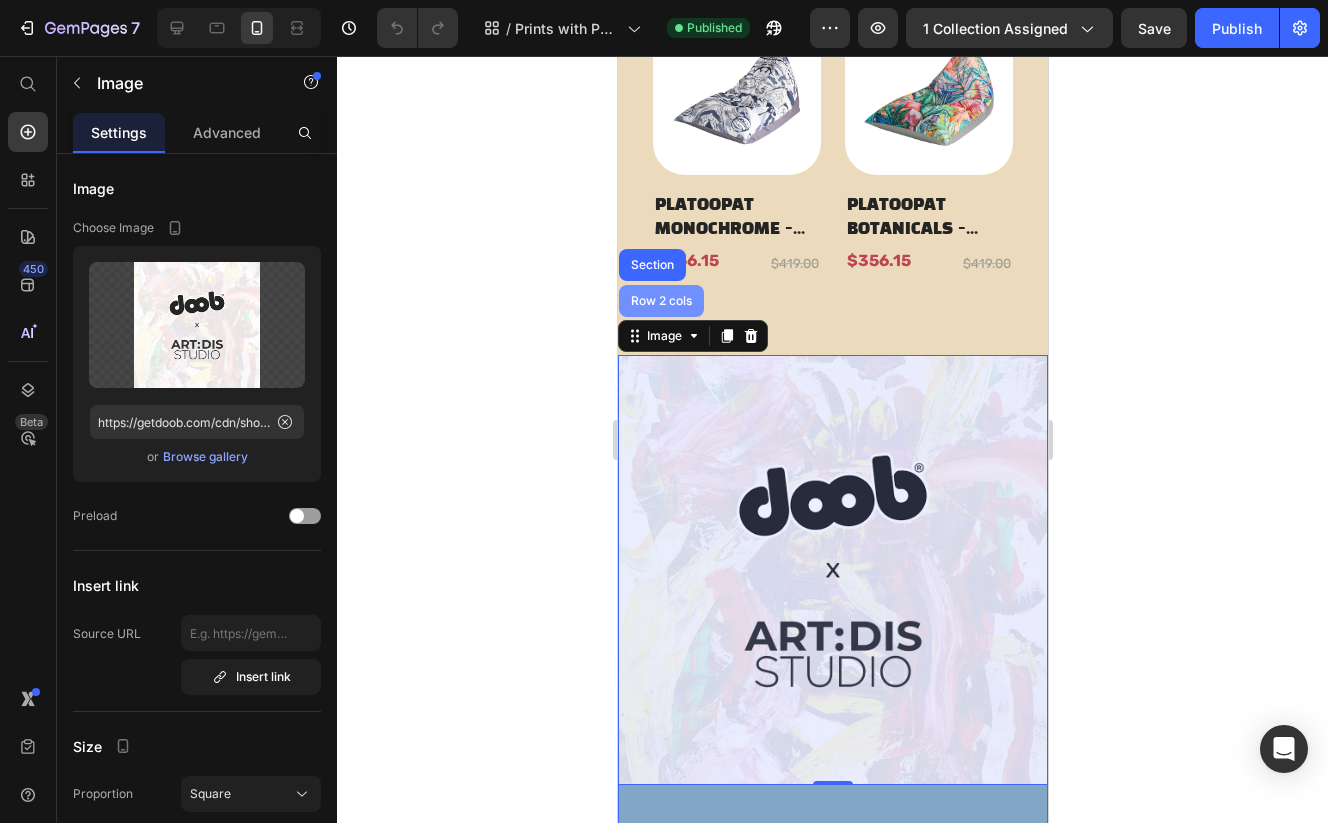 click on "Row 2 cols" at bounding box center [660, 301] 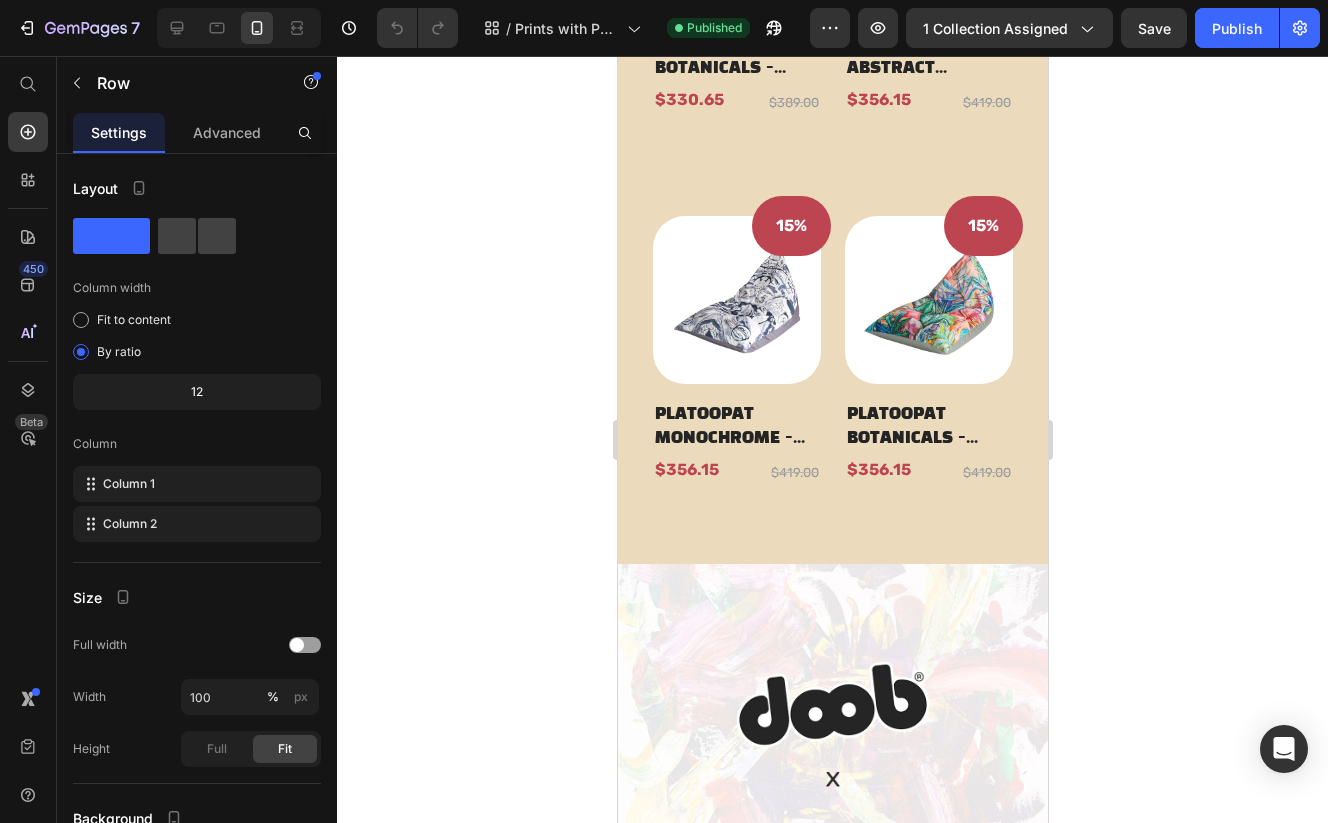 scroll, scrollTop: 1479, scrollLeft: 0, axis: vertical 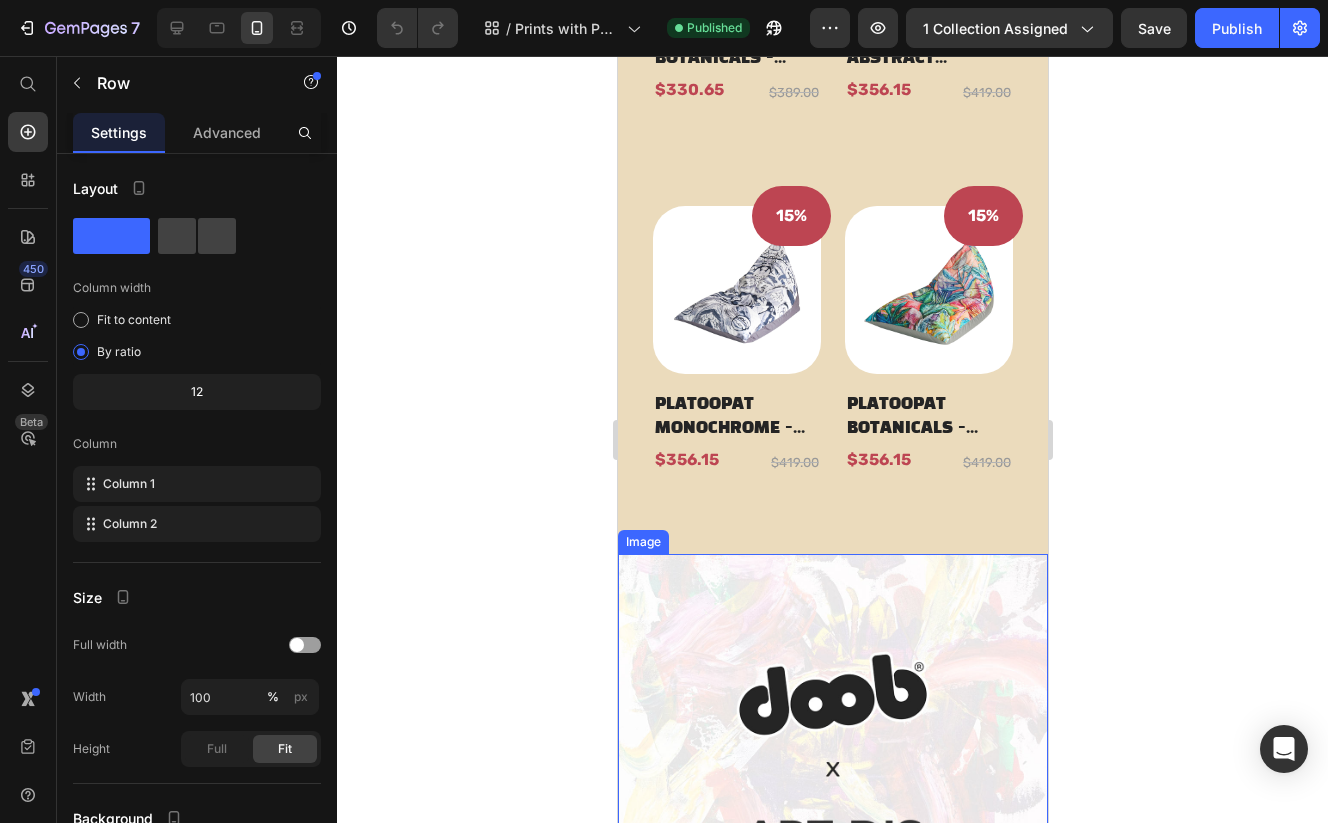 click at bounding box center (832, 769) 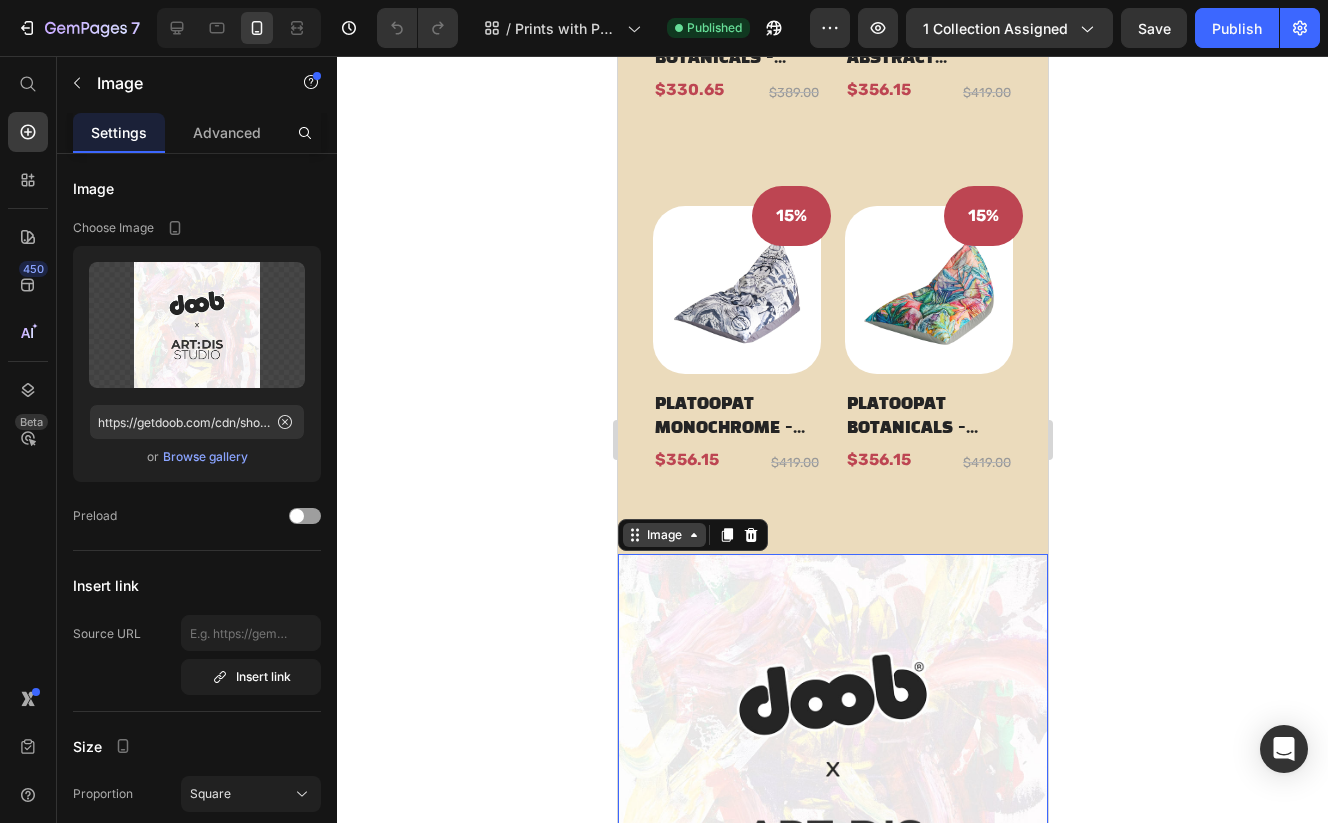 click on "Image" at bounding box center [663, 535] 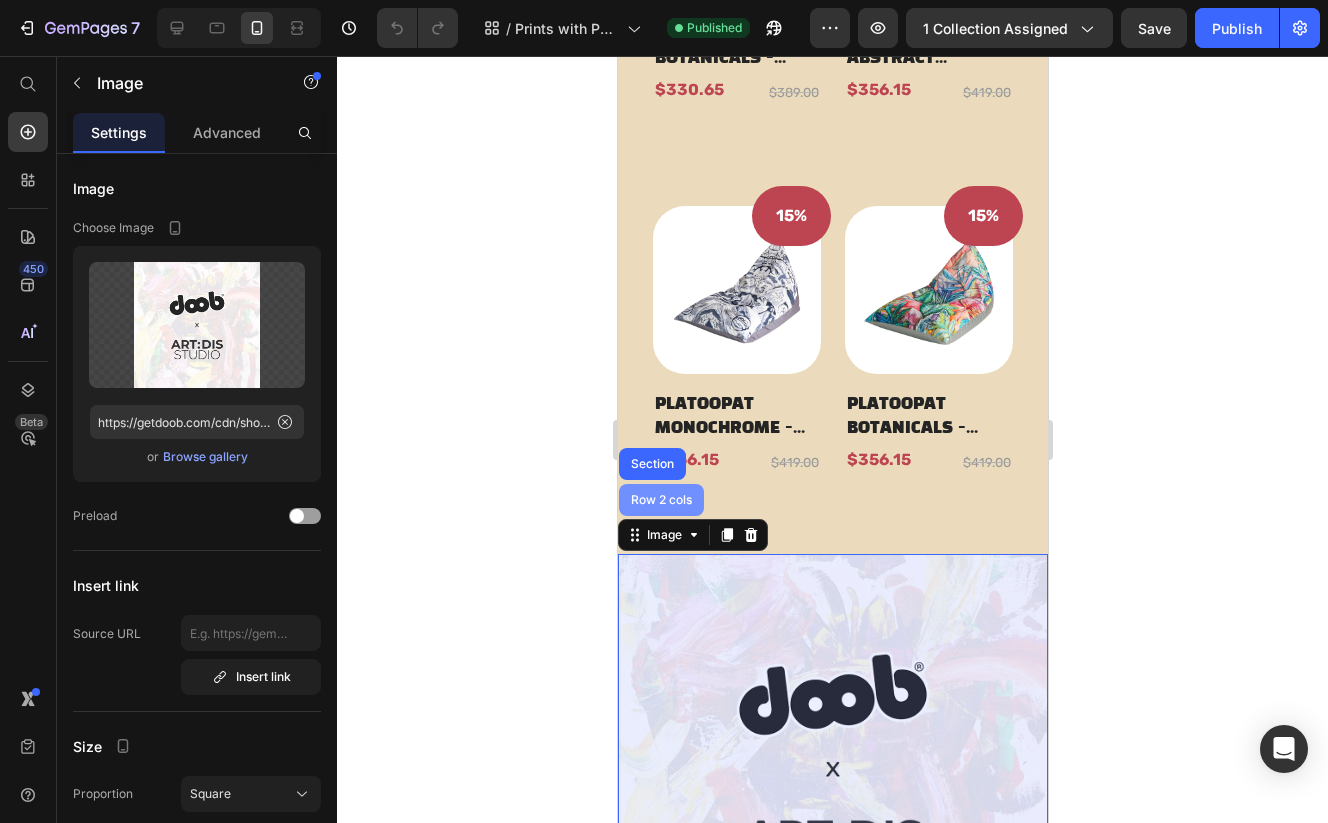 click on "Row 2 cols" at bounding box center [660, 500] 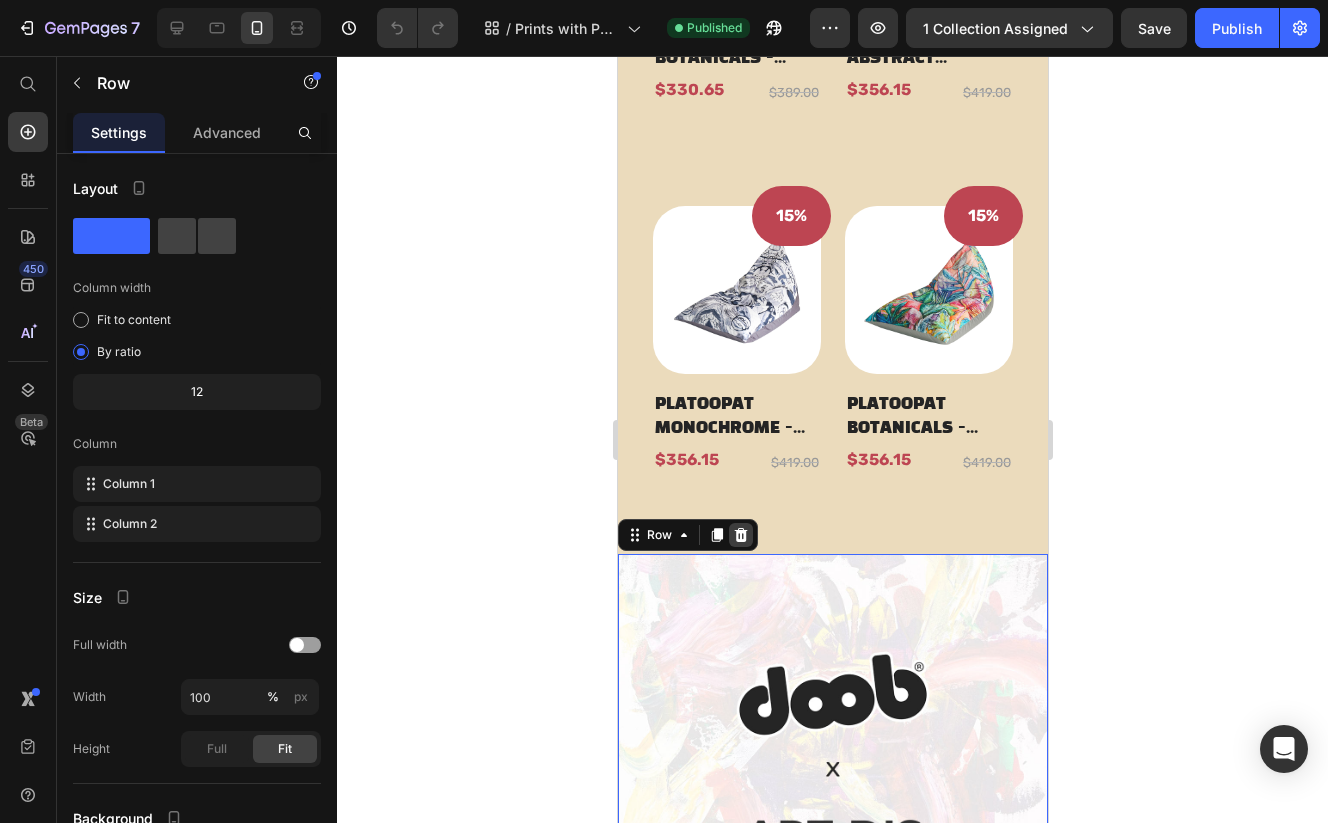 click 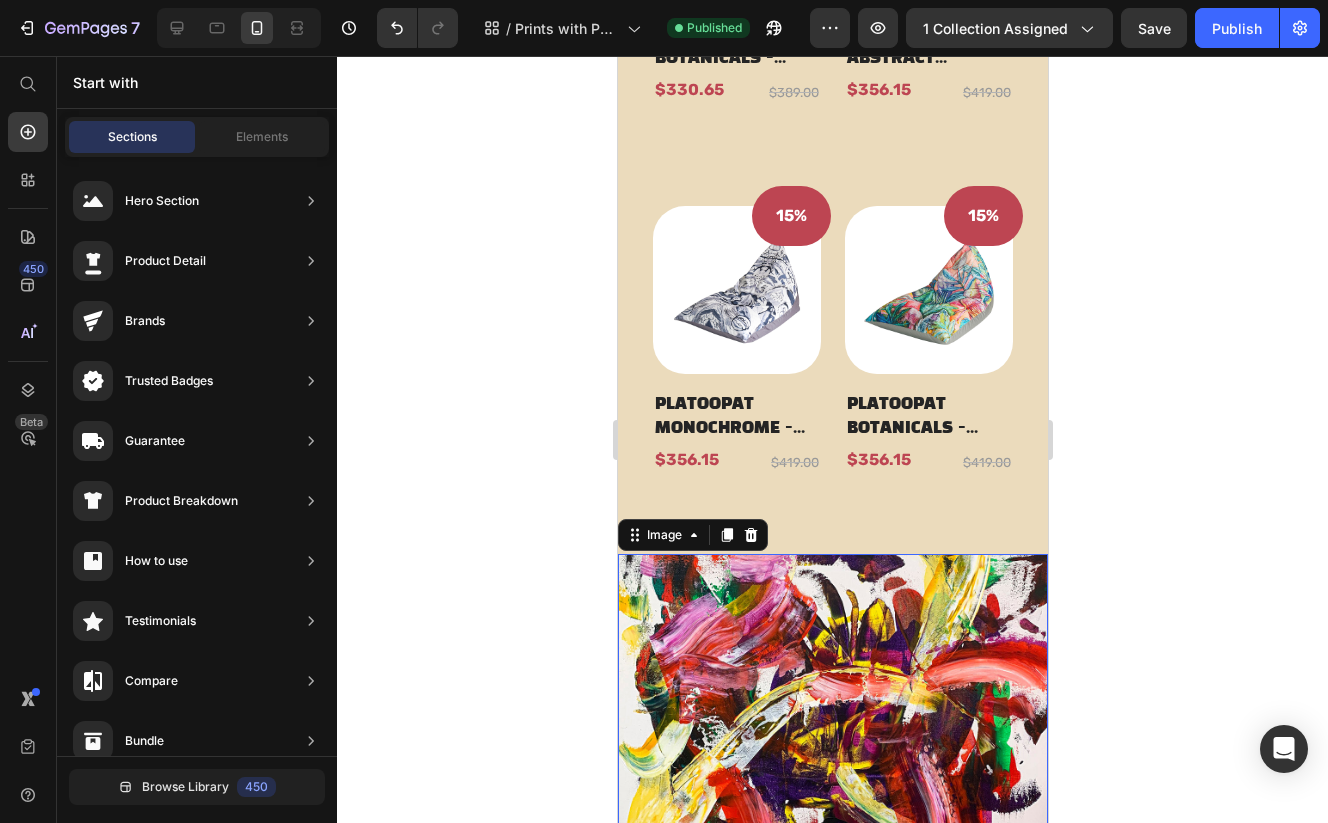 click at bounding box center (832, 769) 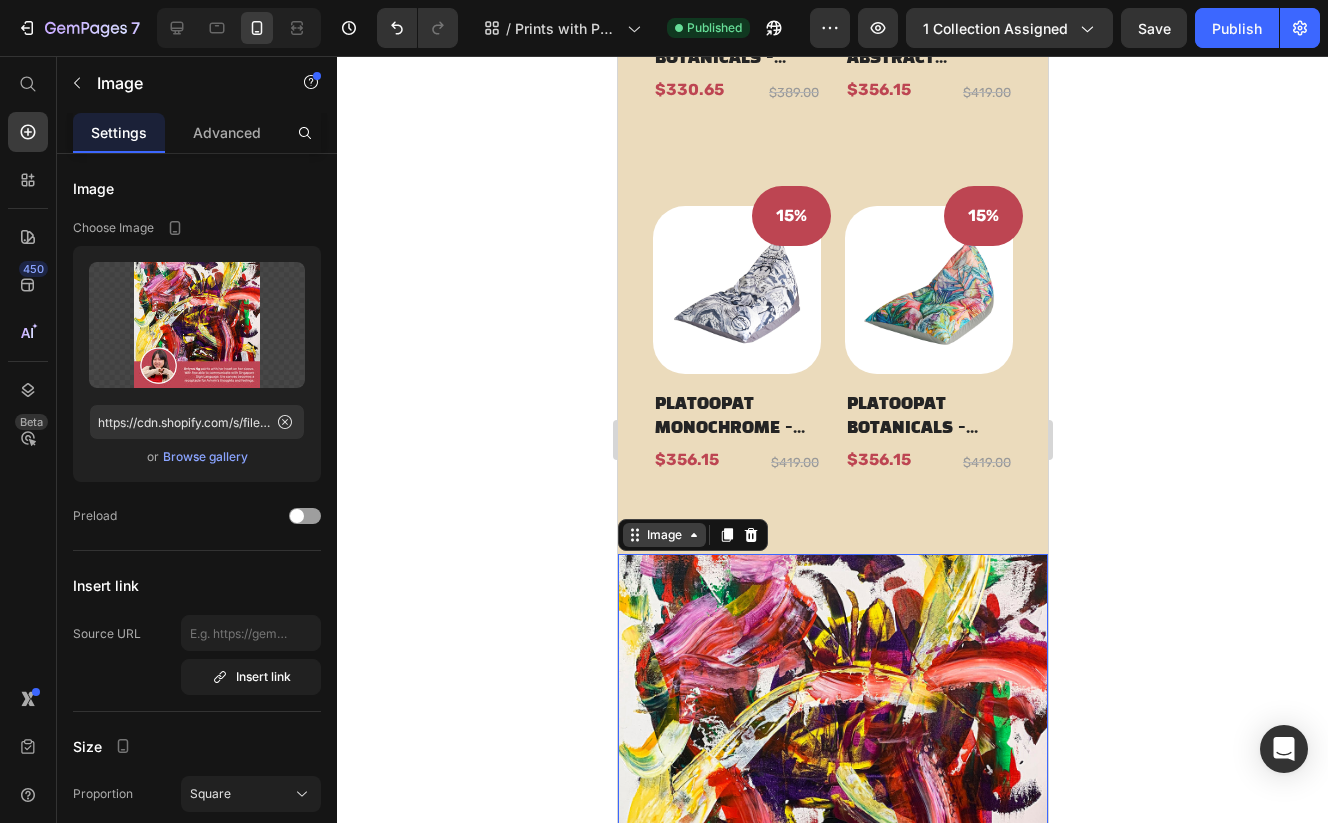 click on "Image" at bounding box center [663, 535] 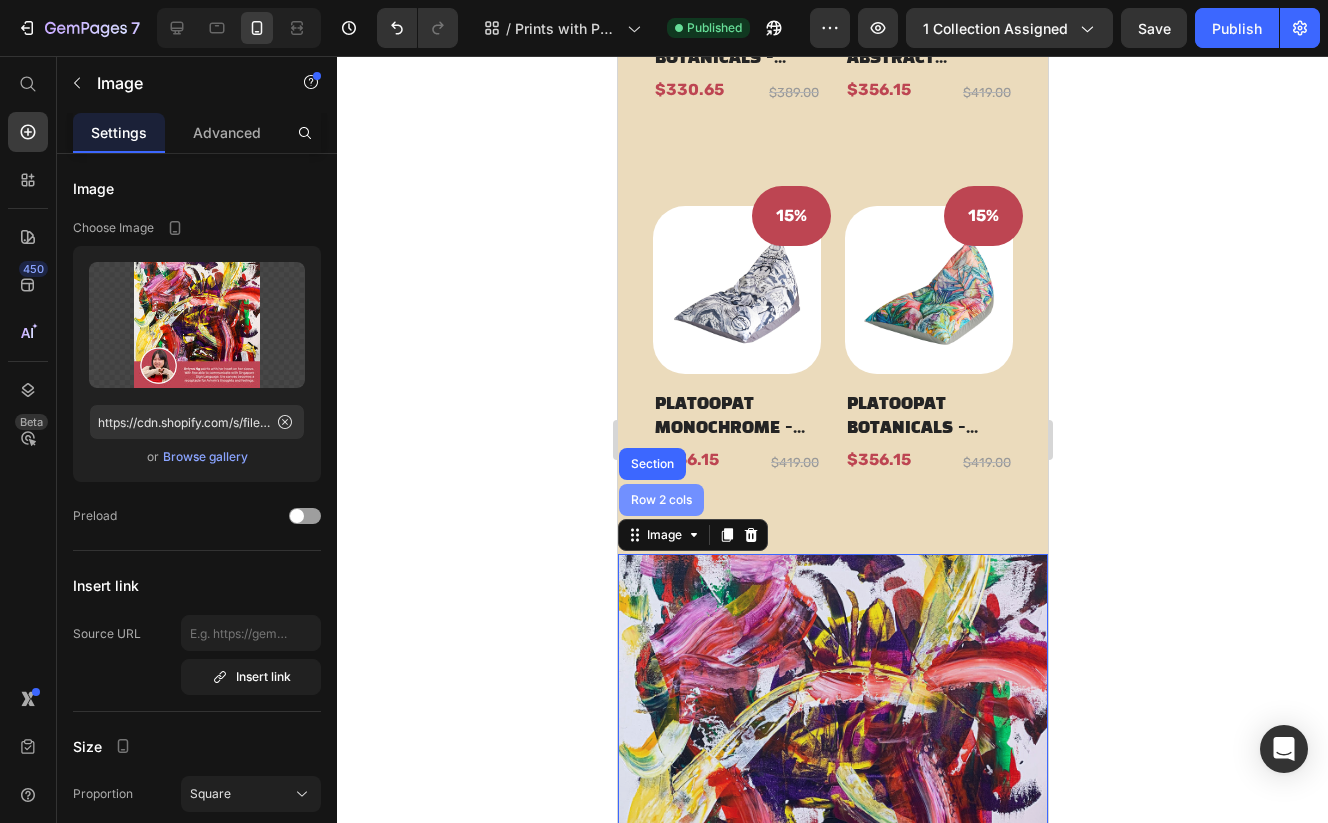 click on "Row 2 cols" at bounding box center [660, 500] 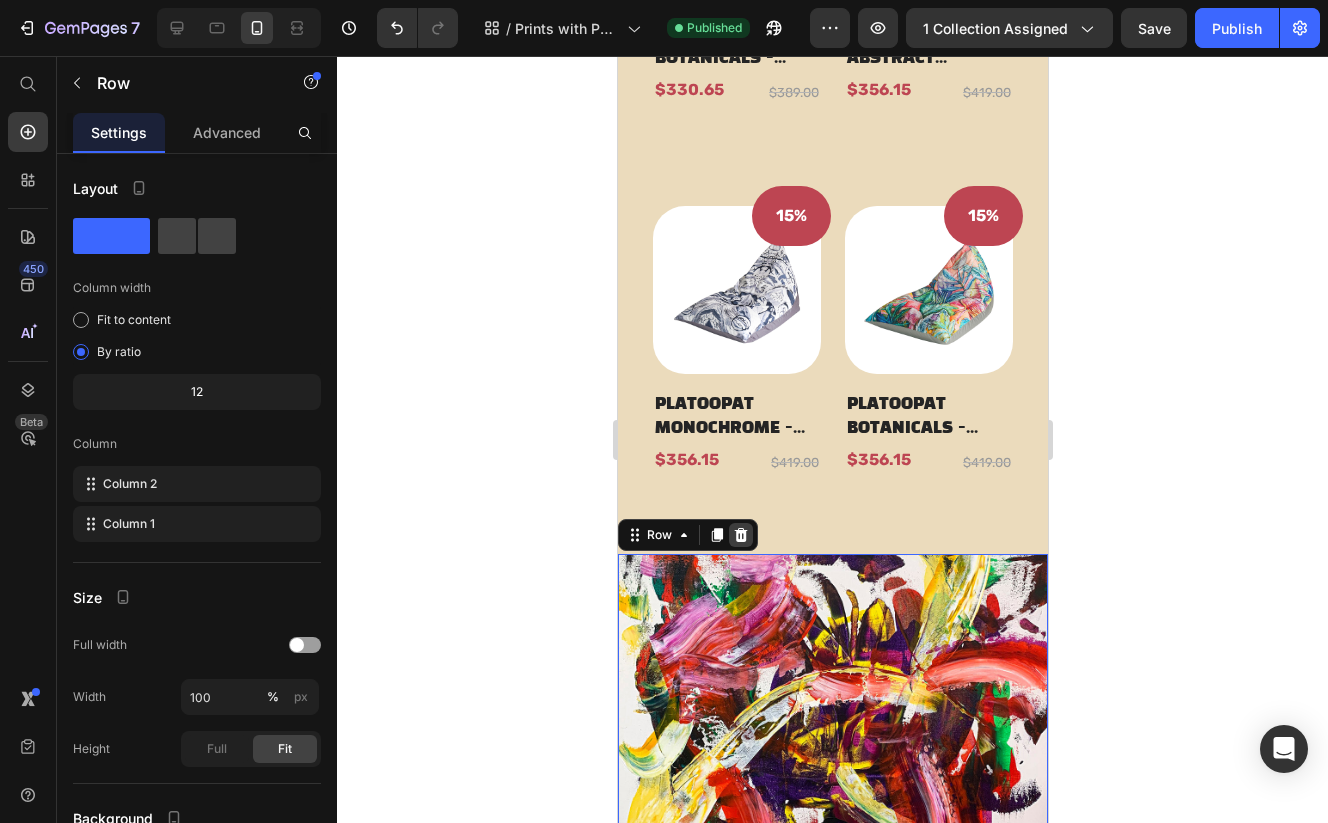 click 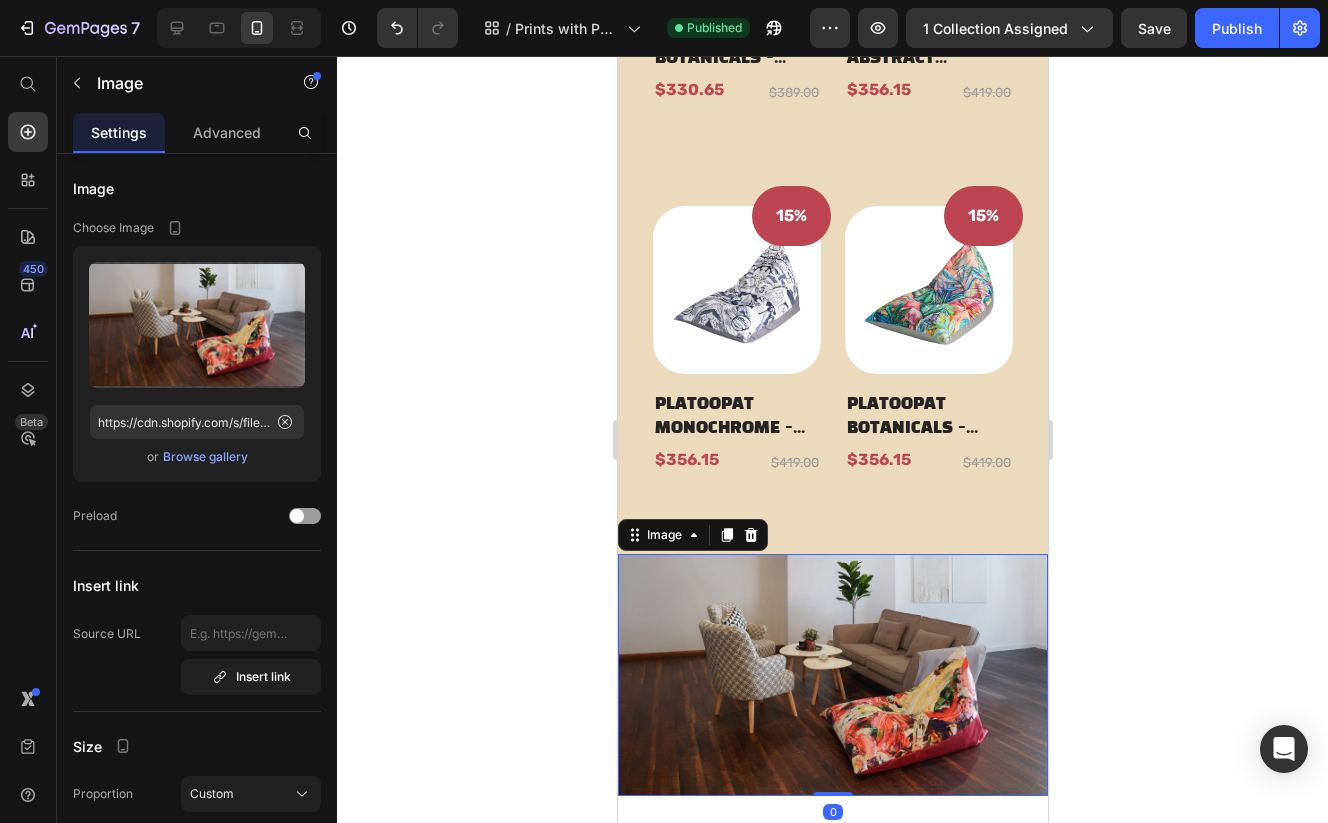 click at bounding box center (832, 675) 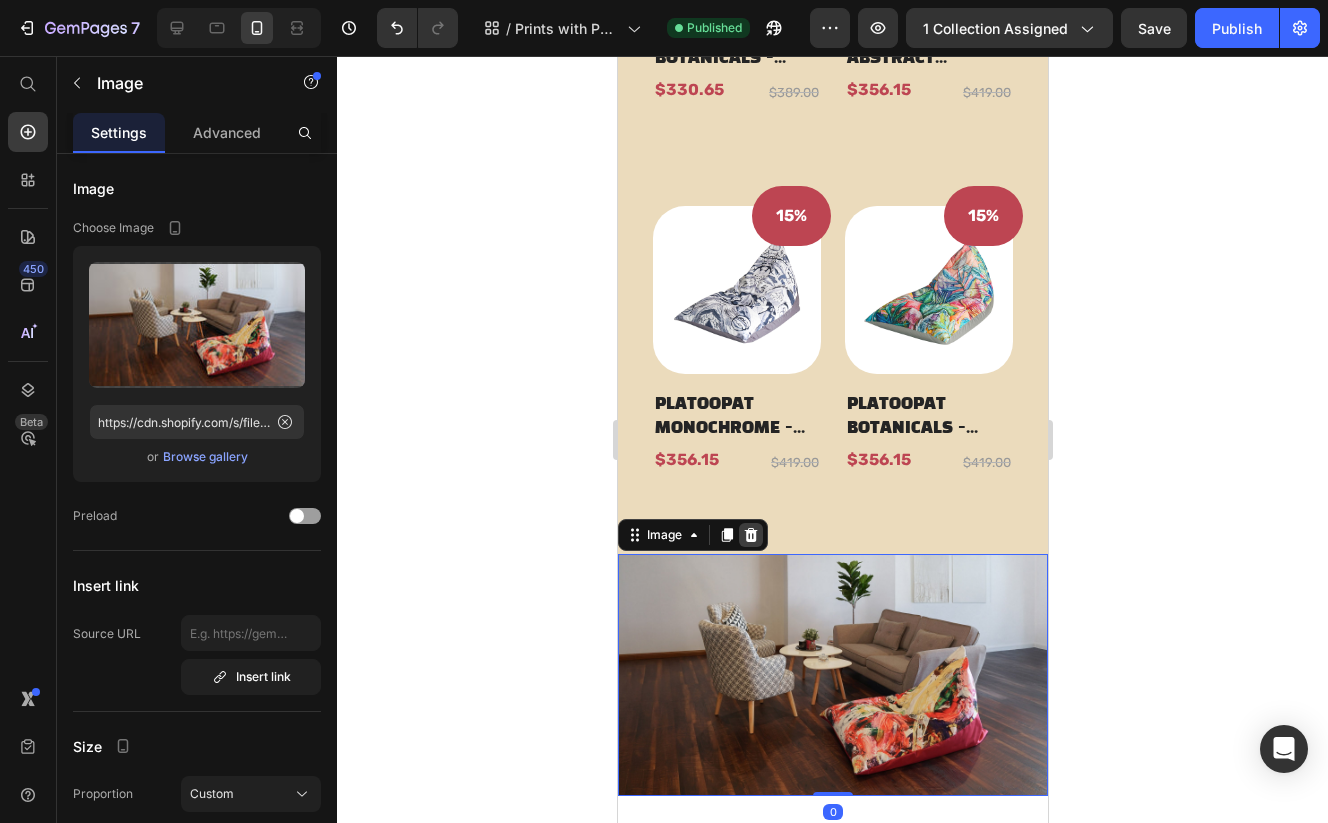 click 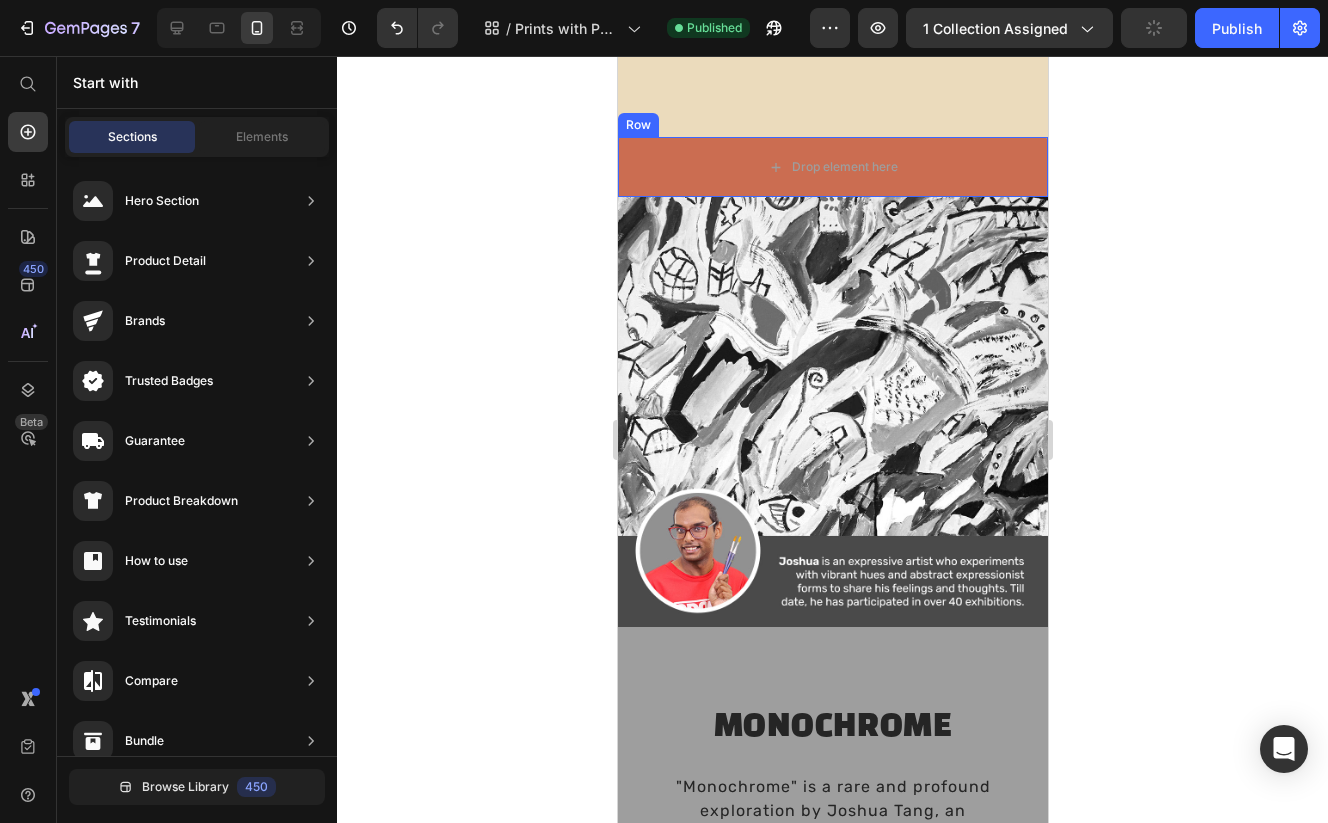 scroll, scrollTop: 1664, scrollLeft: 0, axis: vertical 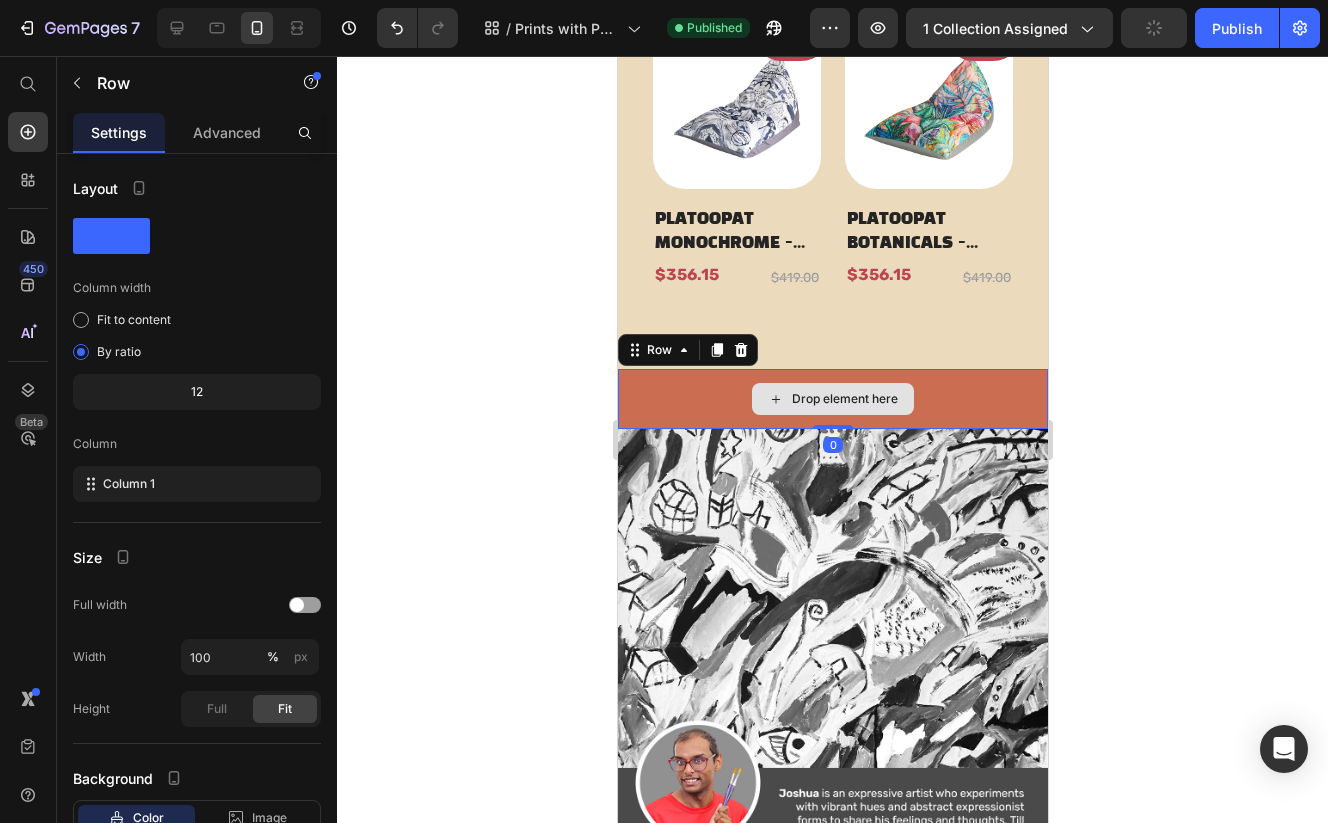 click on "Drop element here" at bounding box center (832, 399) 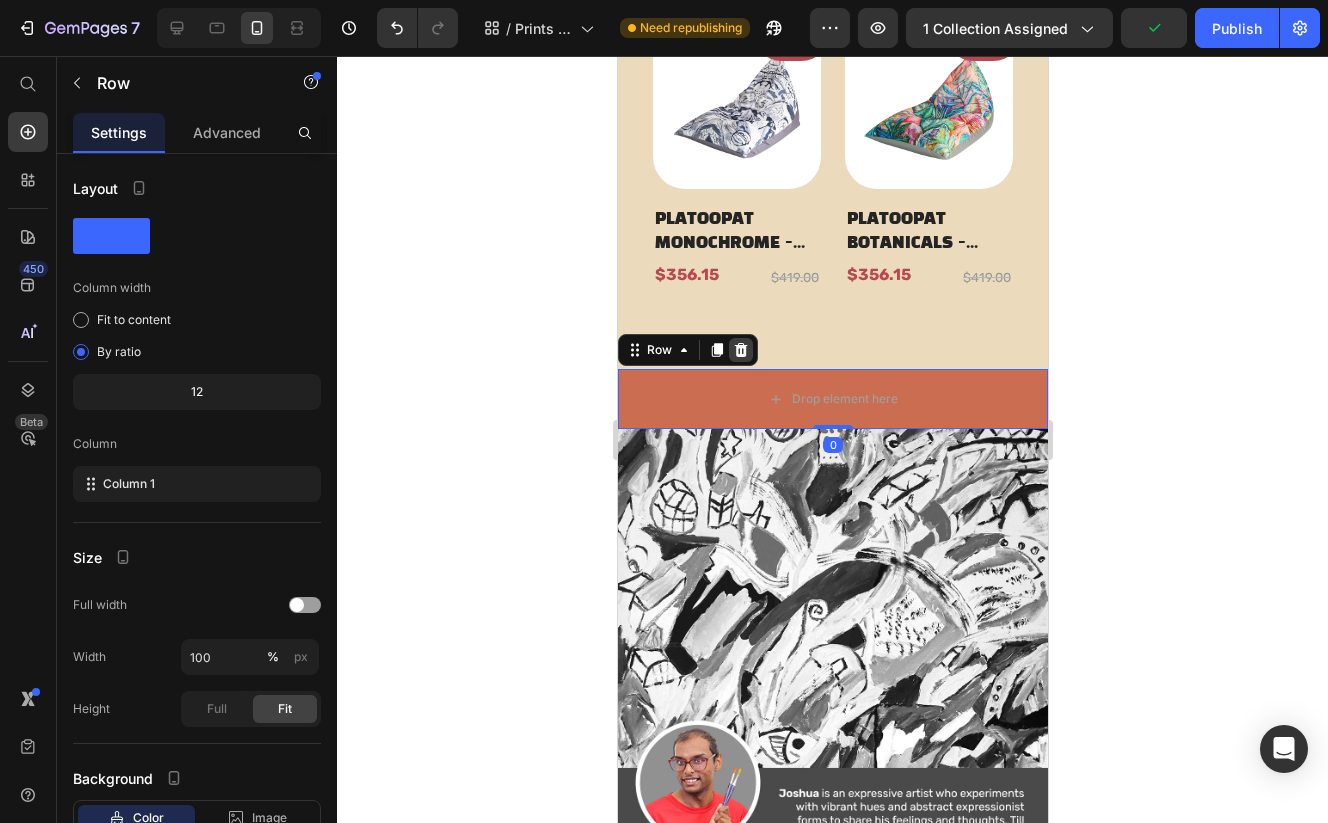 click 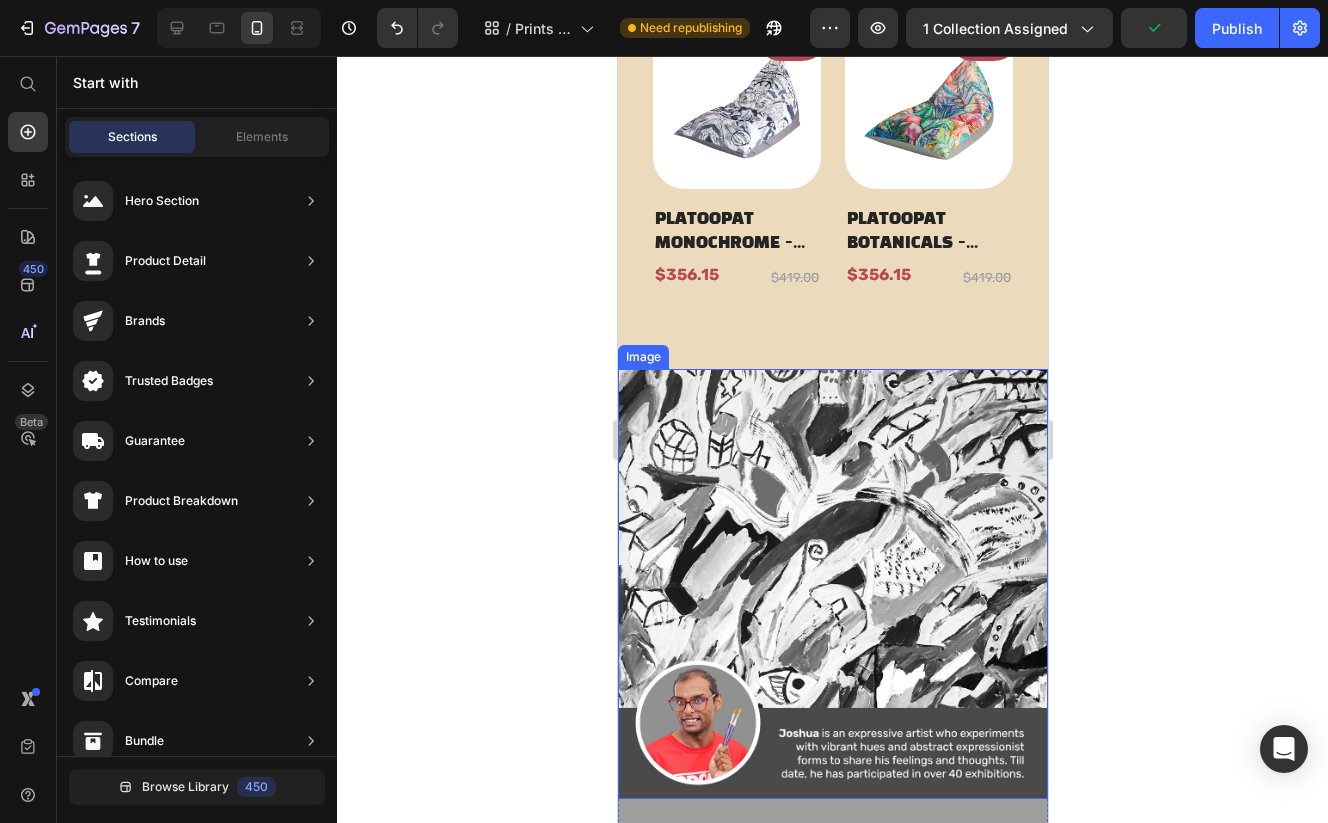 click at bounding box center [832, 584] 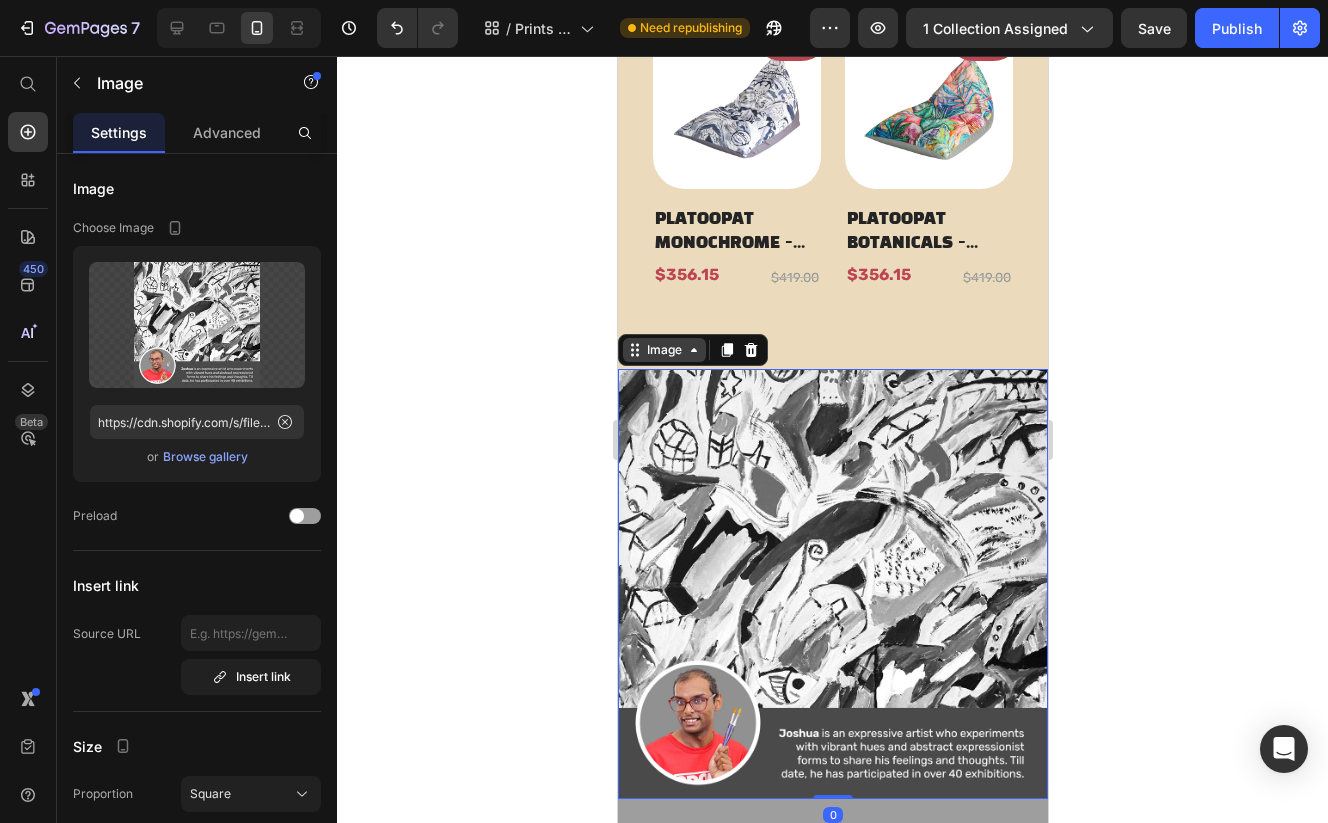 click on "Image" at bounding box center (663, 350) 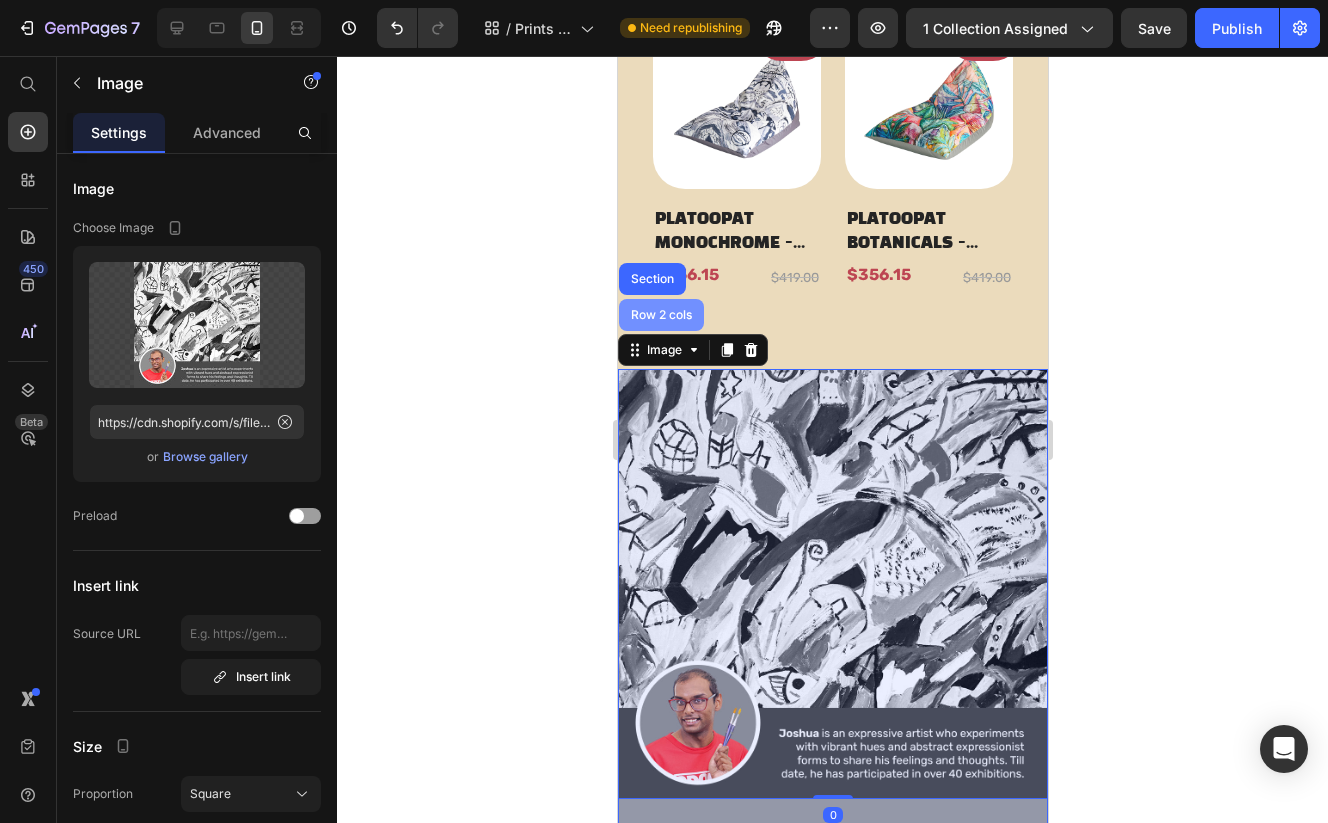 click on "Row 2 cols" at bounding box center [660, 315] 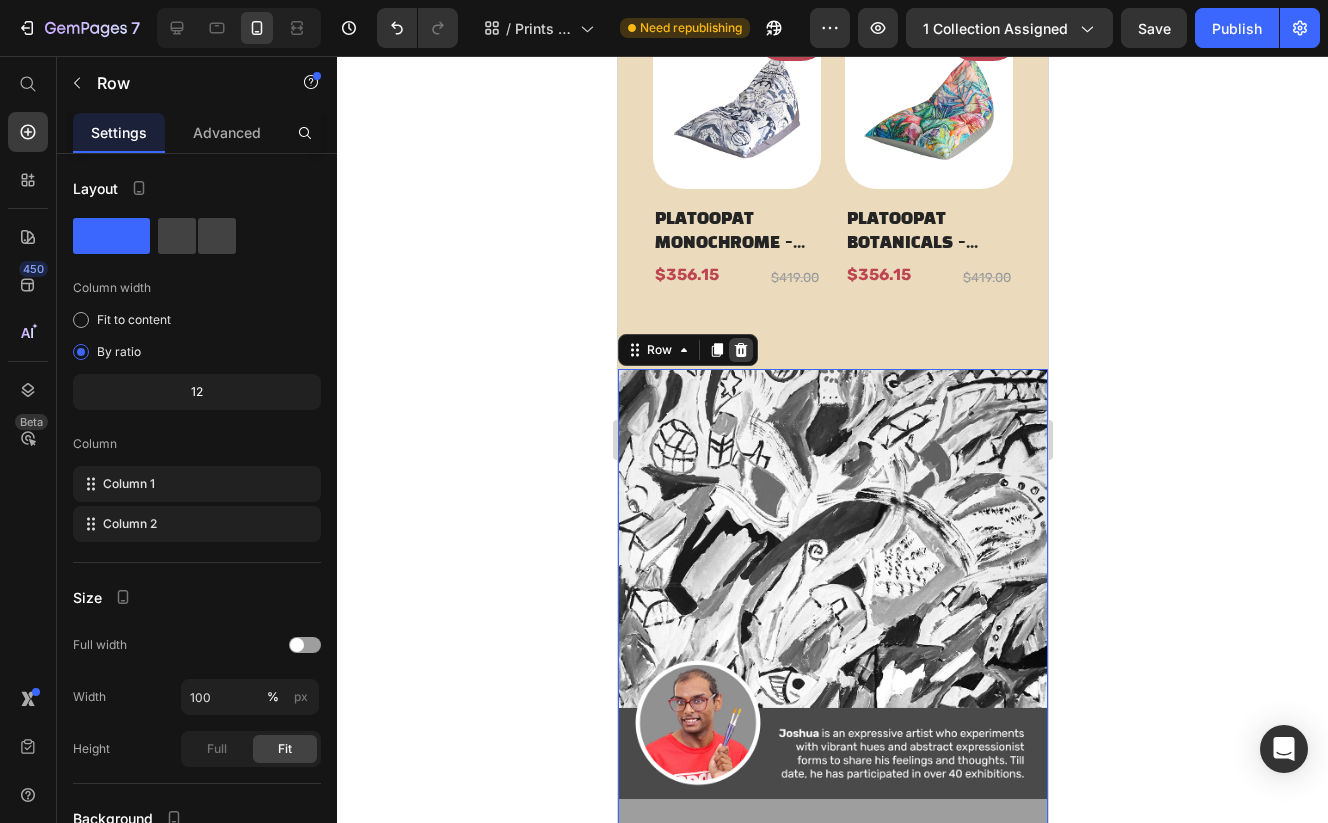 click 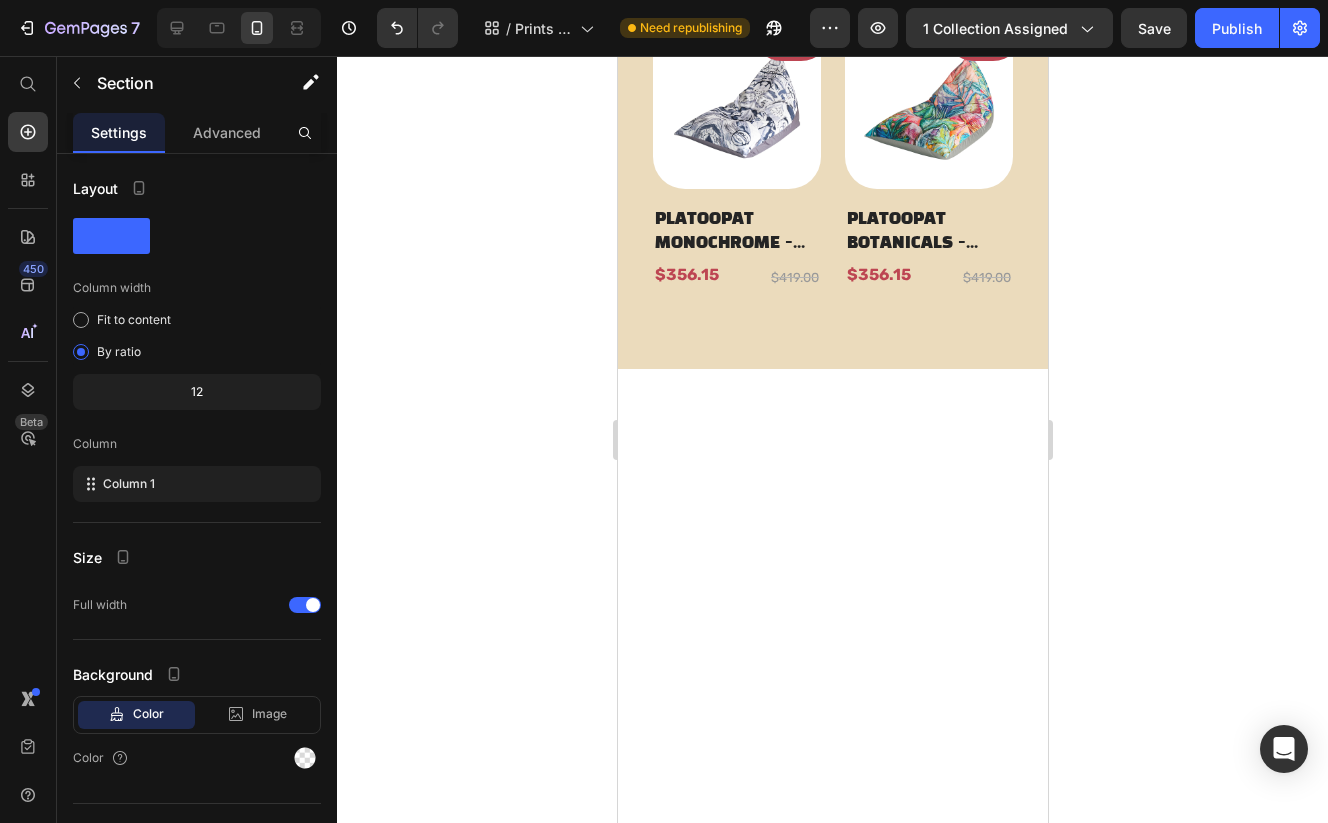 click at bounding box center [832, 490] 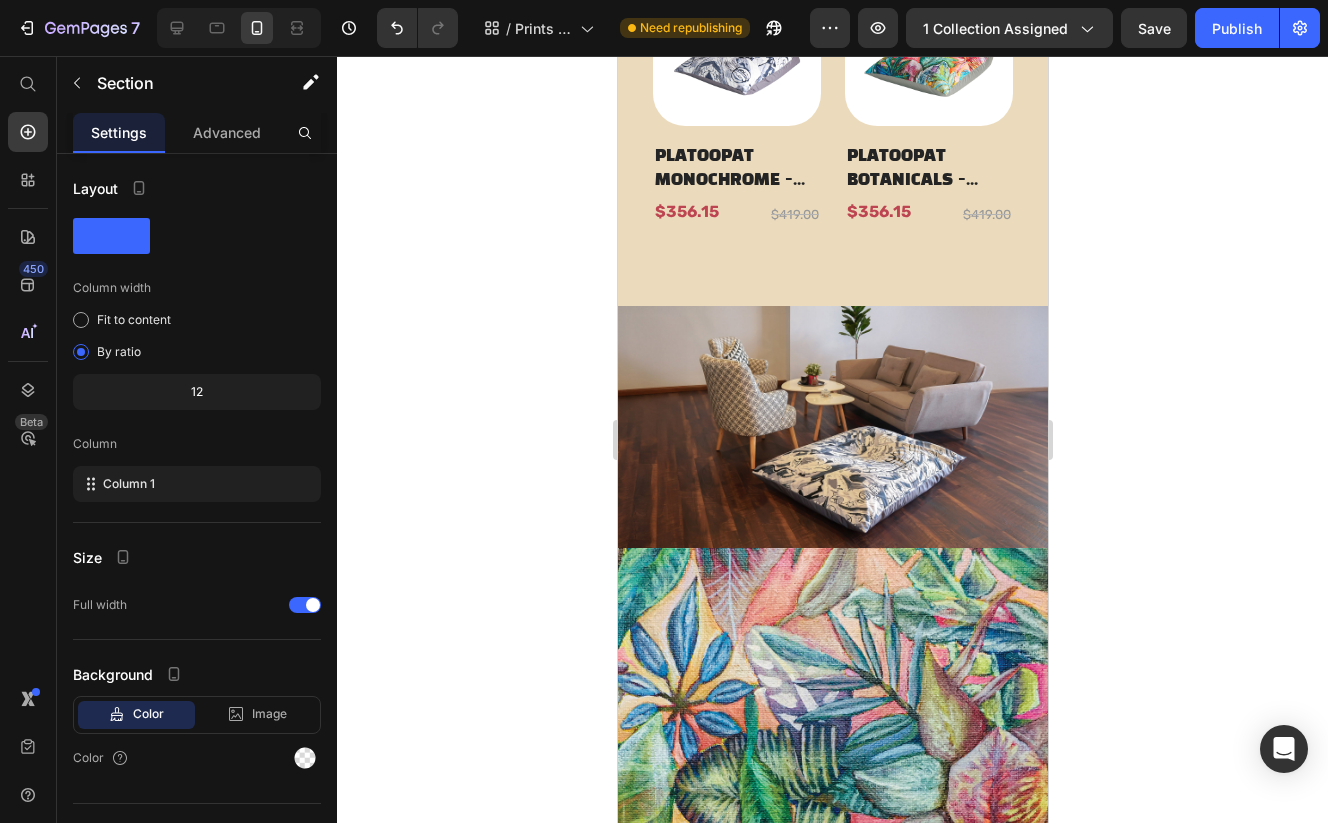 scroll, scrollTop: 1686, scrollLeft: 0, axis: vertical 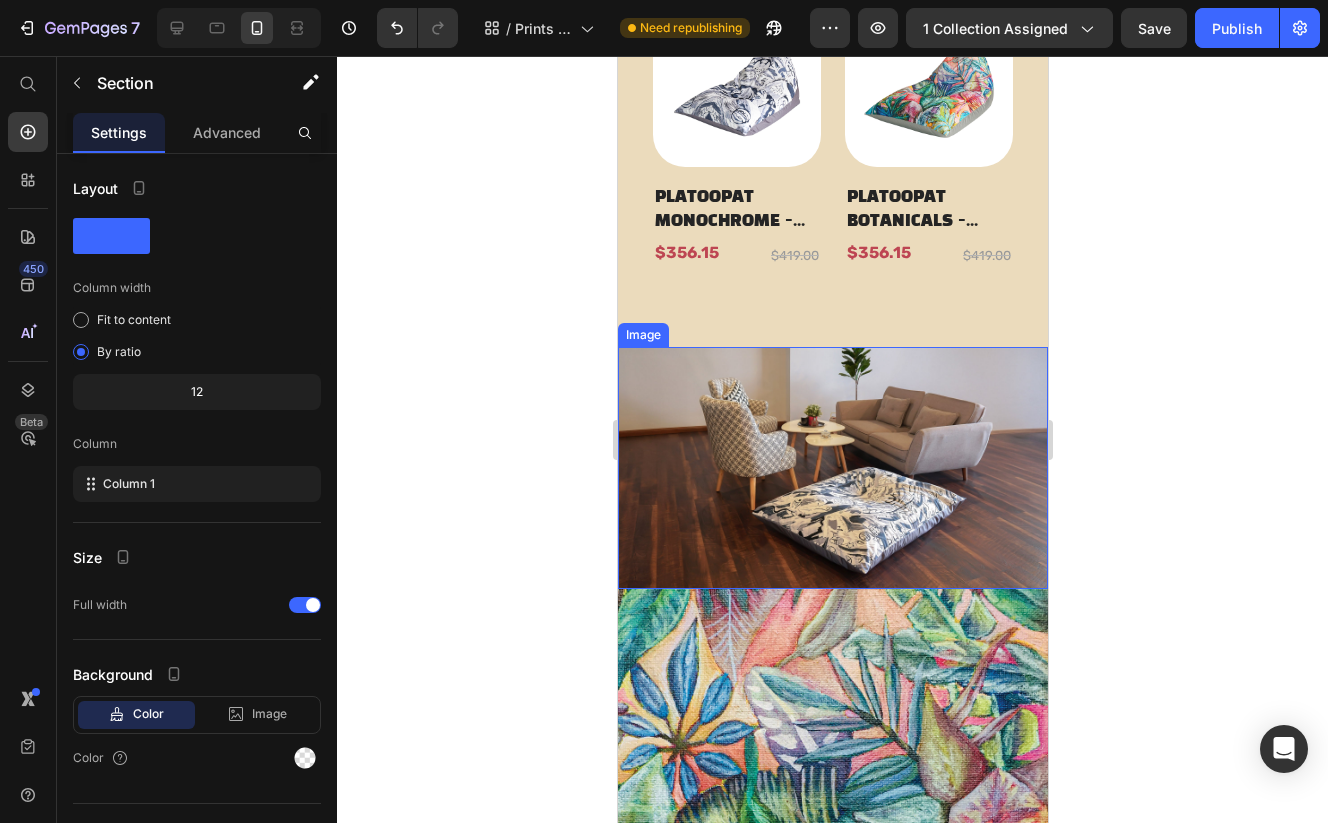 click at bounding box center [832, 468] 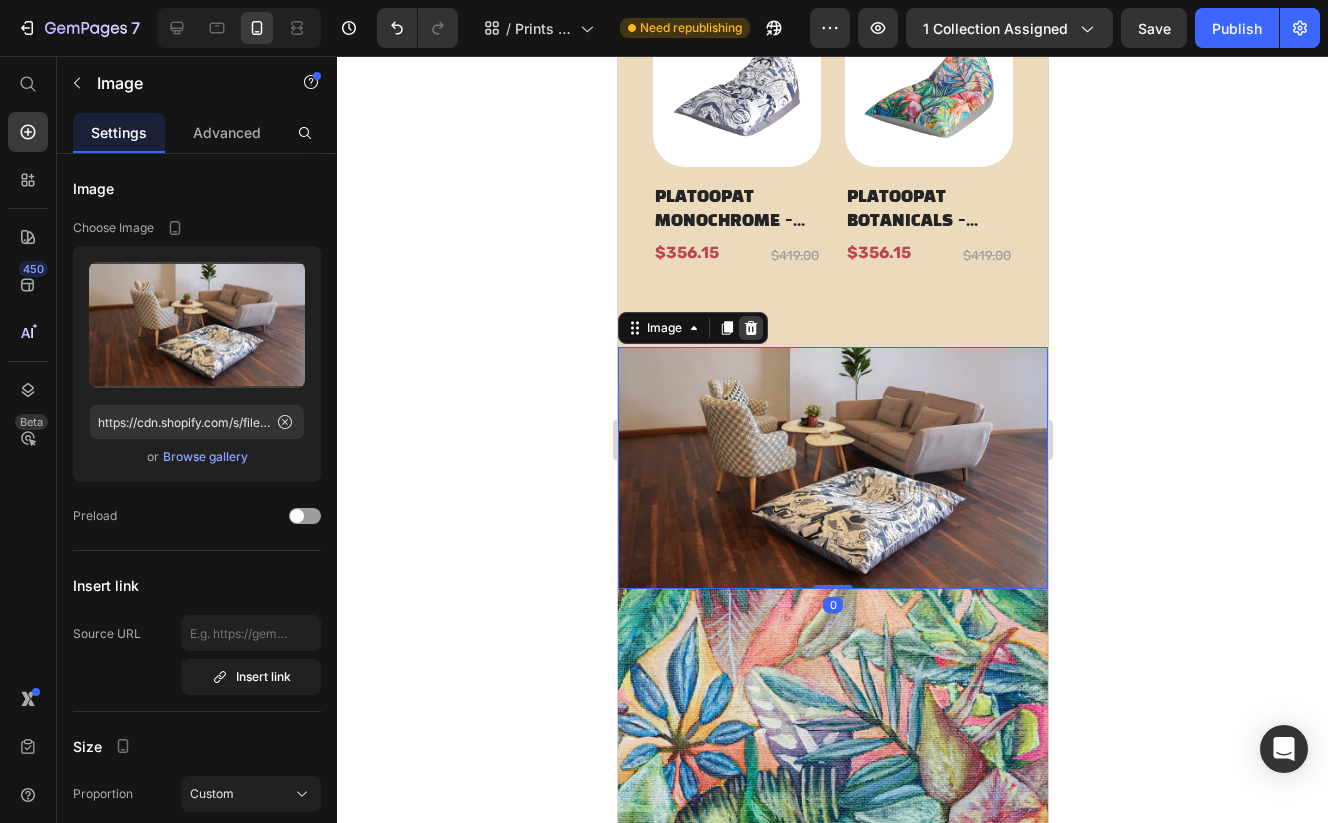 click 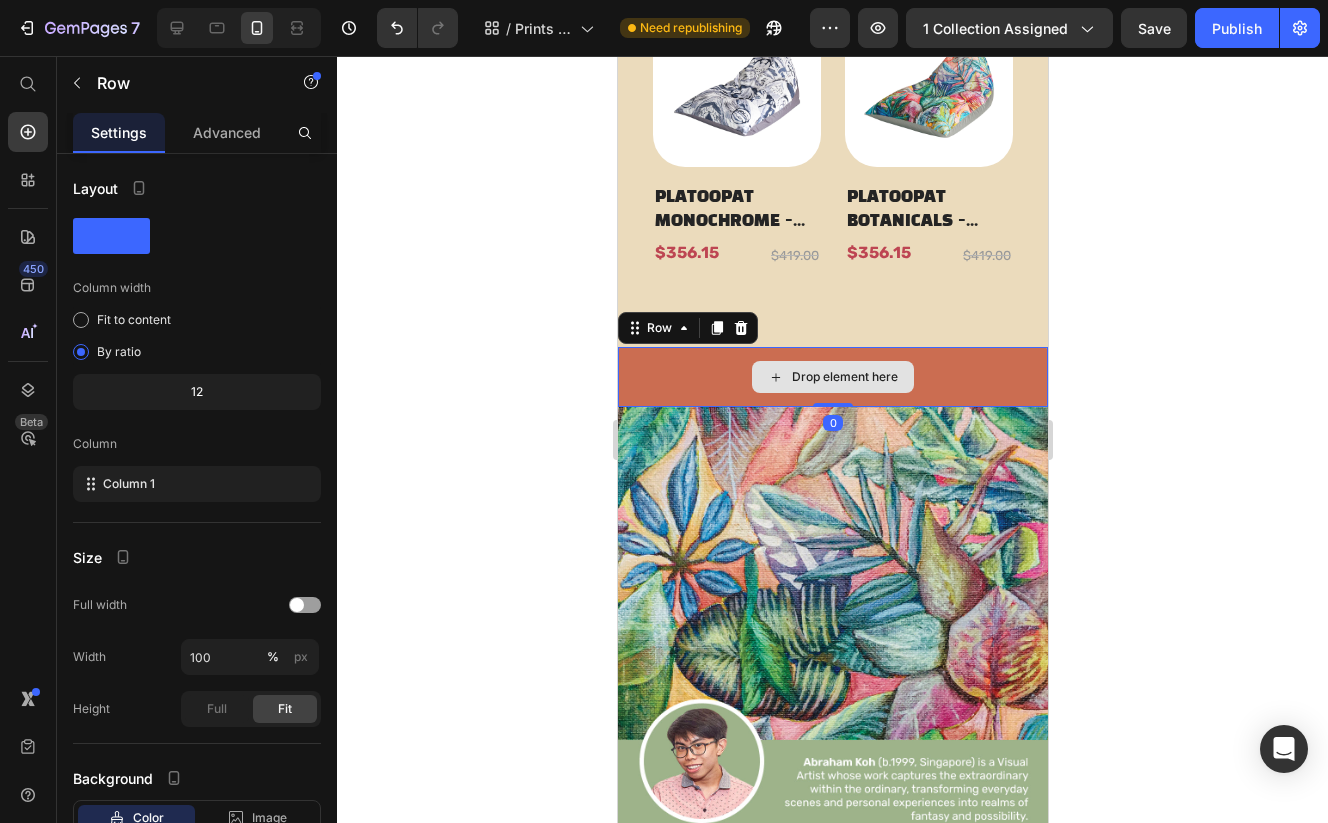click on "Drop element here" at bounding box center [832, 377] 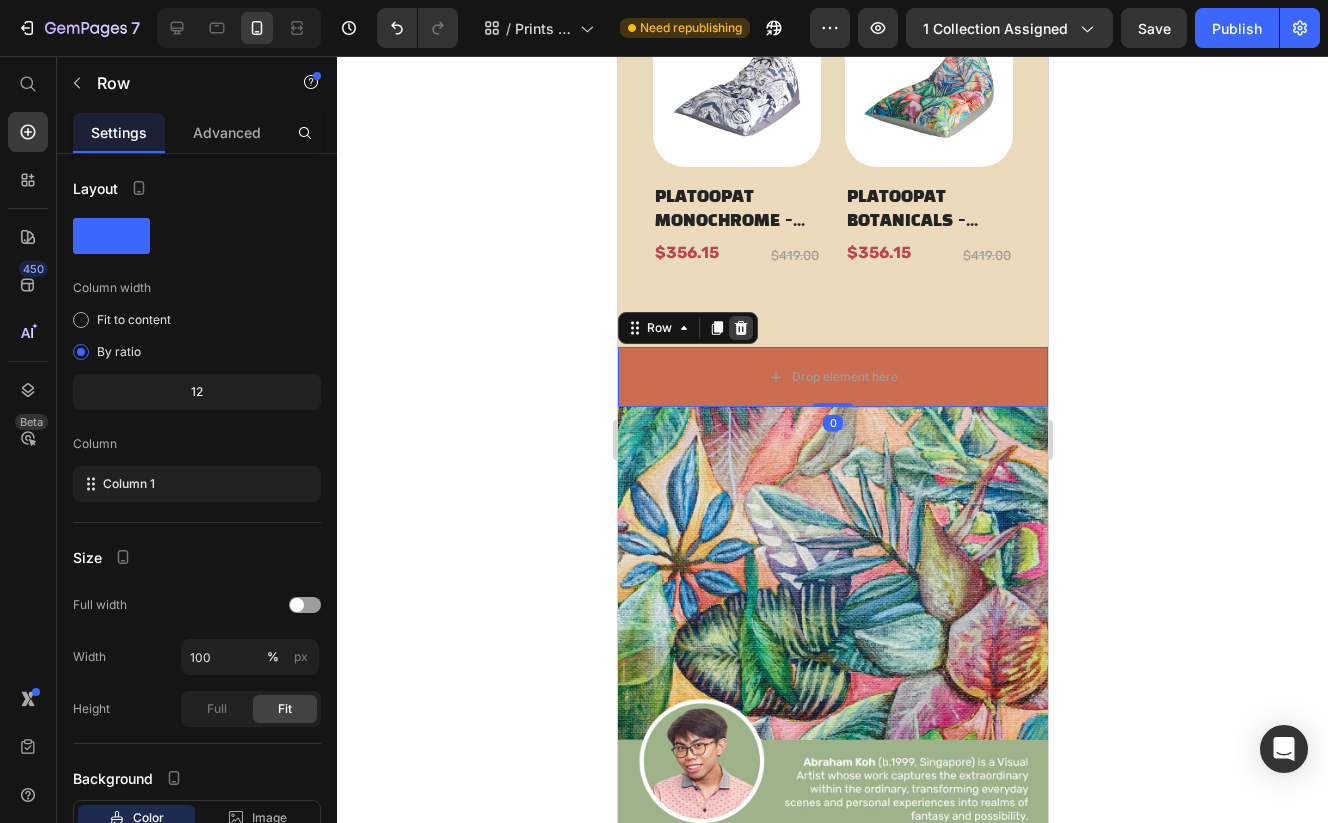 click 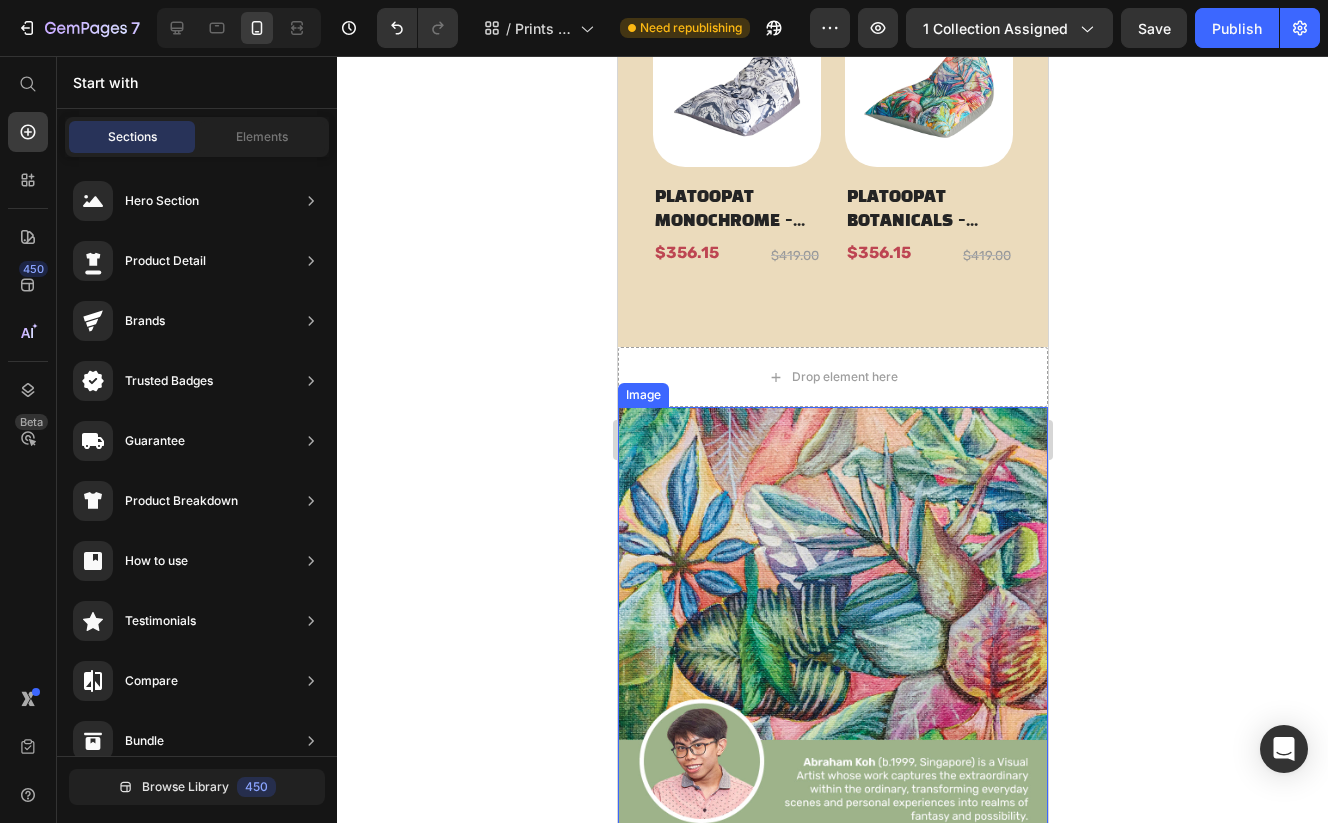click at bounding box center (832, 622) 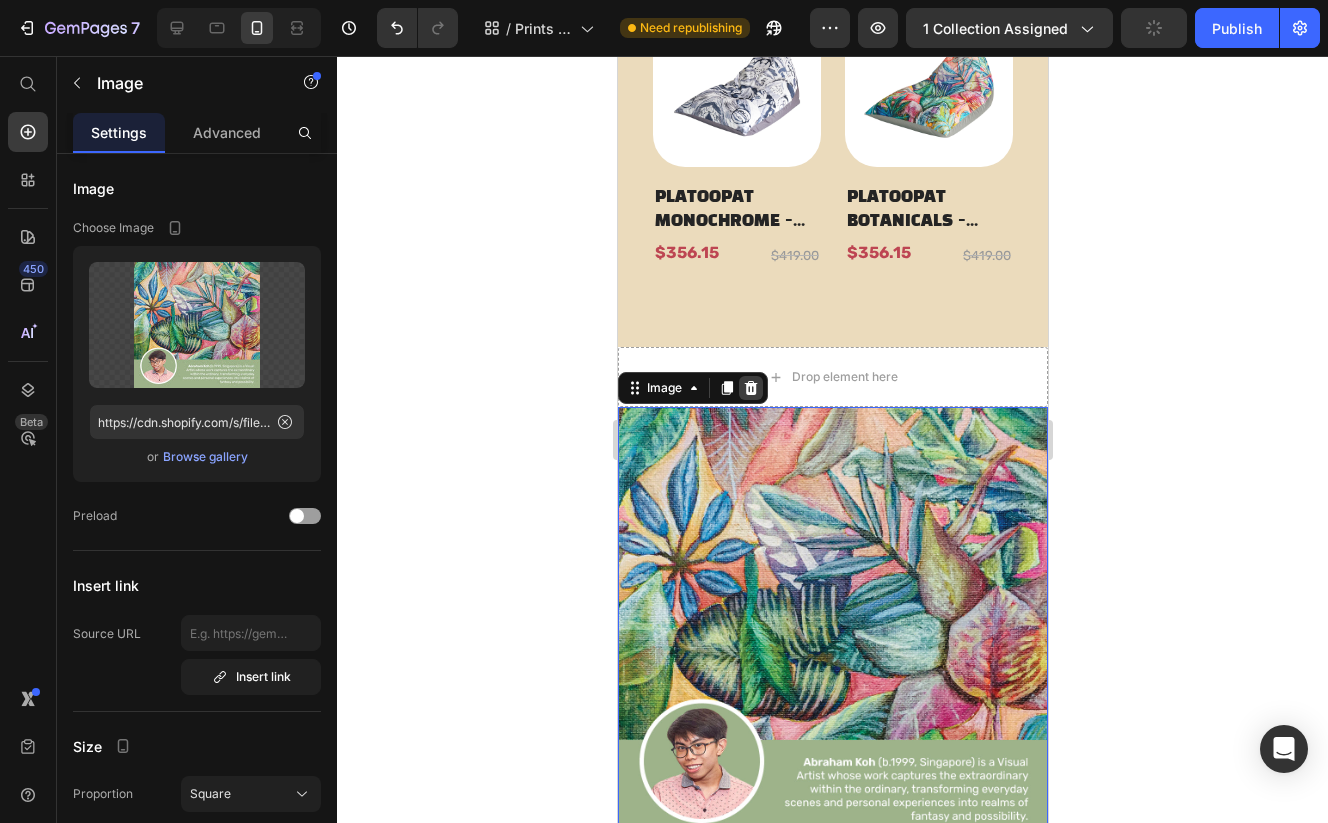 click 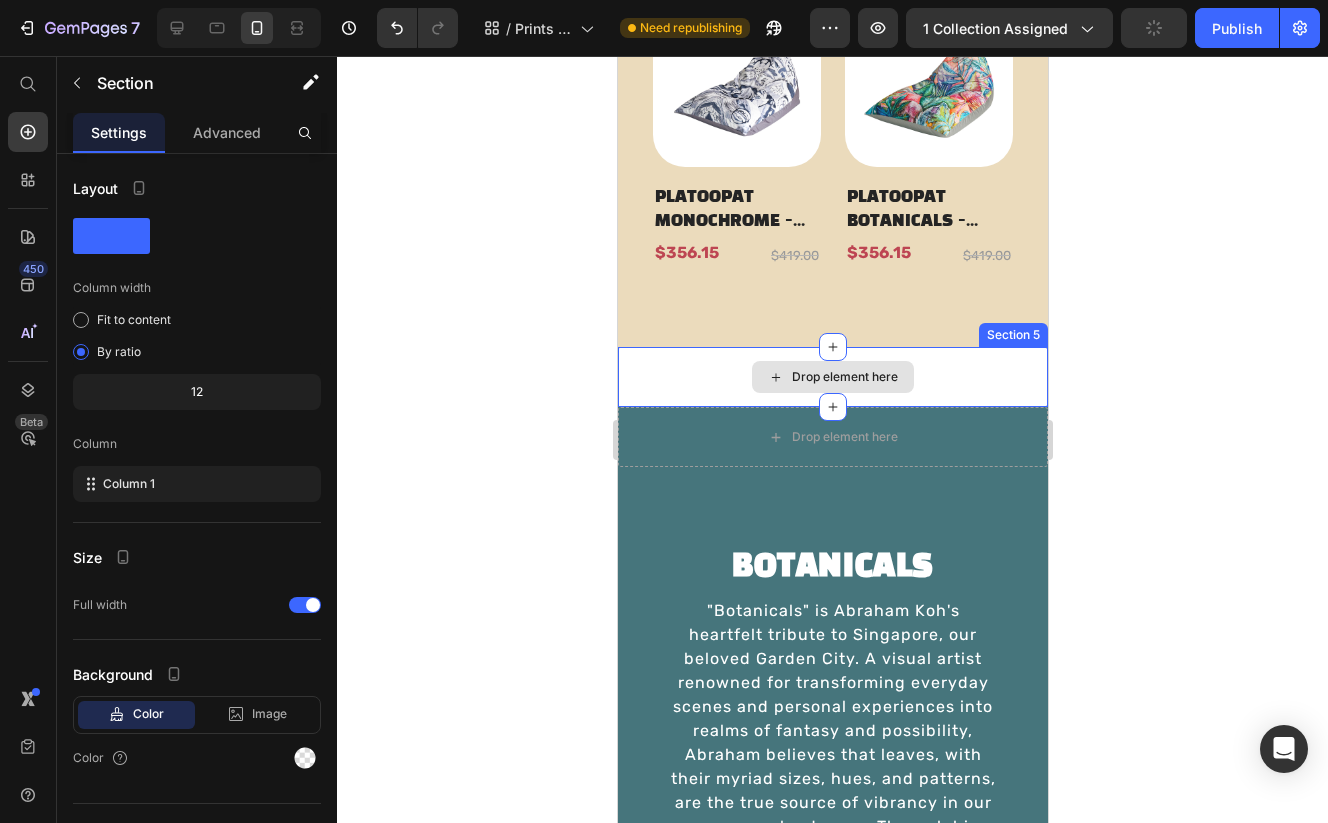 click on "Drop element here" at bounding box center [832, 377] 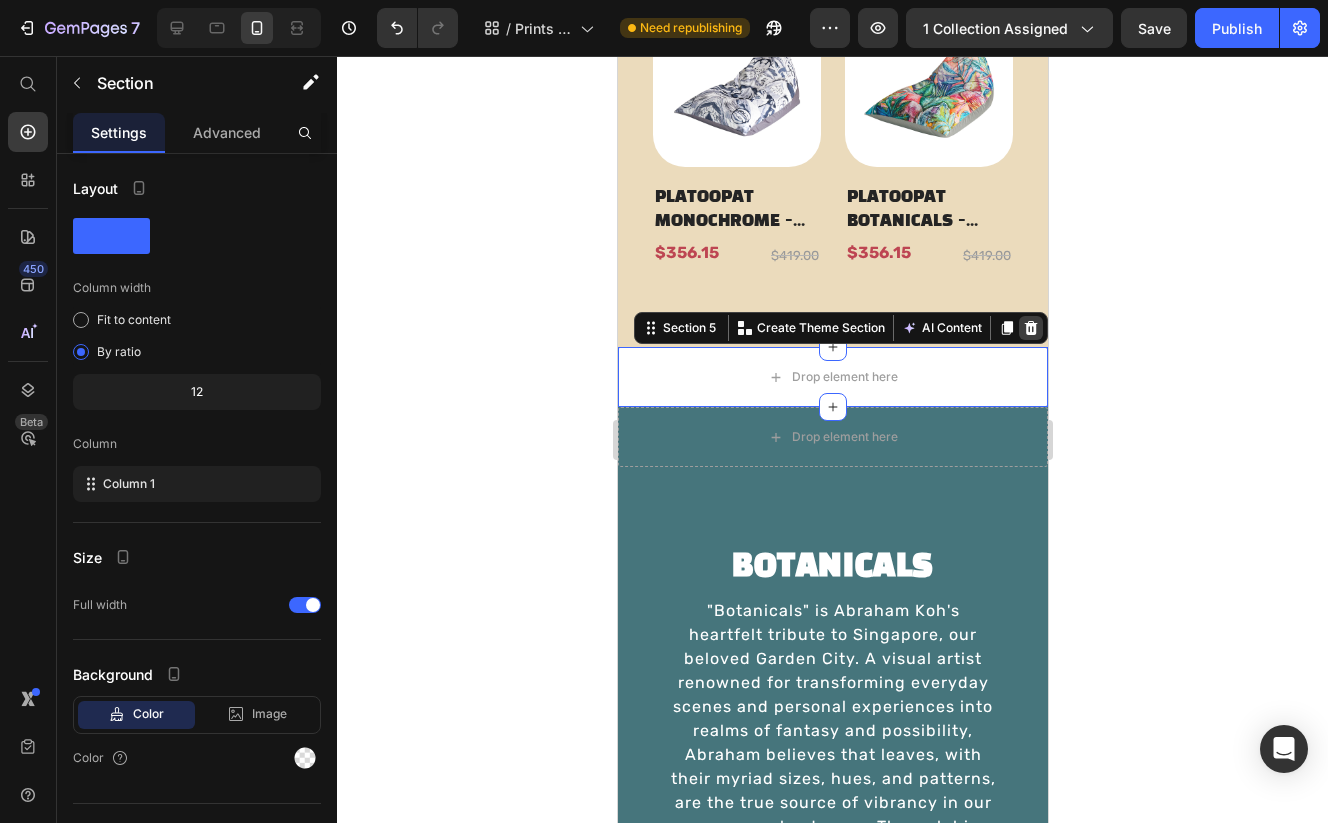 click 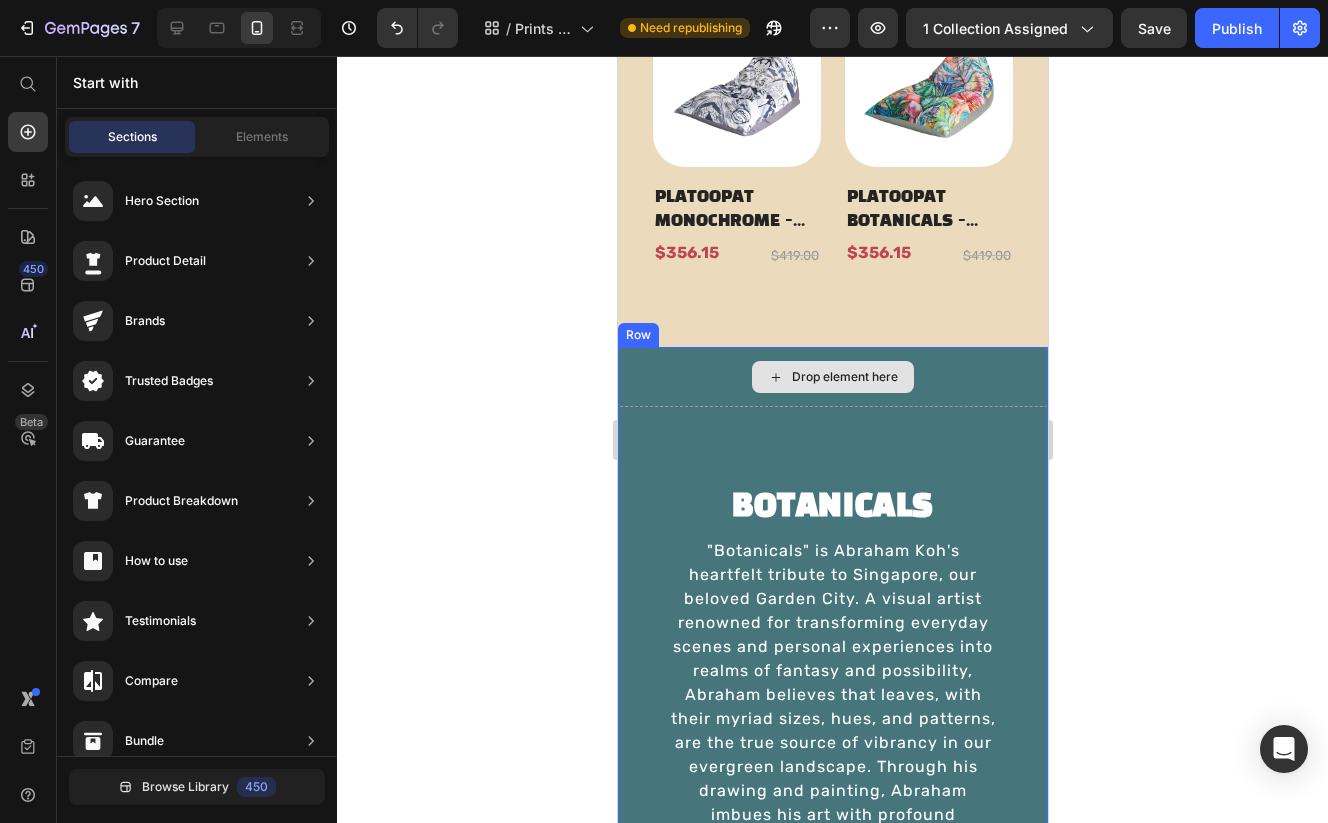click on "Drop element here" at bounding box center [832, 377] 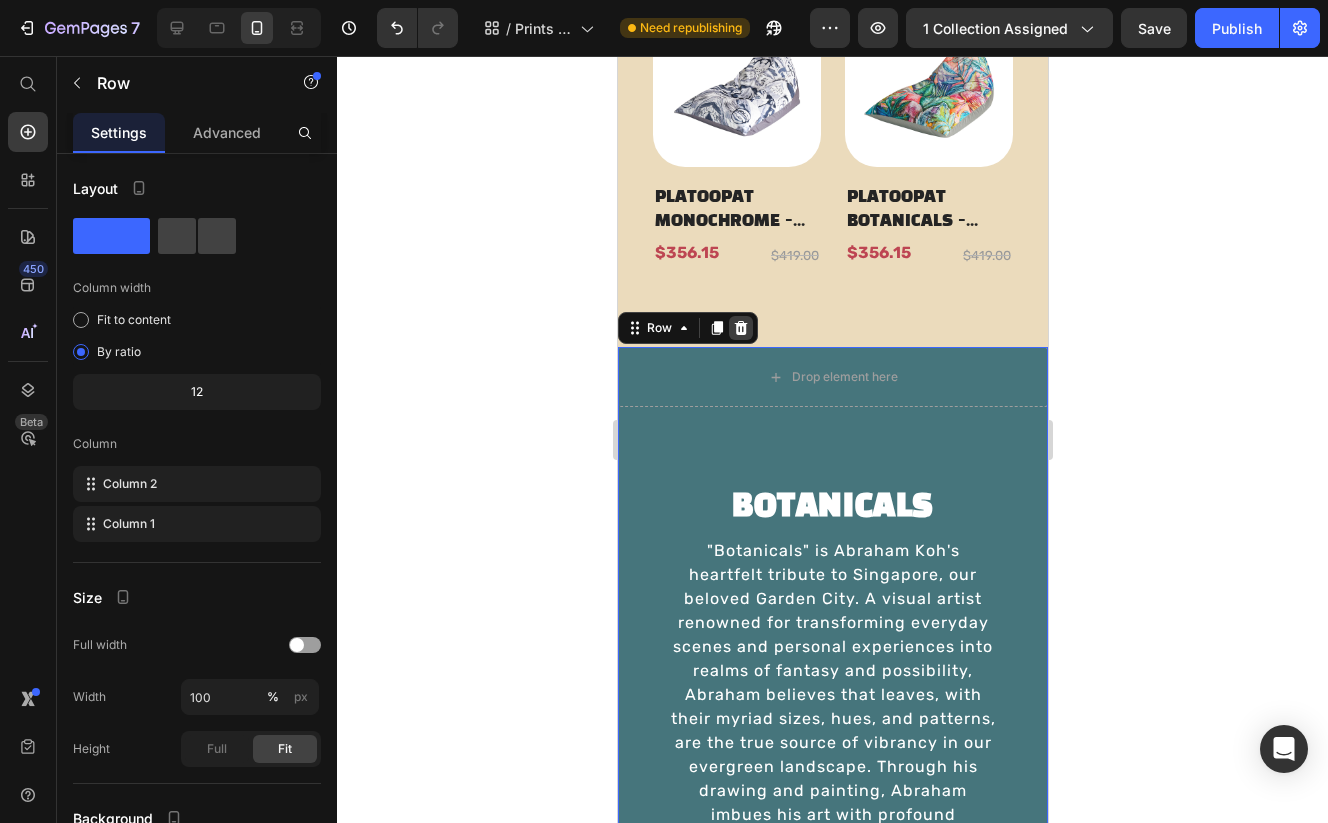 click 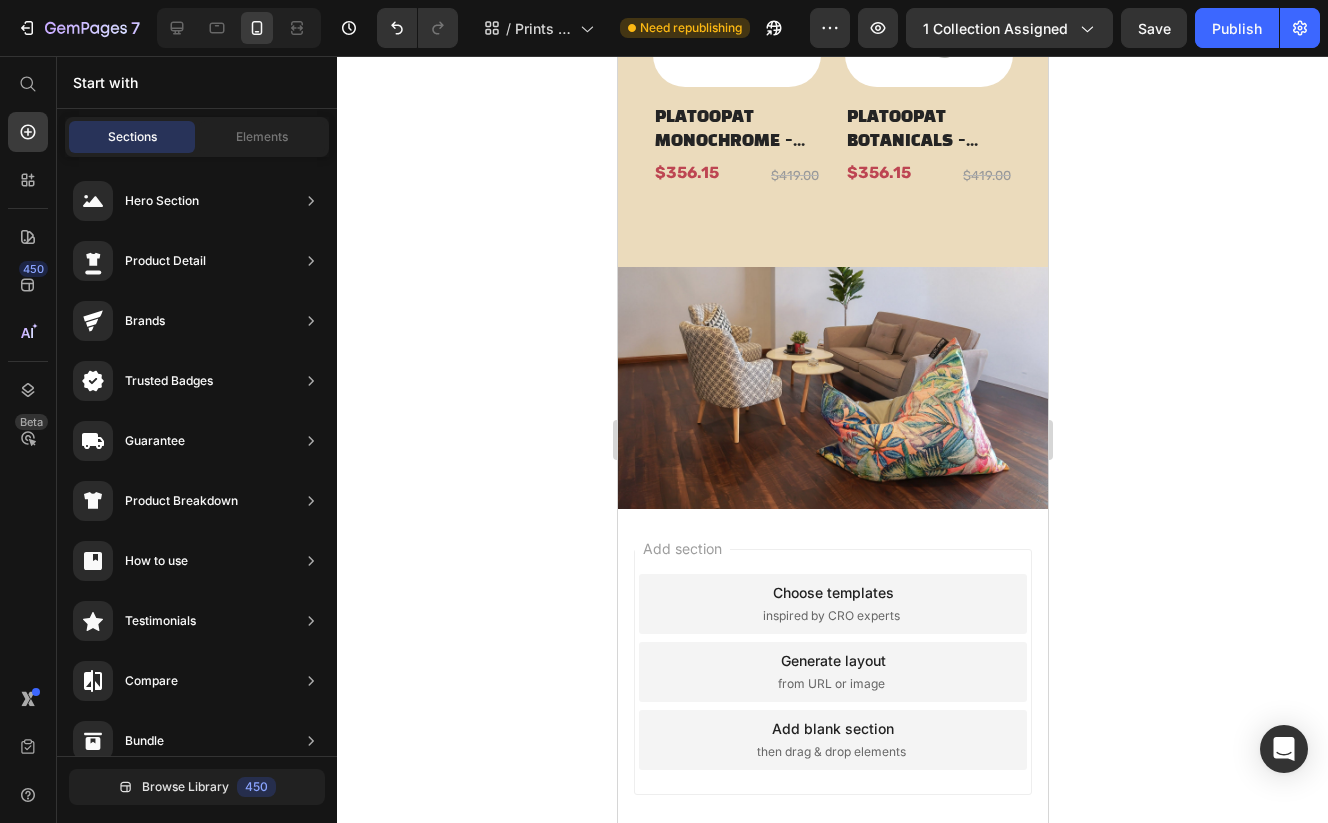 scroll, scrollTop: 1721, scrollLeft: 0, axis: vertical 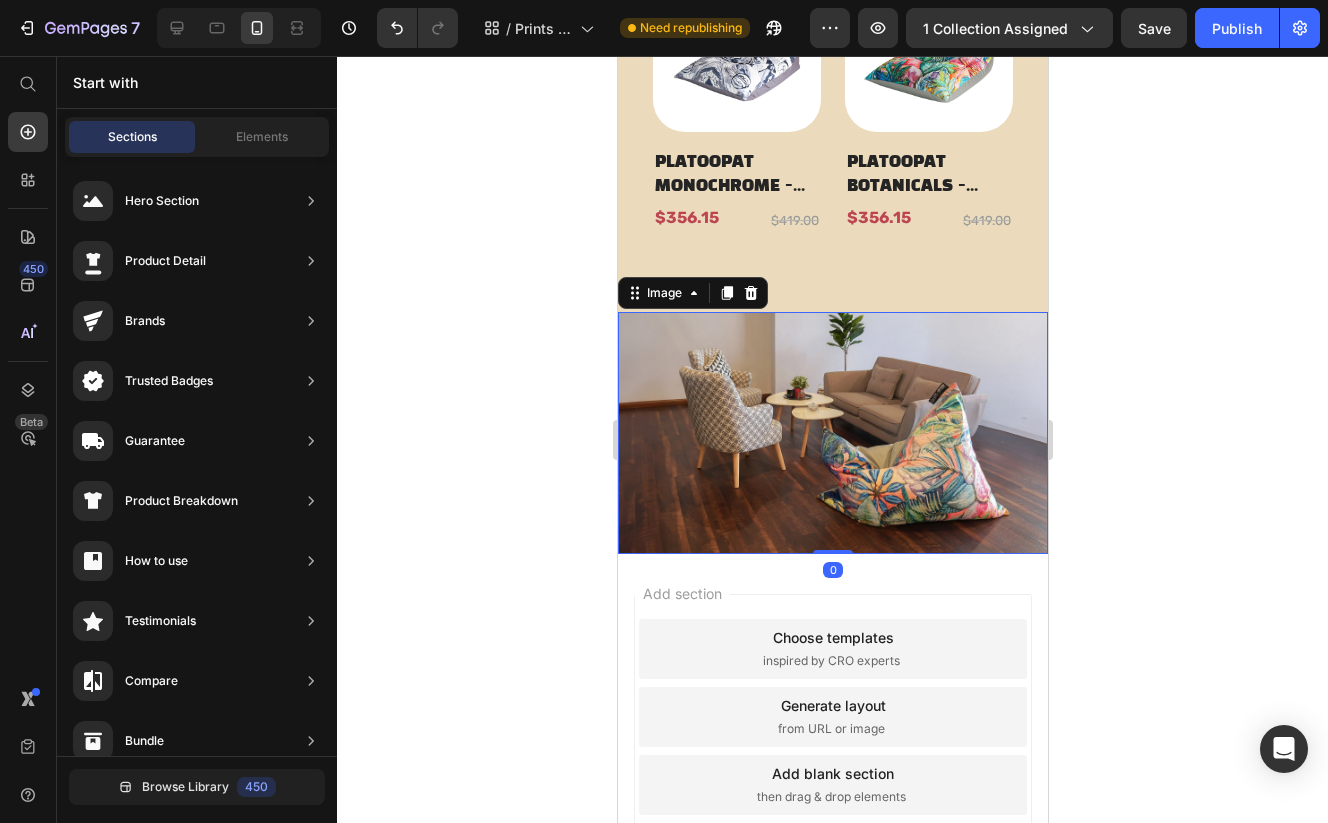 click at bounding box center (832, 433) 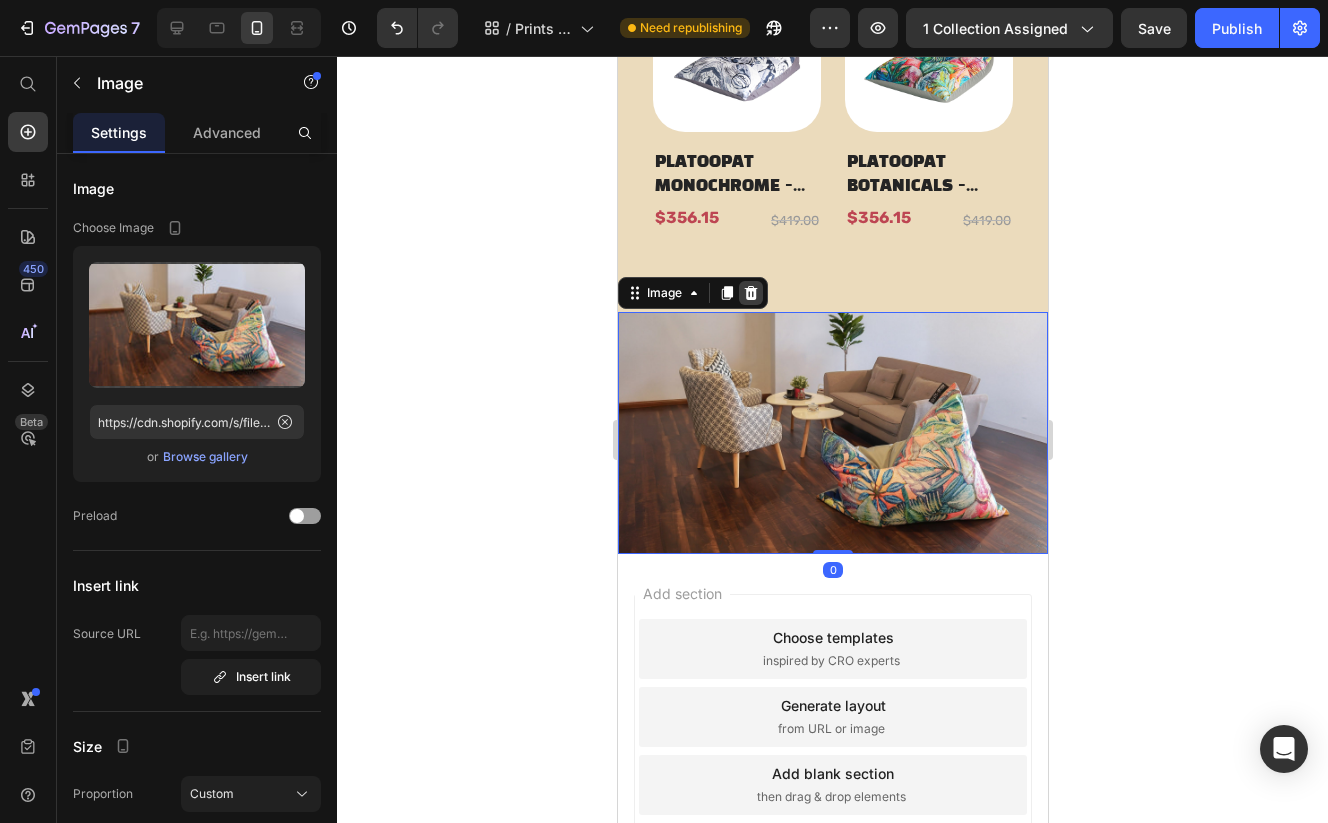 click 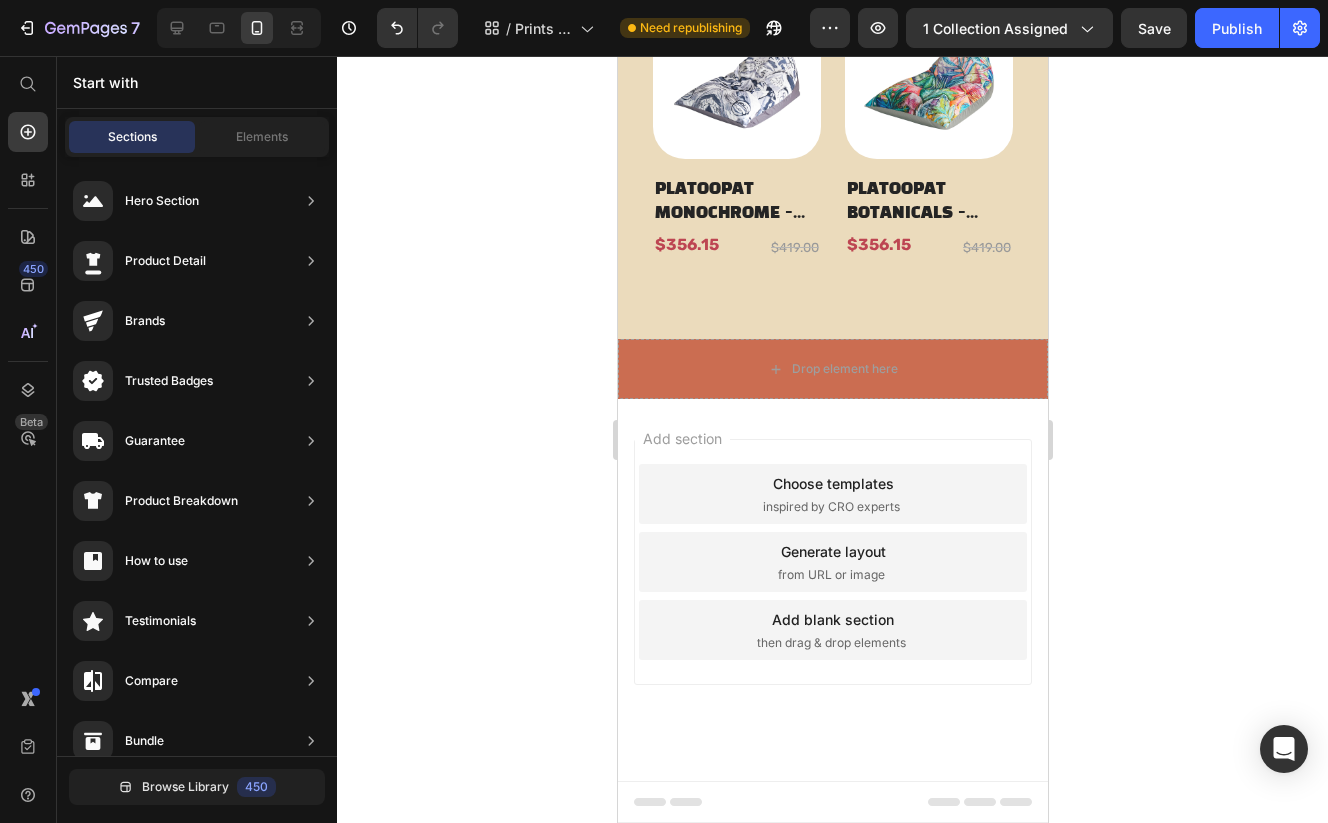scroll, scrollTop: 1694, scrollLeft: 0, axis: vertical 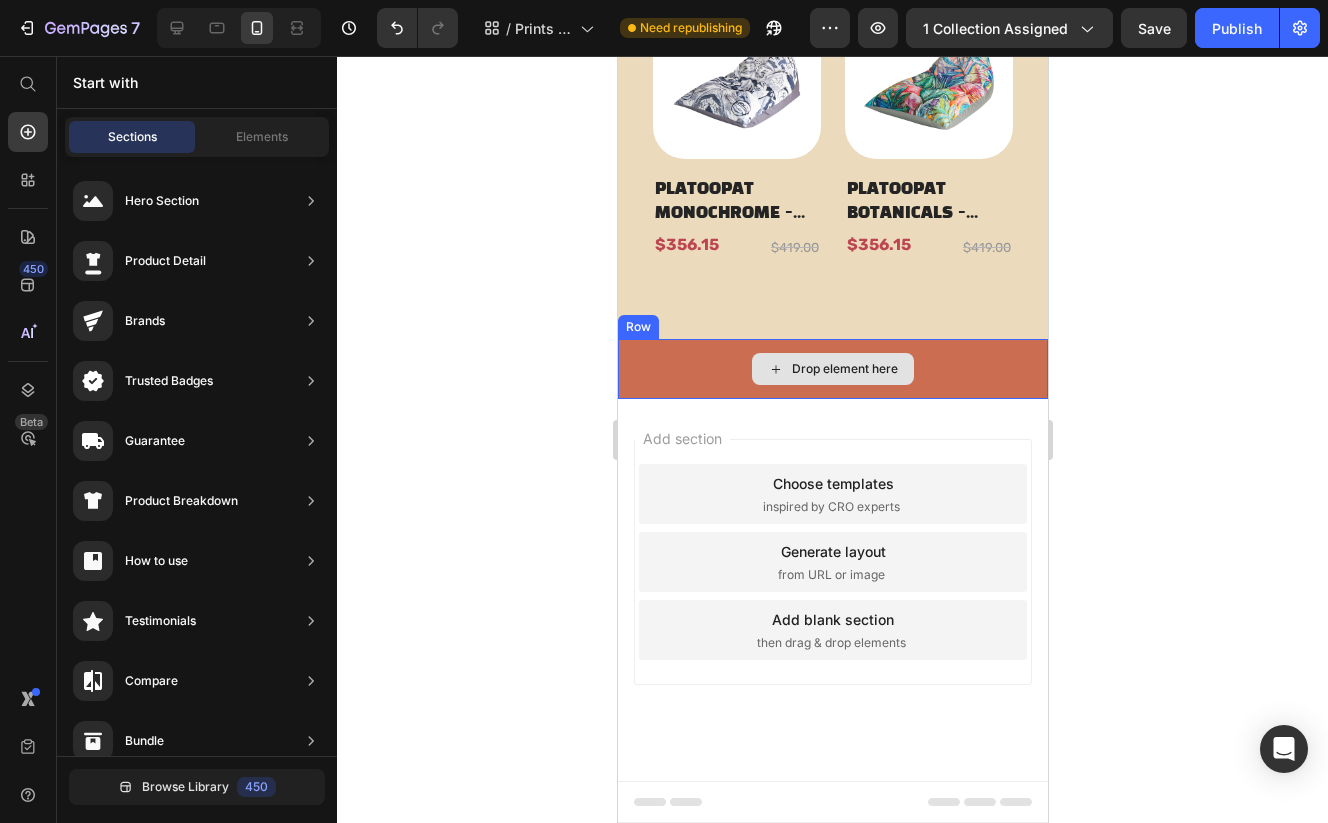 click on "Drop element here" at bounding box center (832, 369) 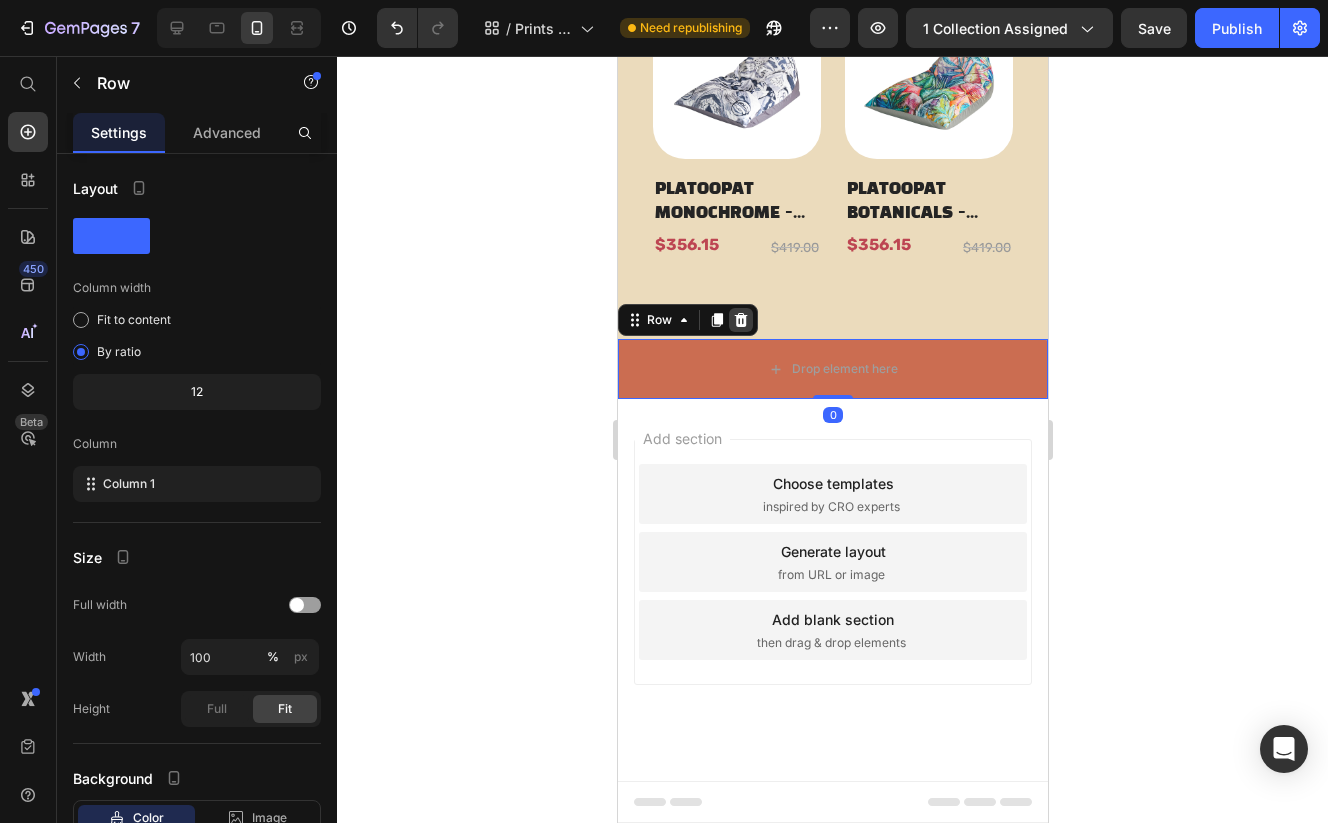 click 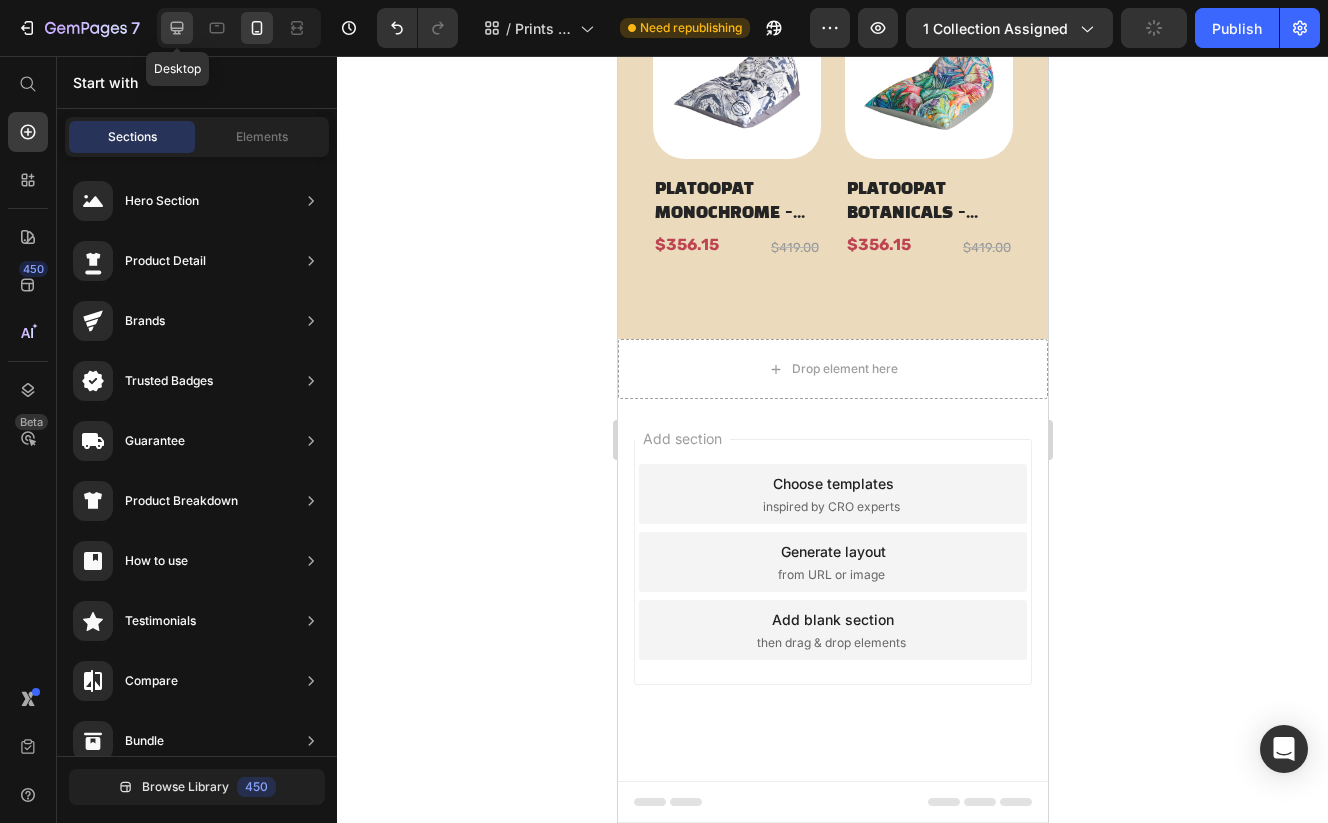 click 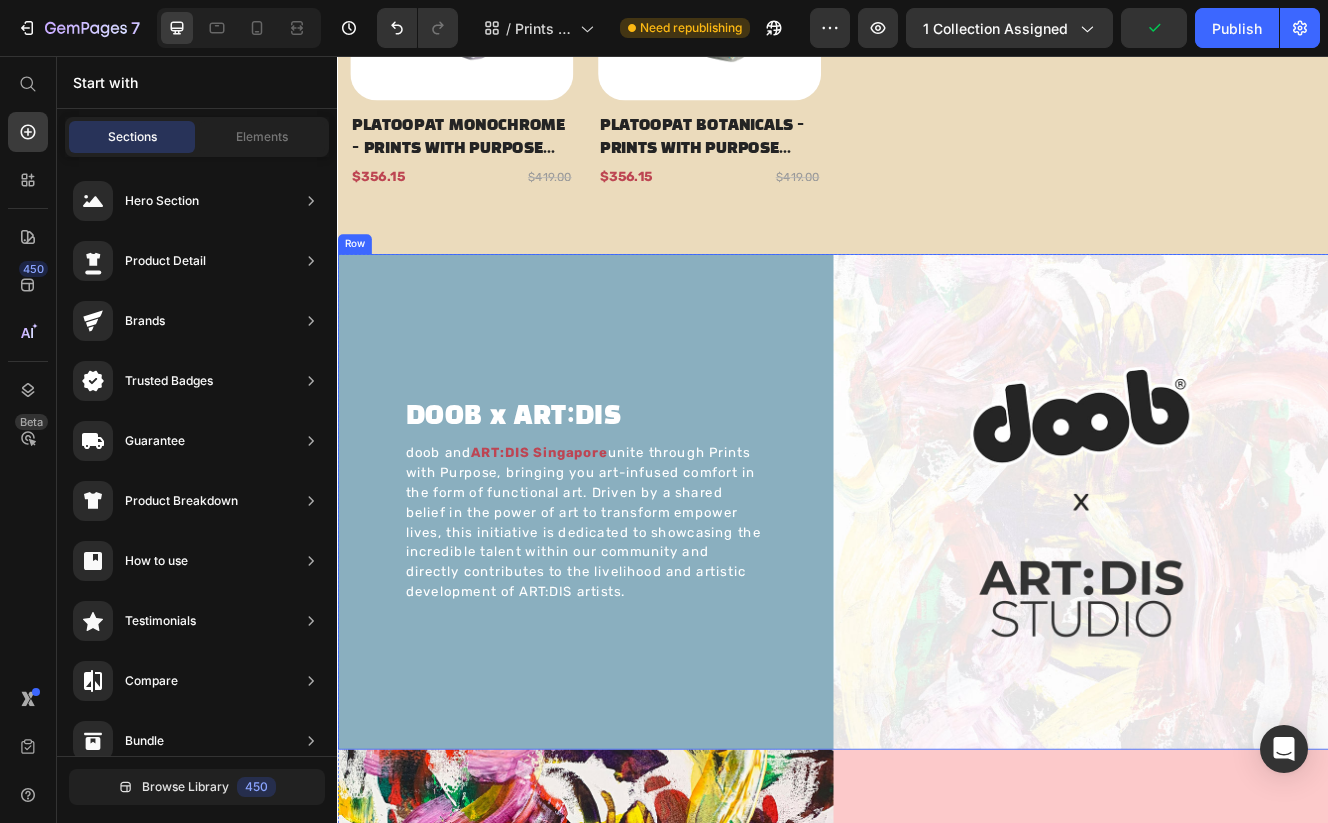 click on "Row" at bounding box center [357, 284] 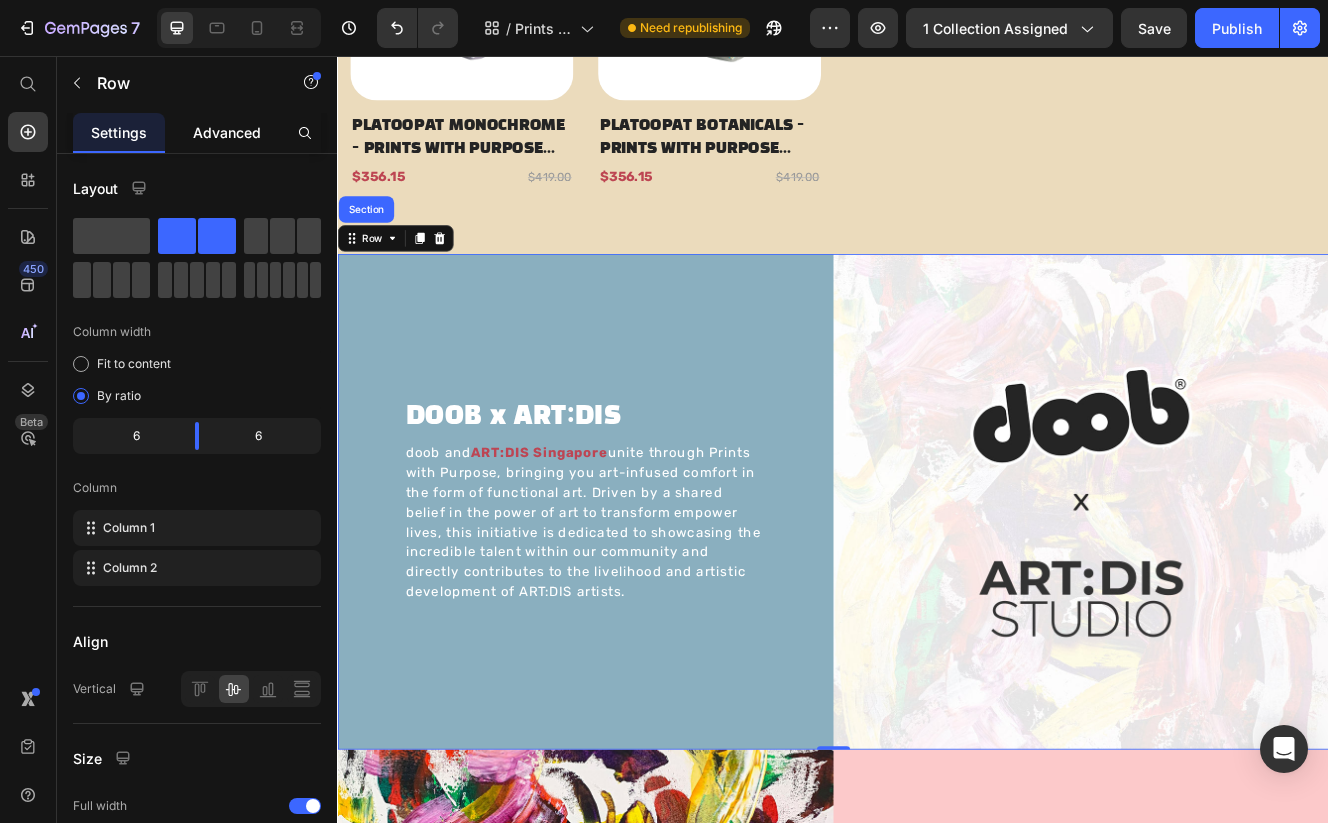 click on "Advanced" at bounding box center [227, 132] 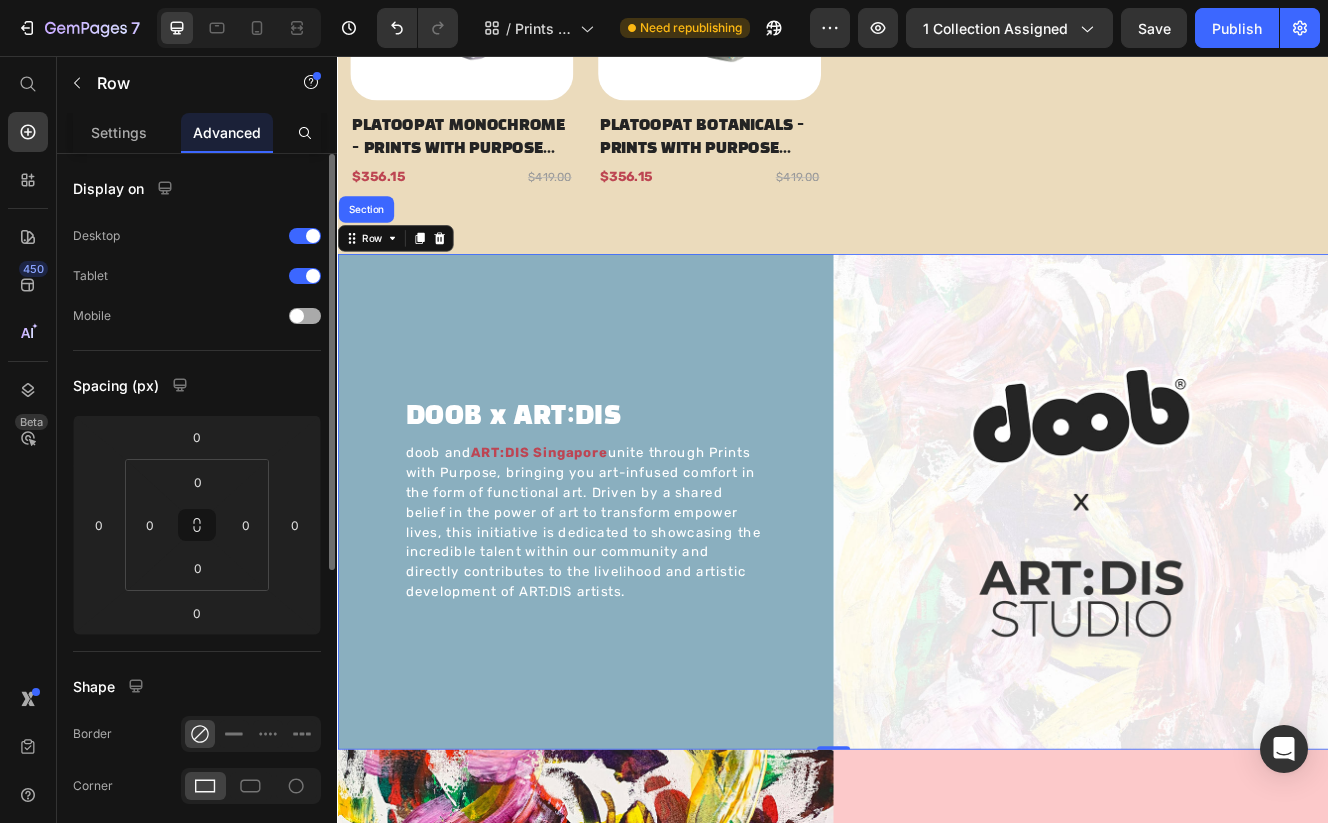click at bounding box center (297, 316) 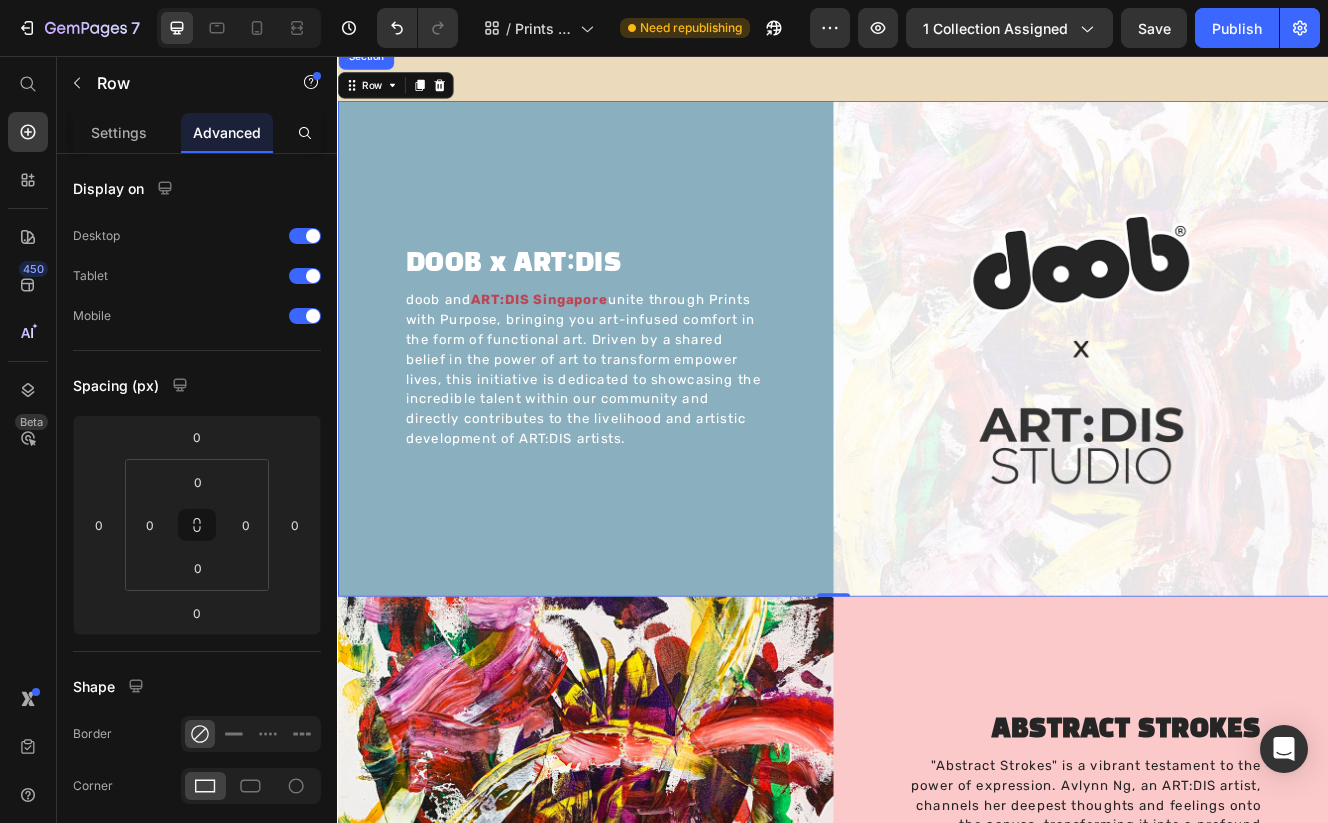 scroll, scrollTop: 1800, scrollLeft: 0, axis: vertical 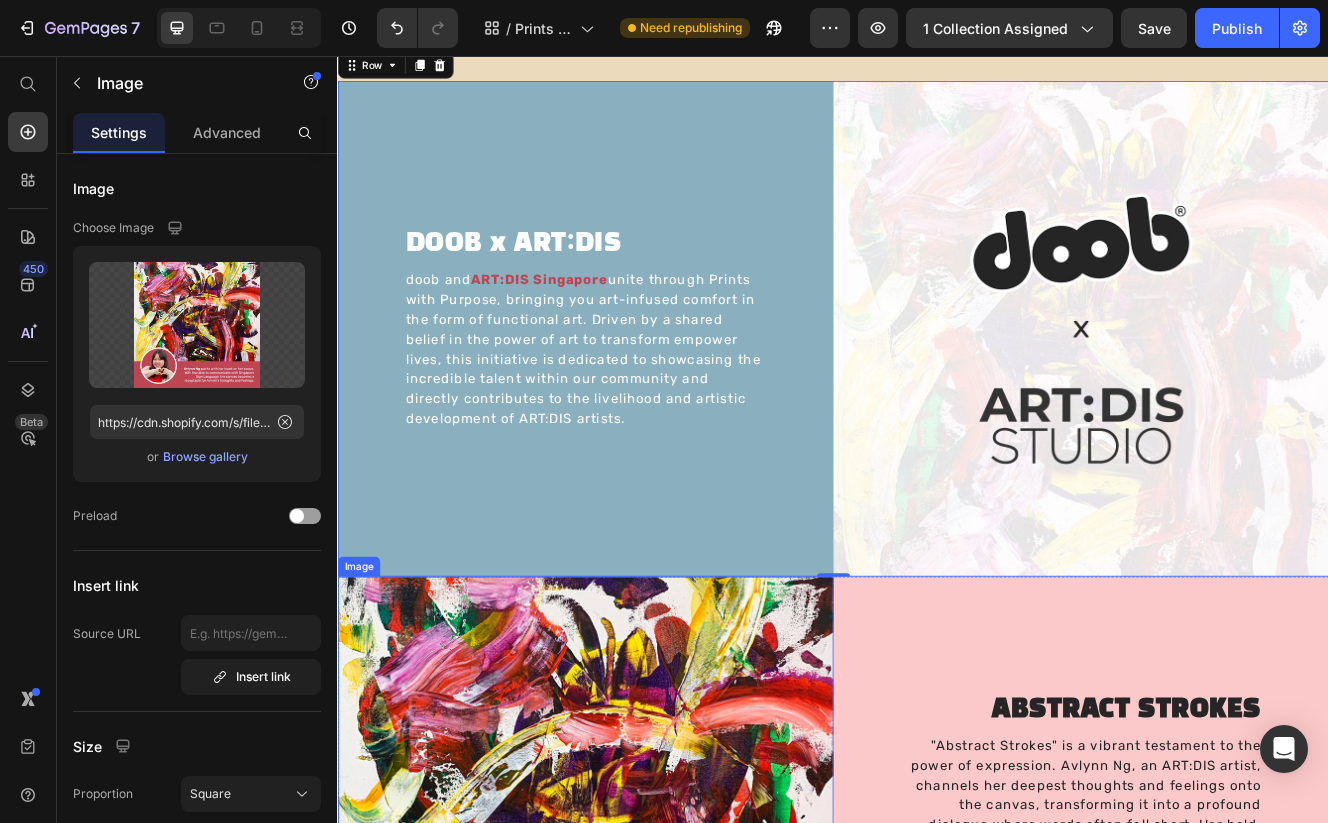 click at bounding box center [637, 987] 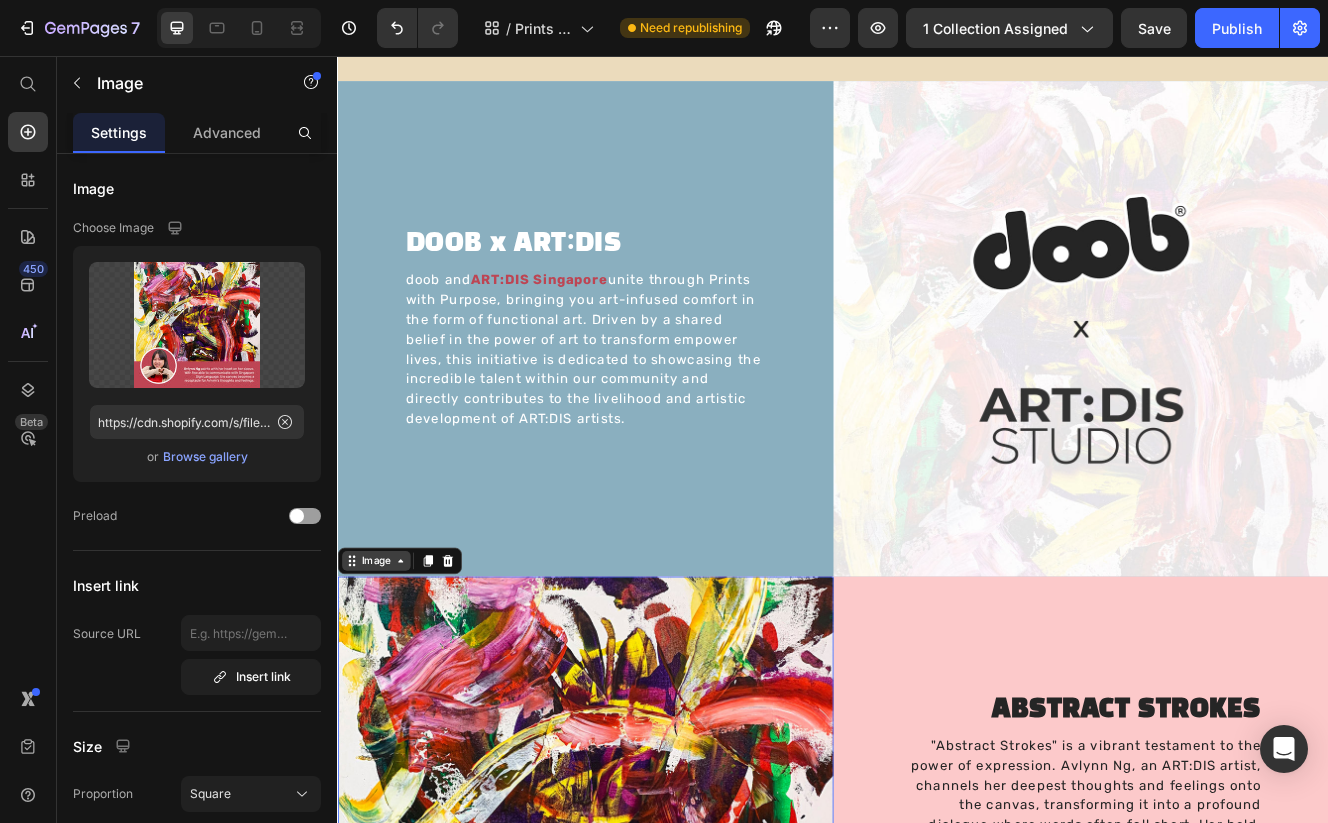 click on "Image" at bounding box center (383, 668) 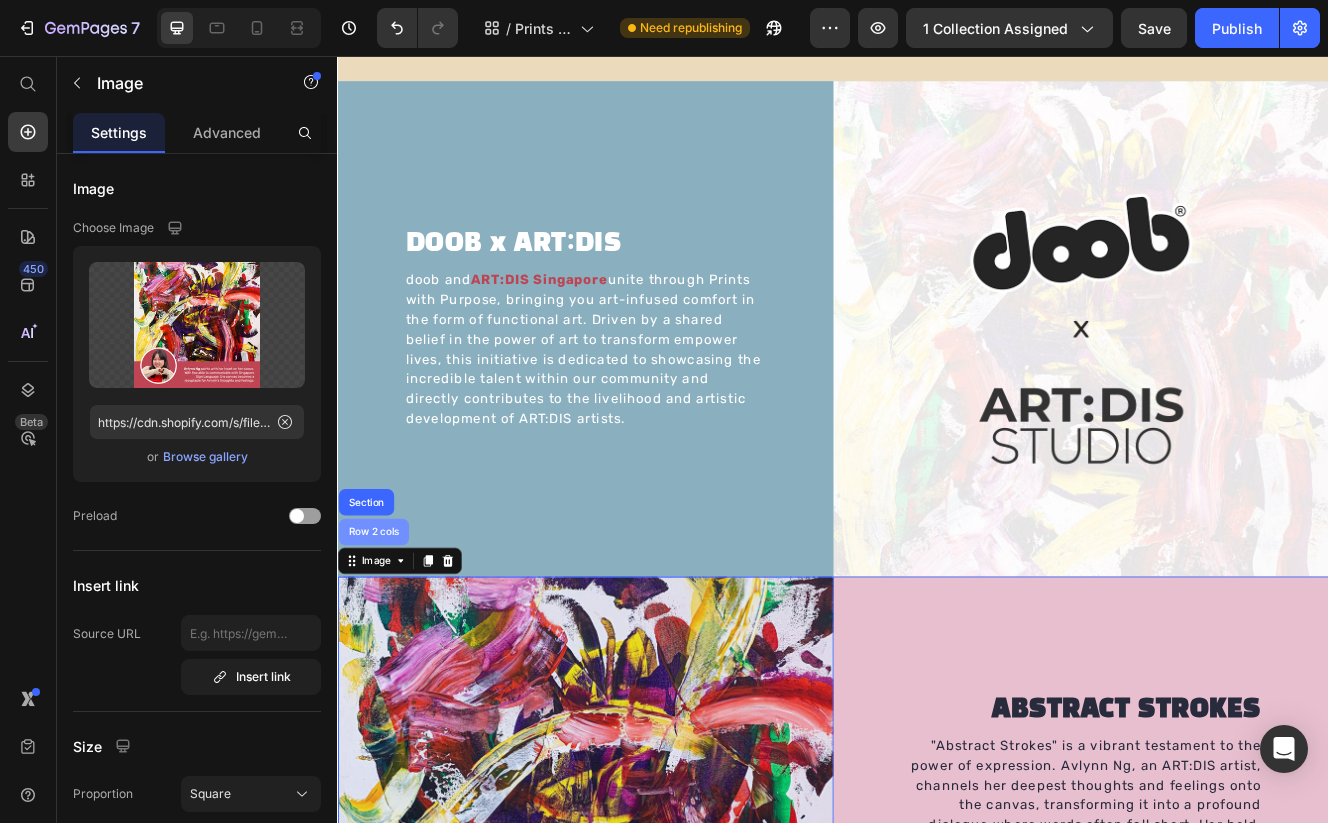 click on "Row 2 cols" at bounding box center [380, 633] 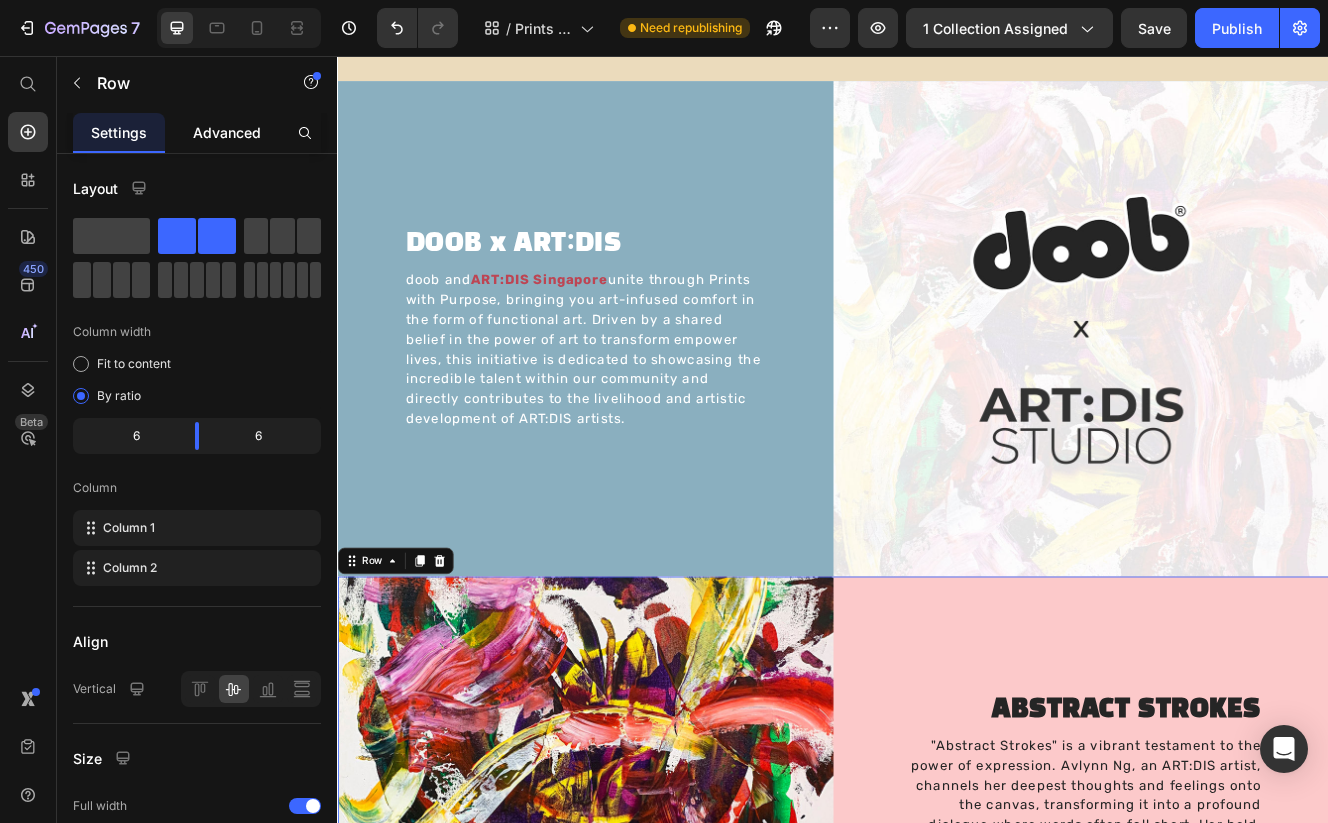 click on "Advanced" at bounding box center [227, 132] 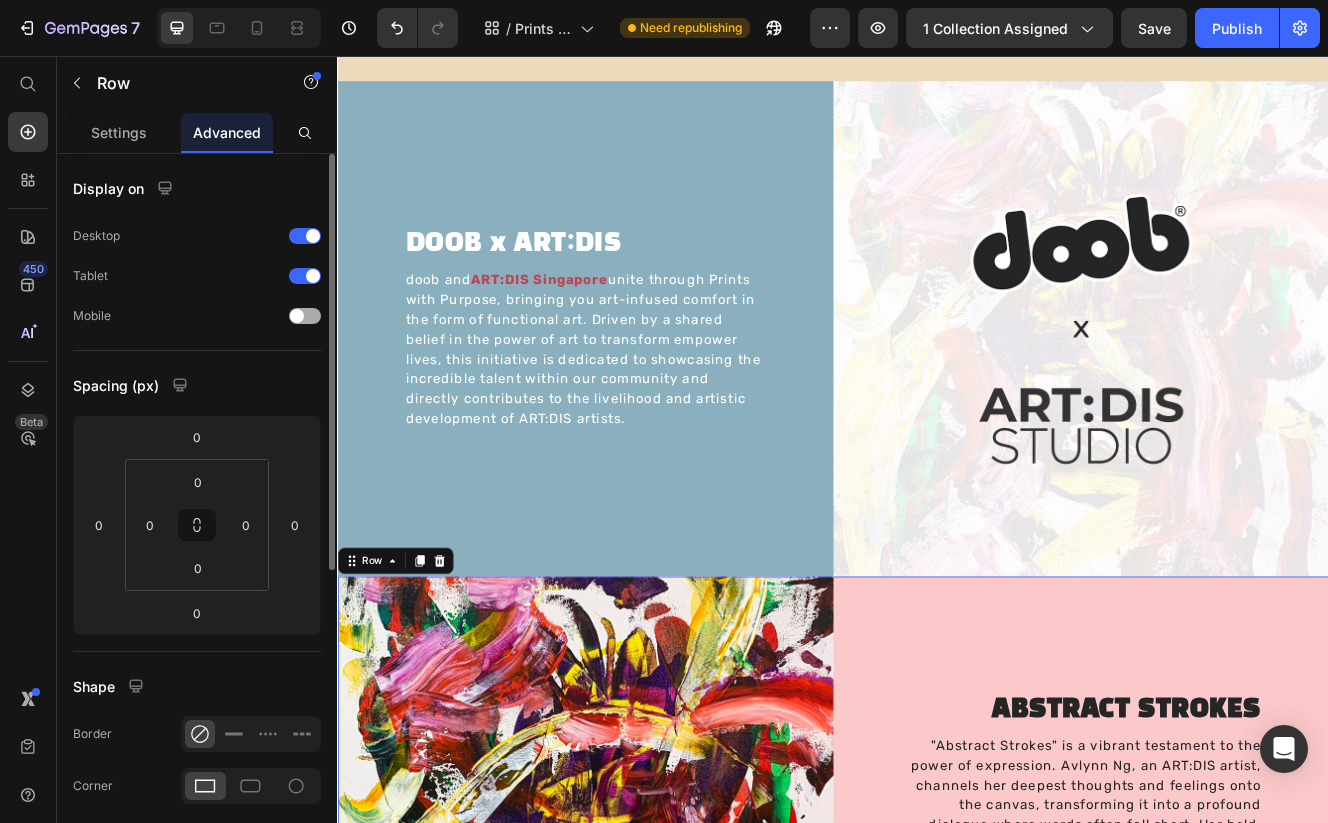 click at bounding box center (305, 316) 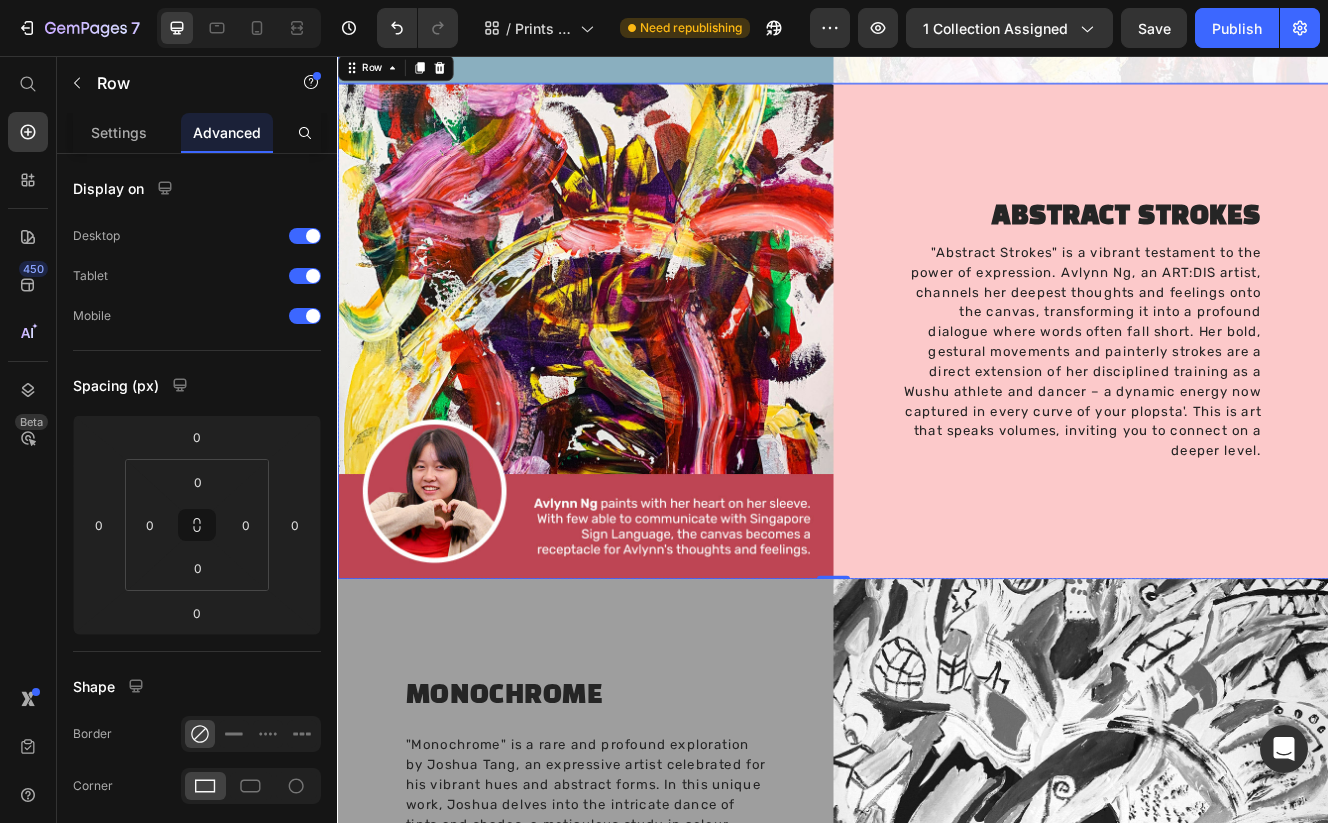 scroll, scrollTop: 2532, scrollLeft: 0, axis: vertical 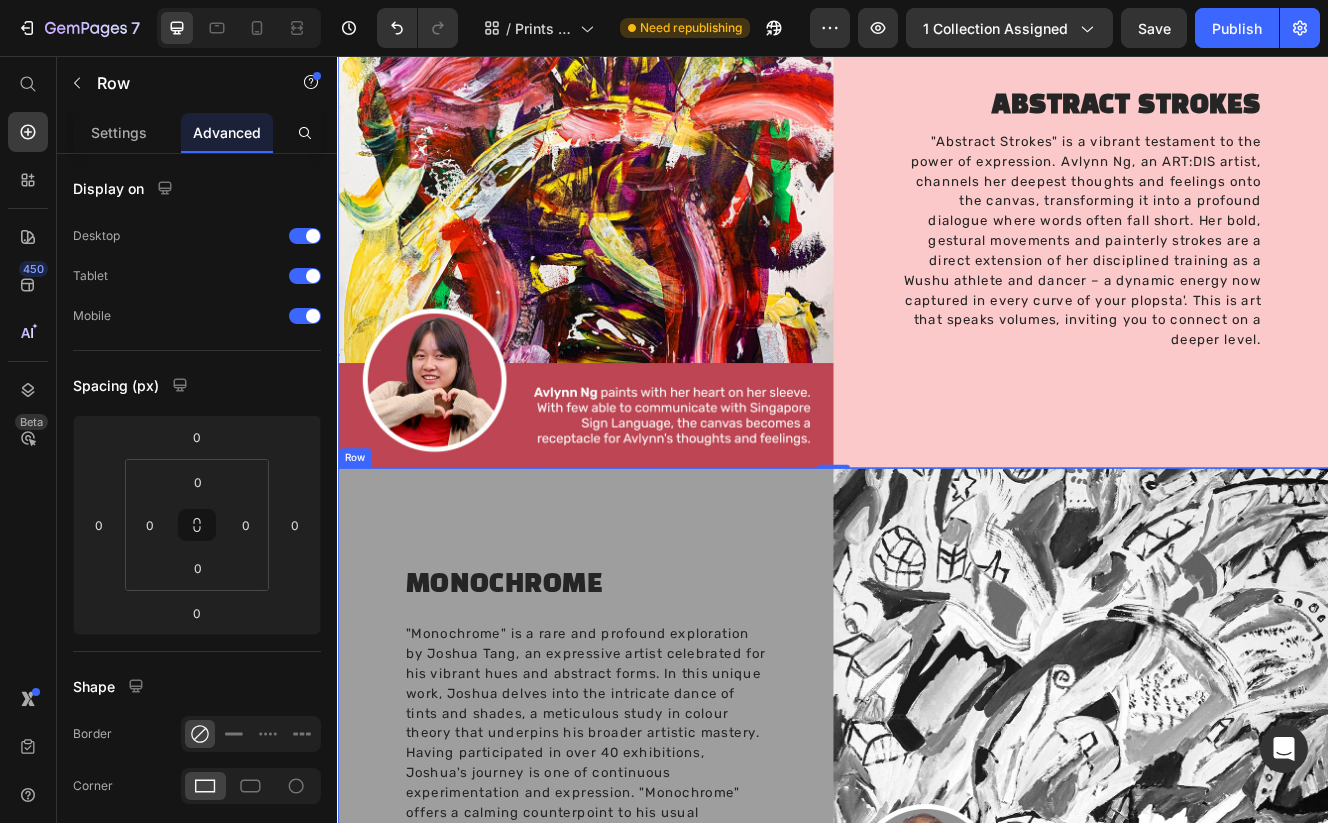 click on "MONOCHROME Heading "Monochrome" is a rare and profound exploration by Joshua Tang, an expressive artist celebrated for his vibrant hues and abstract forms. In this unique work, Joshua delves into the intricate dance of tints and shades, a meticulous study in colour theory that underpins his broader artistic mastery. Having participated in over 40 exhibitions, Joshua's journey is one of continuous experimentation and expression. "Monochrome" offers a calming counterpoint to his usual dynamism, transforming your plopsta' into a serene focal point that encourages quiet reflection. Text Block" at bounding box center [637, 855] 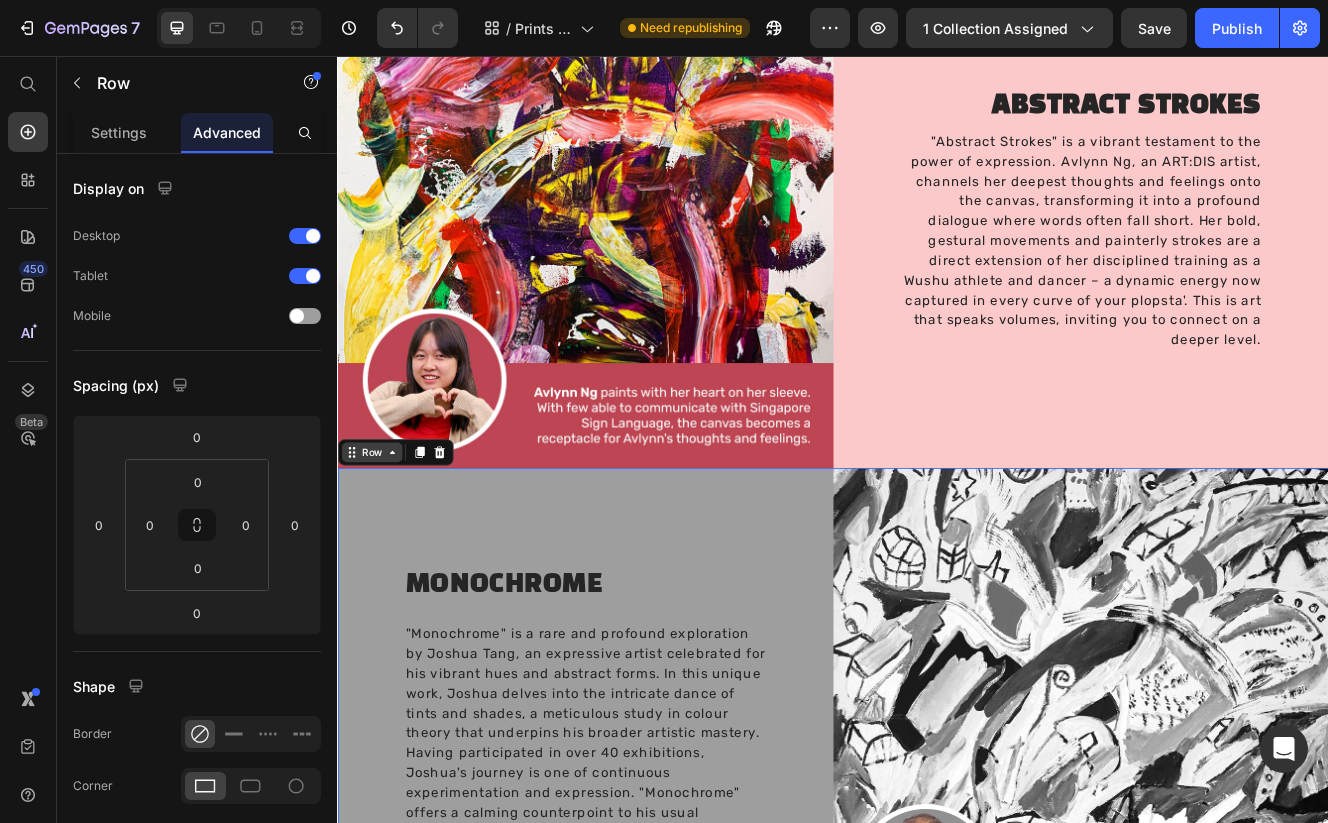 click 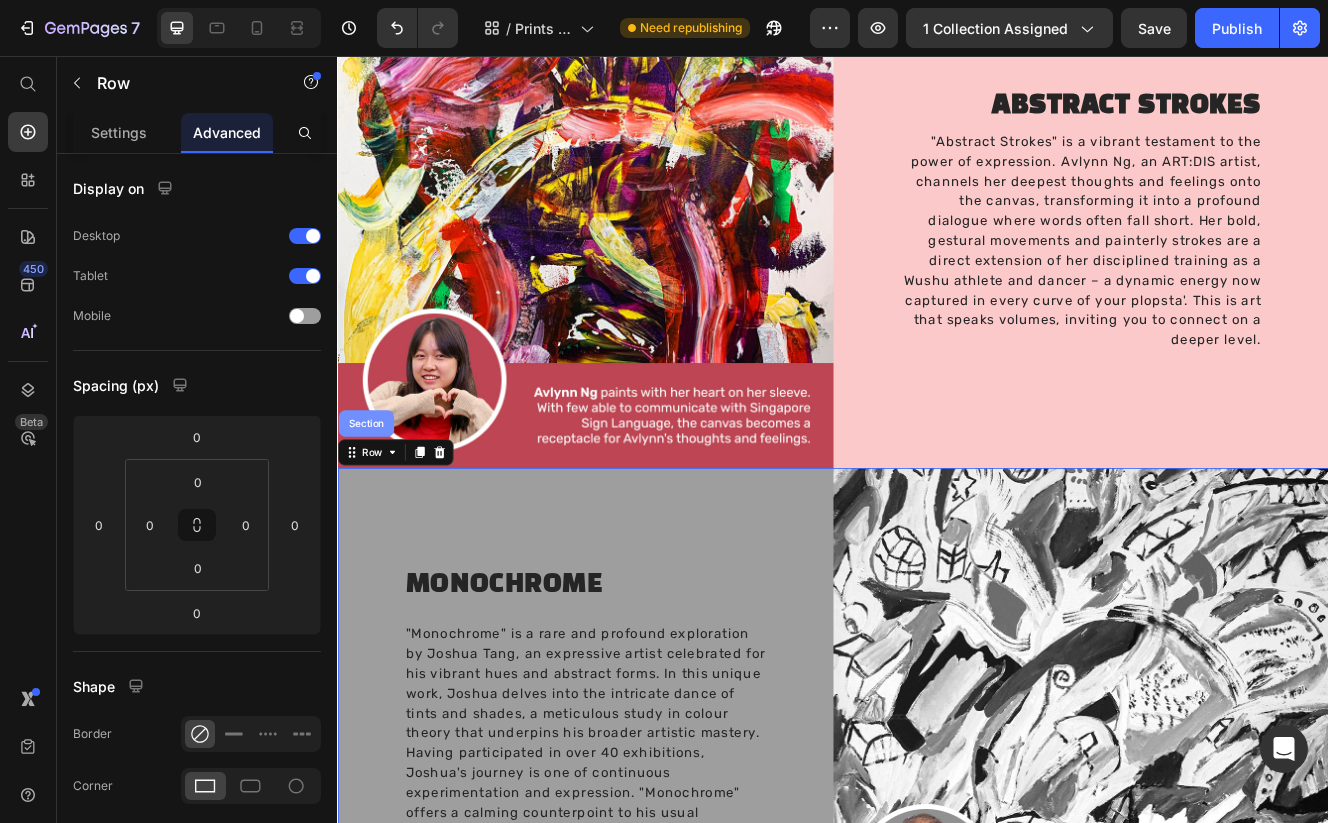 click on "Section" at bounding box center [371, 501] 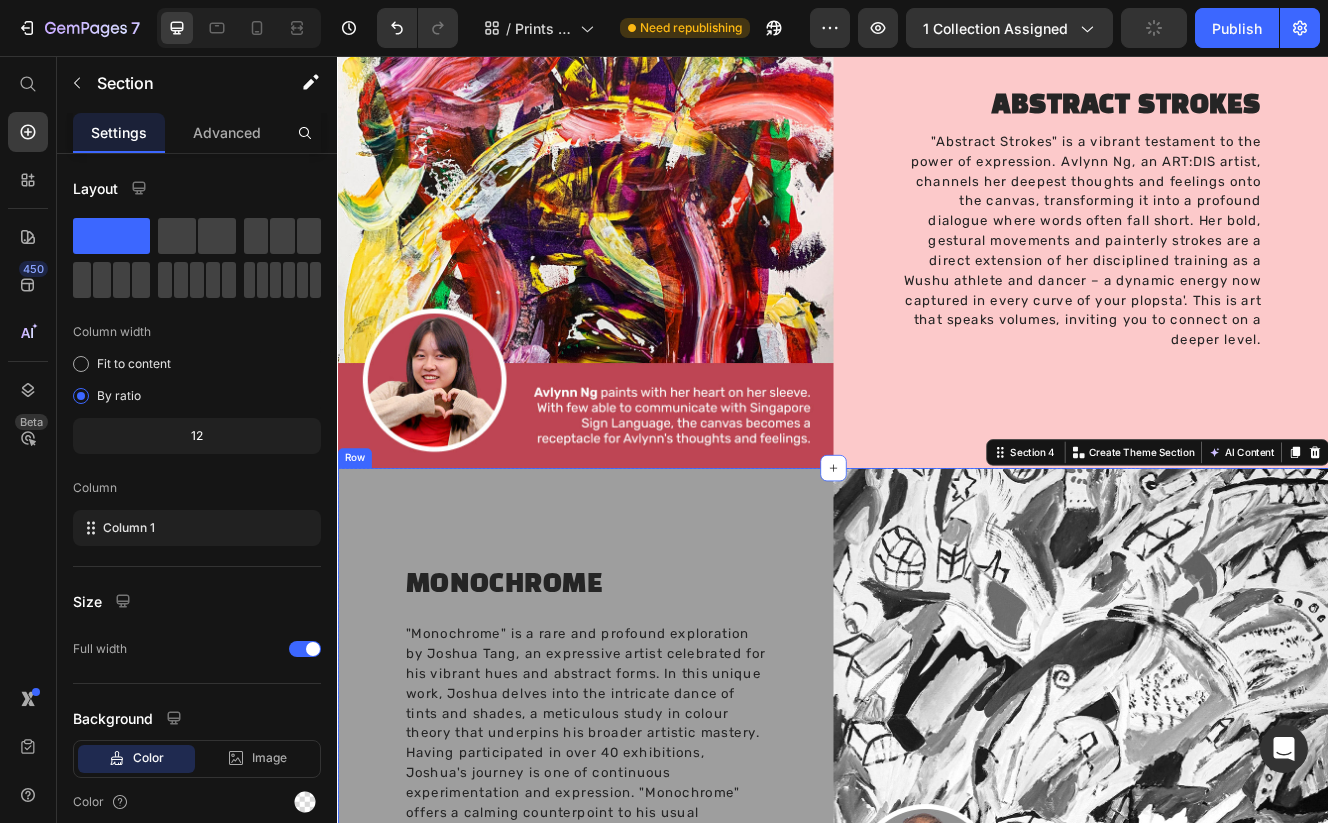 click on "MONOCHROME Heading "Monochrome" is a rare and profound exploration by Joshua Tang, an expressive artist celebrated for his vibrant hues and abstract forms. In this unique work, Joshua delves into the intricate dance of tints and shades, a meticulous study in colour theory that underpins his broader artistic mastery. Having participated in over 40 exhibitions, Joshua's journey is one of continuous experimentation and expression. "Monochrome" offers a calming counterpoint to his usual dynamism, transforming your plopsta' into a serene focal point that encourages quiet reflection. Text Block" at bounding box center (637, 855) 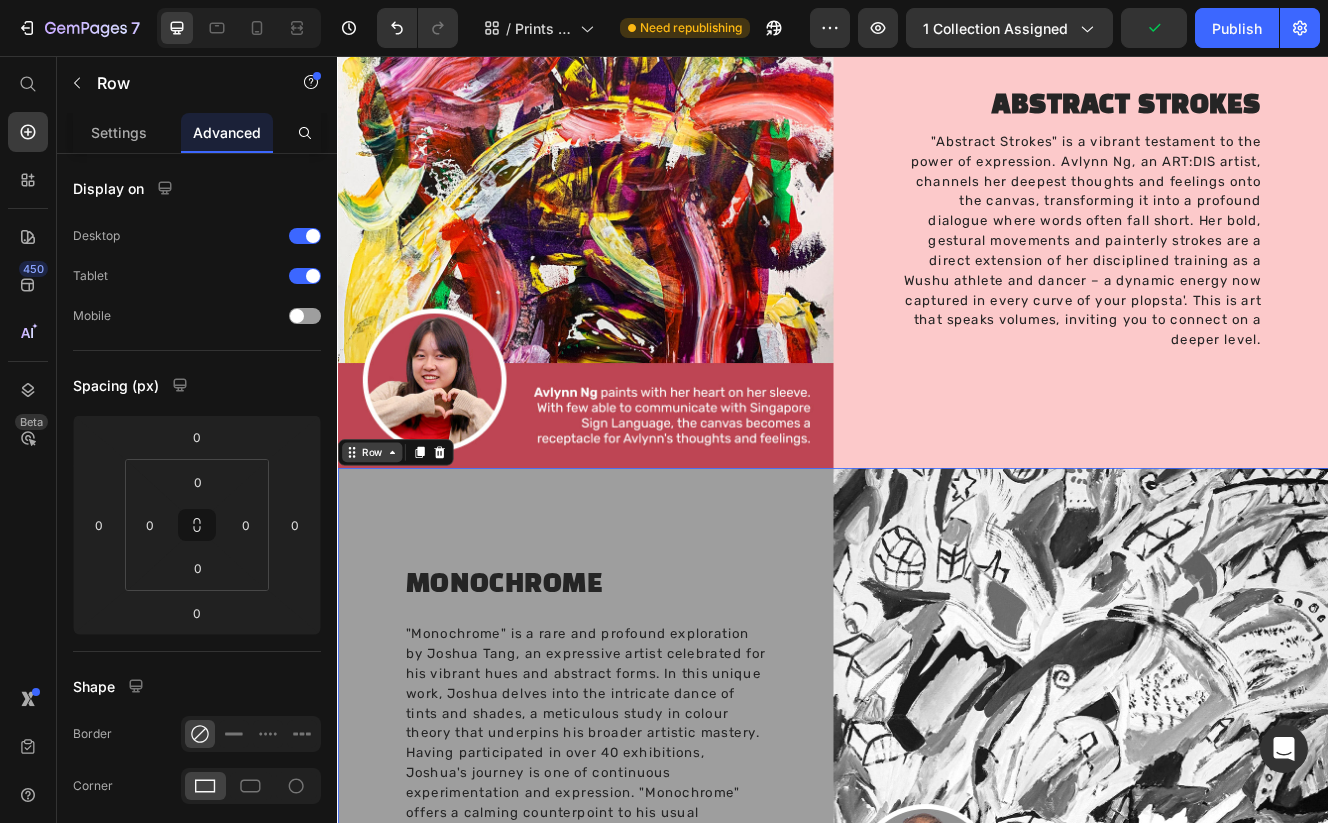 click on "Row" at bounding box center (378, 536) 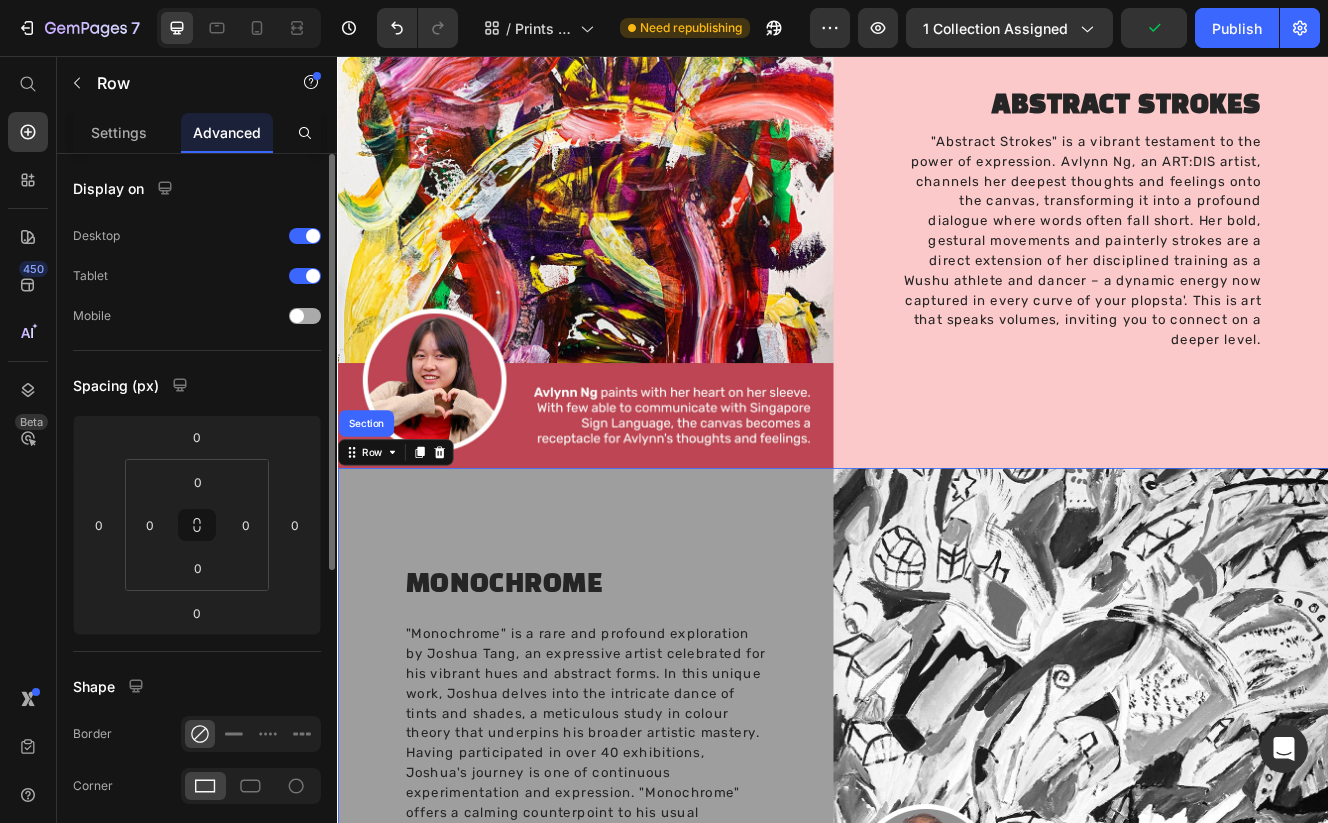 click at bounding box center (305, 316) 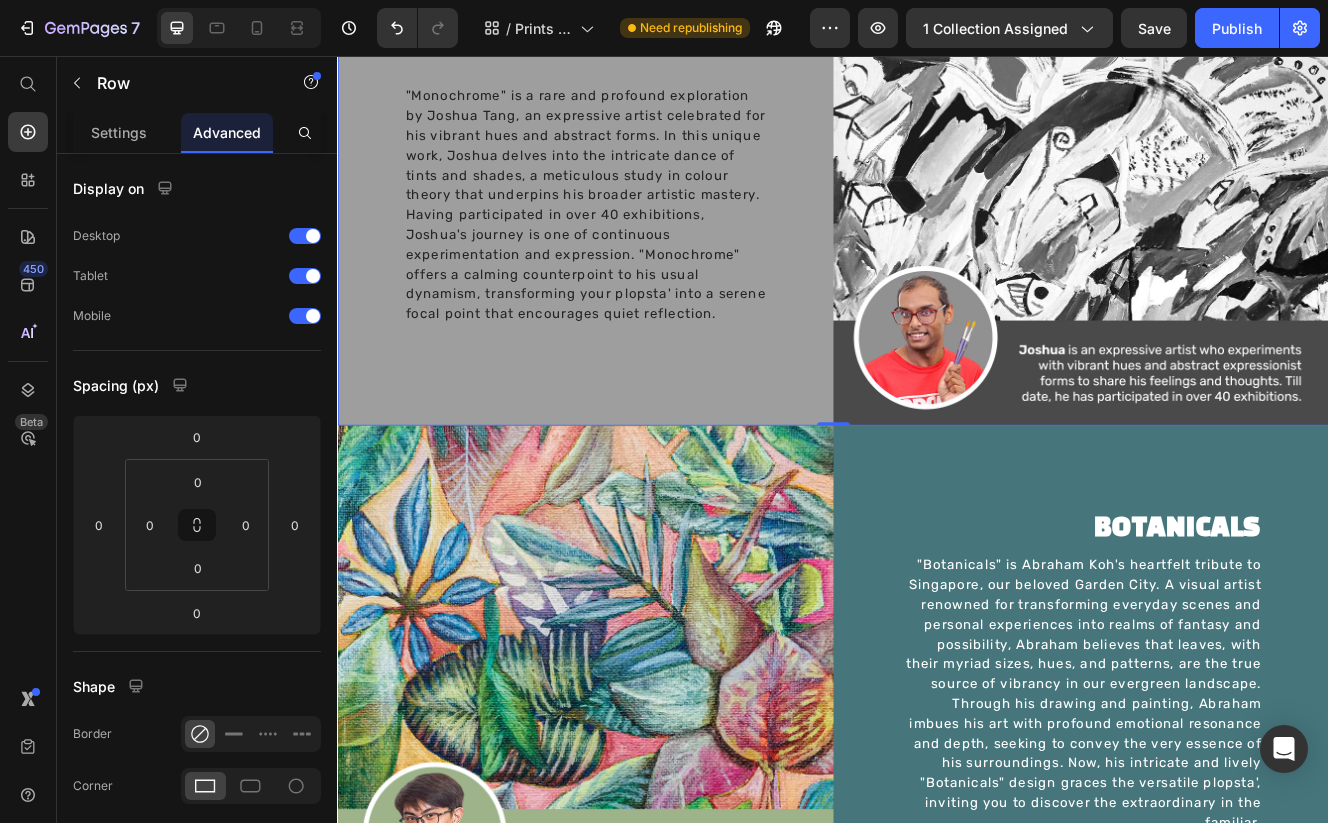 scroll, scrollTop: 3195, scrollLeft: 0, axis: vertical 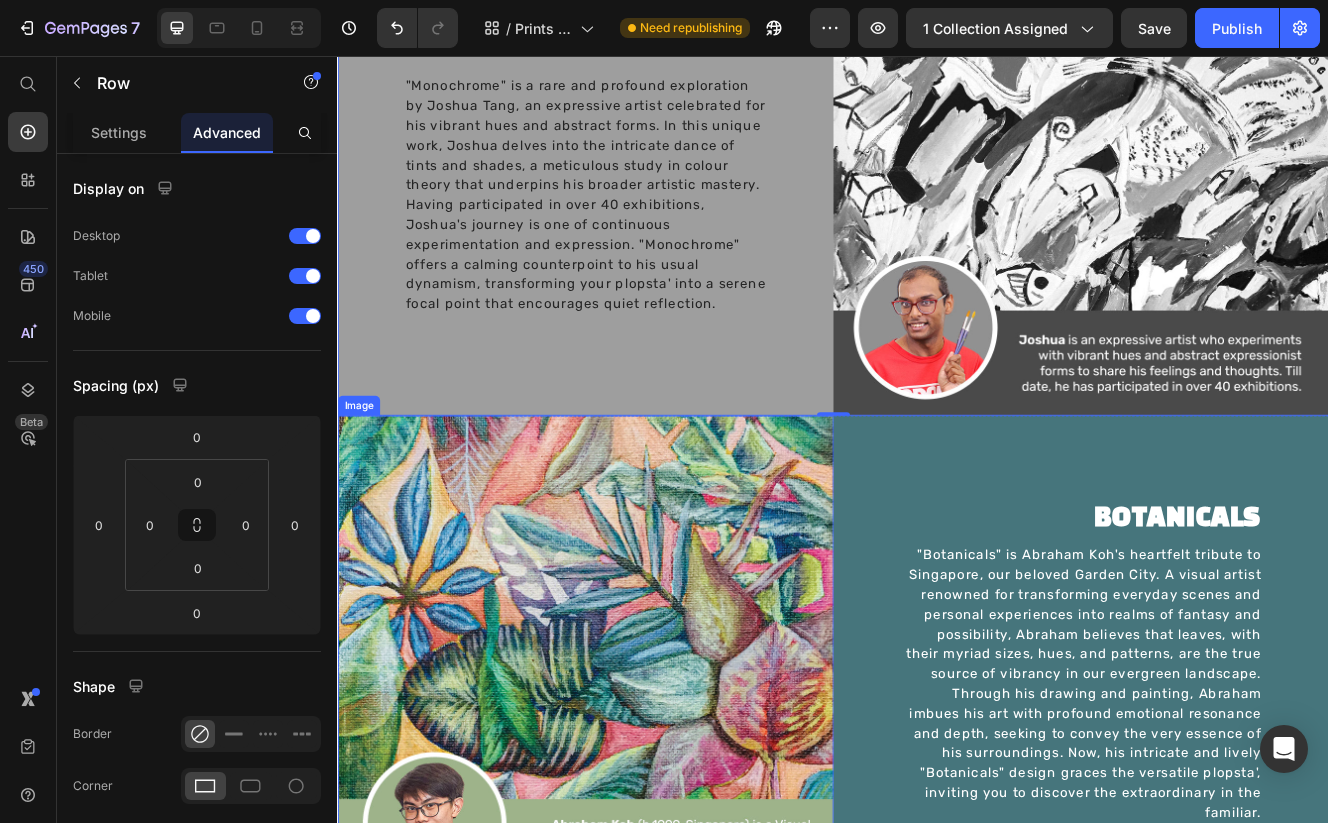click at bounding box center [637, 792] 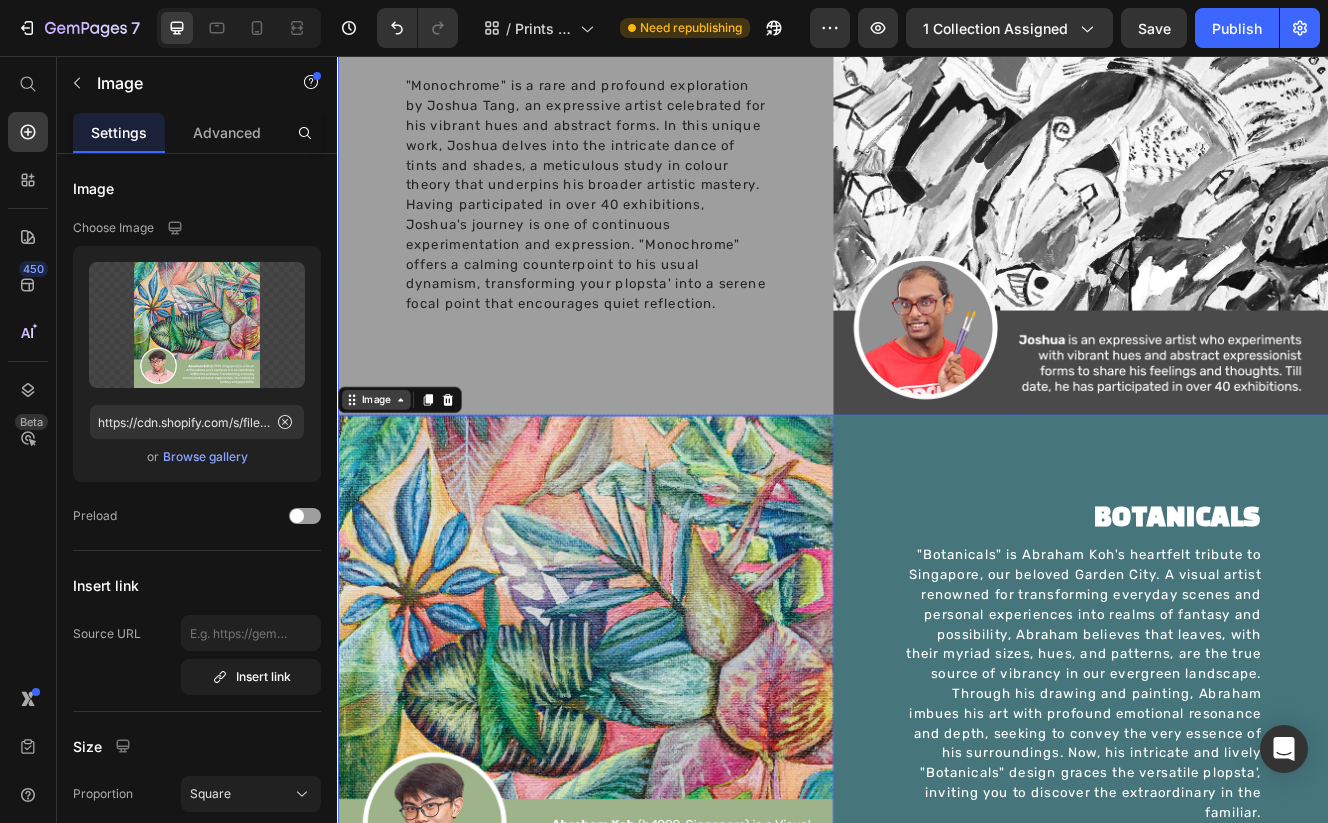 click on "Image" at bounding box center (383, 473) 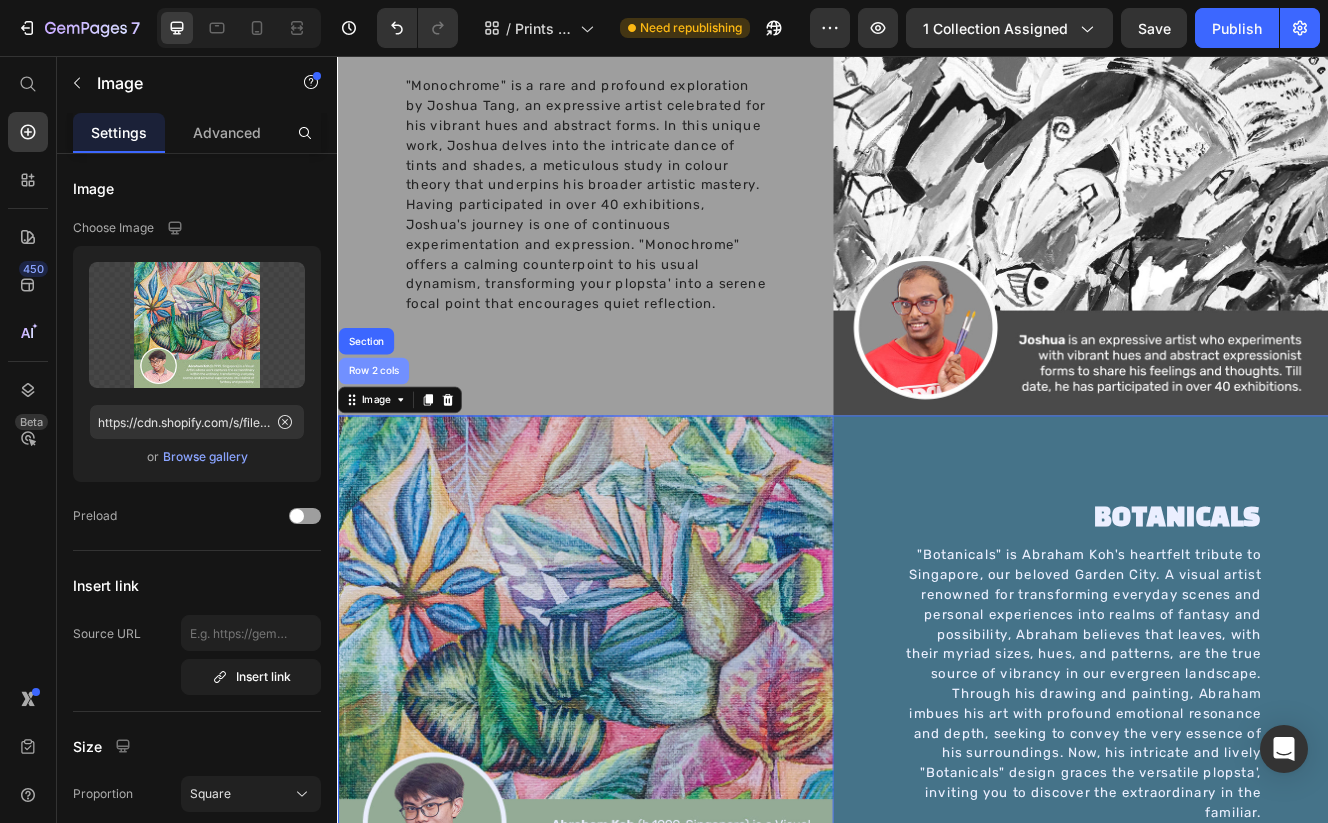 click on "Row 2 cols" at bounding box center [380, 438] 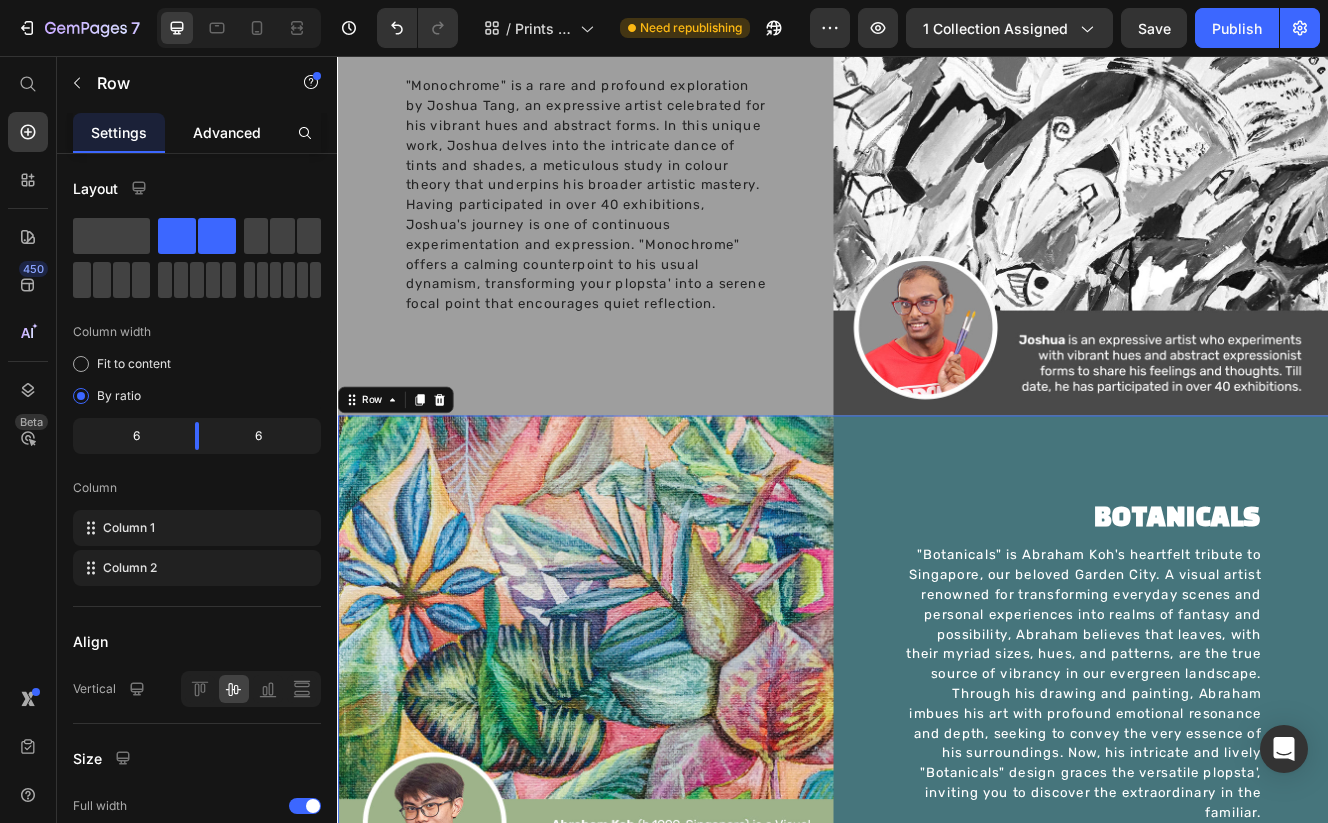 click on "Advanced" at bounding box center (227, 132) 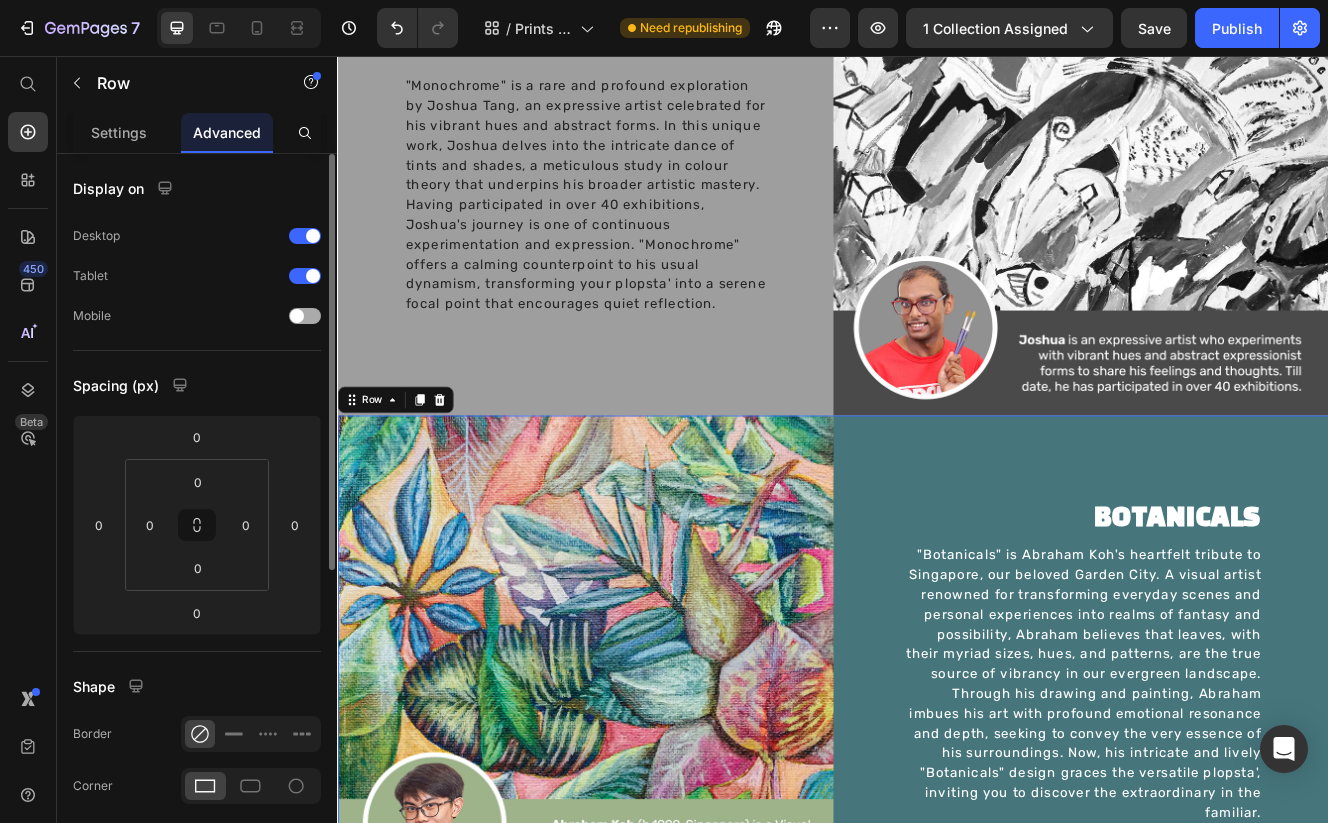 click at bounding box center (297, 316) 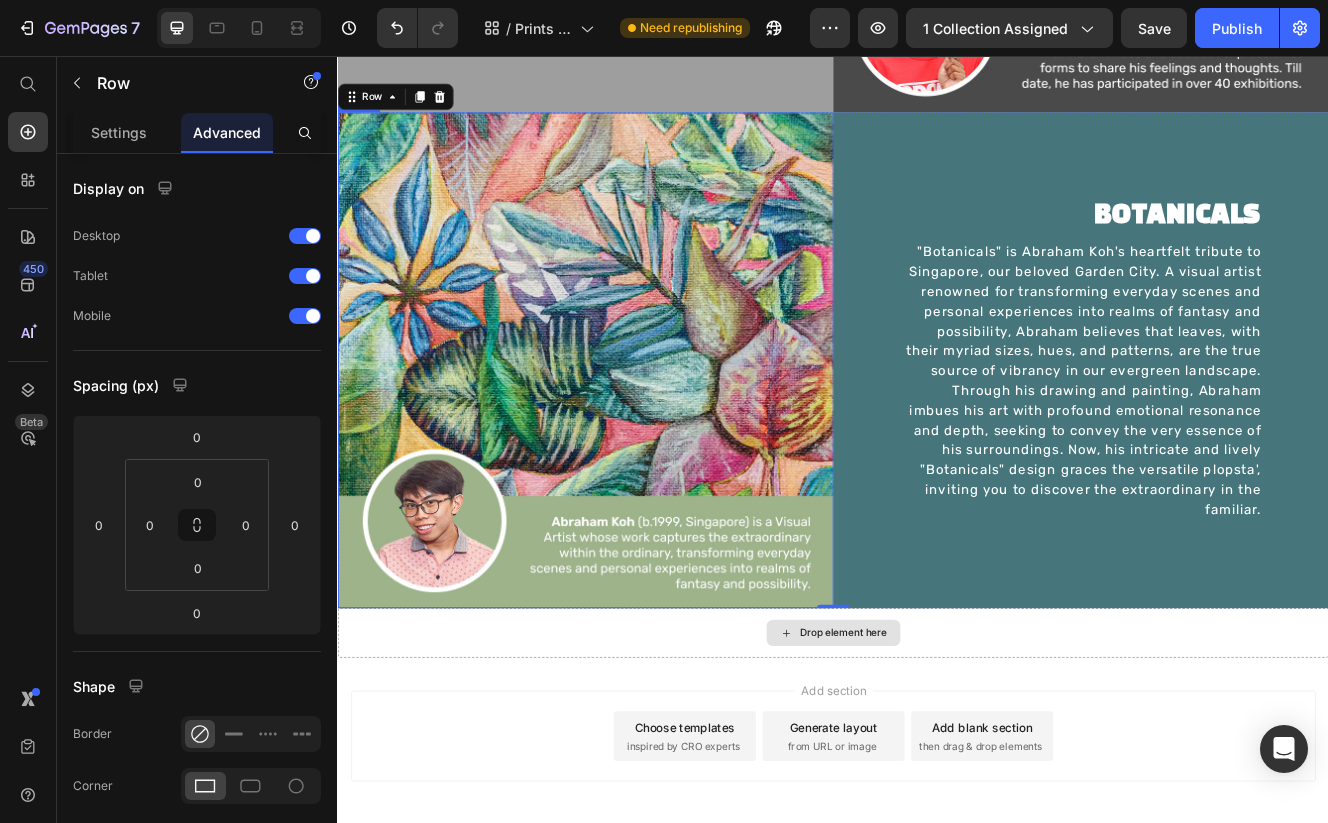 scroll, scrollTop: 3650, scrollLeft: 0, axis: vertical 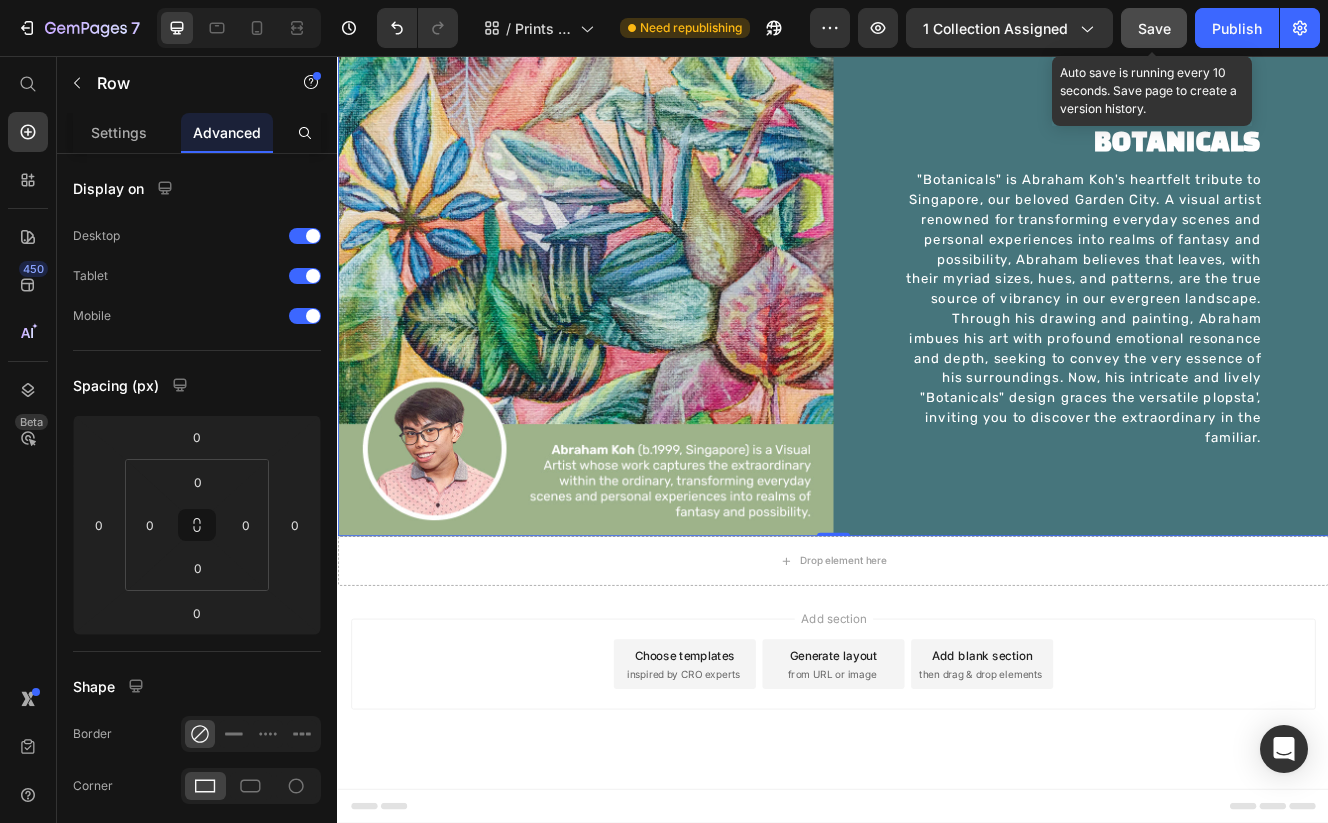 click on "Save" at bounding box center (1154, 28) 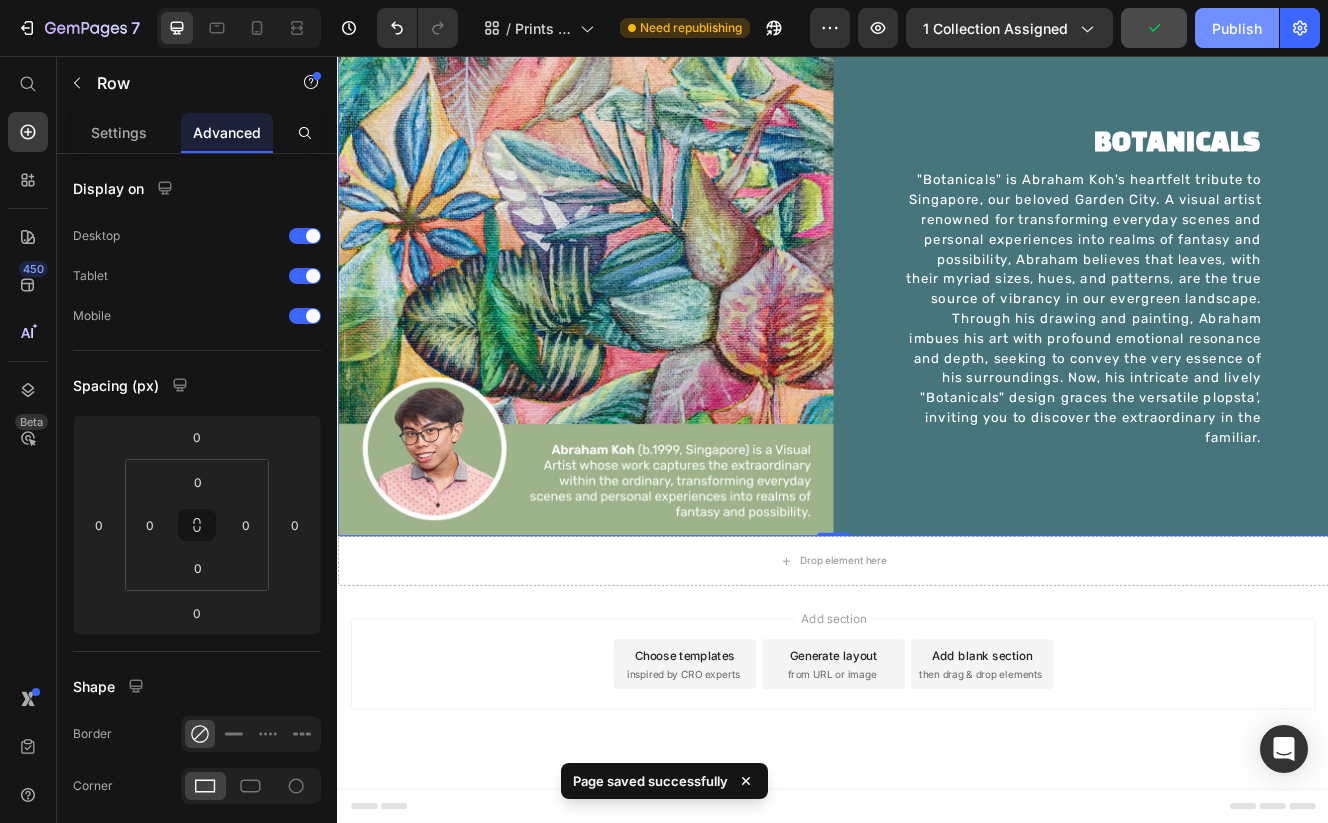 click on "Publish" at bounding box center [1237, 28] 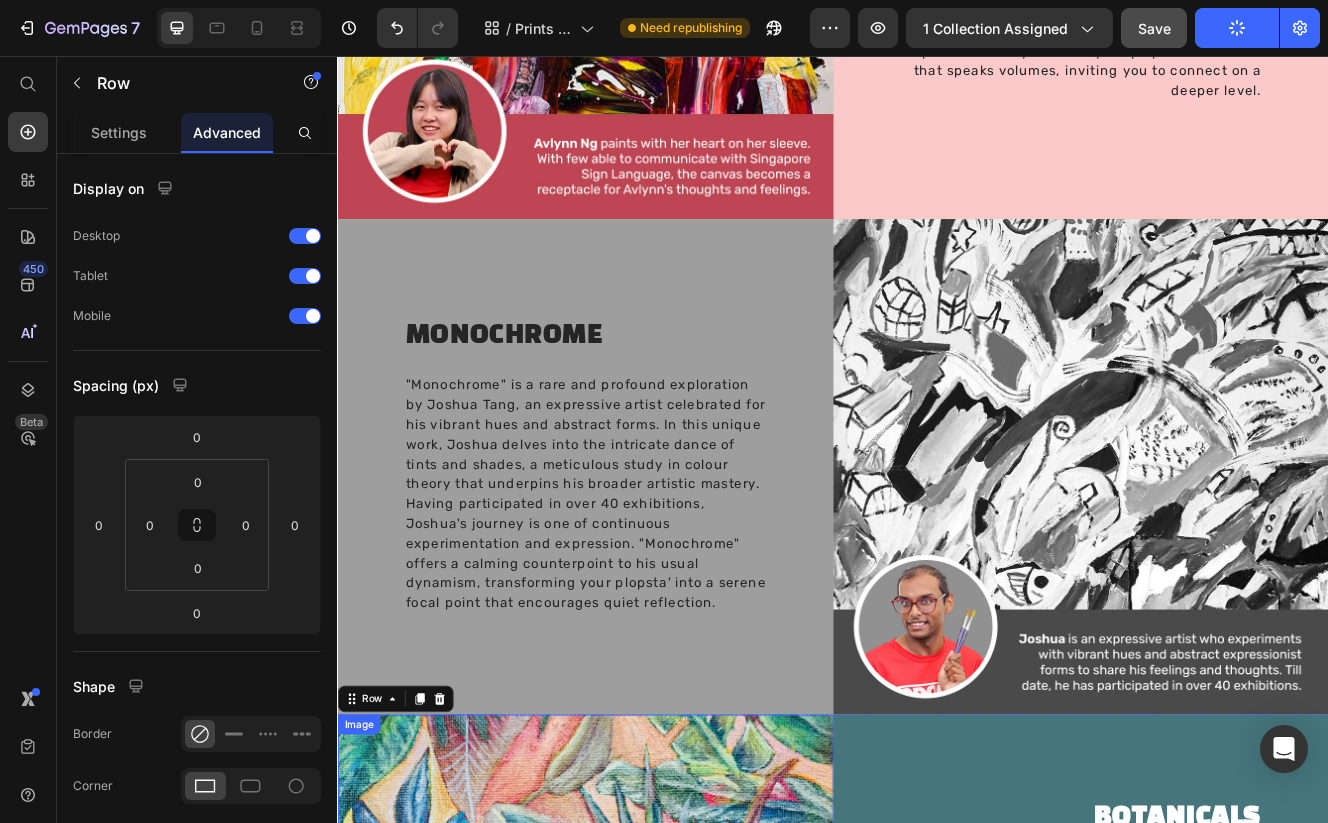 scroll, scrollTop: 2817, scrollLeft: 0, axis: vertical 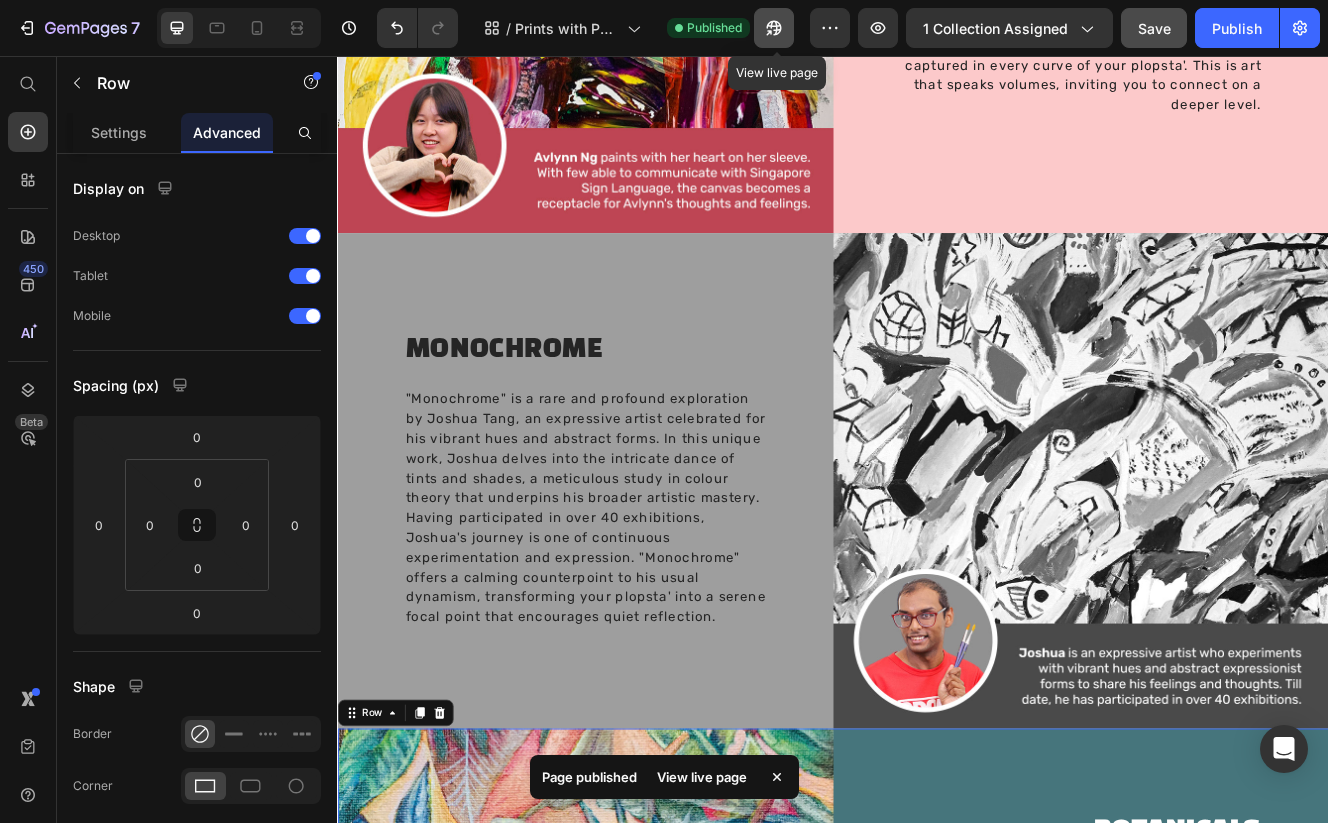 click 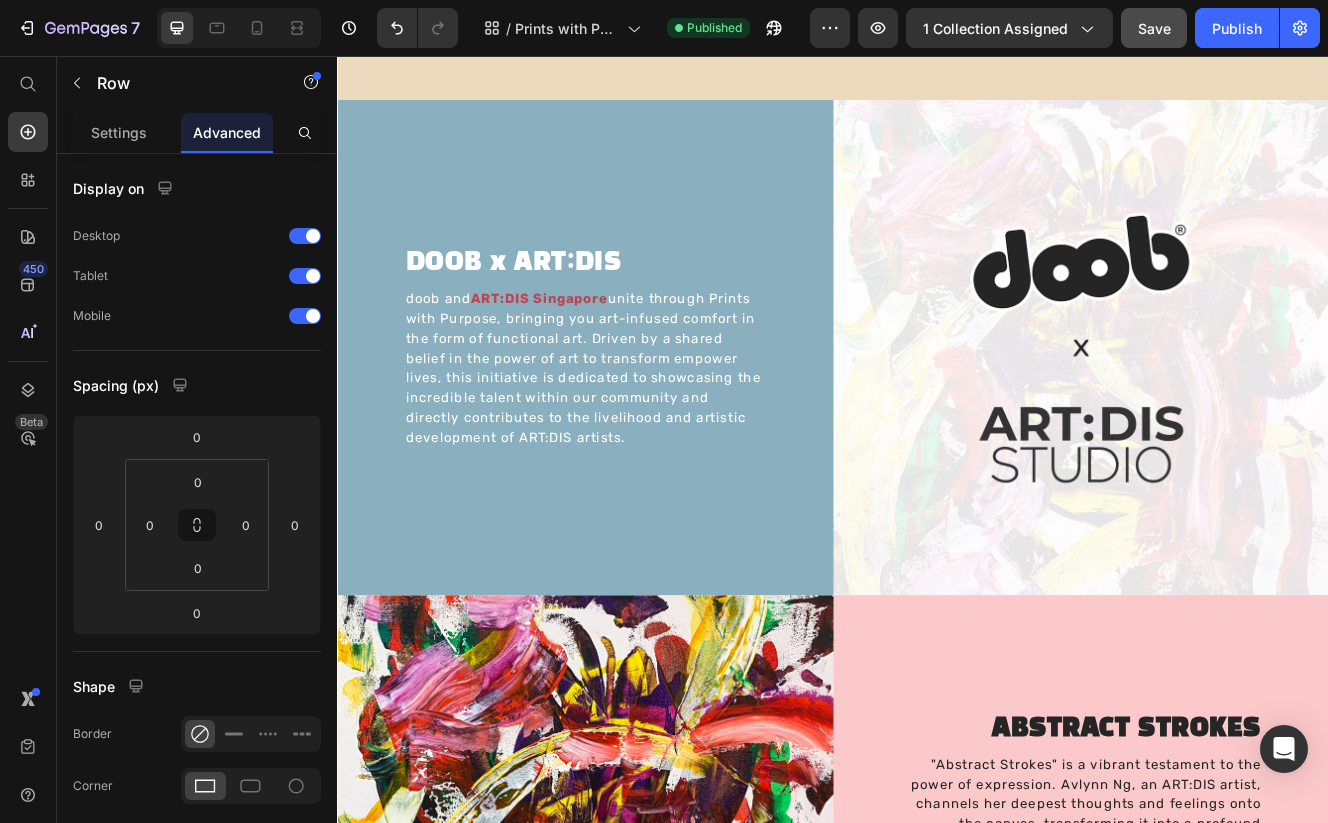 scroll, scrollTop: 1457, scrollLeft: 0, axis: vertical 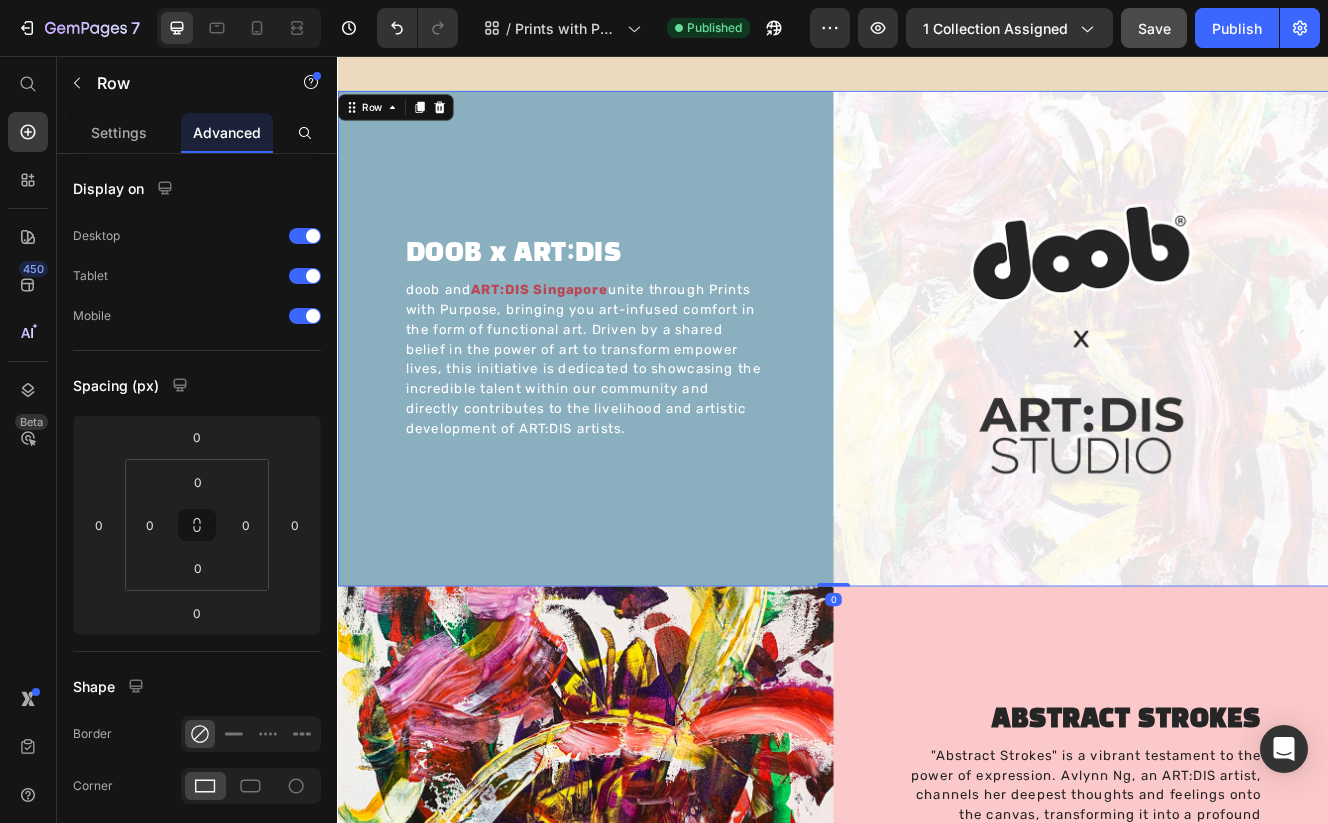 click on "DOOB x ART:DIS Heading doob and  ART:DIS Singapore  unite through Prints with Purpose, bringing you art-infused comfort in the form of functional art. Driven by a shared belief in the power of art to transform empower lives, this initiative is dedicated to showcasing the incredible talent within our community and directly contributes to the livelihood and artistic development of ART:DIS artists. Text Block Image Row   0" at bounding box center (937, 398) 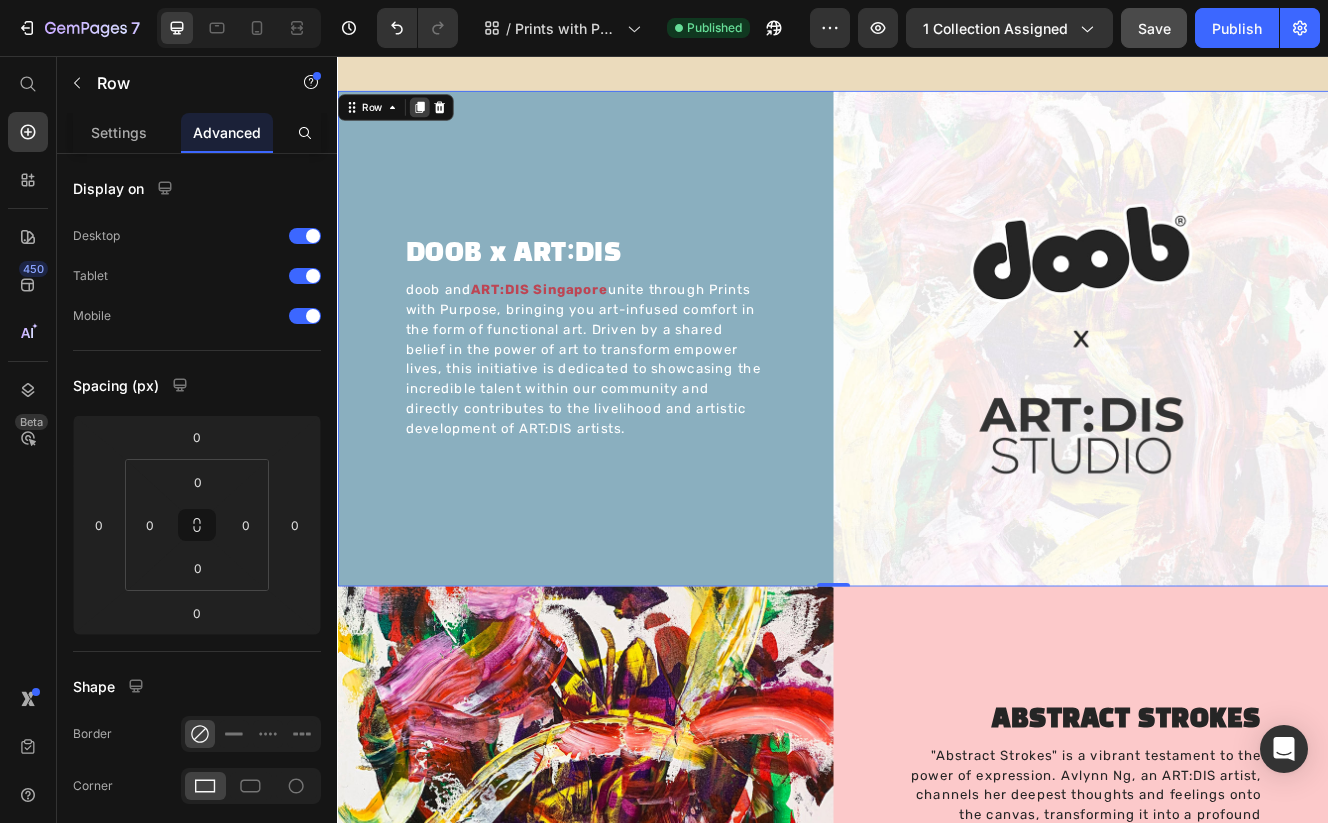 click 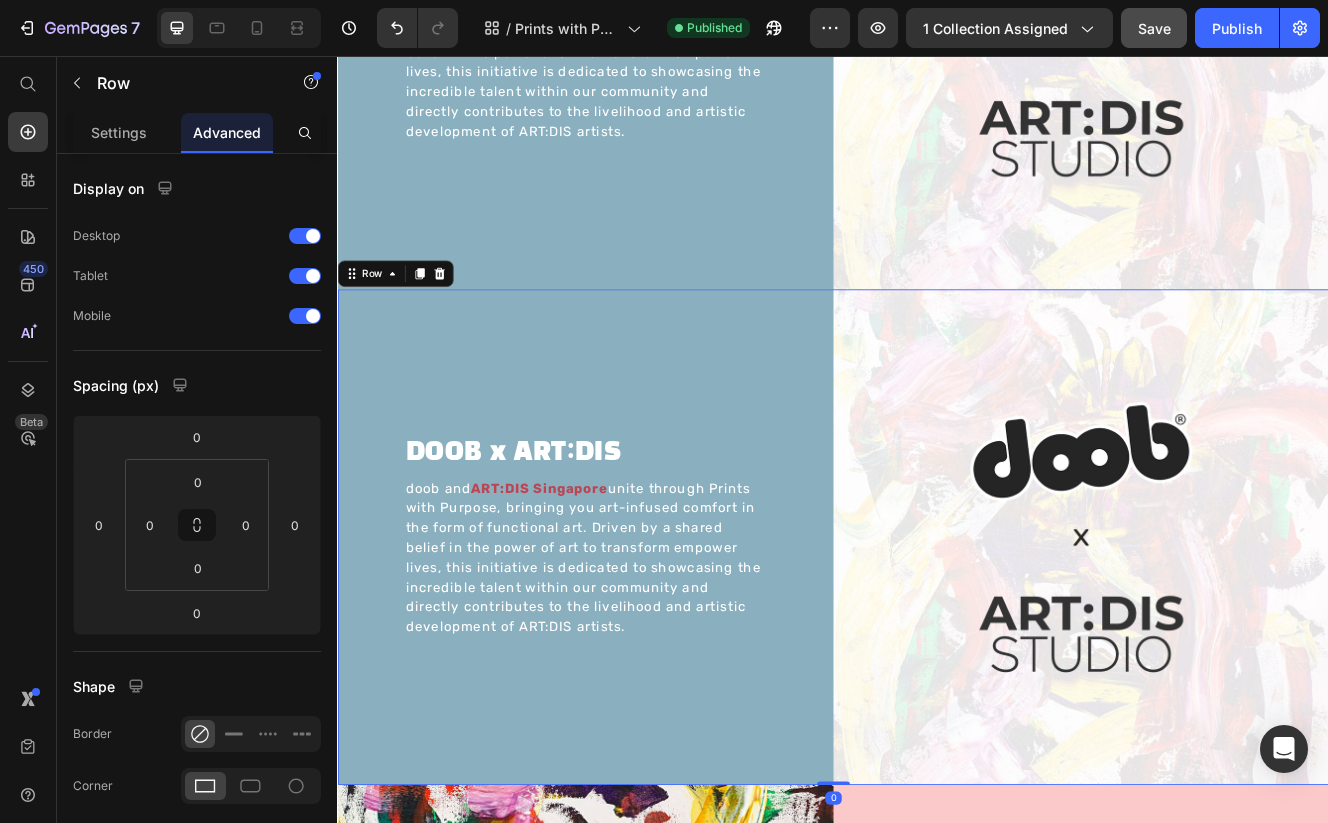 scroll, scrollTop: 1788, scrollLeft: 0, axis: vertical 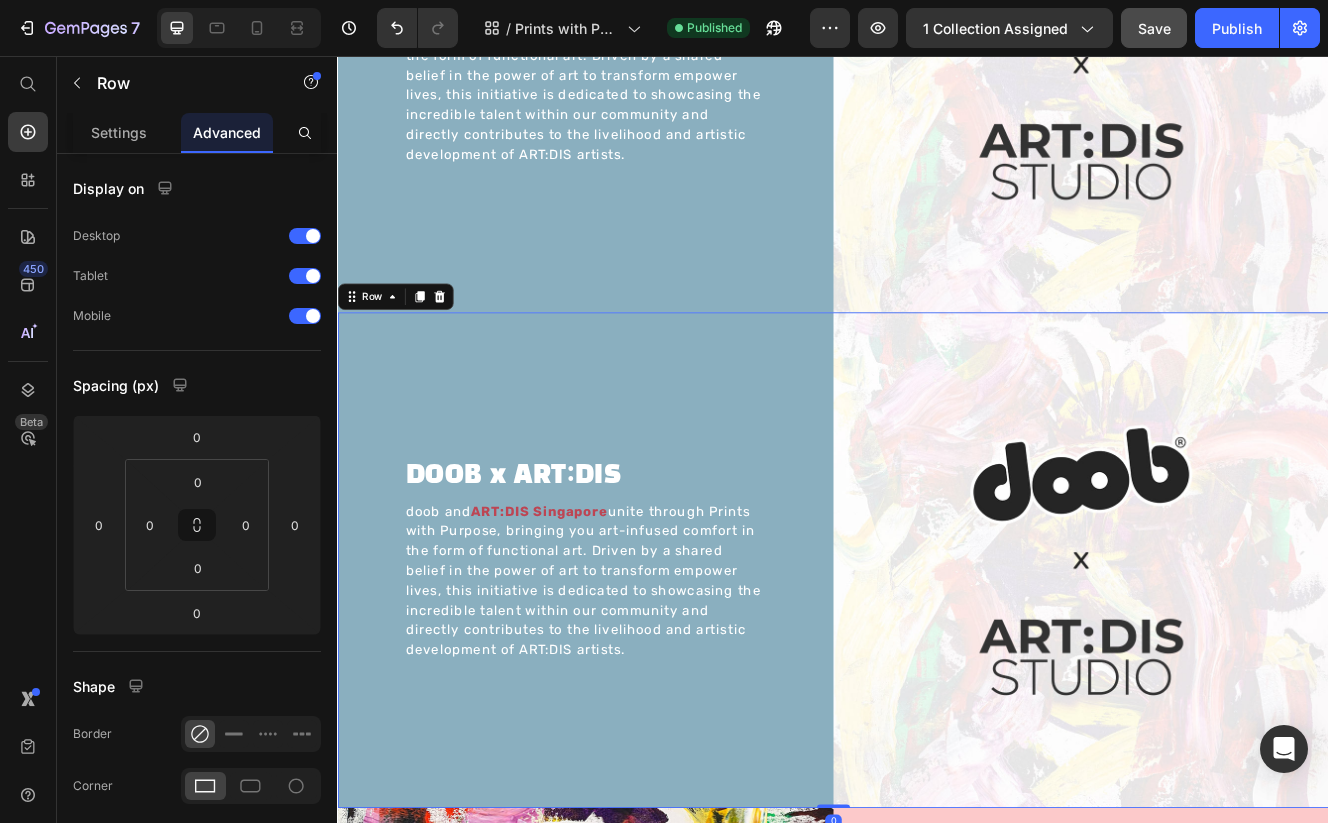 click on "DOOB x ART:DIS Heading doob and  ART:DIS Singapore  unite through Prints with Purpose, bringing you art-infused comfort in the form of functional art. Driven by a shared belief in the power of art to transform empower lives, this initiative is dedicated to showcasing the incredible talent within our community and directly contributes to the livelihood and artistic development of ART:DIS artists. Text Block" at bounding box center [637, 667] 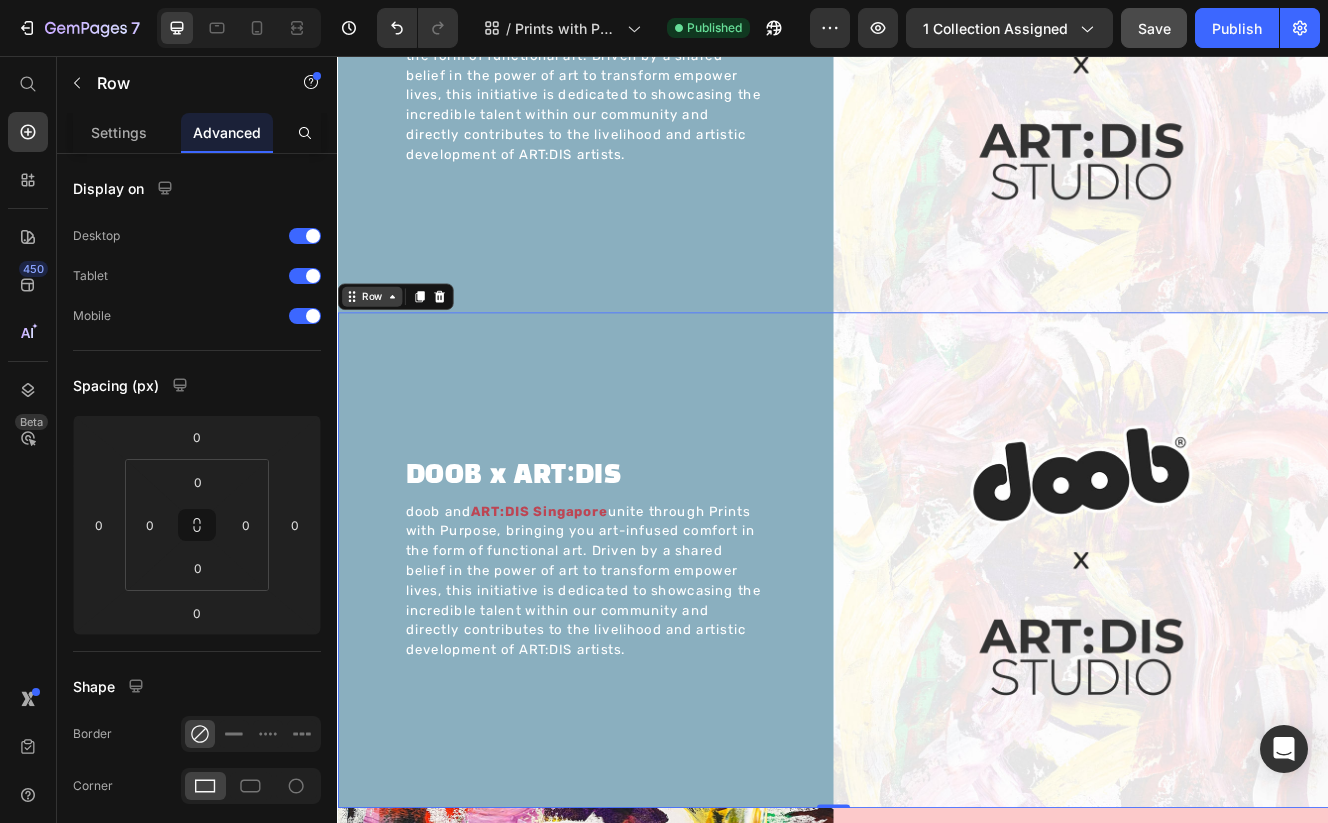 click on "Row" at bounding box center [378, 348] 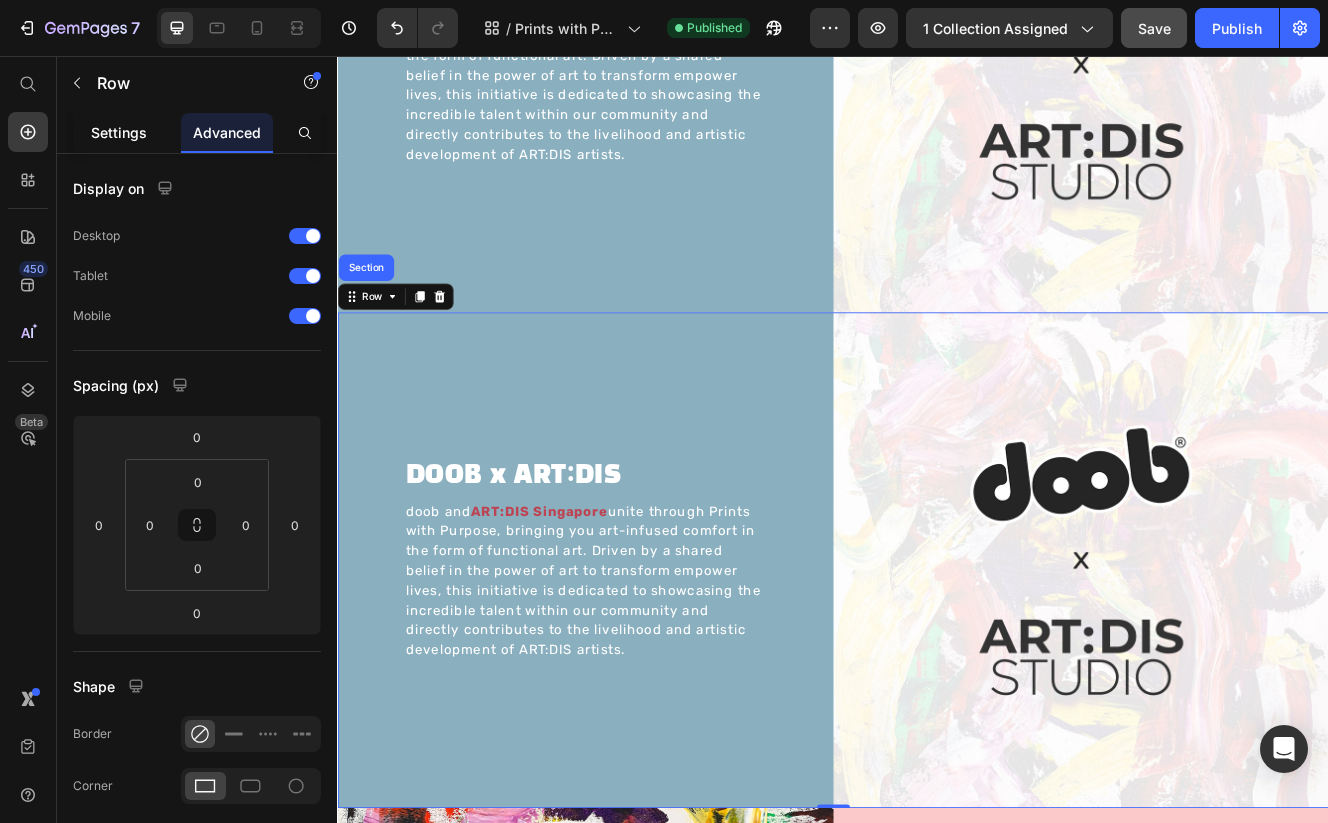 click on "Settings" at bounding box center [119, 132] 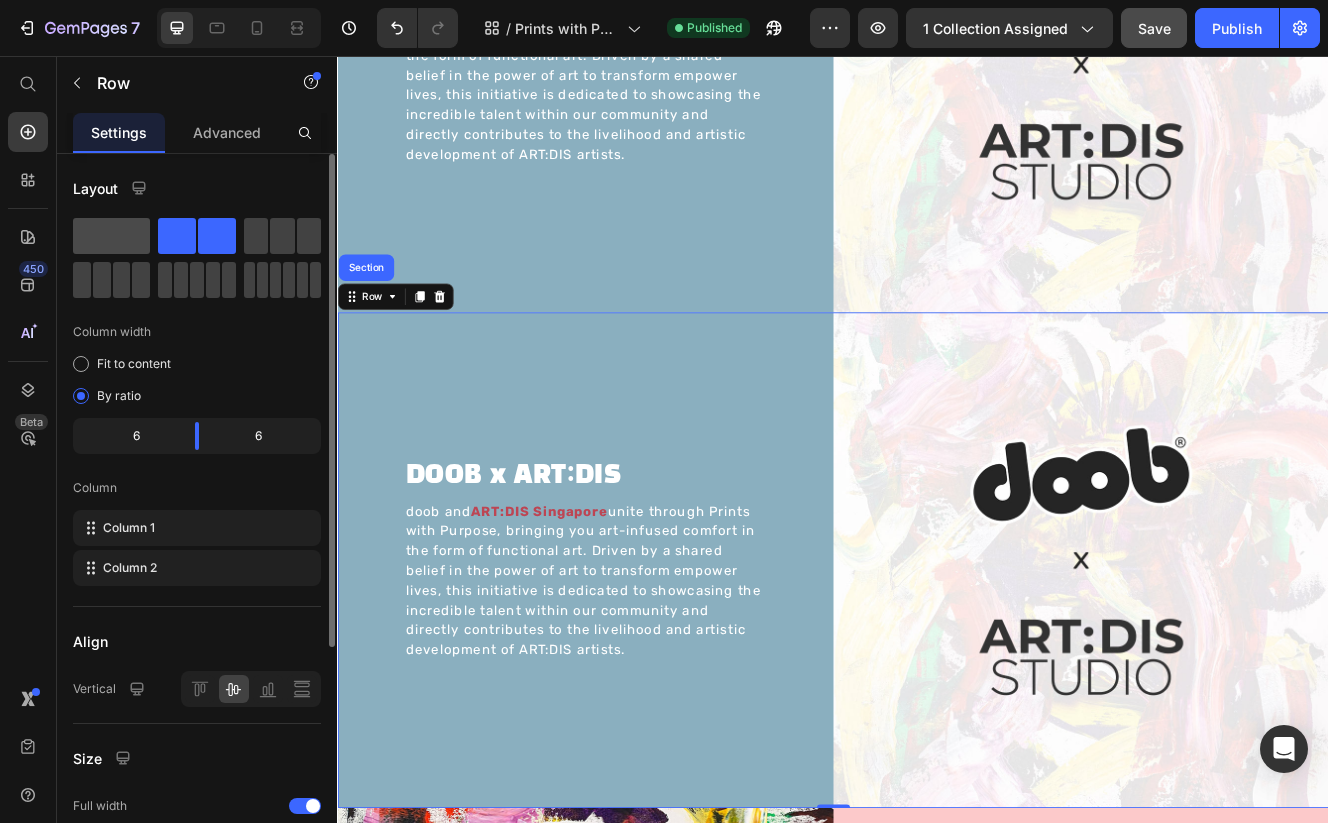 click 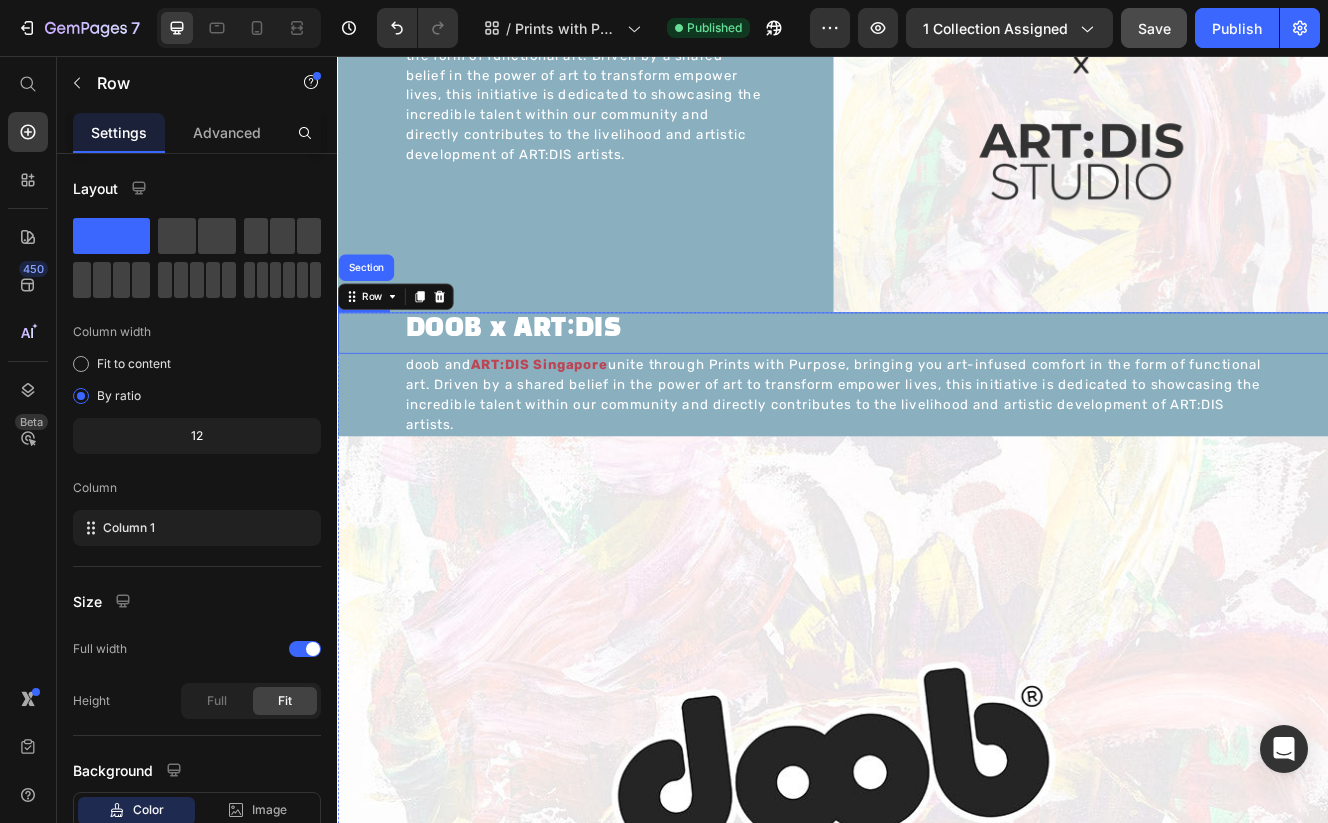 click on "DOOB x ART:DIS" at bounding box center [937, 387] 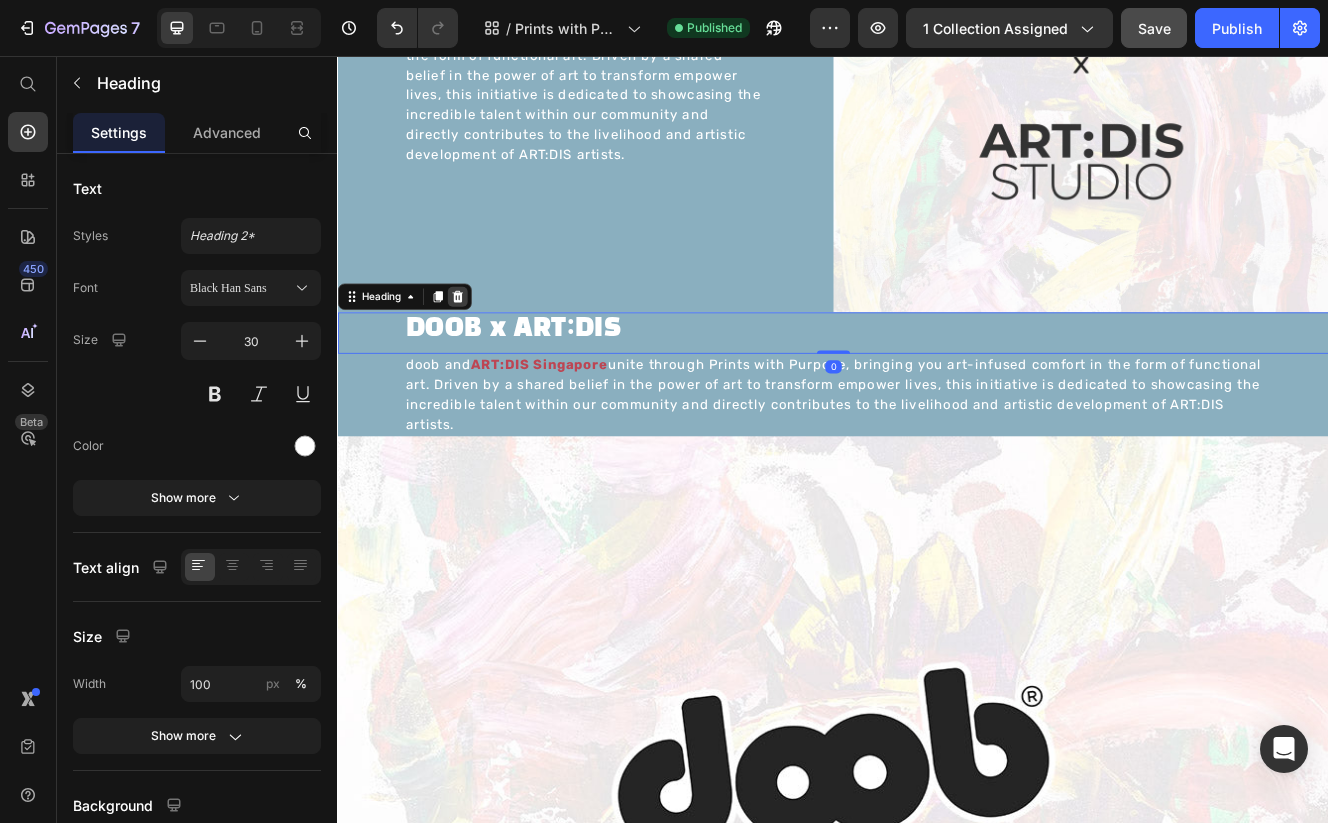 click 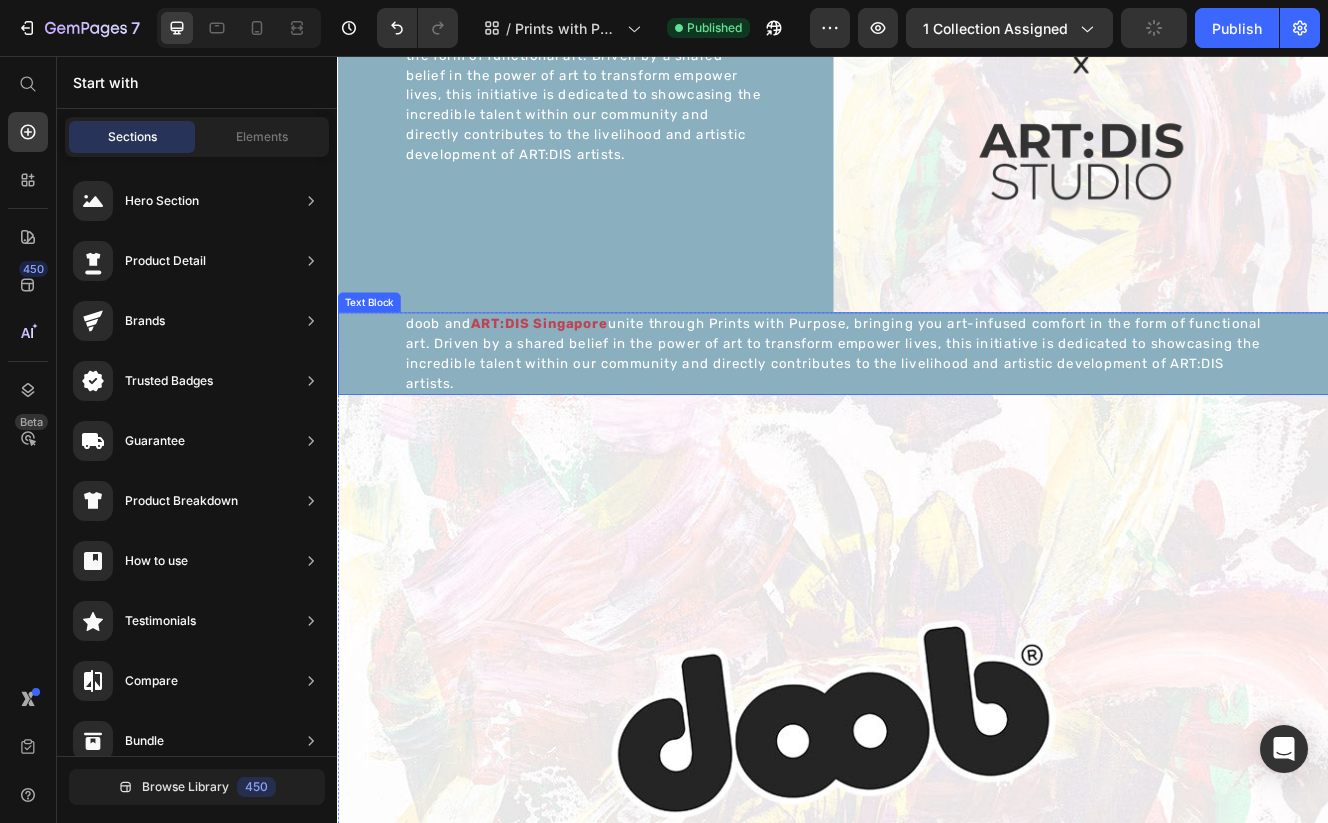 click on "doob and  ART:DIS Singapore  unite through Prints with Purpose, bringing you art-infused comfort in the form of functional art. Driven by a shared belief in the power of art to transform empower lives, this initiative is dedicated to showcasing the incredible talent within our community and directly contributes to the livelihood and artistic development of ART:DIS artists." at bounding box center [937, 417] 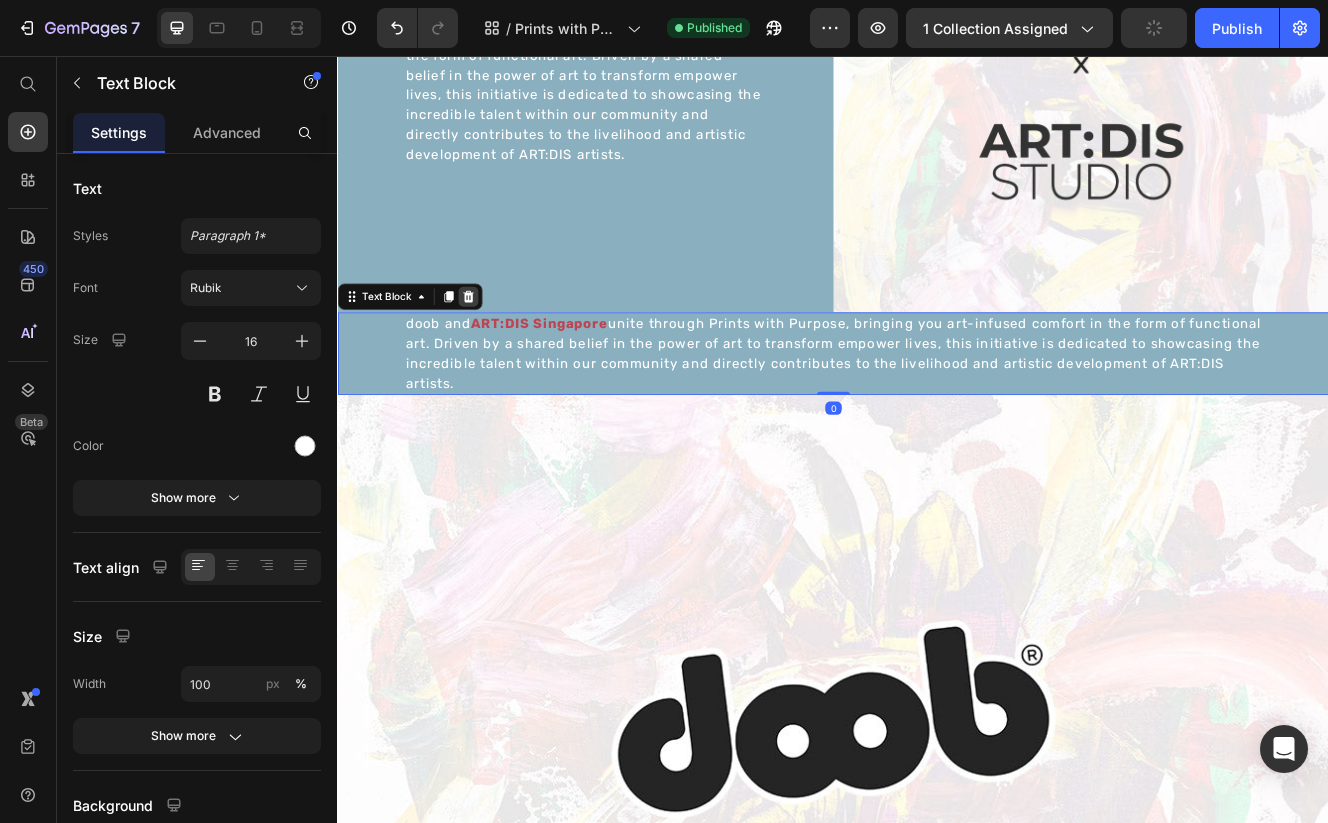 click 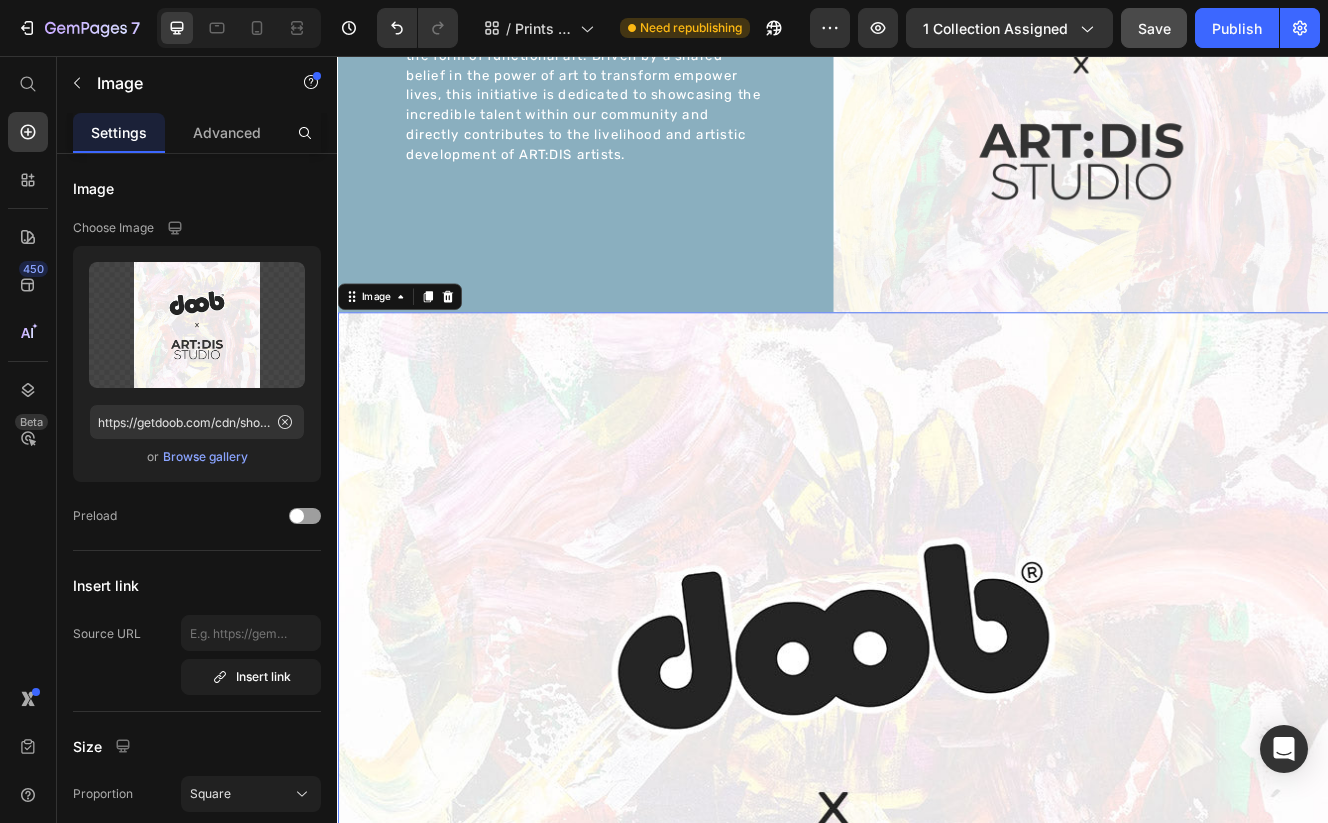 click at bounding box center [937, 967] 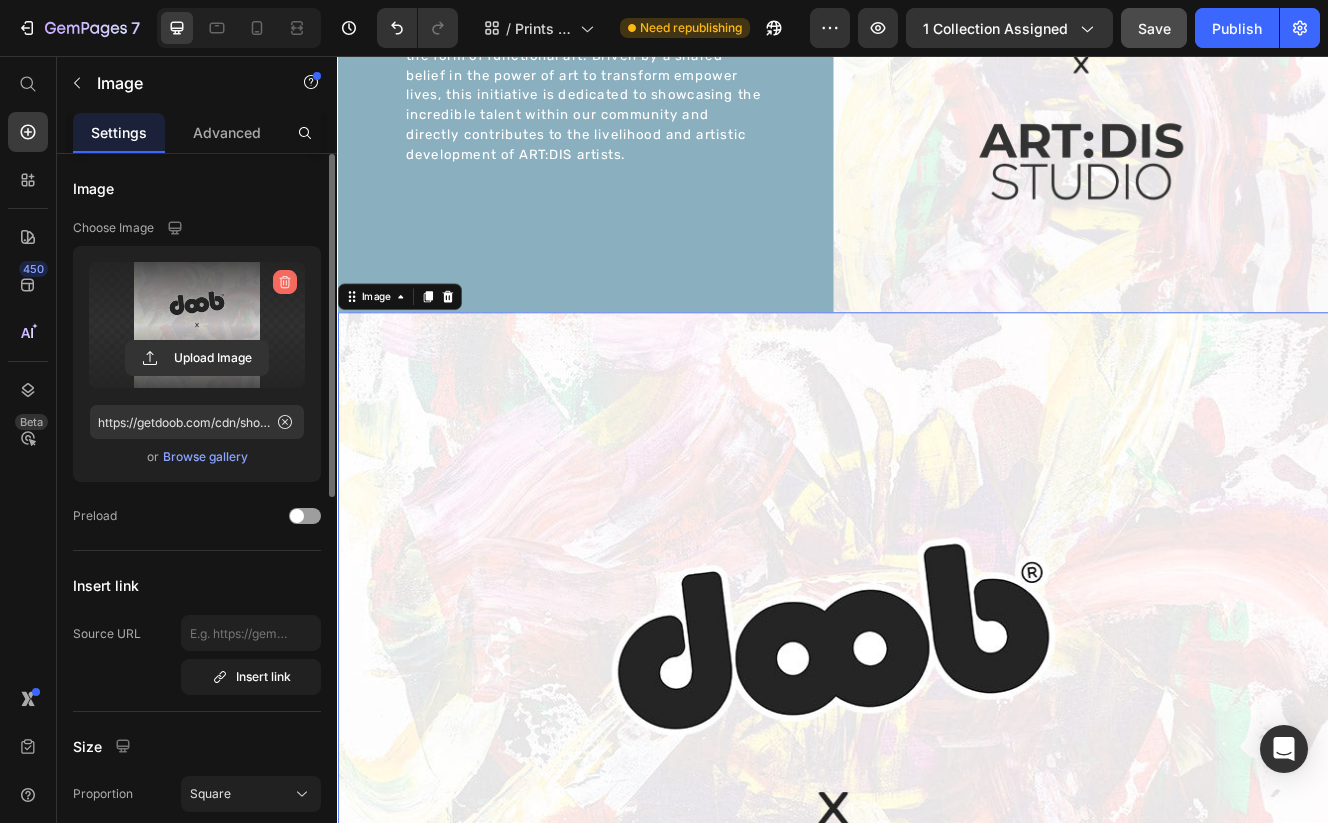 click 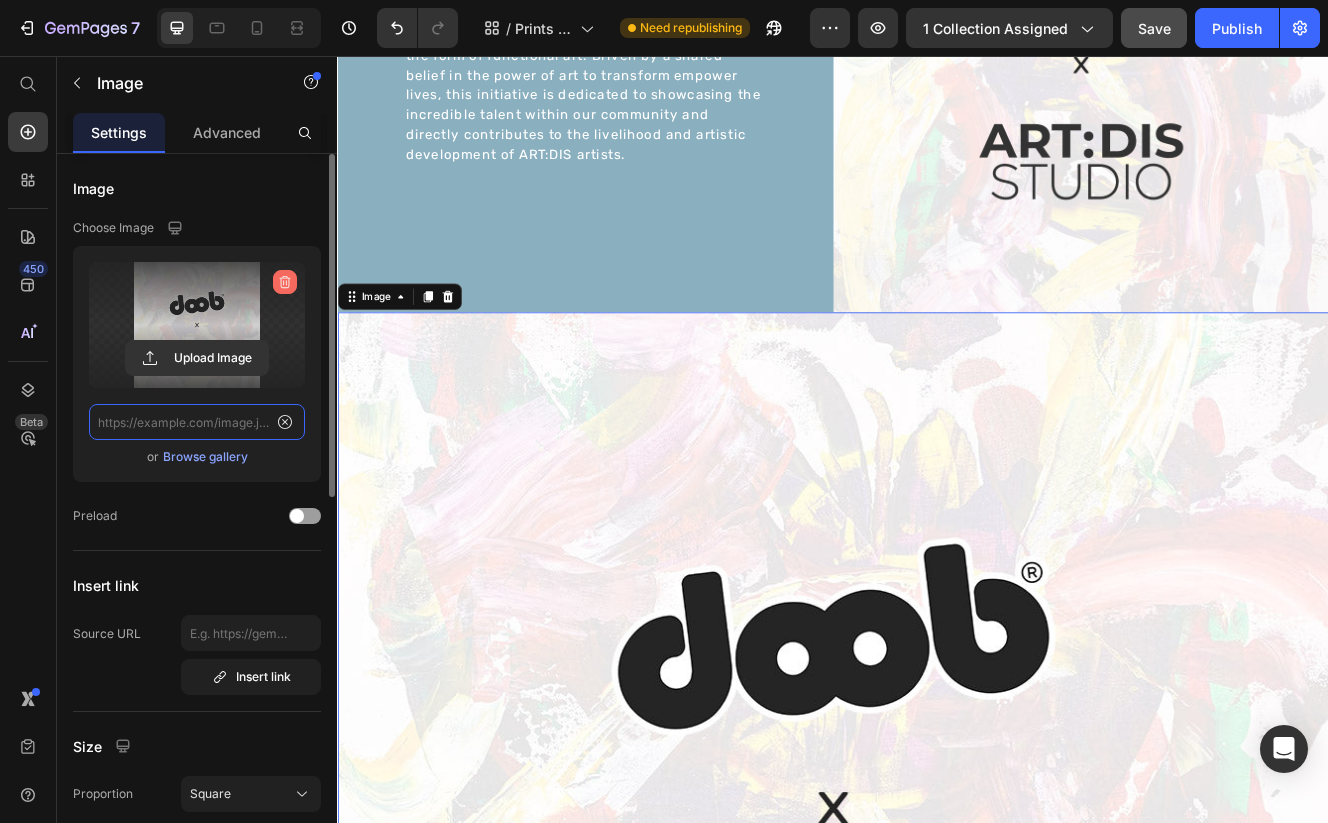 scroll, scrollTop: 0, scrollLeft: 0, axis: both 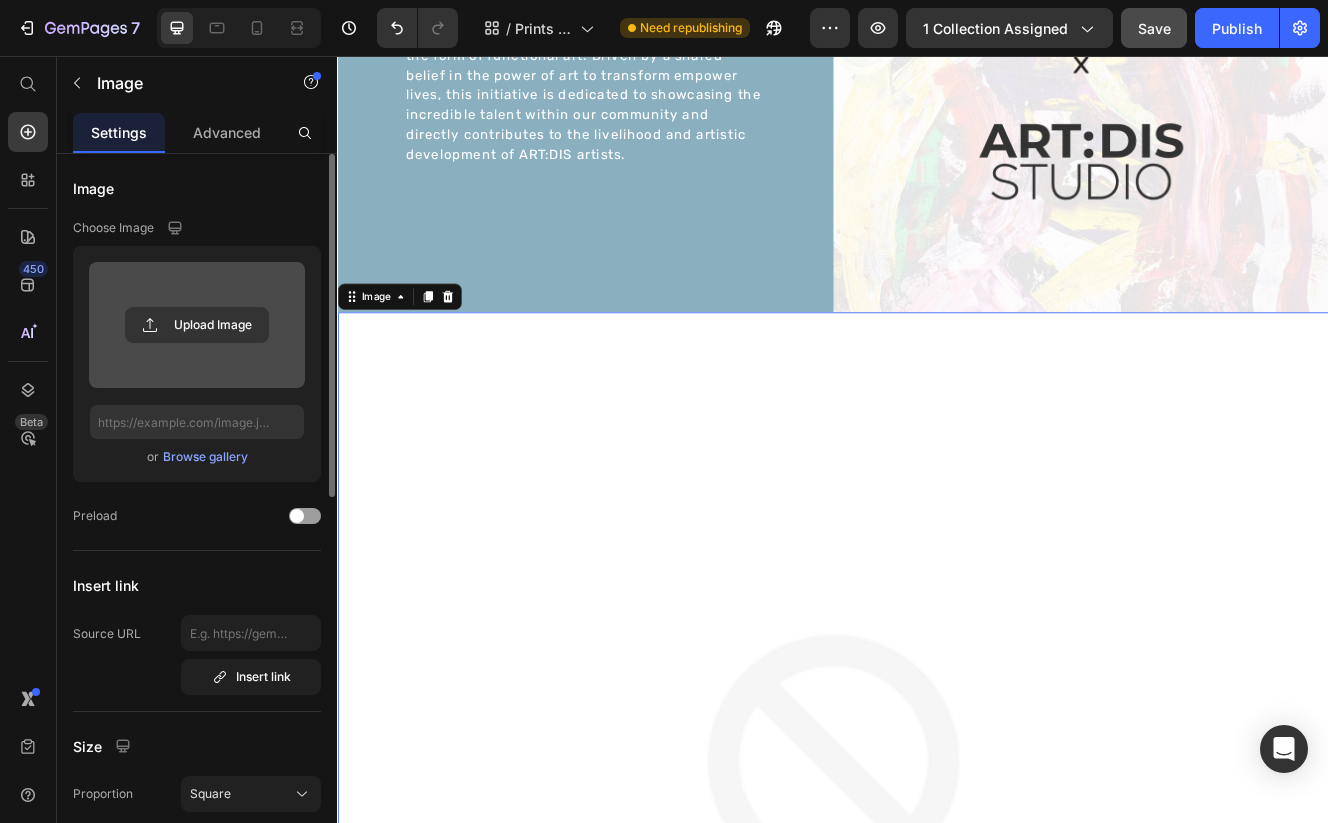click at bounding box center [937, 967] 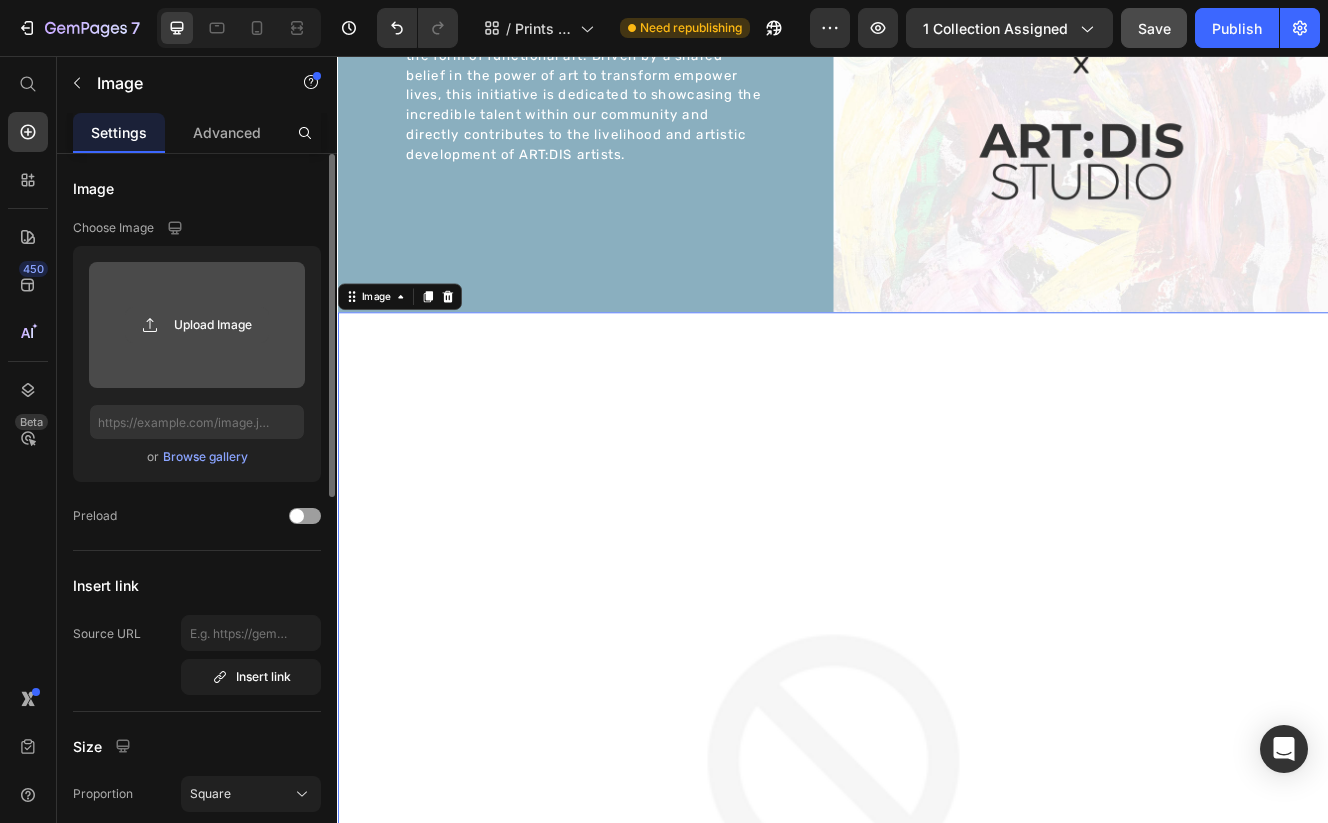 click 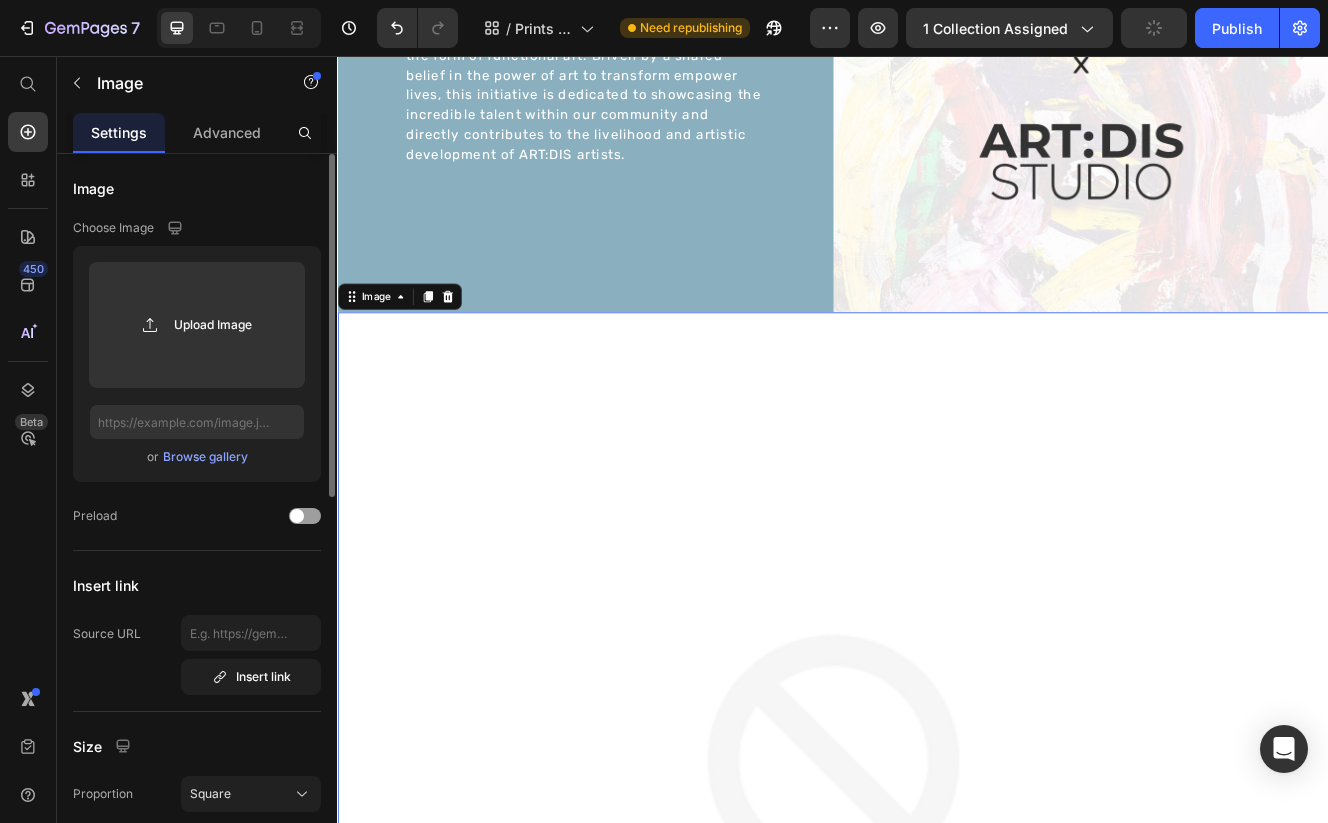 click on "Browse gallery" at bounding box center [205, 457] 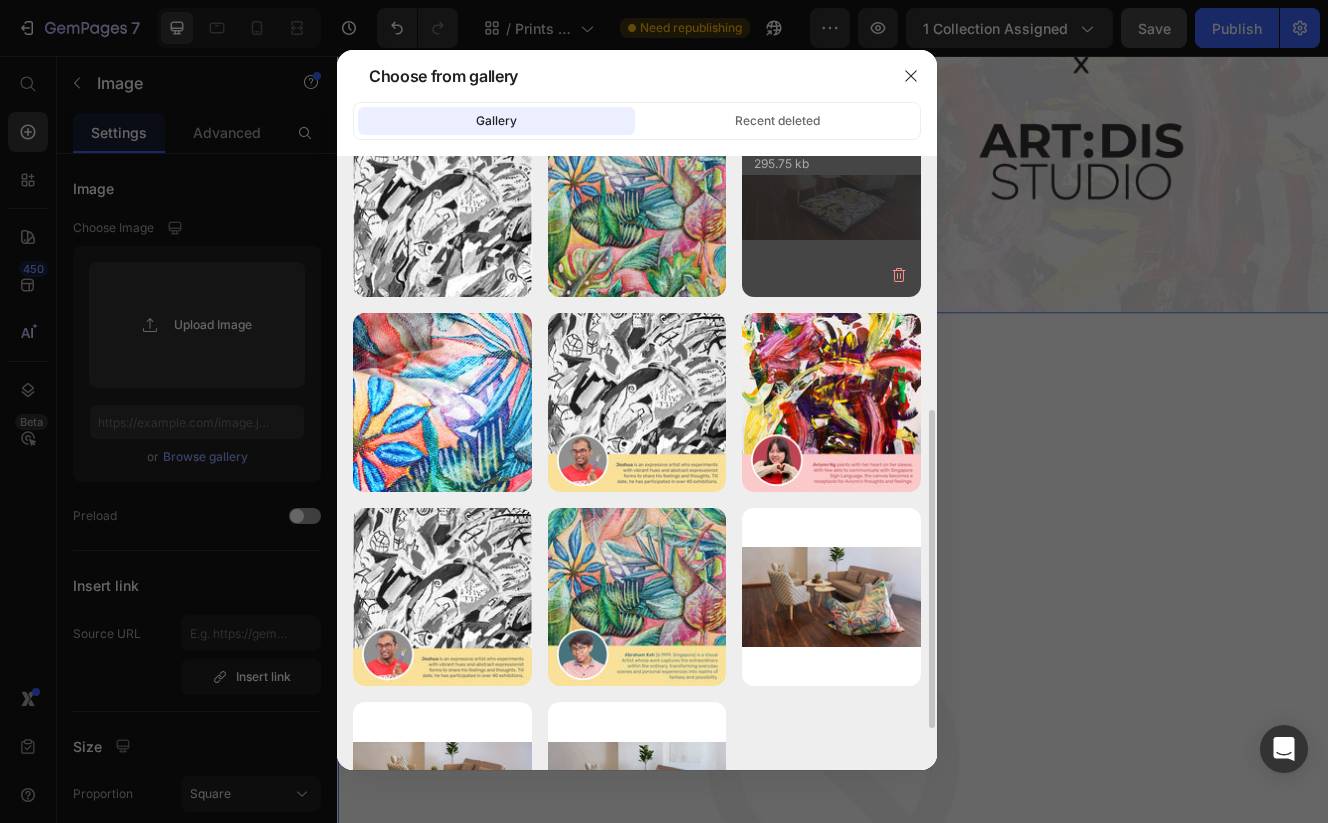scroll, scrollTop: 570, scrollLeft: 0, axis: vertical 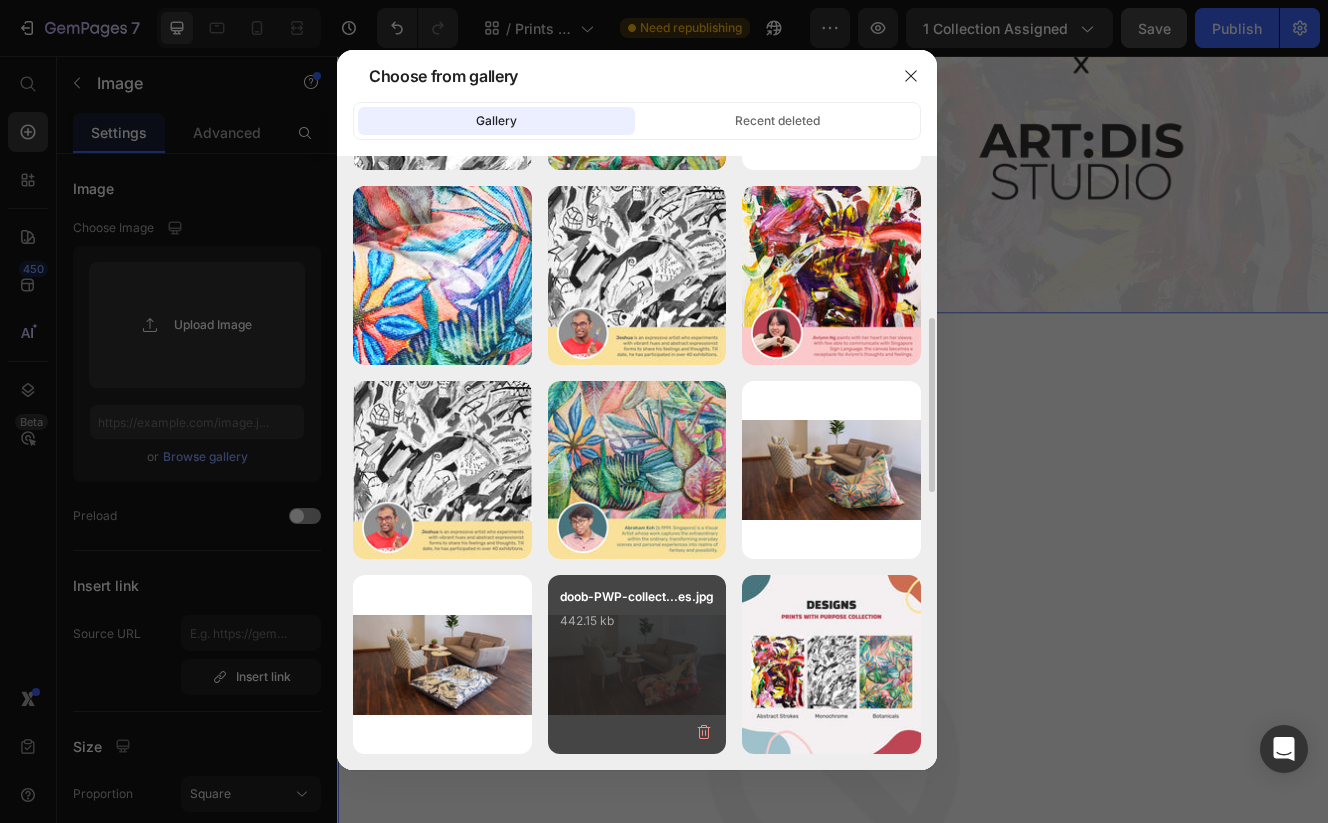 click on "doob-PWP-collect...es.jpg 442.15 kb" at bounding box center (637, 627) 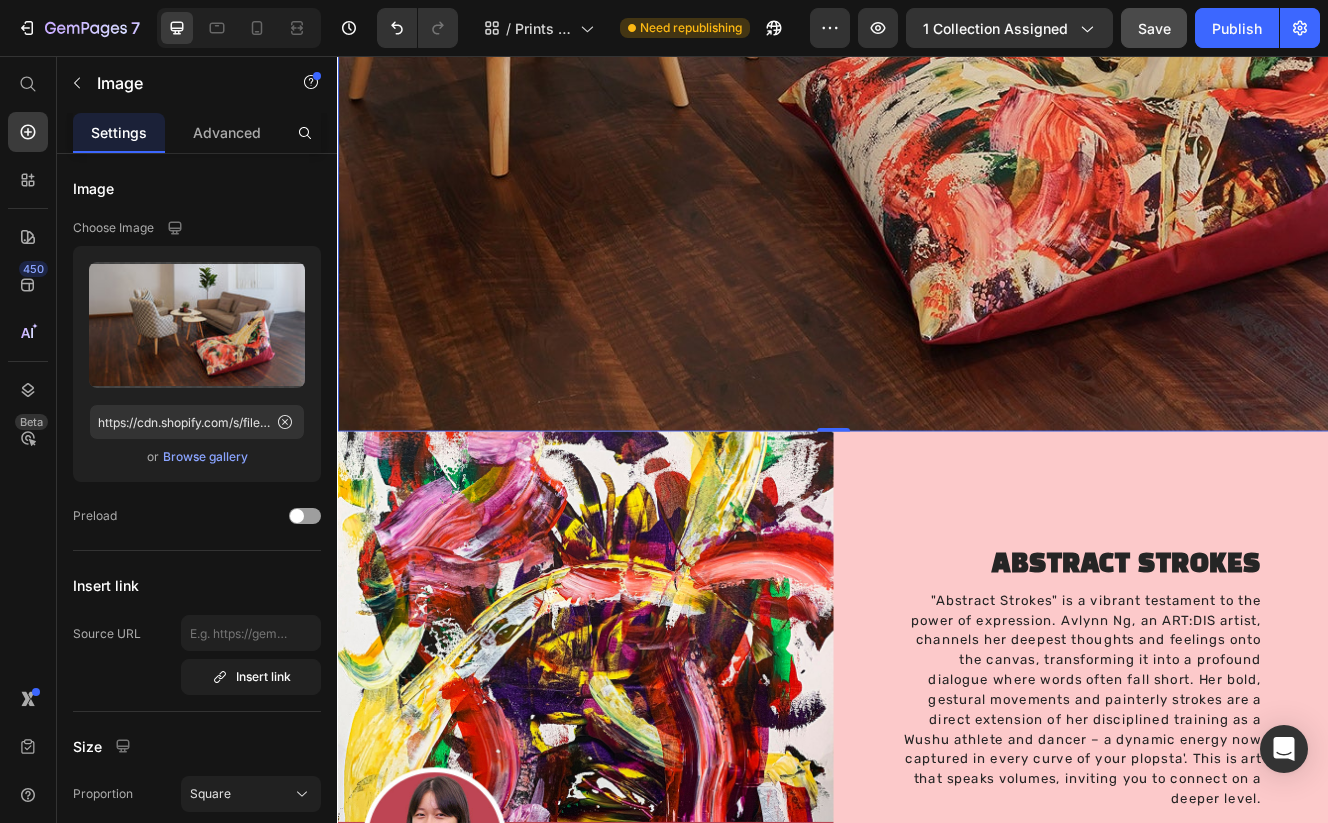 scroll, scrollTop: 2895, scrollLeft: 0, axis: vertical 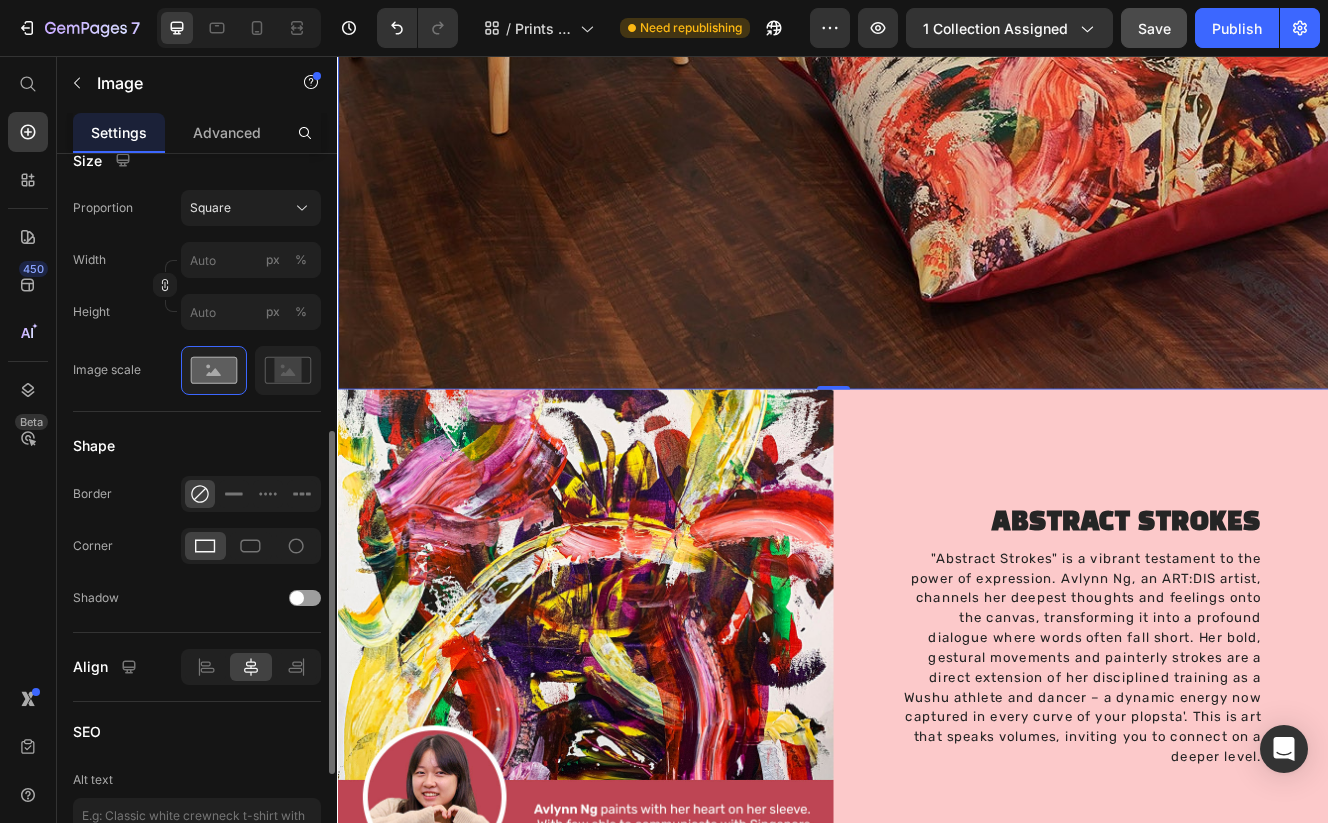 click on "Size Proportion Square Width px % Height px % Image scale" 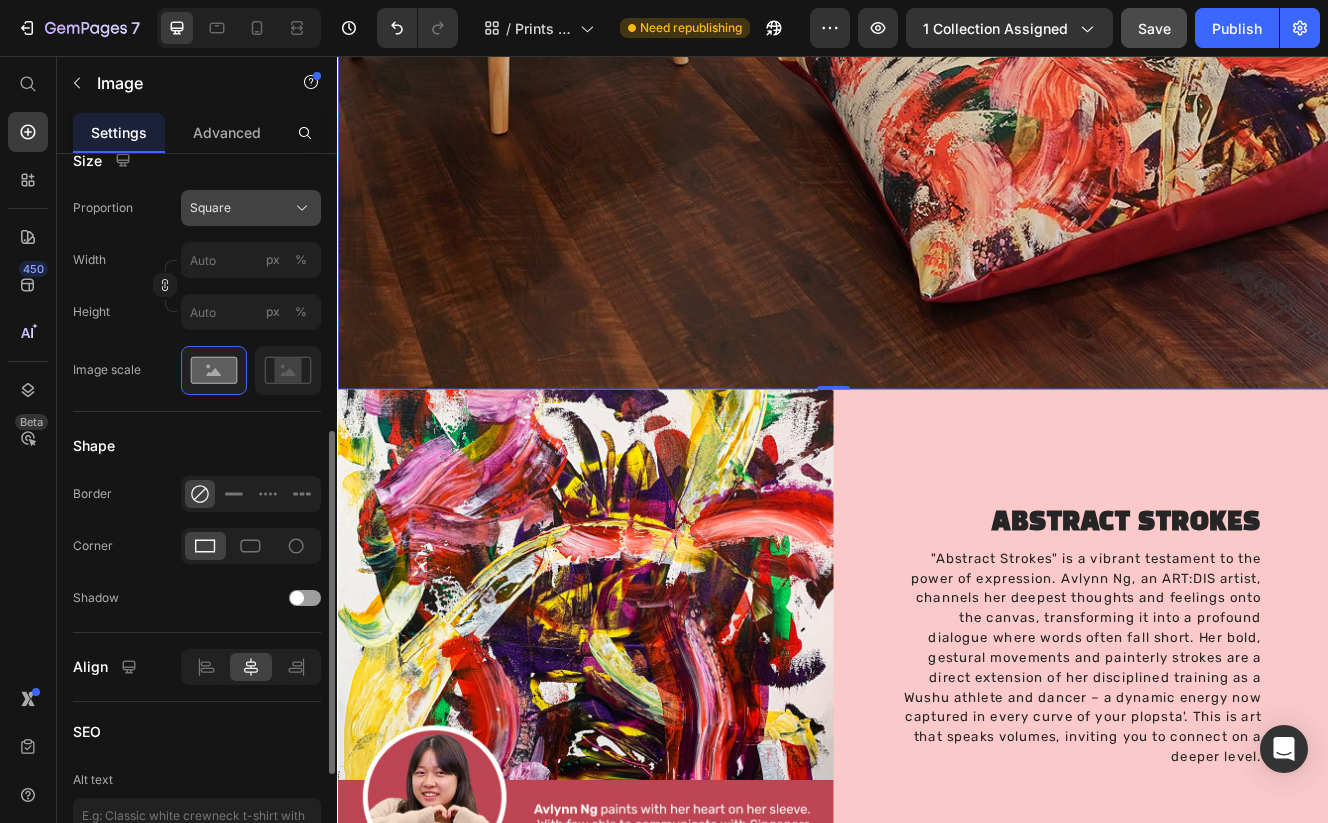 click on "Square" 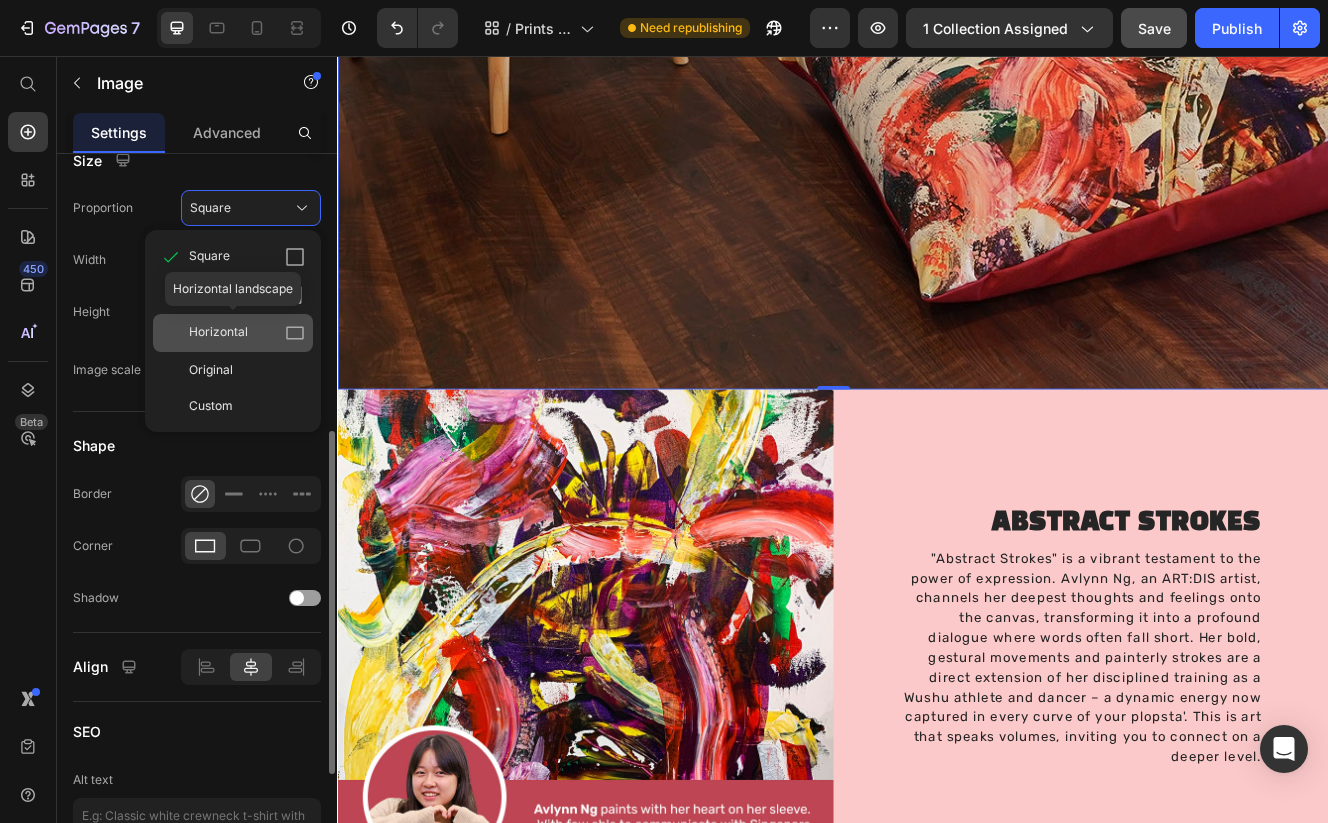 click on "Horizontal" at bounding box center (218, 333) 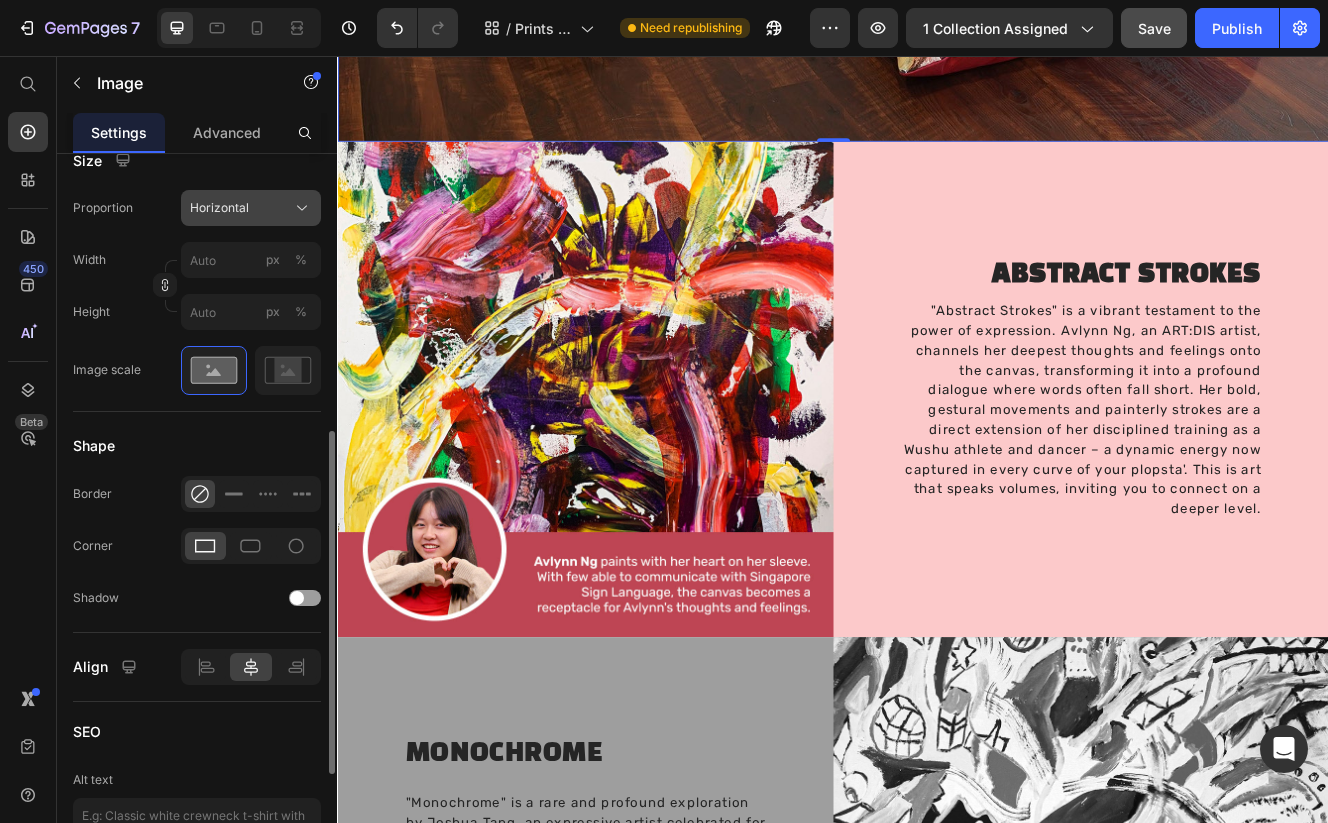 click on "Horizontal" at bounding box center (219, 208) 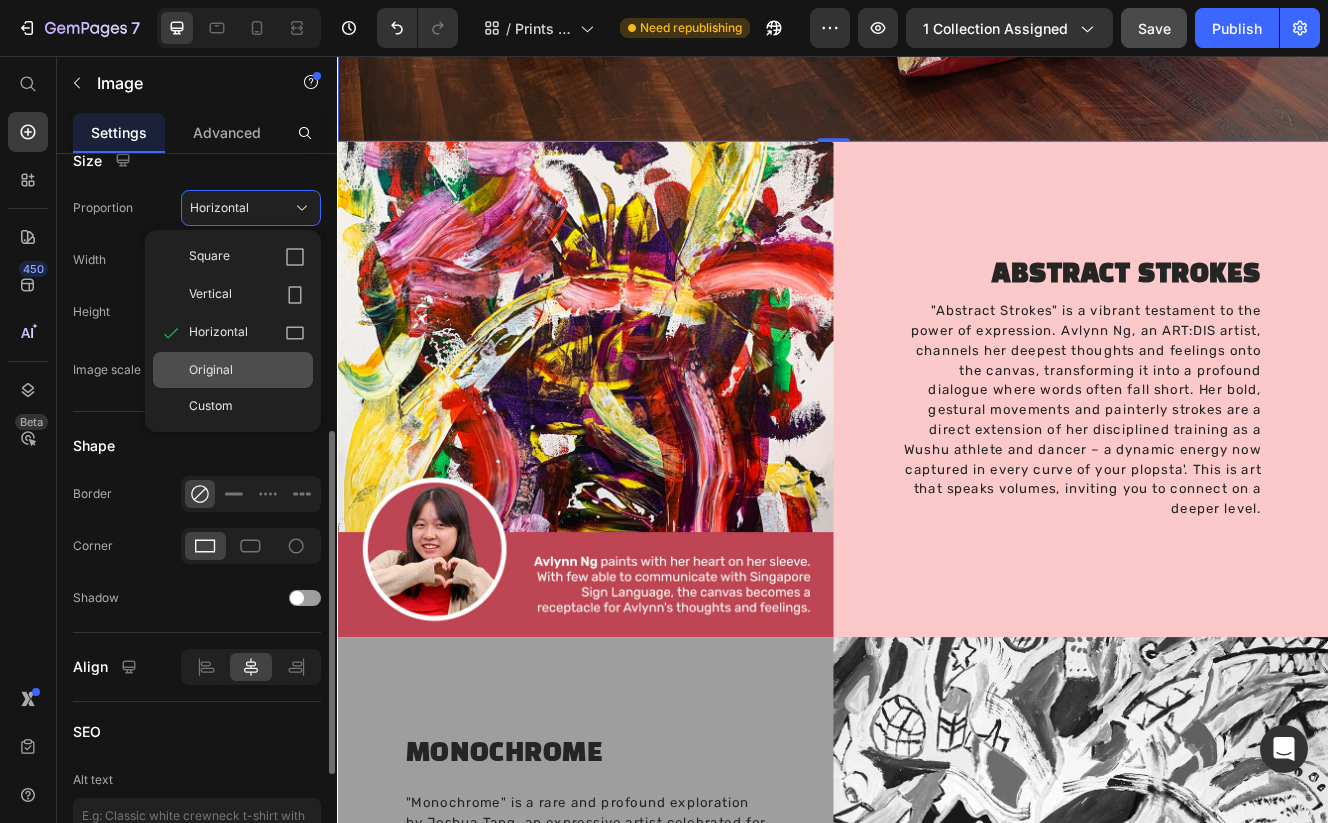 click on "Original" at bounding box center (211, 370) 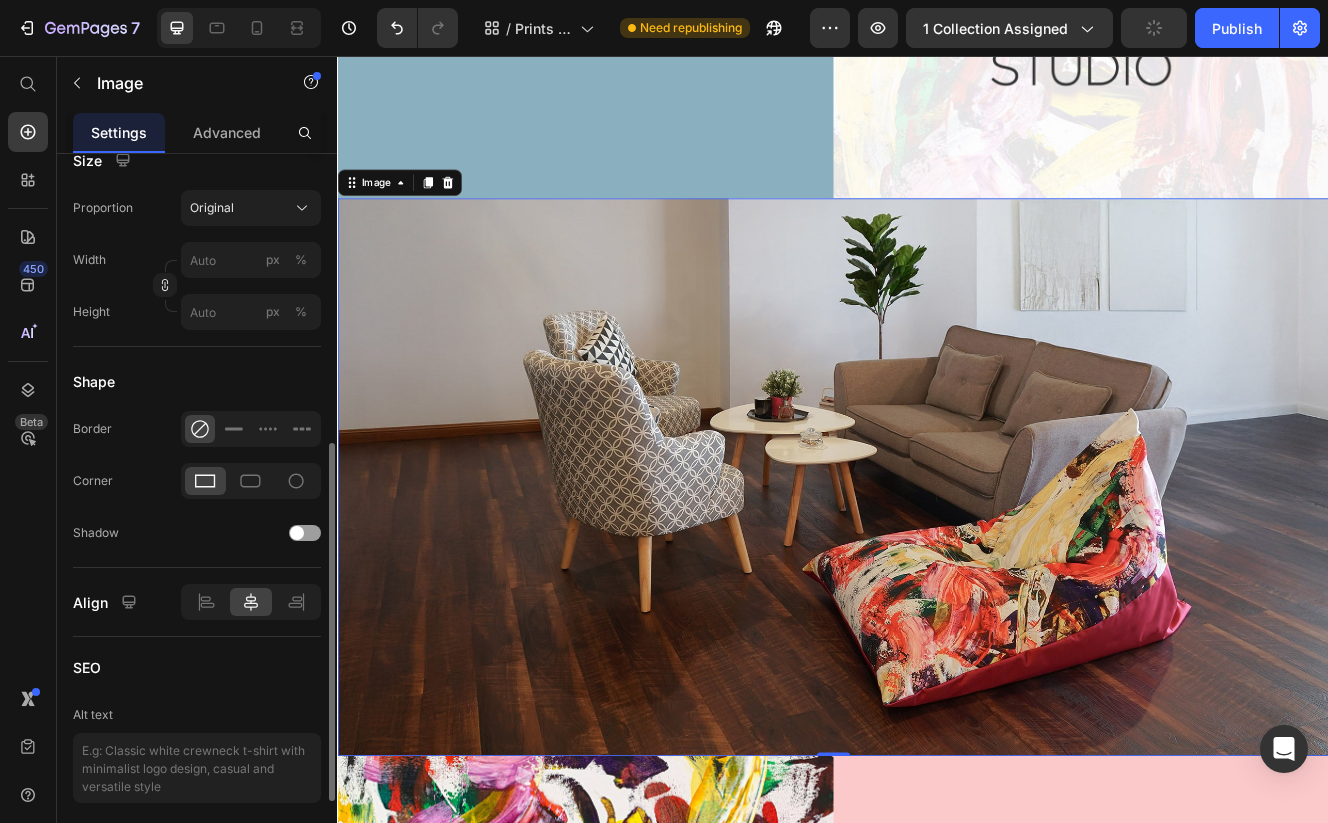 scroll, scrollTop: 1908, scrollLeft: 0, axis: vertical 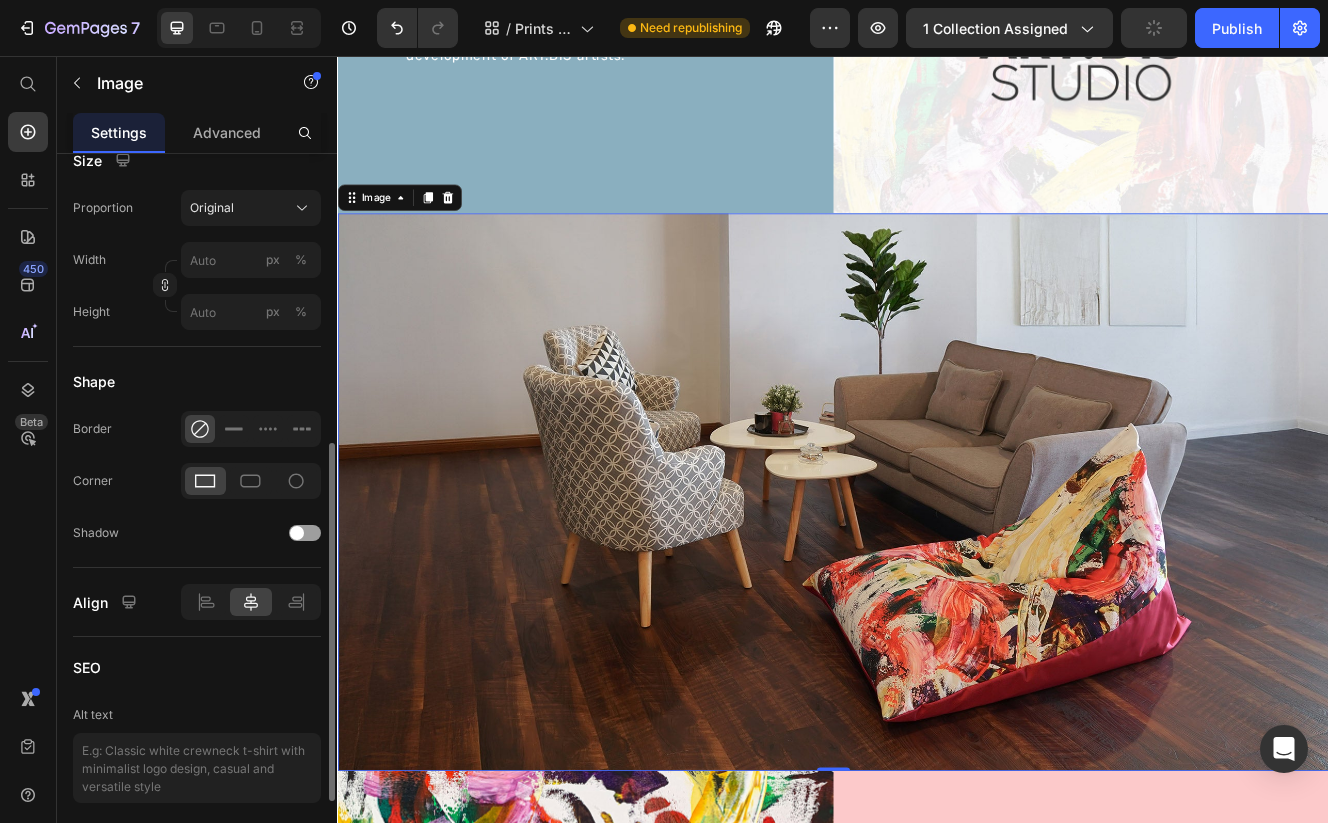 click at bounding box center (937, 584) 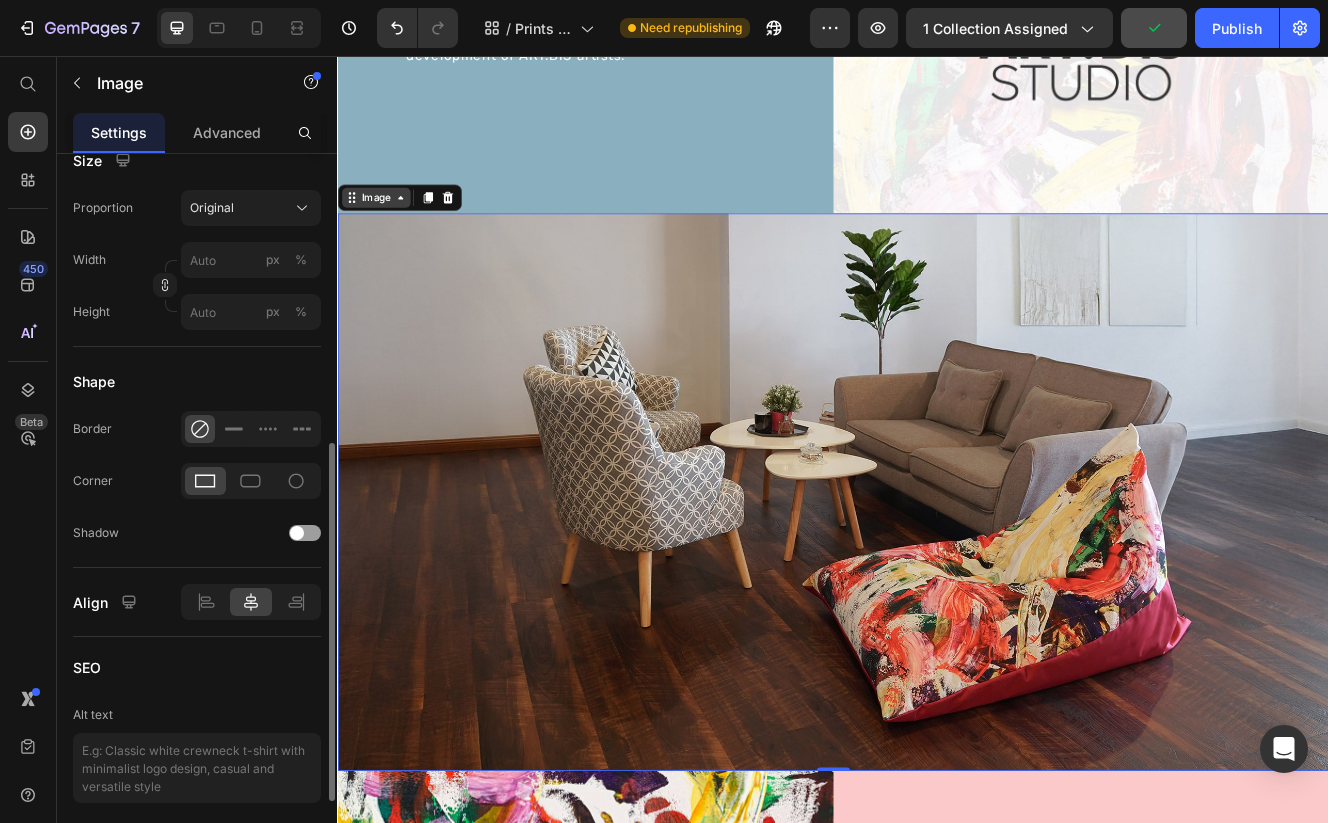 click on "Image" at bounding box center [383, 228] 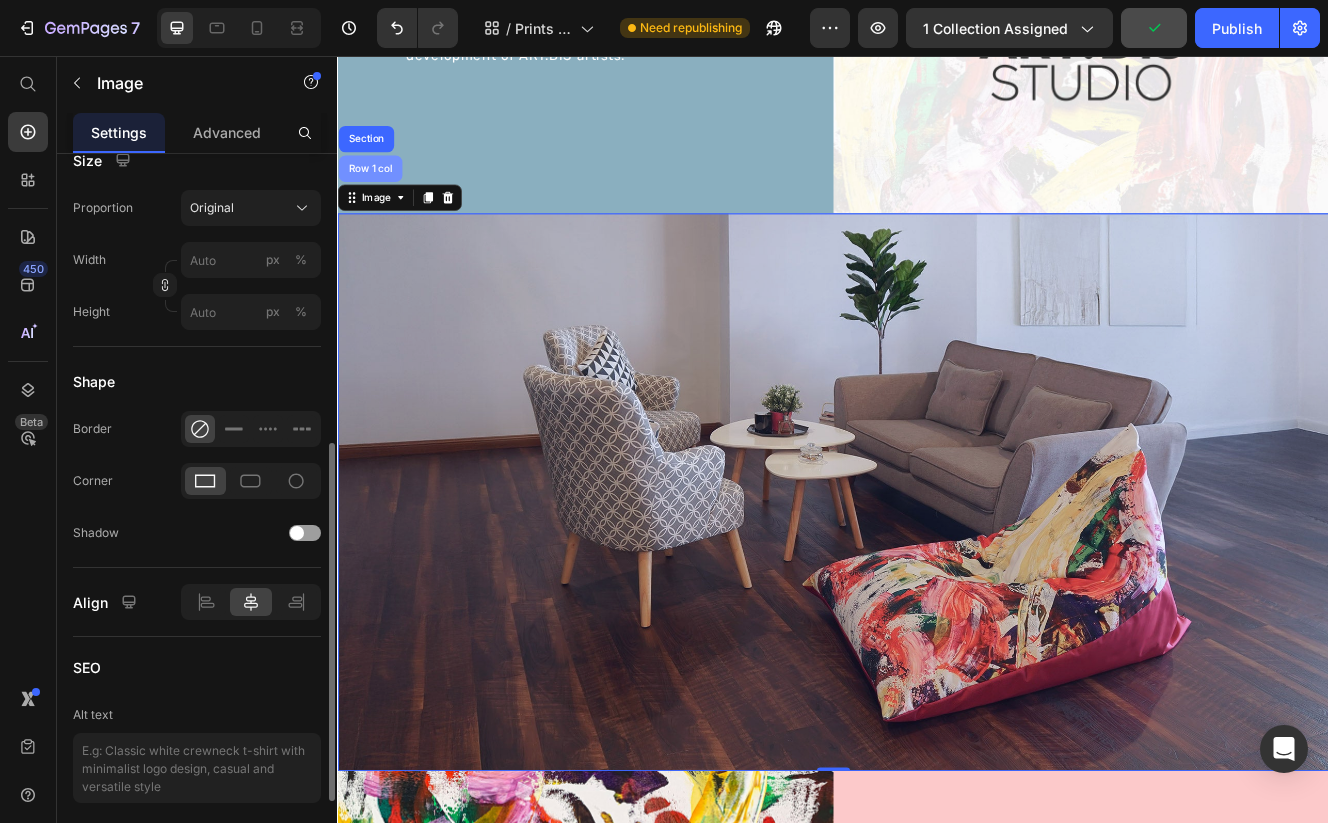 click on "Row 1 col" at bounding box center (376, 193) 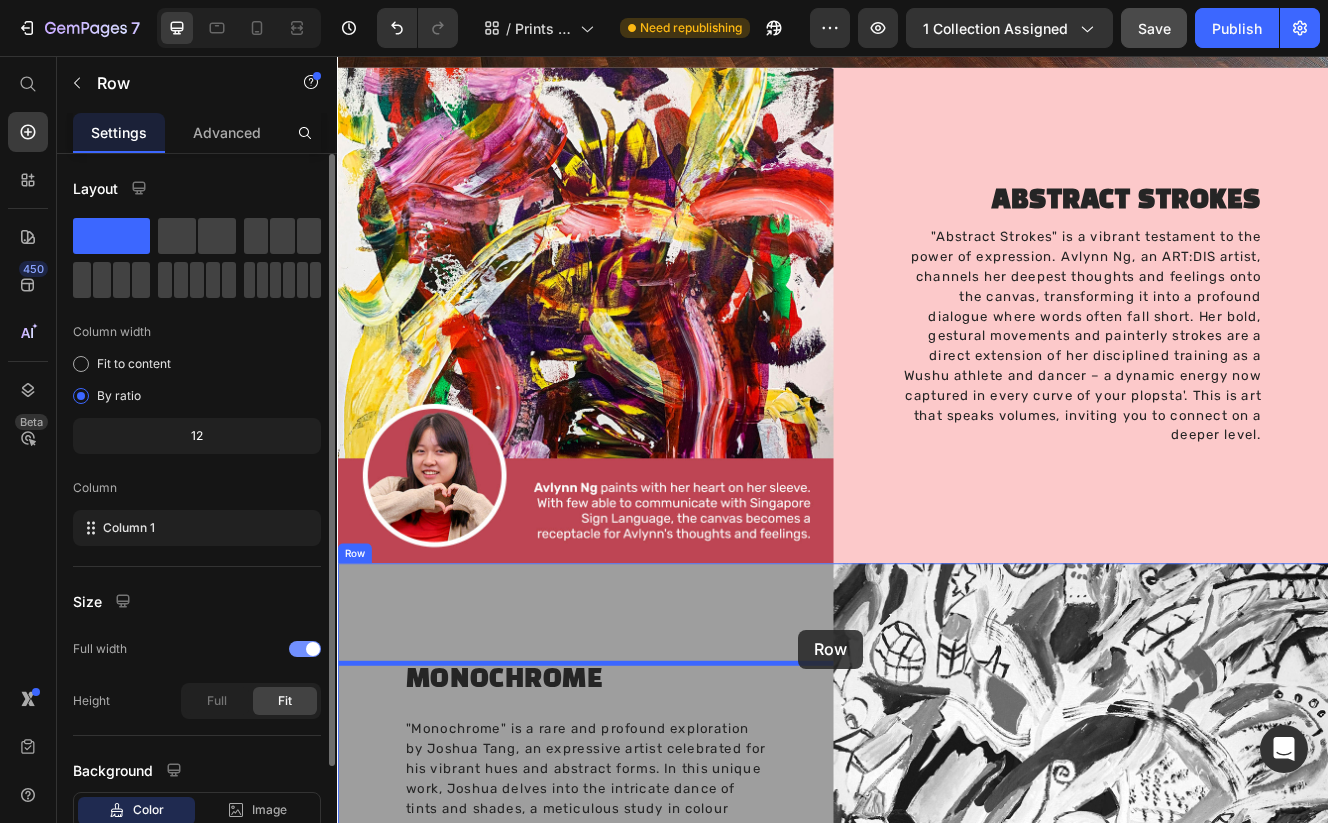 scroll, scrollTop: 2775, scrollLeft: 0, axis: vertical 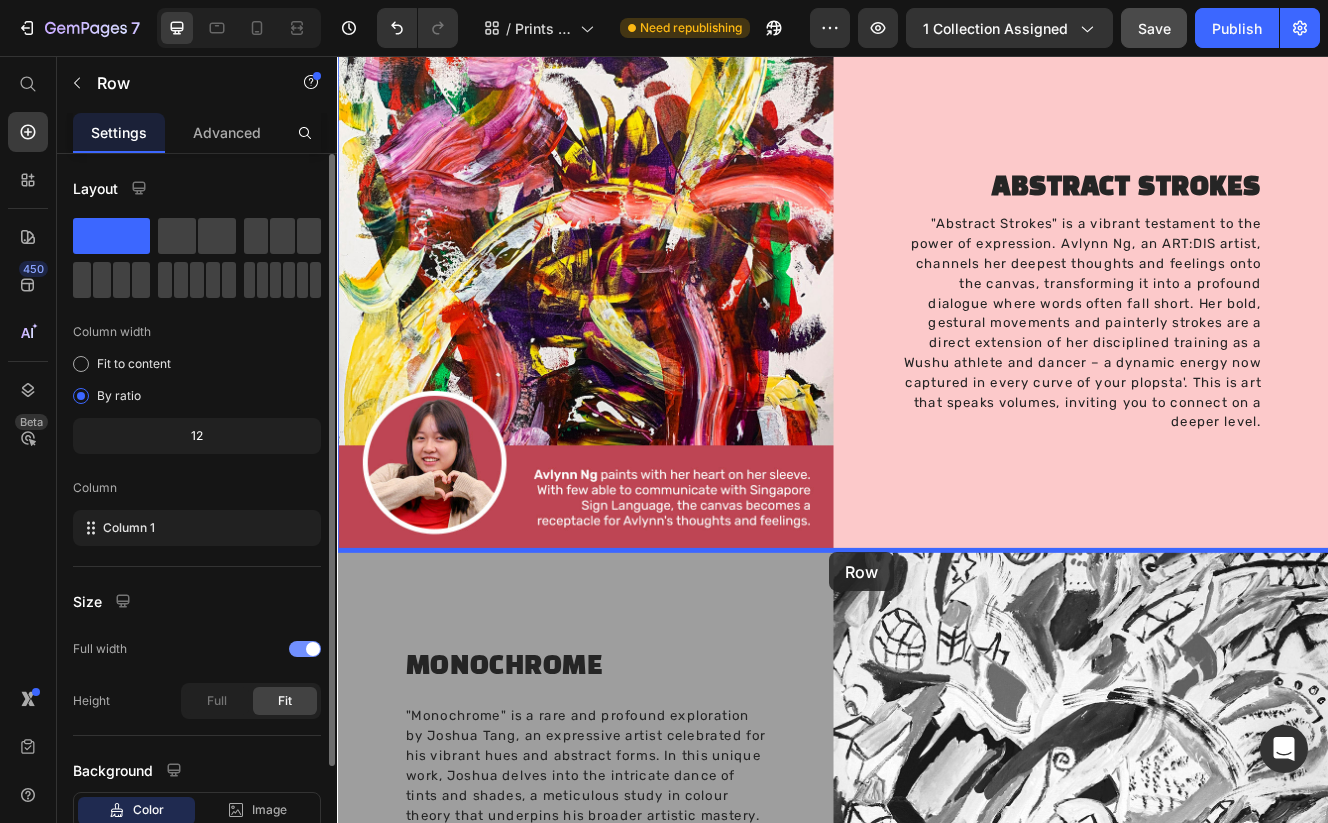 drag, startPoint x: 374, startPoint y: 222, endPoint x: 936, endPoint y: 656, distance: 710.07043 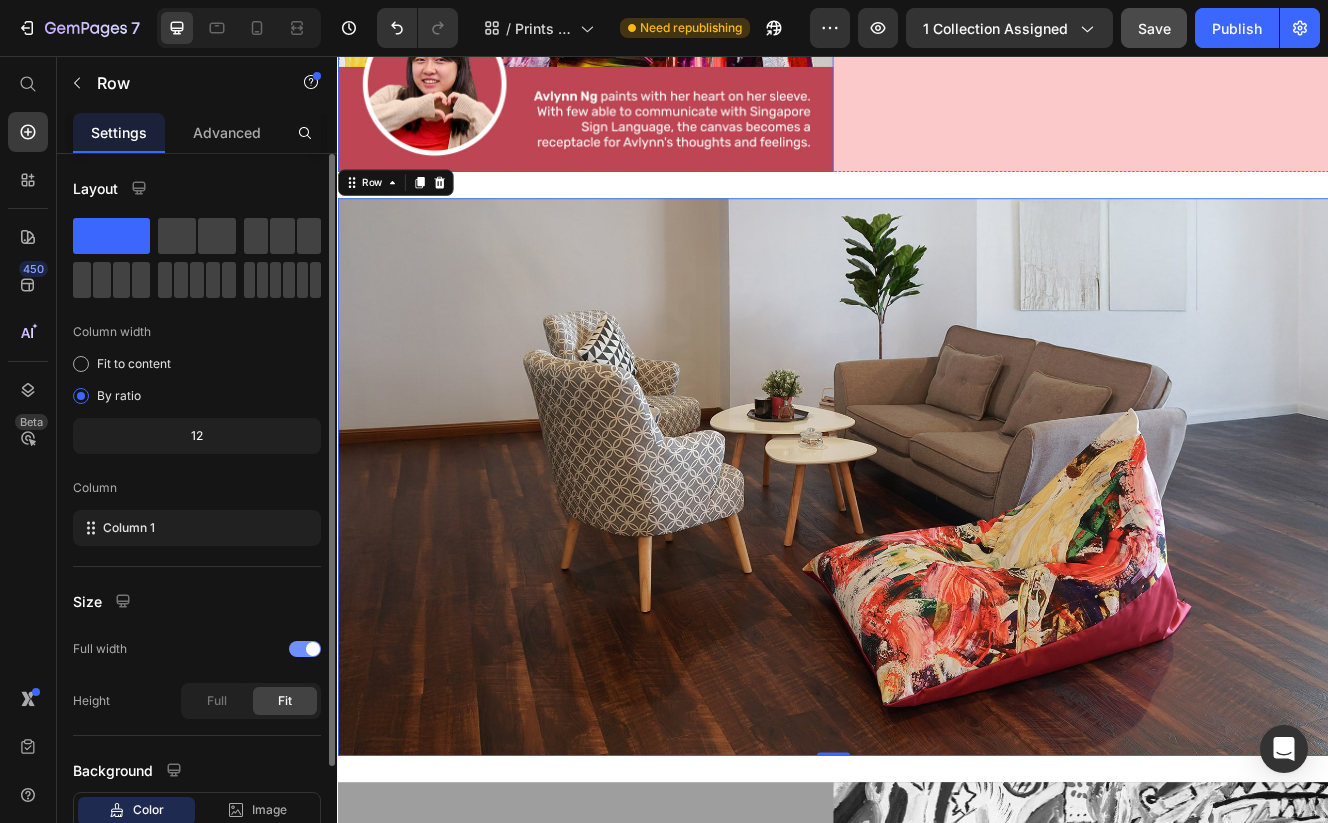 scroll, scrollTop: 2552, scrollLeft: 0, axis: vertical 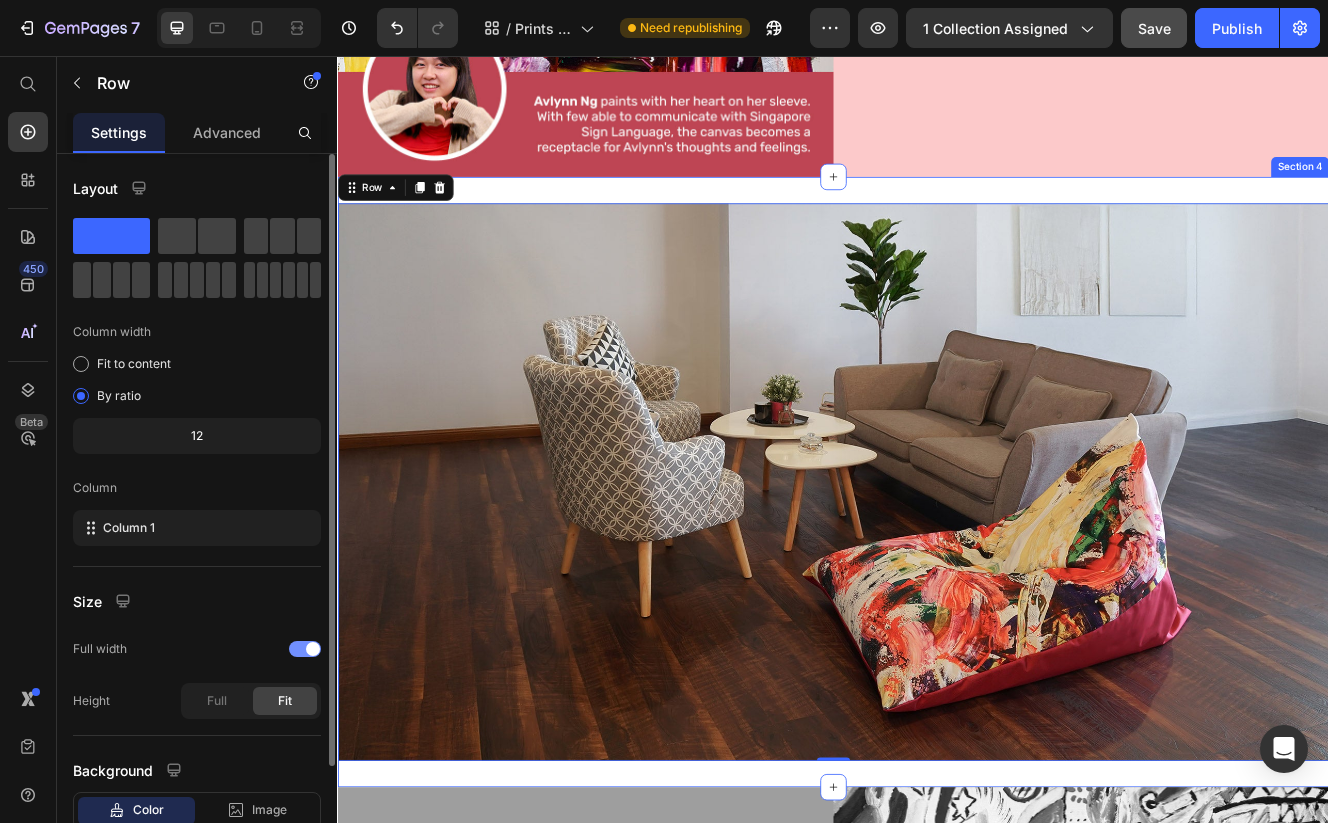 click on "Image Row   0 Section 4" at bounding box center (937, 572) 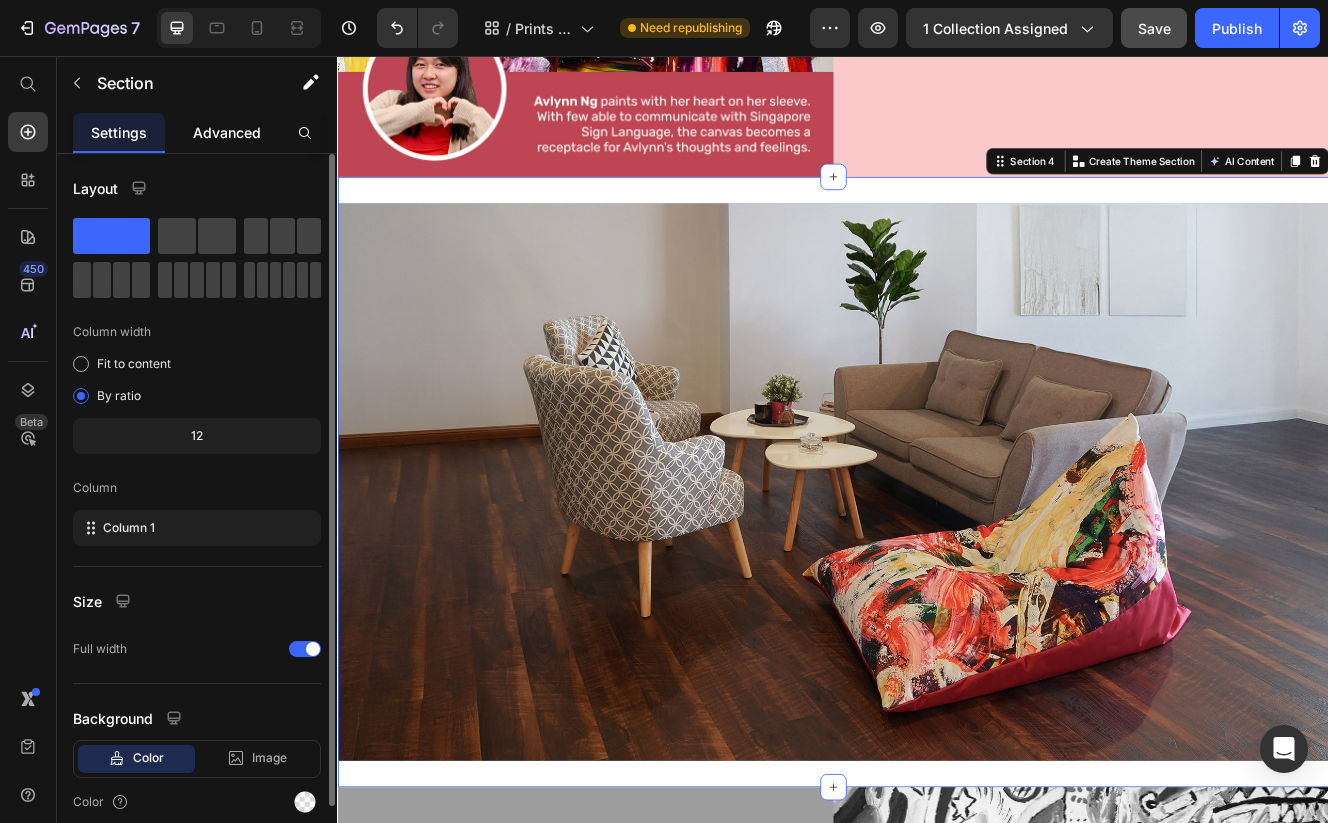 click on "Advanced" 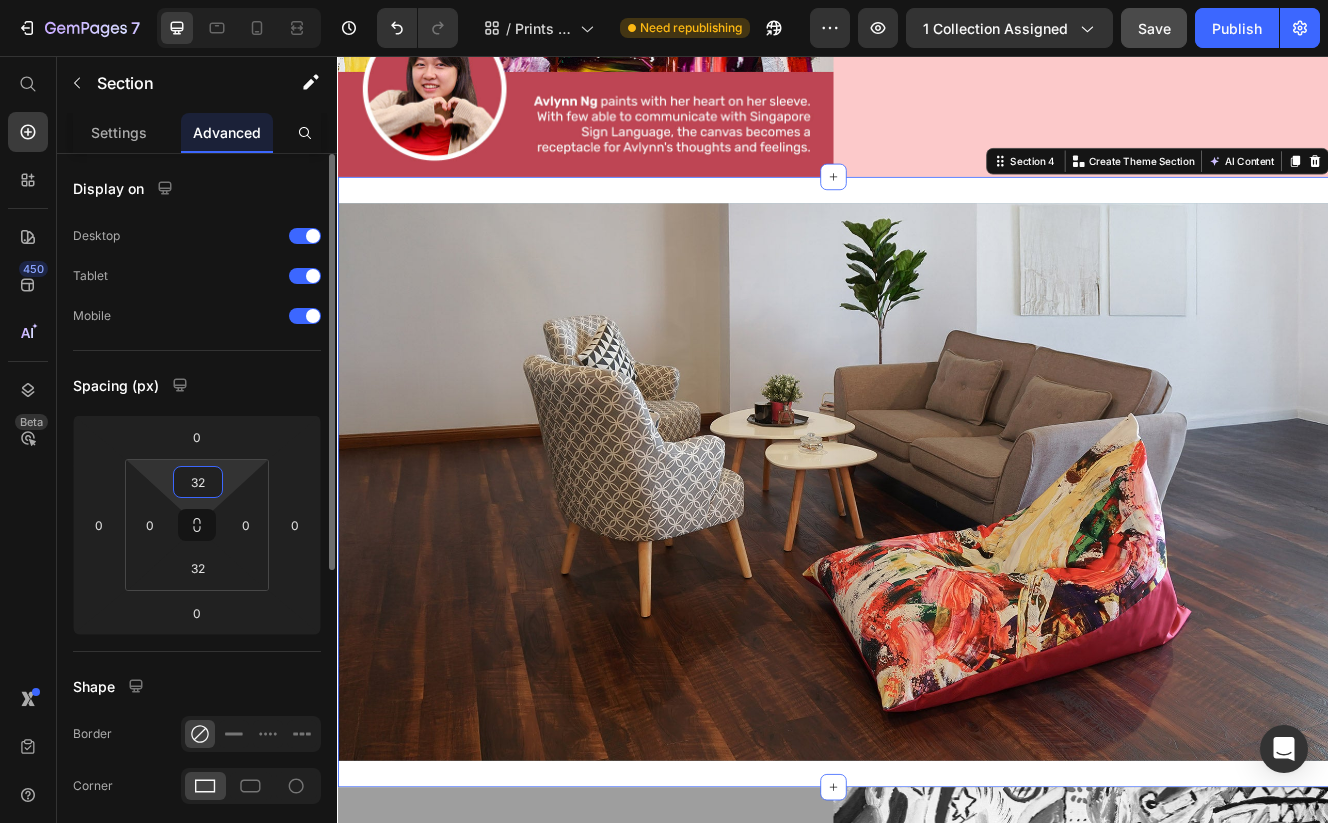 click on "32" at bounding box center (198, 482) 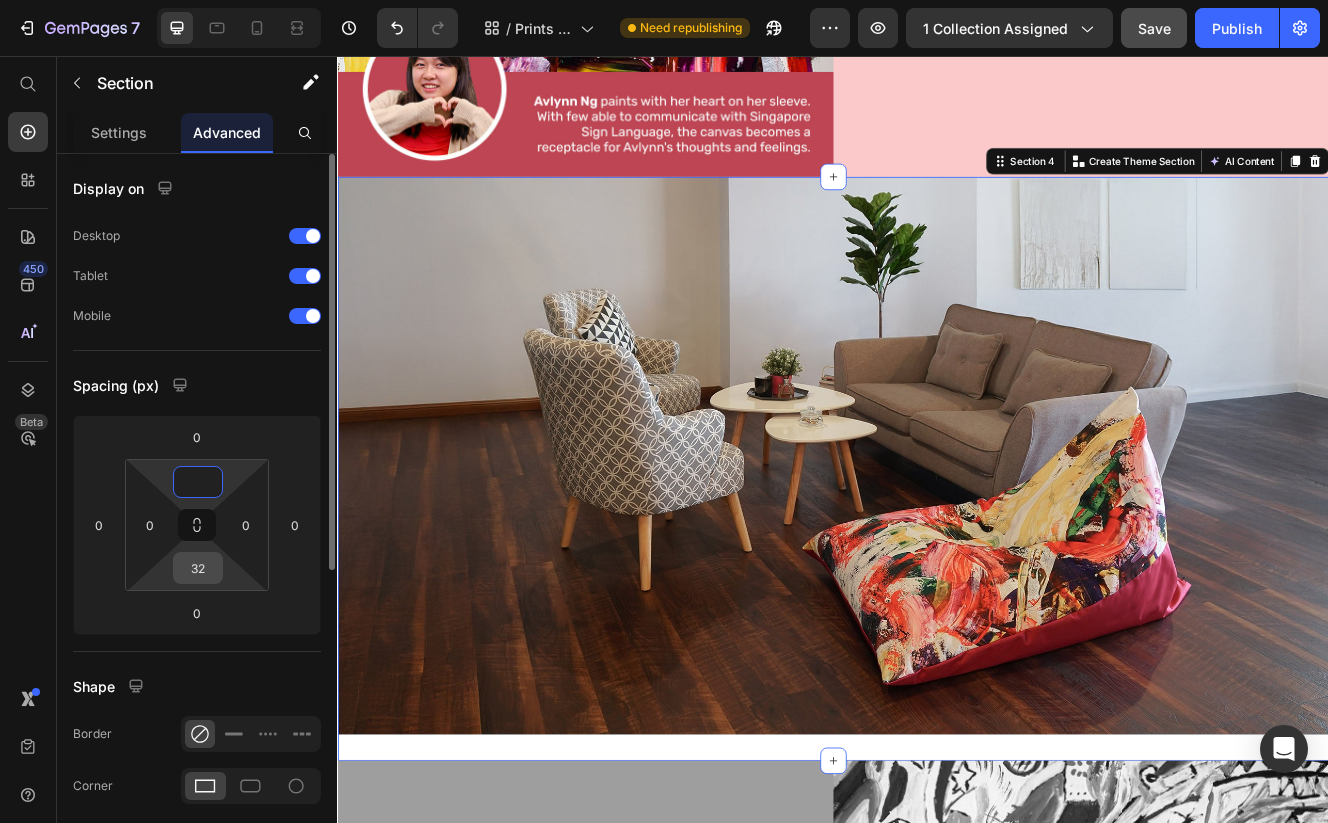type on "0" 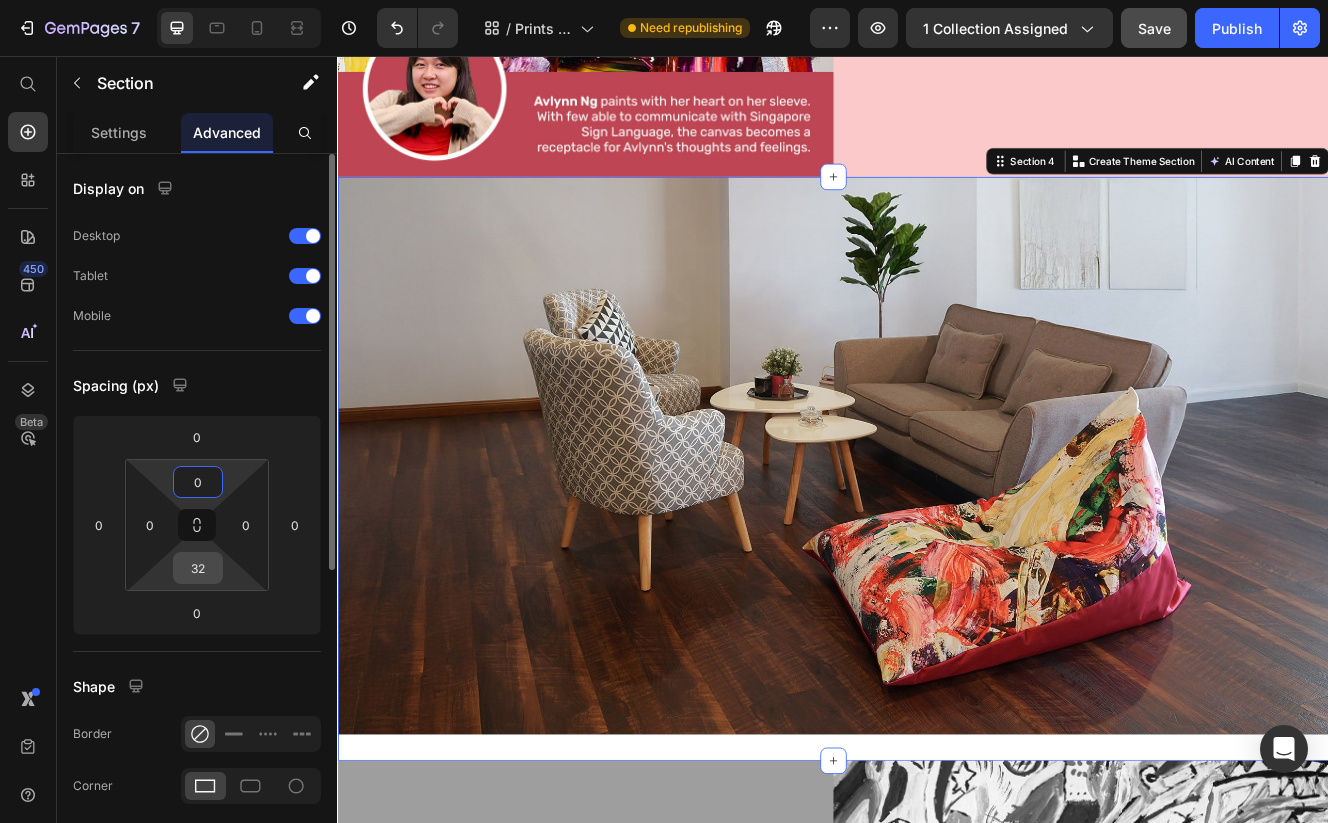 click on "32" at bounding box center [198, 568] 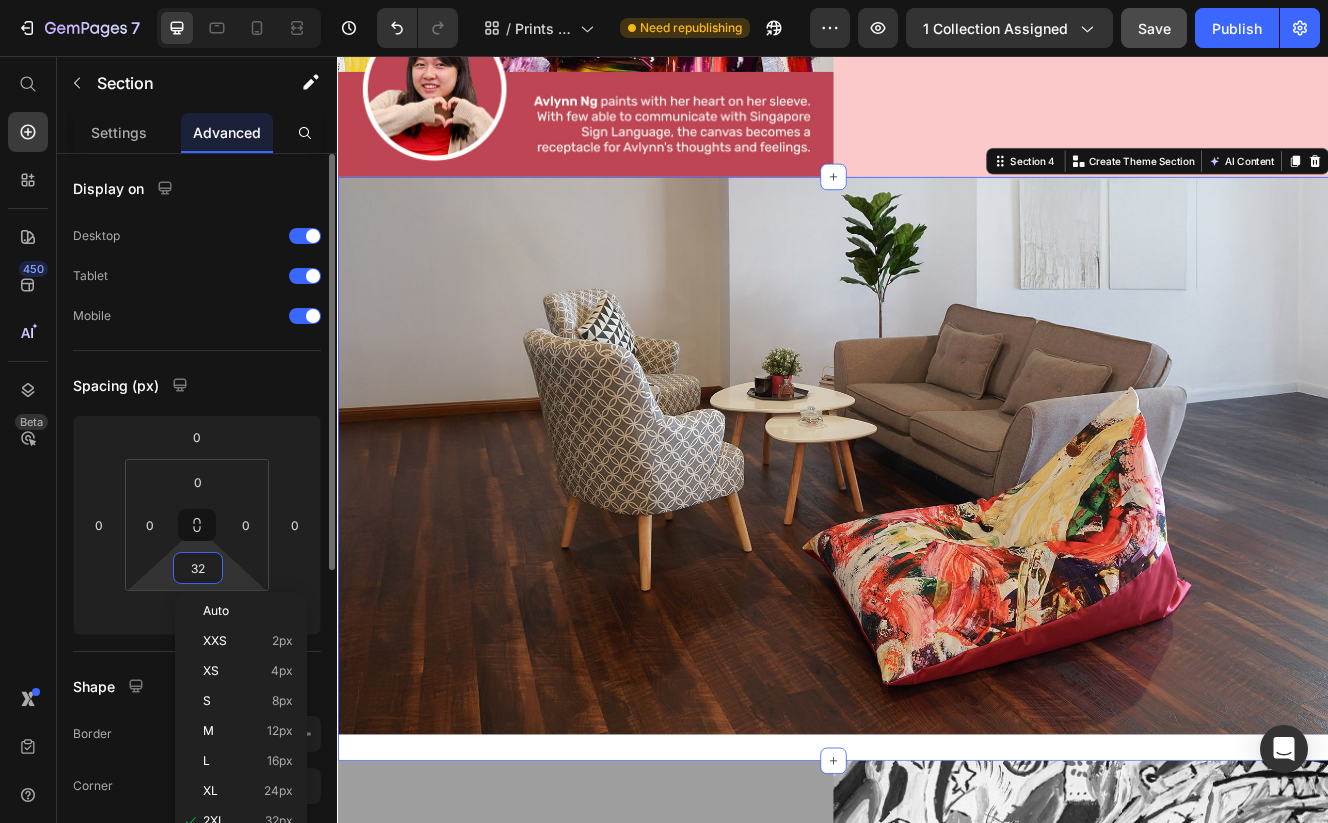 type 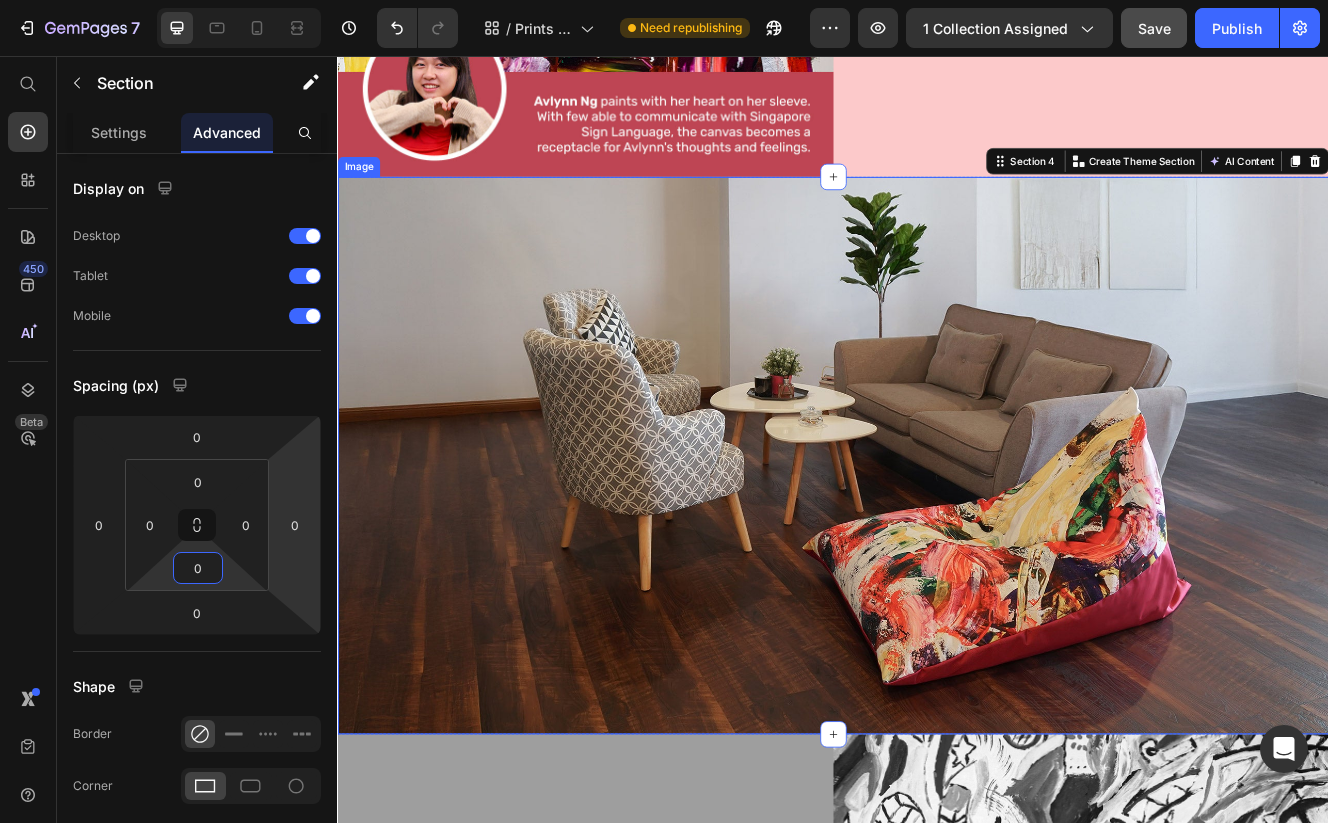 click at bounding box center [937, 540] 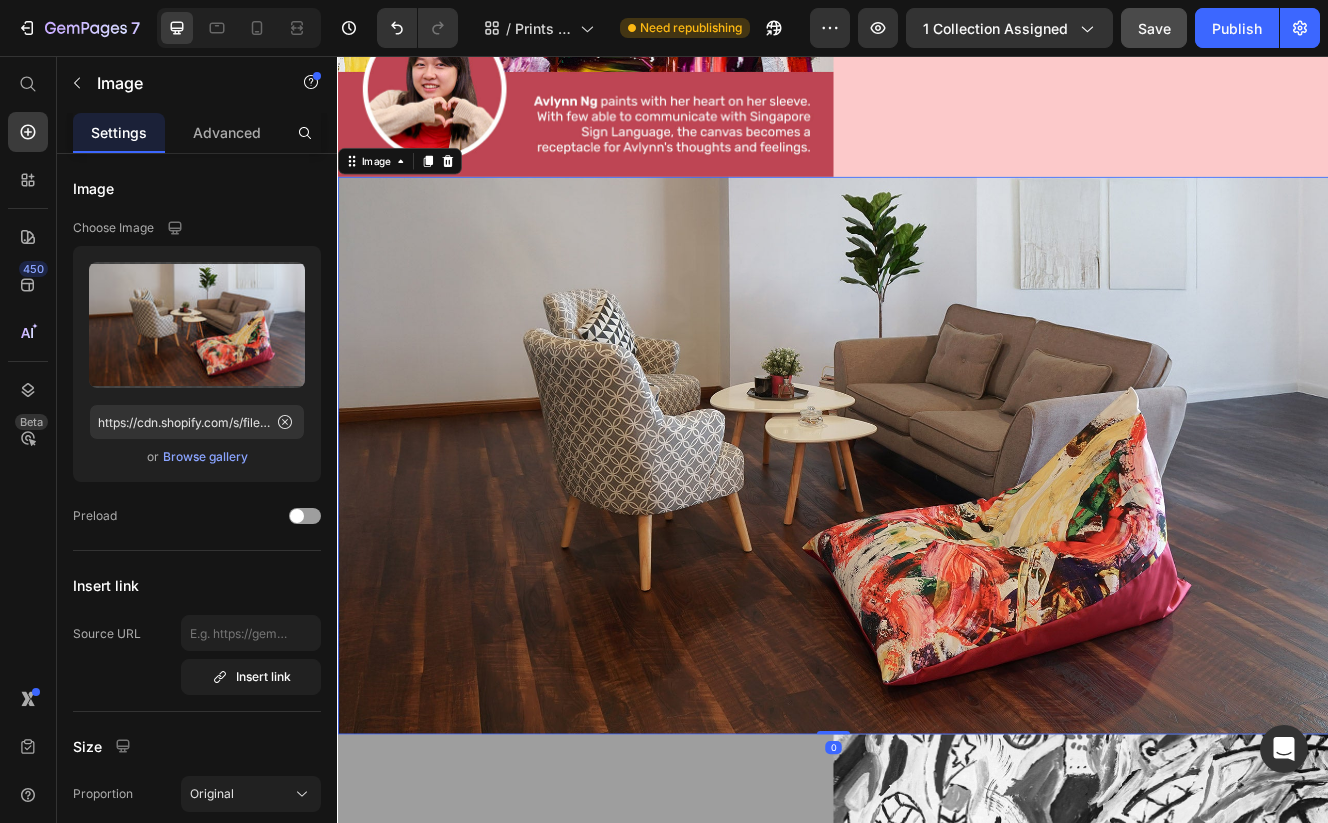 click on "Image" at bounding box center (412, 184) 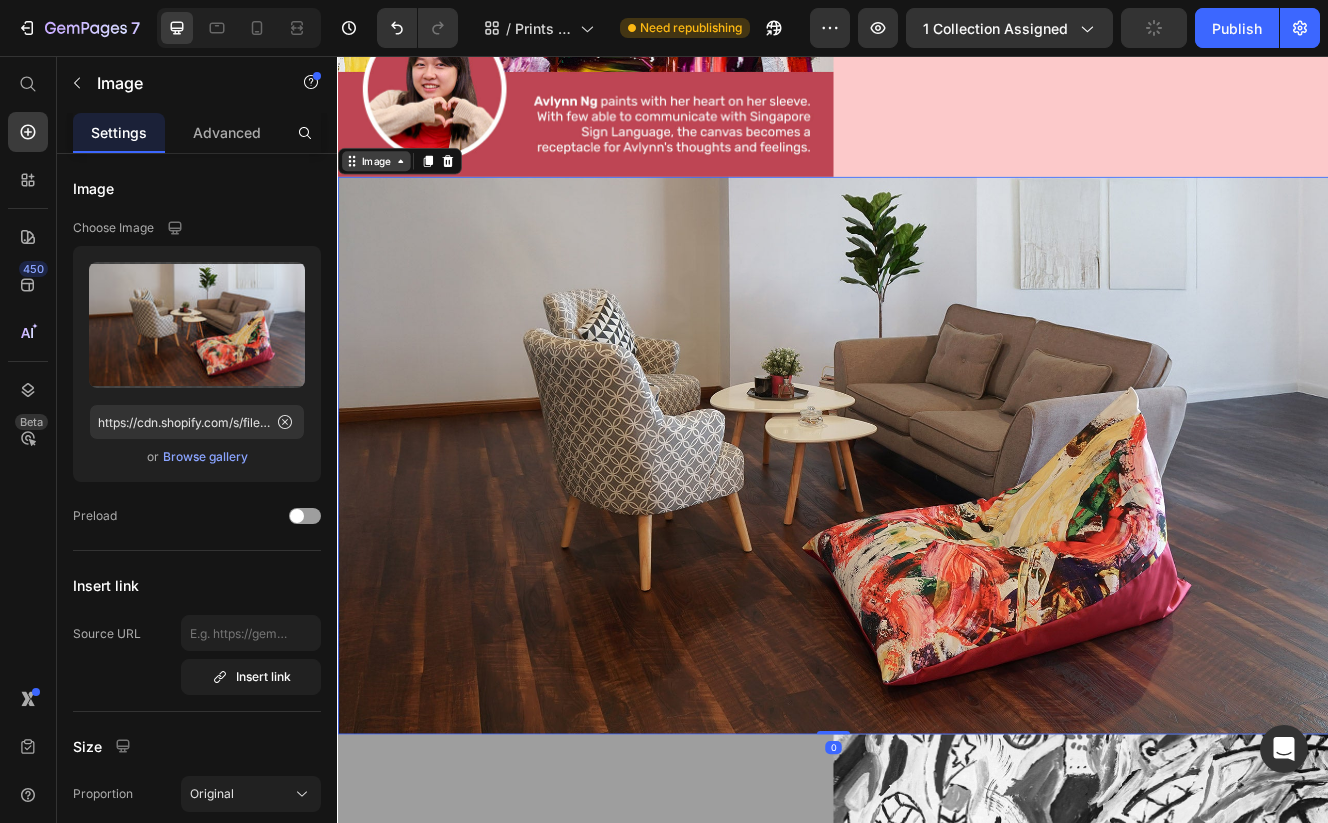click on "Image" at bounding box center (383, 184) 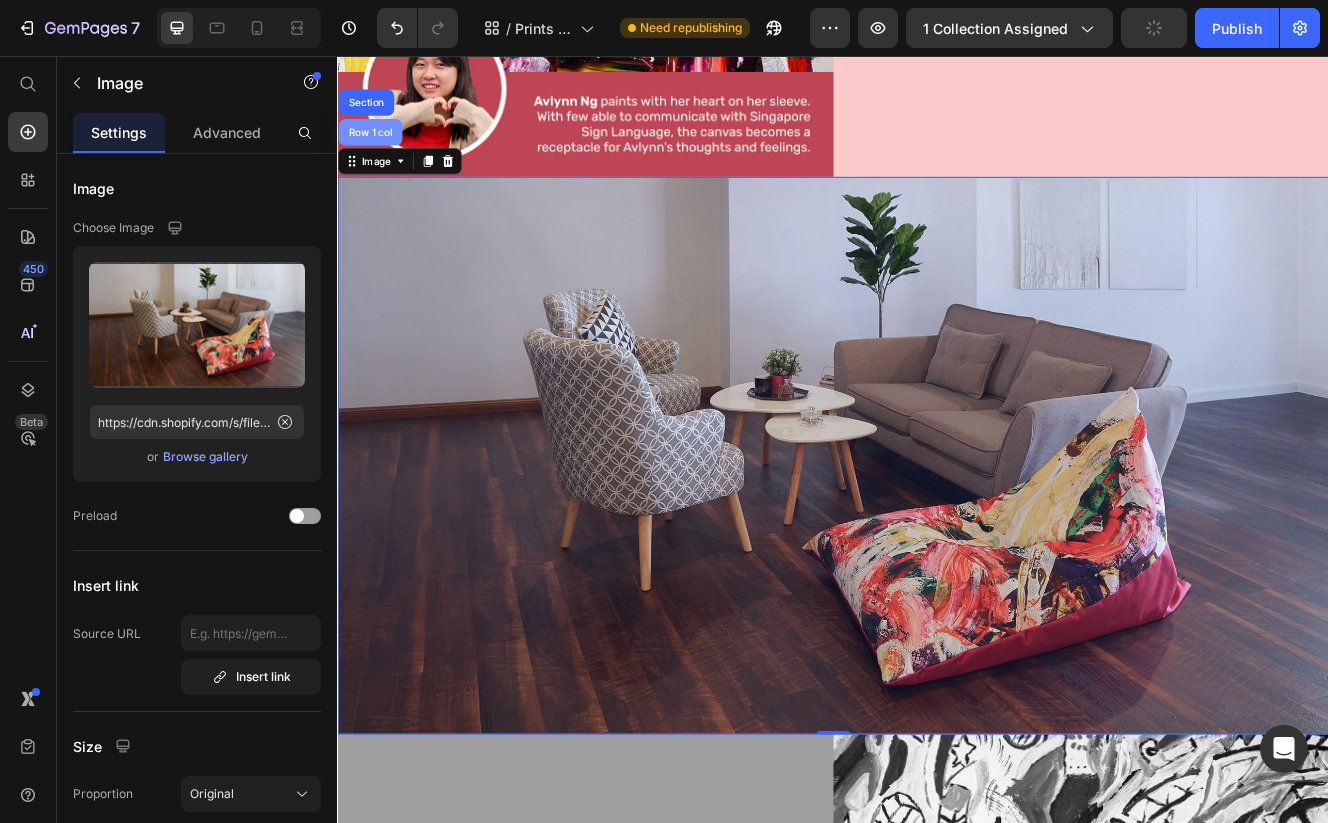 click on "Row 1 col" at bounding box center [376, 149] 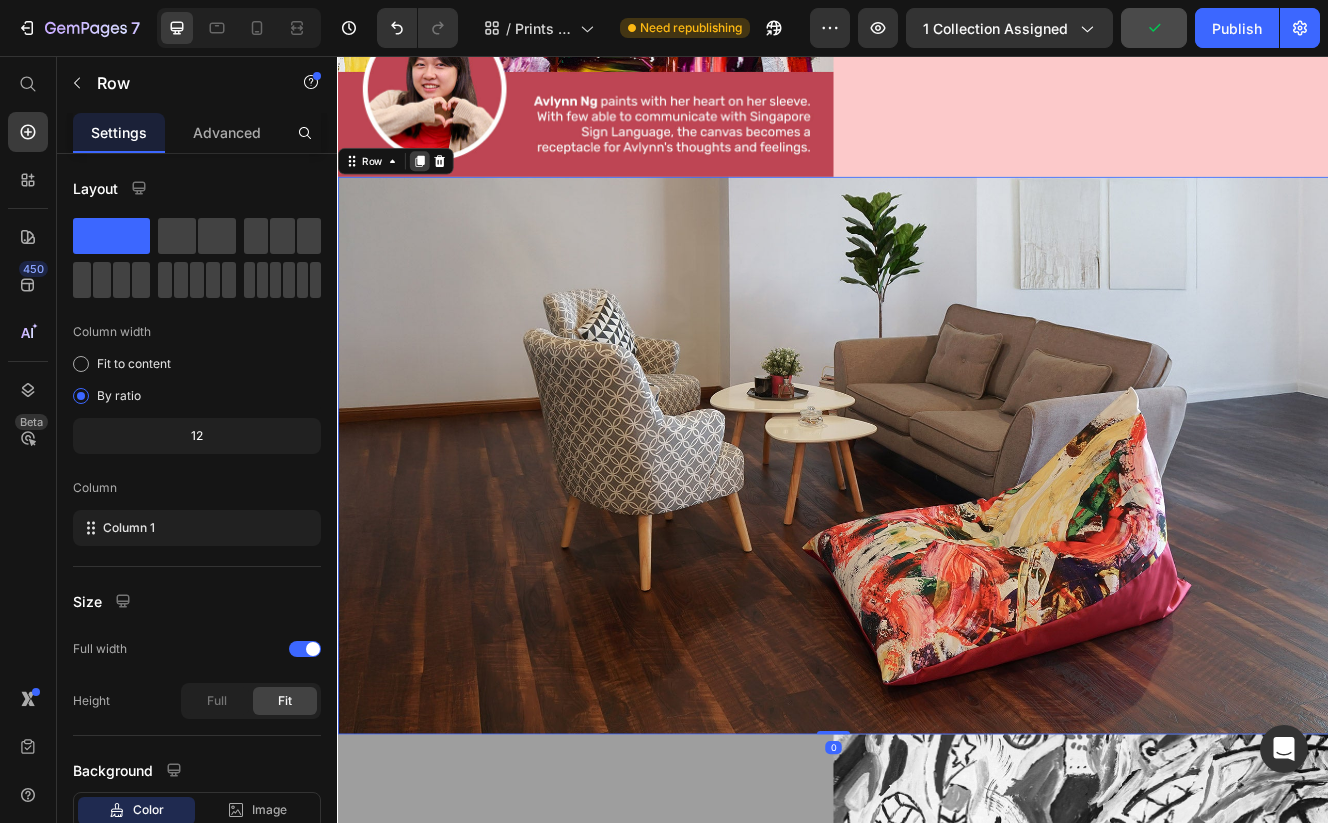 click 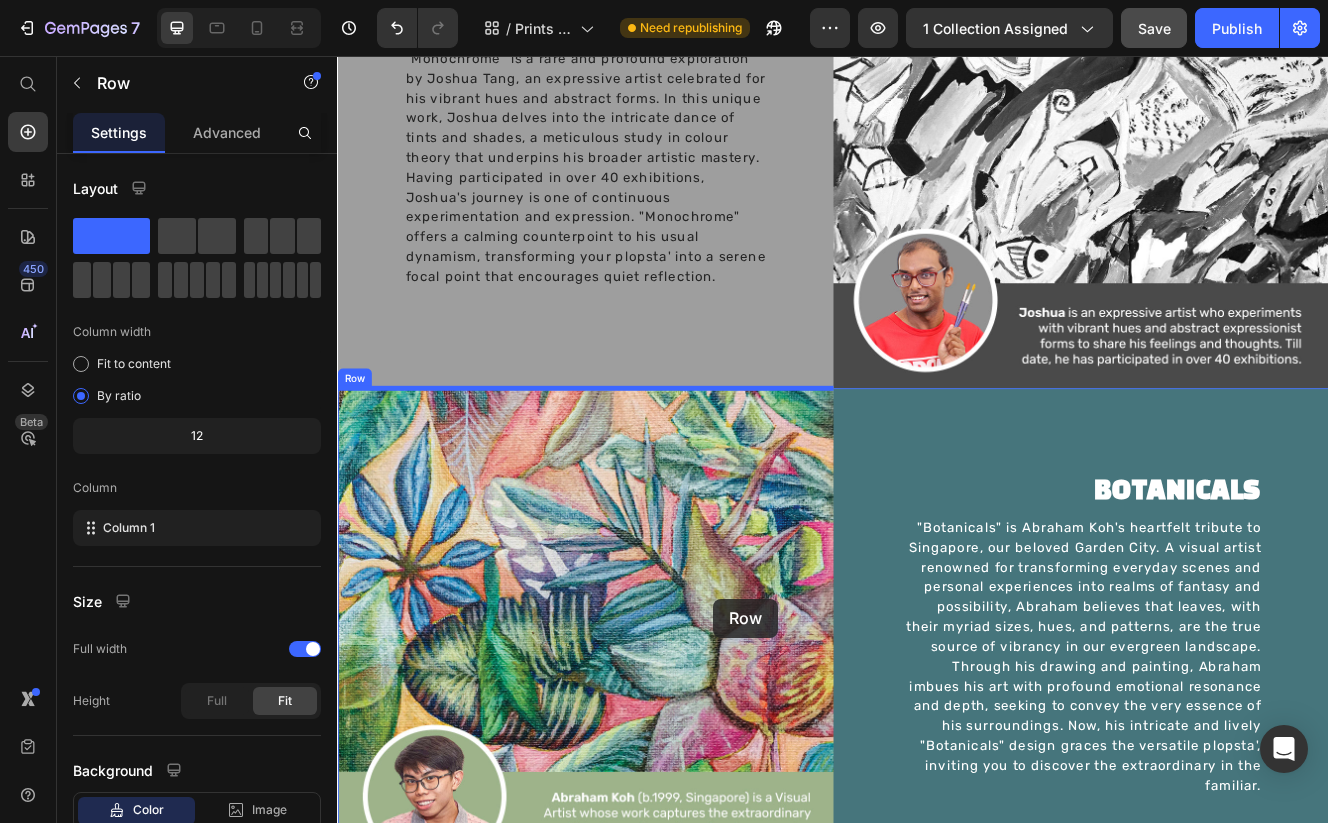 scroll, scrollTop: 4265, scrollLeft: 0, axis: vertical 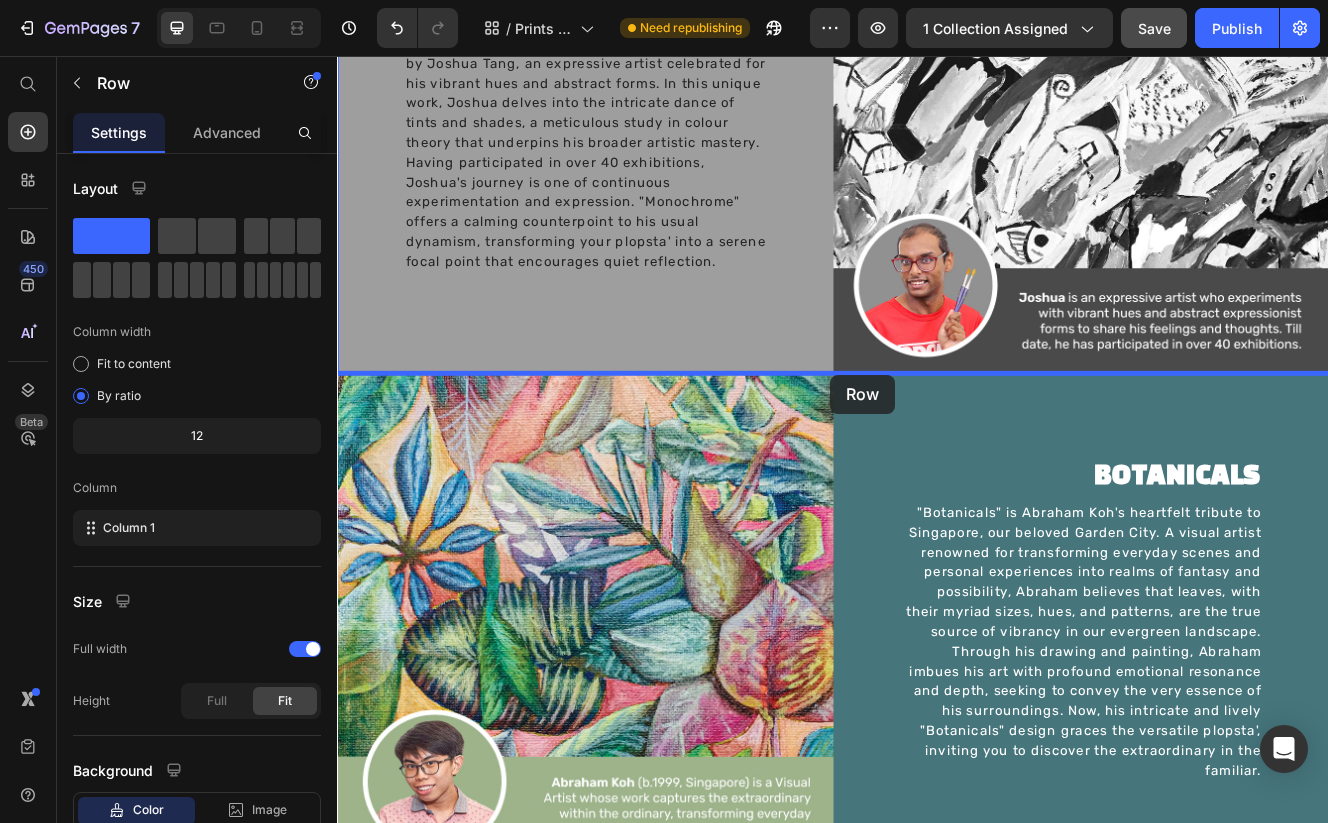 drag, startPoint x: 381, startPoint y: 110, endPoint x: 934, endPoint y: 440, distance: 643.97906 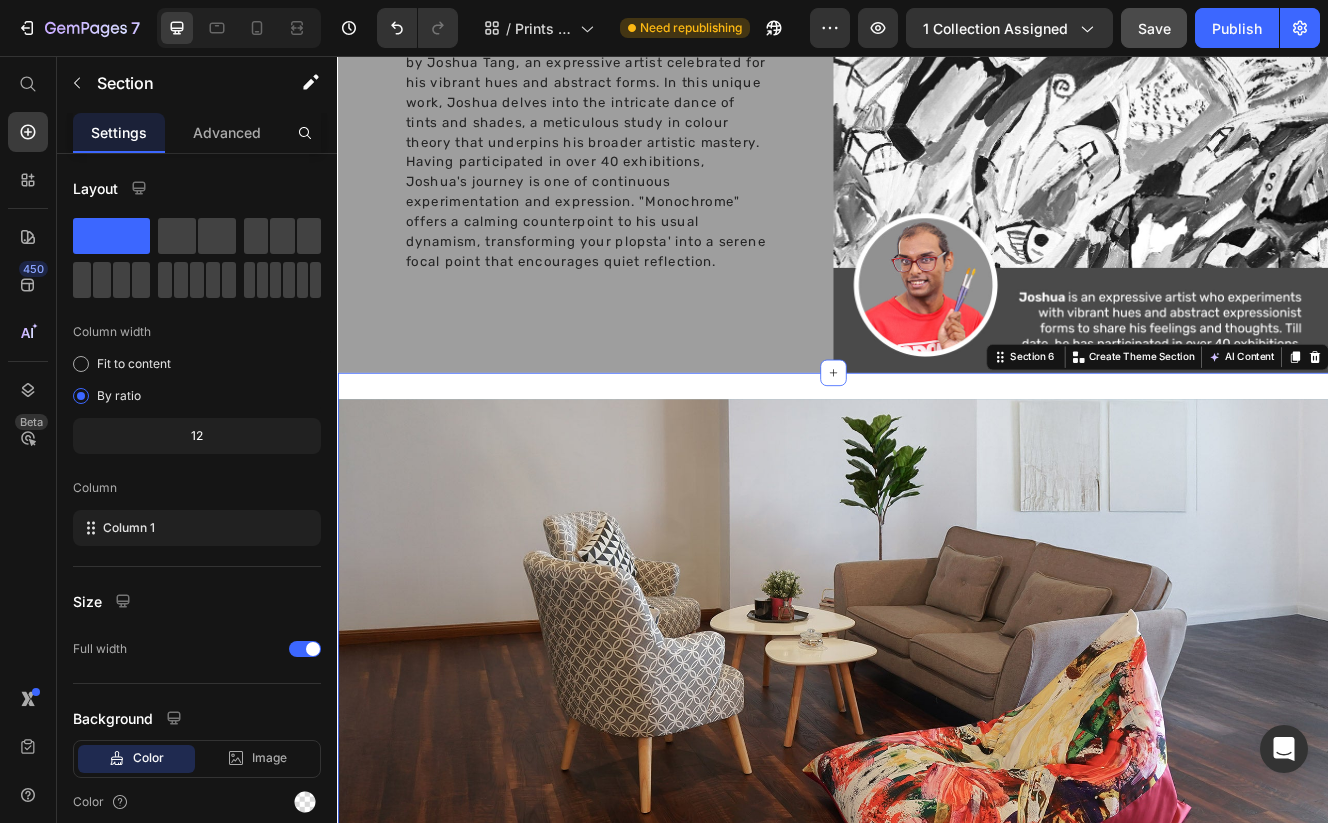 click on "Image Row Section 6   You can create reusable sections Create Theme Section AI Content Write with GemAI What would you like to describe here? Tone and Voice Persuasive Product plopsta' Abstract Strokes - Prints with Purpose Collection Show more Generate" at bounding box center (937, 809) 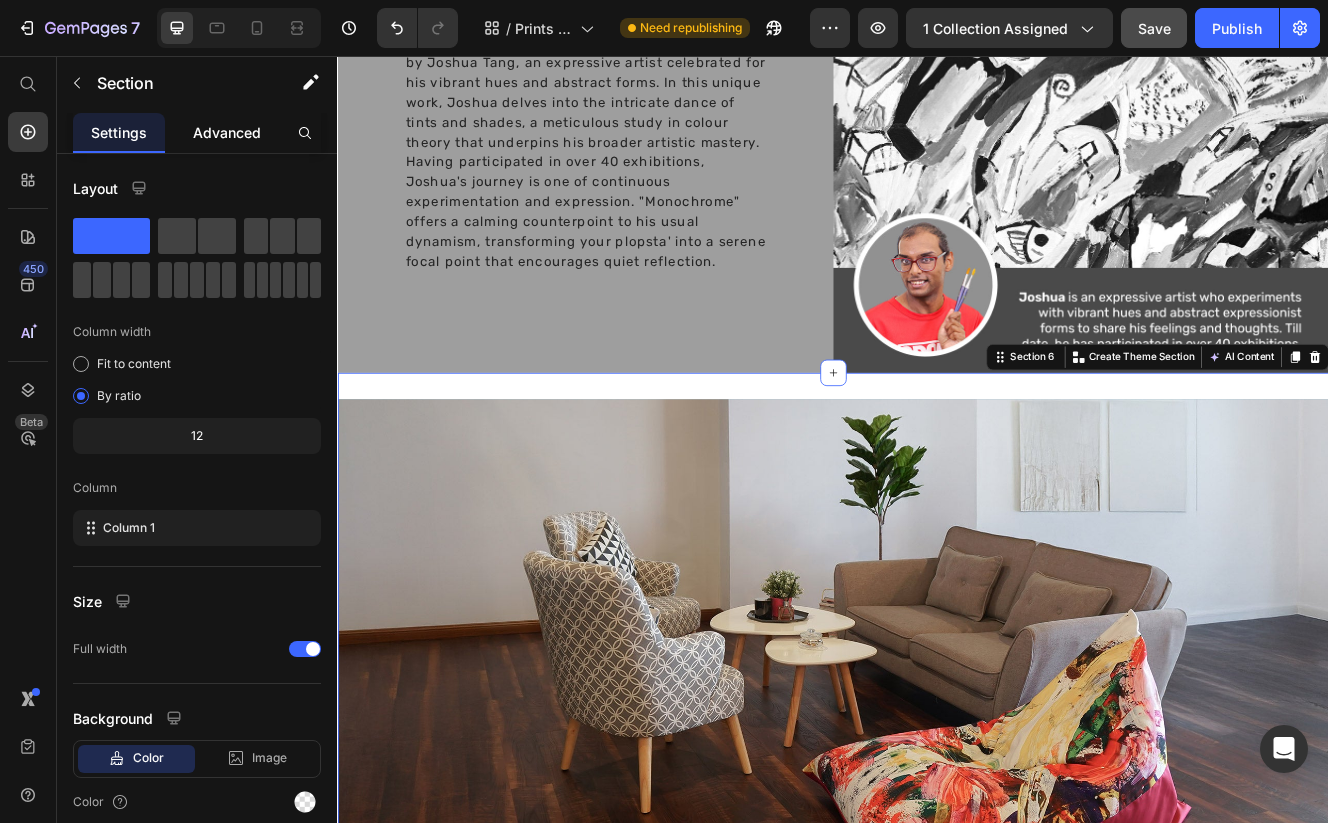 click on "Advanced" 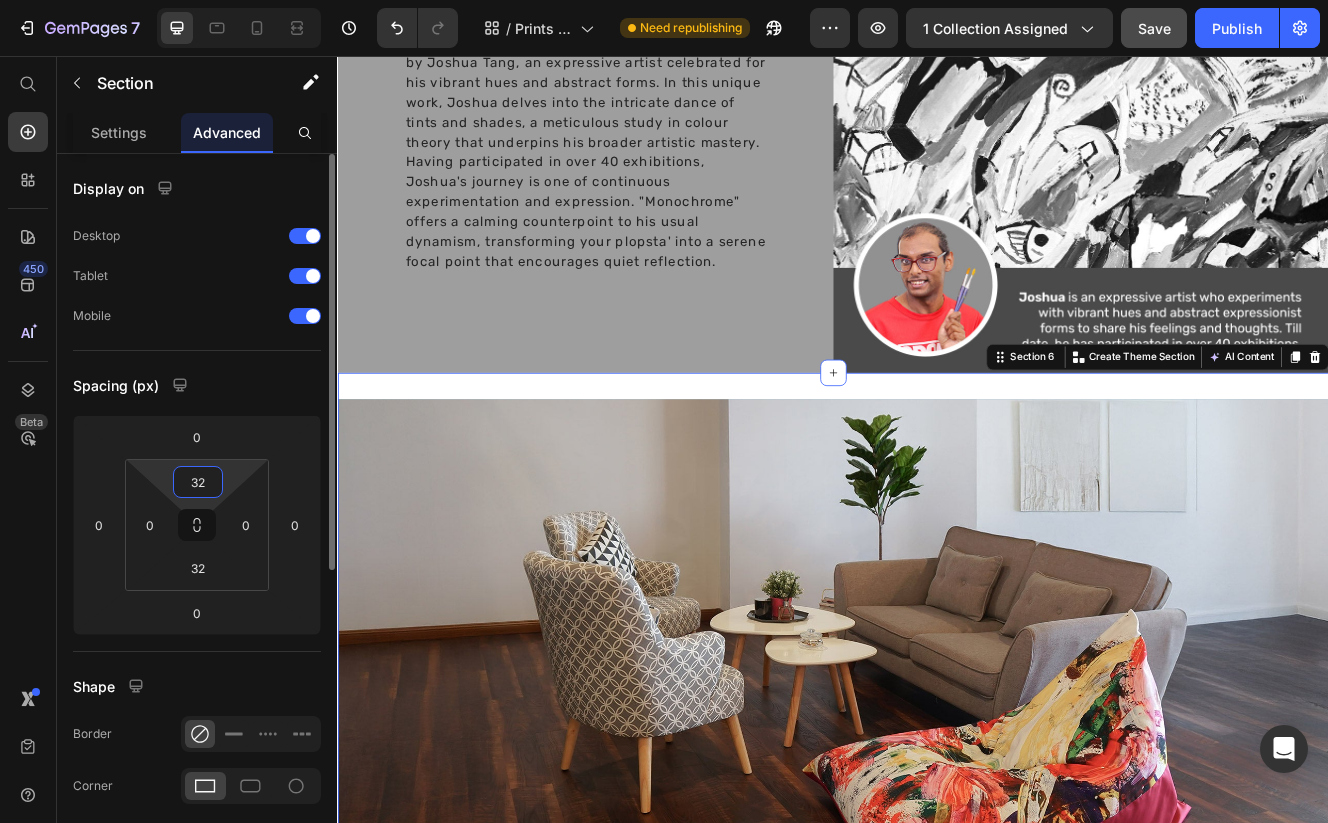 click on "32" at bounding box center (198, 482) 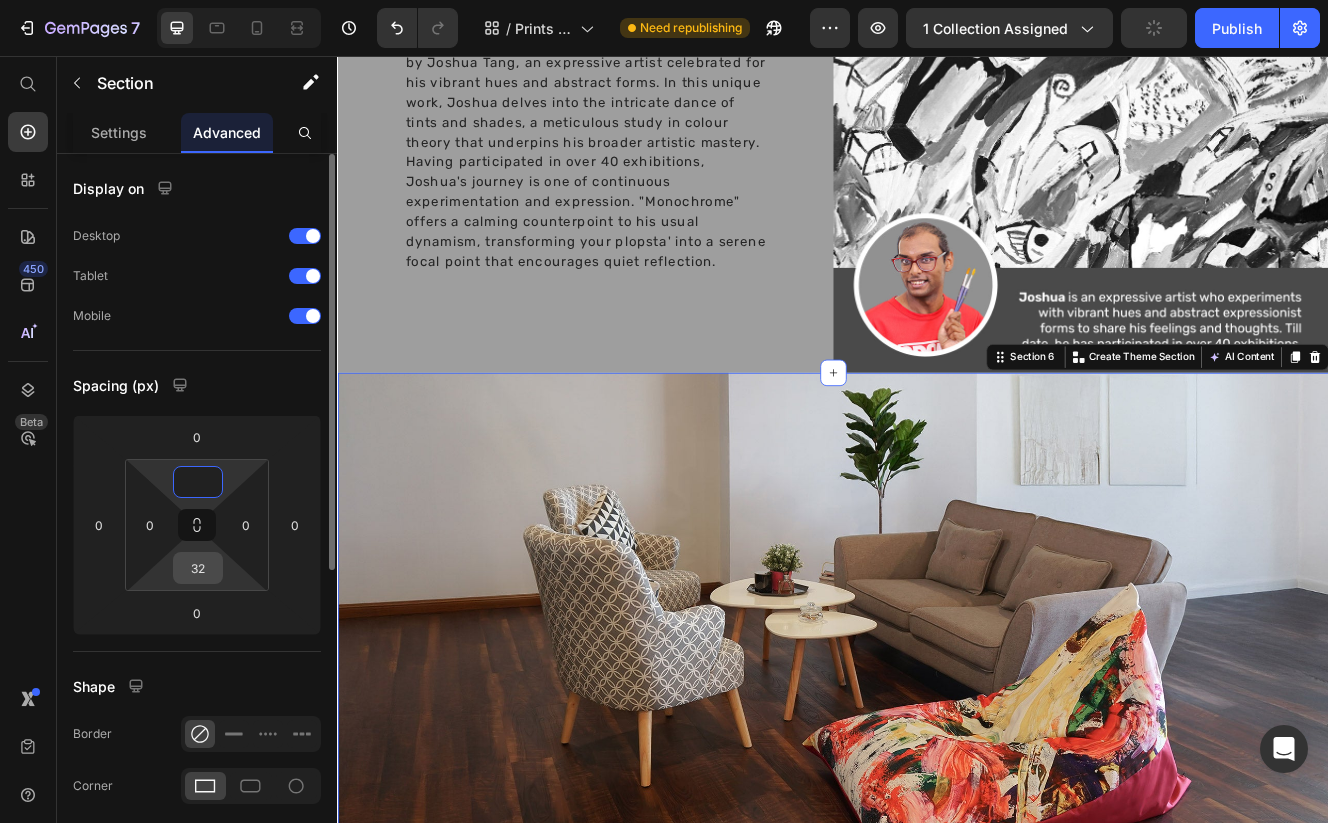type on "0" 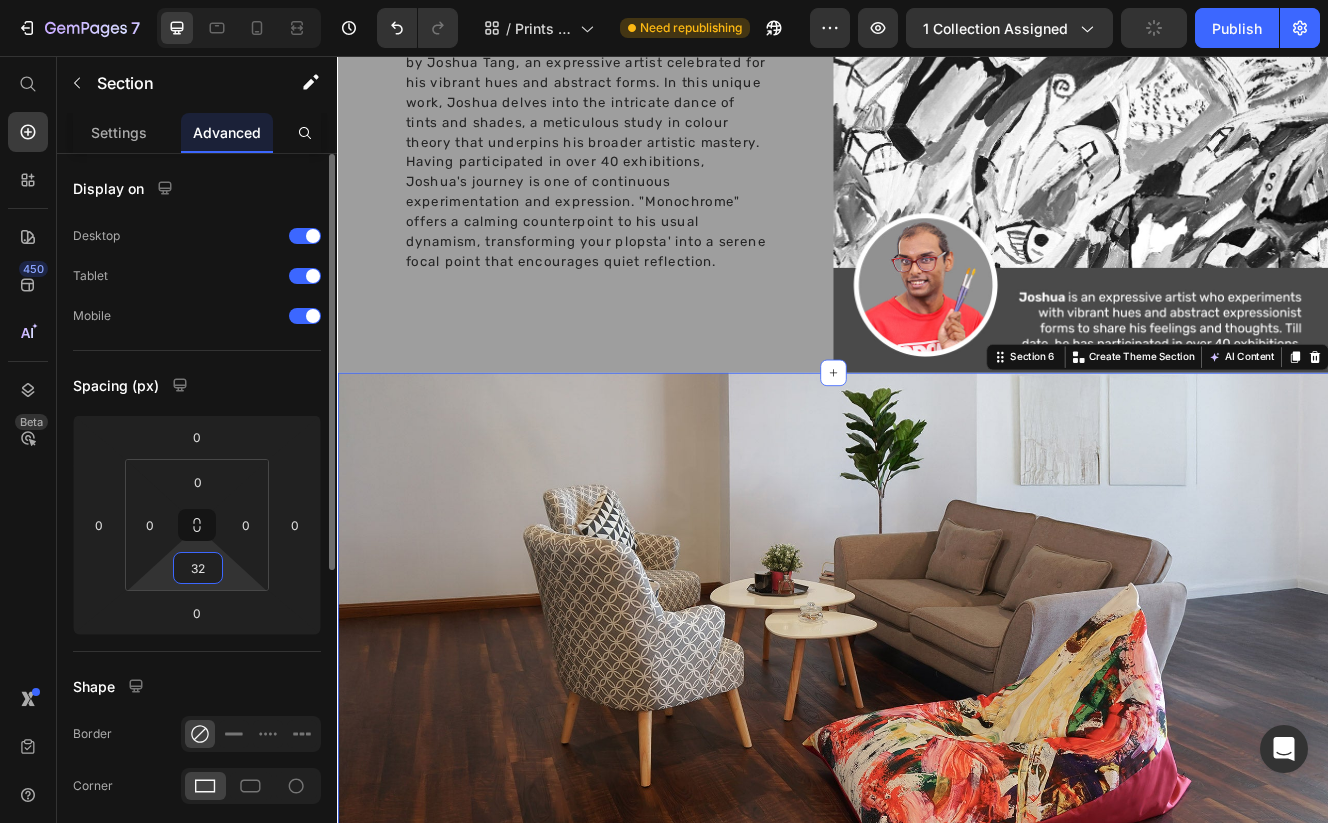 click on "32" at bounding box center (198, 568) 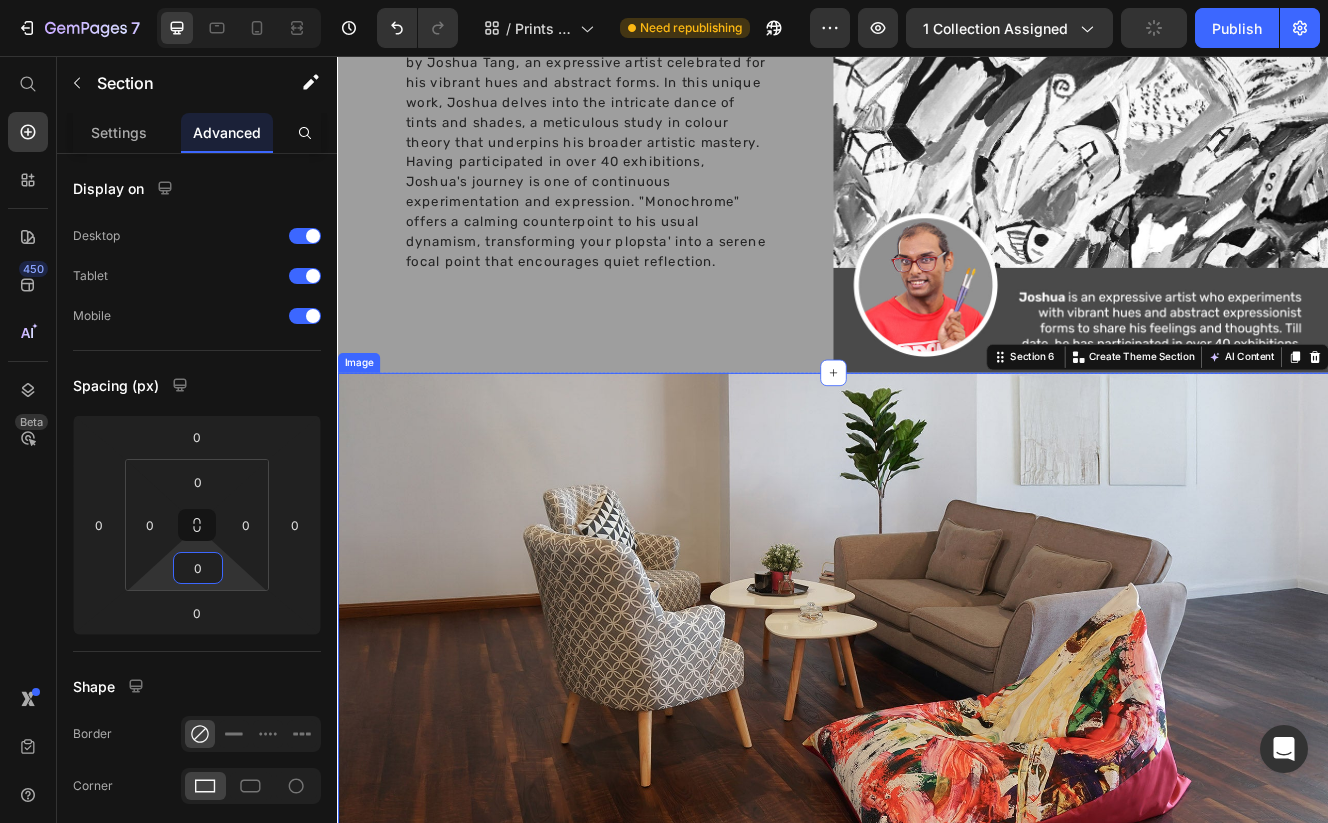 click at bounding box center (937, 777) 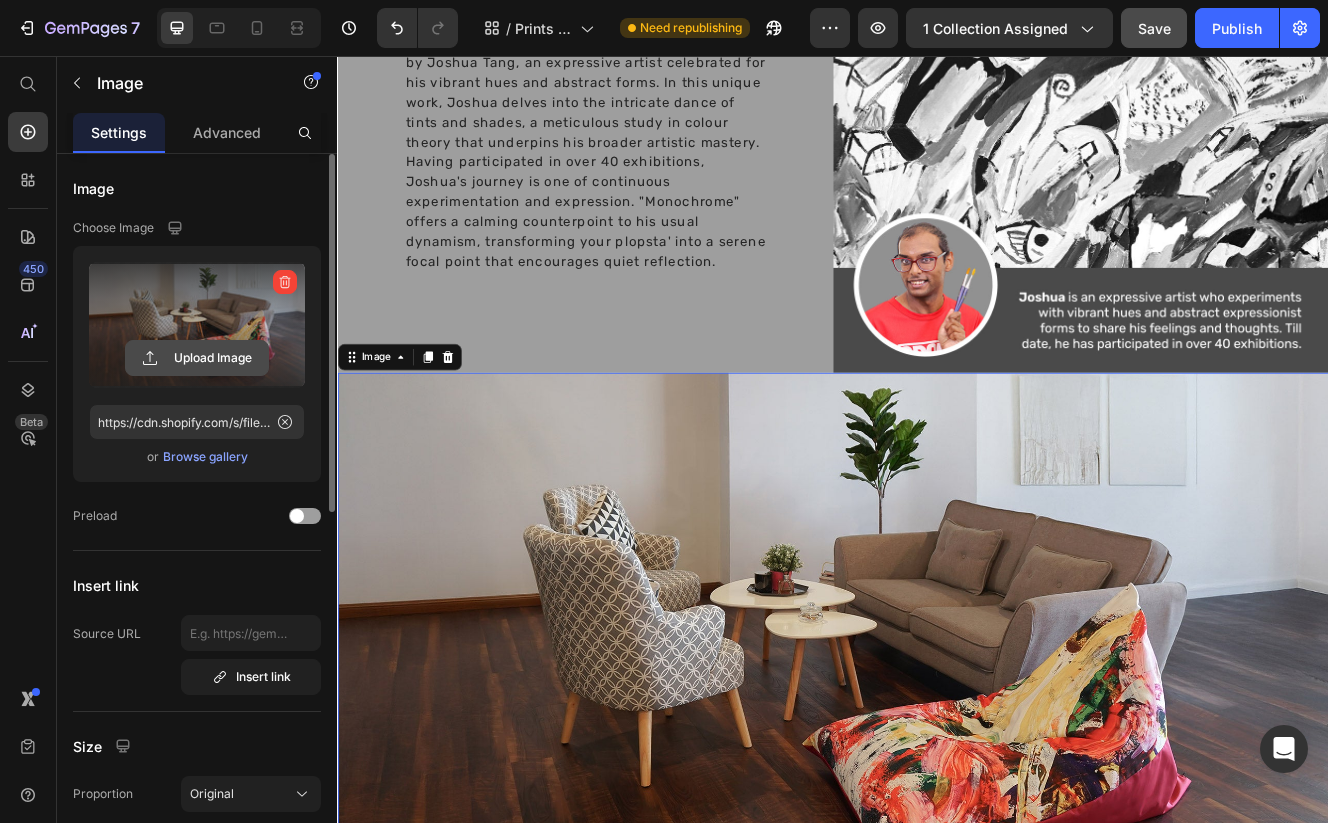 click 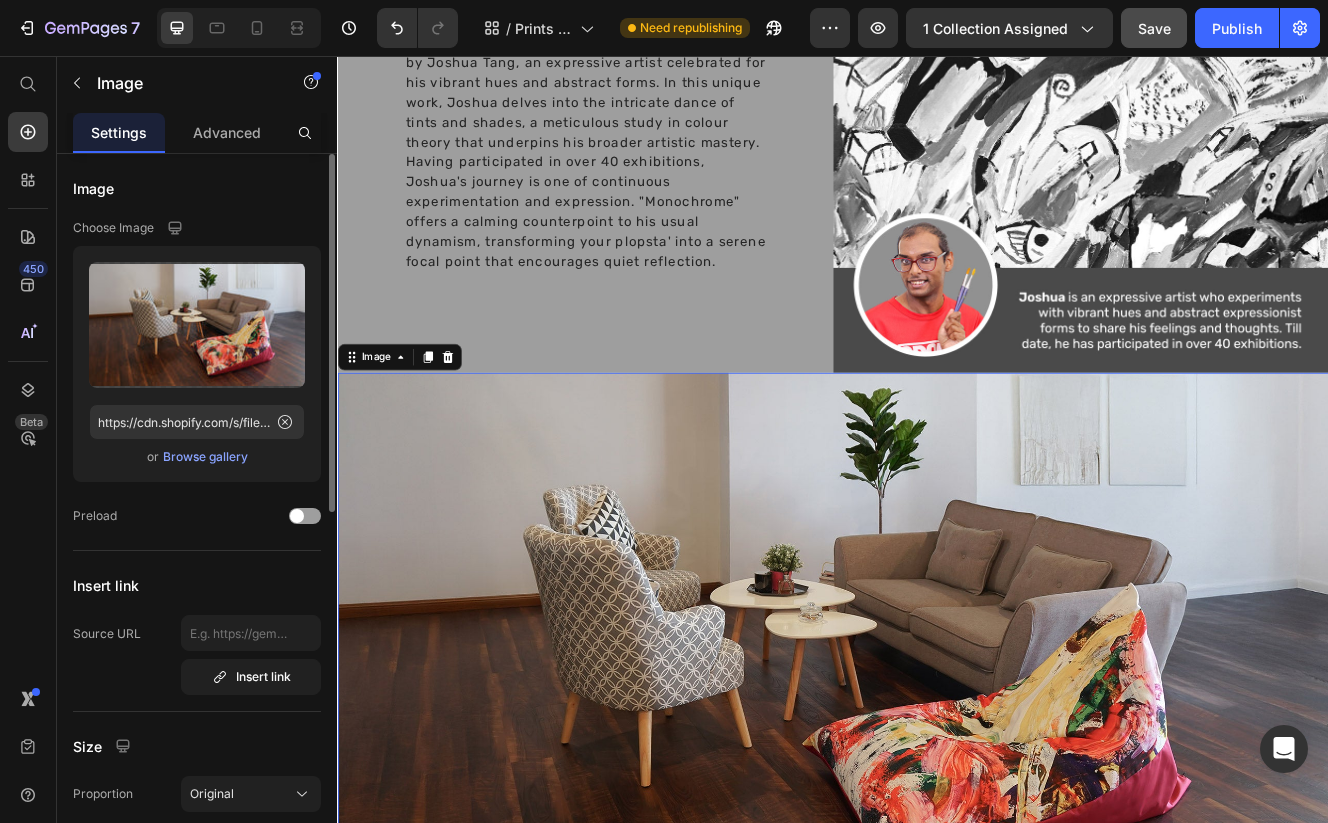 click on "Browse gallery" at bounding box center (205, 457) 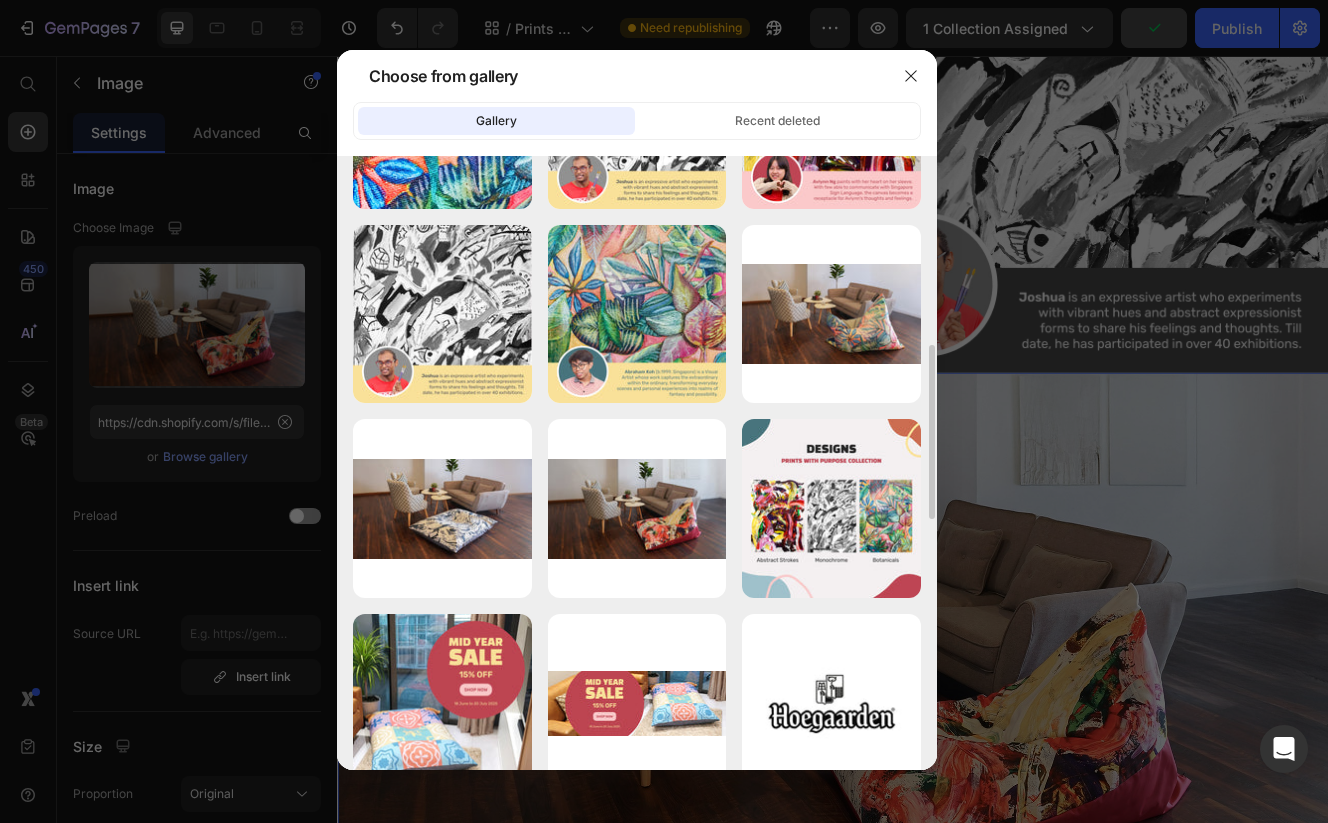 scroll, scrollTop: 733, scrollLeft: 0, axis: vertical 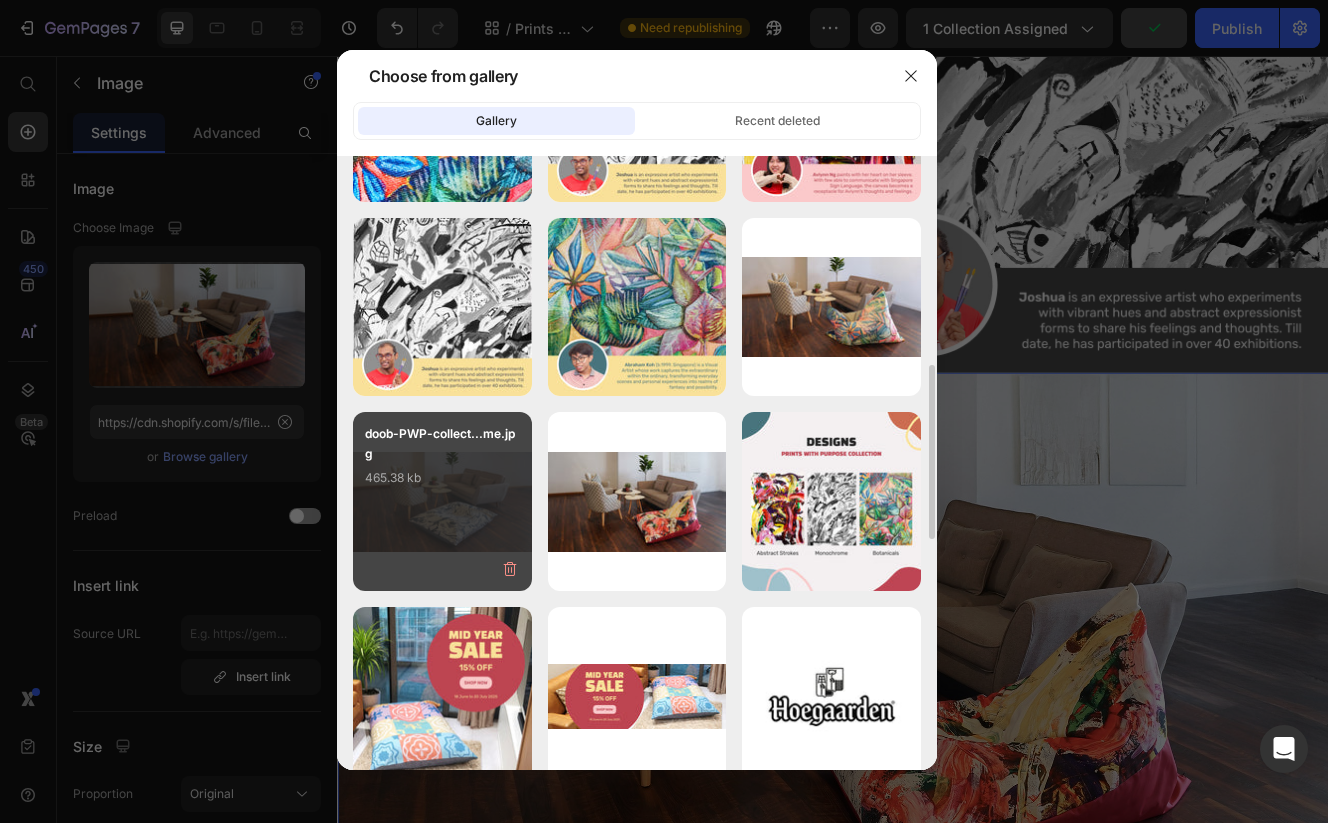 click on "doob-PWP-collect...me.jpg 465.38 kb" at bounding box center (442, 464) 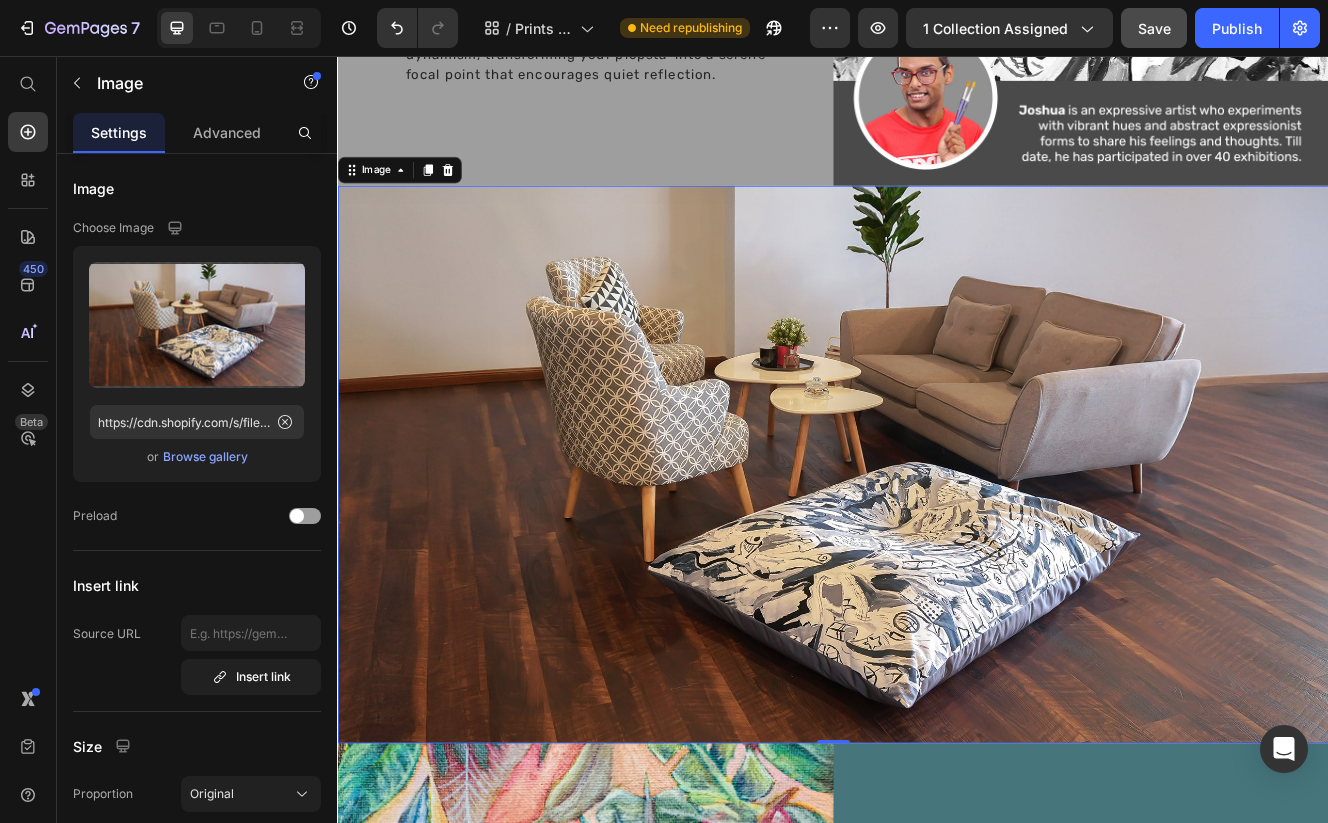 scroll, scrollTop: 3809, scrollLeft: 0, axis: vertical 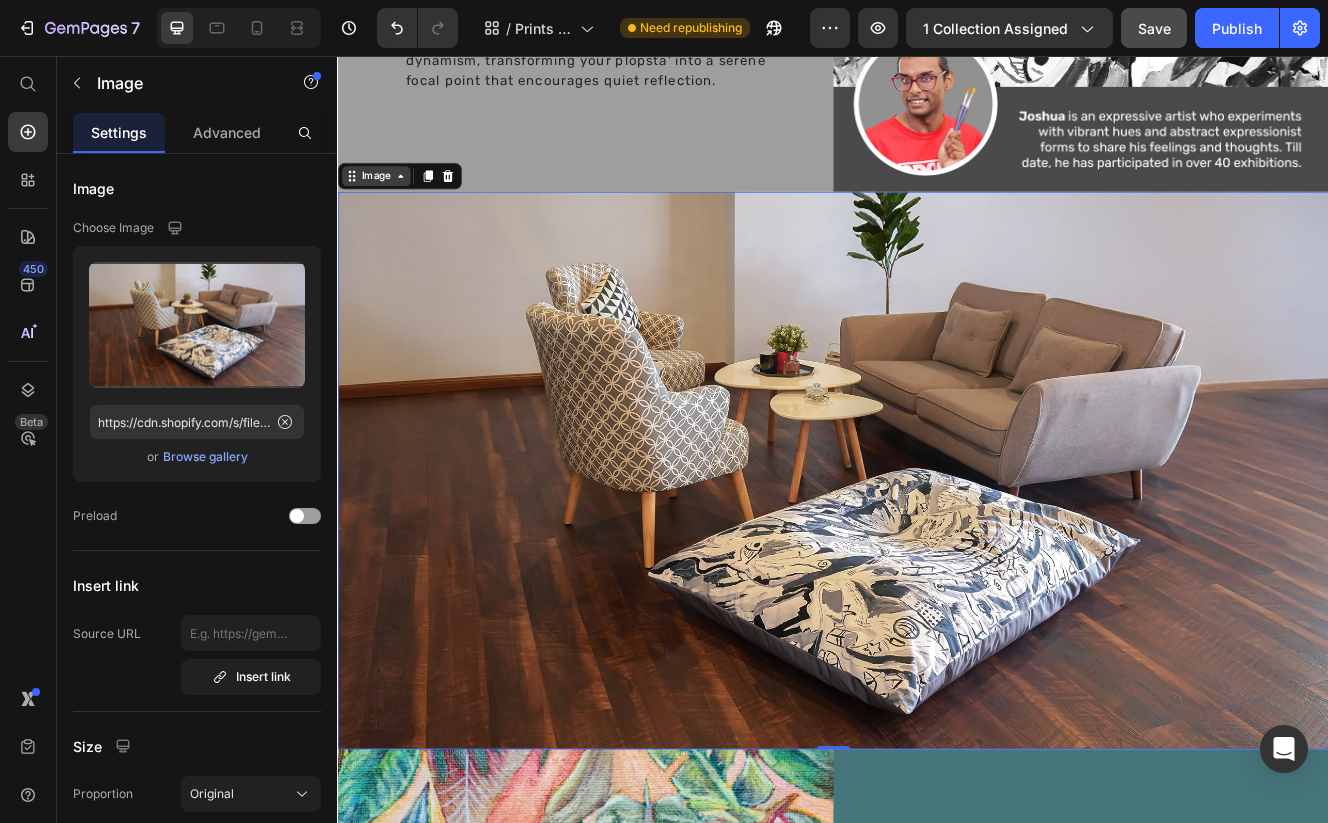 click on "Image" at bounding box center (383, 202) 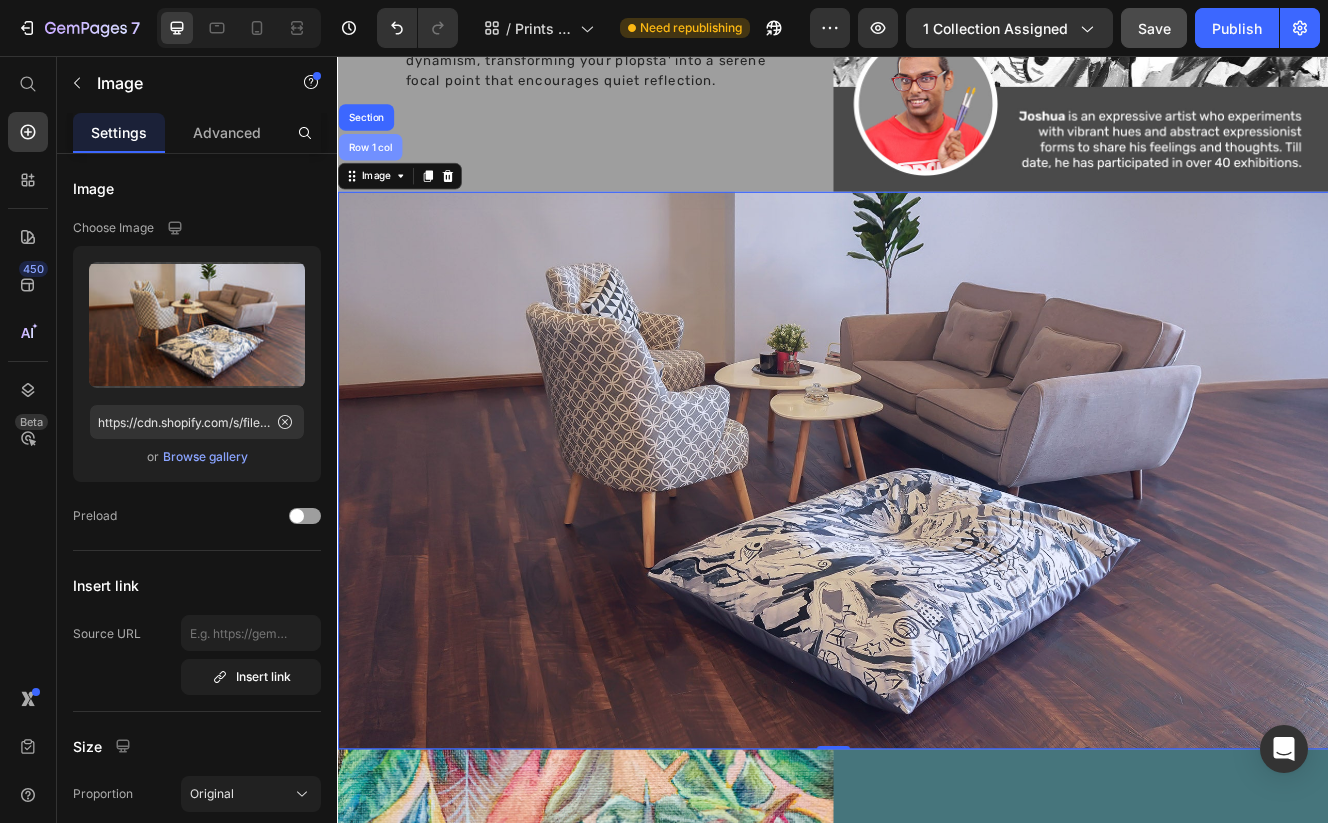 click on "Row 1 col" at bounding box center (376, 167) 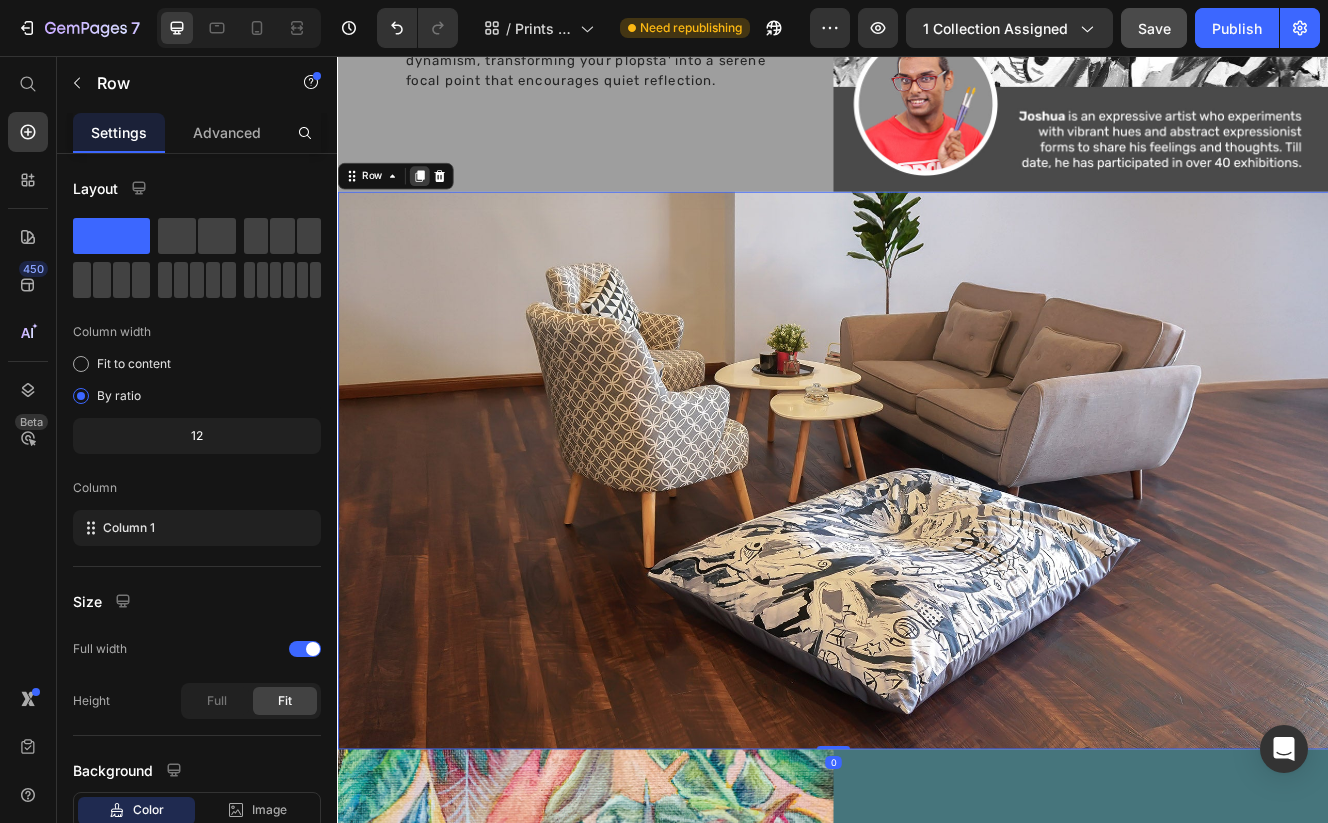 click 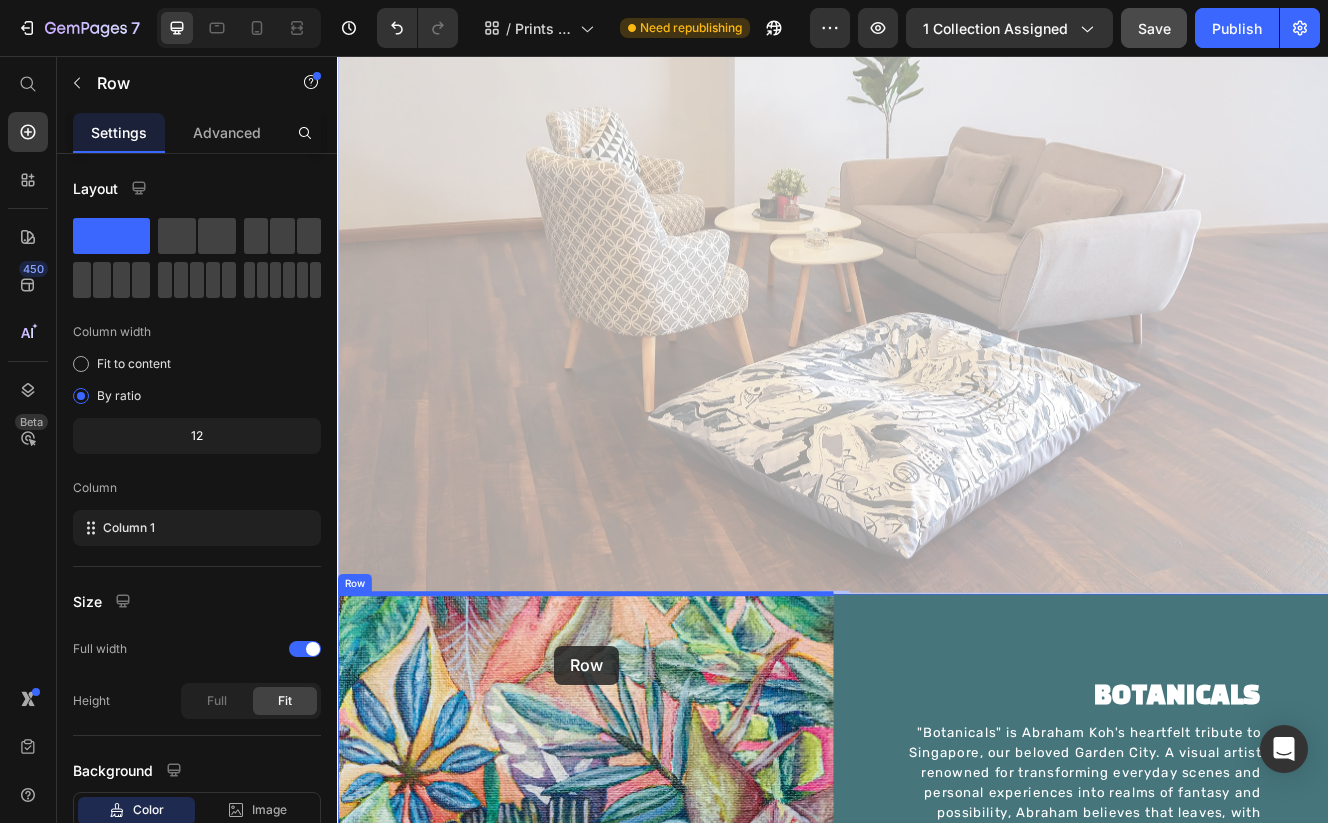 scroll, scrollTop: 5343, scrollLeft: 0, axis: vertical 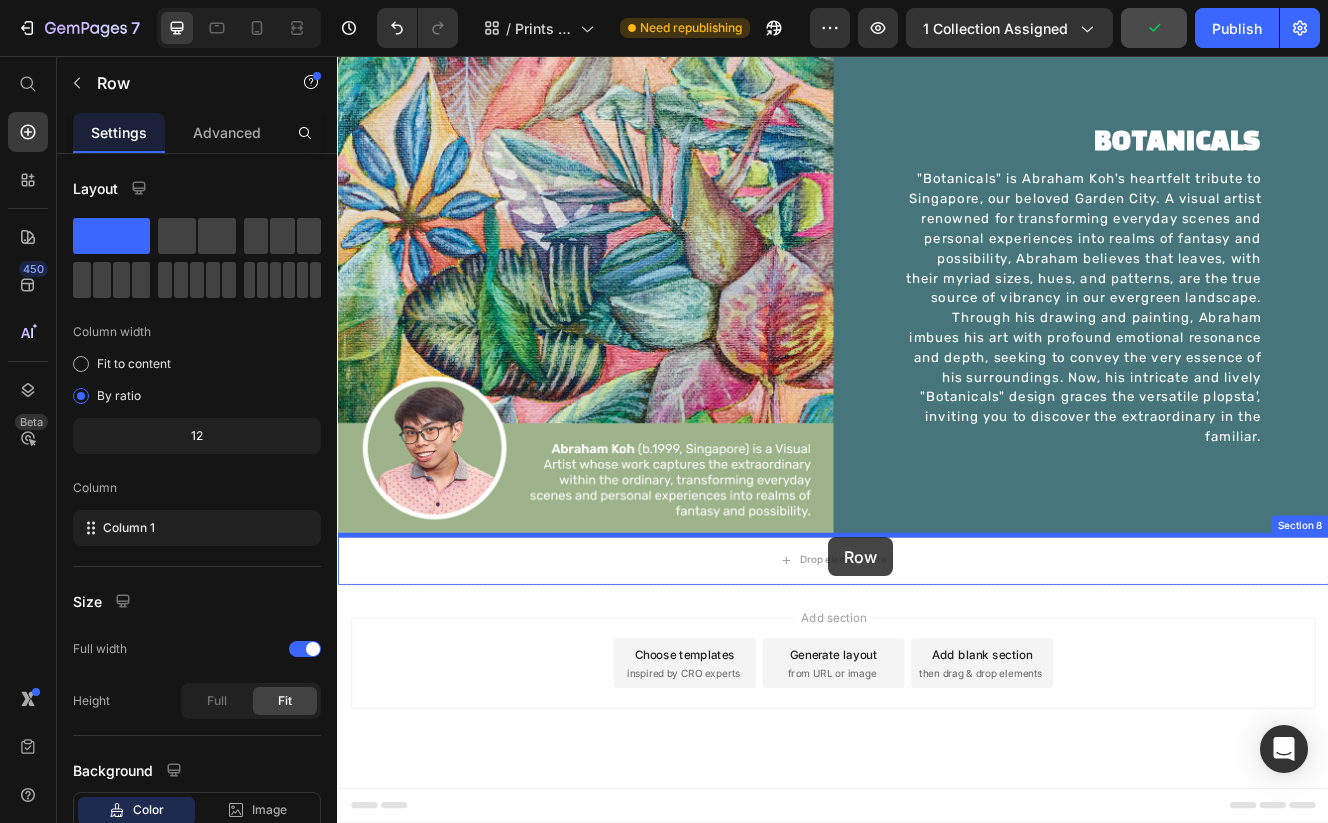 drag, startPoint x: 385, startPoint y: 109, endPoint x: 932, endPoint y: 639, distance: 761.64886 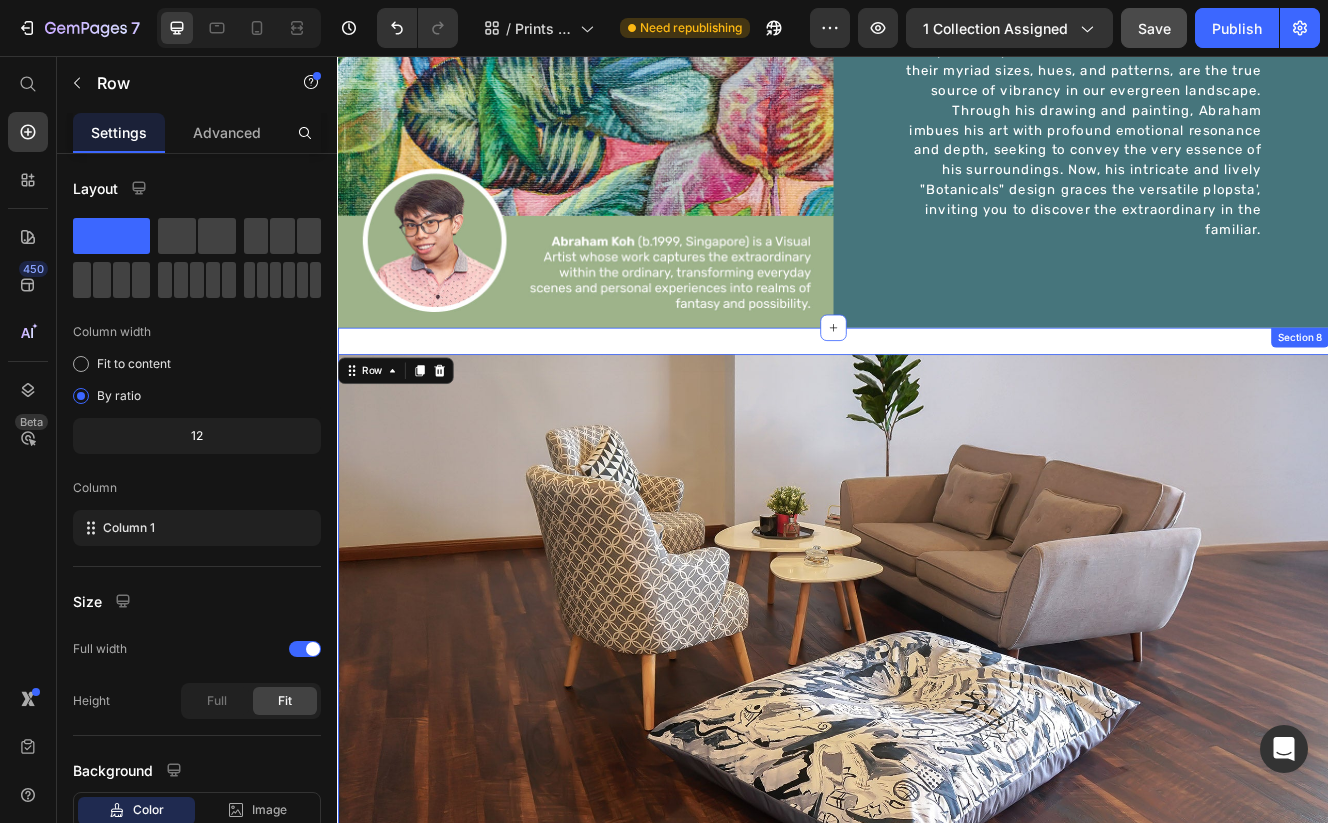 scroll, scrollTop: 4913, scrollLeft: 0, axis: vertical 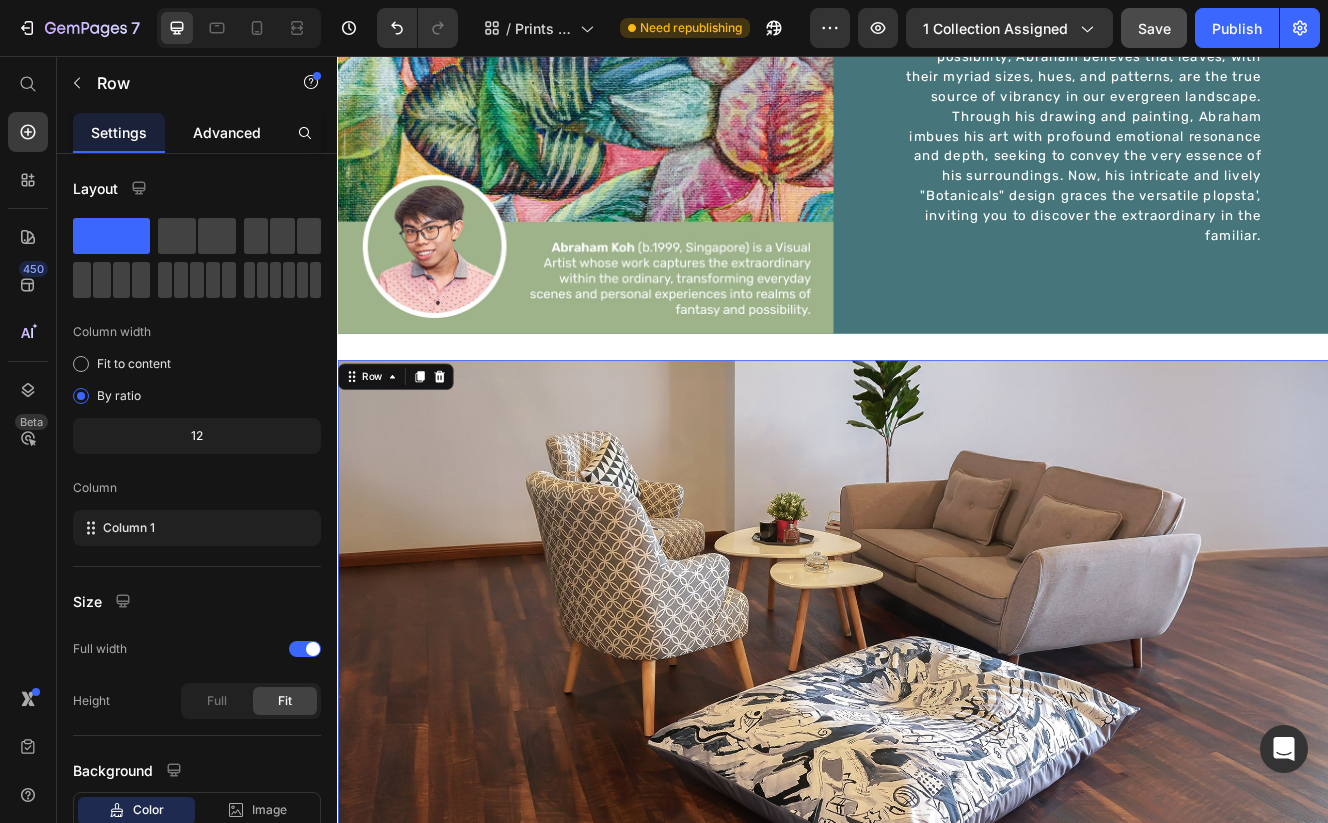 click on "Advanced" at bounding box center (227, 132) 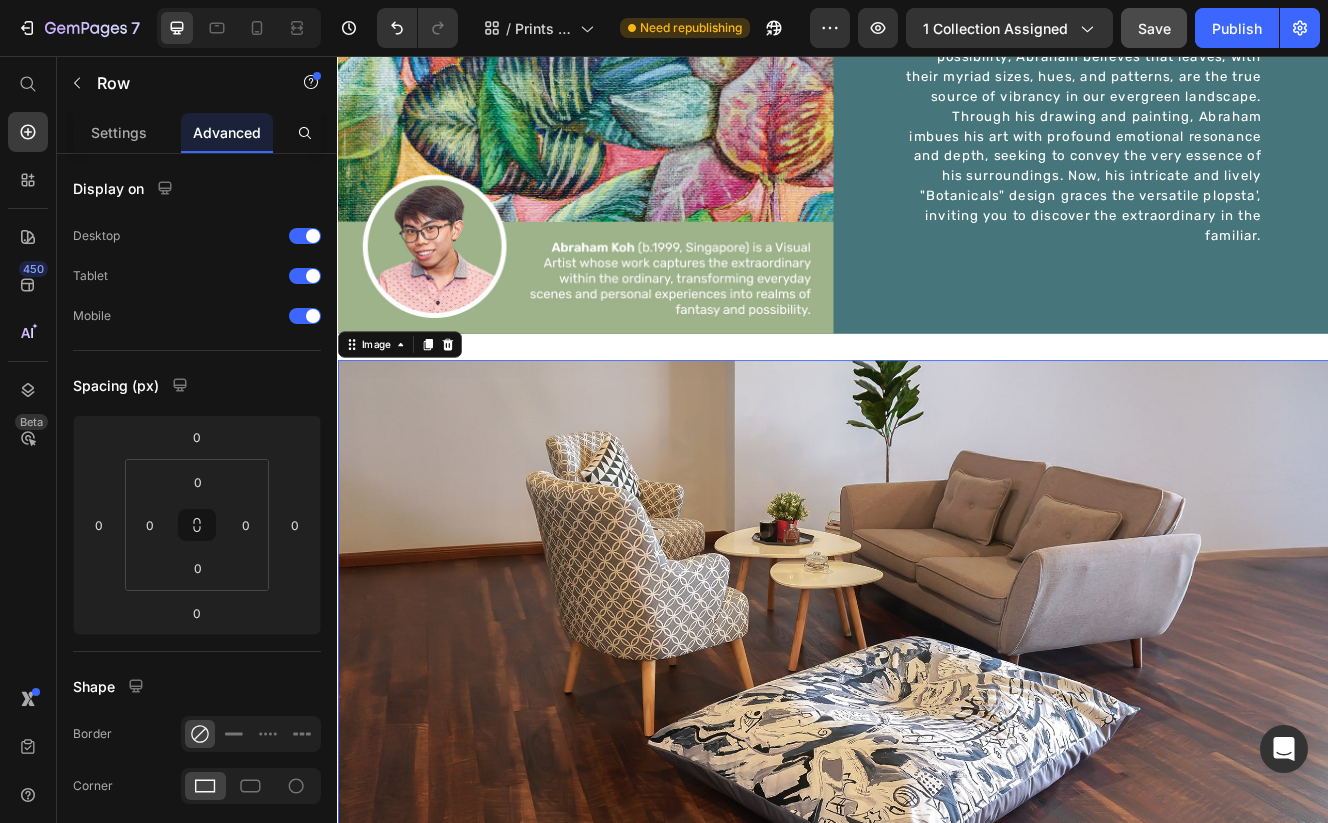 click at bounding box center [937, 761] 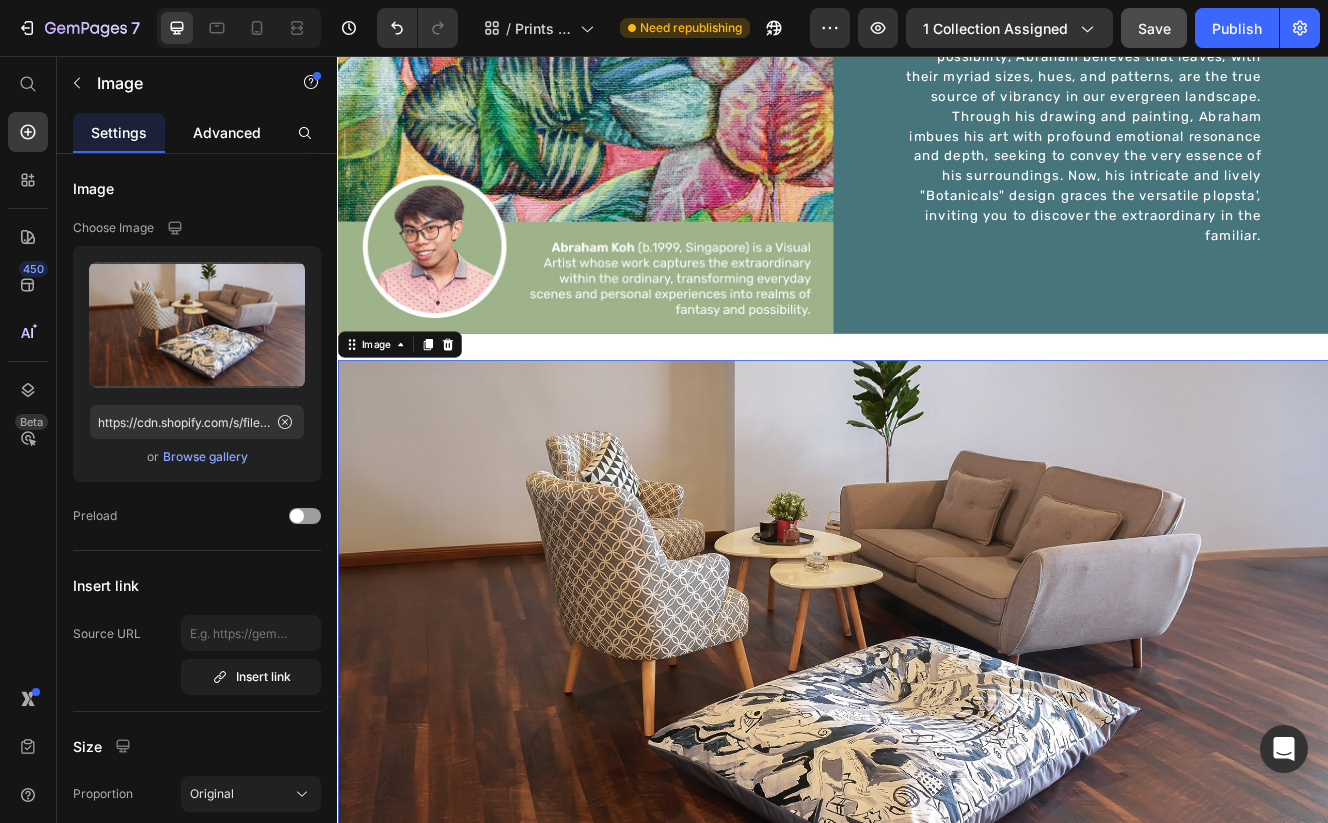 click on "Advanced" at bounding box center (227, 132) 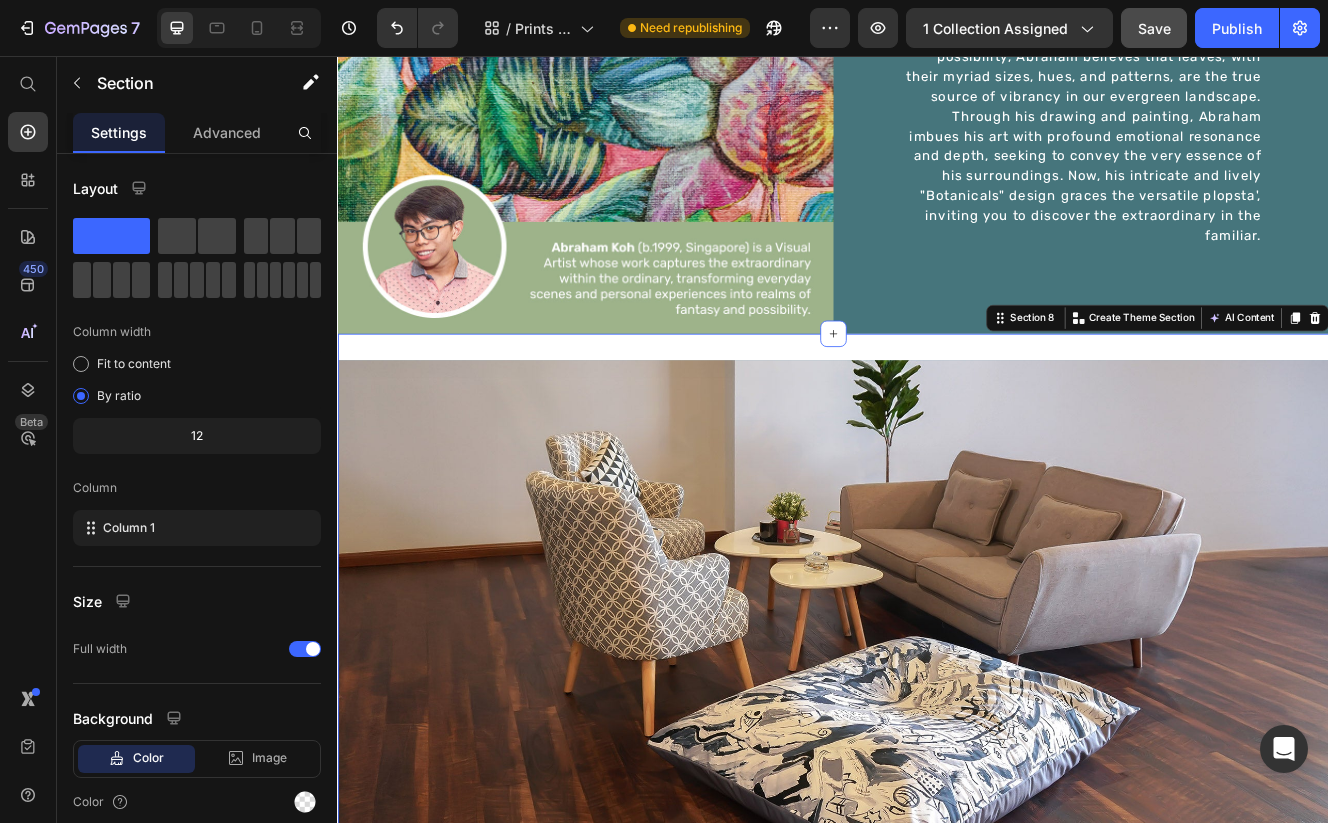 click on "Image Row Section 8   You can create reusable sections Create Theme Section AI Content Write with GemAI What would you like to describe here? Tone and Voice Persuasive Product plopsta' Abstract Strokes - Prints with Purpose Collection Show more Generate" at bounding box center [937, 761] 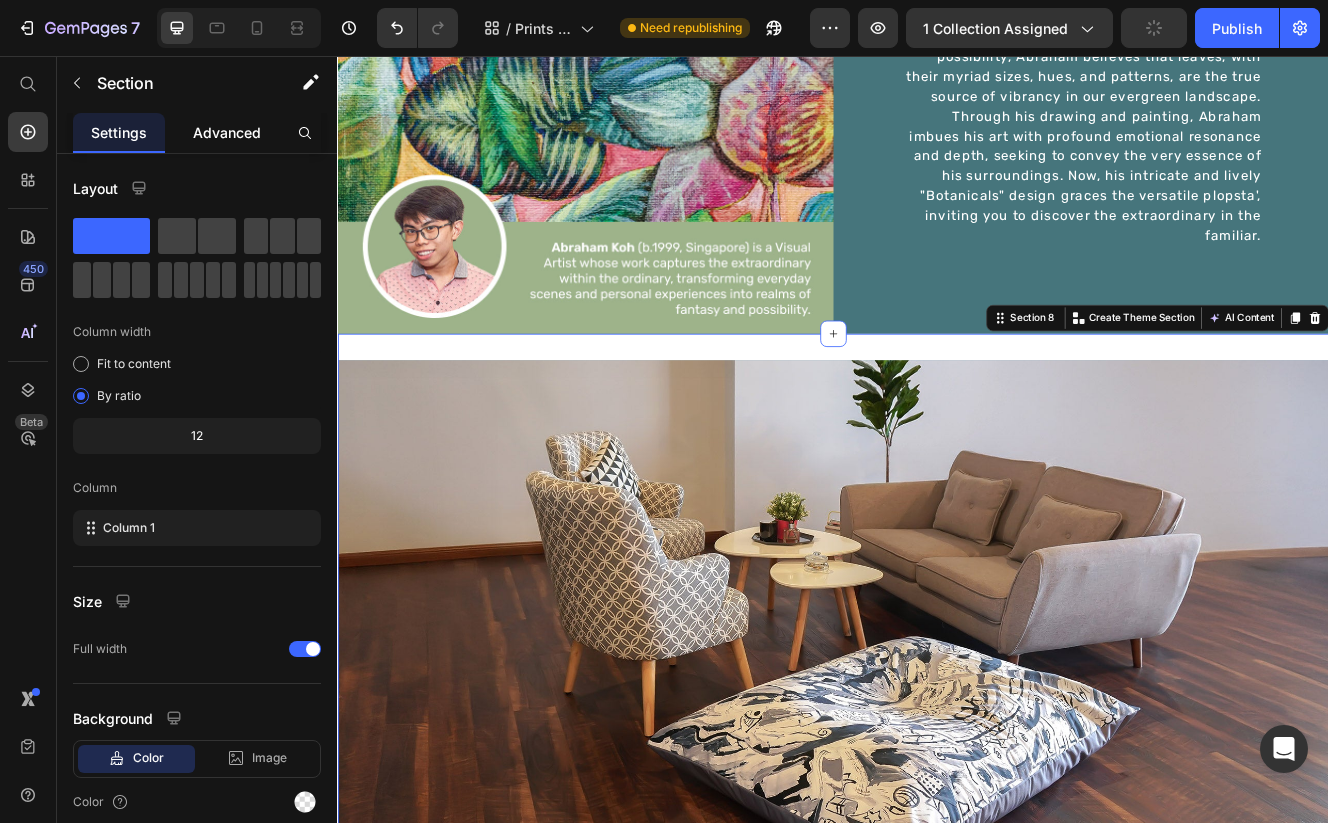 click on "Advanced" at bounding box center (227, 132) 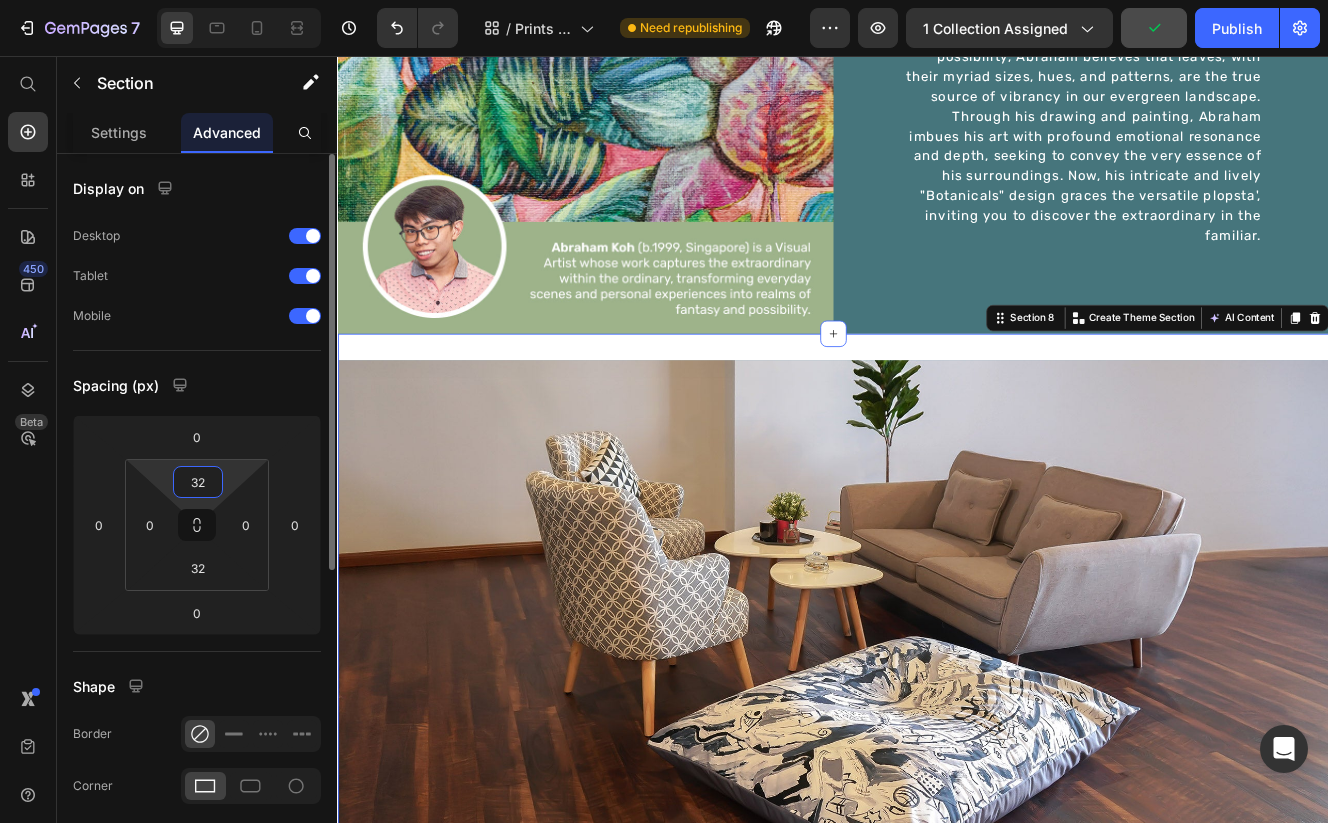 click on "32" at bounding box center [198, 482] 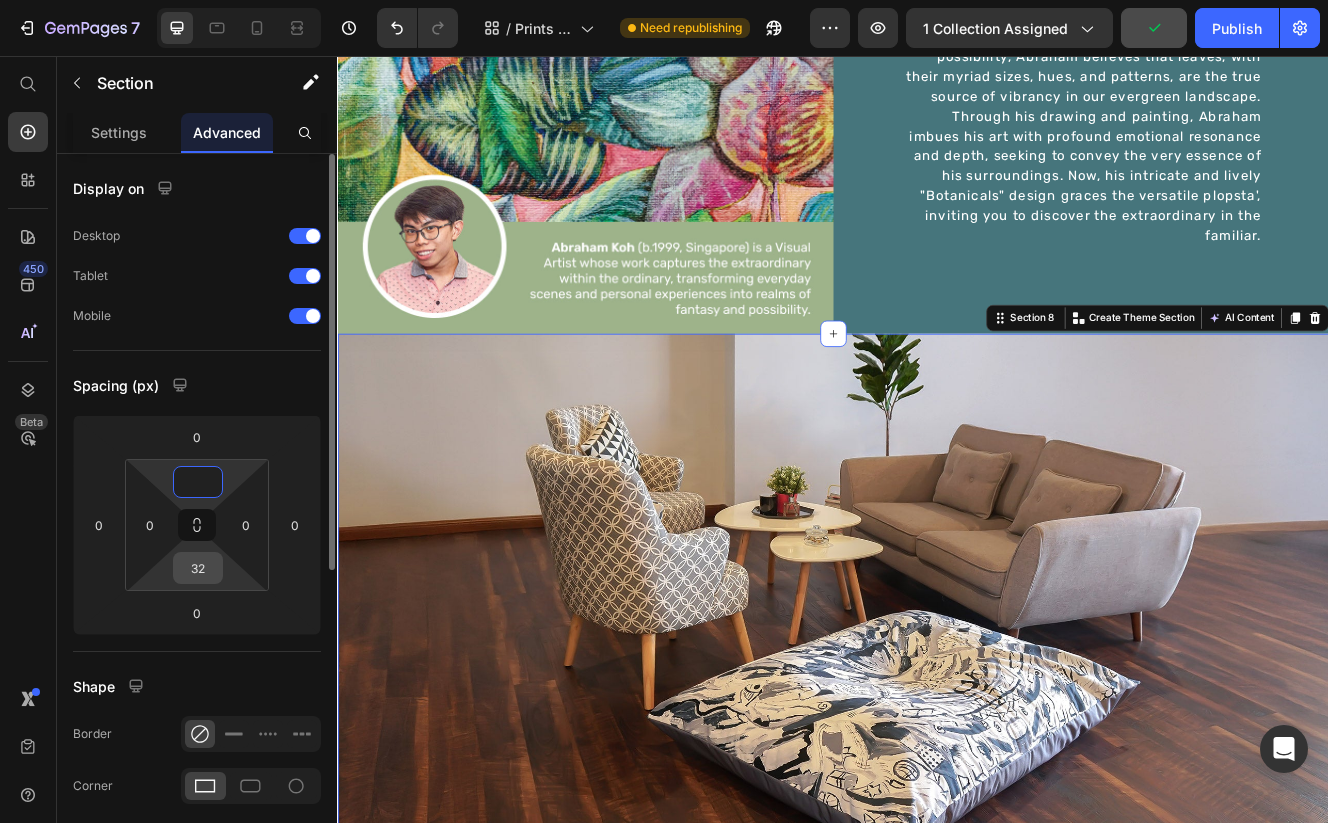 type on "0" 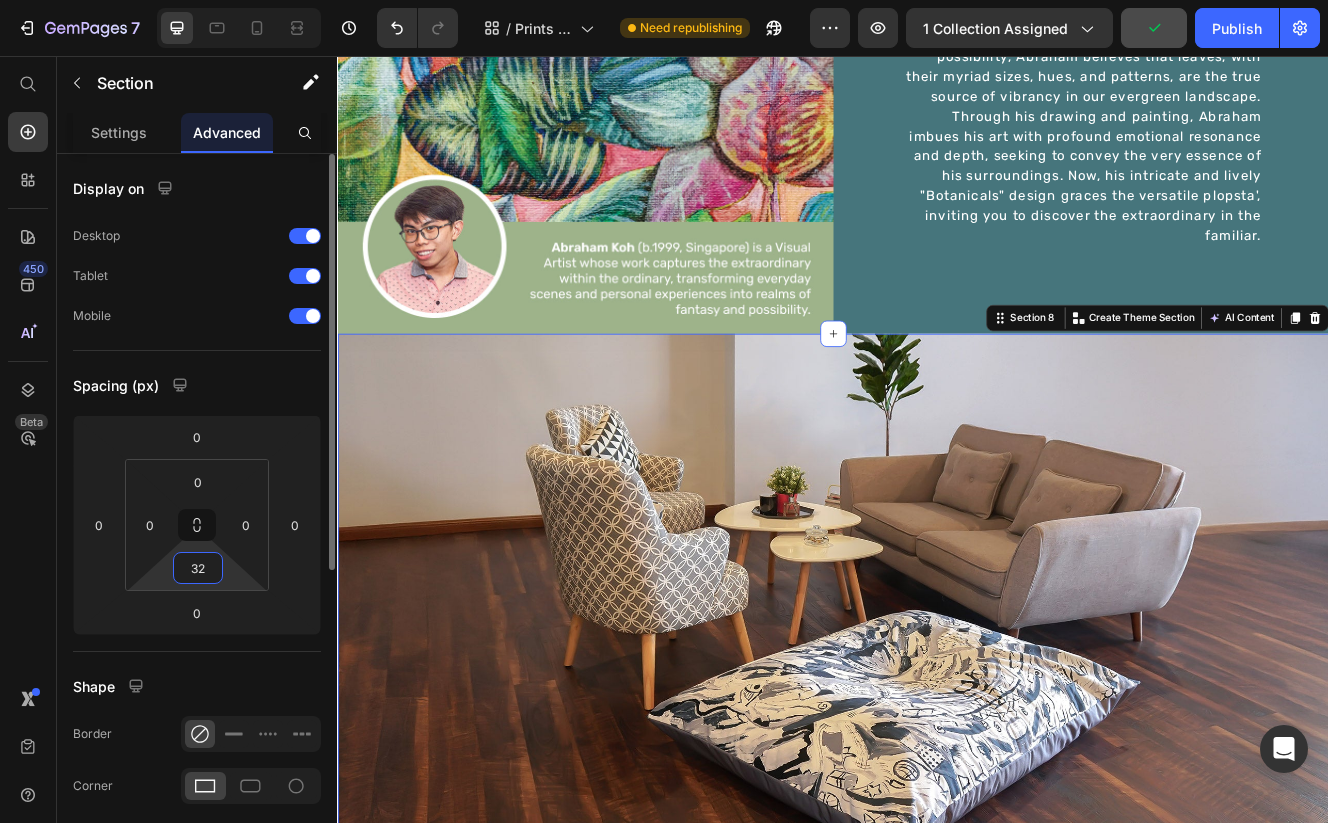 click on "32" at bounding box center (198, 568) 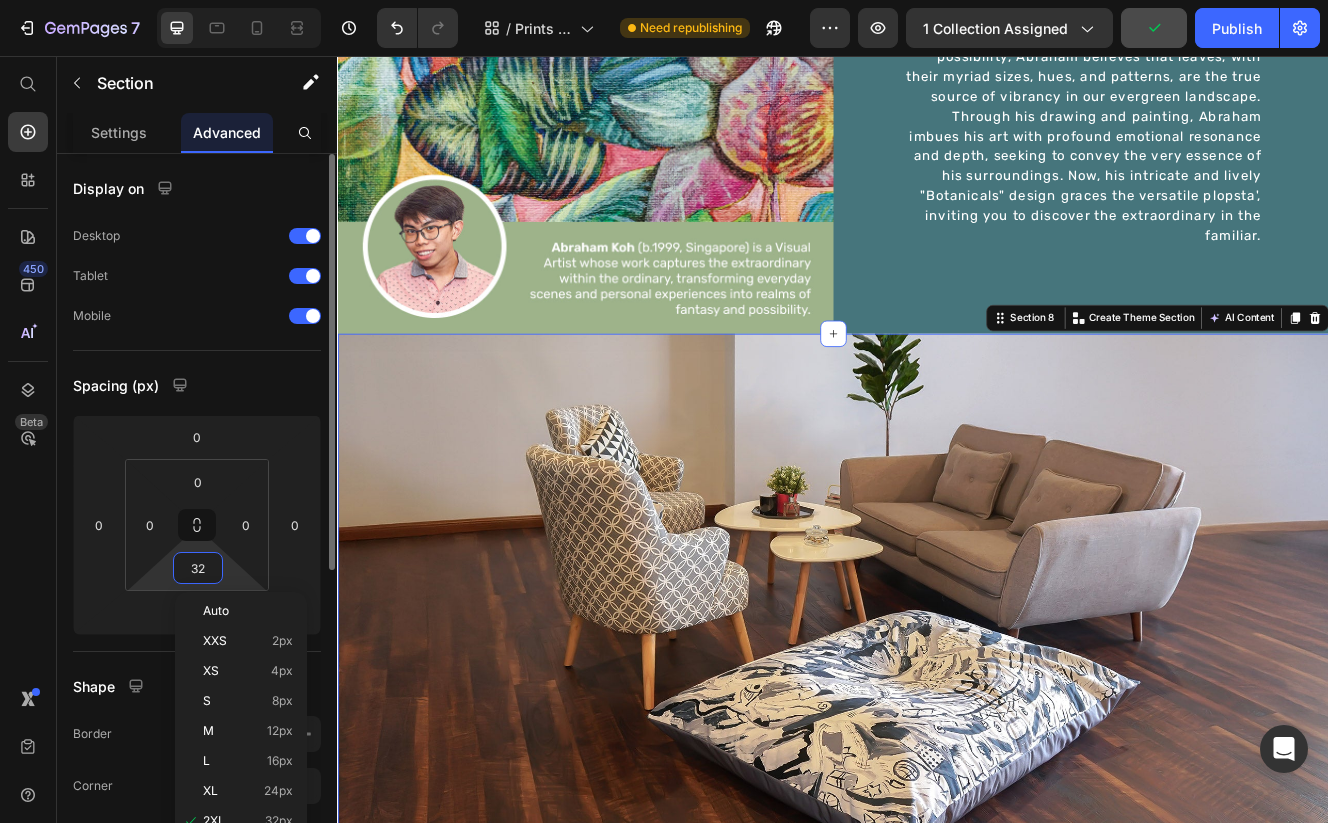 type 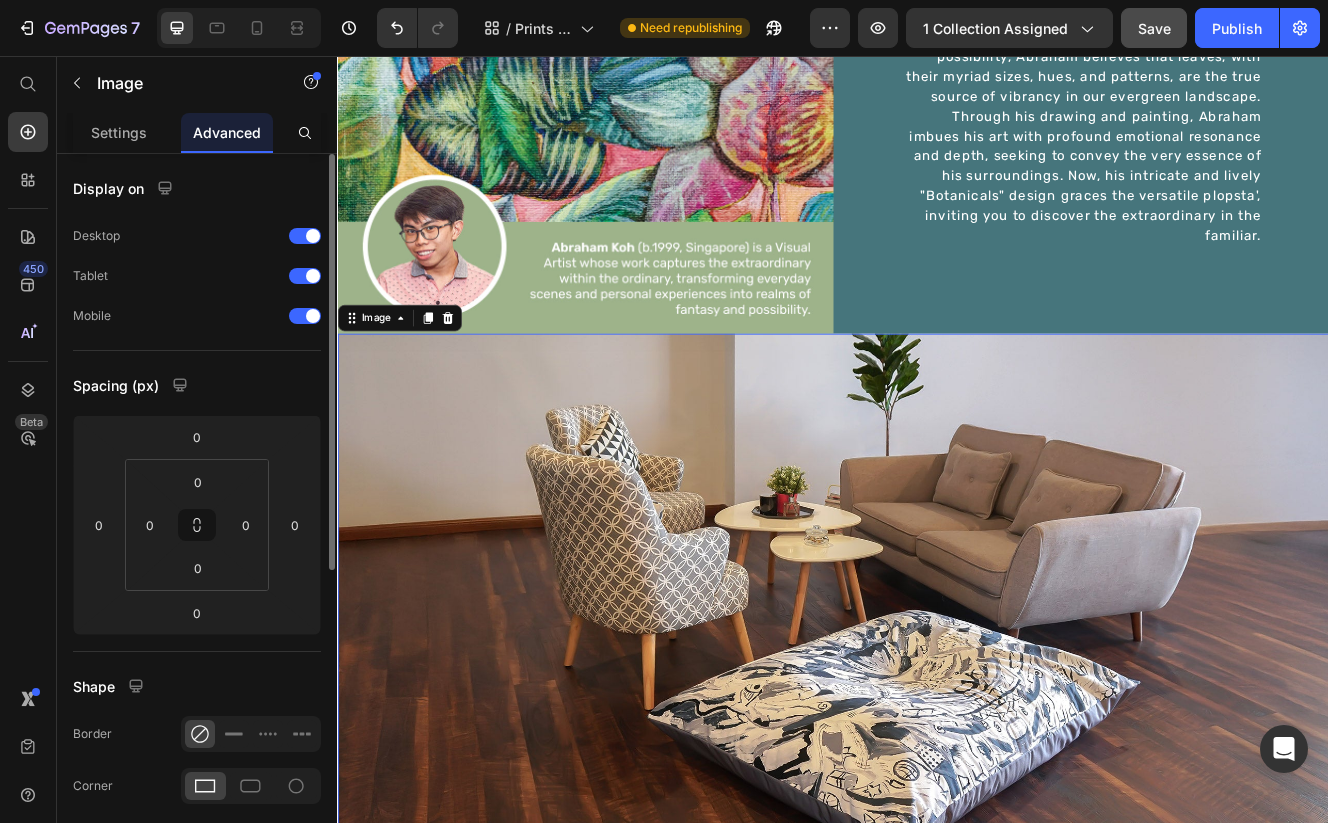 click at bounding box center [937, 729] 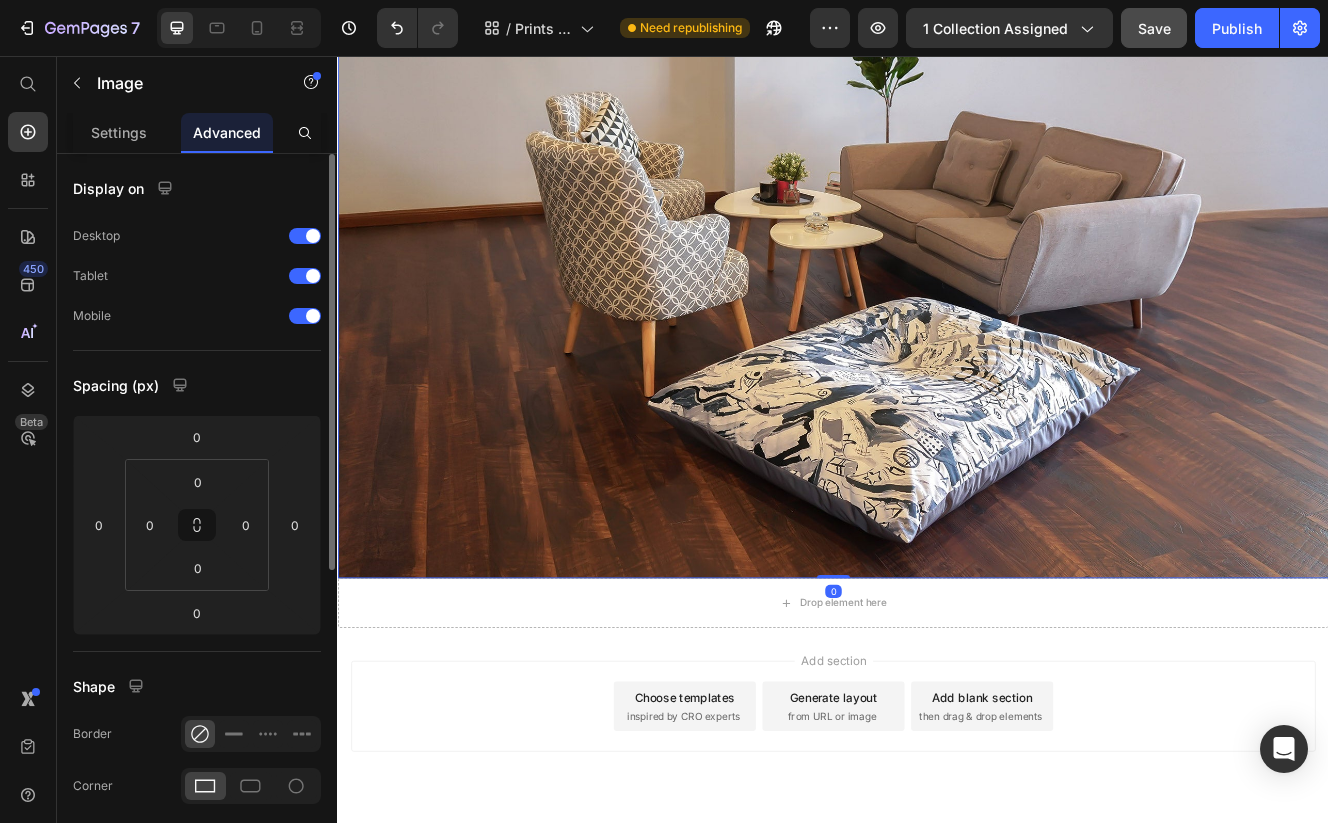 scroll, scrollTop: 5307, scrollLeft: 0, axis: vertical 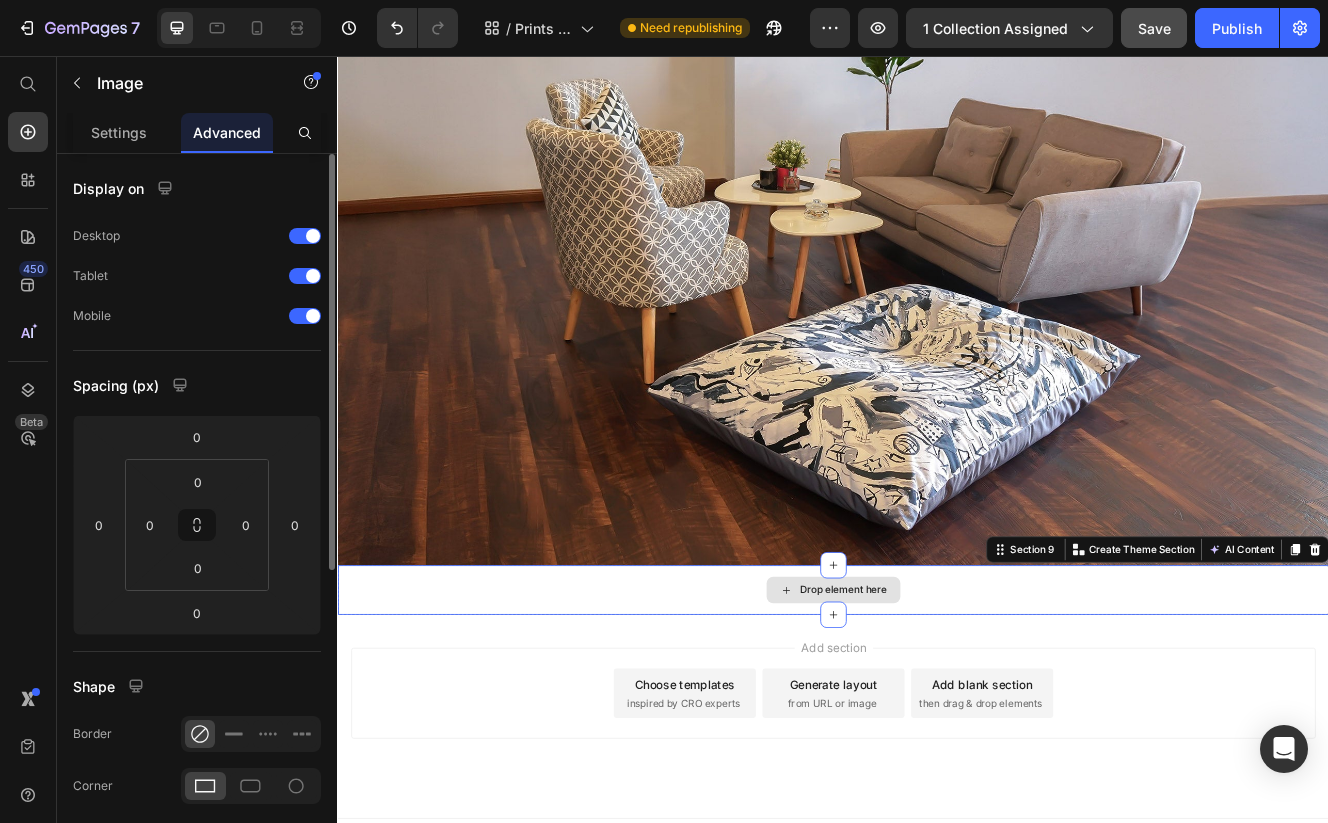 click on "Drop element here" at bounding box center (937, 703) 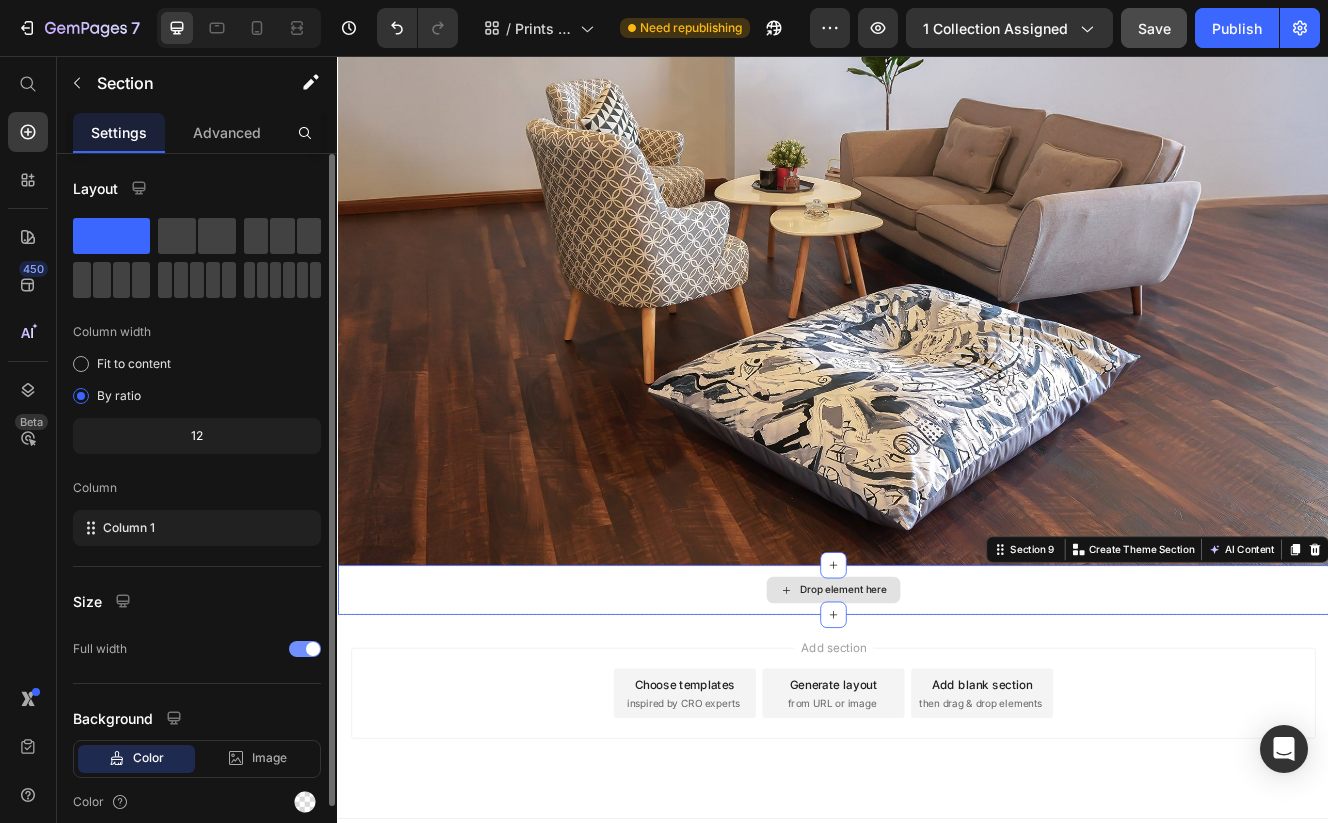 click on "Drop element here" at bounding box center (937, 703) 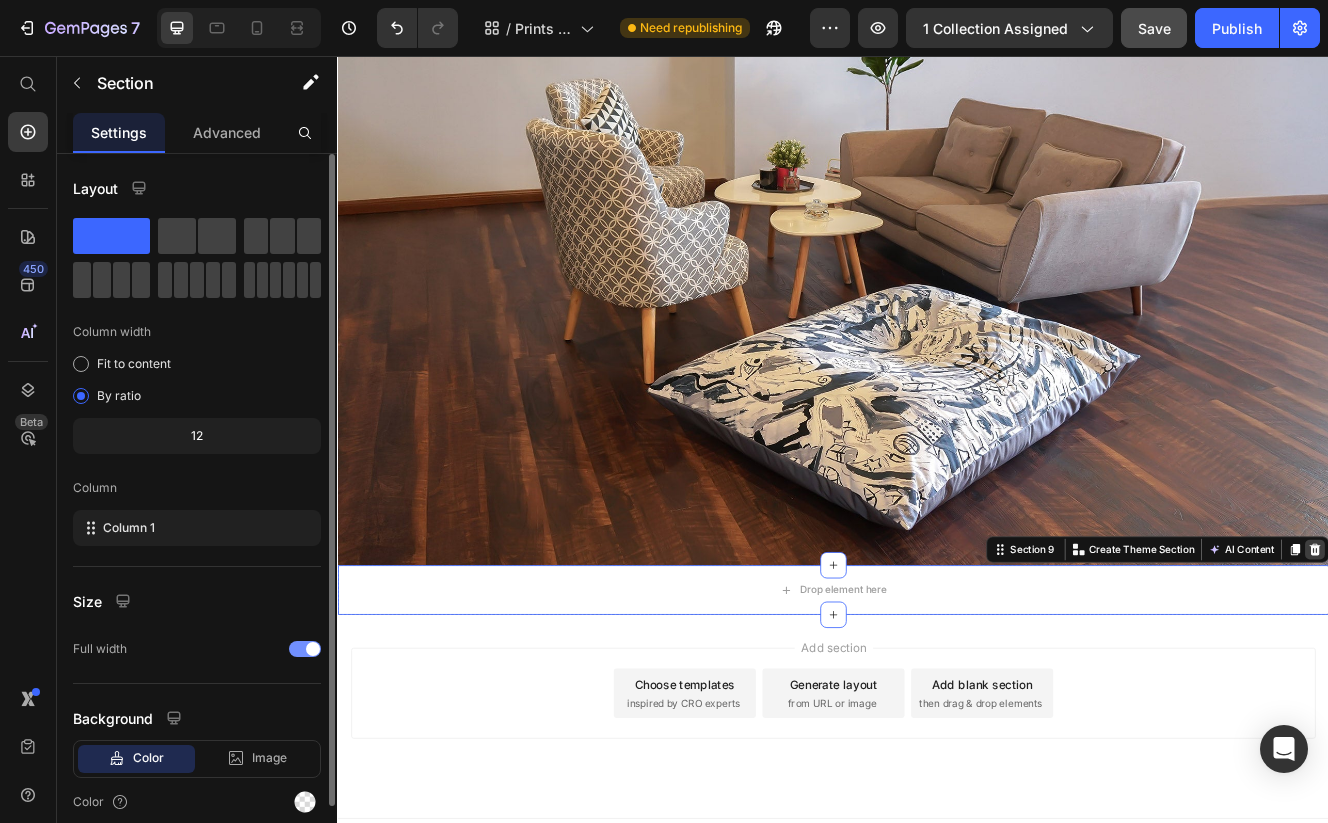 click 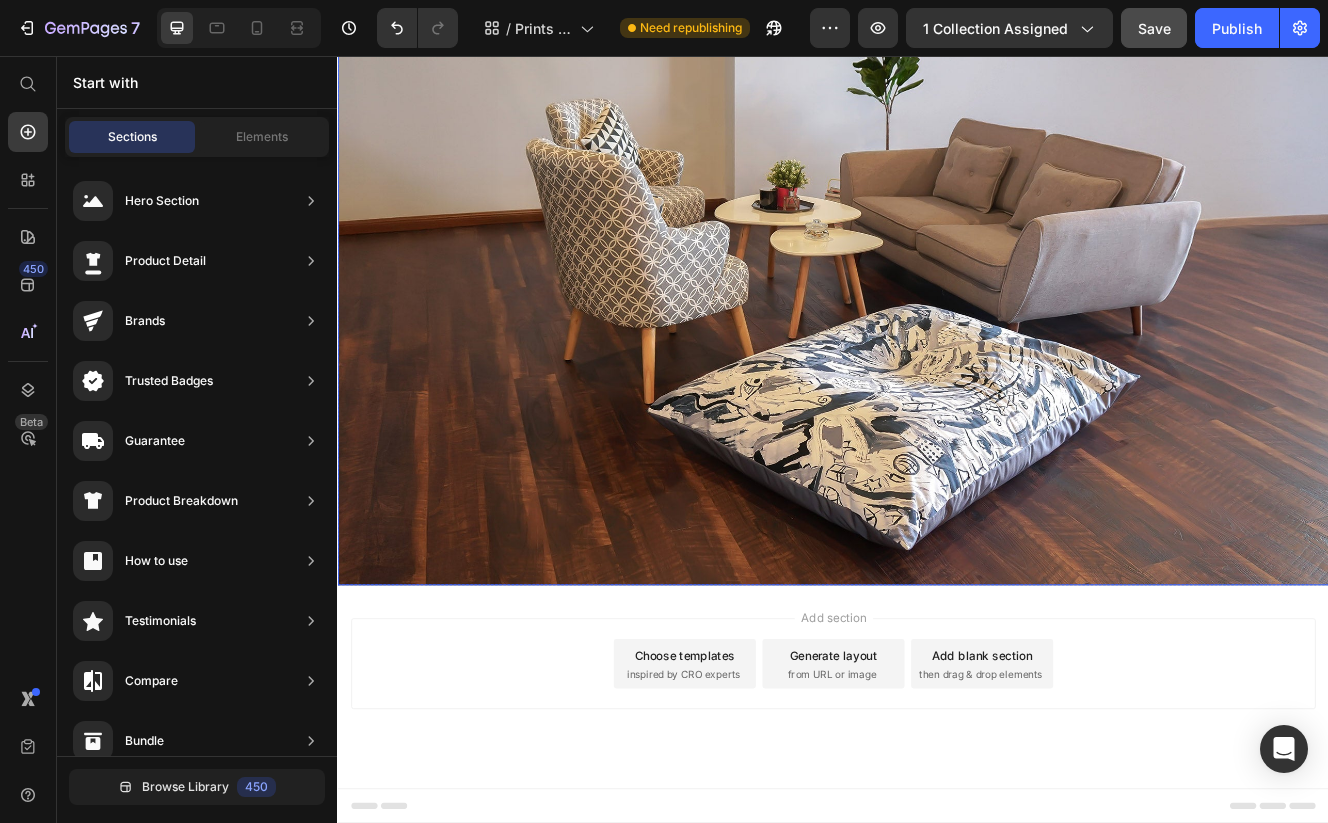click at bounding box center (937, 359) 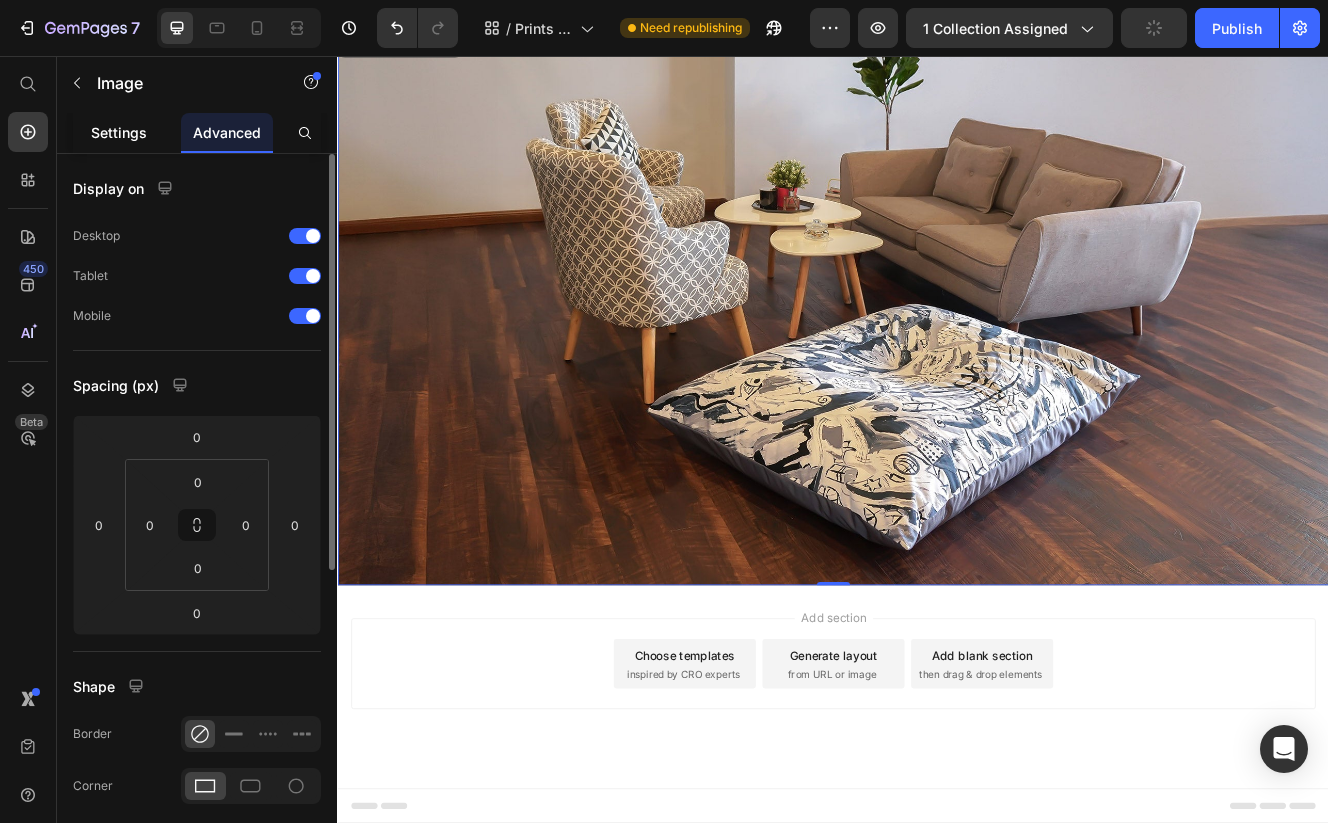 click on "Settings" at bounding box center (119, 132) 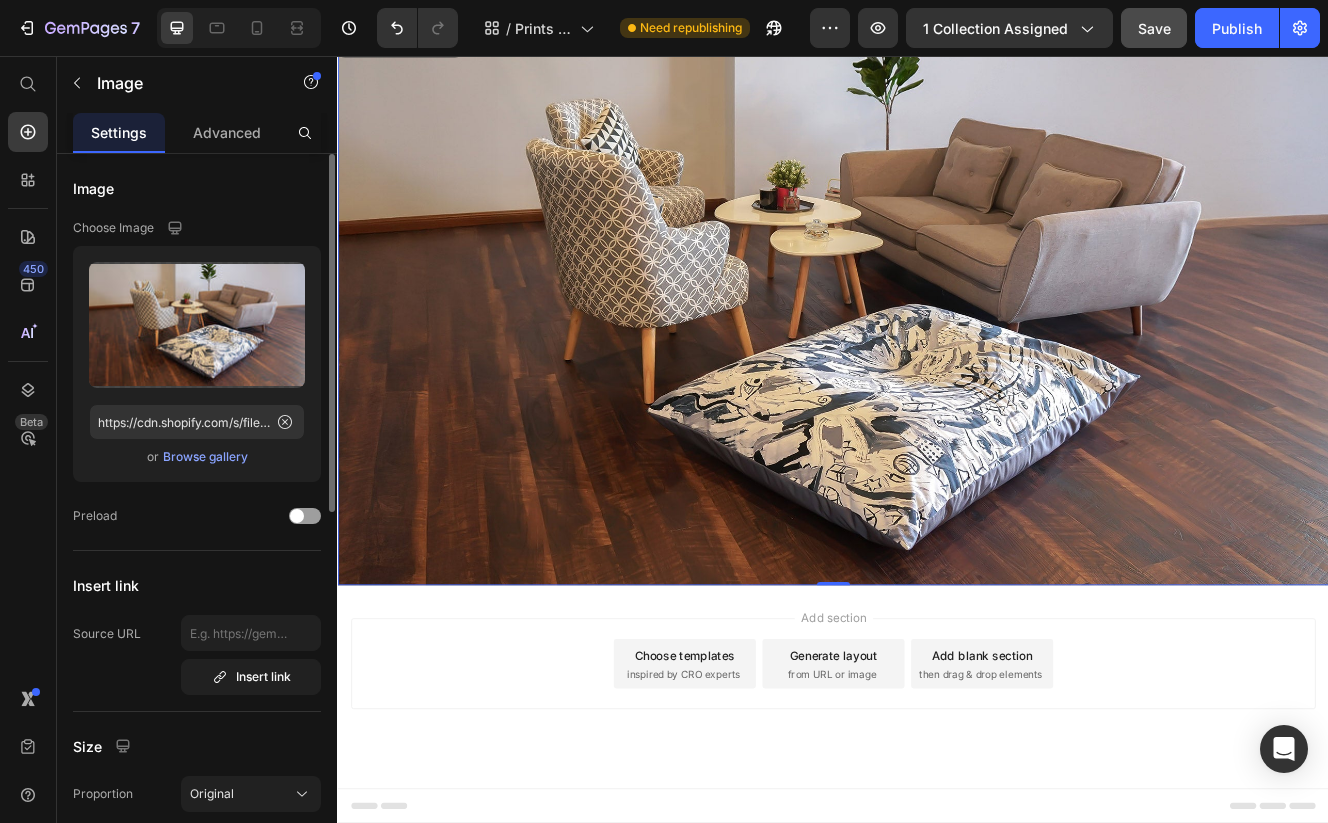 click on "Browse gallery" at bounding box center [205, 457] 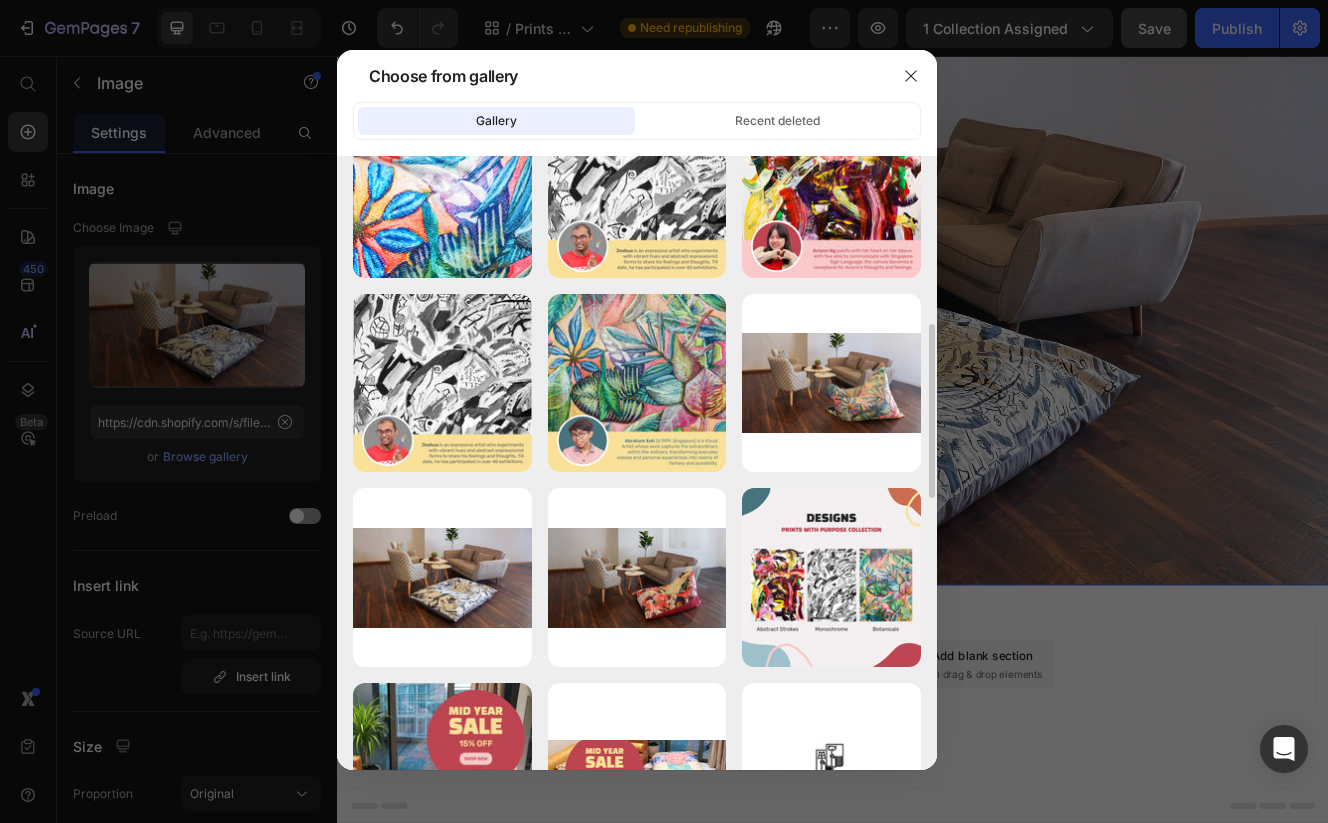 scroll, scrollTop: 719, scrollLeft: 0, axis: vertical 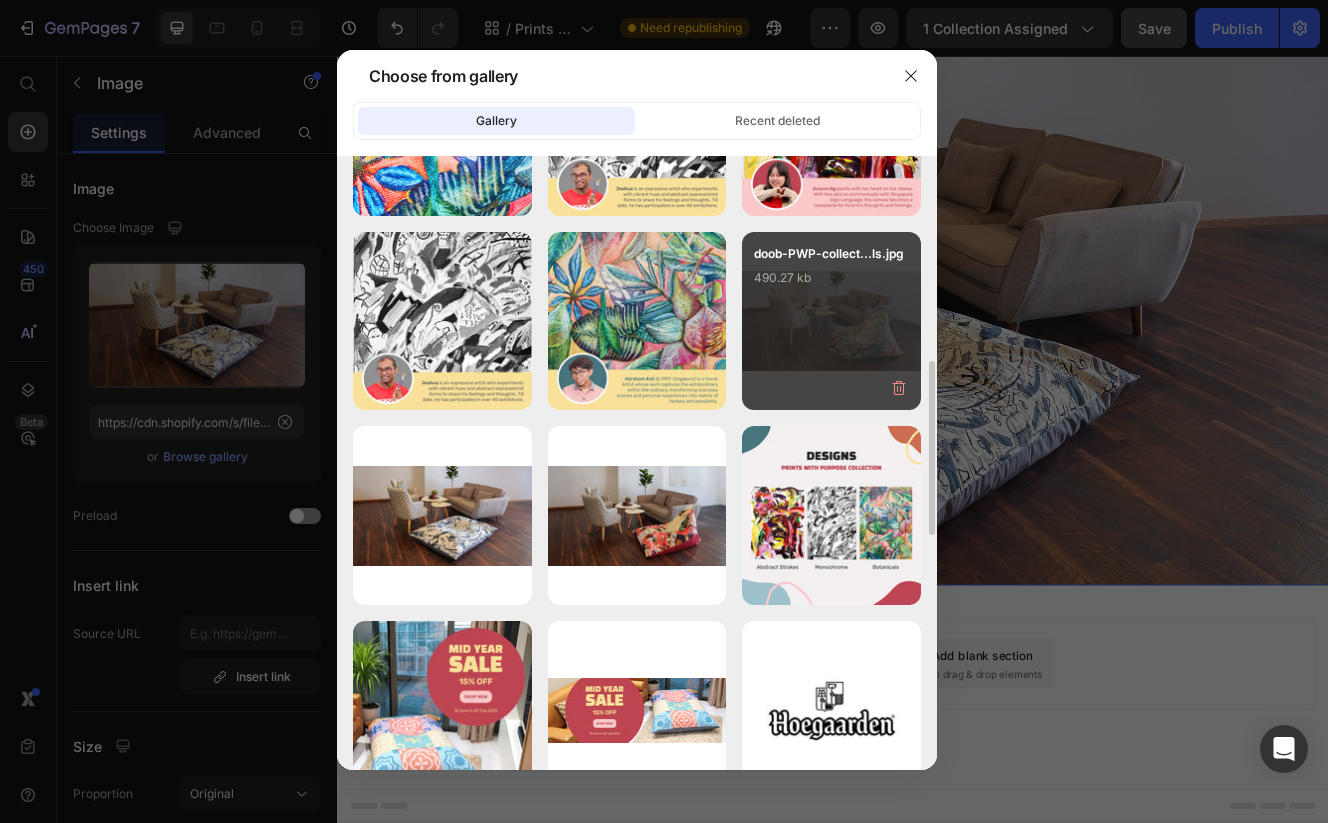 click on "doob-PWP-collect...ls.jpg 490.27 kb" at bounding box center [831, 321] 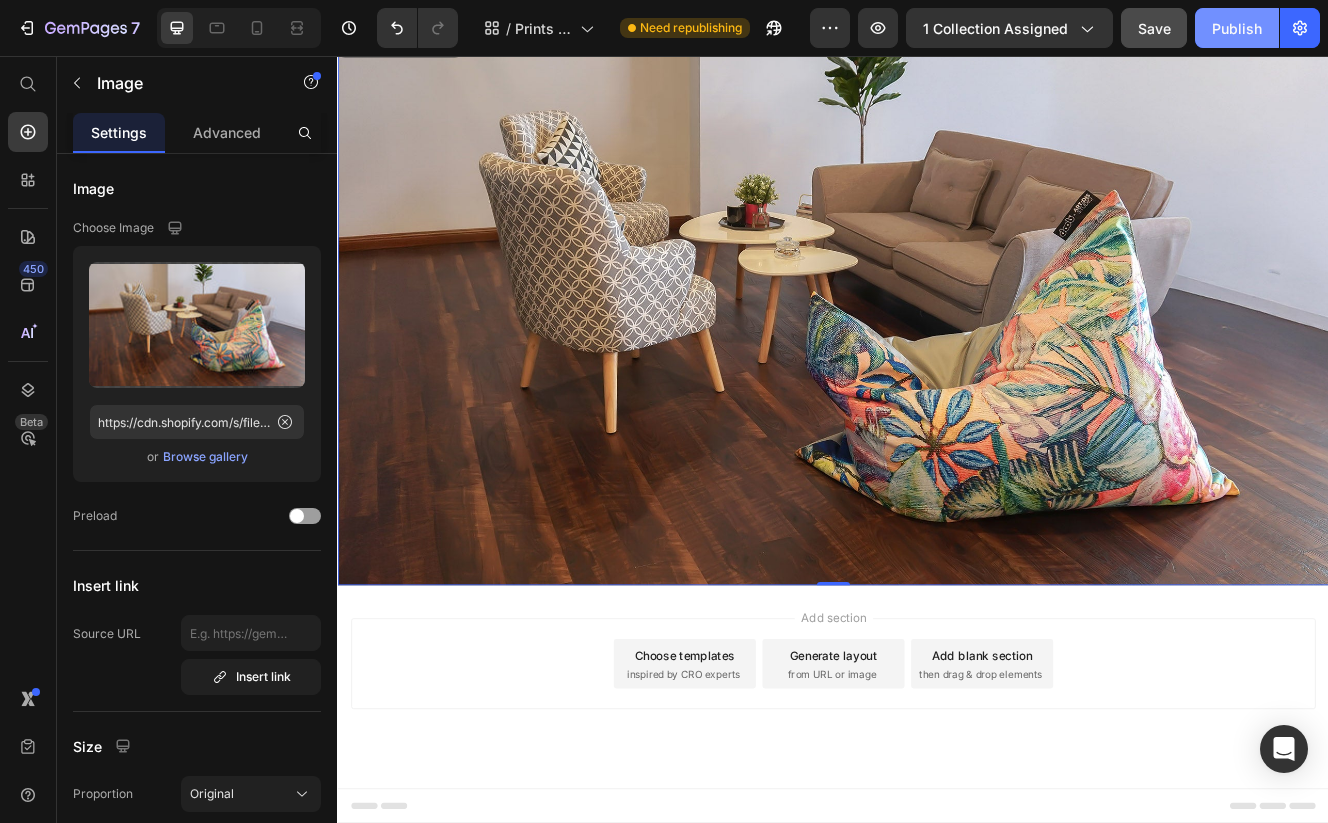 click on "Publish" at bounding box center (1237, 28) 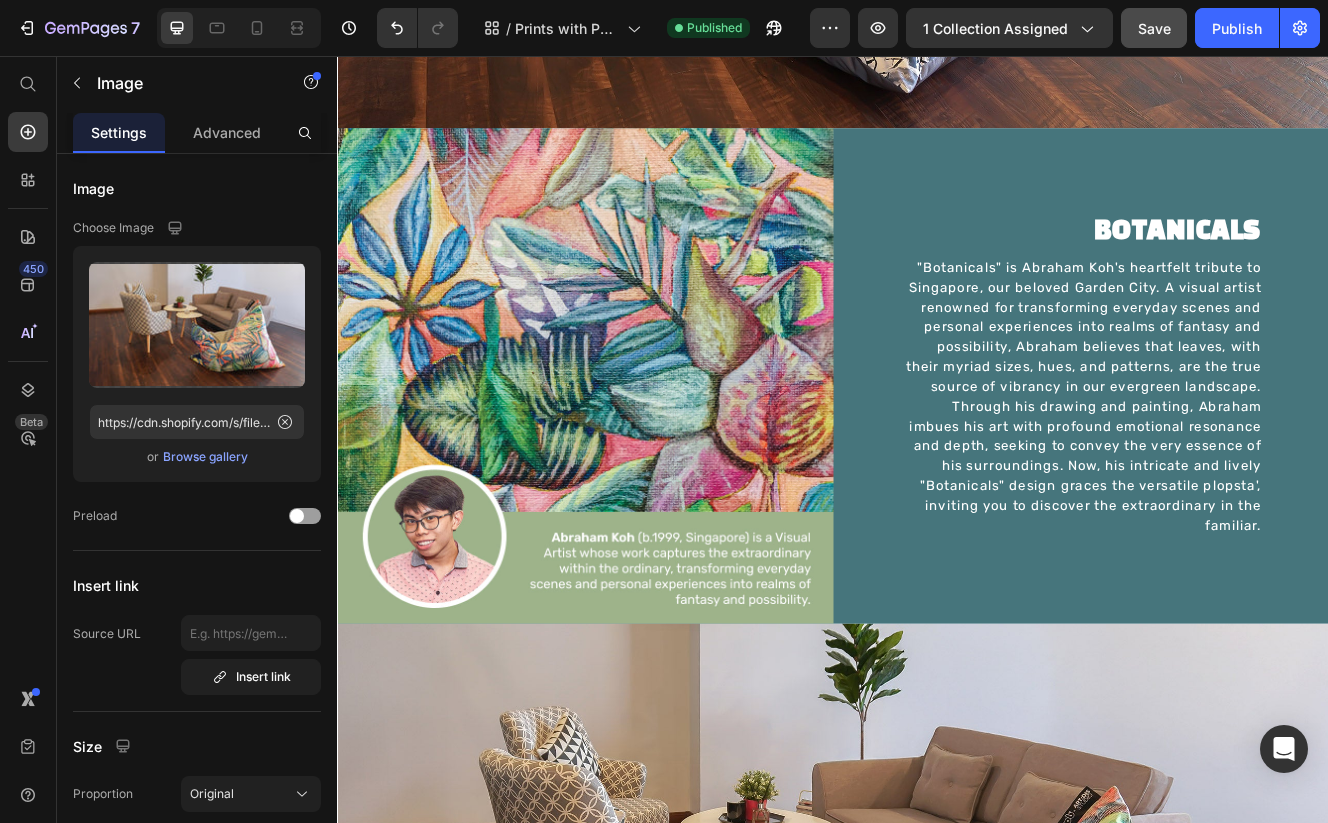 scroll, scrollTop: 4459, scrollLeft: 0, axis: vertical 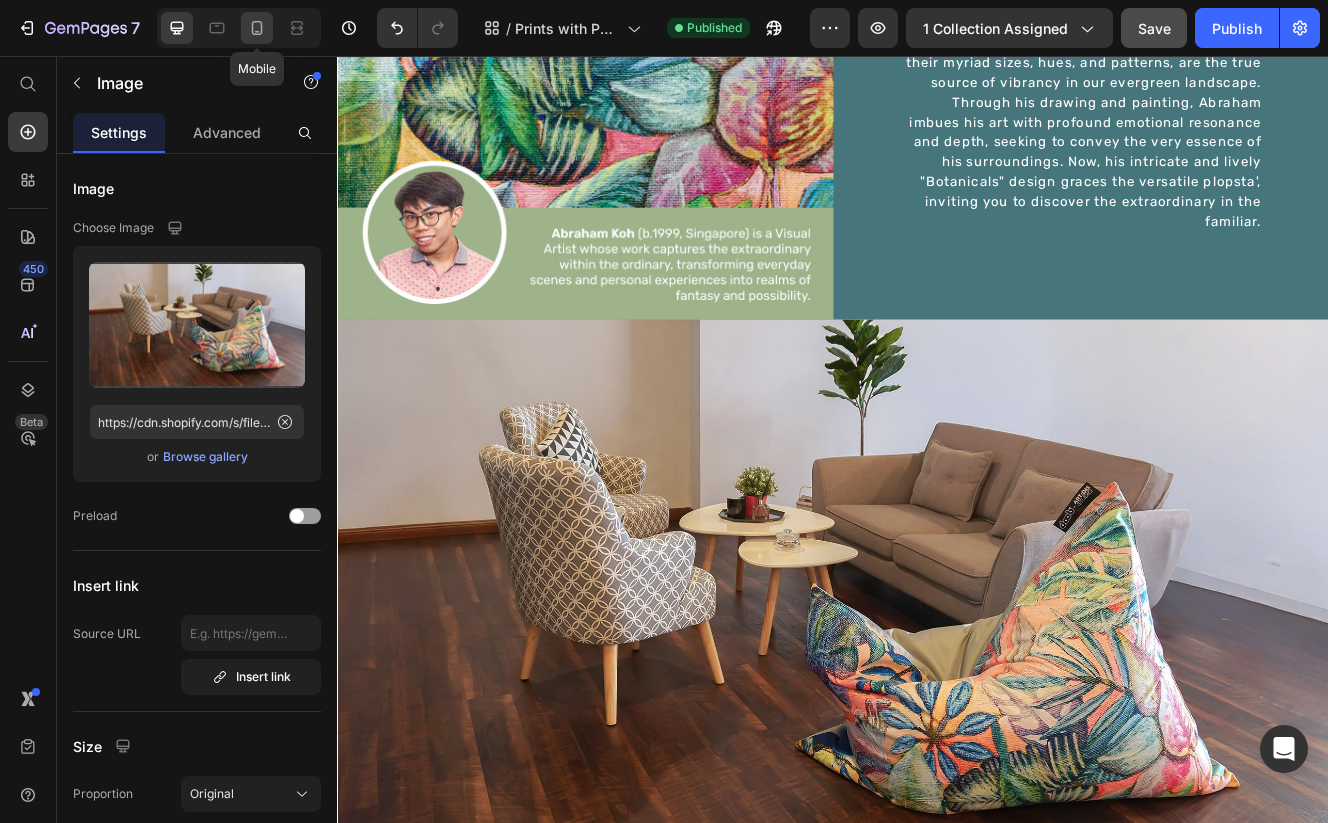 click 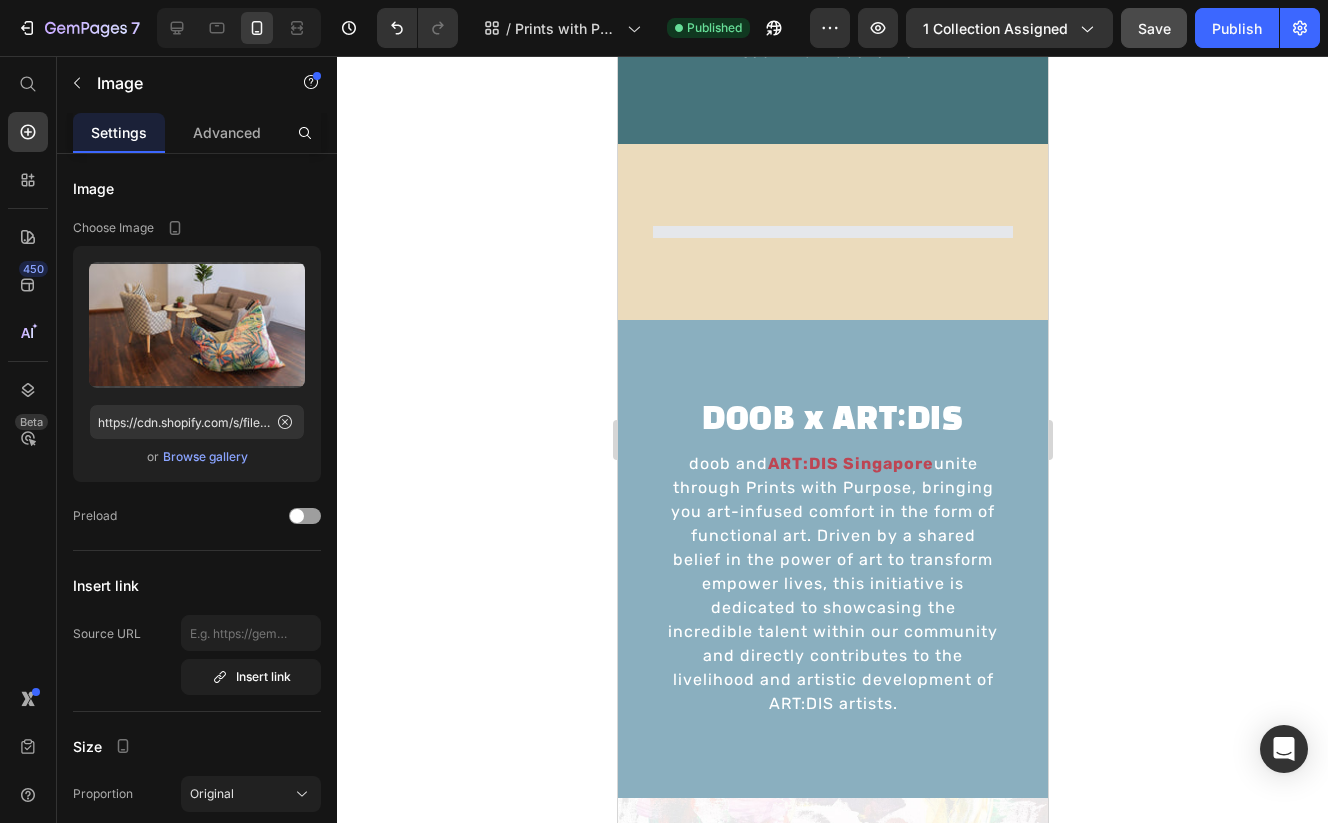 scroll, scrollTop: 0, scrollLeft: 0, axis: both 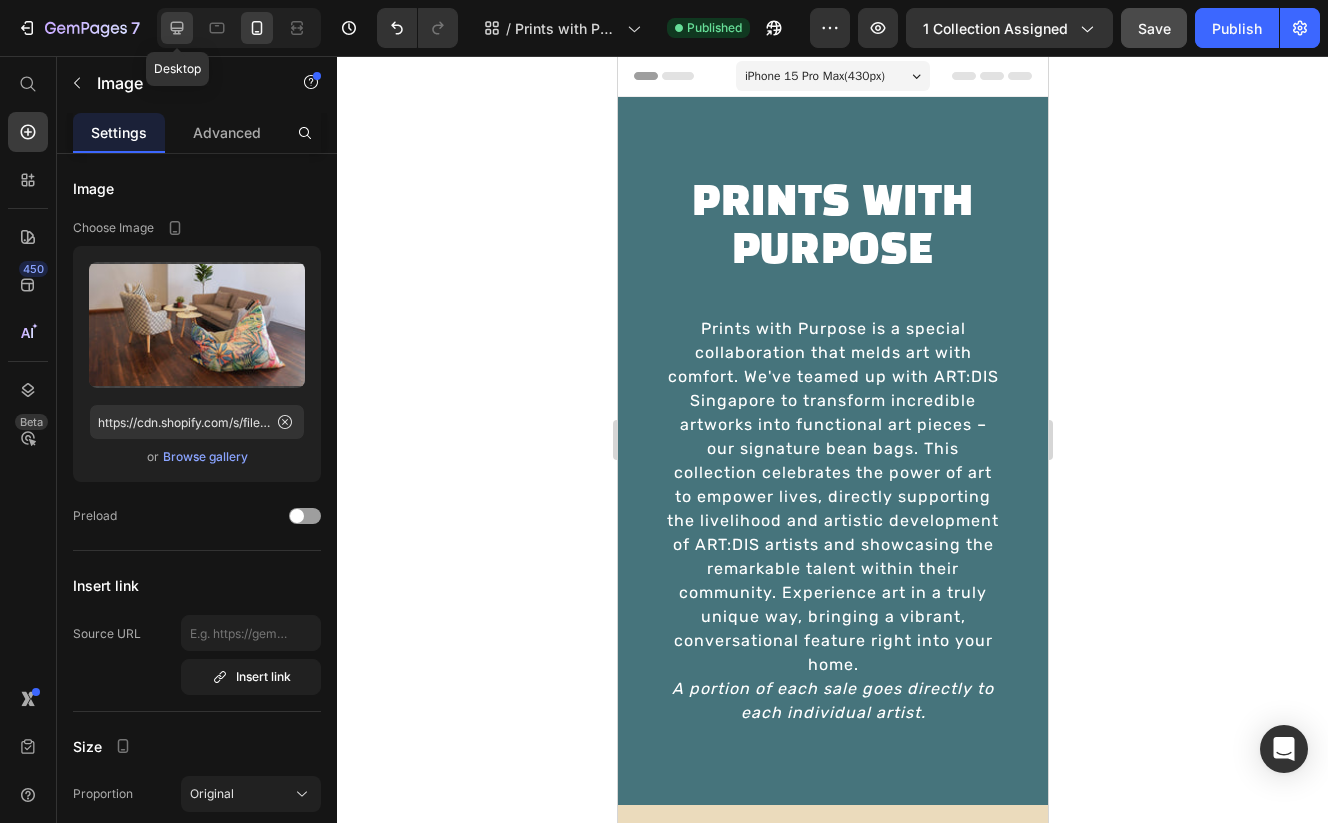 click 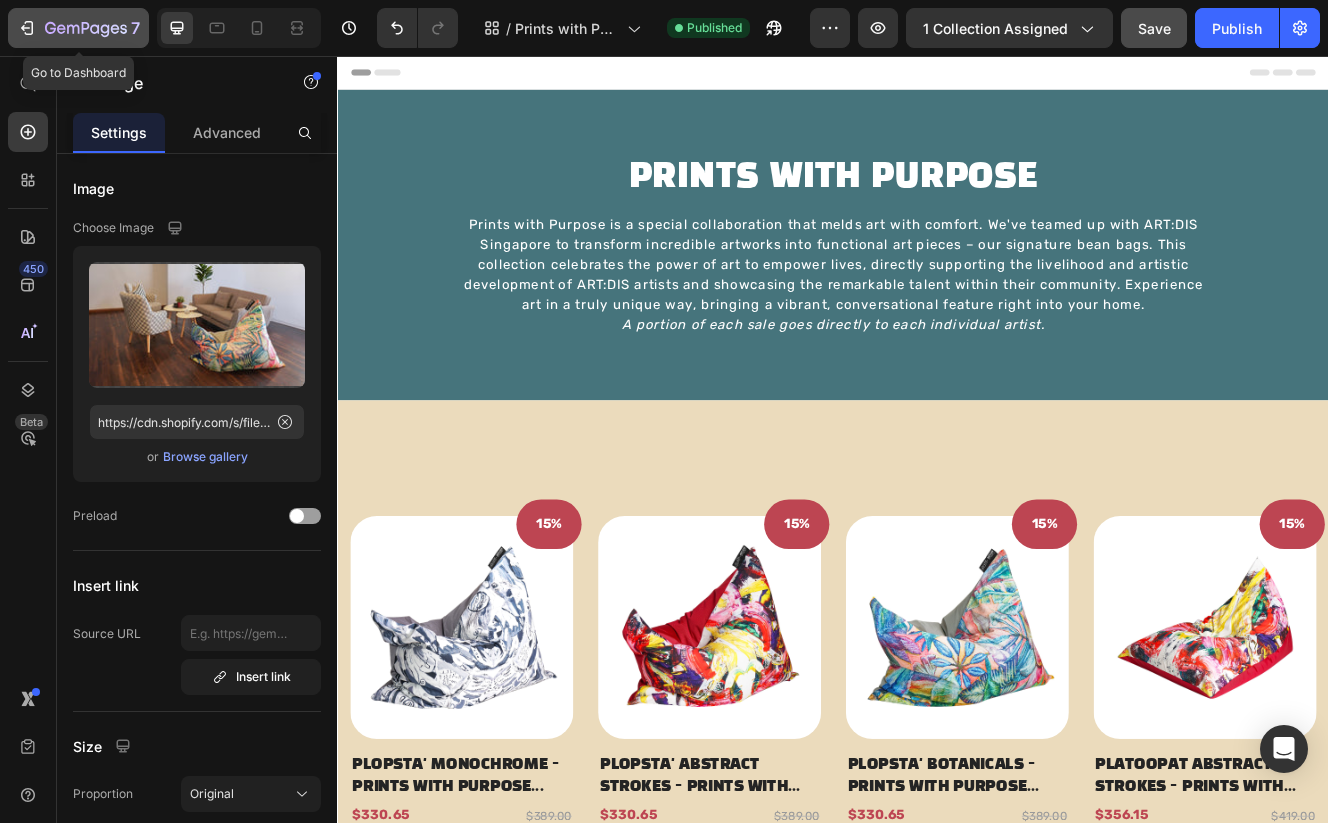 click 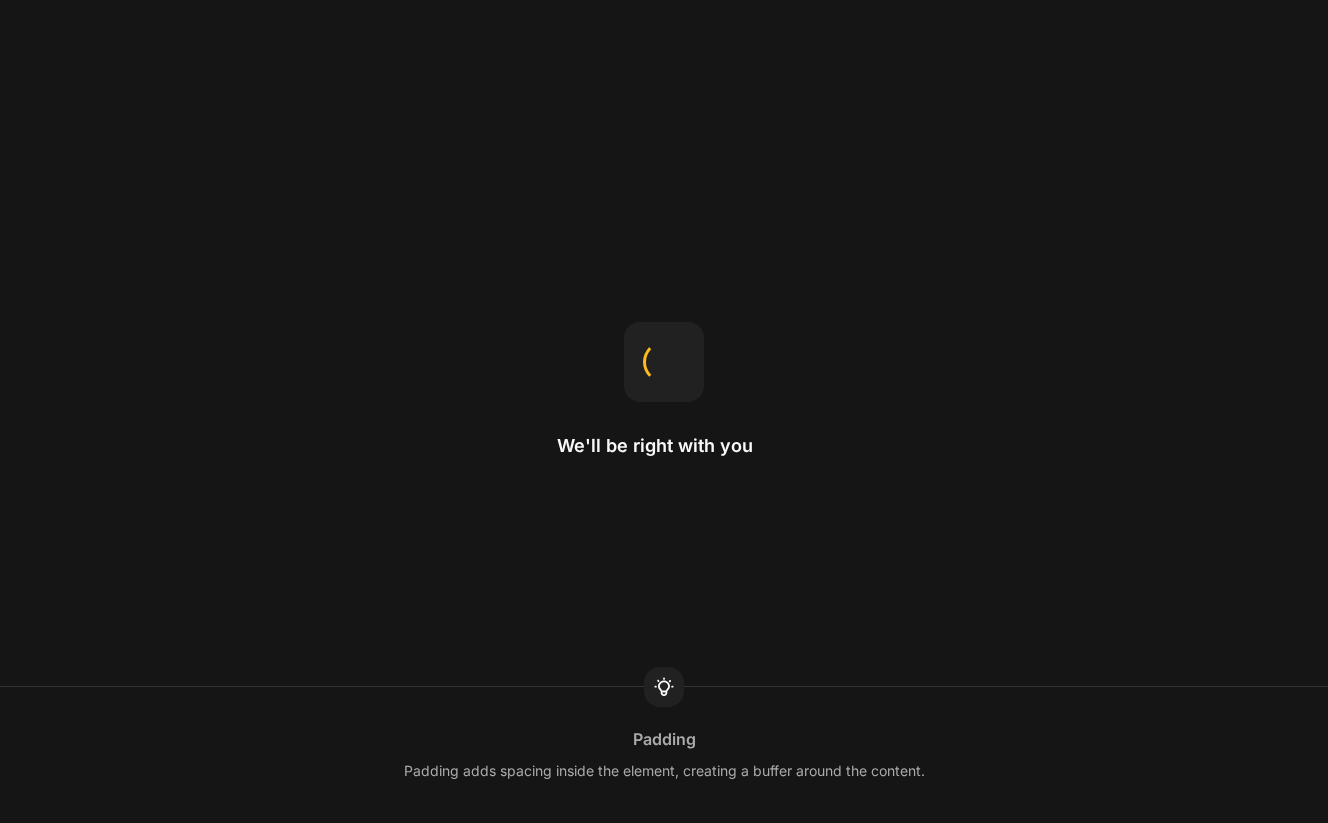 scroll, scrollTop: 0, scrollLeft: 0, axis: both 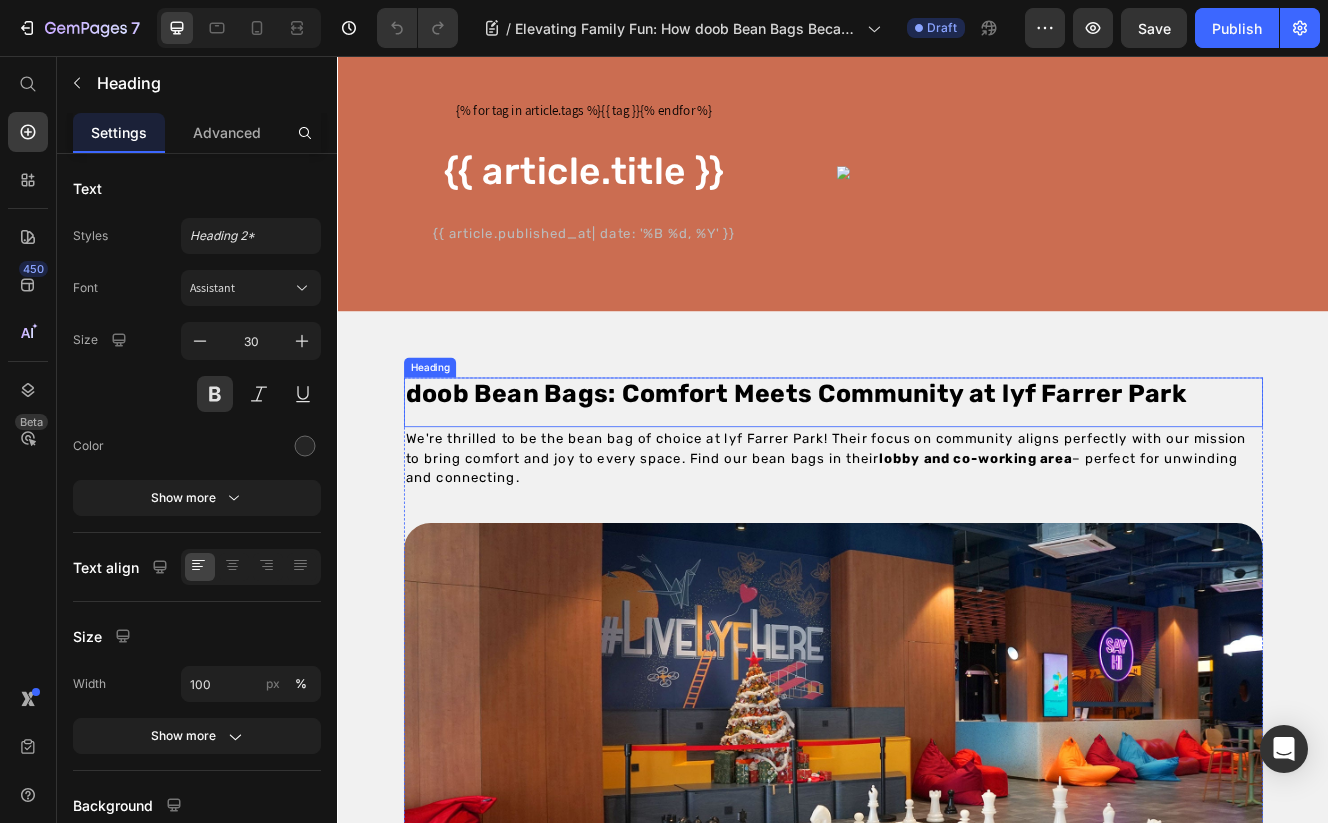 click on "doob Bean Bags: Comfort Meets Community at lyf Farrer Park" at bounding box center [892, 466] 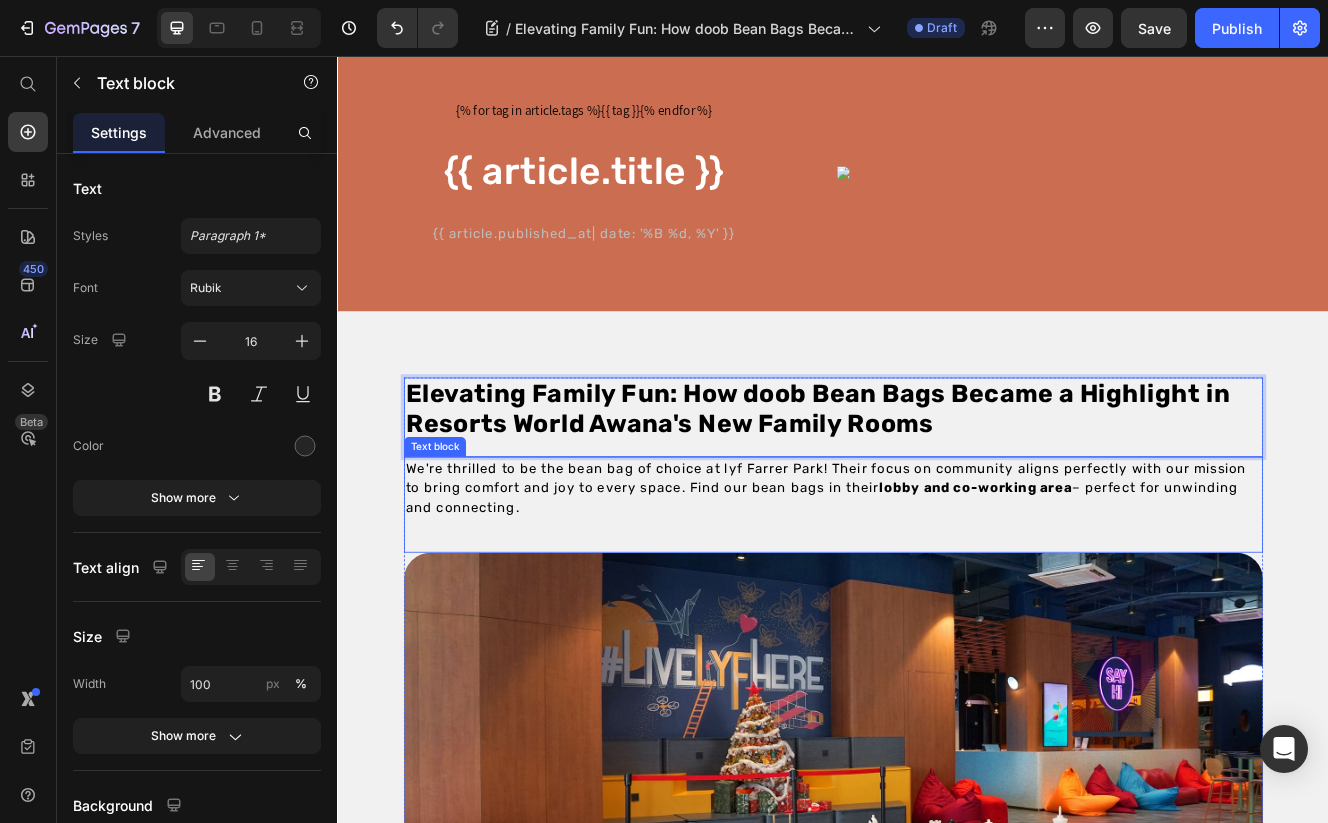 click on "We're thrilled to be the bean bag of choice at lyf Farrer Park! Their focus on community aligns perfectly with our mission to bring comfort and joy to every space. Find our bean bags in their lobby and co-working area – perfect for unwinding and connecting." at bounding box center (928, 579) 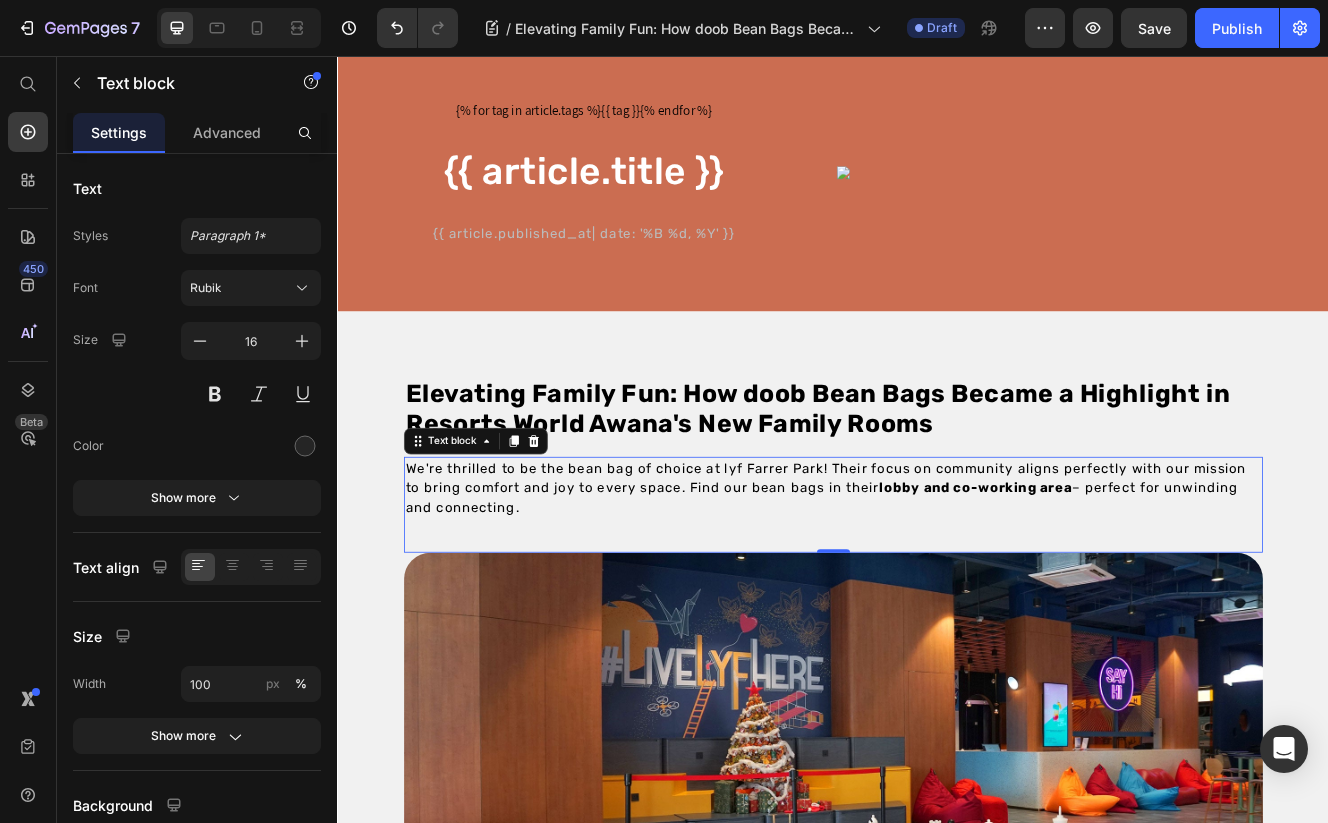 click on "We're thrilled to be the bean bag of choice at lyf Farrer Park! Their focus on community aligns perfectly with our mission to bring comfort and joy to every space. Find our bean bags in their  lobby and co-working area  – perfect for unwinding and connecting." at bounding box center (928, 579) 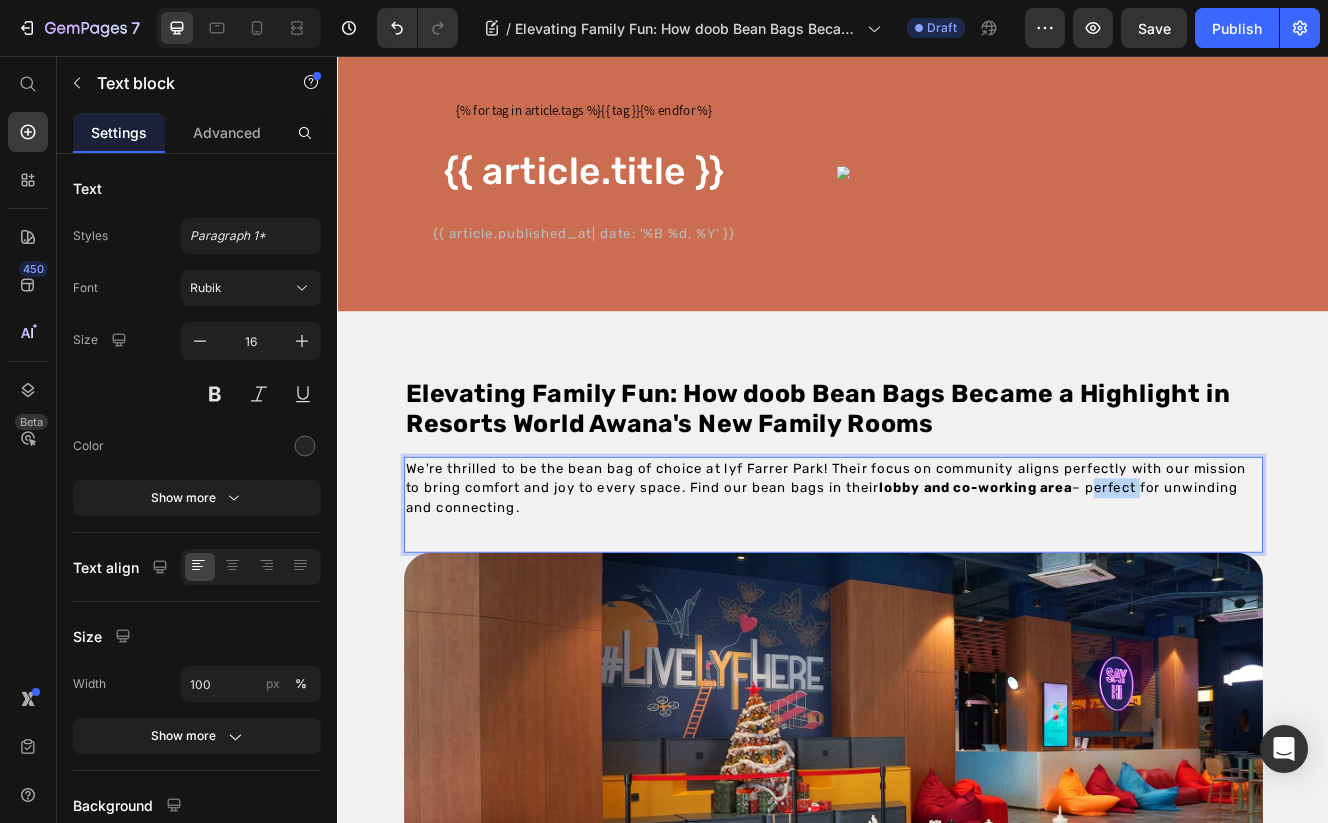 click on "We're thrilled to be the bean bag of choice at lyf Farrer Park! Their focus on community aligns perfectly with our mission to bring comfort and joy to every space. Find our bean bags in their  lobby and co-working area  – perfect for unwinding and connecting." at bounding box center [928, 579] 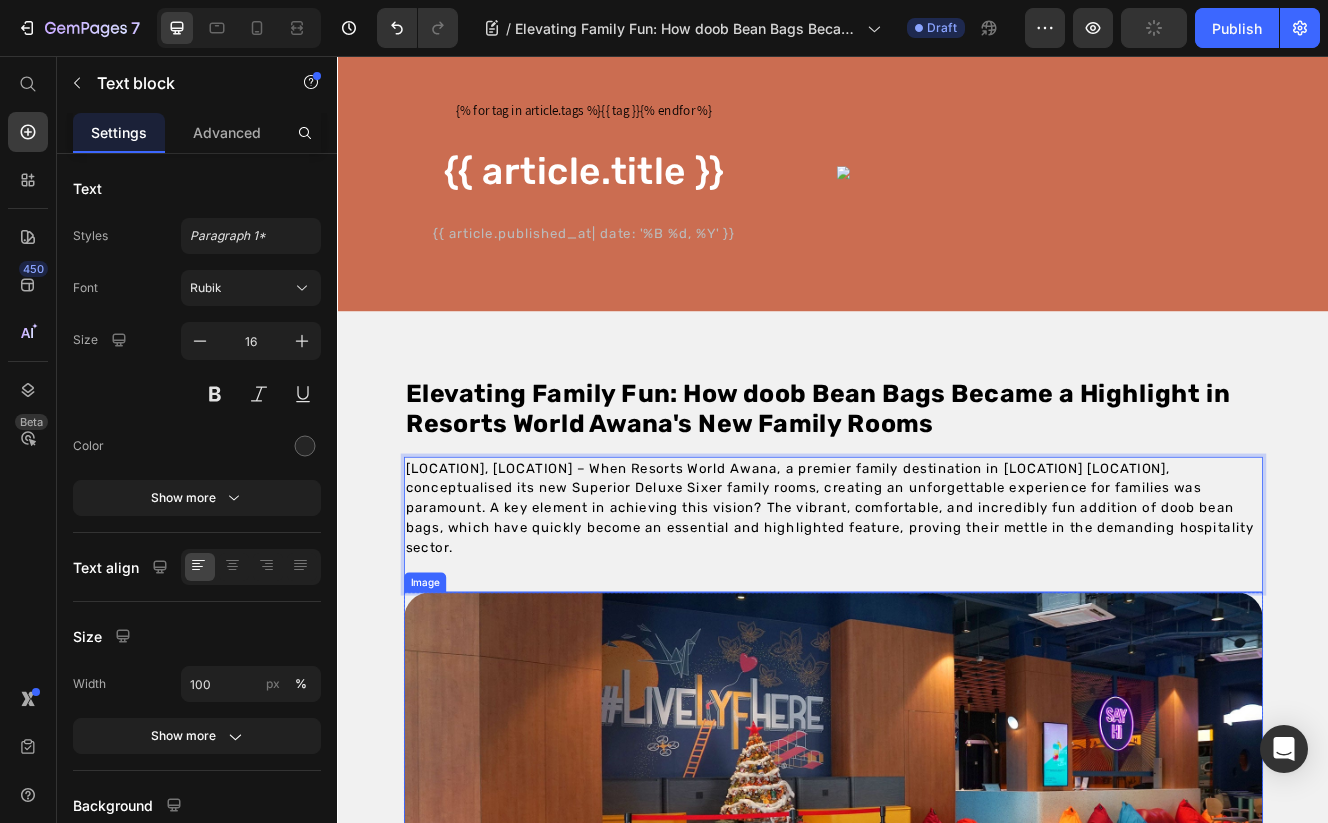 click at bounding box center [937, 1008] 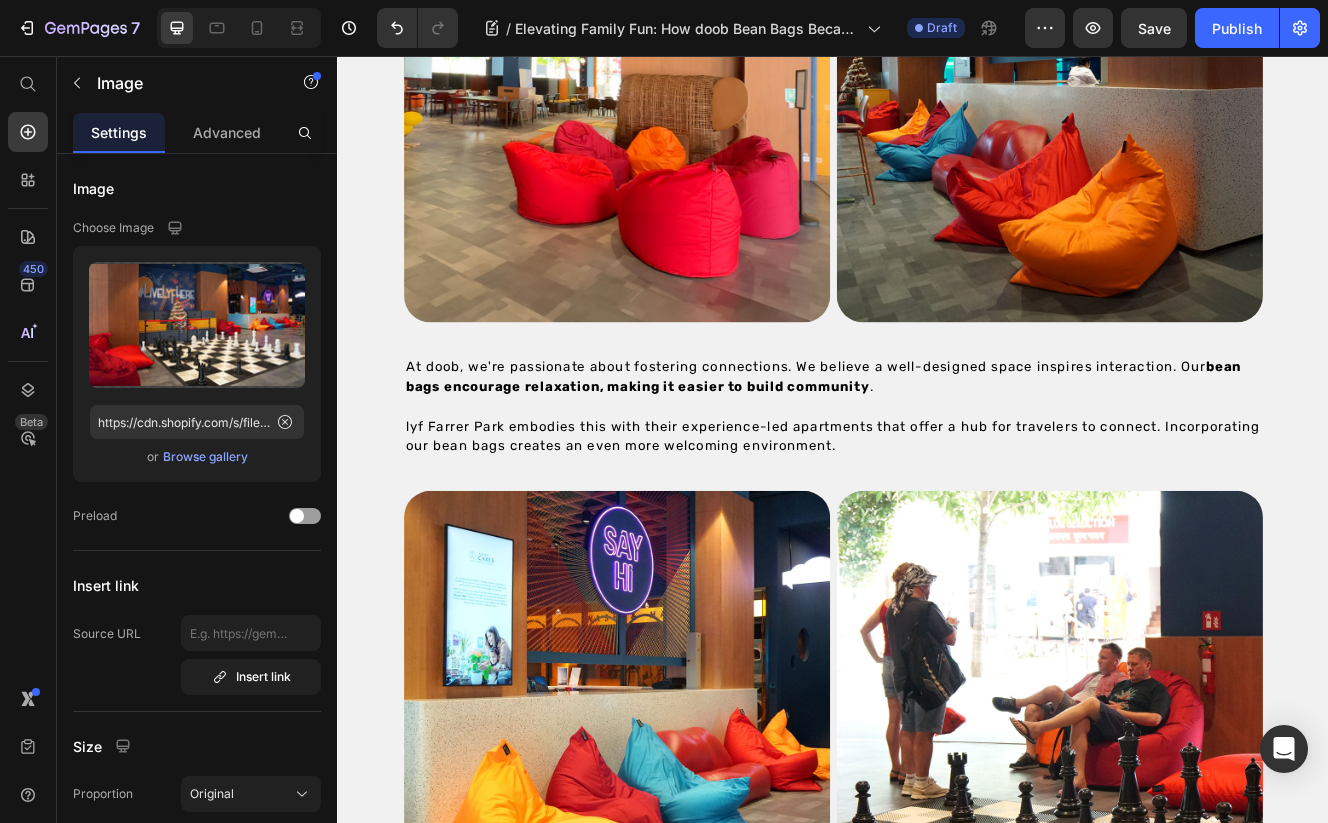 scroll, scrollTop: 1565, scrollLeft: 0, axis: vertical 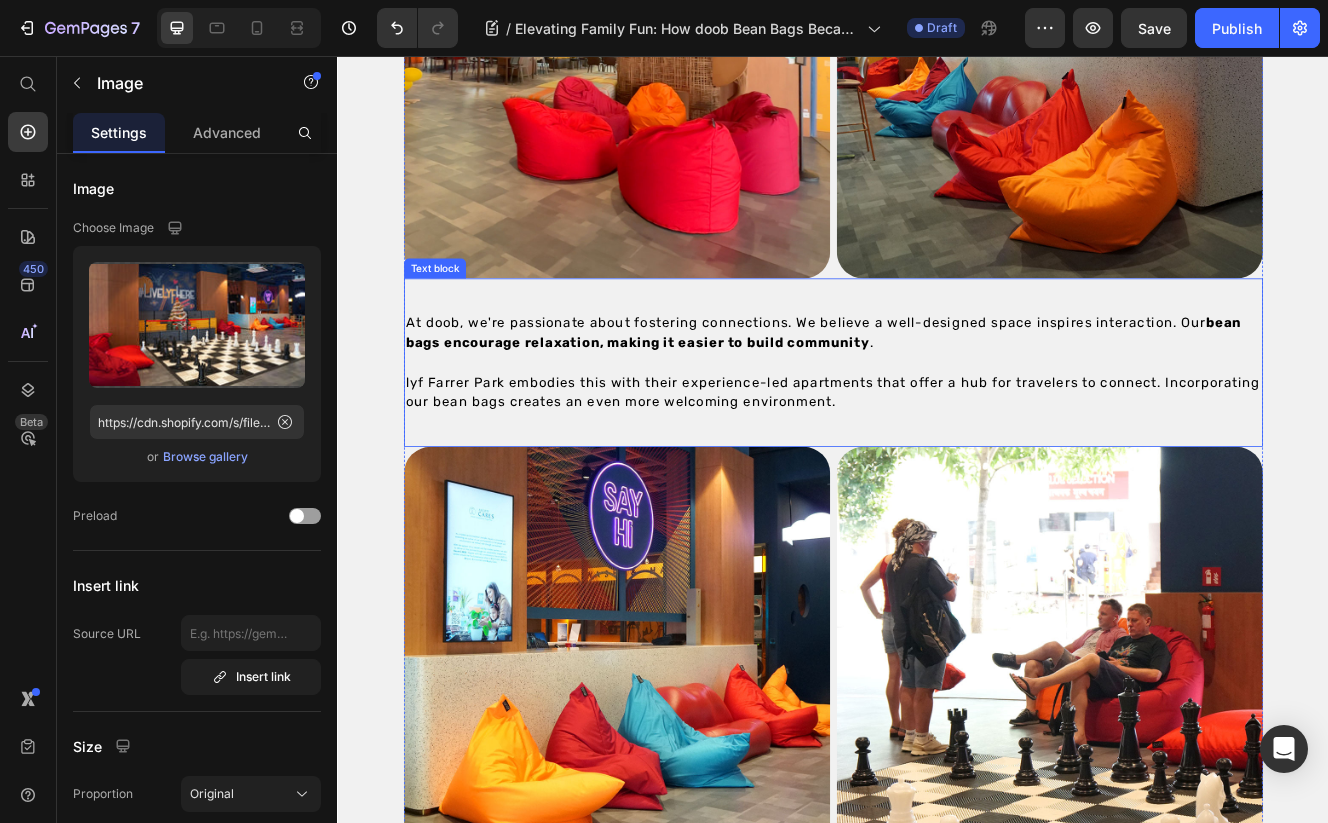 click on "bean bags encourage relaxation, making it easier to build community" at bounding box center [925, 391] 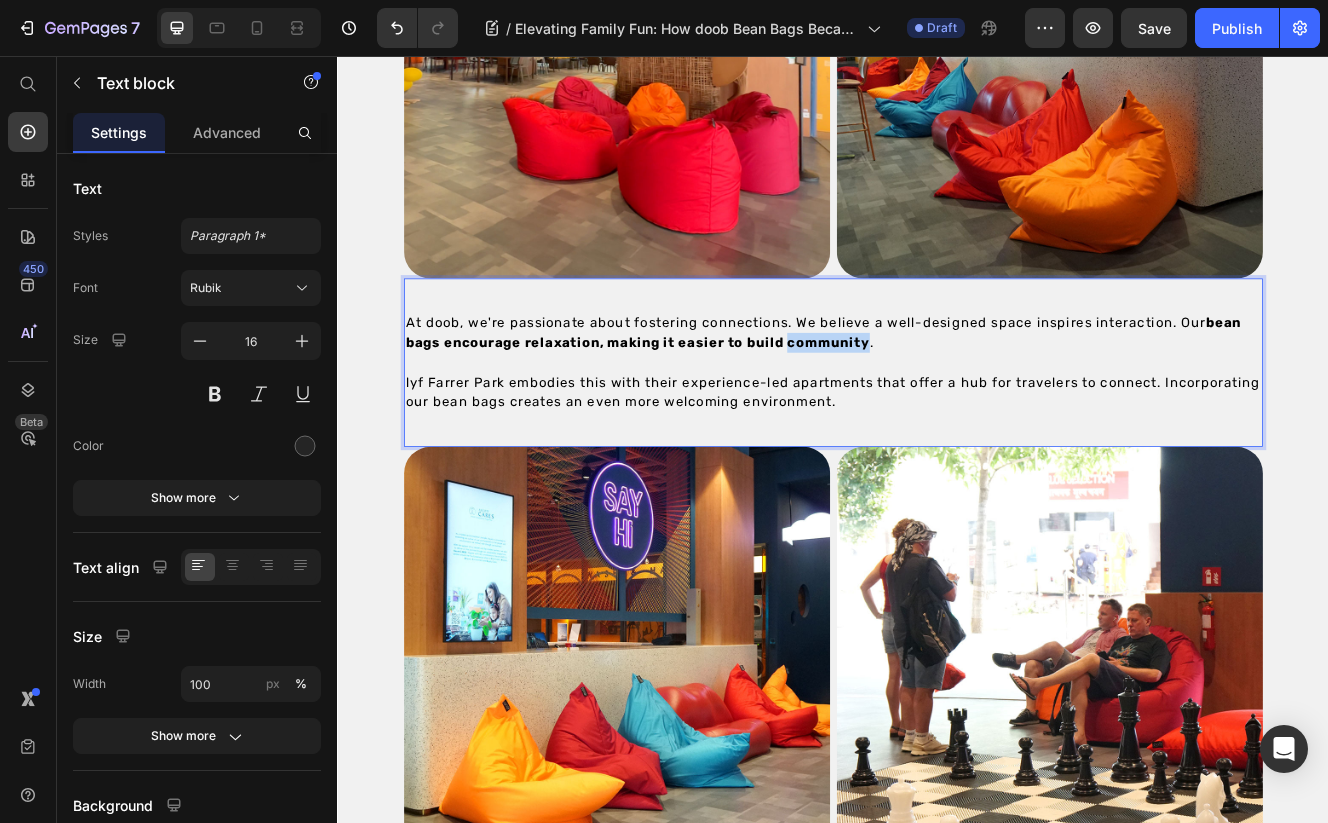 click on "bean bags encourage relaxation, making it easier to build community" at bounding box center [925, 391] 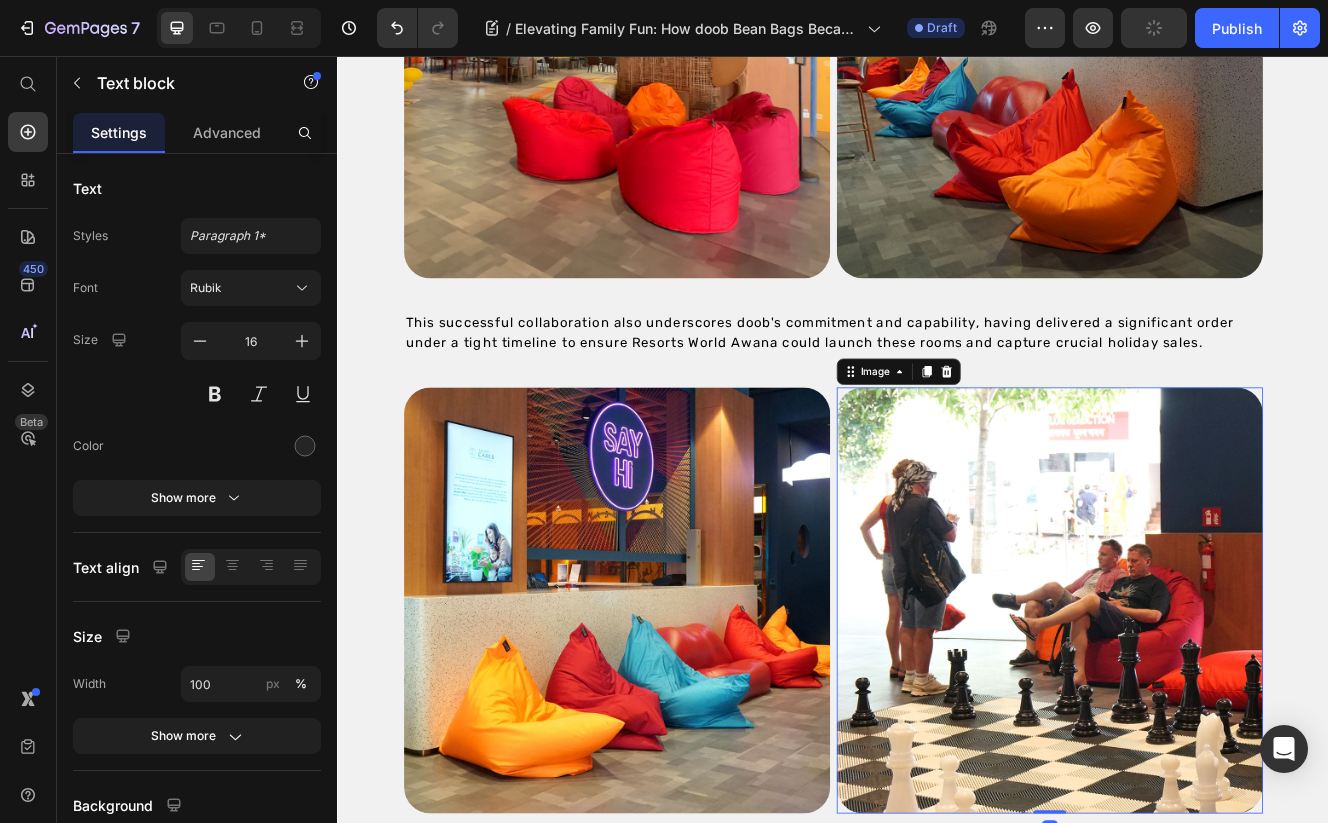 click at bounding box center (1199, 716) 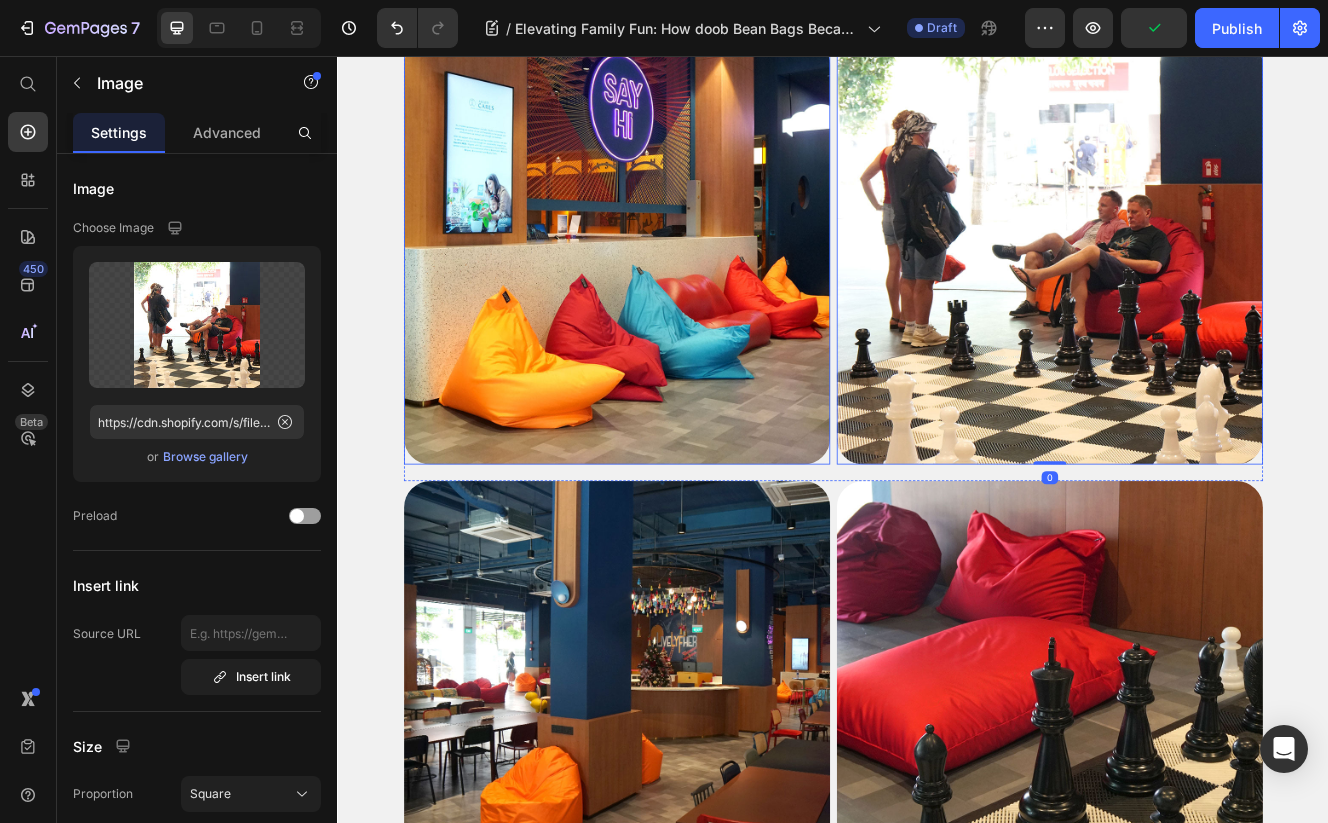 scroll, scrollTop: 1651, scrollLeft: 0, axis: vertical 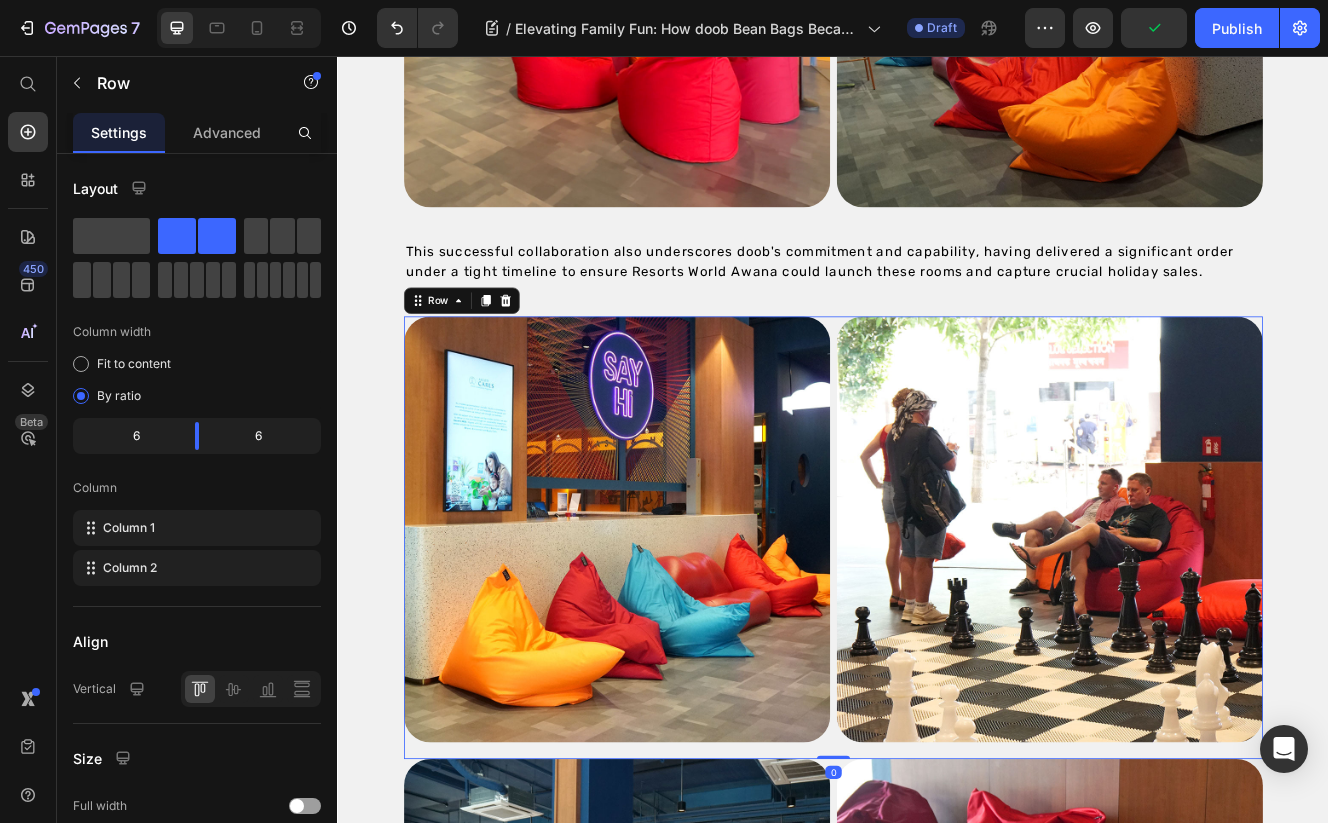 click on "Image Image Row   0" at bounding box center [937, 640] 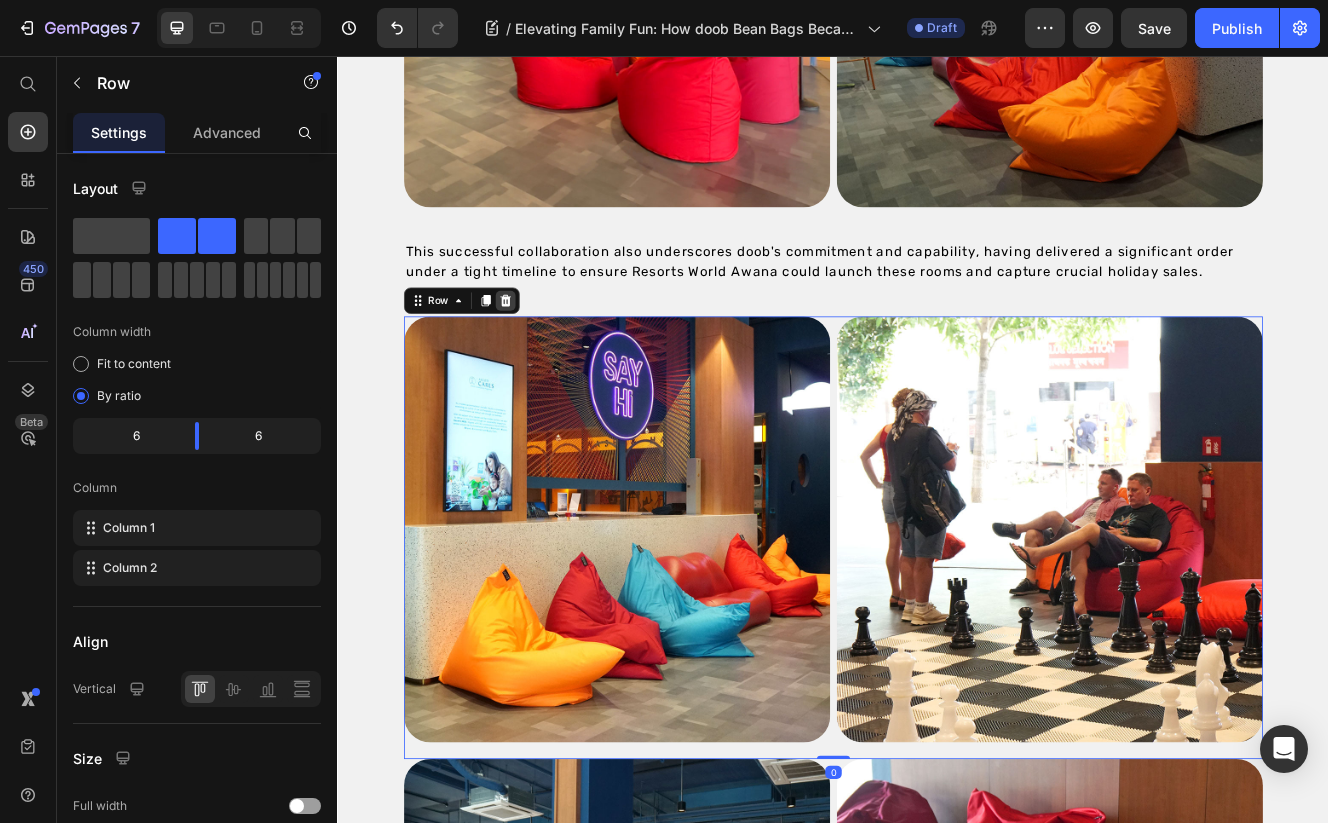 click 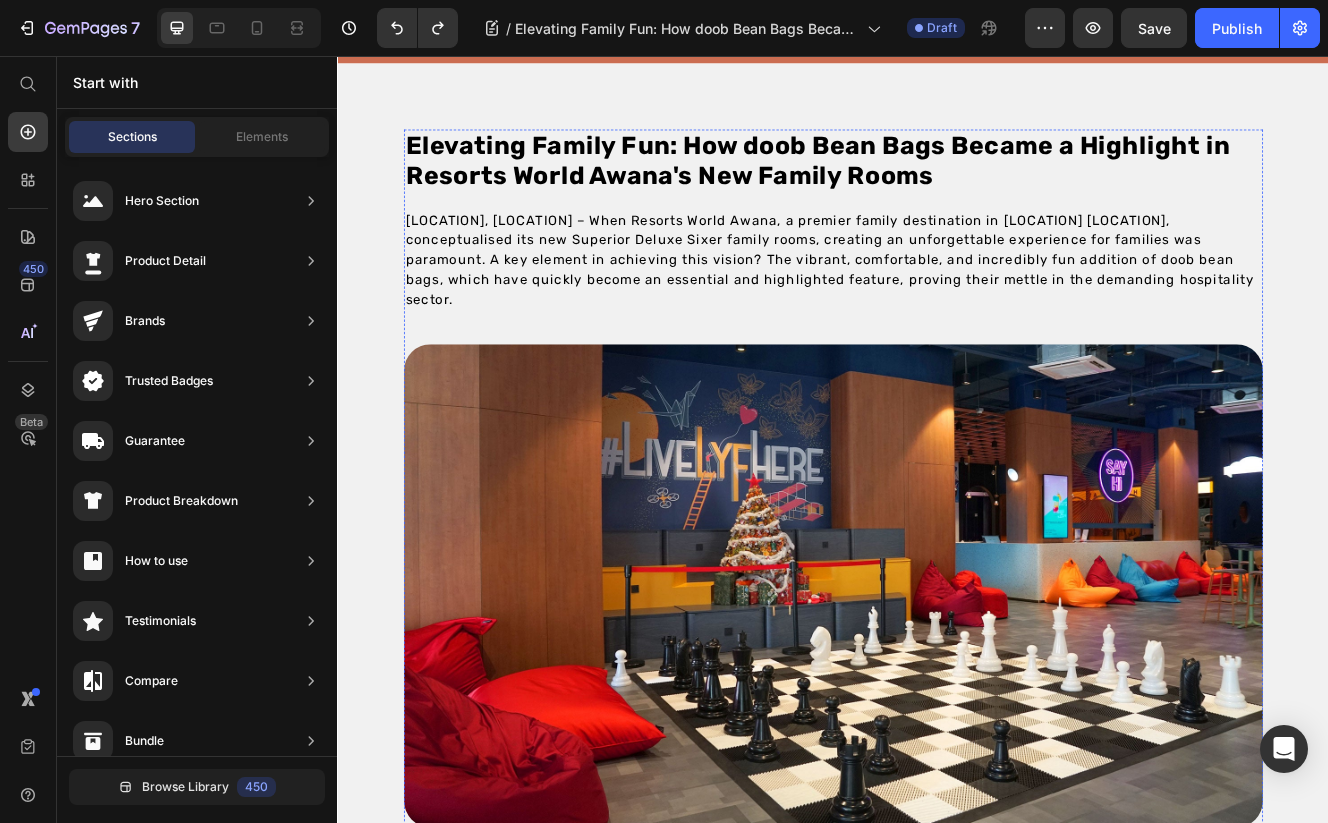 scroll, scrollTop: 194, scrollLeft: 0, axis: vertical 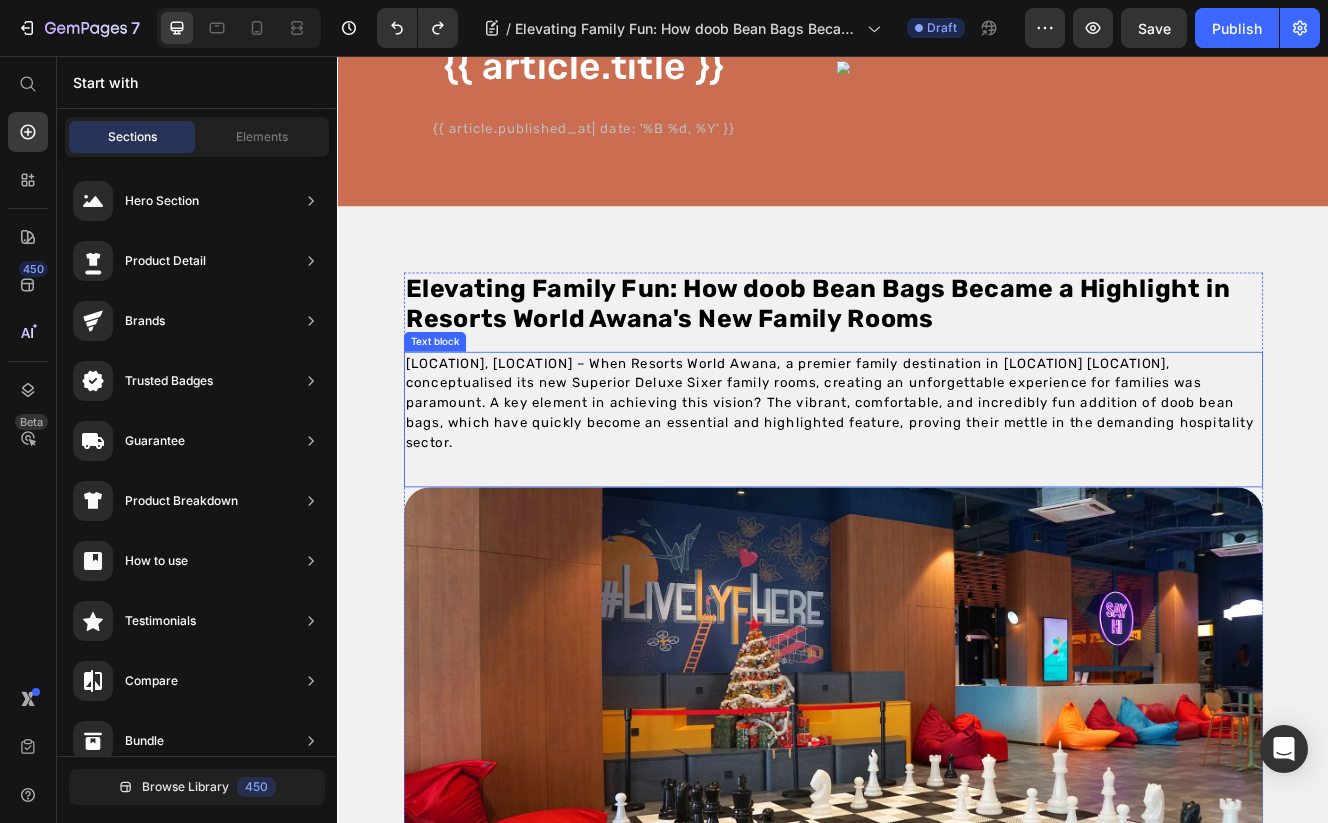 click on "[CITY], [COUNTRY] – When Resorts World Awana, a premier family destination in Genting [COUNTRY], conceptualised its new Superior Deluxe Sixer family rooms, creating an unforgettable experience for families was paramount. A key element in achieving this vision? The vibrant, comfortable, and incredibly fun addition of doob bean bags, which have quickly become an essential and highlighted feature, proving their mettle in the demanding hospitality sector." at bounding box center [937, 476] 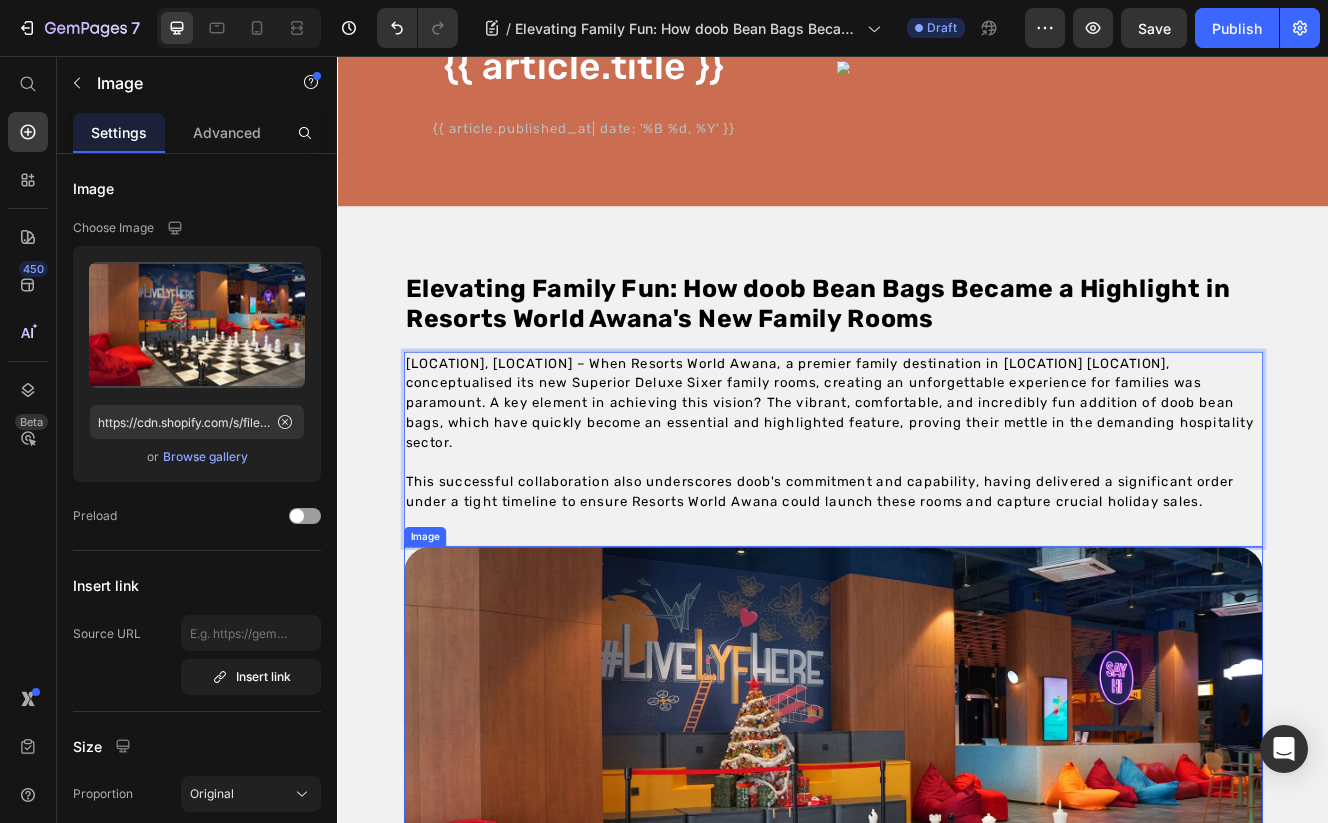 click at bounding box center (937, 952) 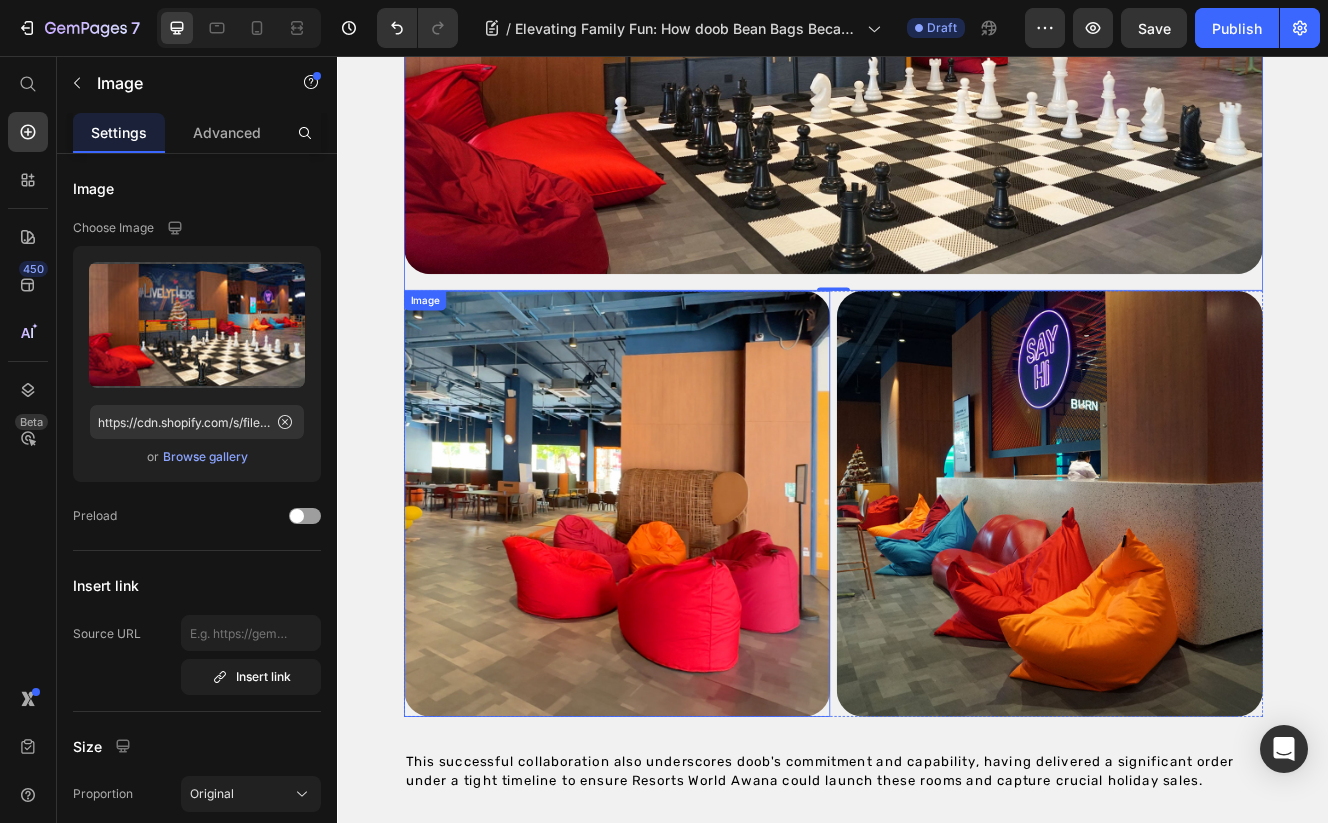 scroll, scrollTop: 977, scrollLeft: 0, axis: vertical 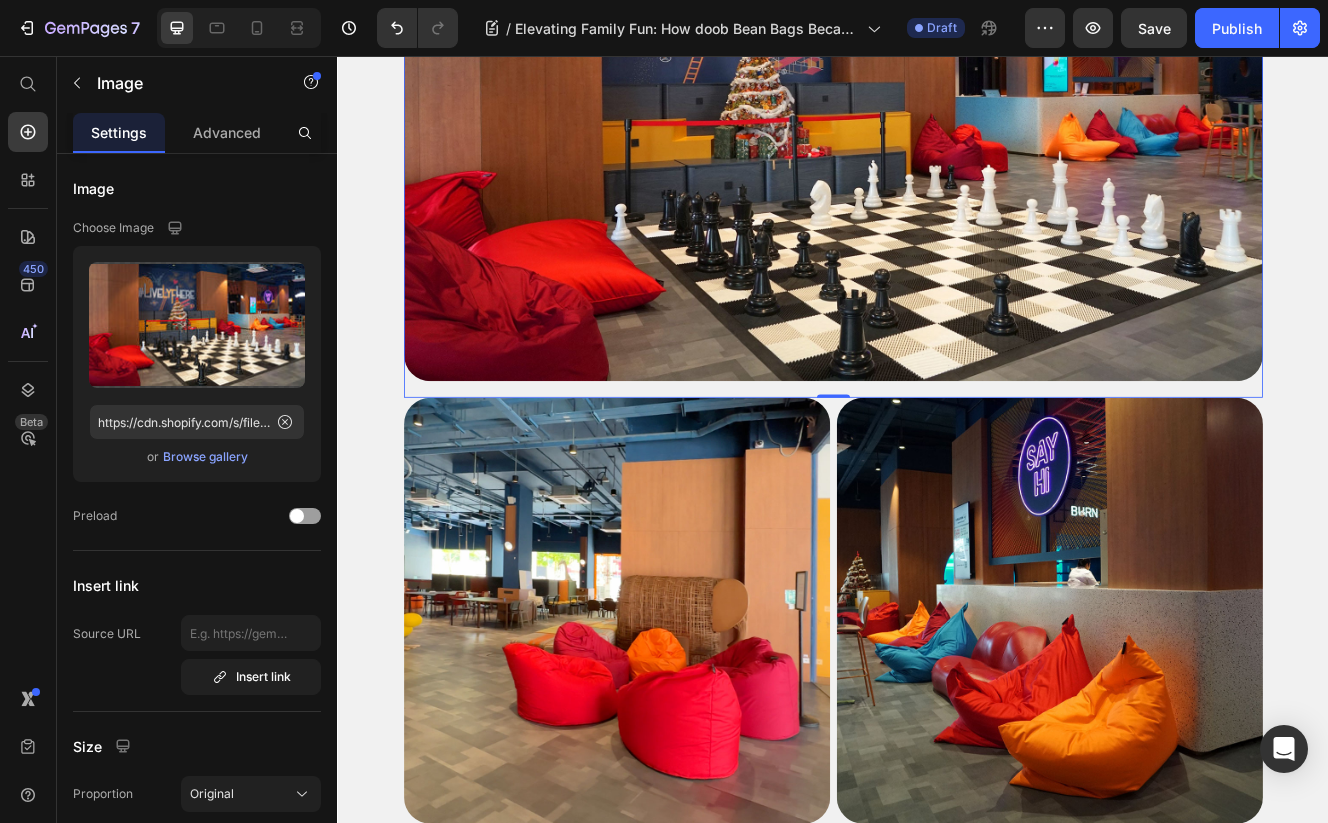 click at bounding box center (937, 167) 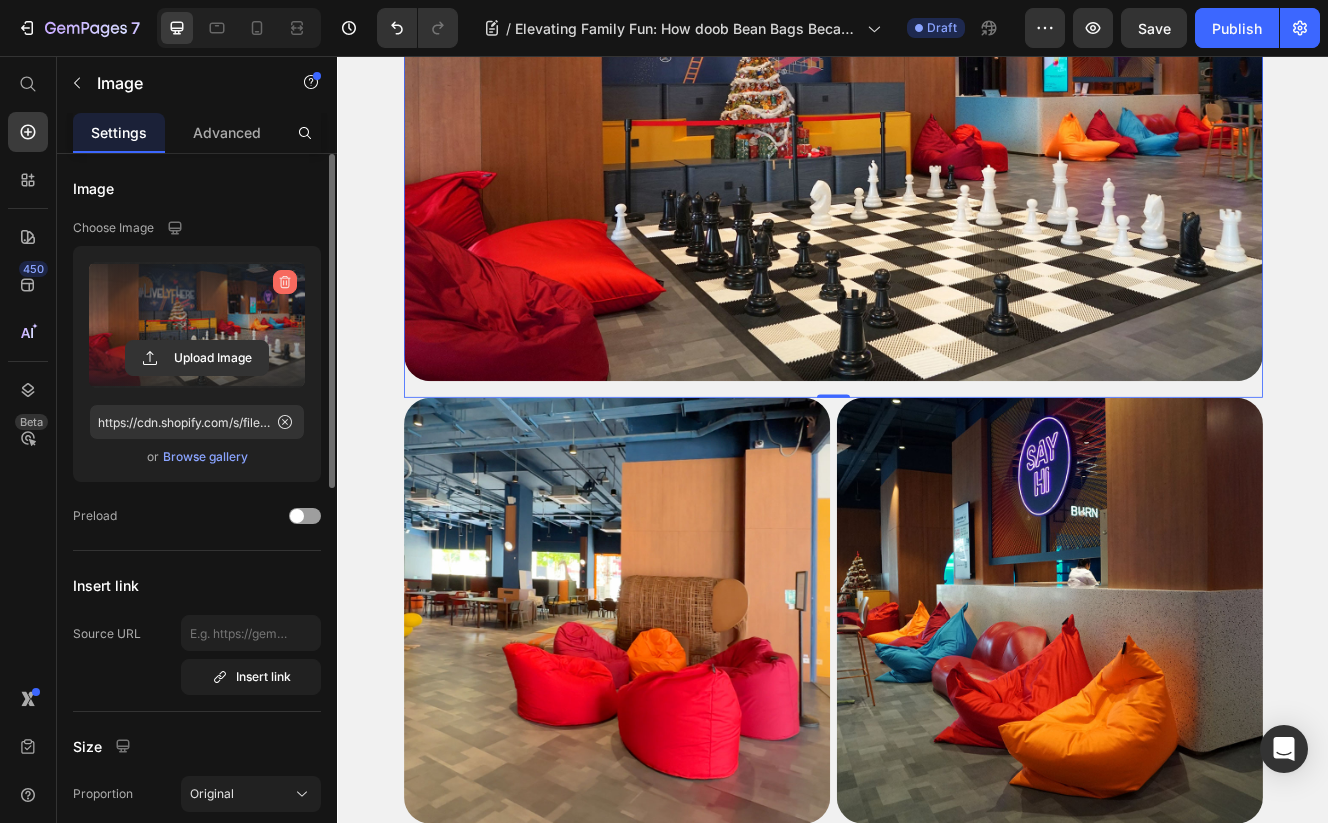 click at bounding box center [285, 282] 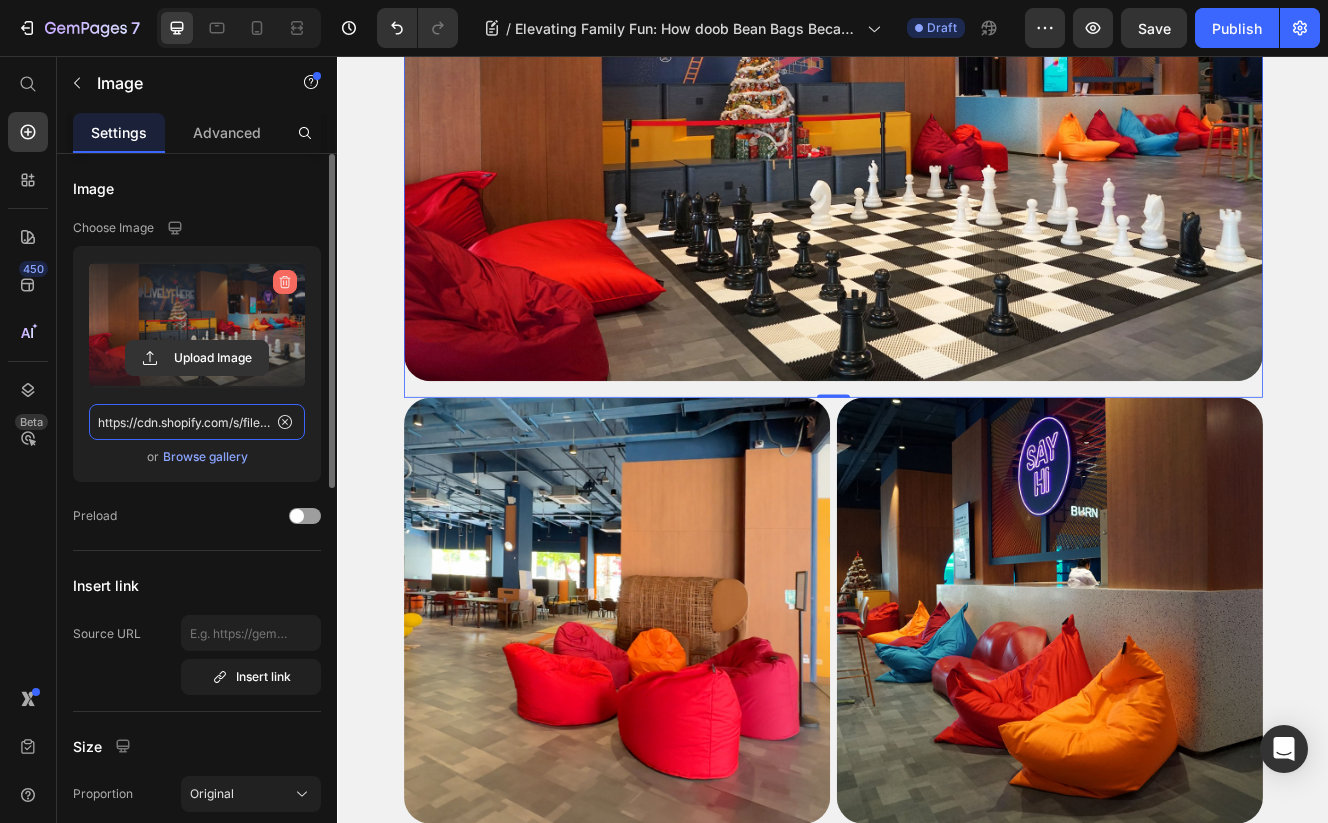 type 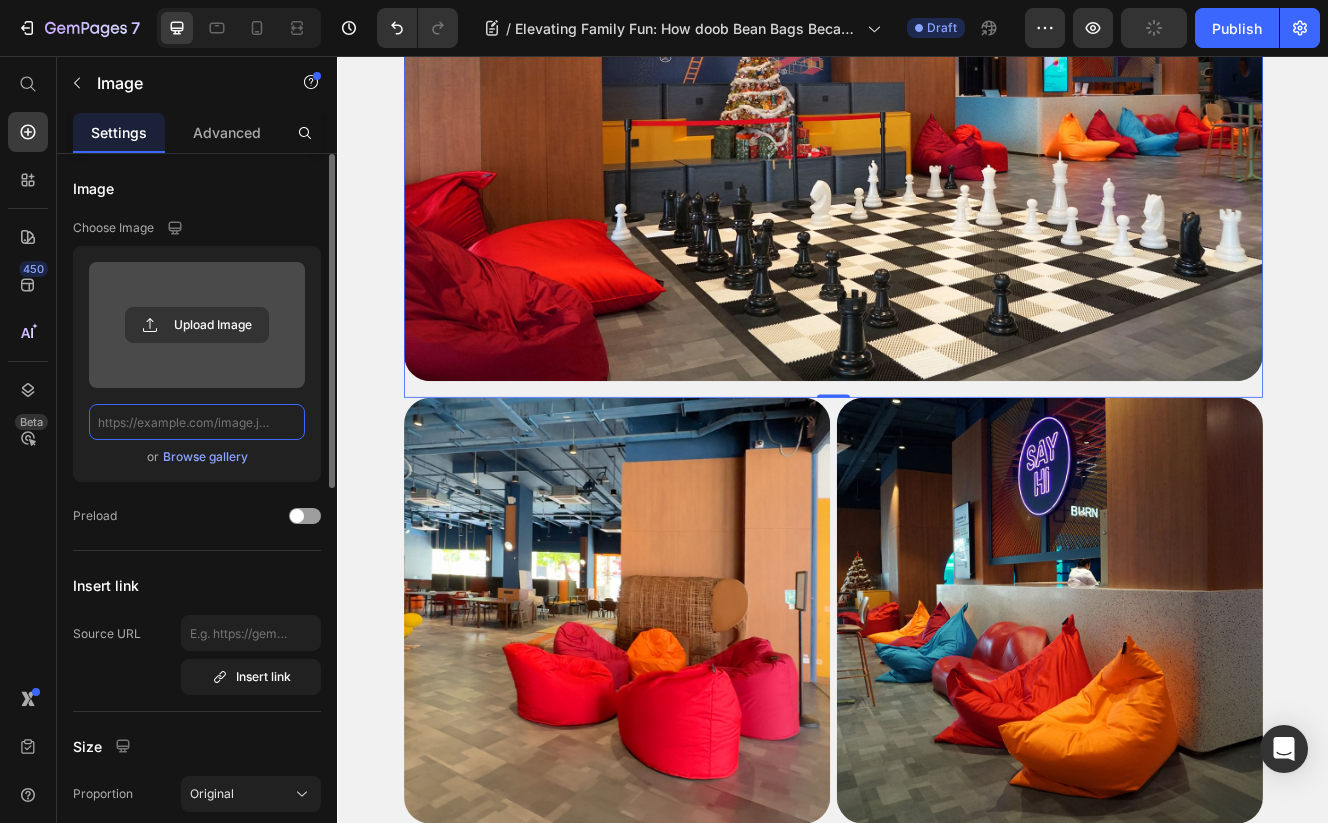 scroll, scrollTop: 0, scrollLeft: 0, axis: both 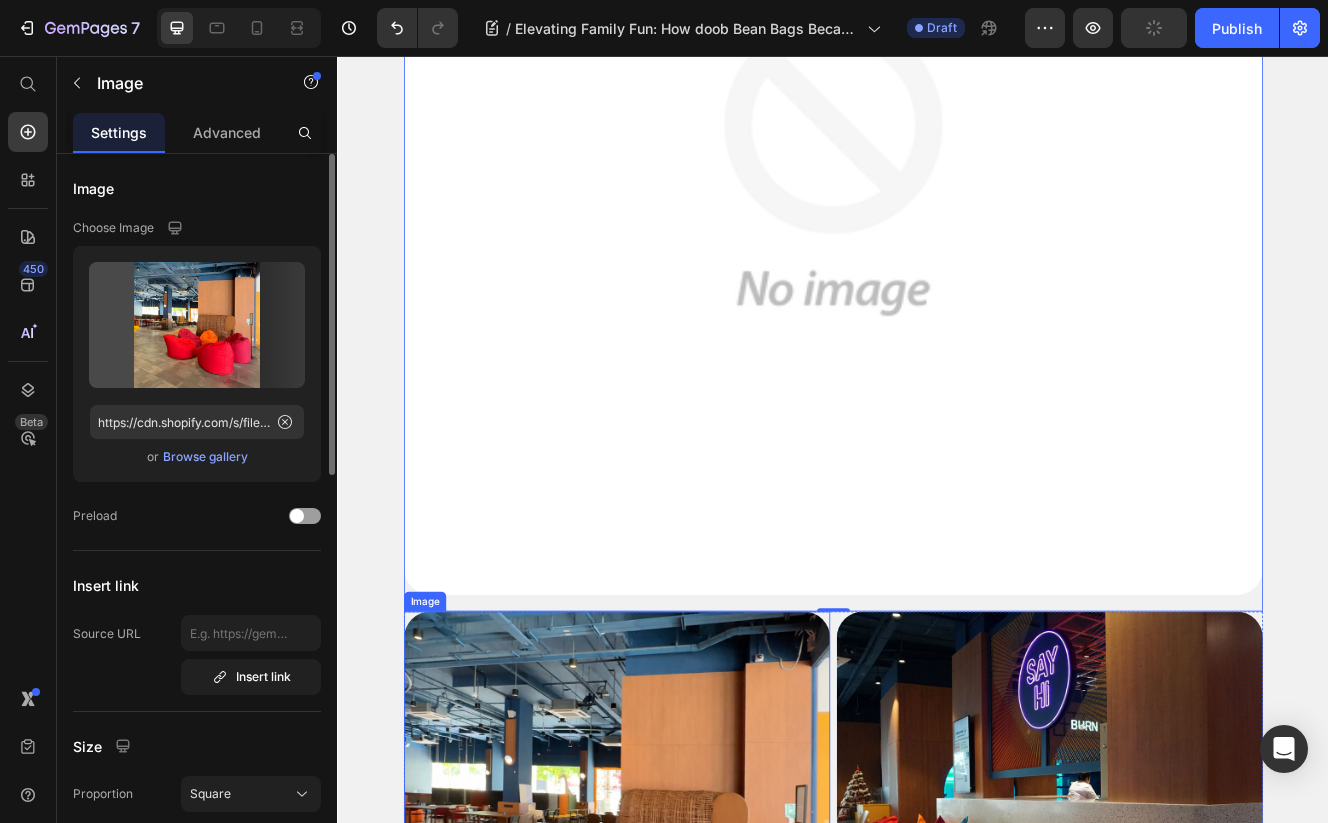 click at bounding box center [675, 987] 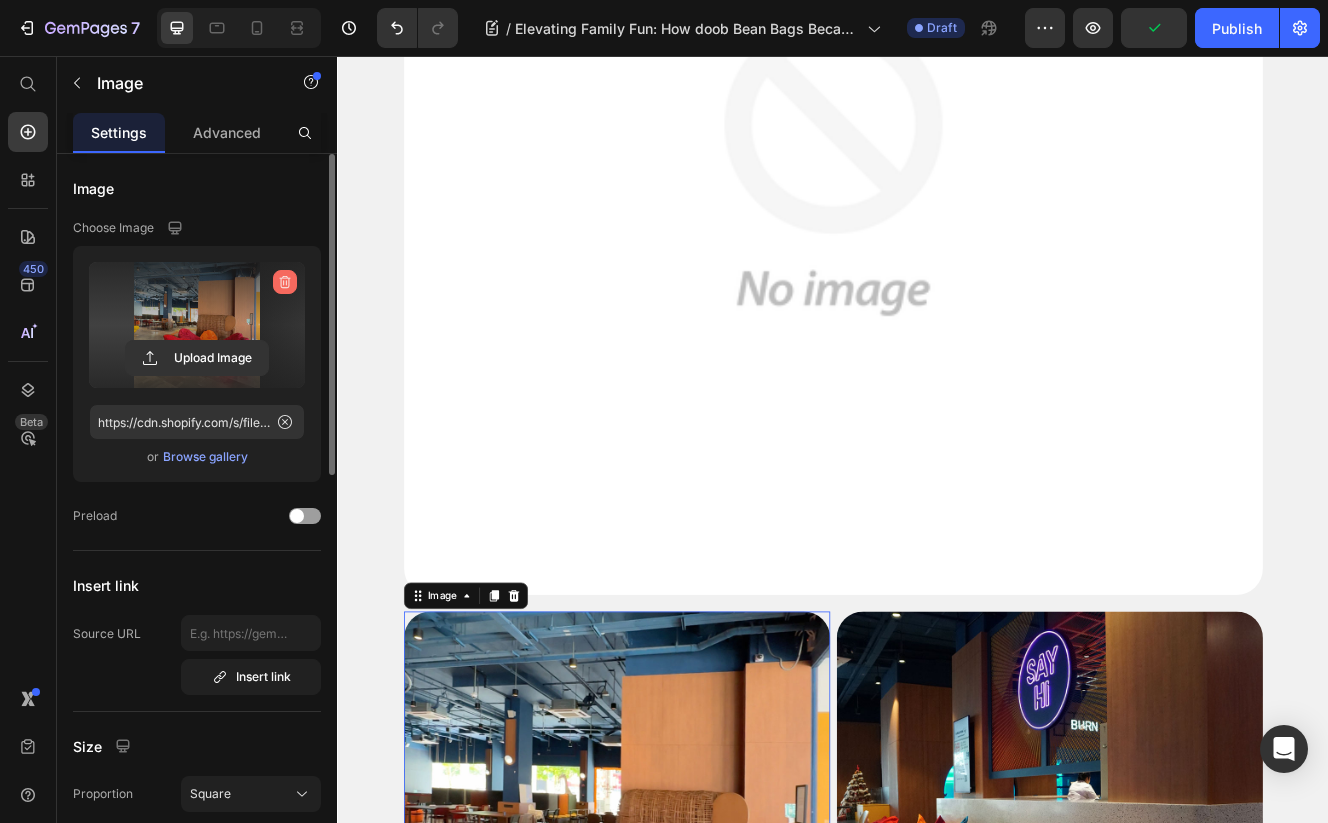 click 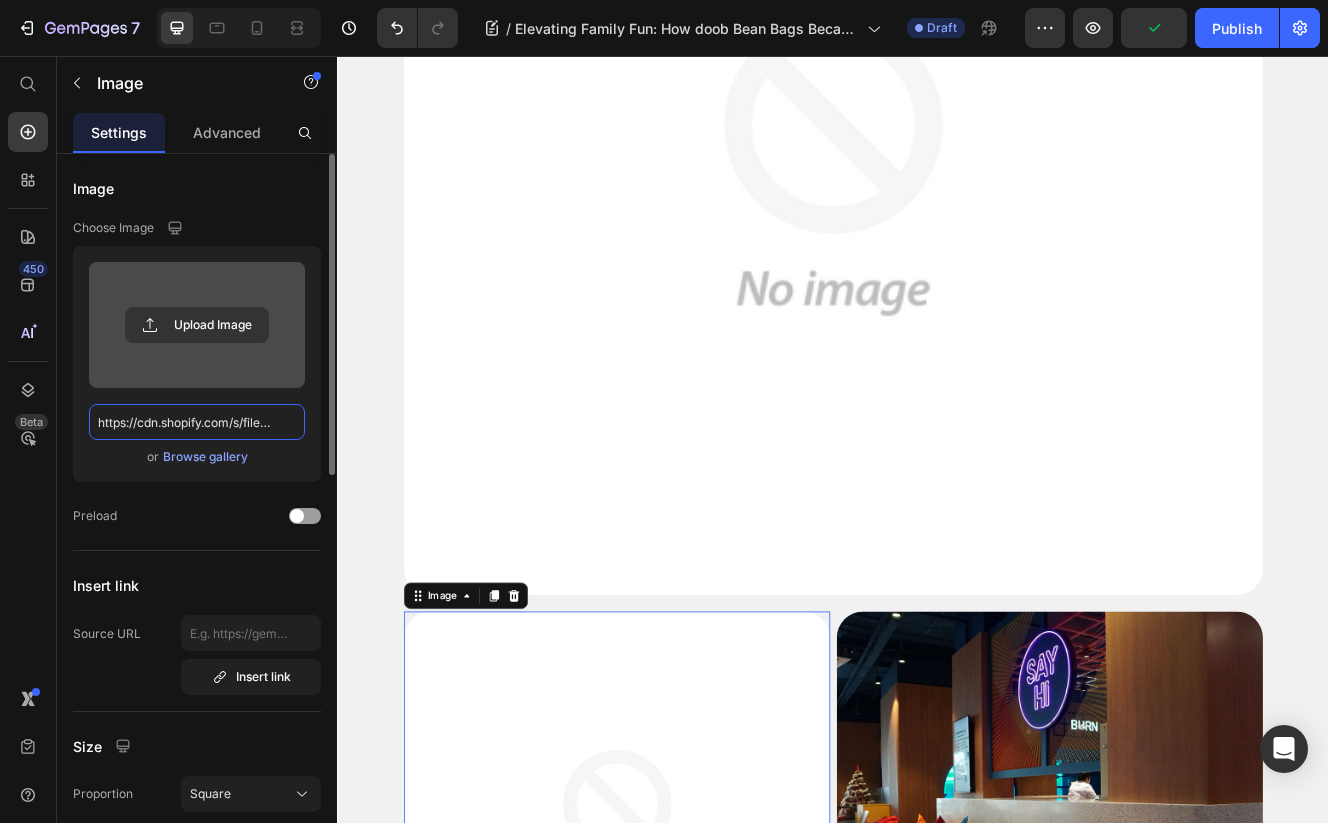 type 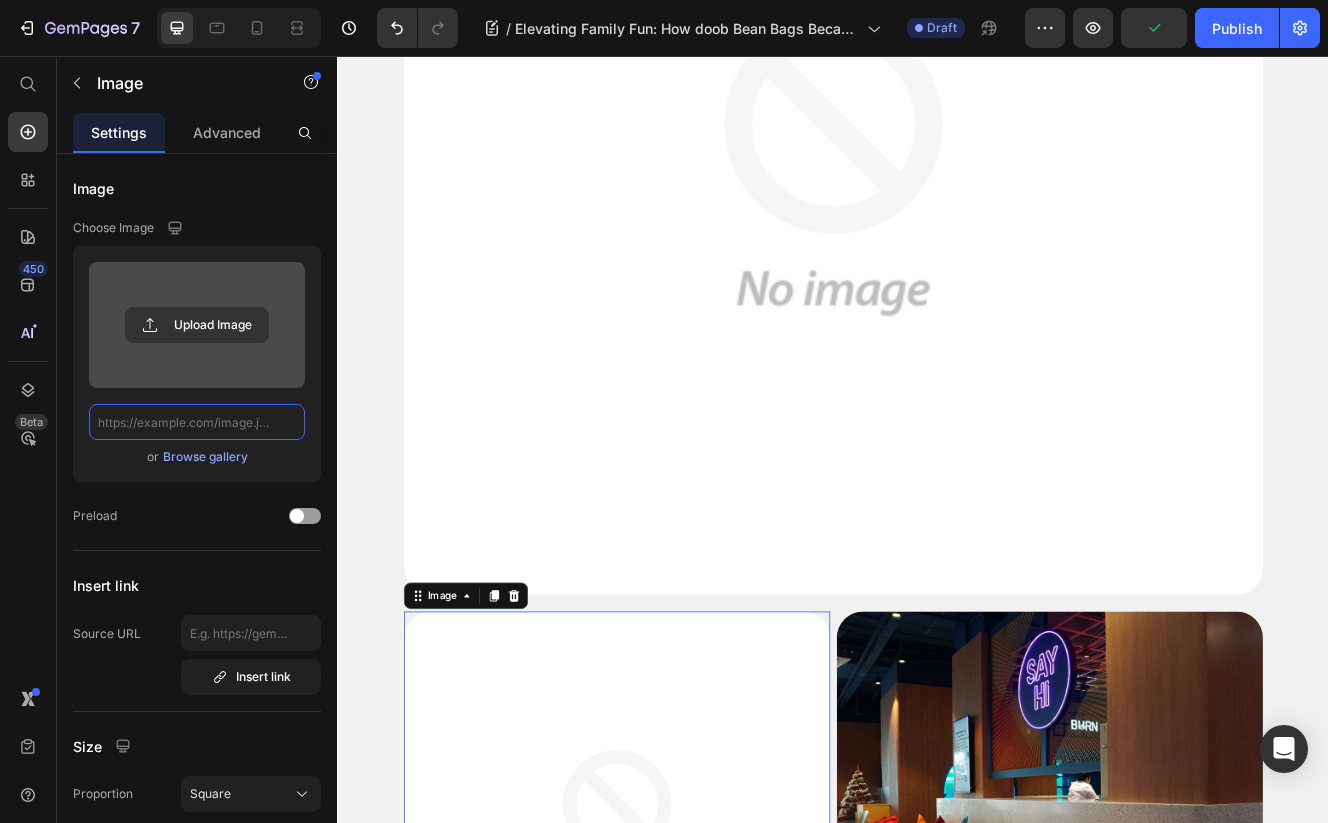 scroll, scrollTop: 0, scrollLeft: 0, axis: both 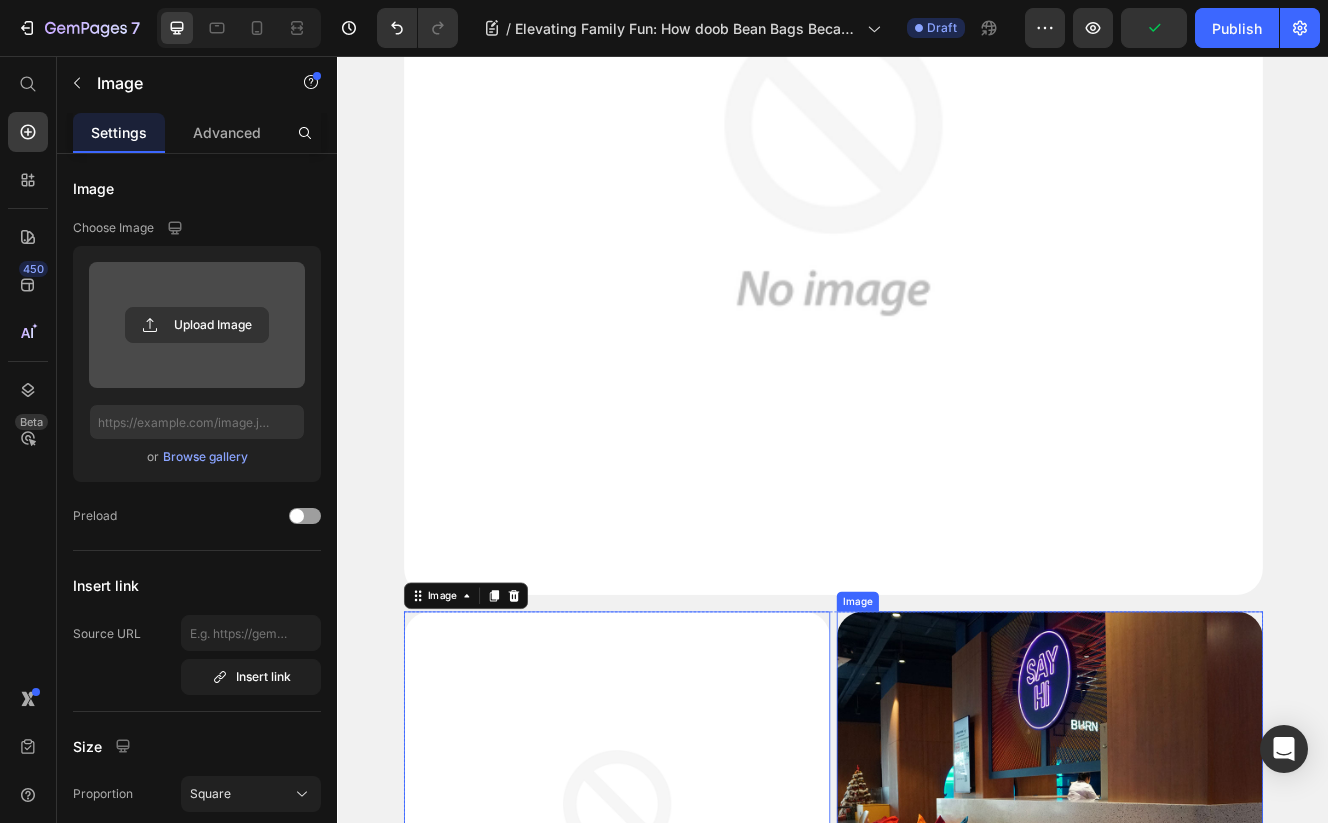 click at bounding box center (1199, 987) 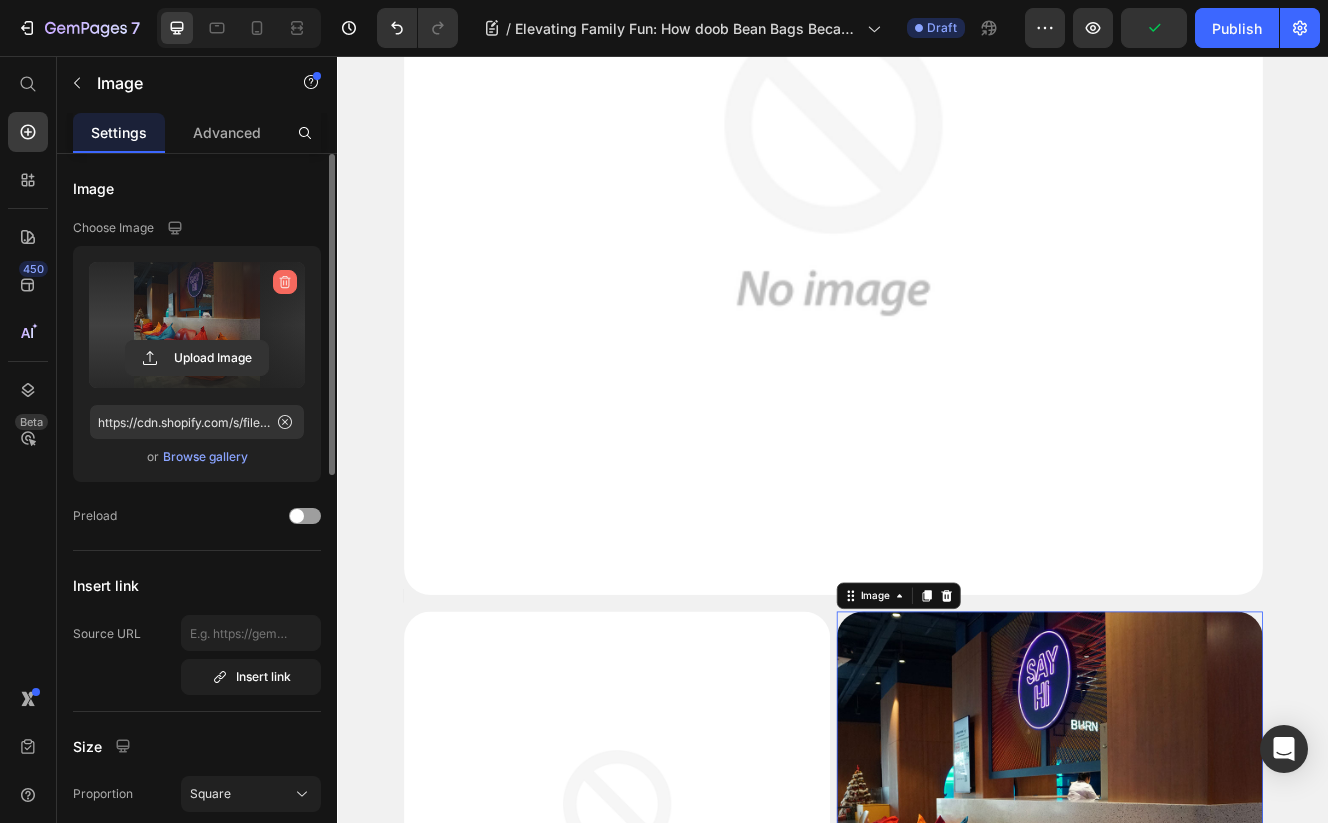 click 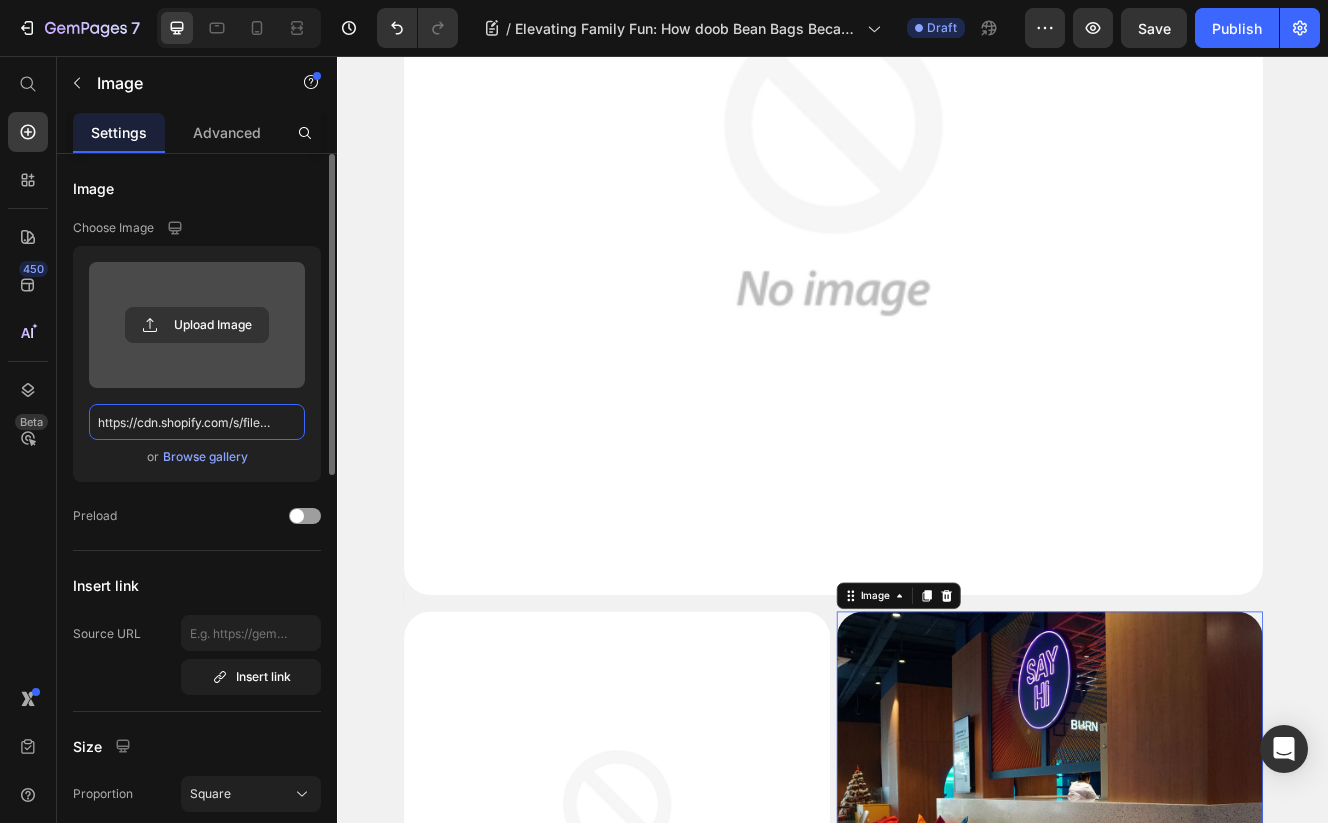 type 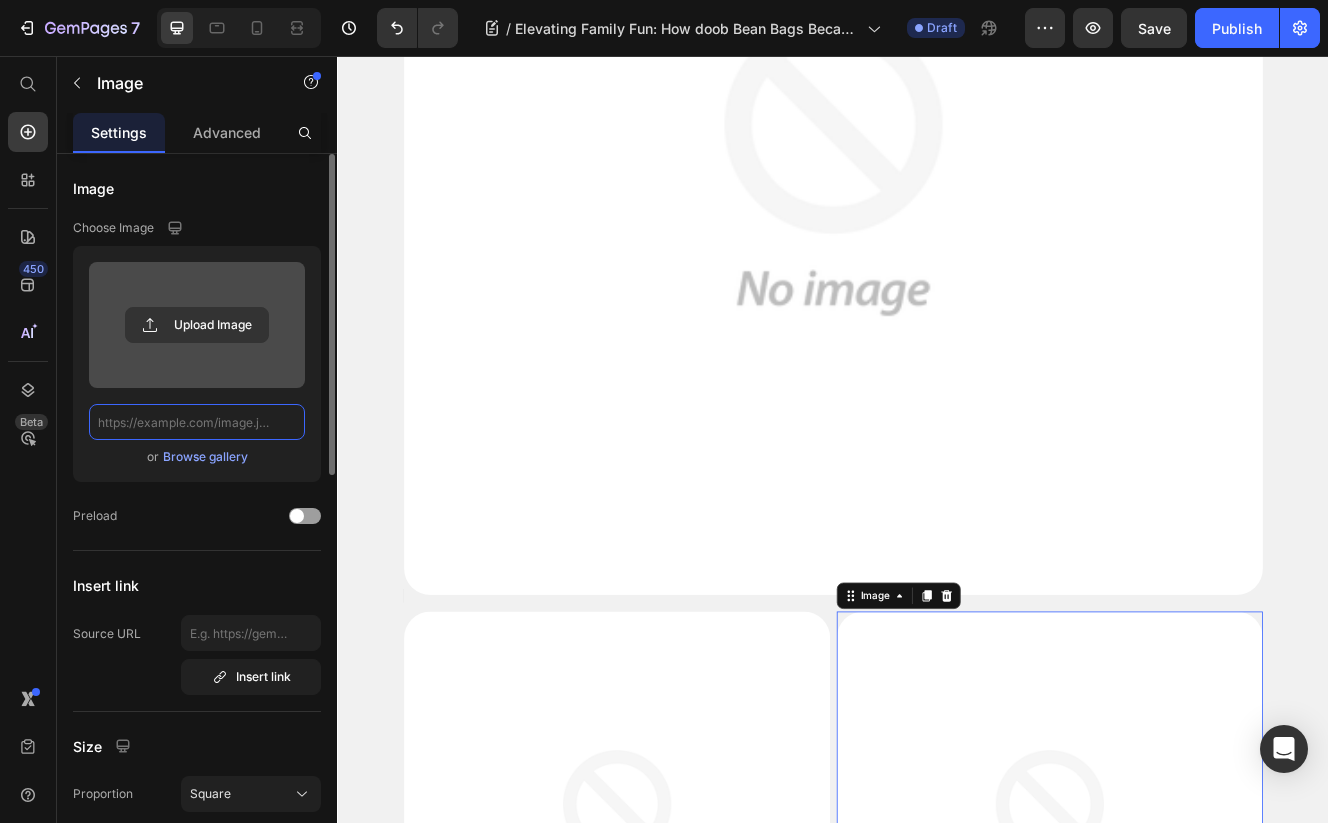 scroll, scrollTop: 0, scrollLeft: 0, axis: both 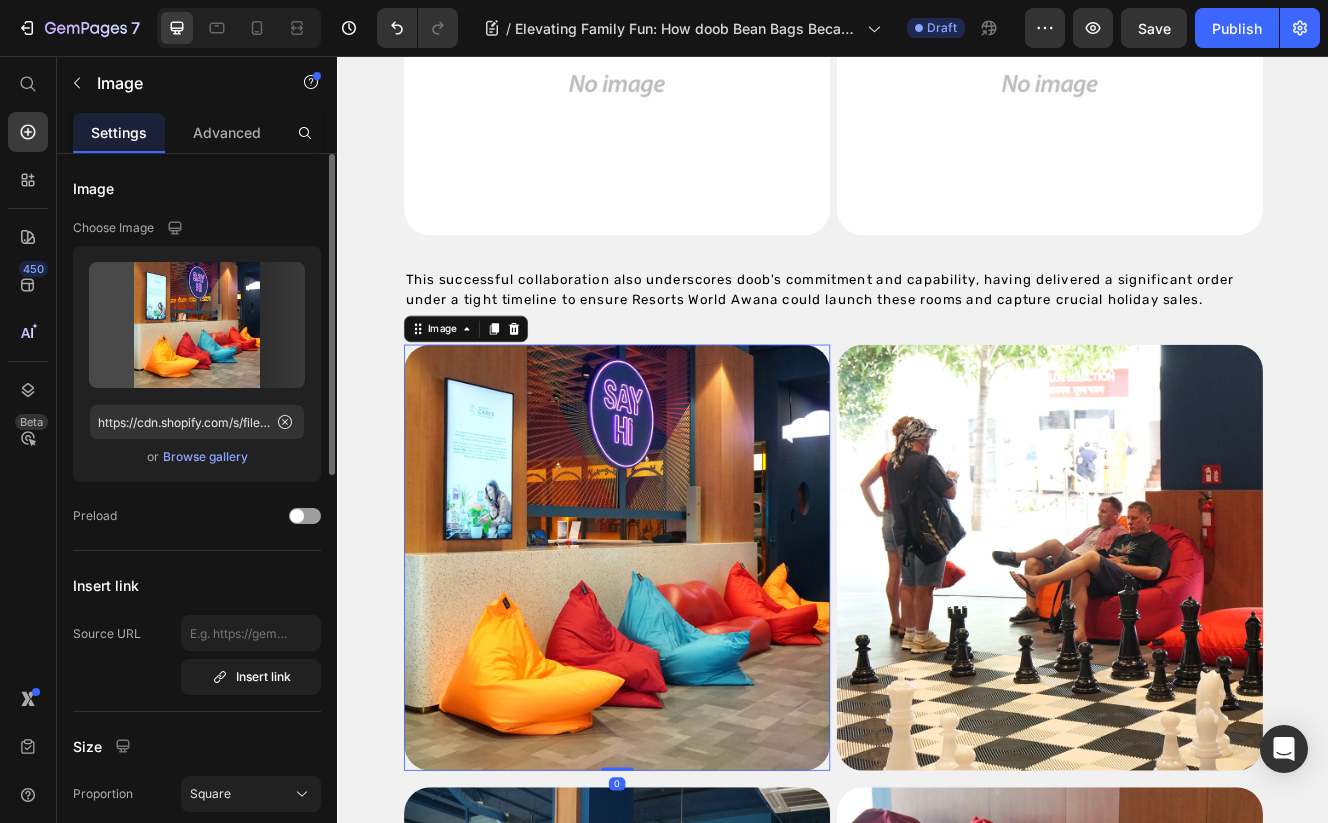 click at bounding box center [675, 664] 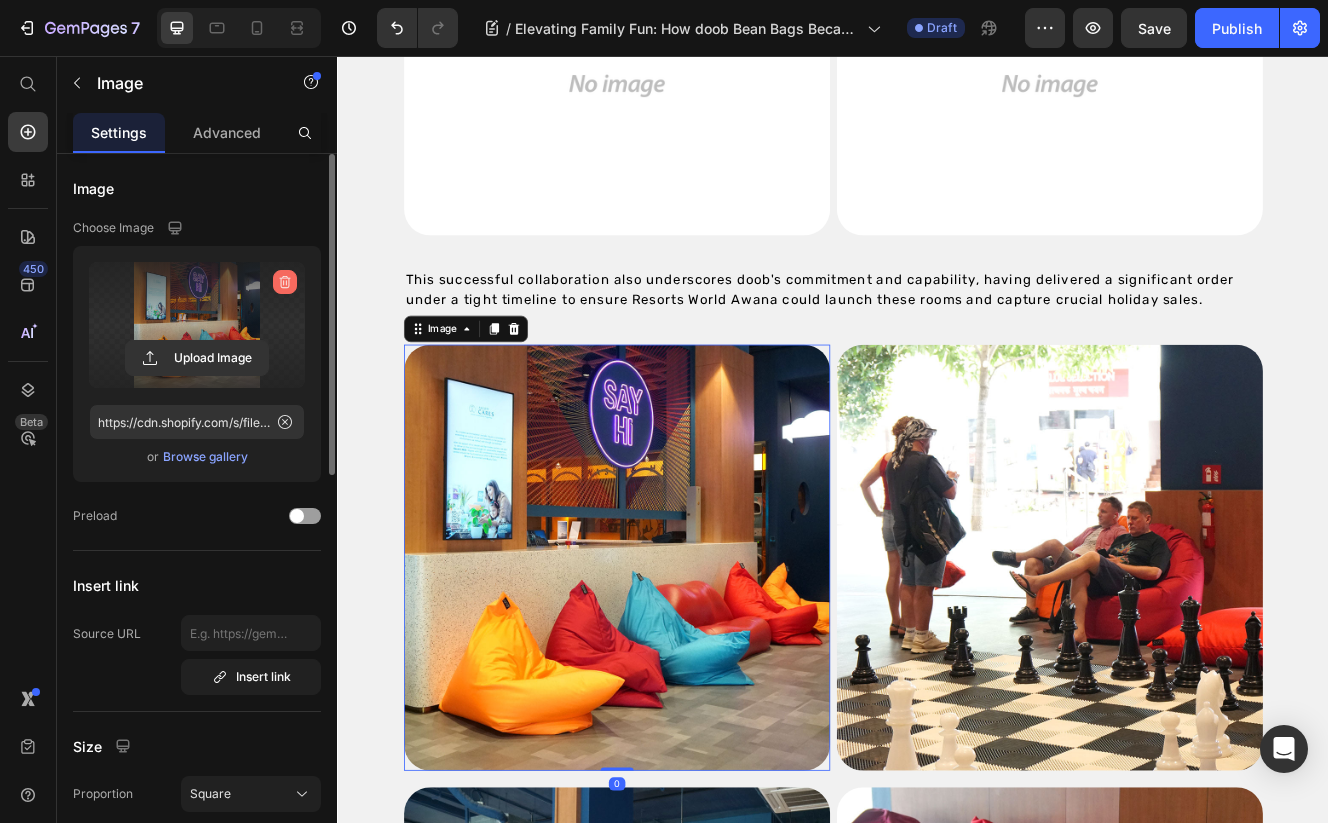 click at bounding box center (285, 282) 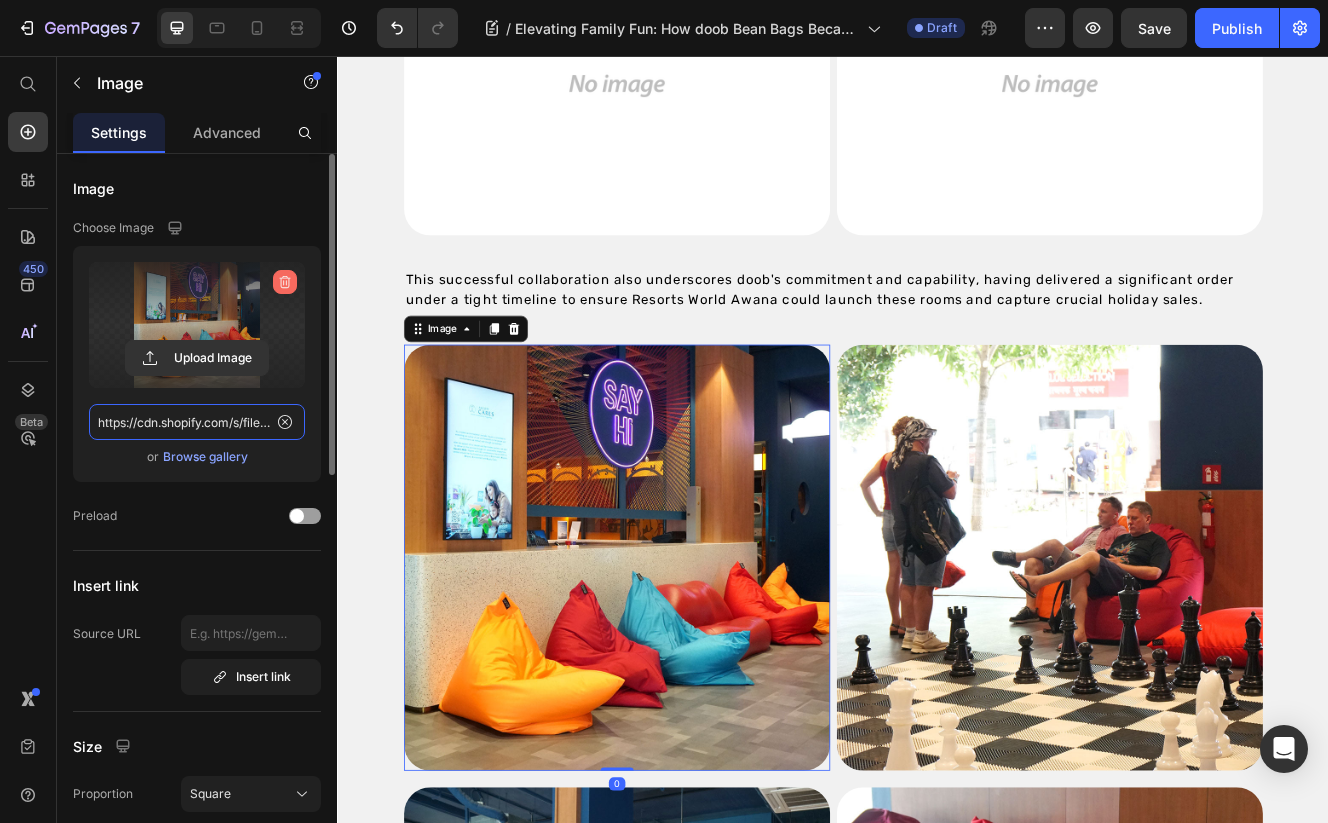type 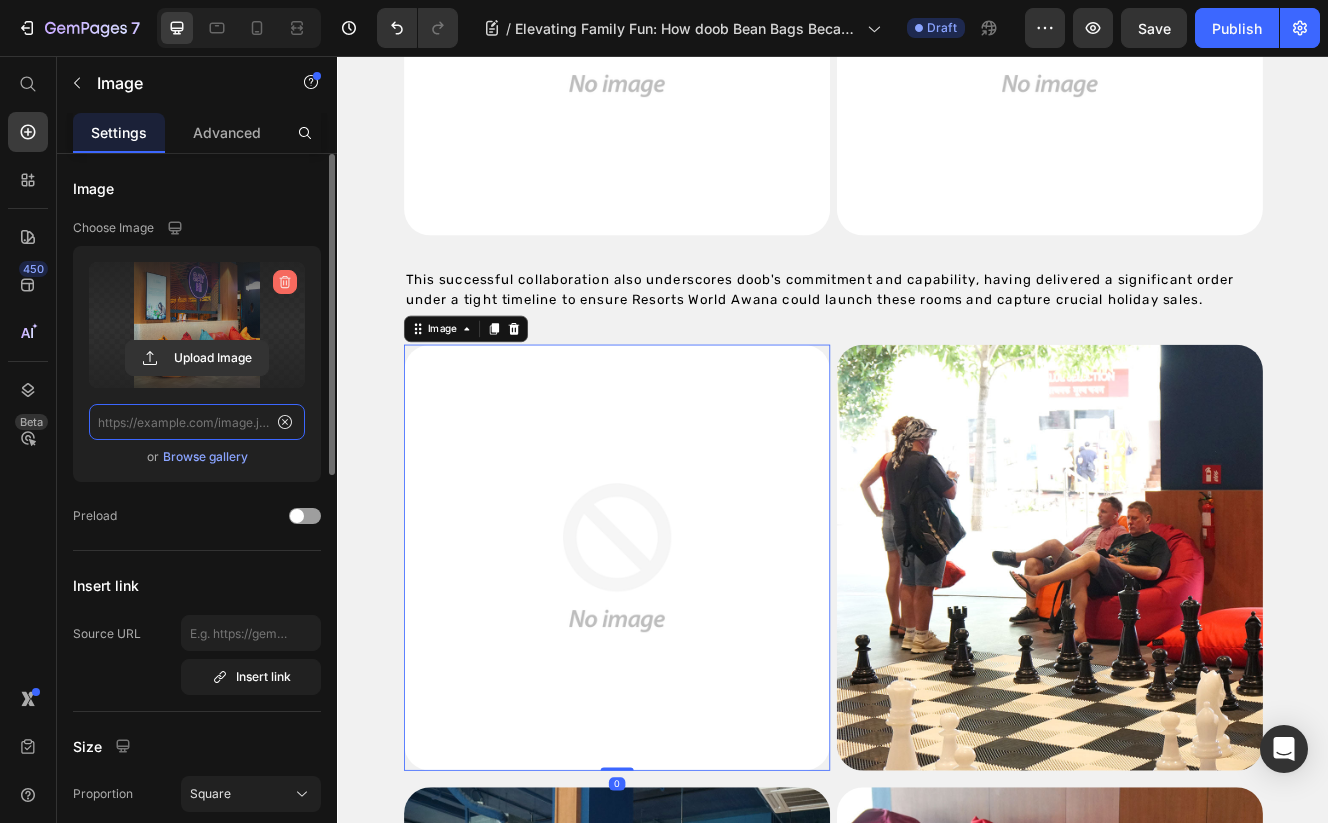 scroll, scrollTop: 0, scrollLeft: 0, axis: both 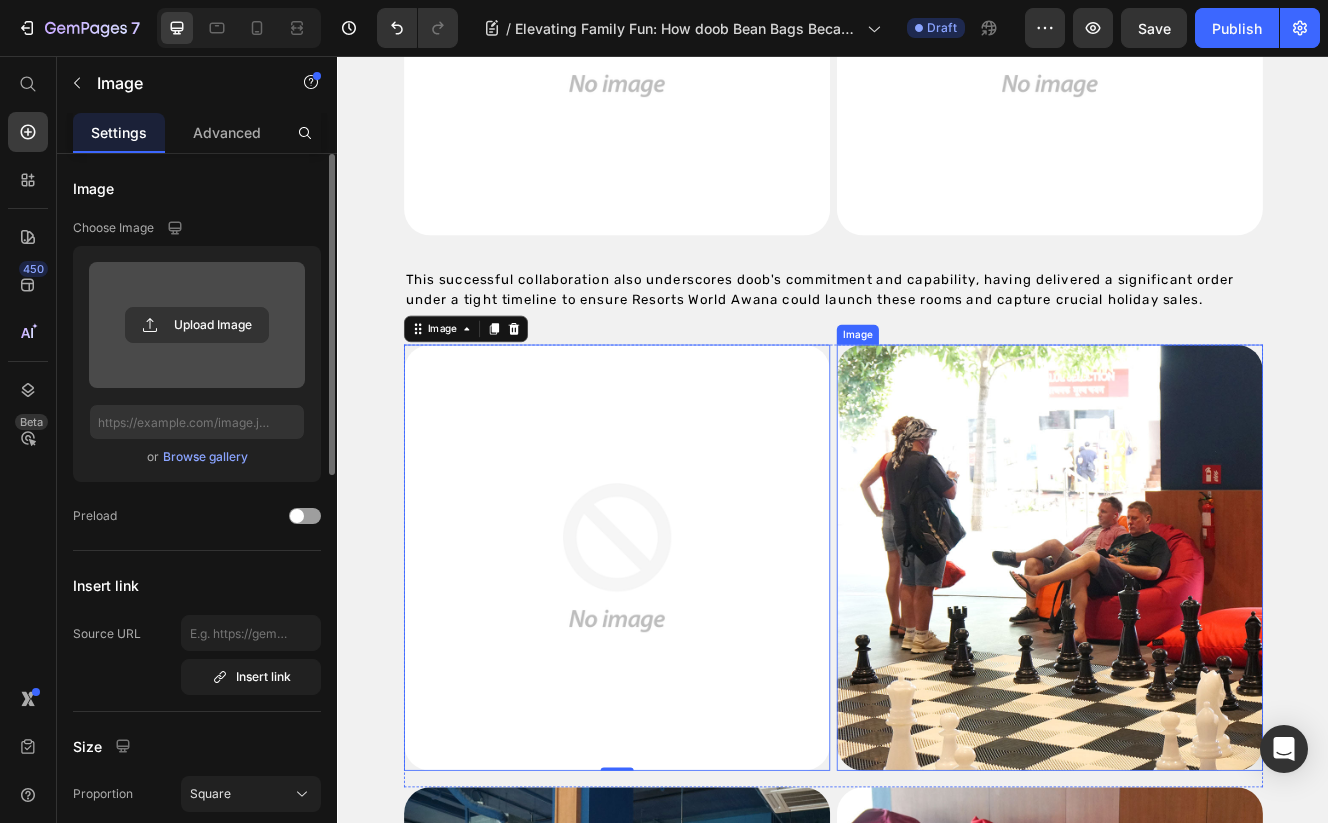 click at bounding box center [1199, 664] 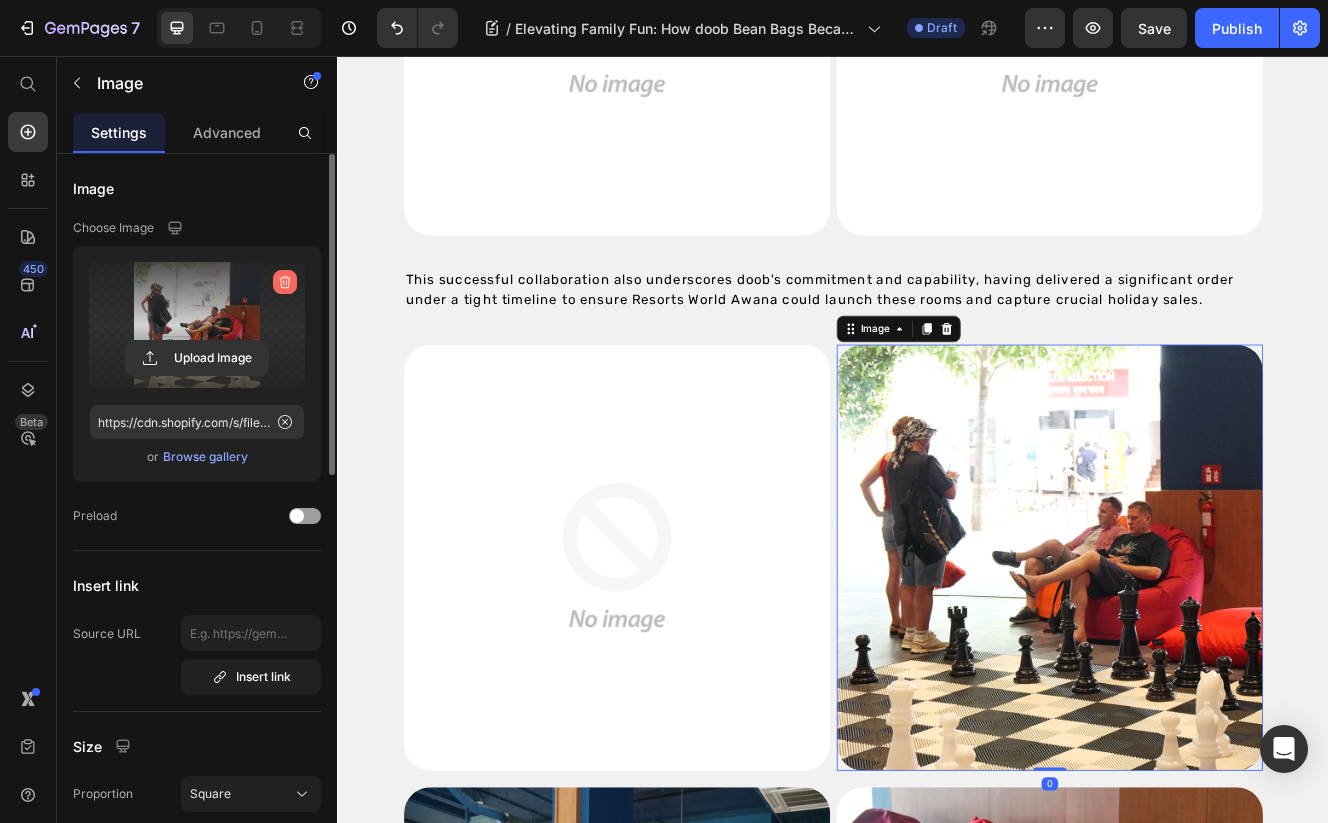 click 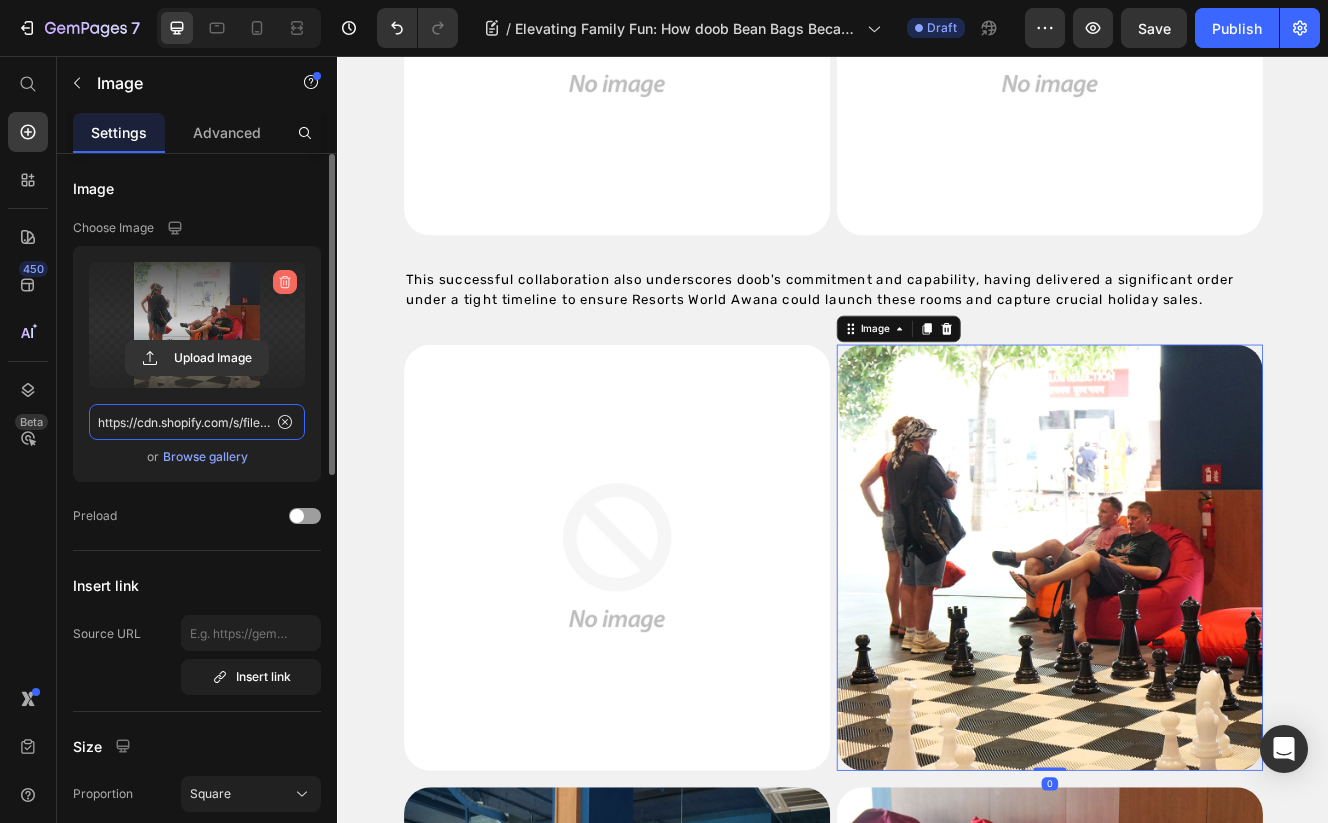 type 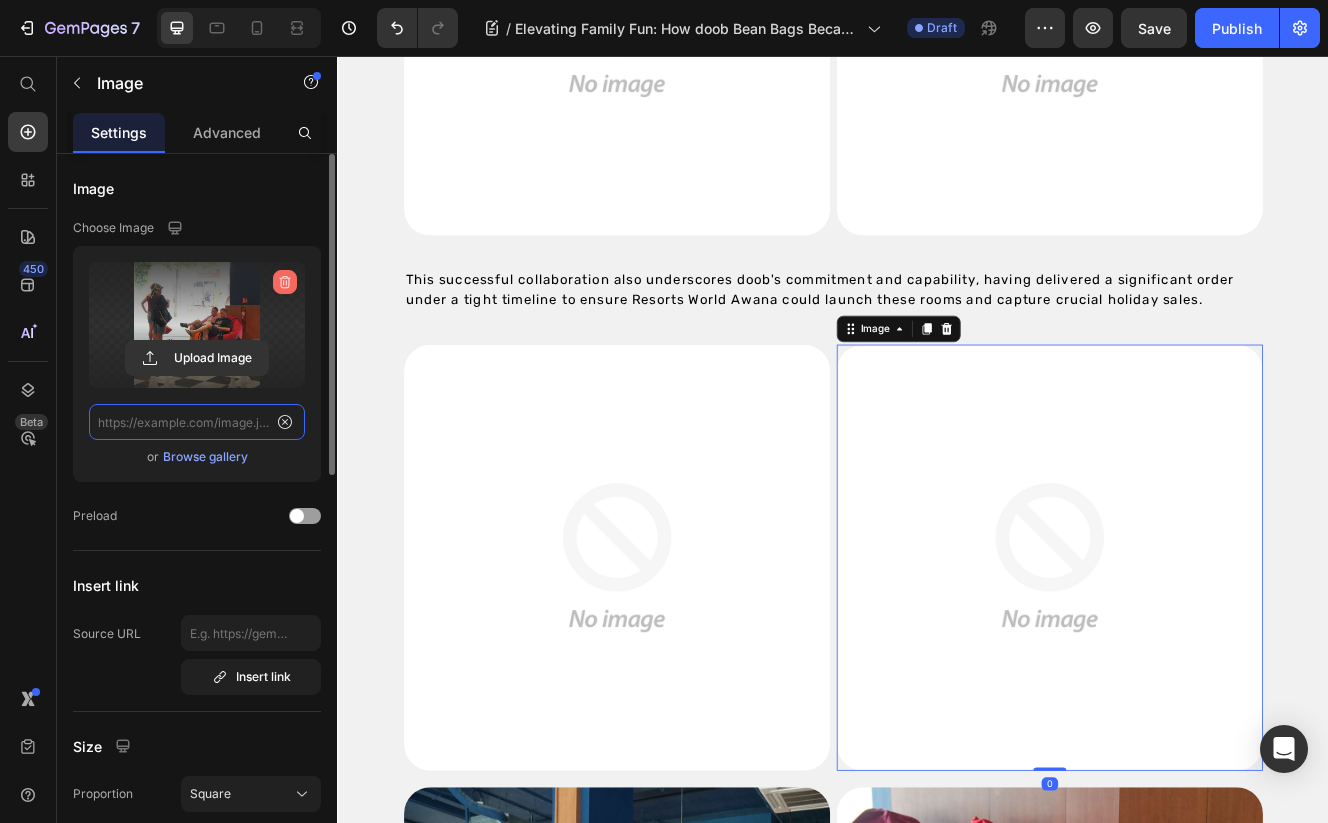 scroll, scrollTop: 0, scrollLeft: 0, axis: both 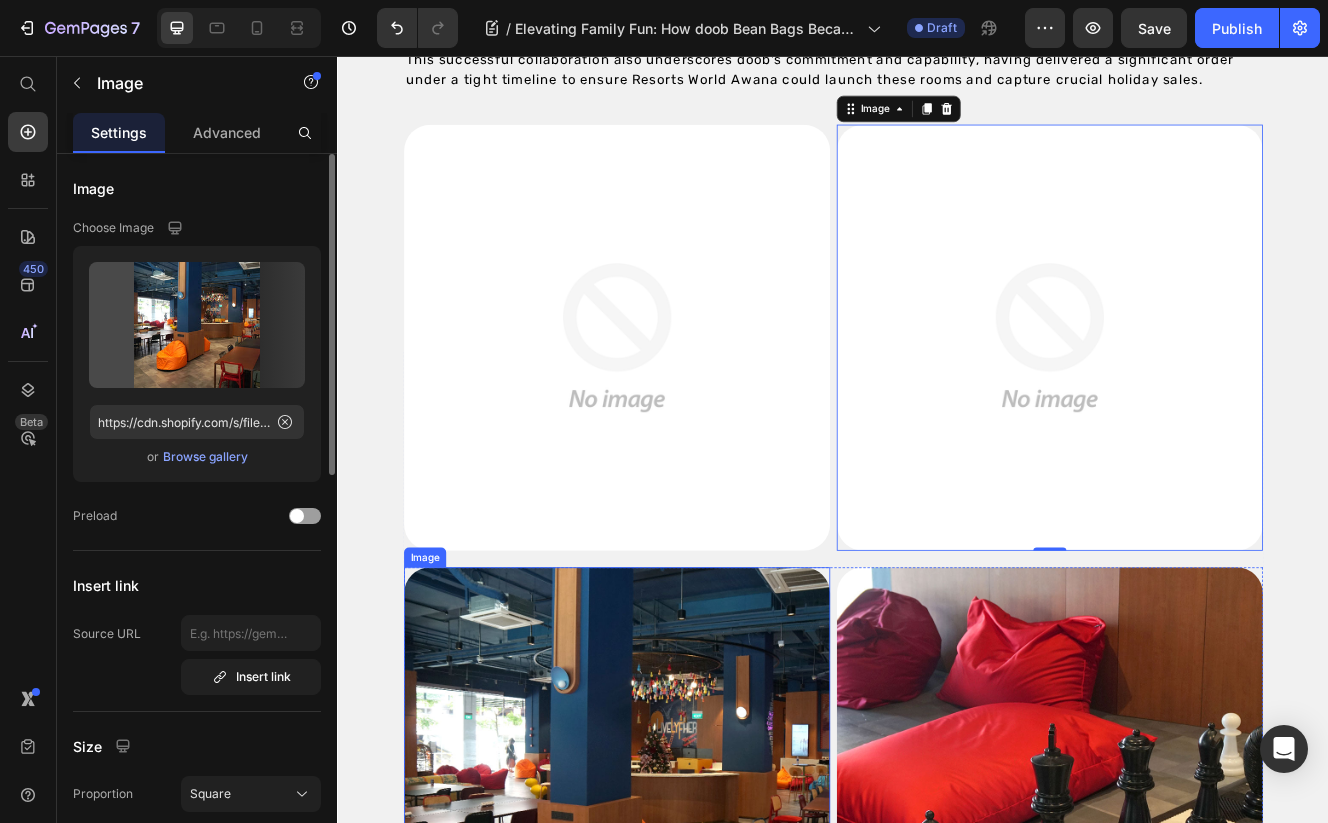 click at bounding box center (675, 933) 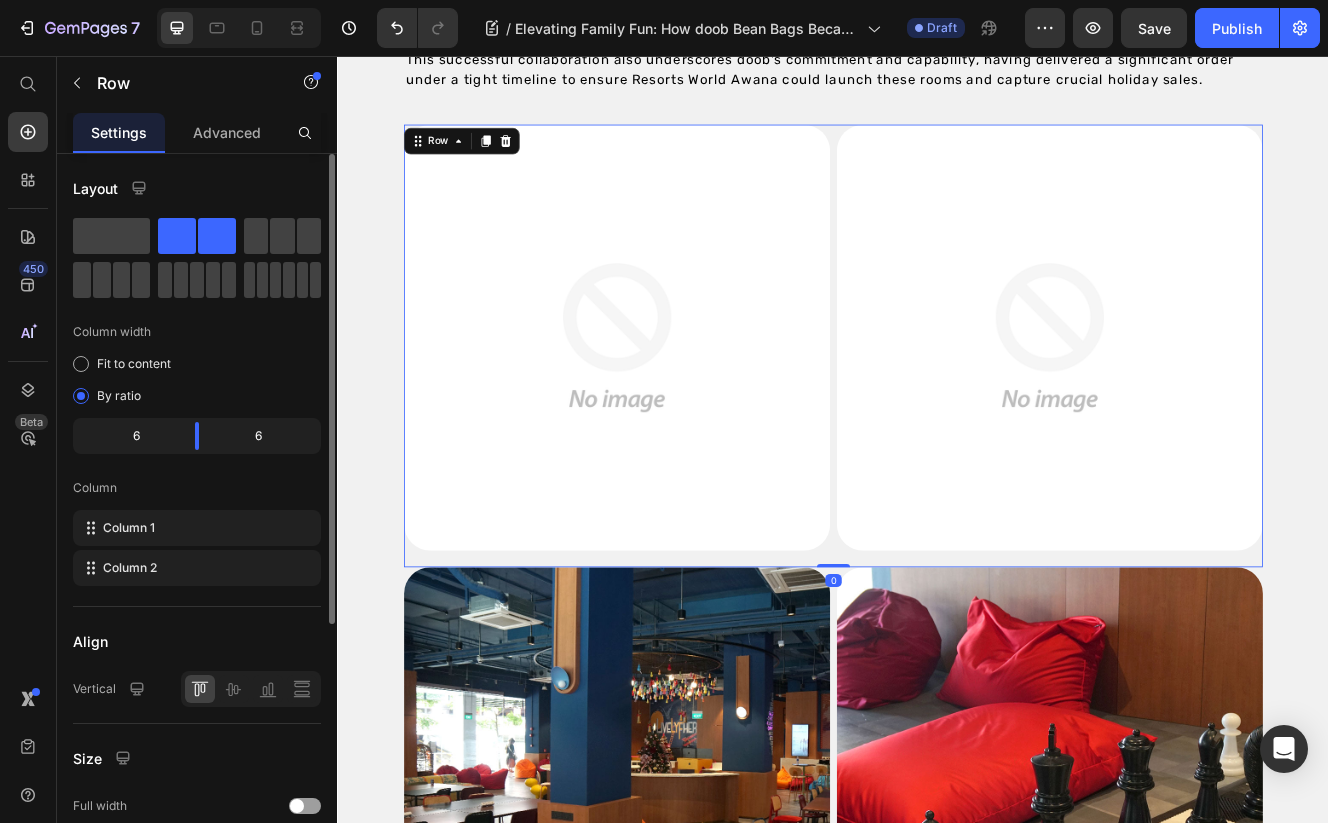 click on "Image Image Row   0" at bounding box center [937, 407] 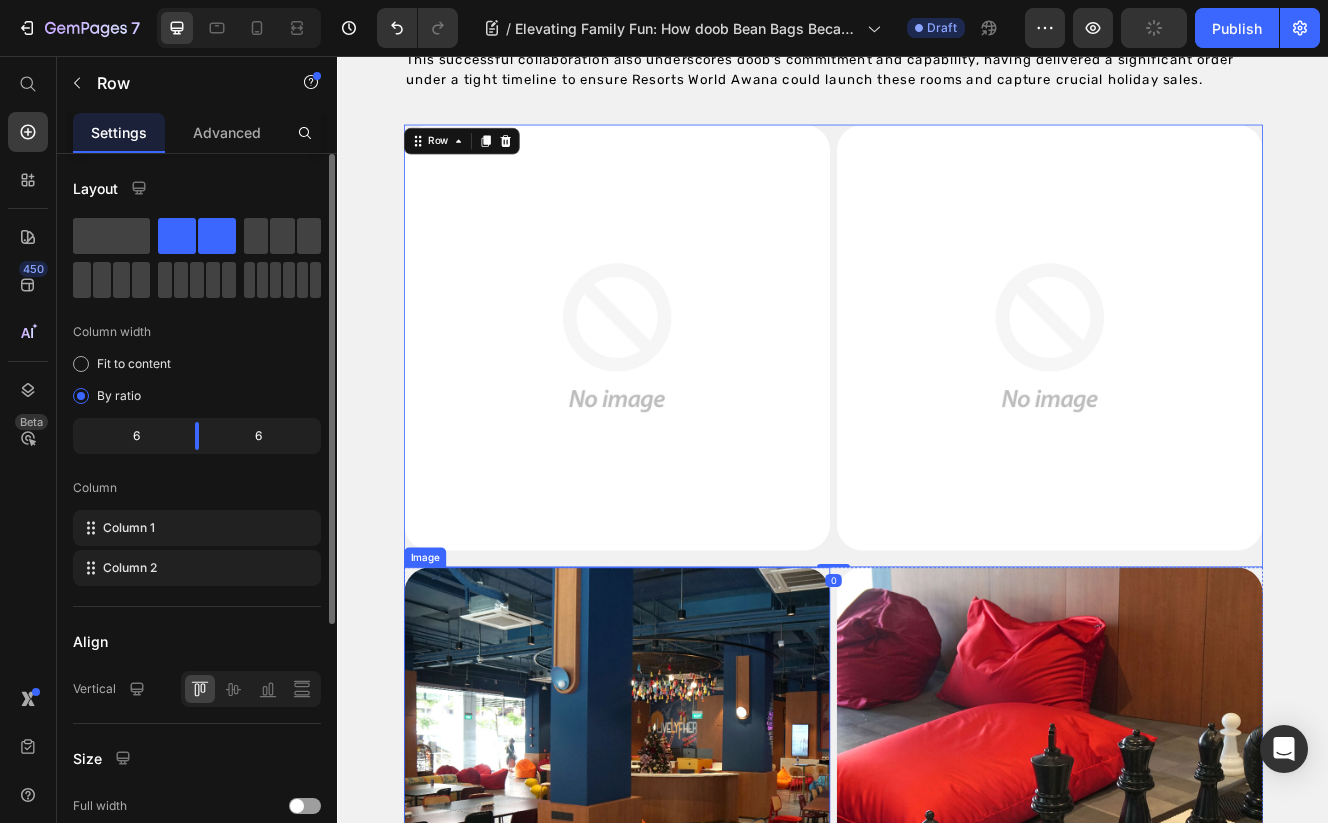 click at bounding box center (675, 933) 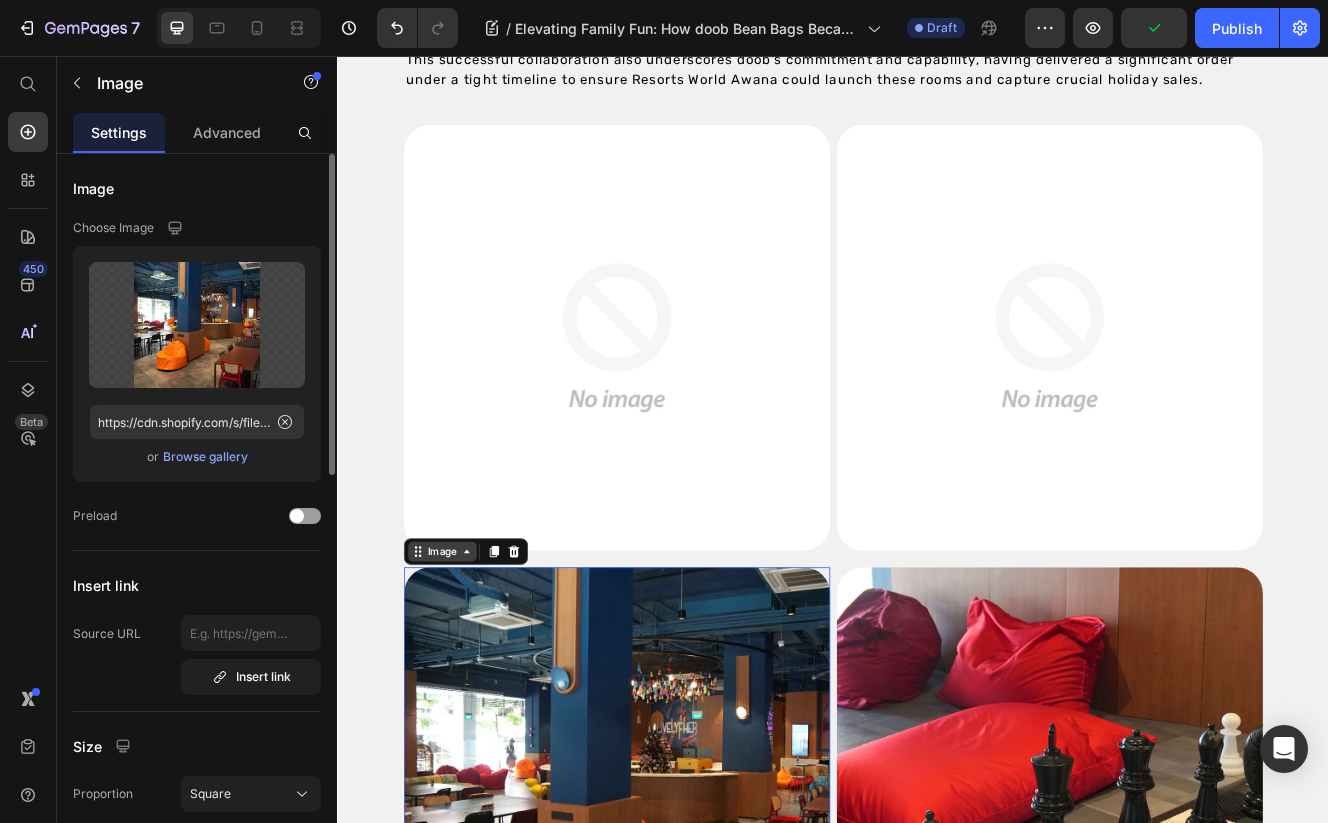 click on "Image" at bounding box center (463, 656) 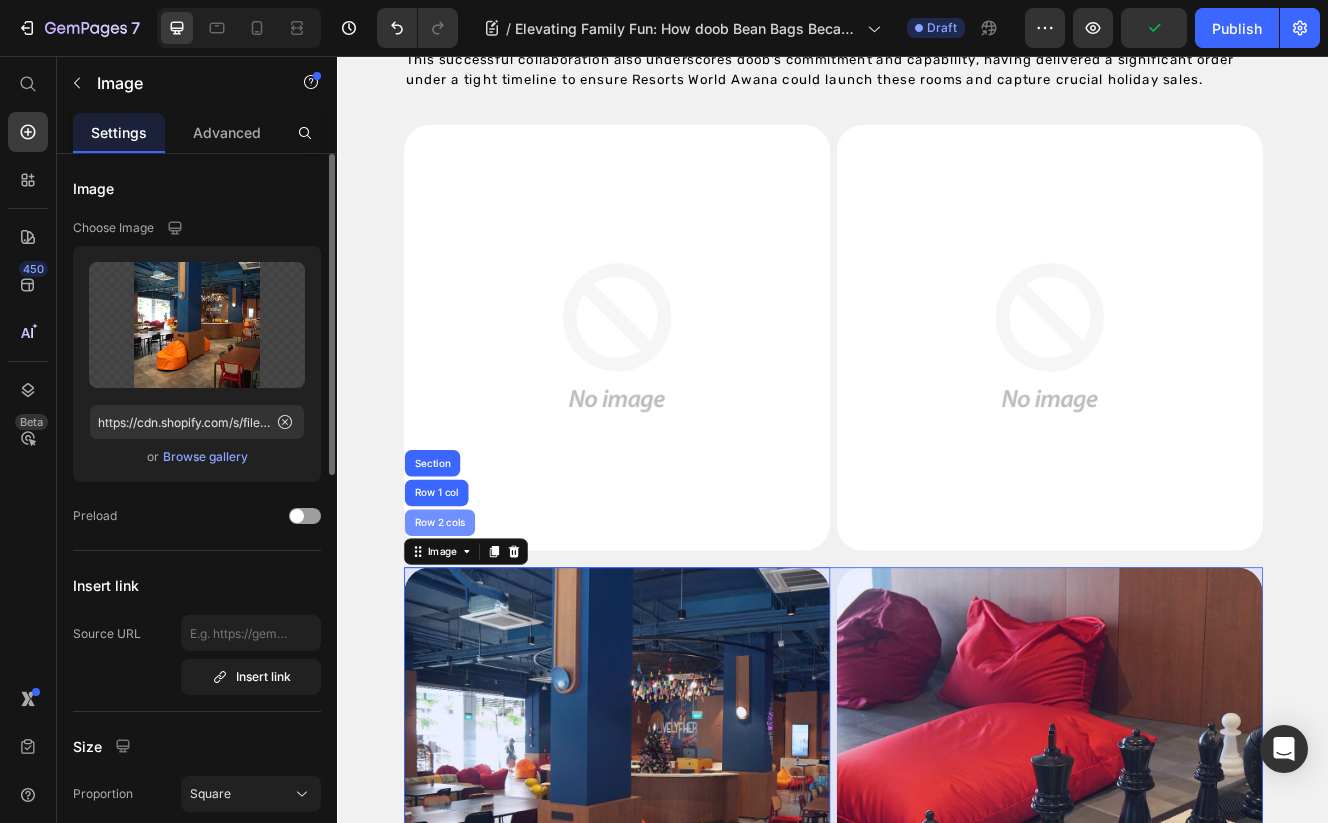 click on "Row 2 cols" at bounding box center (460, 621) 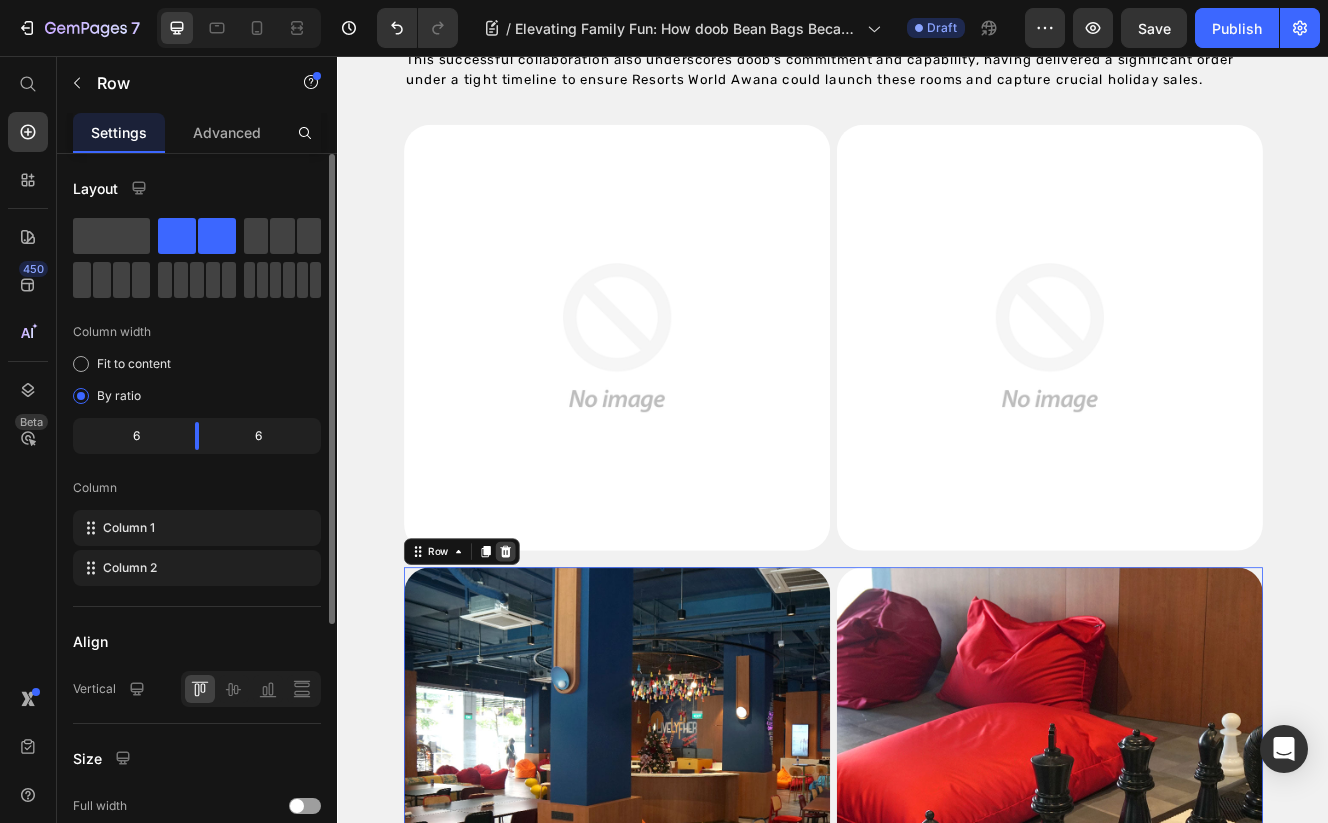 click 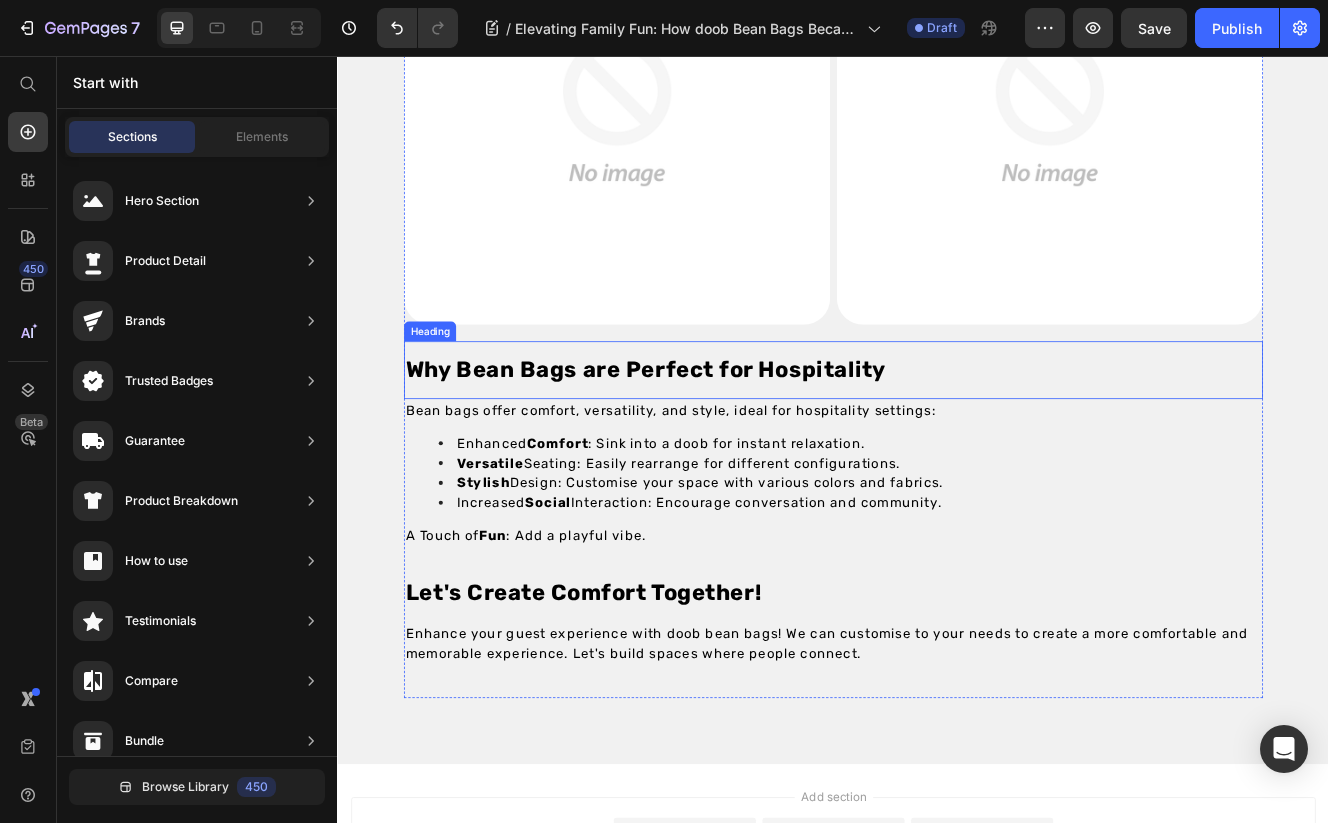 scroll, scrollTop: 2712, scrollLeft: 0, axis: vertical 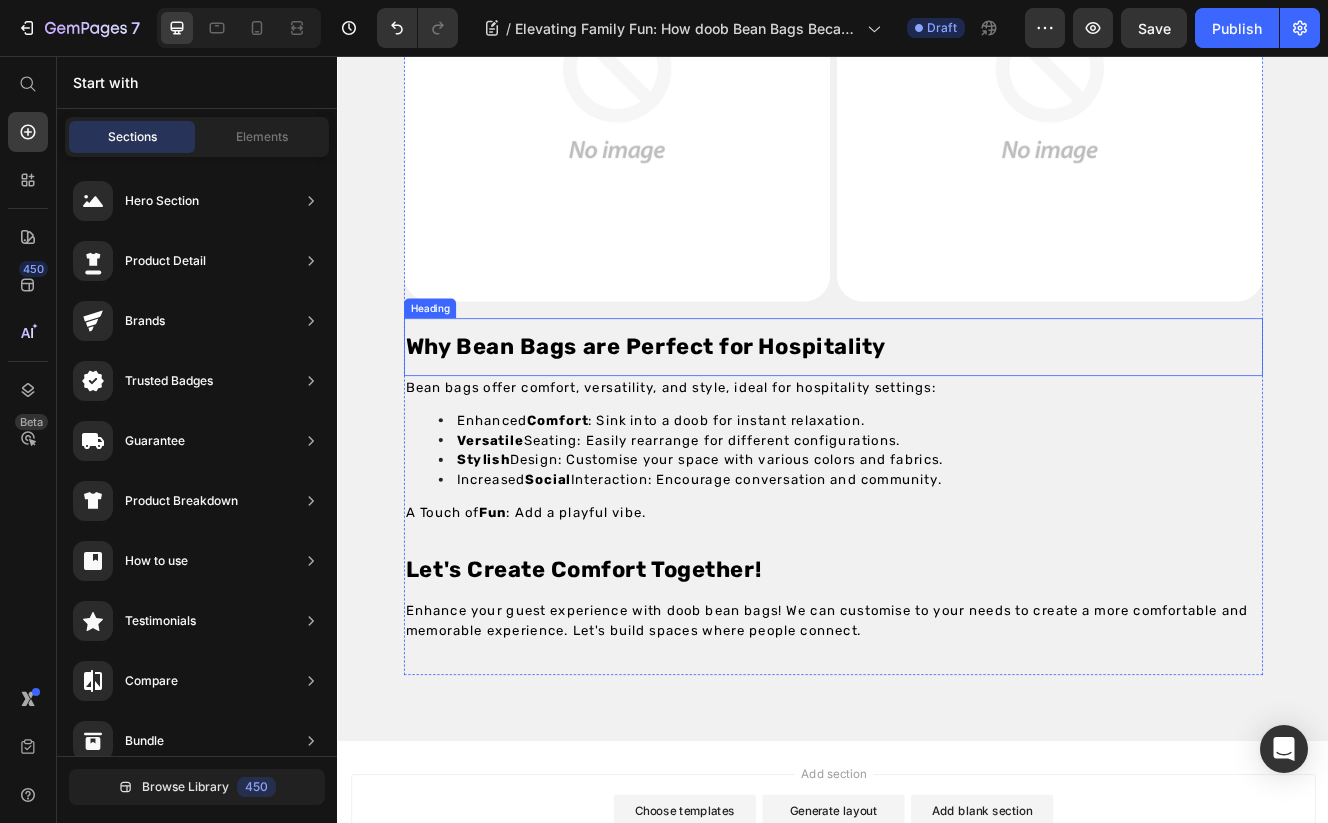 click on "Why Bean Bags are Perfect for Hospitality" at bounding box center (710, 408) 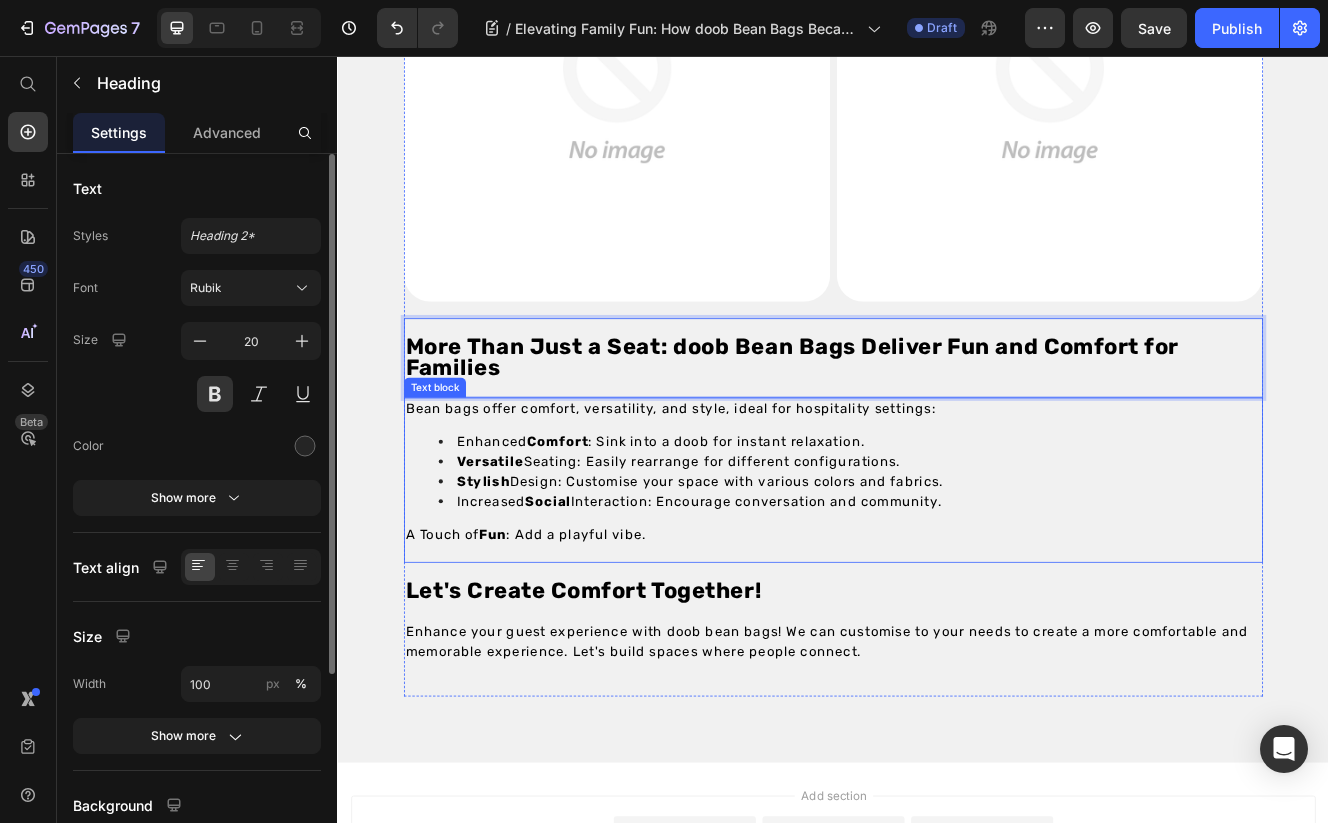 click on "Versatile  Seating: Easily rearrange for different configurations." at bounding box center (749, 547) 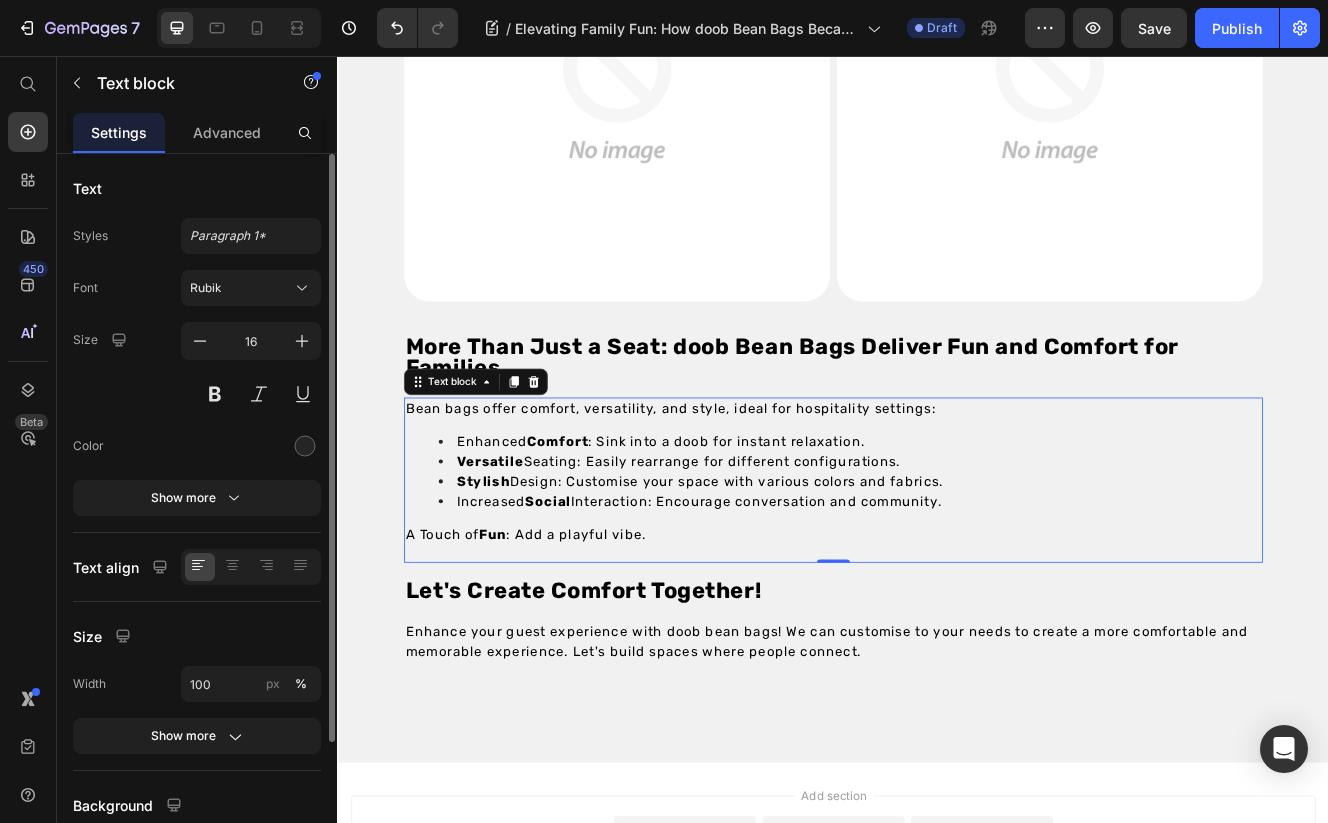 click on "Versatile  Seating: Easily rearrange for different configurations." at bounding box center (957, 548) 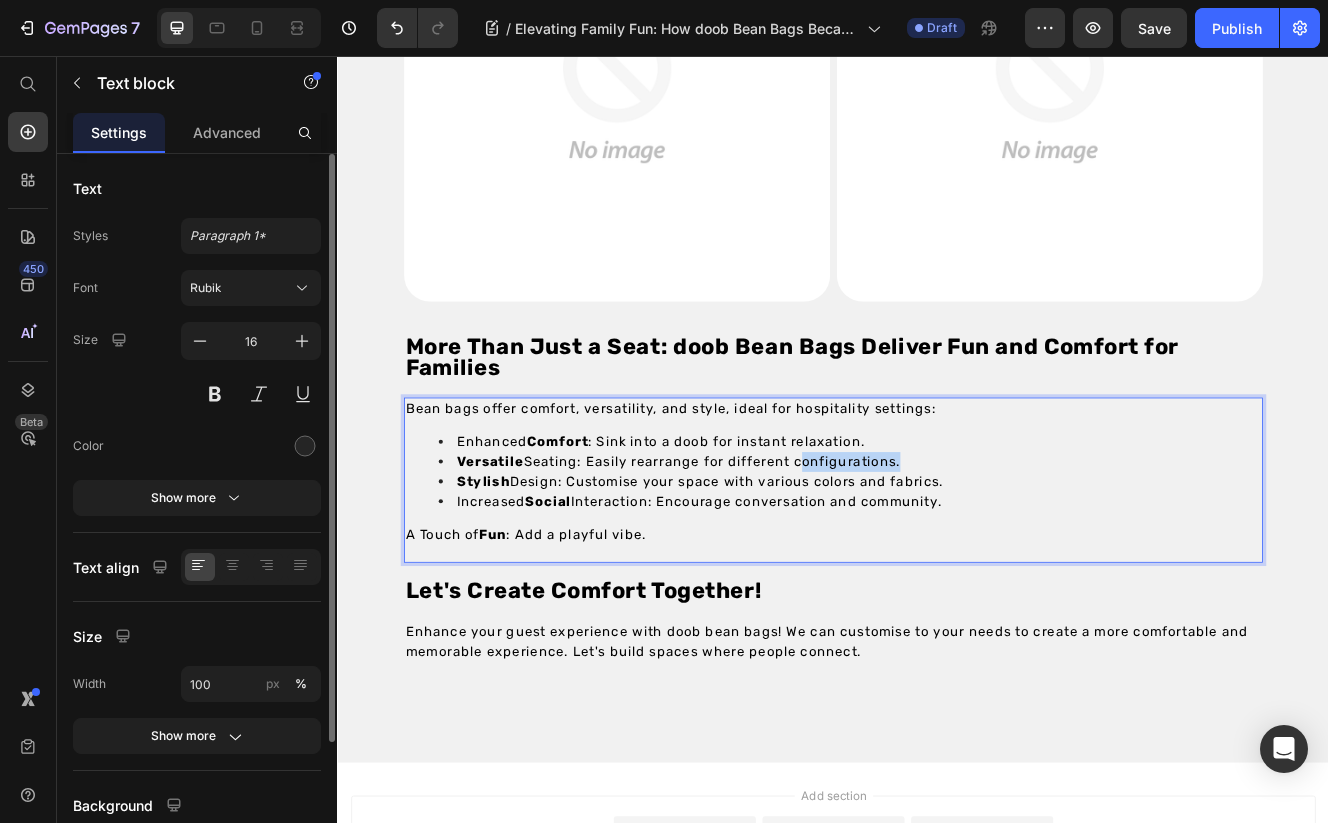 click on "Versatile  Seating: Easily rearrange for different configurations." at bounding box center [957, 548] 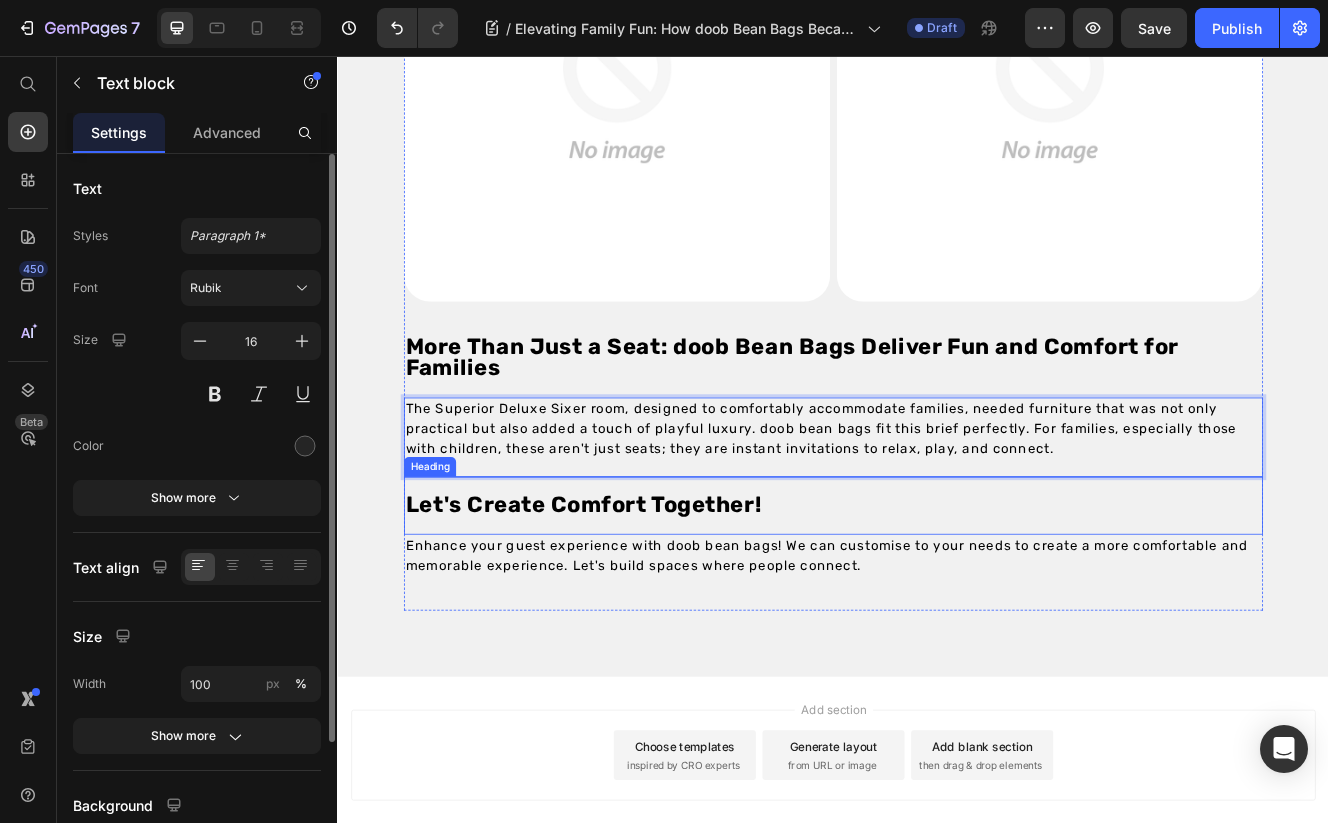 click on "Enhance your guest experience with doob bean bags! We can customise to your needs to create a more comfortable and memorable experience. Let's build spaces where people connect." at bounding box center (929, 661) 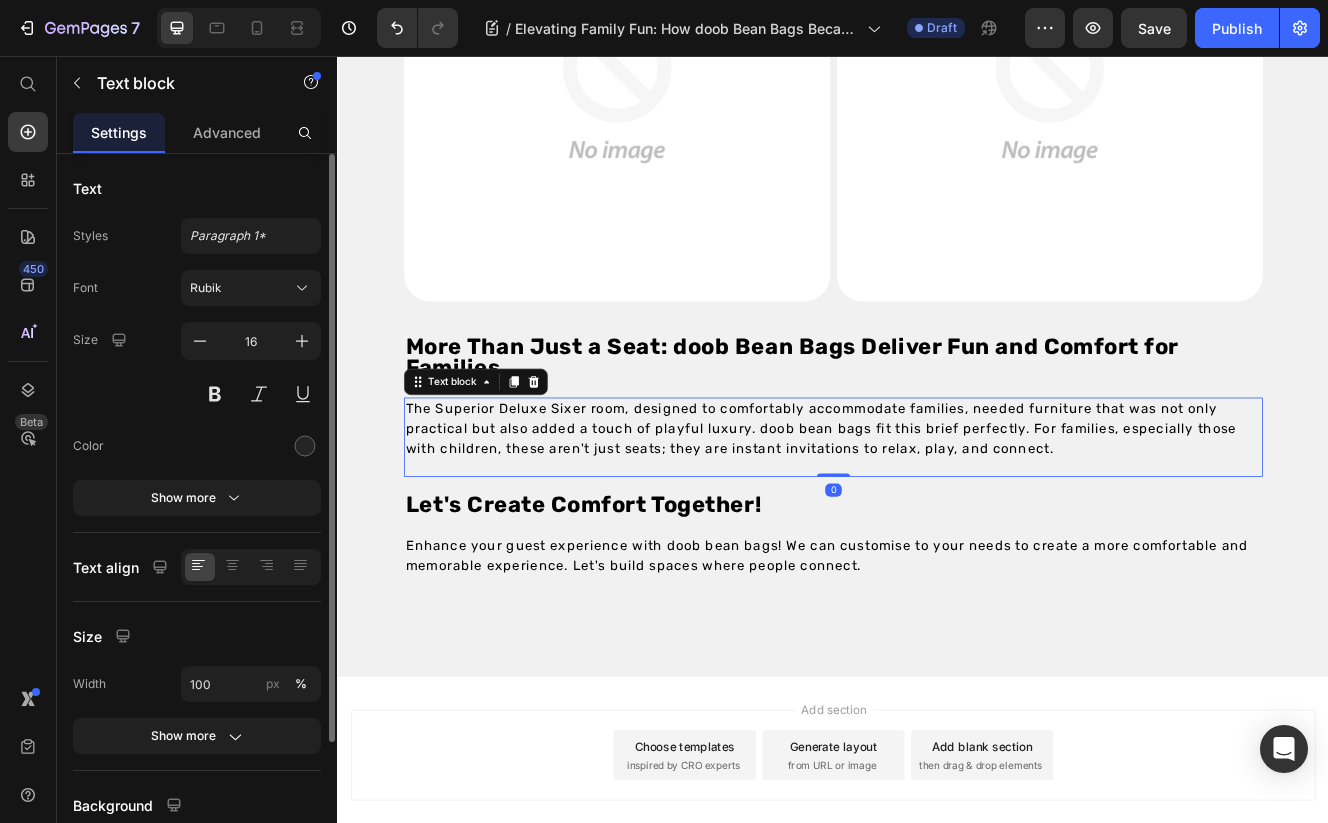 click on "The Superior Deluxe Sixer room, designed to comfortably accommodate families, needed furniture that was not only practical but also added a touch of playful luxury. doob bean bags fit this brief perfectly. For families, especially those with children, these aren't just seats; they are instant invitations to relax, play, and connect." at bounding box center (922, 507) 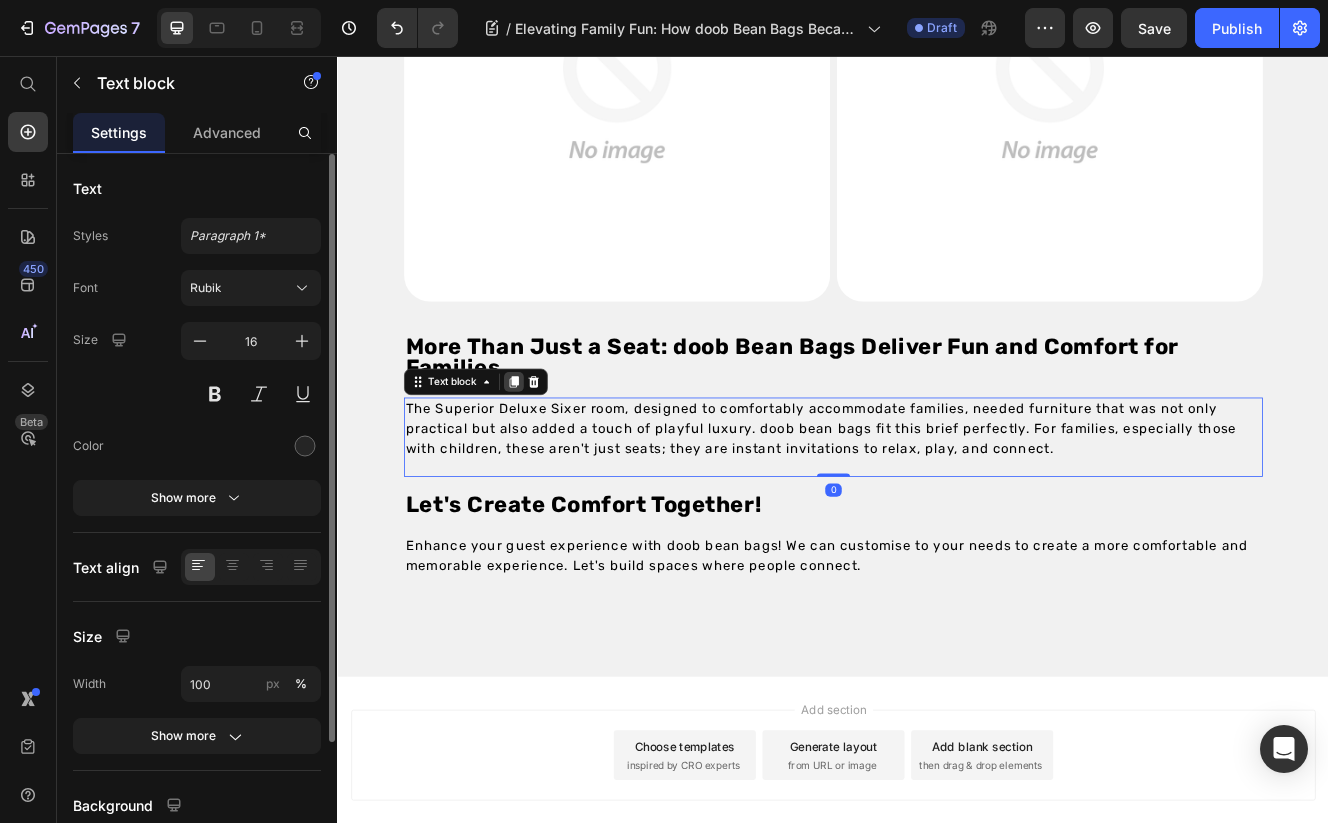 click 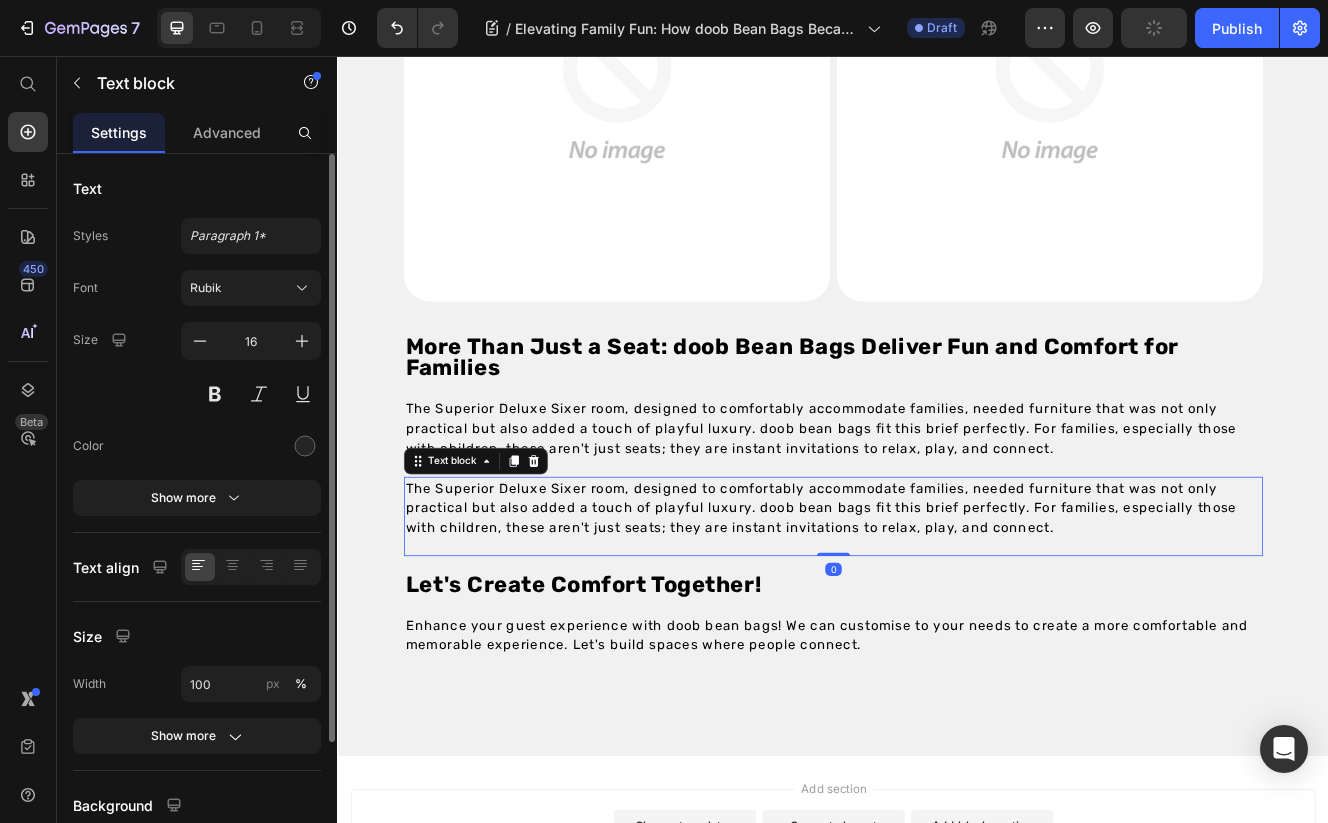 click on "The Superior Deluxe Sixer room, designed to comfortably accommodate families, needed furniture that was not only practical but also added a touch of playful luxury. doob bean bags fit this brief perfectly. For families, especially those with children, these aren't just seats; they are instant invitations to relax, play, and connect." at bounding box center (937, 604) 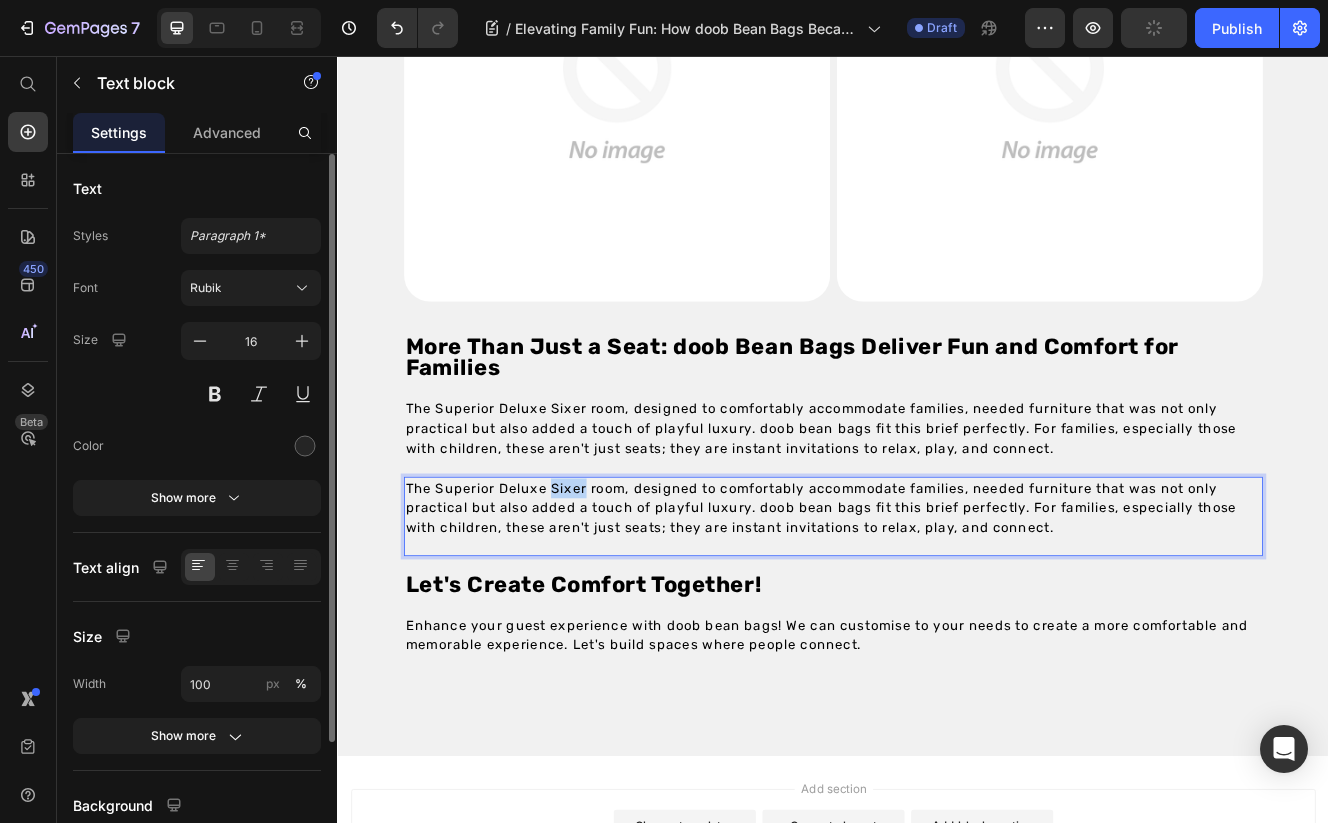 click on "The Superior Deluxe Sixer room, designed to comfortably accommodate families, needed furniture that was not only practical but also added a touch of playful luxury. doob bean bags fit this brief perfectly. For families, especially those with children, these aren't just seats; they are instant invitations to relax, play, and connect." at bounding box center (937, 604) 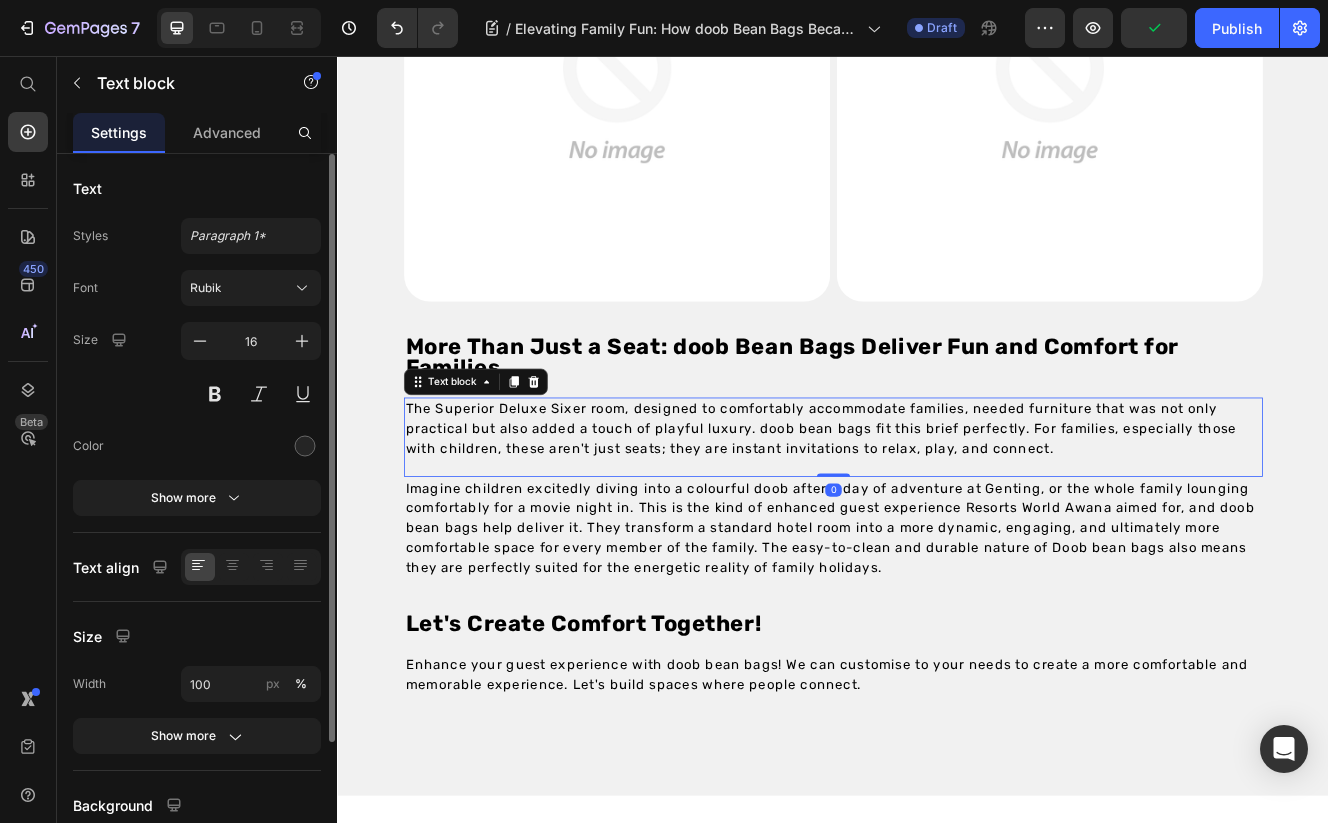 click on "The Superior Deluxe Sixer room, designed to comfortably accommodate families, needed furniture that was not only practical but also added a touch of playful luxury. doob bean bags fit this brief perfectly. For families, especially those with children, these aren't just seats; they are instant invitations to relax, play, and connect." at bounding box center (922, 507) 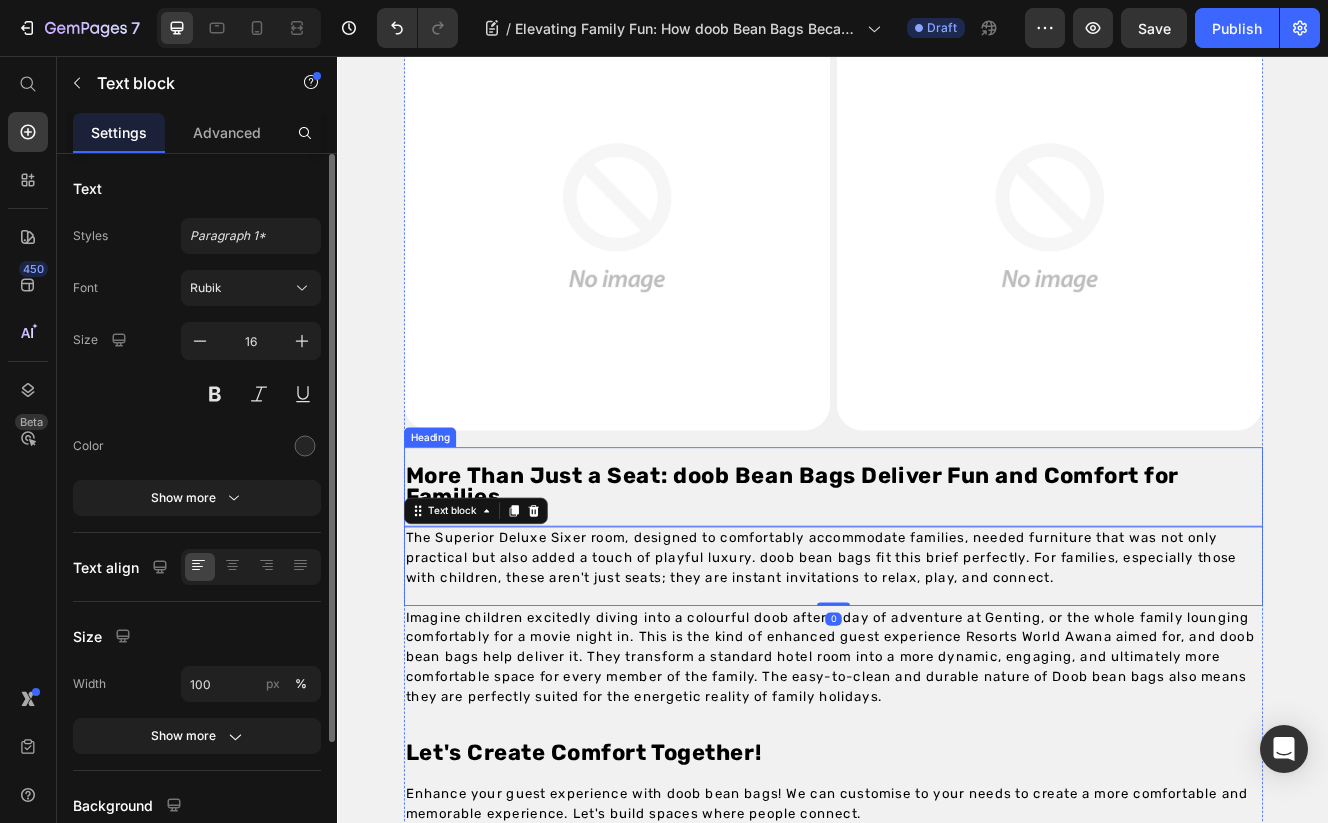 scroll, scrollTop: 2550, scrollLeft: 0, axis: vertical 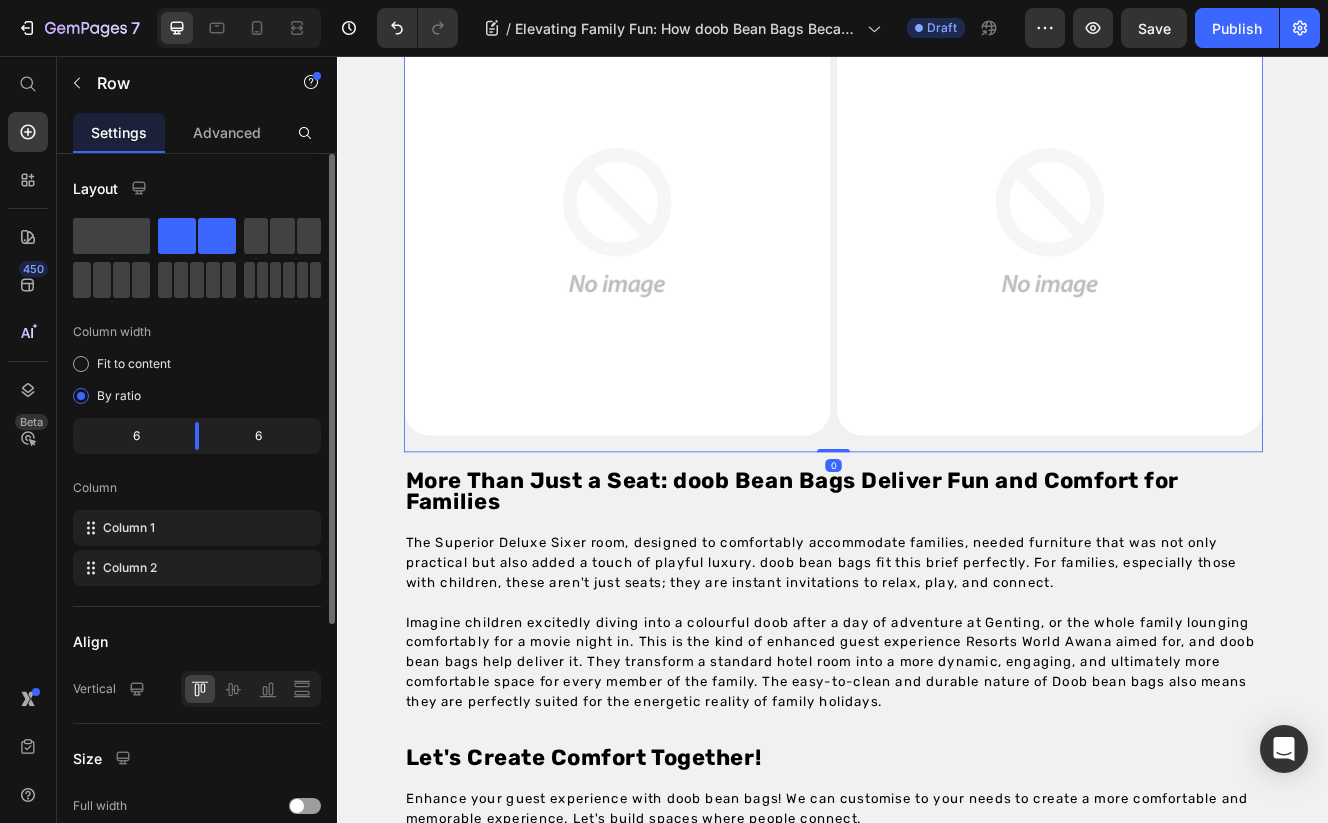 click on "Image Image Row   0" at bounding box center [937, 268] 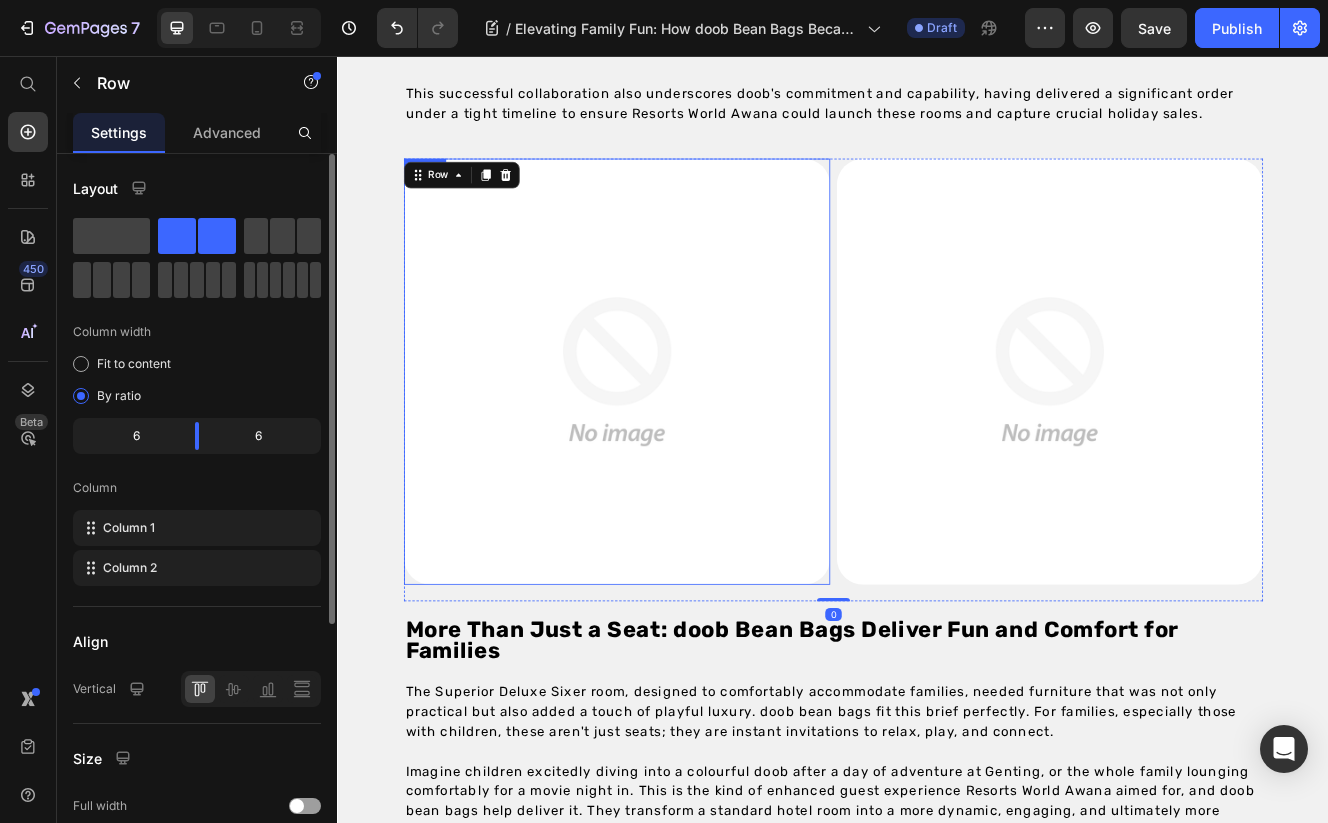scroll, scrollTop: 2277, scrollLeft: 0, axis: vertical 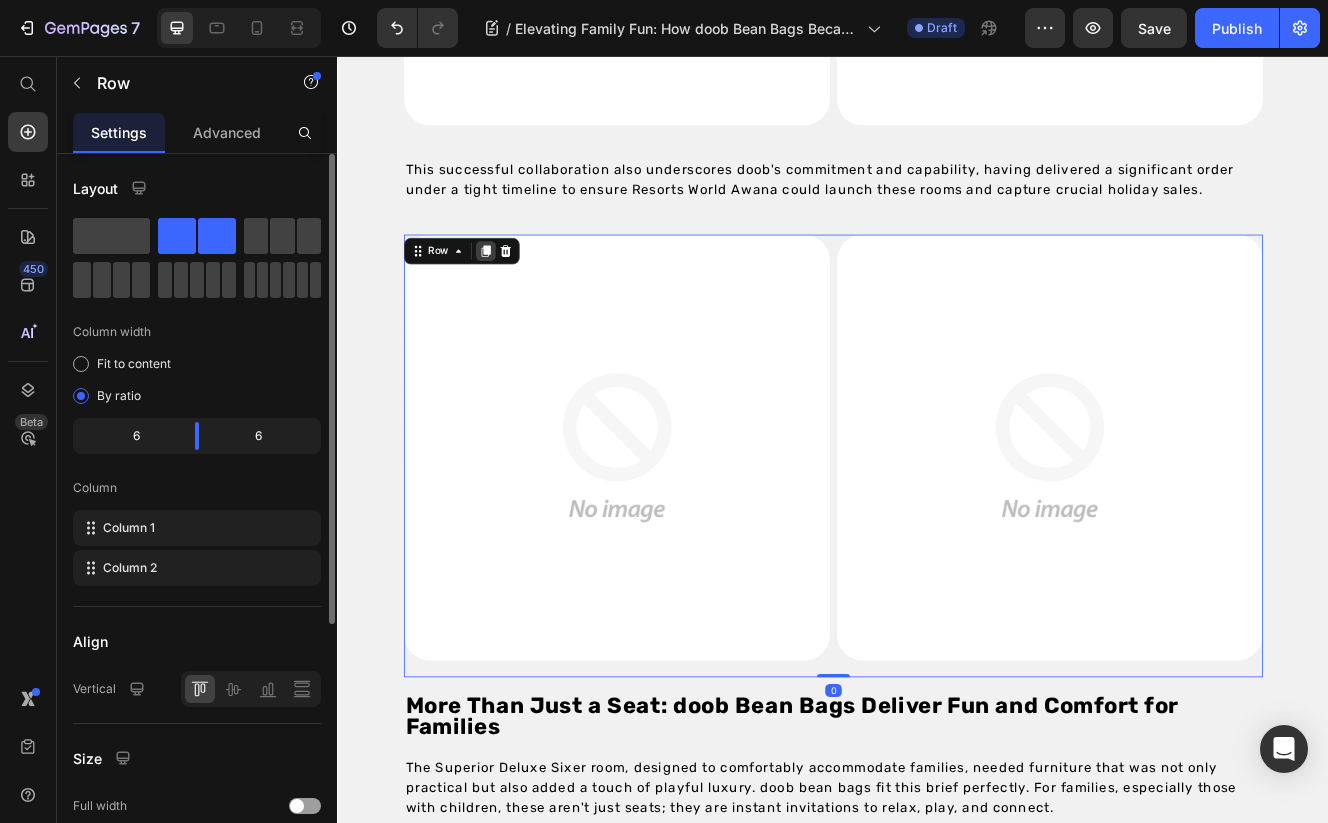 click 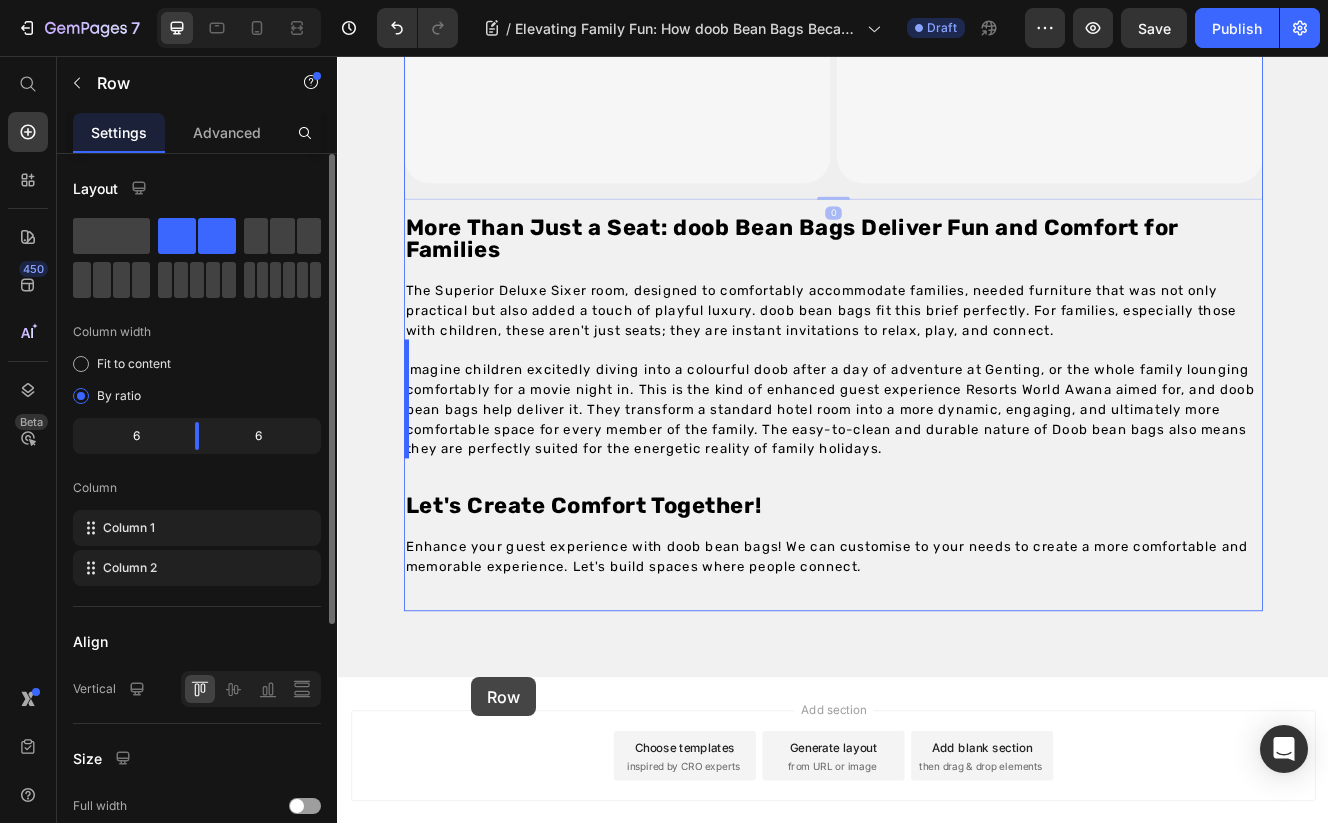 scroll, scrollTop: 3480, scrollLeft: 0, axis: vertical 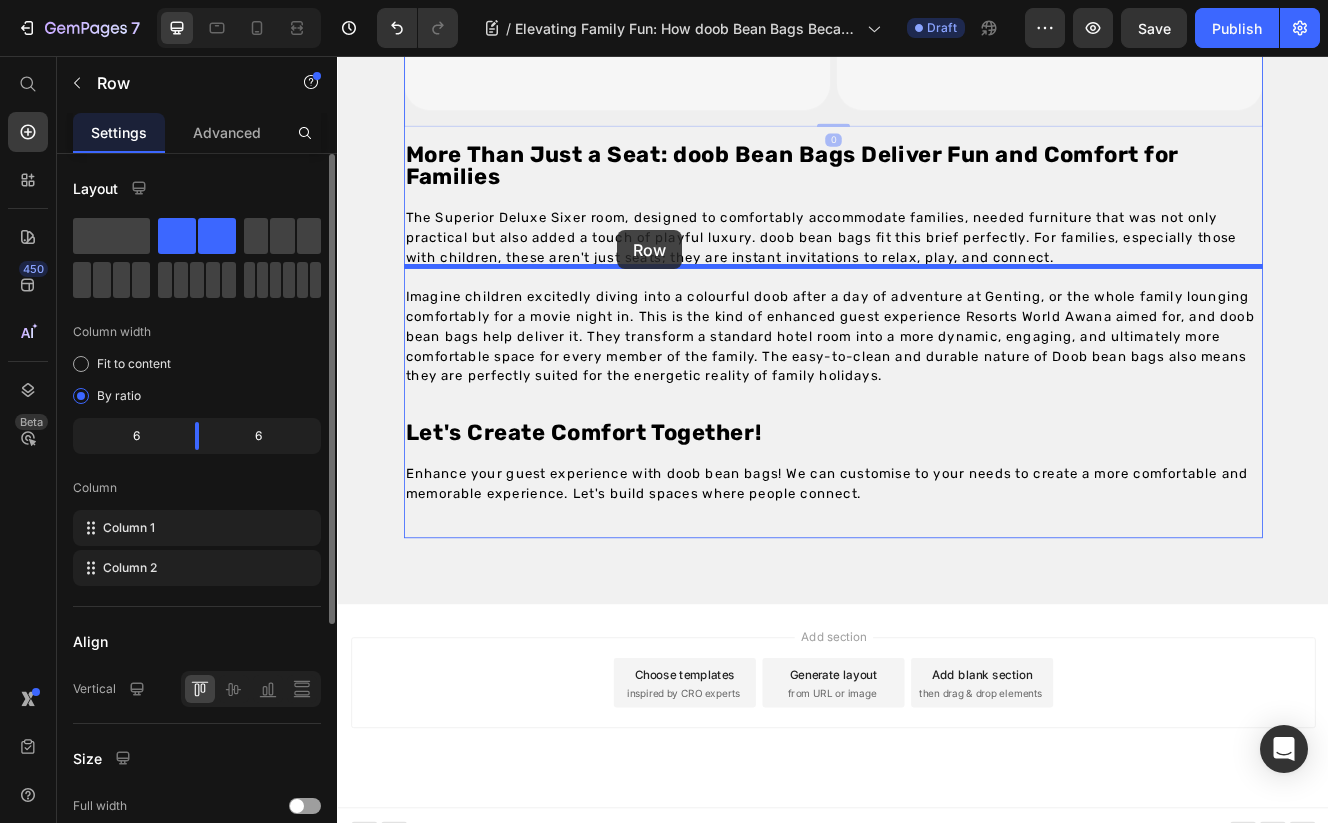 drag, startPoint x: 463, startPoint y: 110, endPoint x: 676, endPoint y: 268, distance: 265.2037 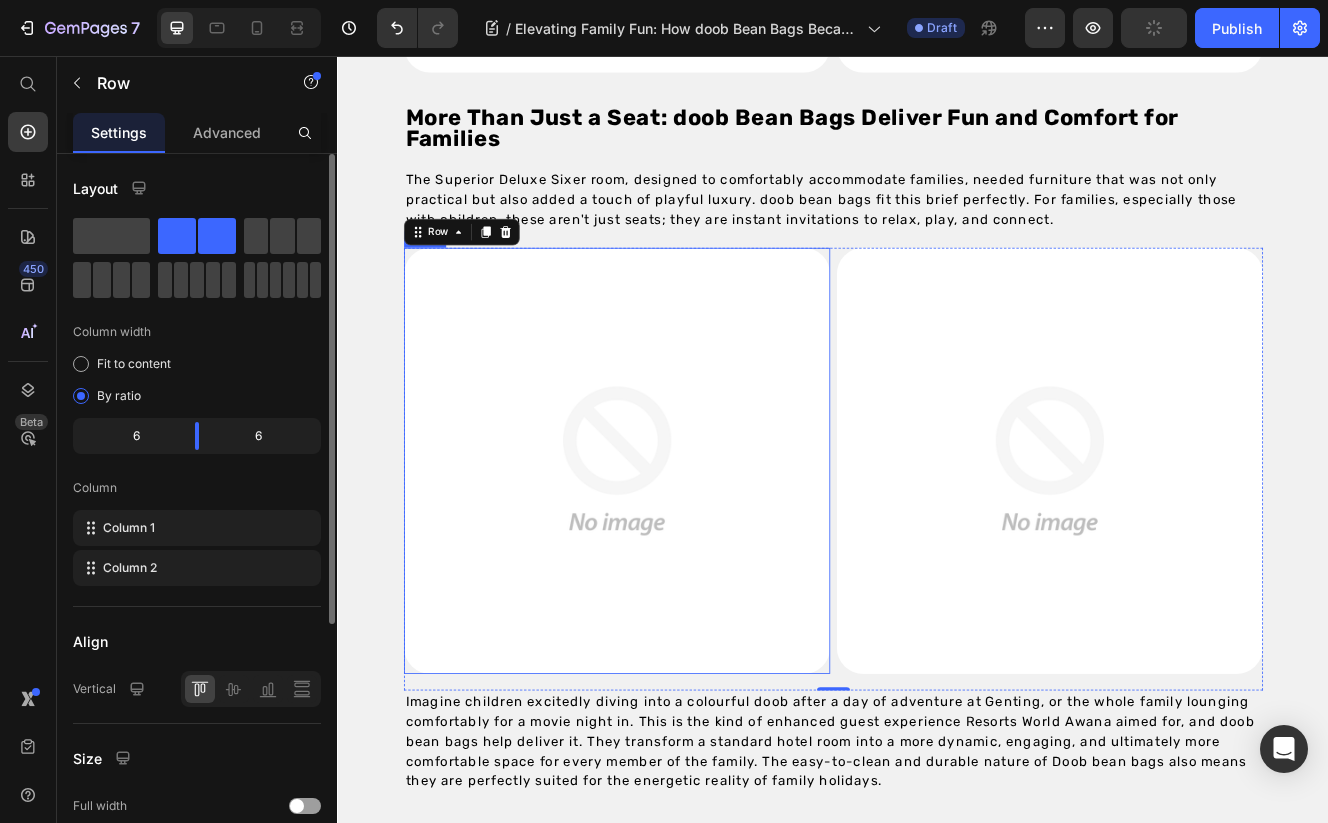 scroll, scrollTop: 2990, scrollLeft: 0, axis: vertical 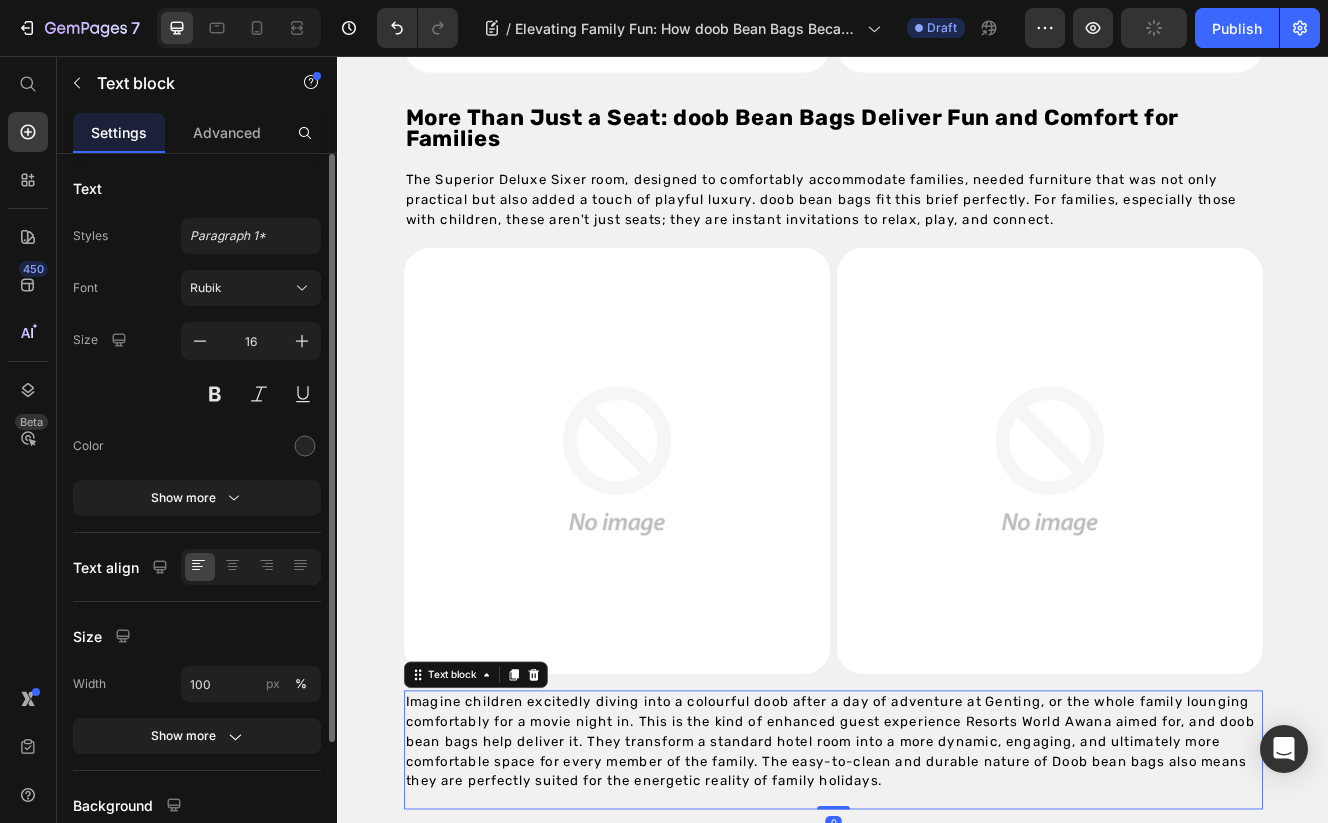 click on "Imagine children excitedly diving into a colourful doob after a day of adventure at Genting, or the whole family lounging comfortably for a movie night in. This is the kind of enhanced guest experience Resorts World Awana aimed for, and doob bean bags help deliver it. They transform a standard hotel room into a more dynamic, engaging, and ultimately more comfortable space for every member of the family. The easy-to-clean and durable nature of Doob bean bags also means they are perfectly suited for the energetic reality of family holidays." at bounding box center [933, 885] 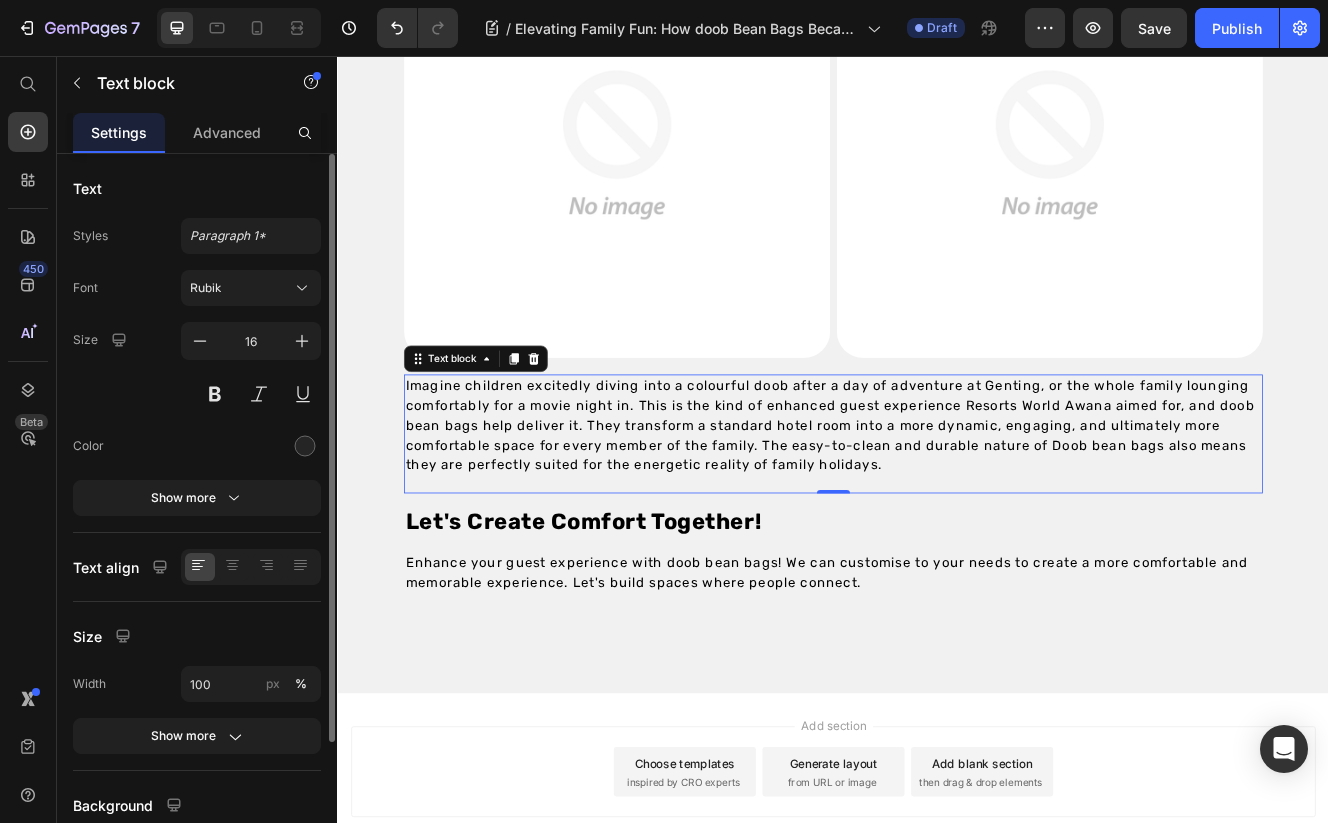 scroll, scrollTop: 3480, scrollLeft: 0, axis: vertical 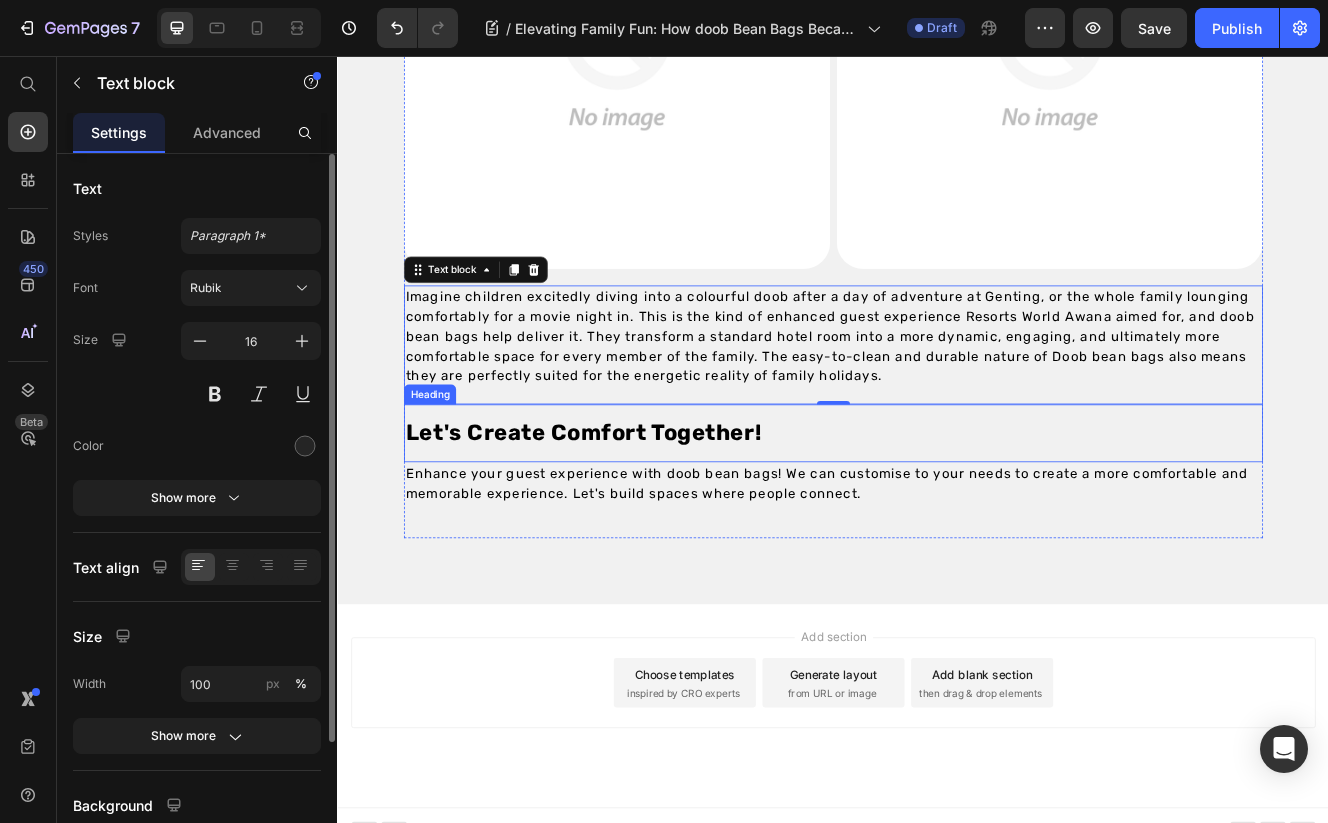 click on "Let's Create Comfort Together!" at bounding box center (634, 512) 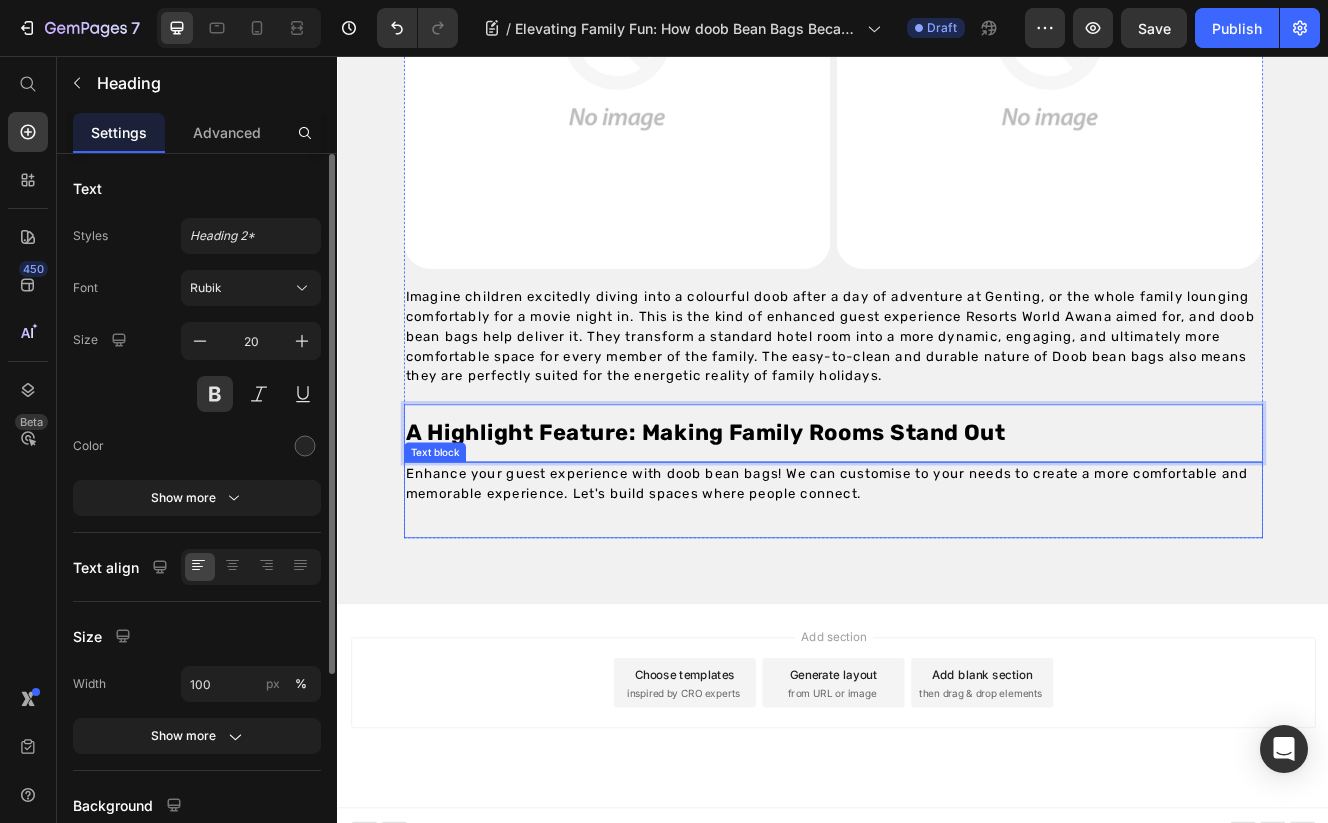 click on "Enhance your guest experience with doob bean bags! We can customise to your needs to create a more comfortable and memorable experience. Let's build spaces where people connect." at bounding box center (937, 574) 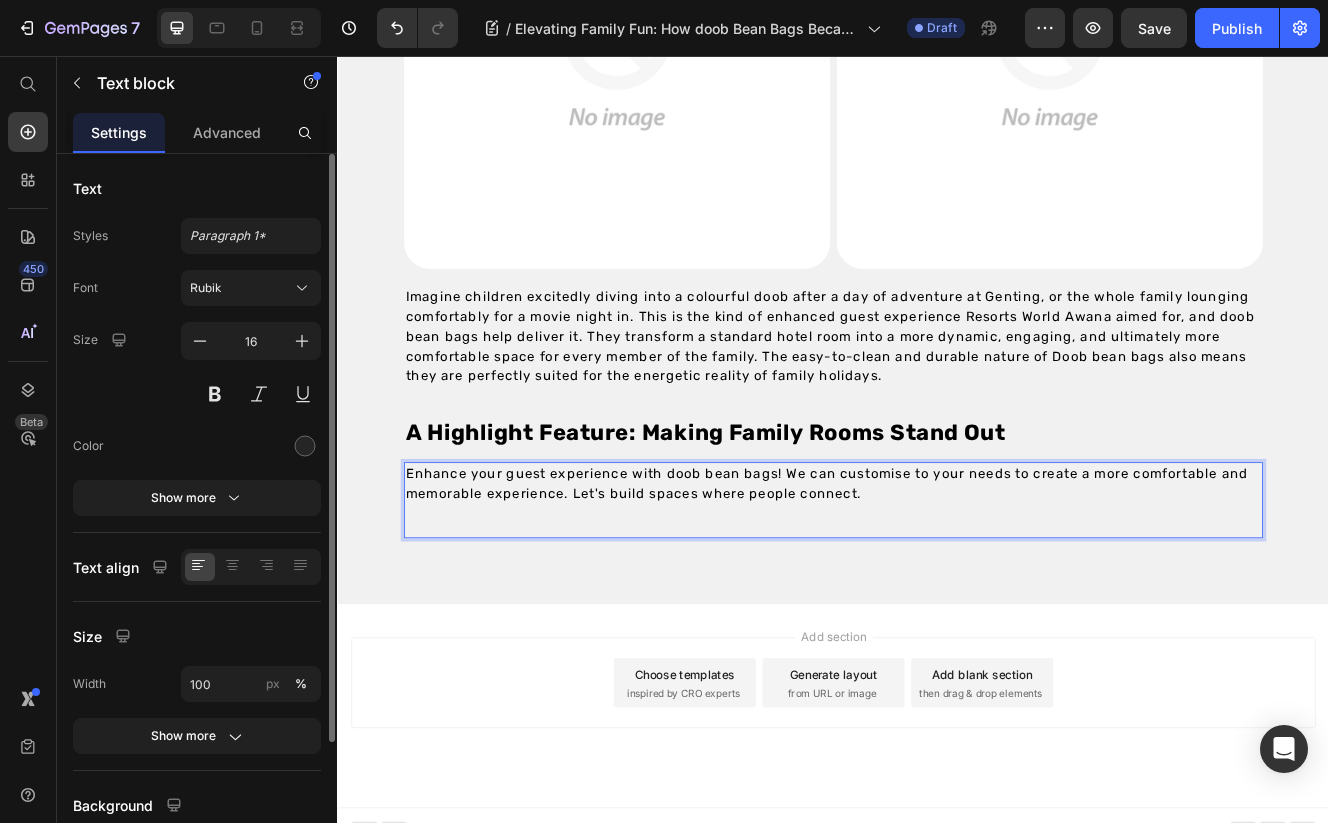 click on "Enhance your guest experience with doob bean bags! We can customise to your needs to create a more comfortable and memorable experience. Let's build spaces where people connect." at bounding box center [937, 574] 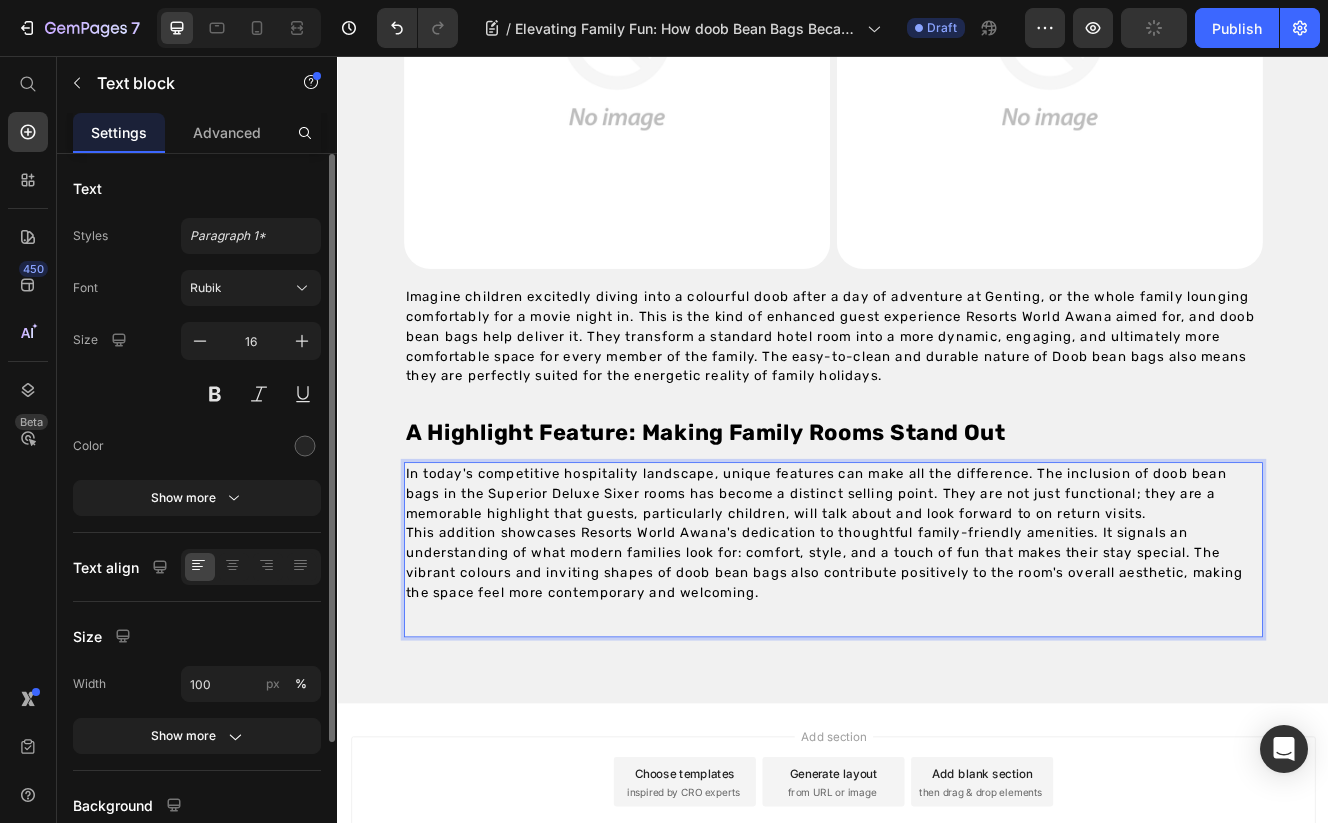 click on "This addition showcases Resorts World Awana's dedication to thoughtful family-friendly amenities. It signals an understanding of what modern families look for: comfort, style, and a touch of fun that makes their stay special. The vibrant colours and inviting shapes of doob bean bags also contribute positively to the room's overall aesthetic, making the space feel more contemporary and welcoming." at bounding box center [926, 669] 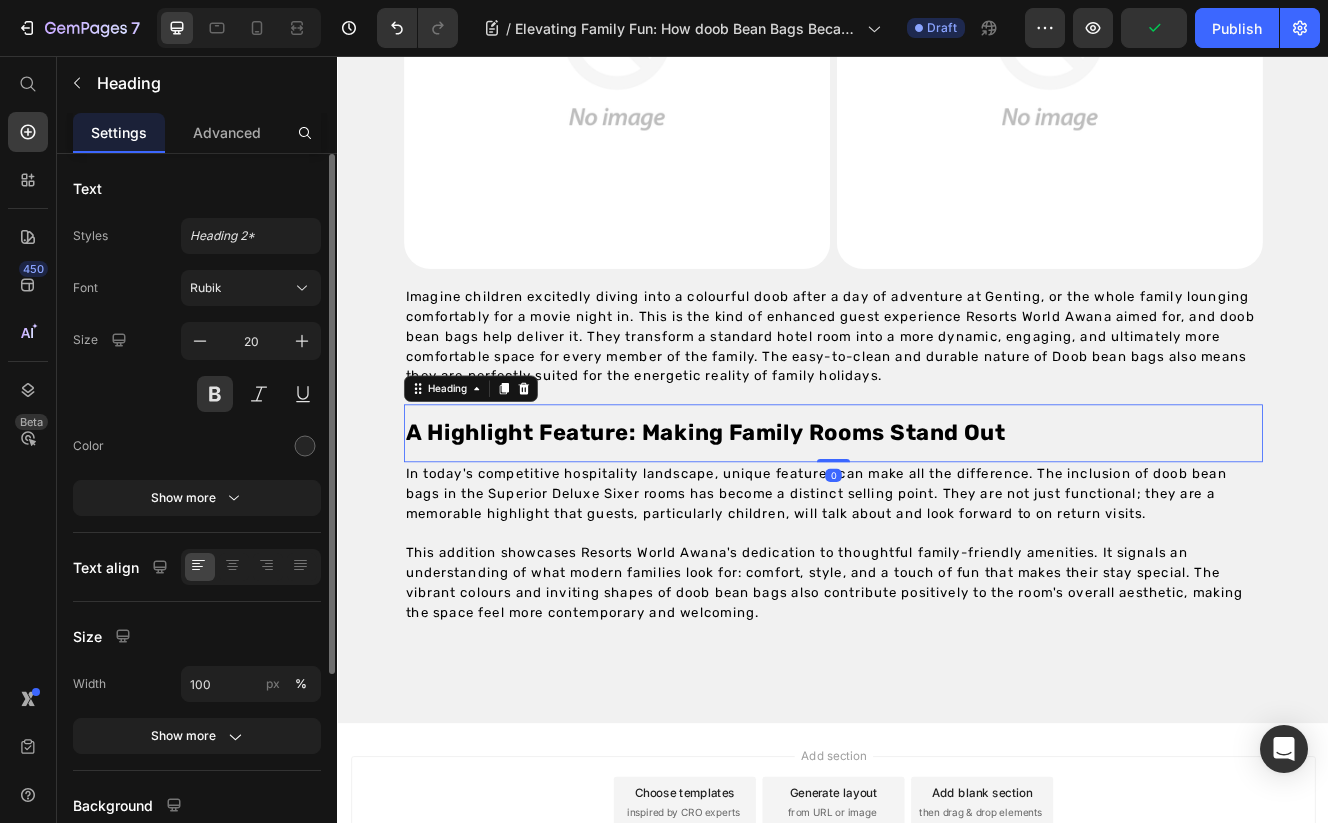click on "⁠⁠⁠⁠⁠⁠⁠ A Highlight Feature: Making Family Rooms Stand Out Heading   0" at bounding box center [937, 513] 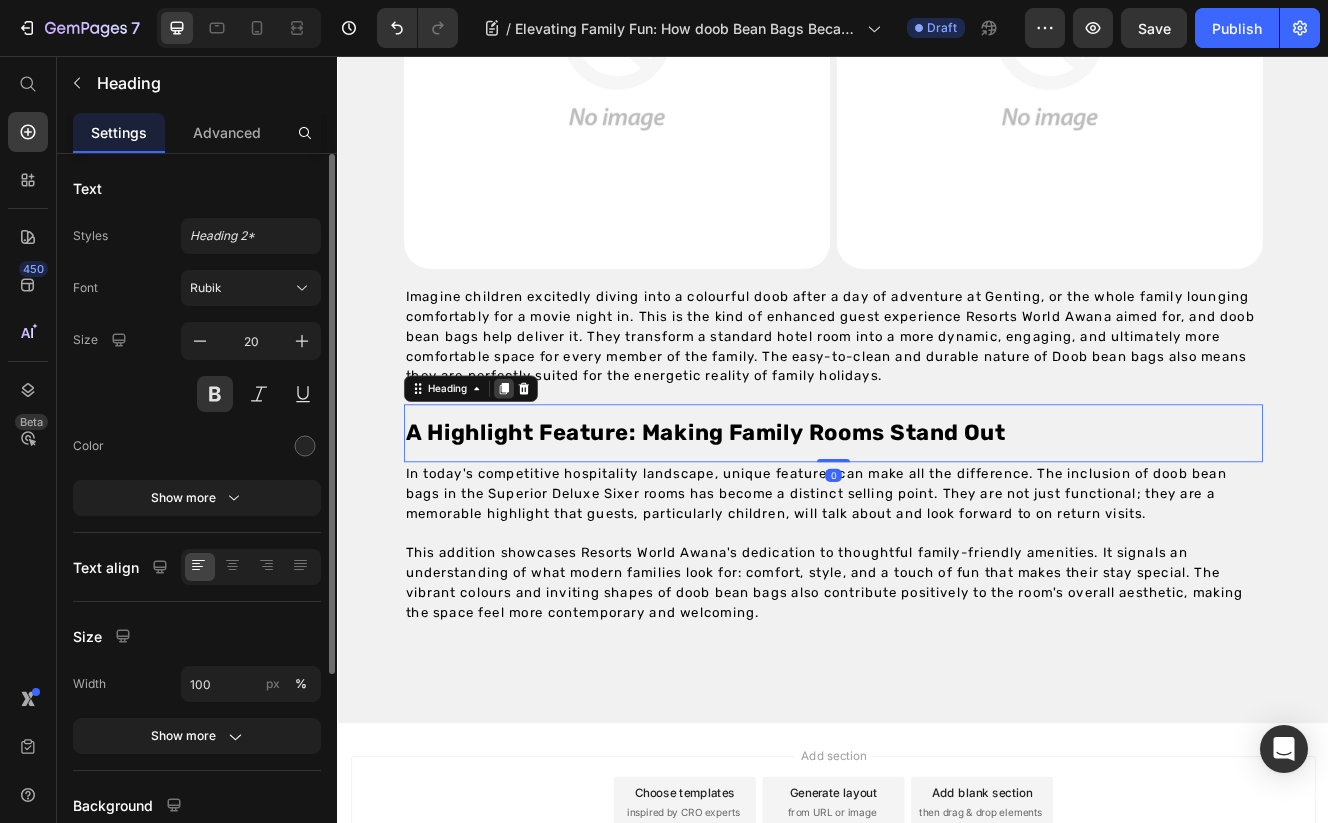click 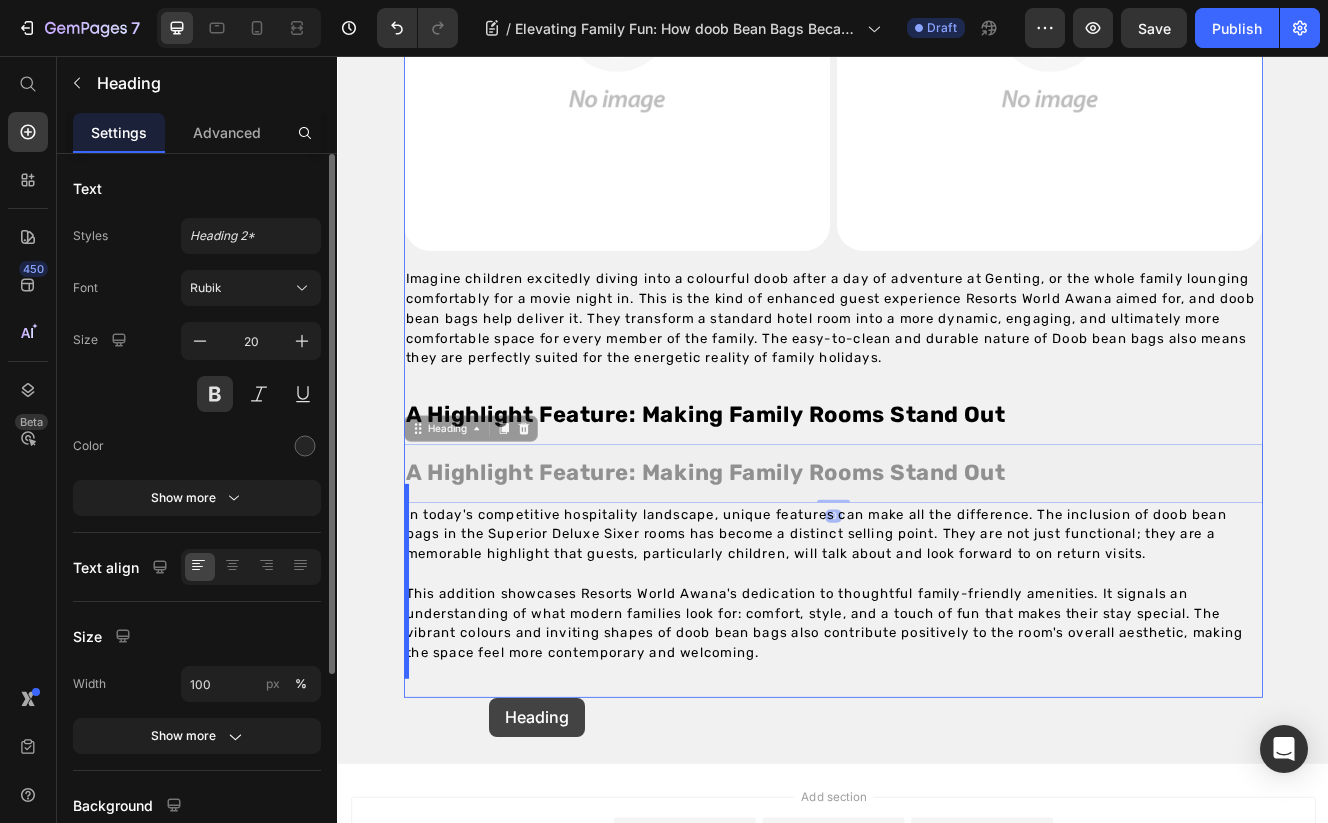scroll, scrollTop: 3695, scrollLeft: 0, axis: vertical 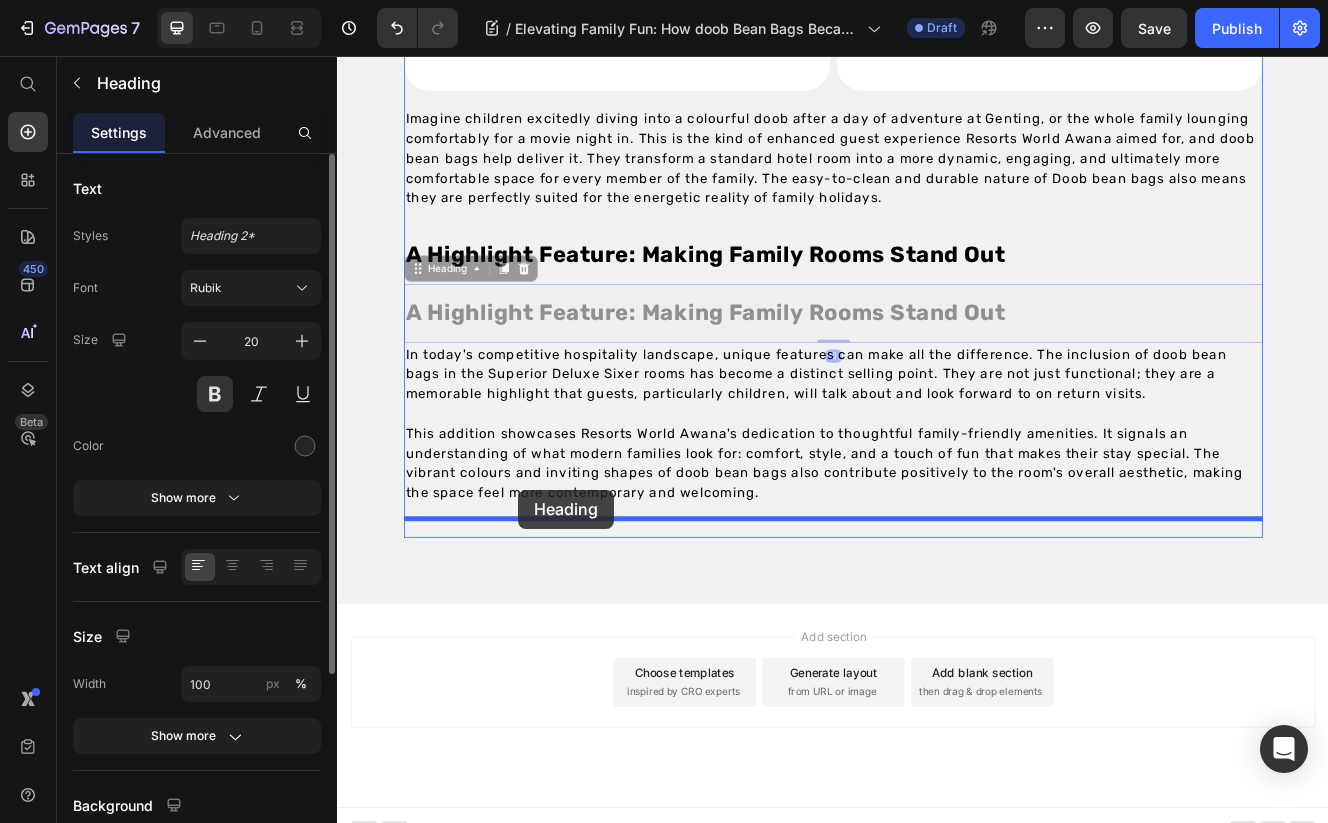 drag, startPoint x: 457, startPoint y: 510, endPoint x: 556, endPoint y: 581, distance: 121.82774 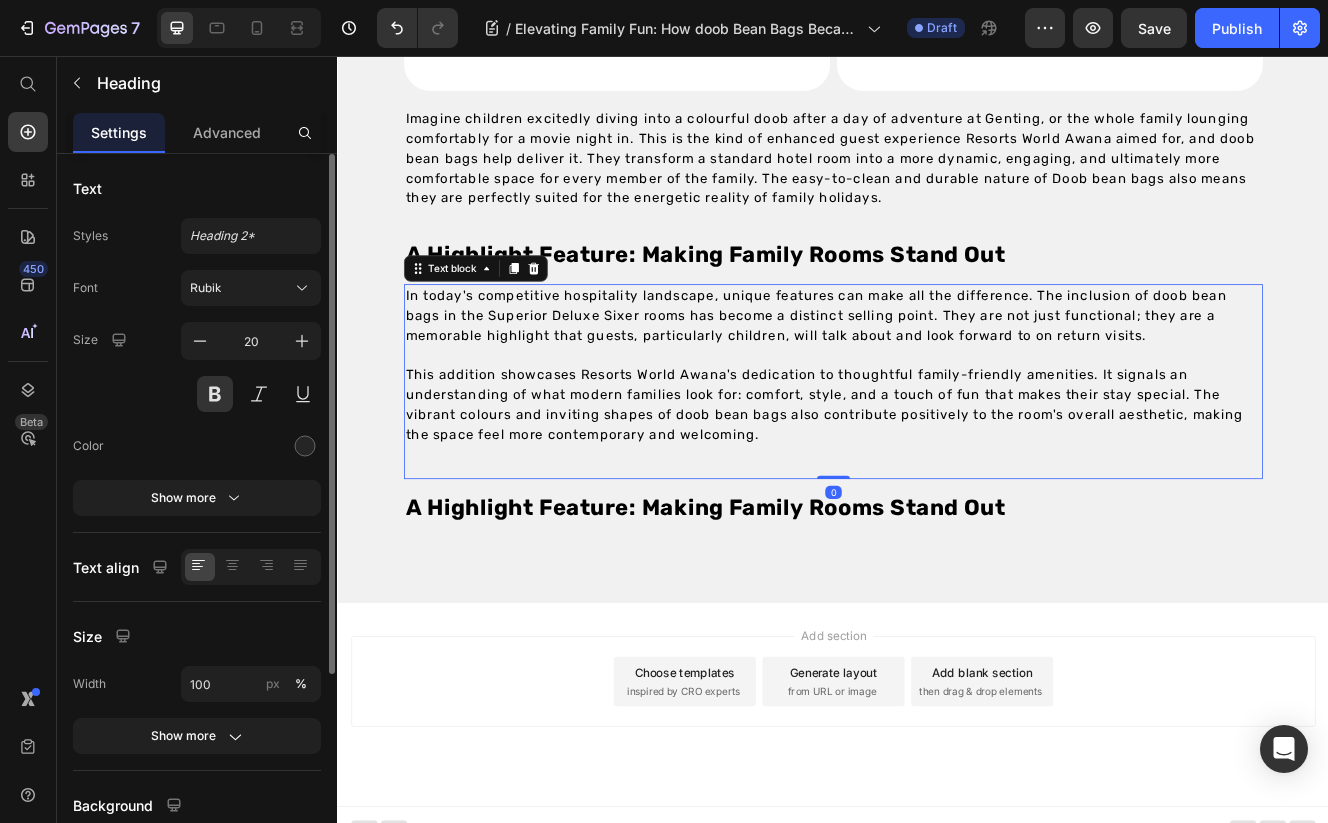 click on "In today's competitive hospitality landscape, unique features can make all the difference. The inclusion of doob bean bags in the Superior Deluxe Sixer rooms has become a distinct selling point. They are not just functional; they are a memorable highlight that guests, particularly children, will talk about and look forward to on return visits." at bounding box center (937, 371) 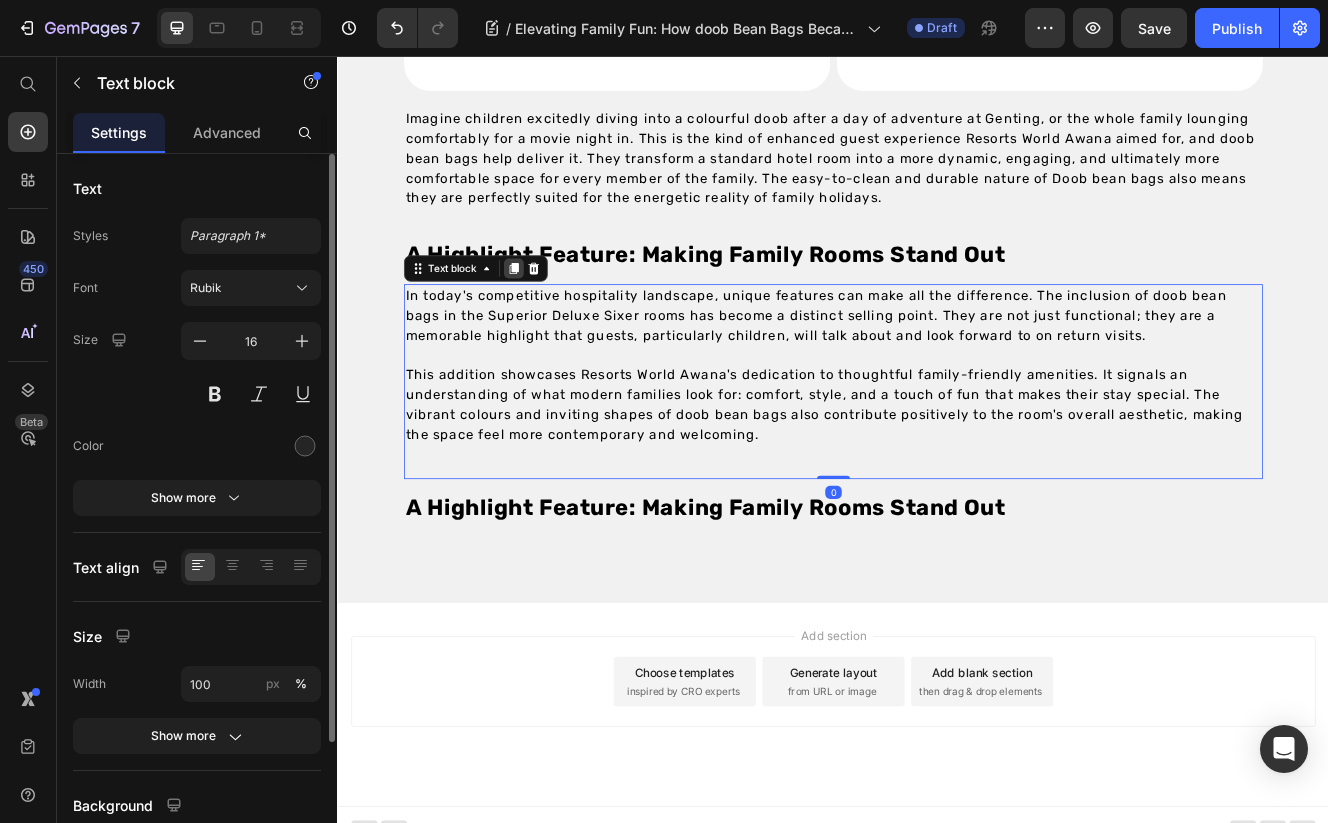 click 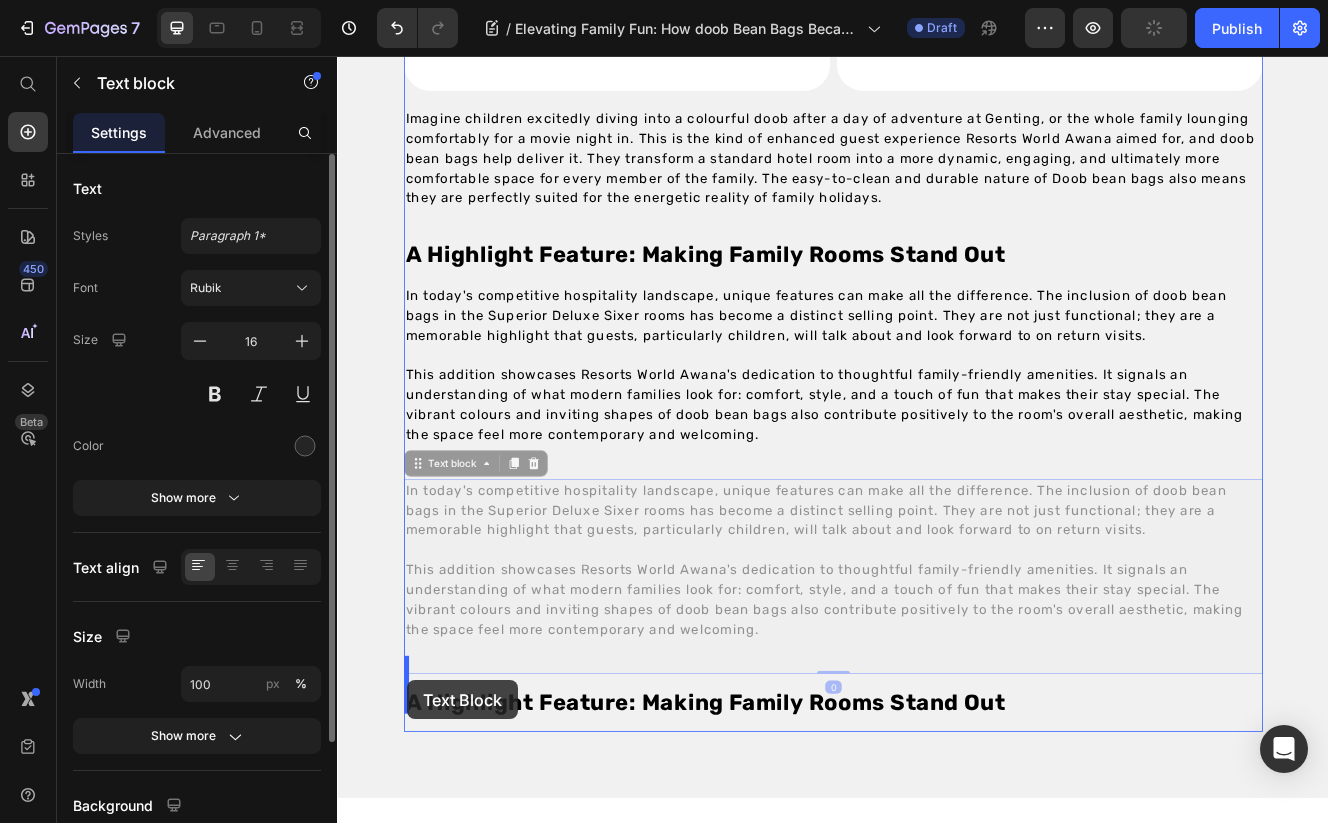 scroll, scrollTop: 3931, scrollLeft: 0, axis: vertical 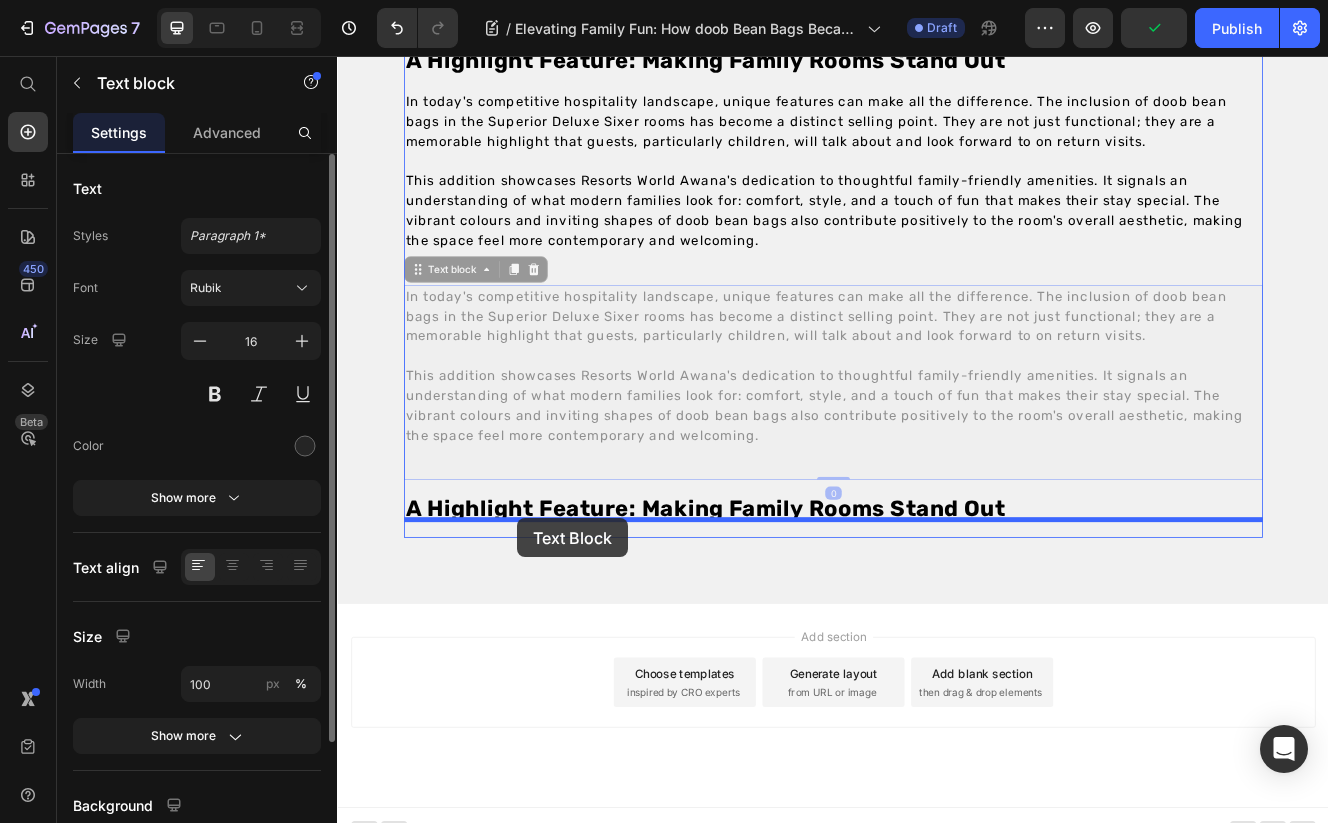 drag, startPoint x: 451, startPoint y: 535, endPoint x: 555, endPoint y: 616, distance: 131.82185 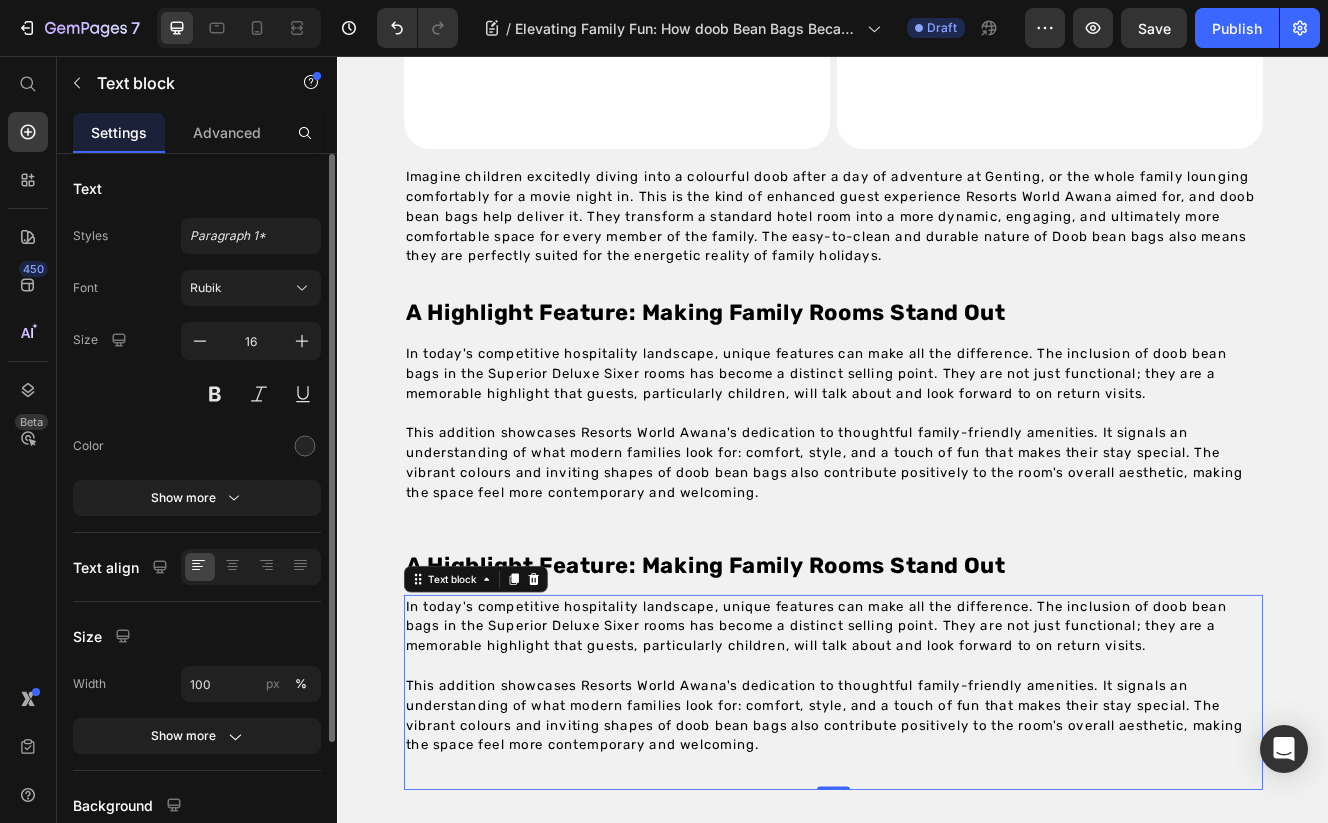 scroll, scrollTop: 3670, scrollLeft: 0, axis: vertical 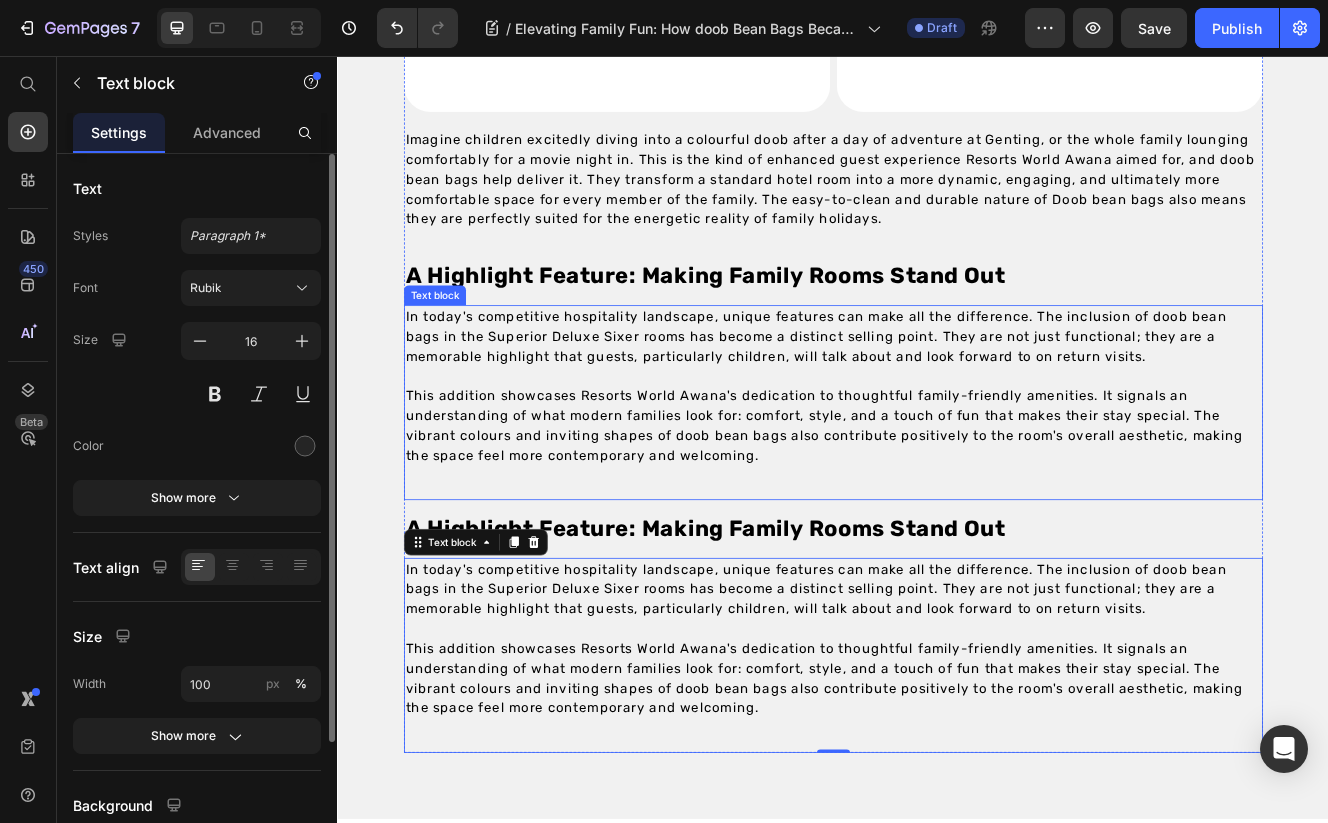 click on "A Highlight Feature: Making Family Rooms Stand Out" at bounding box center [782, 628] 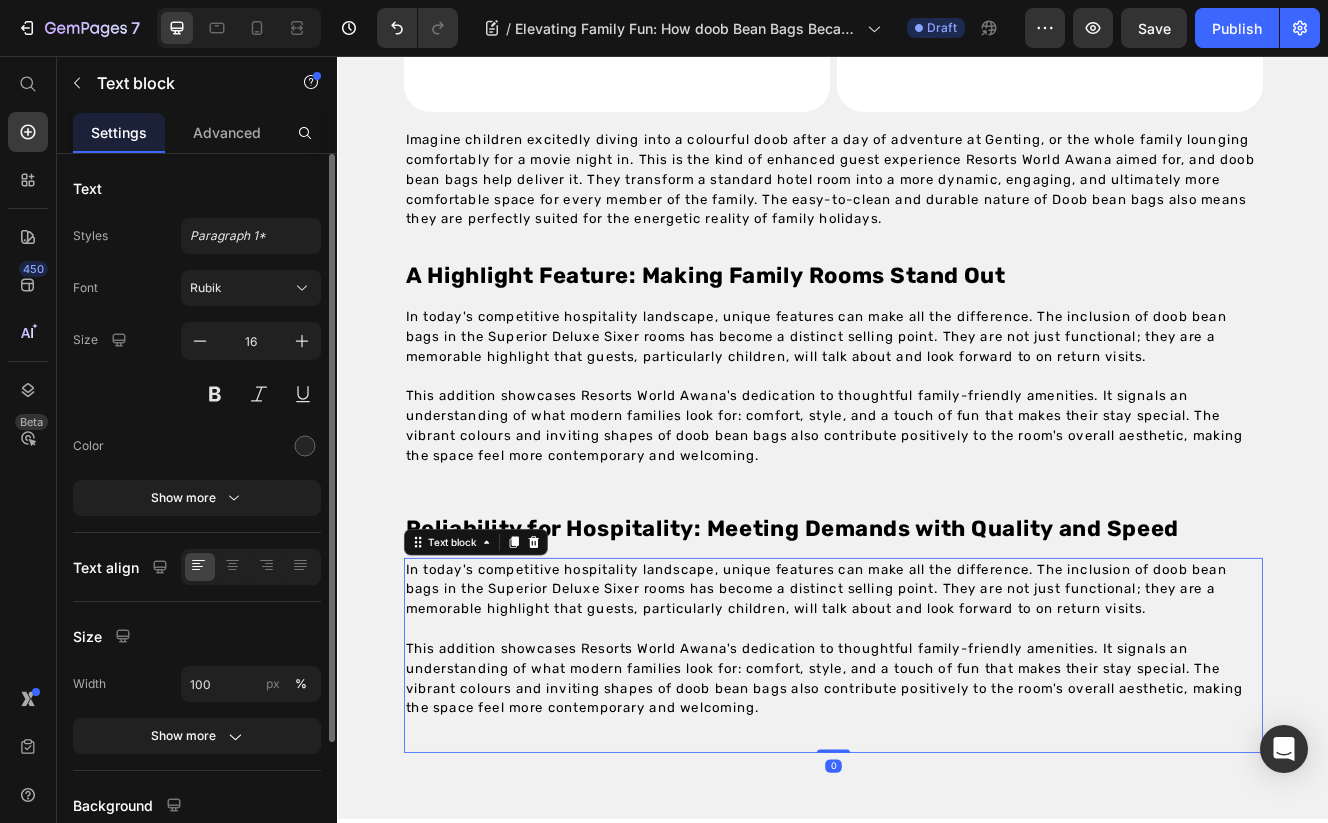 click on "In today's competitive hospitality landscape, unique features can make all the difference. The inclusion of doob bean bags in the Superior Deluxe Sixer rooms has become a distinct selling point. They are not just functional; they are a memorable highlight that guests, particularly children, will talk about and look forward to on return visits." at bounding box center (916, 701) 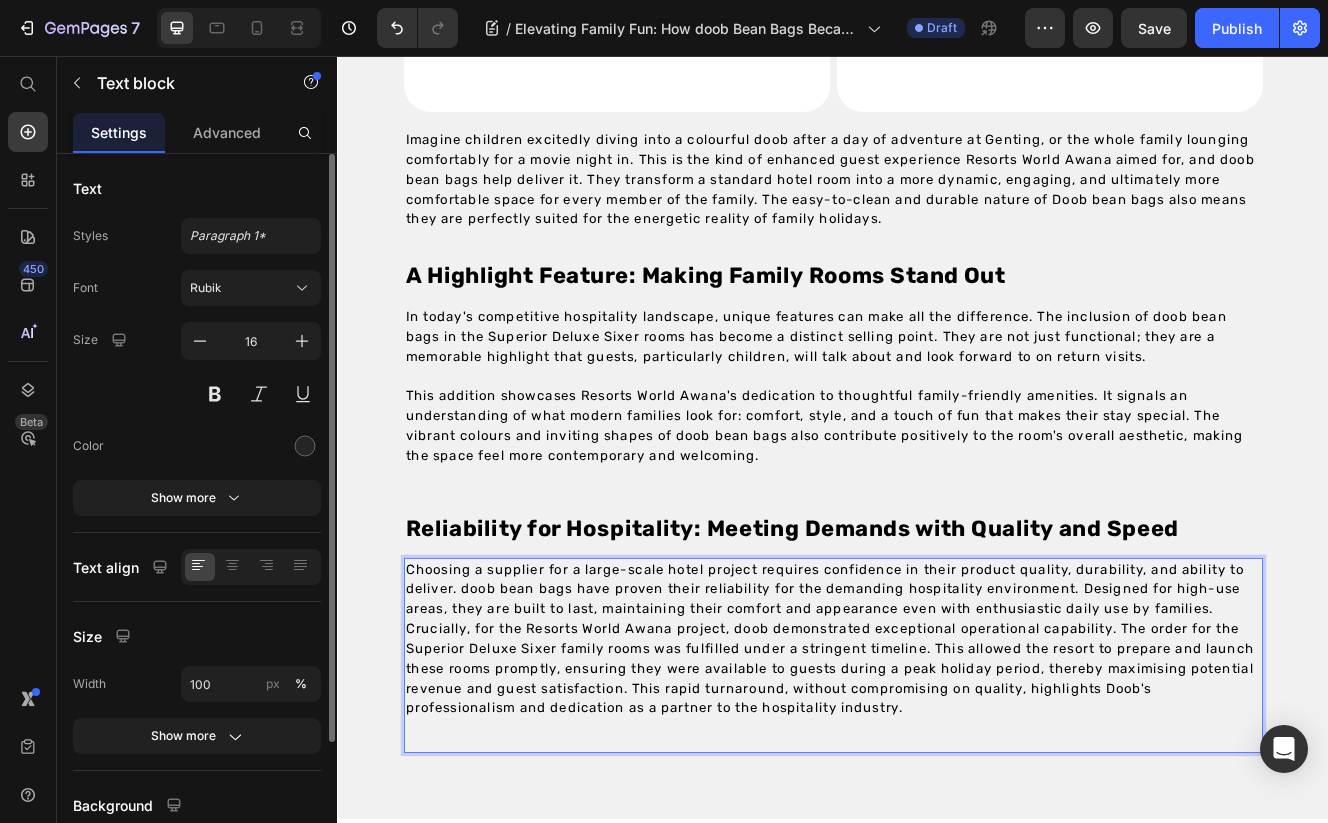 click on "Choosing a supplier for a large-scale hotel project requires confidence in their product quality, durability, and ability to deliver. doob bean bags have proven their reliability for the demanding hospitality environment. Designed for high-use areas, they are built to last, maintaining their comfort and appearance even with enthusiastic daily use by families. Crucially, for the Resorts World Awana project, doob demonstrated exceptional operational capability. The order for the Superior Deluxe Sixer family rooms was fulfilled under a stringent timeline. This allowed the resort to prepare and launch these rooms promptly, ensuring they were available to guests during a peak holiday period, thereby maximising potential revenue and guest satisfaction. This rapid turnaround, without compromising on quality, highlights Doob's professionalism and dedication as a partner to the hospitality industry. Text block   0" at bounding box center (937, 782) 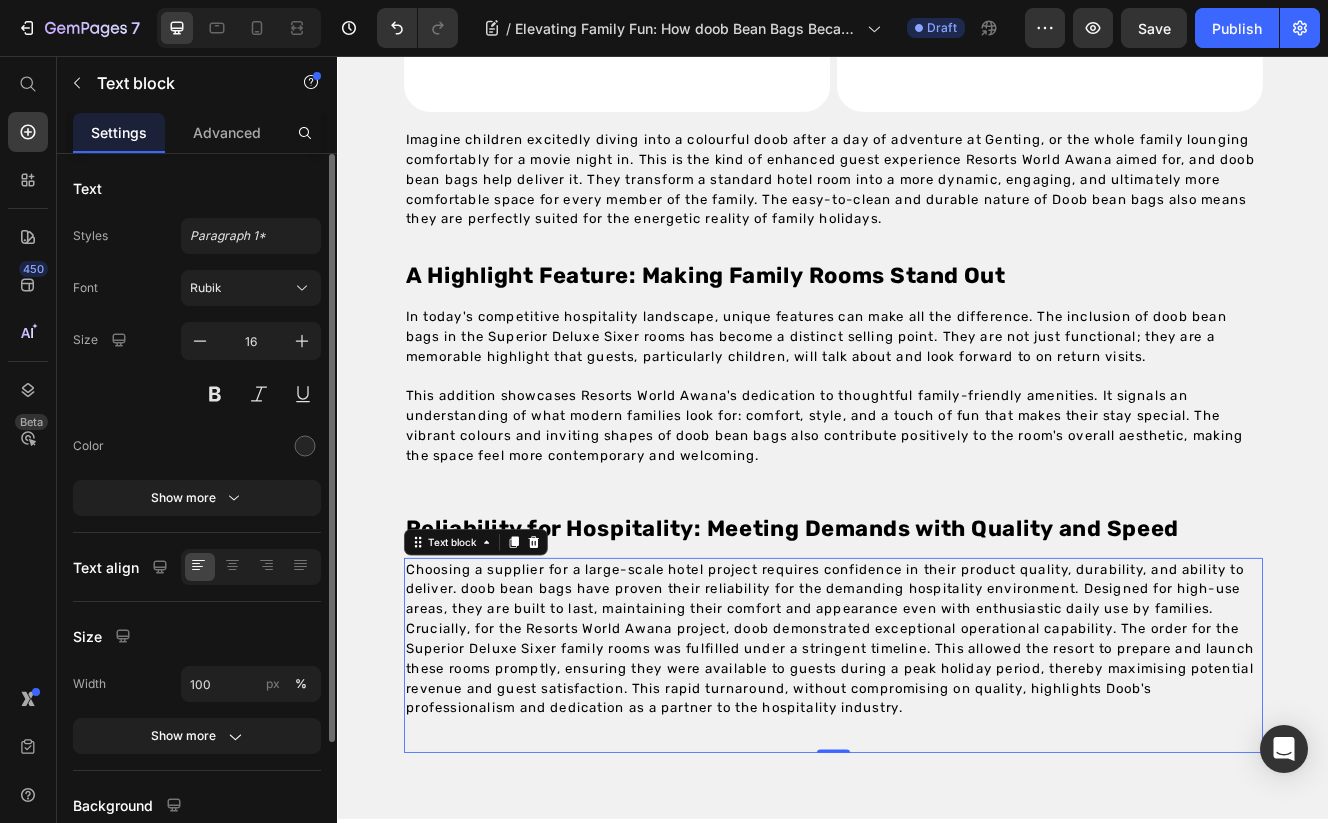 click on "Crucially, for the Resorts World Awana project, doob demonstrated exceptional operational capability. The order for the Superior Deluxe Sixer family rooms was fulfilled under a stringent timeline. This allowed the resort to prepare and launch these rooms promptly, ensuring they were available to guests during a peak holiday period, thereby maximising potential revenue and guest satisfaction. This rapid turnaround, without compromising on quality, highlights Doob's professionalism and dedication as a partner to the hospitality industry." at bounding box center (932, 797) 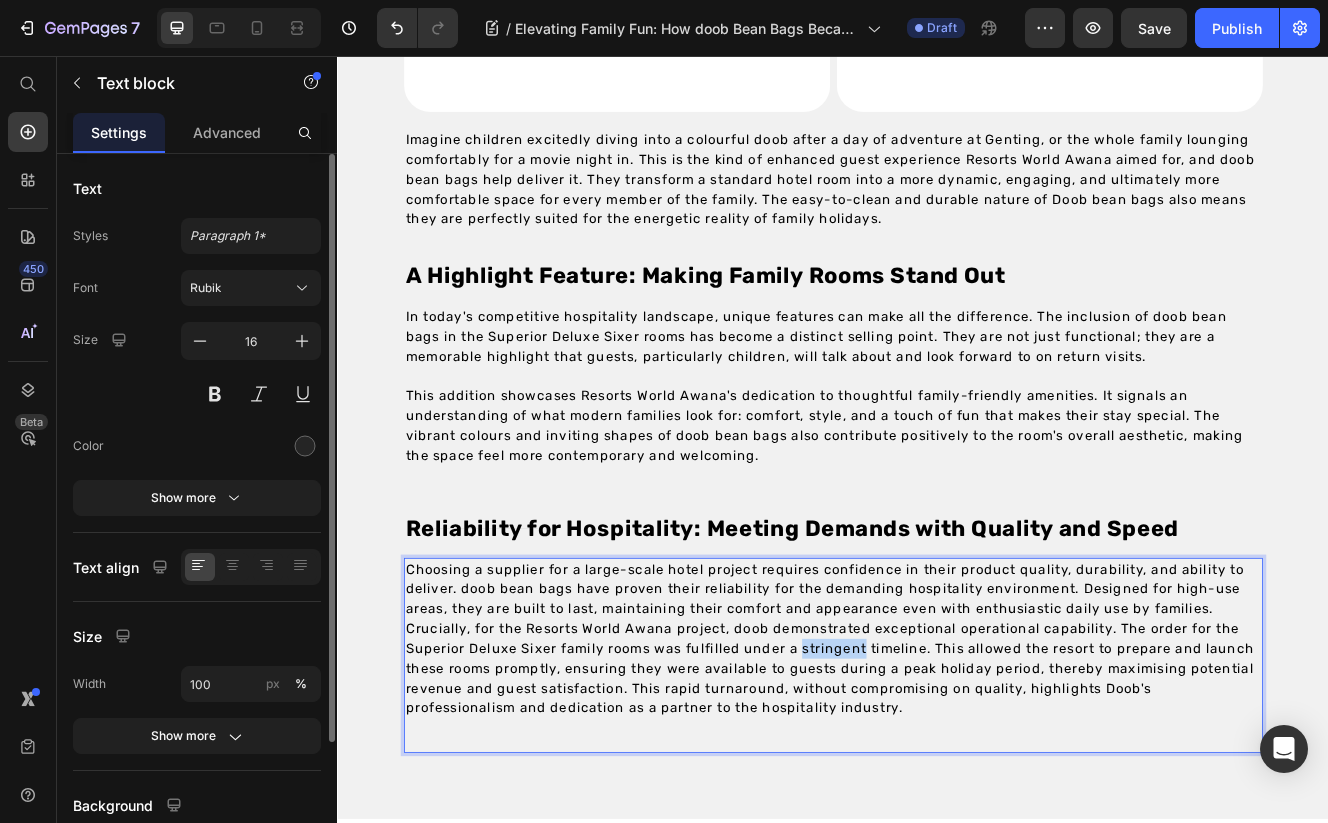 click on "Crucially, for the Resorts World Awana project, doob demonstrated exceptional operational capability. The order for the Superior Deluxe Sixer family rooms was fulfilled under a stringent timeline. This allowed the resort to prepare and launch these rooms promptly, ensuring they were available to guests during a peak holiday period, thereby maximising potential revenue and guest satisfaction. This rapid turnaround, without compromising on quality, highlights Doob's professionalism and dedication as a partner to the hospitality industry." at bounding box center [932, 797] 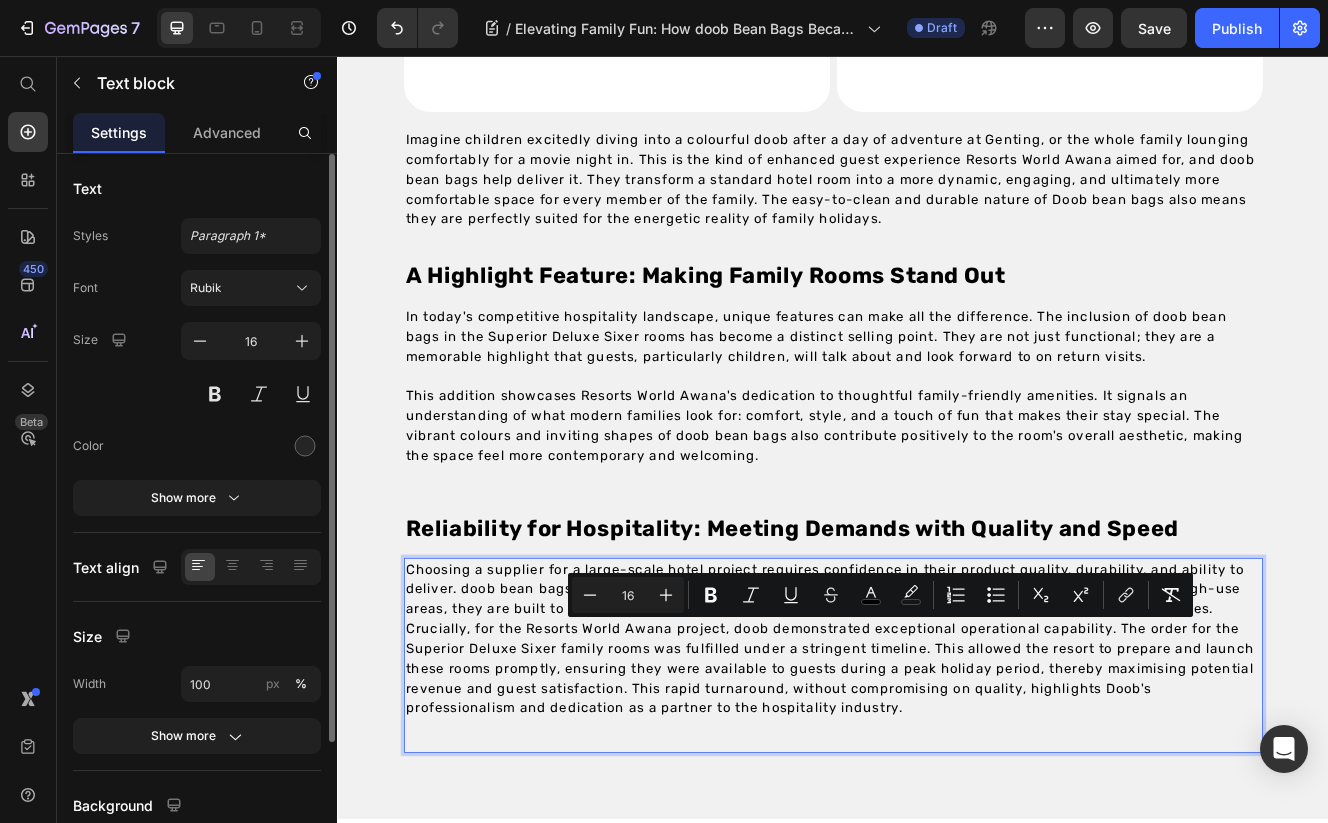 click on "Crucially, for the Resorts World Awana project, doob demonstrated exceptional operational capability. The order for the Superior Deluxe Sixer family rooms was fulfilled under a stringent timeline. This allowed the resort to prepare and launch these rooms promptly, ensuring they were available to guests during a peak holiday period, thereby maximising potential revenue and guest satisfaction. This rapid turnaround, without compromising on quality, highlights Doob's professionalism and dedication as a partner to the hospitality industry." at bounding box center (932, 797) 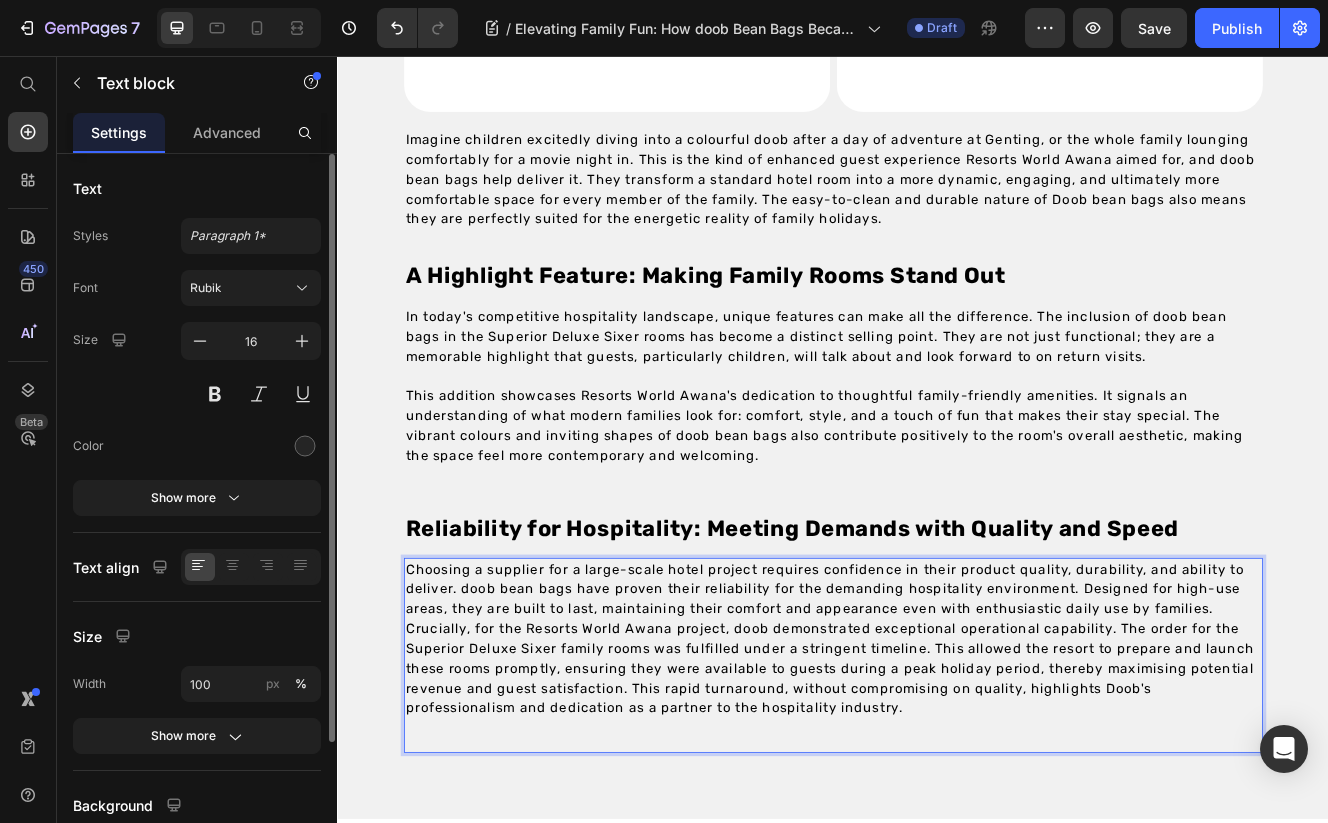 click on "Crucially, for the Resorts World Awana project, doob demonstrated exceptional operational capability. The order for the Superior Deluxe Sixer family rooms was fulfilled under a stringent timeline. This allowed the resort to prepare and launch these rooms promptly, ensuring they were available to guests during a peak holiday period, thereby maximising potential revenue and guest satisfaction. This rapid turnaround, without compromising on quality, highlights Doob's professionalism and dedication as a partner to the hospitality industry." at bounding box center [932, 797] 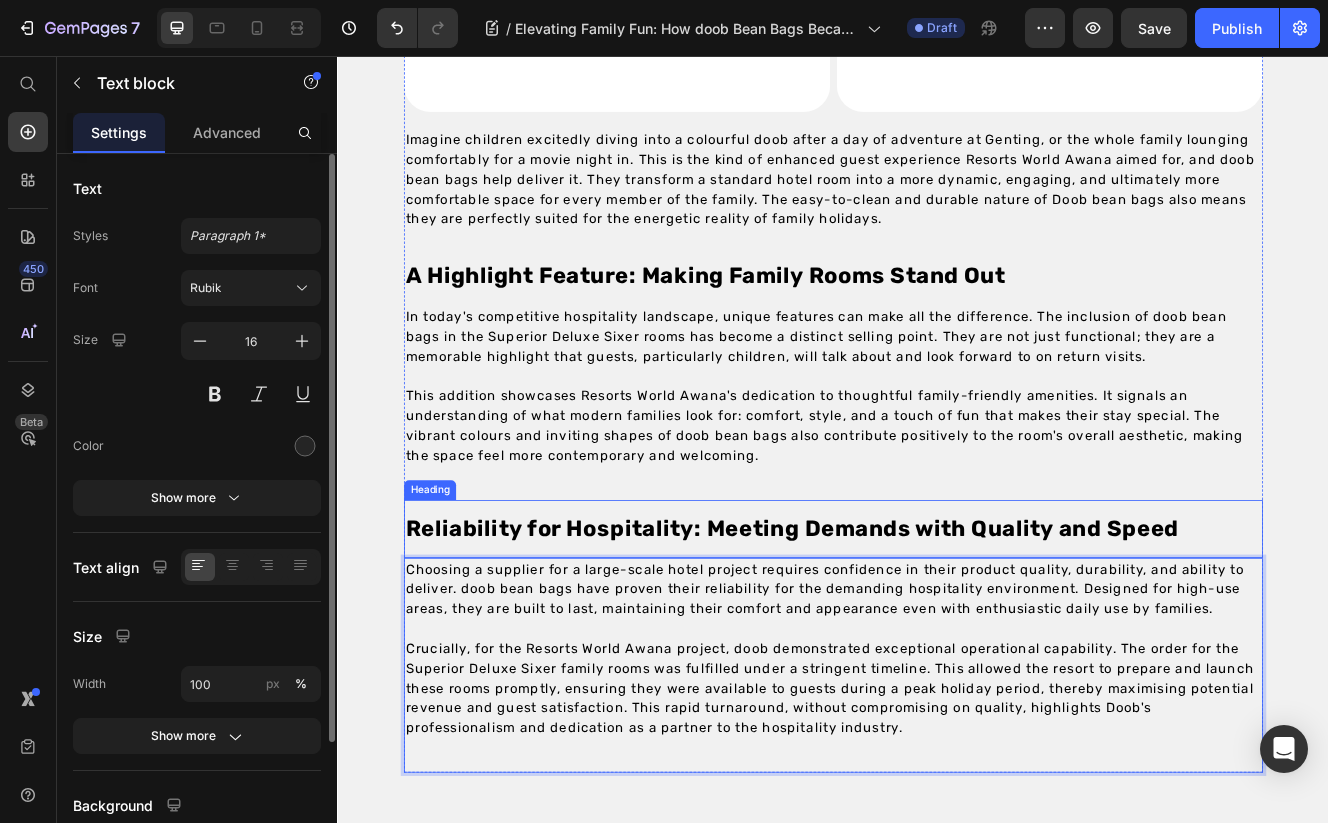 click on "Reliability for Hospitality: Meeting Demands with Quality and Speed" at bounding box center [887, 628] 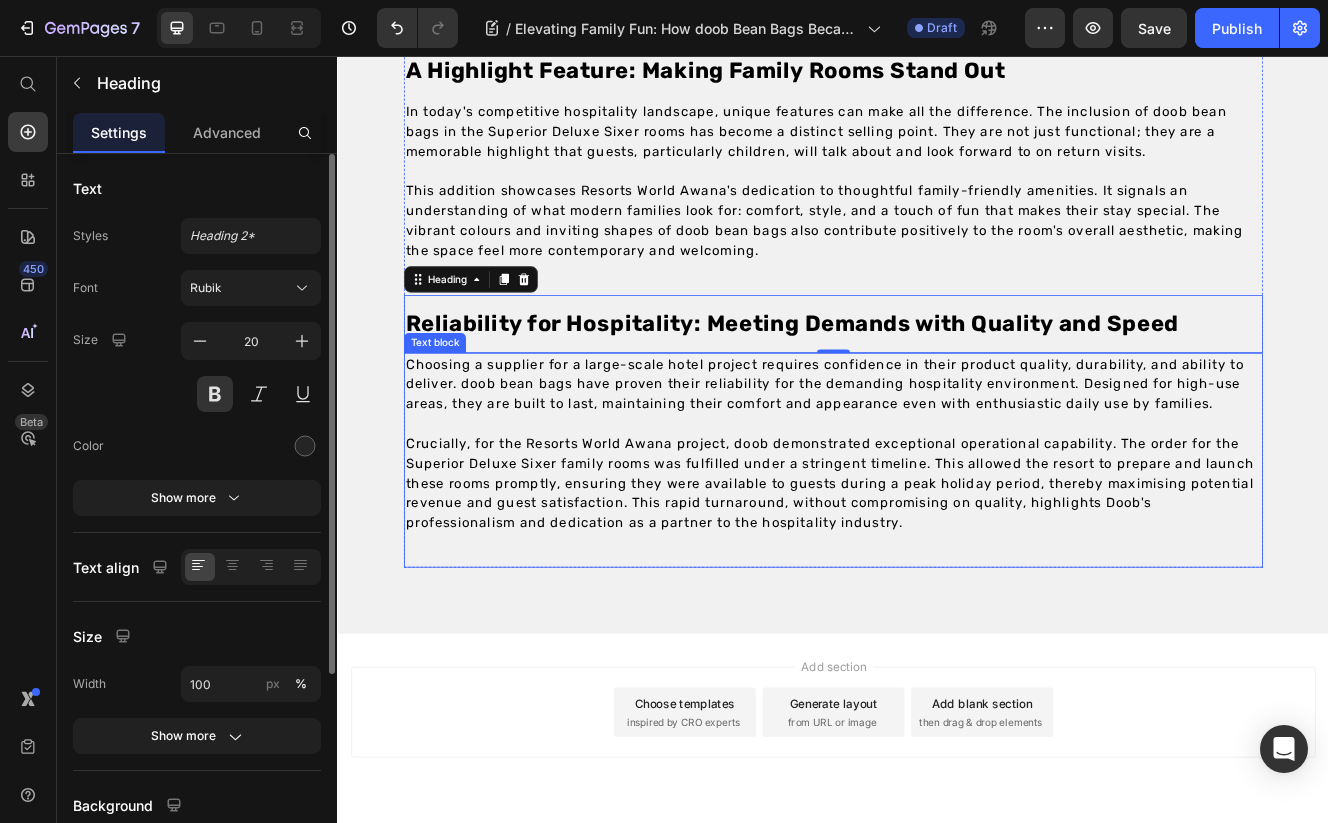 scroll, scrollTop: 3955, scrollLeft: 0, axis: vertical 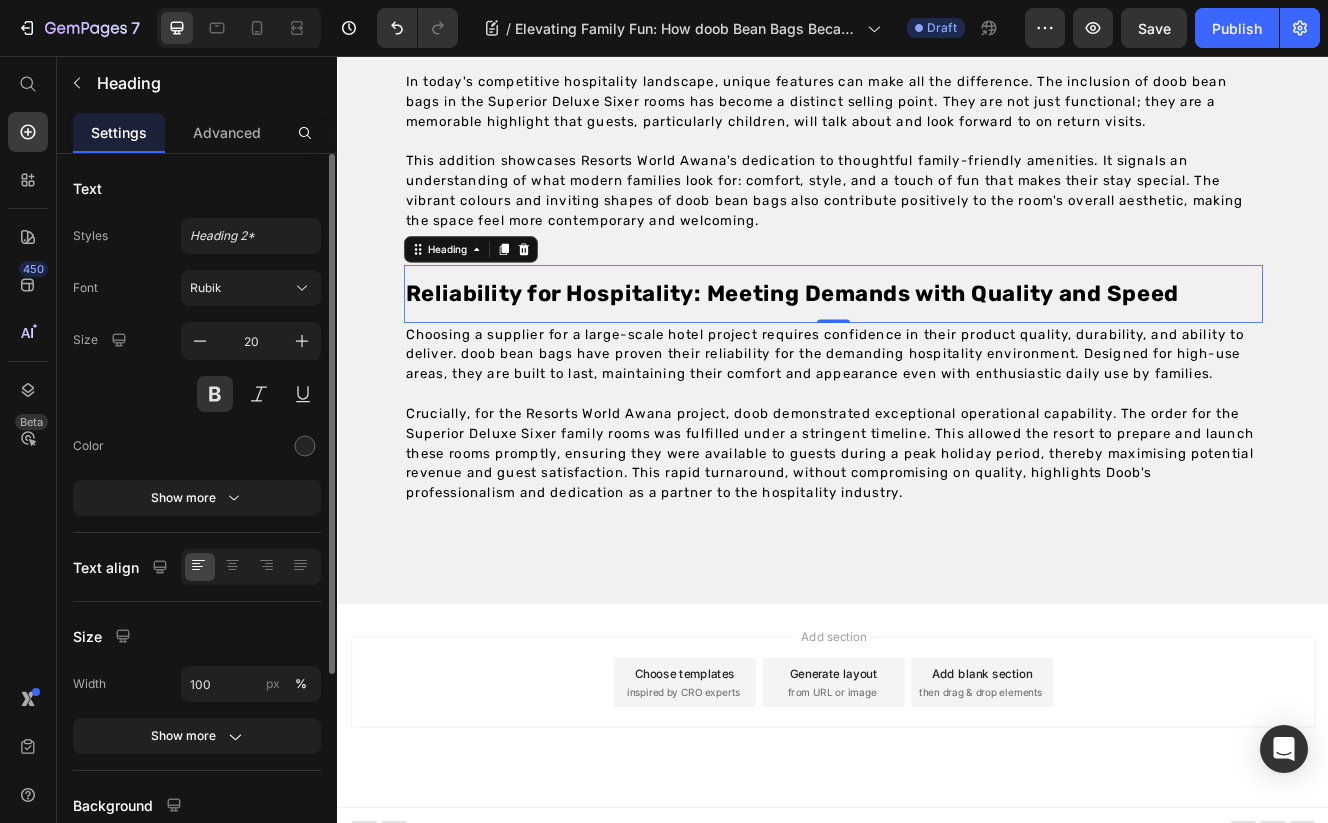 click on "⁠⁠⁠⁠⁠⁠⁠ Reliability for Hospitality: Meeting Demands with Quality and Speed Heading   0" at bounding box center (937, 344) 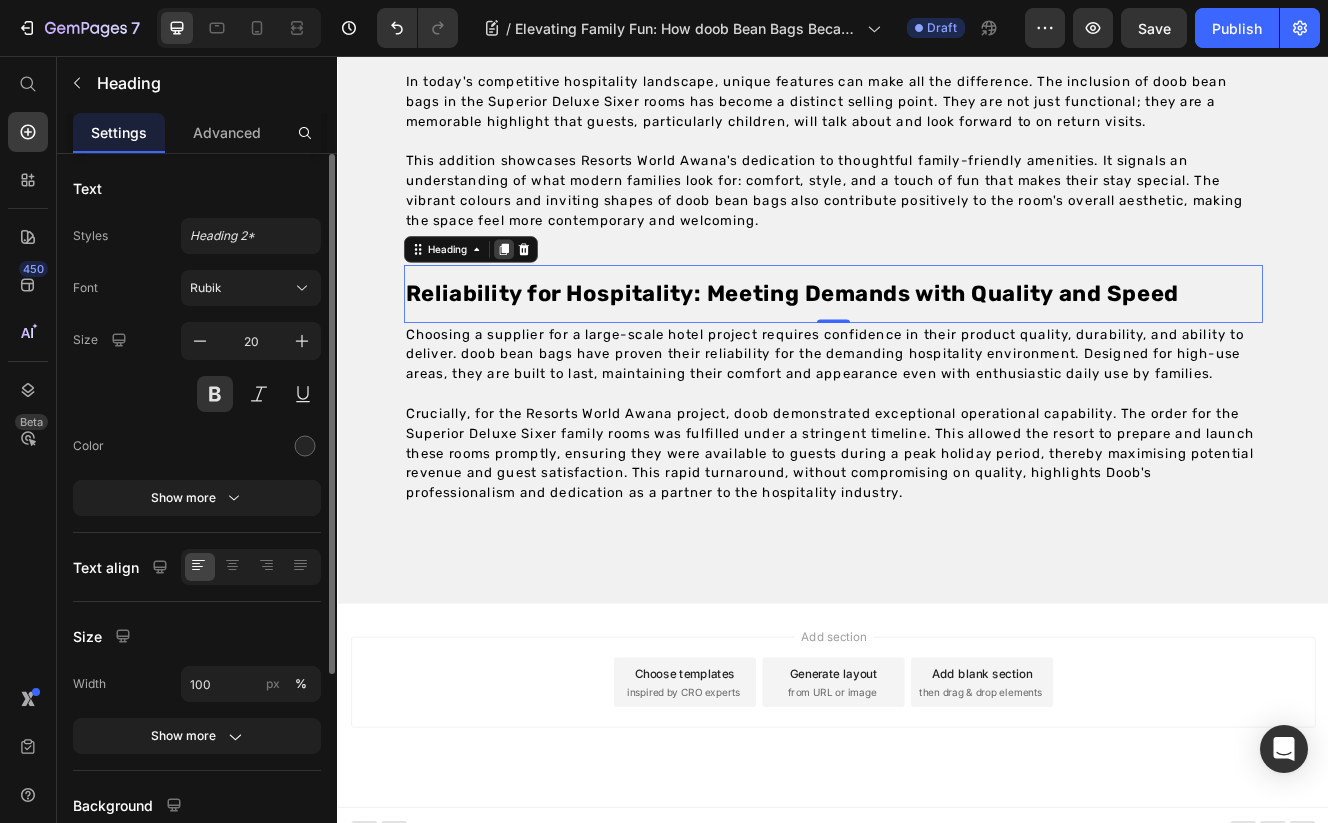 click 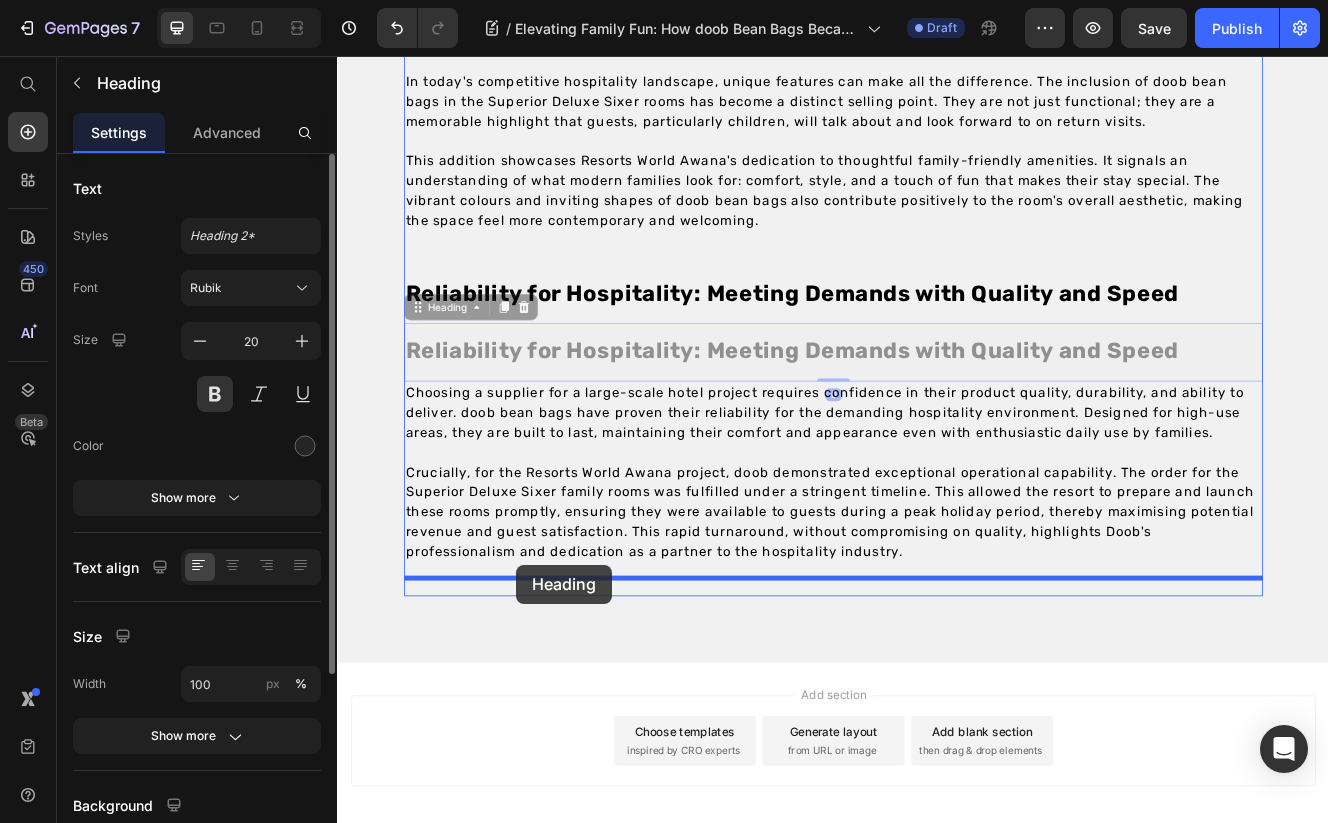 drag, startPoint x: 449, startPoint y: 332, endPoint x: 554, endPoint y: 672, distance: 355.84406 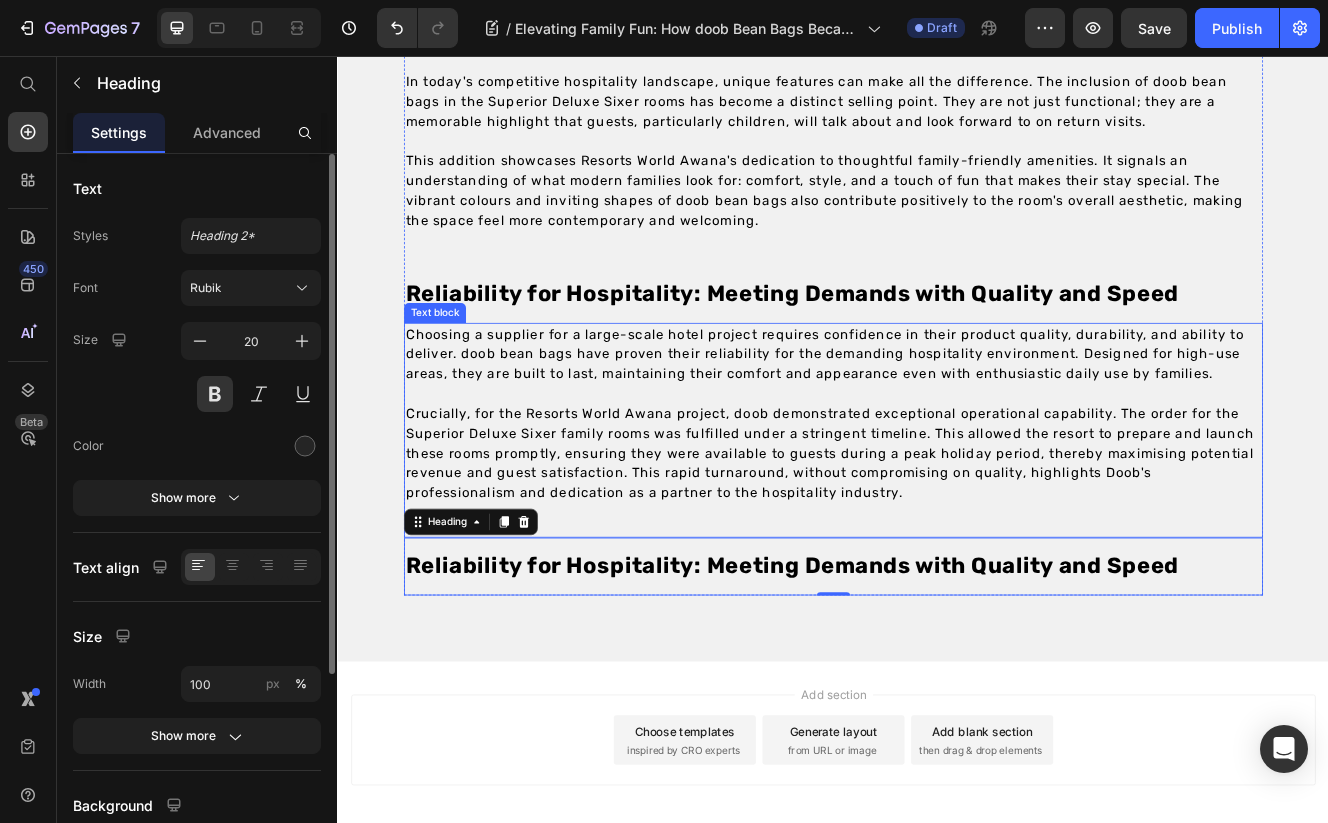 click on "Choosing a supplier for a large-scale hotel project requires confidence in their product quality, durability, and ability to deliver. doob bean bags have proven their reliability for the demanding hospitality environment. Designed for high-use areas, they are built to last, maintaining their comfort and appearance even with enthusiastic daily use by families." at bounding box center (926, 416) 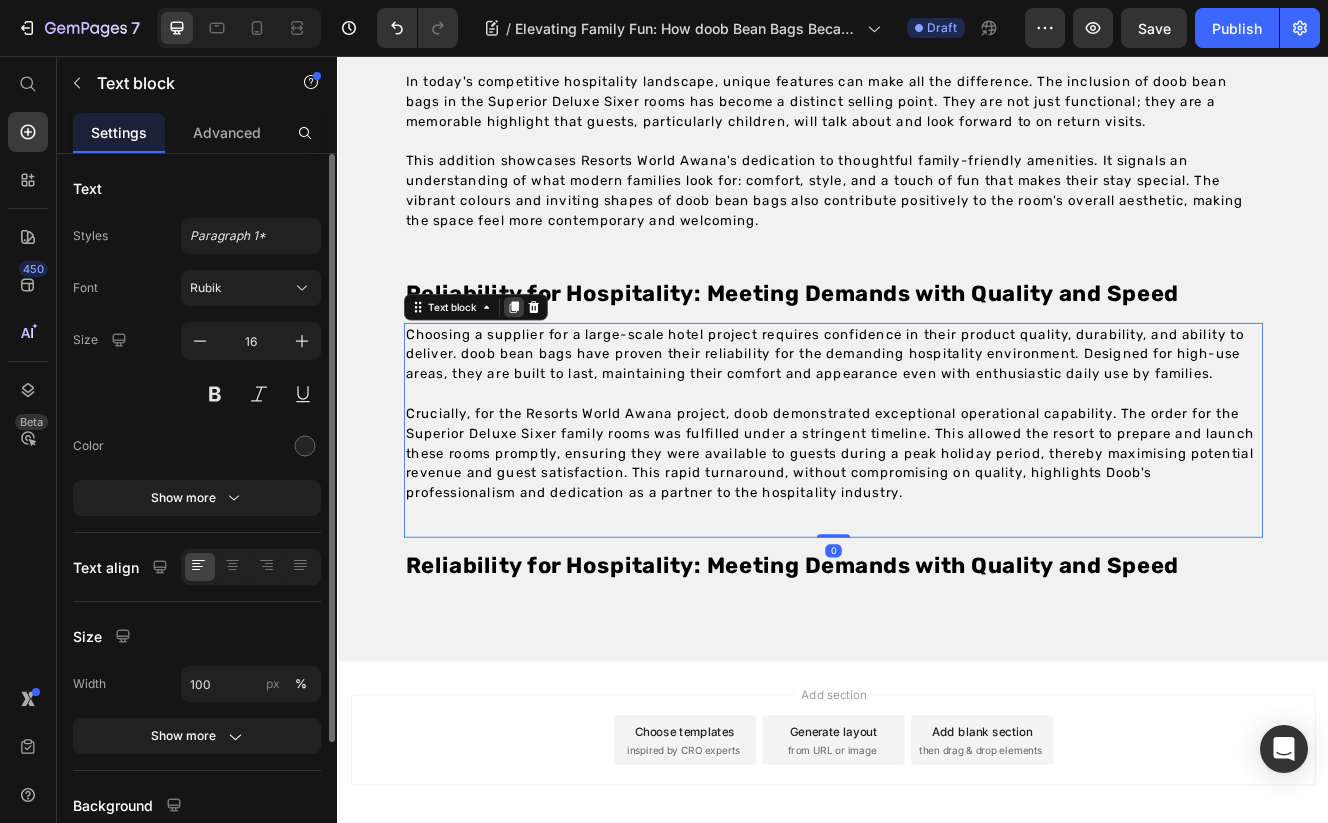 click at bounding box center [550, 360] 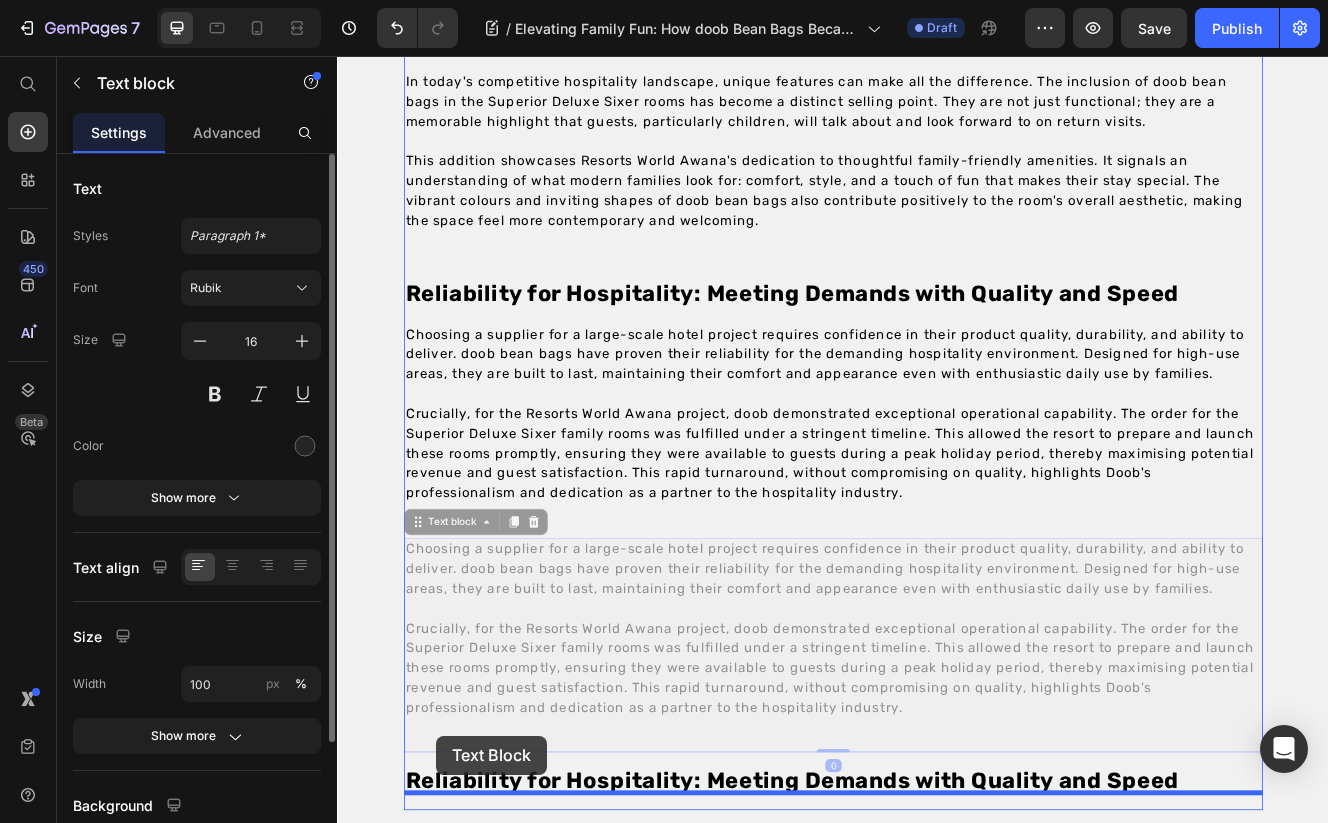 scroll, scrollTop: 4285, scrollLeft: 0, axis: vertical 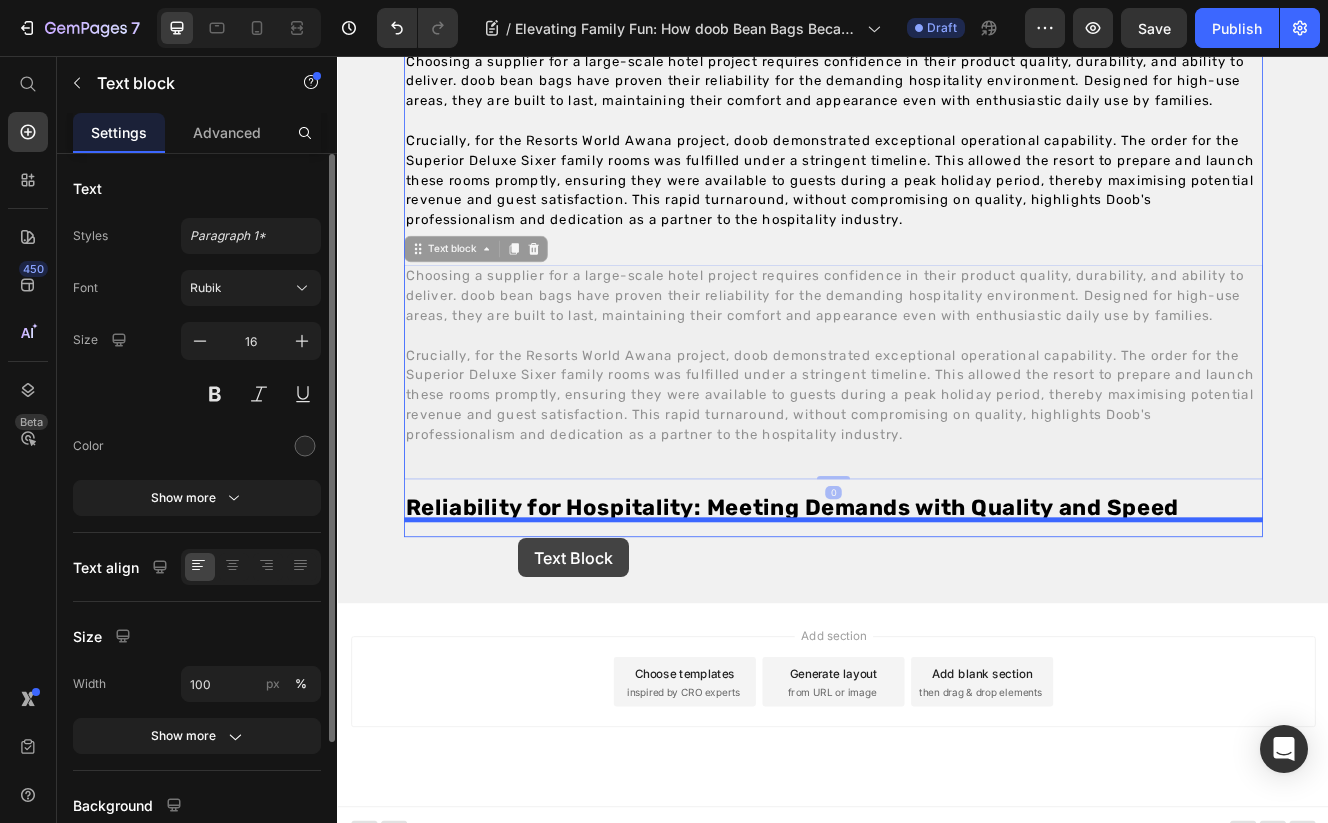 drag, startPoint x: 452, startPoint y: 595, endPoint x: 556, endPoint y: 640, distance: 113.31814 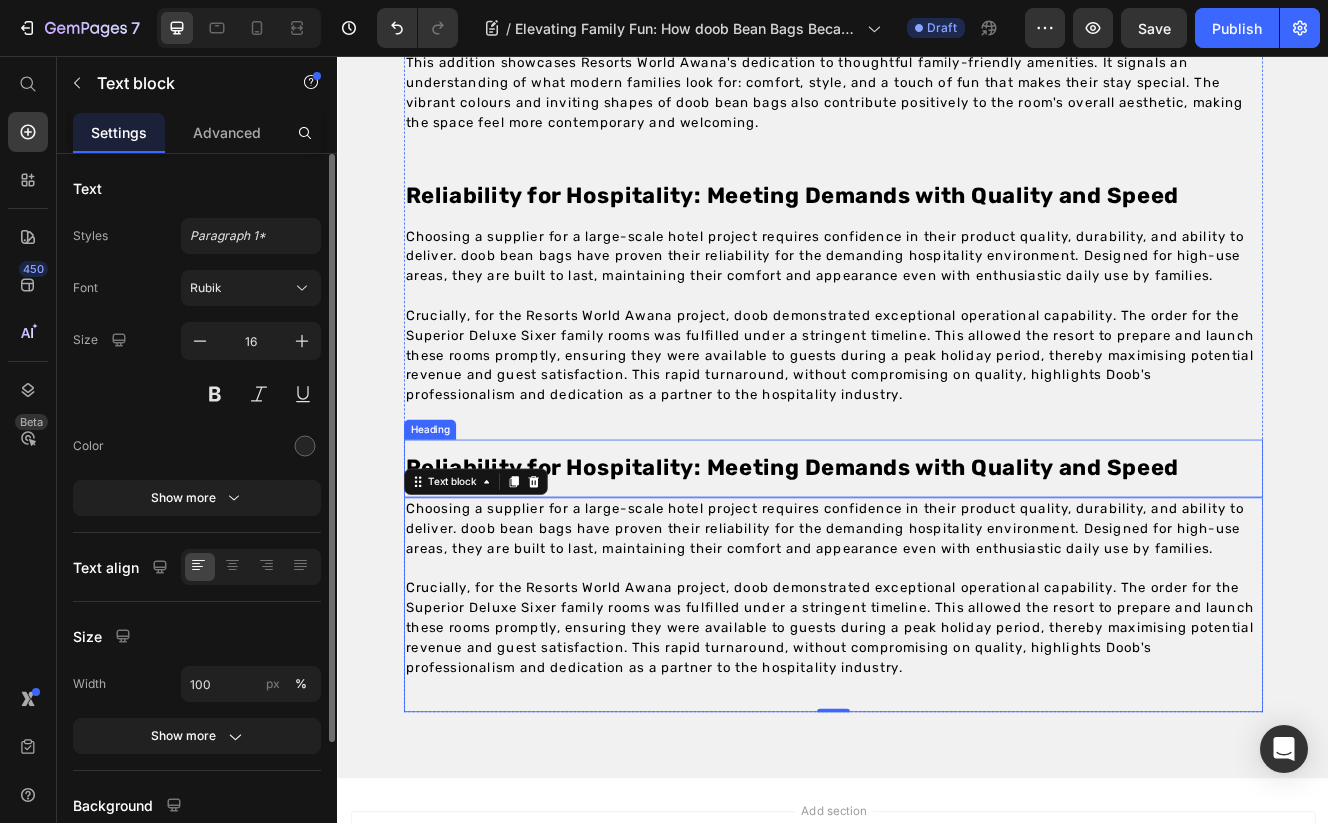 scroll, scrollTop: 4088, scrollLeft: 0, axis: vertical 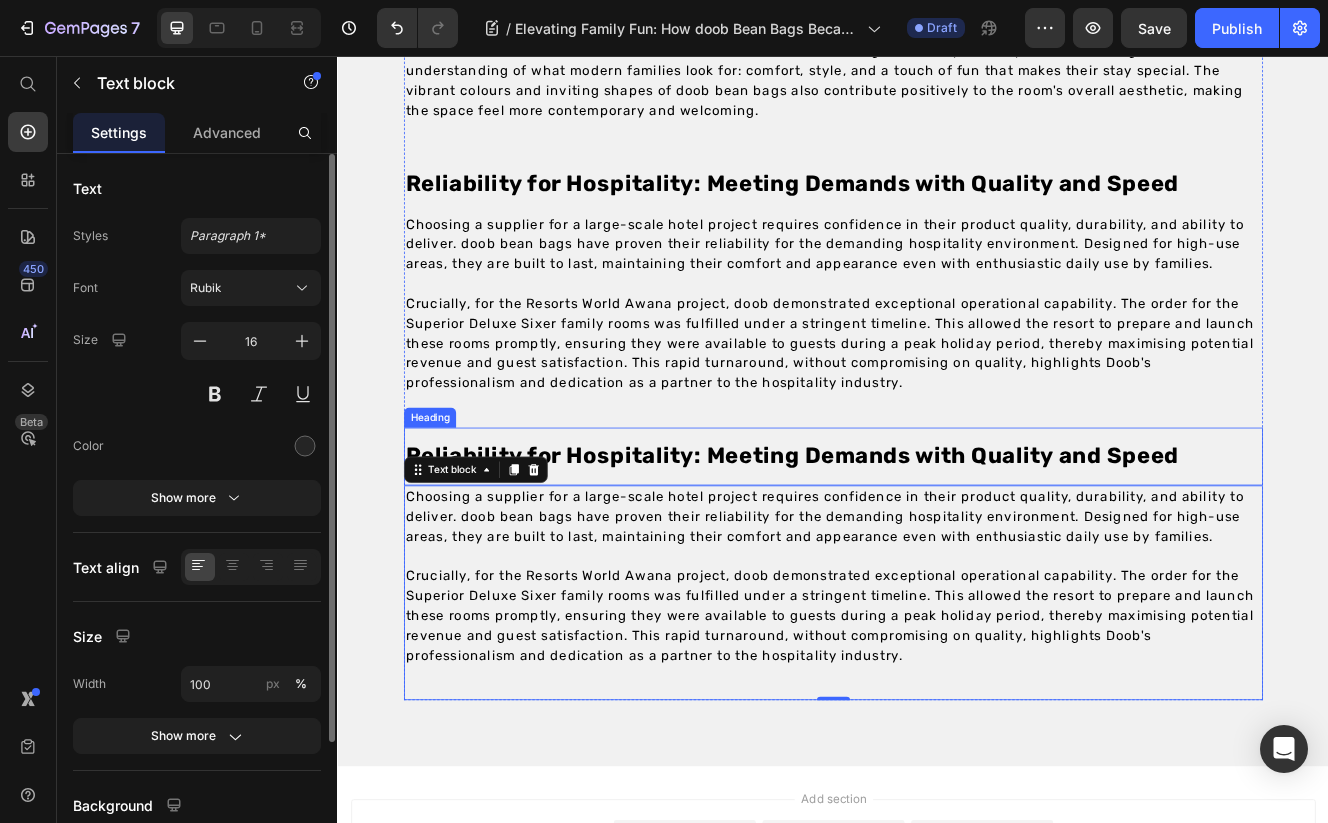 click on "Reliability for Hospitality: Meeting Demands with Quality and Speed" at bounding box center (887, 540) 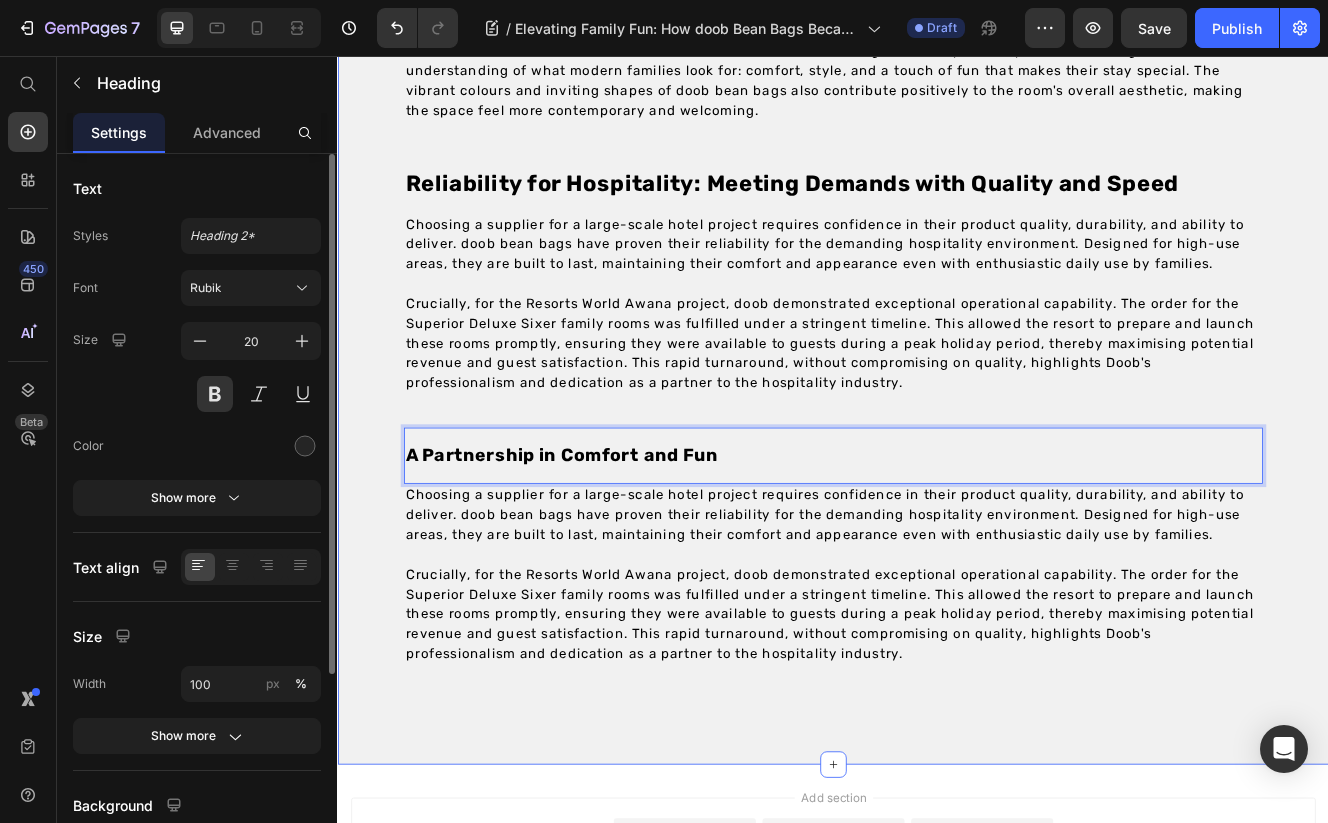 click on "Crucially, for the Resorts World Awana project, doob demonstrated exceptional operational capability. The order for the Superior Deluxe Sixer family rooms was fulfilled under a stringent timeline. This allowed the resort to prepare and launch these rooms promptly, ensuring they were available to guests during a peak holiday period, thereby maximising potential revenue and guest satisfaction. This rapid turnaround, without compromising on quality, highlights Doob's professionalism and dedication as a partner to the hospitality industry." at bounding box center [932, 731] 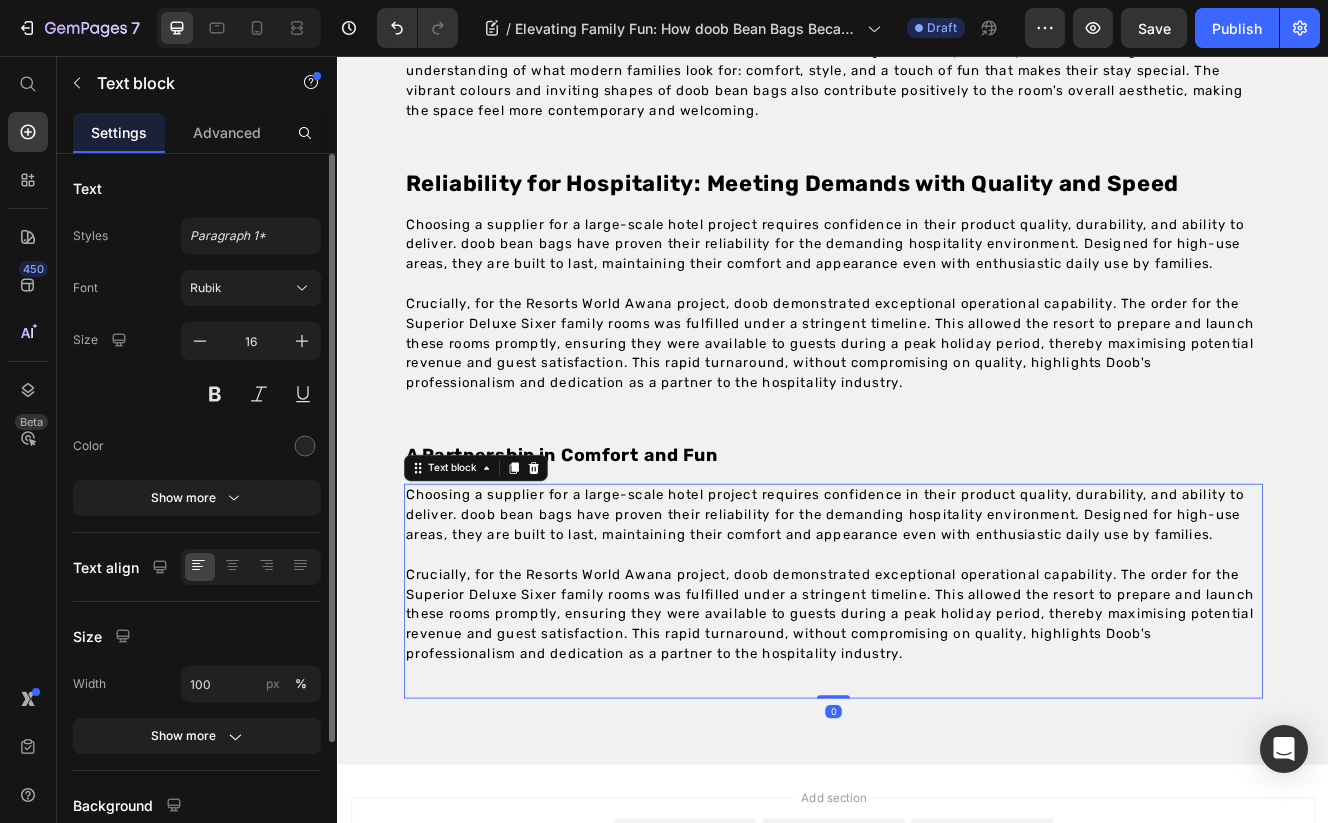 click on "Crucially, for the Resorts World Awana project, doob demonstrated exceptional operational capability. The order for the Superior Deluxe Sixer family rooms was fulfilled under a stringent timeline. This allowed the resort to prepare and launch these rooms promptly, ensuring they were available to guests during a peak holiday period, thereby maximising potential revenue and guest satisfaction. This rapid turnaround, without compromising on quality, highlights Doob's professionalism and dedication as a partner to the hospitality industry." at bounding box center (932, 731) 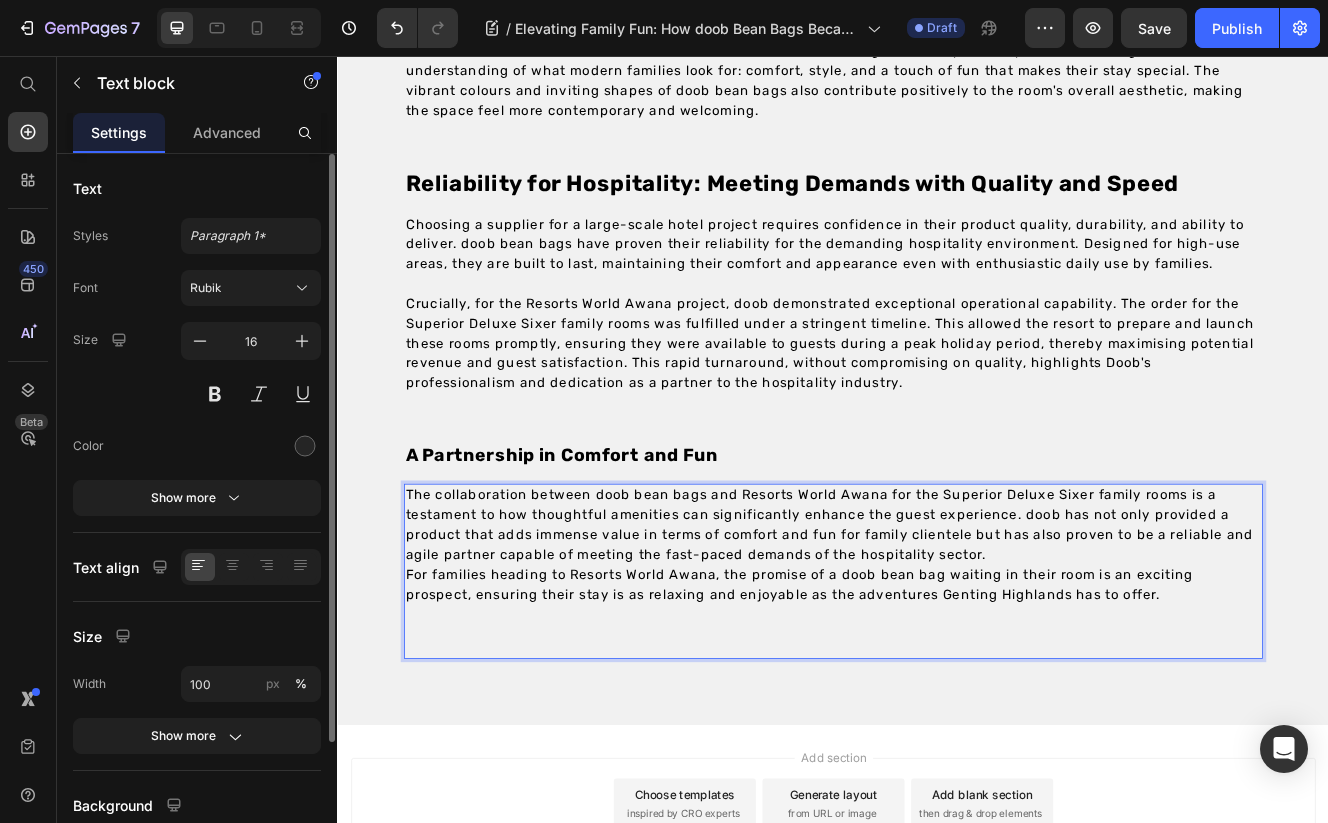 click on "For families heading to Resorts World Awana, the promise of a doob bean bag waiting in their room is an exciting prospect, ensuring their stay is as relaxing and enjoyable as the adventures Genting Highlands has to offer." at bounding box center [896, 695] 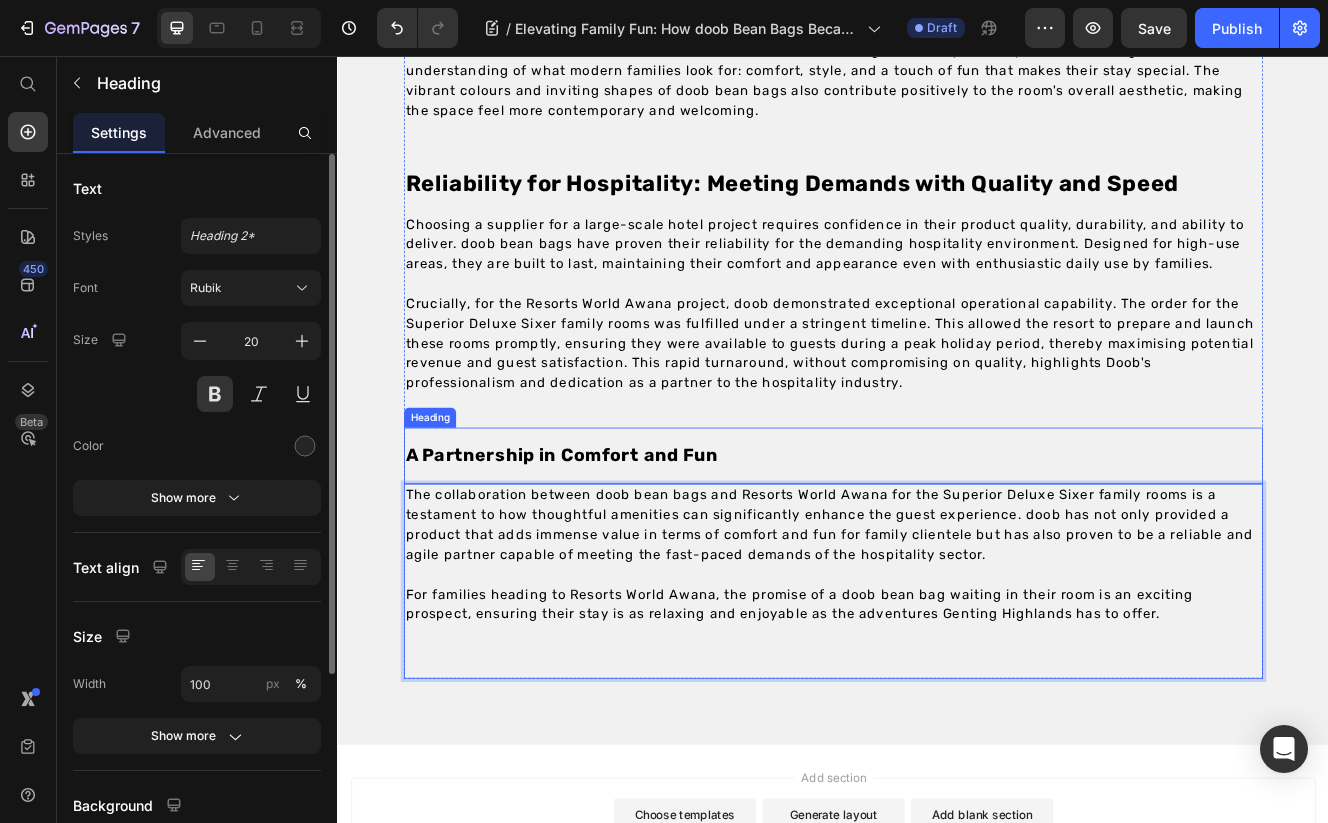 click on "⁠⁠⁠⁠⁠⁠⁠ A Partnership in Comfort and Fun Heading" at bounding box center (937, 540) 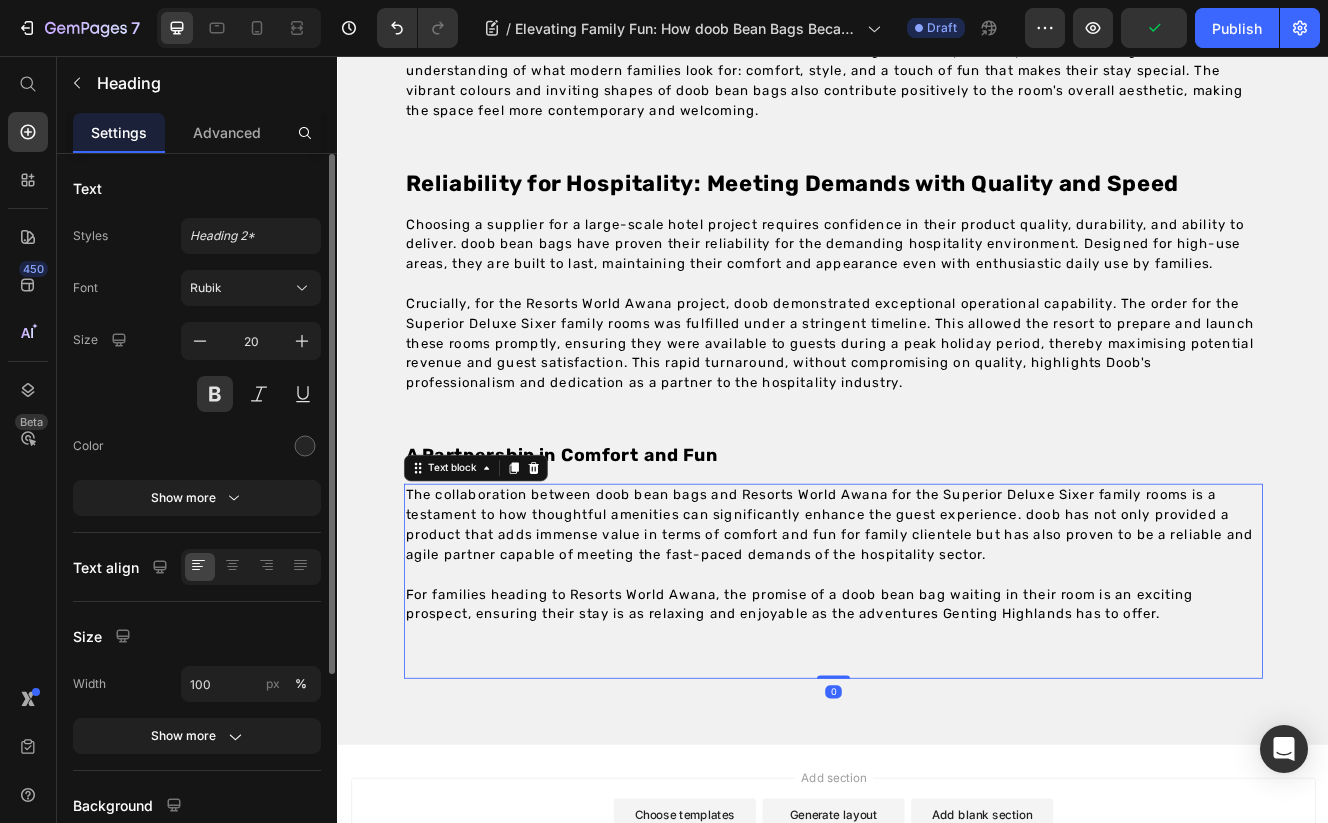 click on "The collaboration between doob bean bags and Resorts World Awana for the Superior Deluxe Sixer family rooms is a testament to how thoughtful amenities can significantly enhance the guest experience. doob has not only provided a product that adds immense value in terms of comfort and fun for family clientele but has also proven to be a reliable and agile partner capable of meeting the fast-paced demands of the hospitality sector." at bounding box center (932, 623) 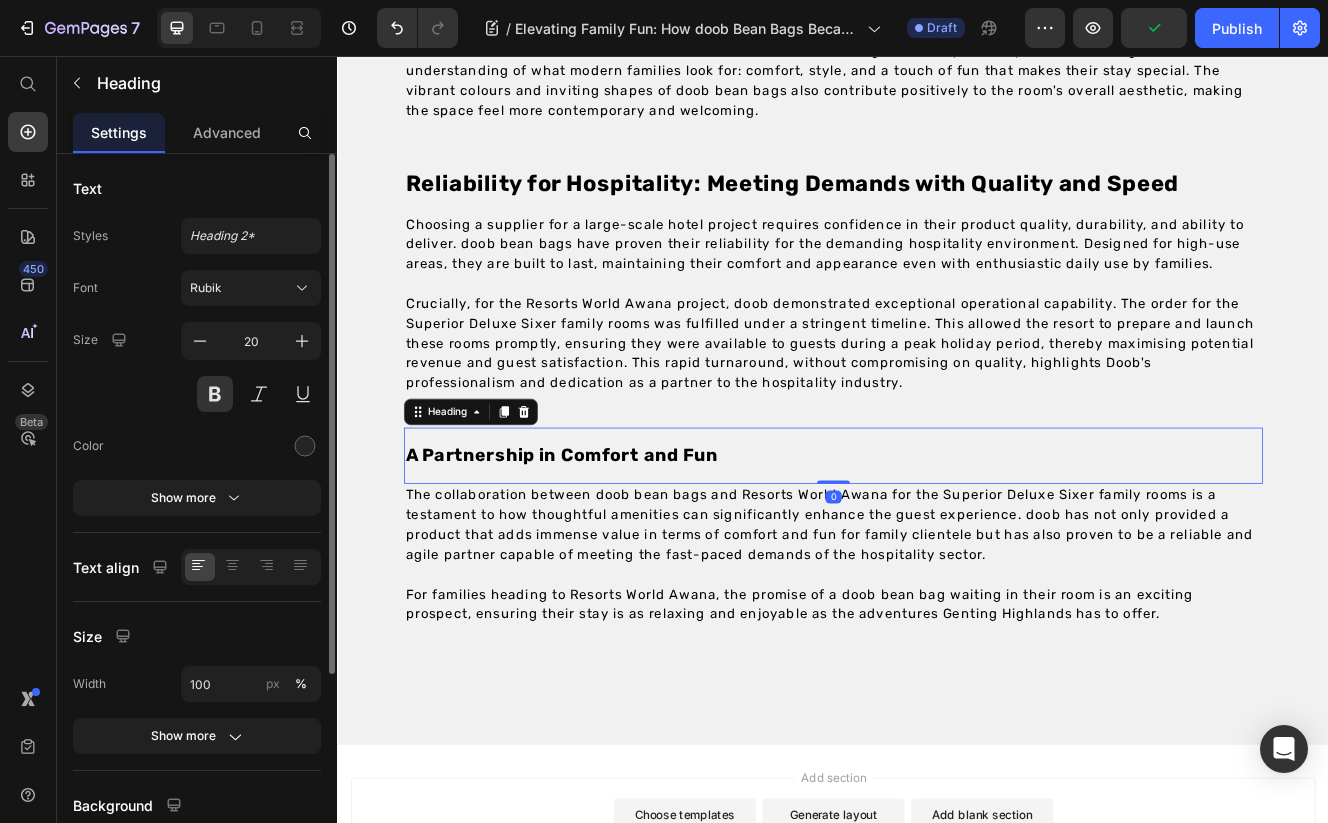 click on "⁠⁠⁠⁠⁠⁠⁠ A Partnership in Comfort and Fun Heading   0" at bounding box center [937, 540] 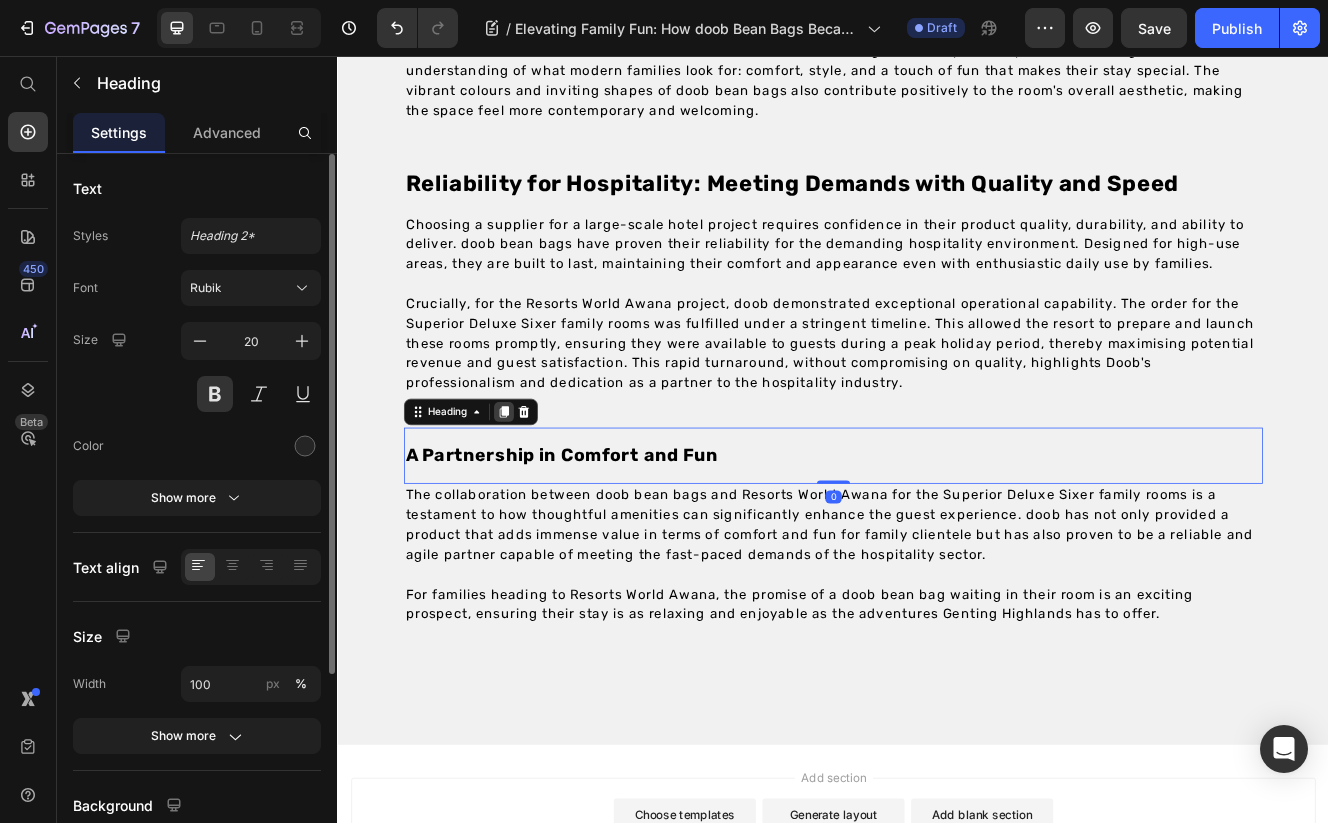 click 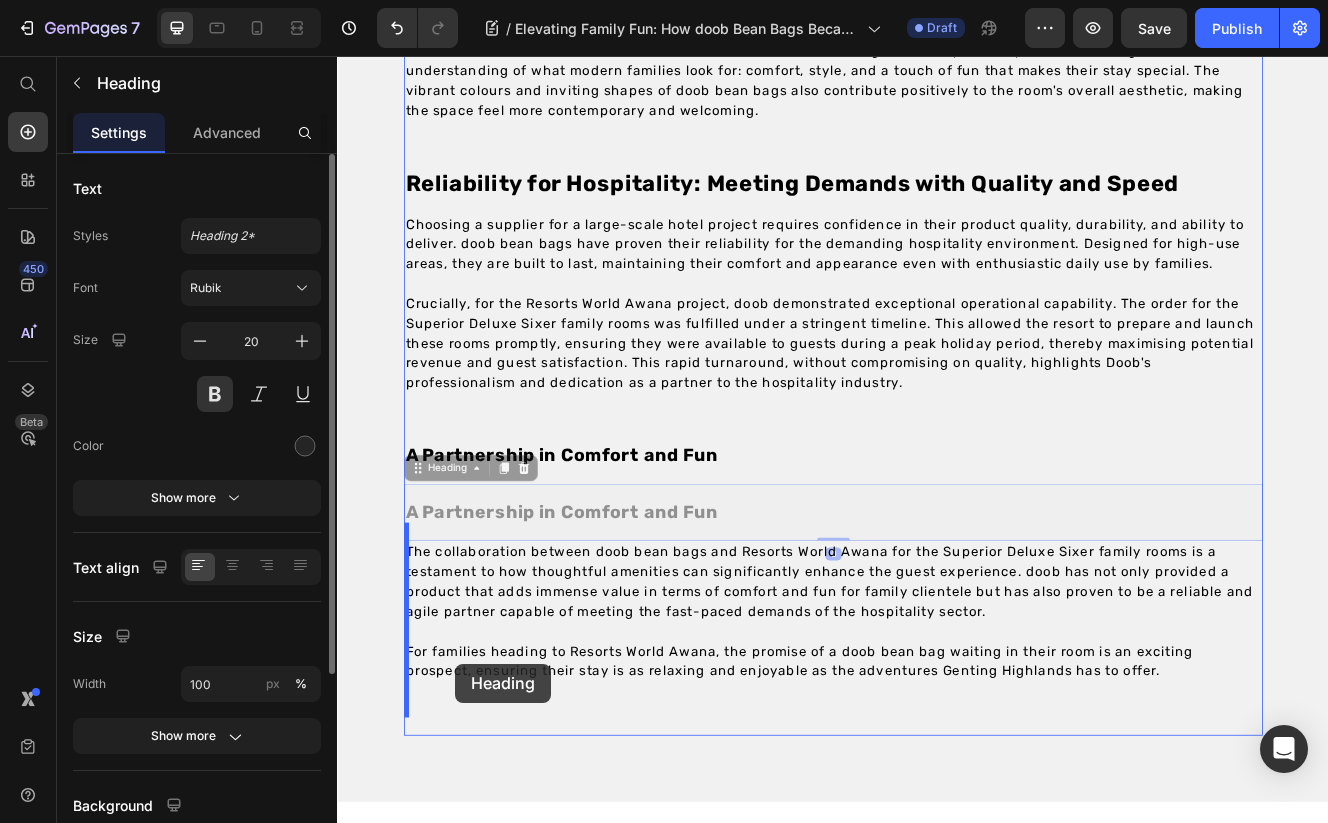 scroll, scrollTop: 4328, scrollLeft: 0, axis: vertical 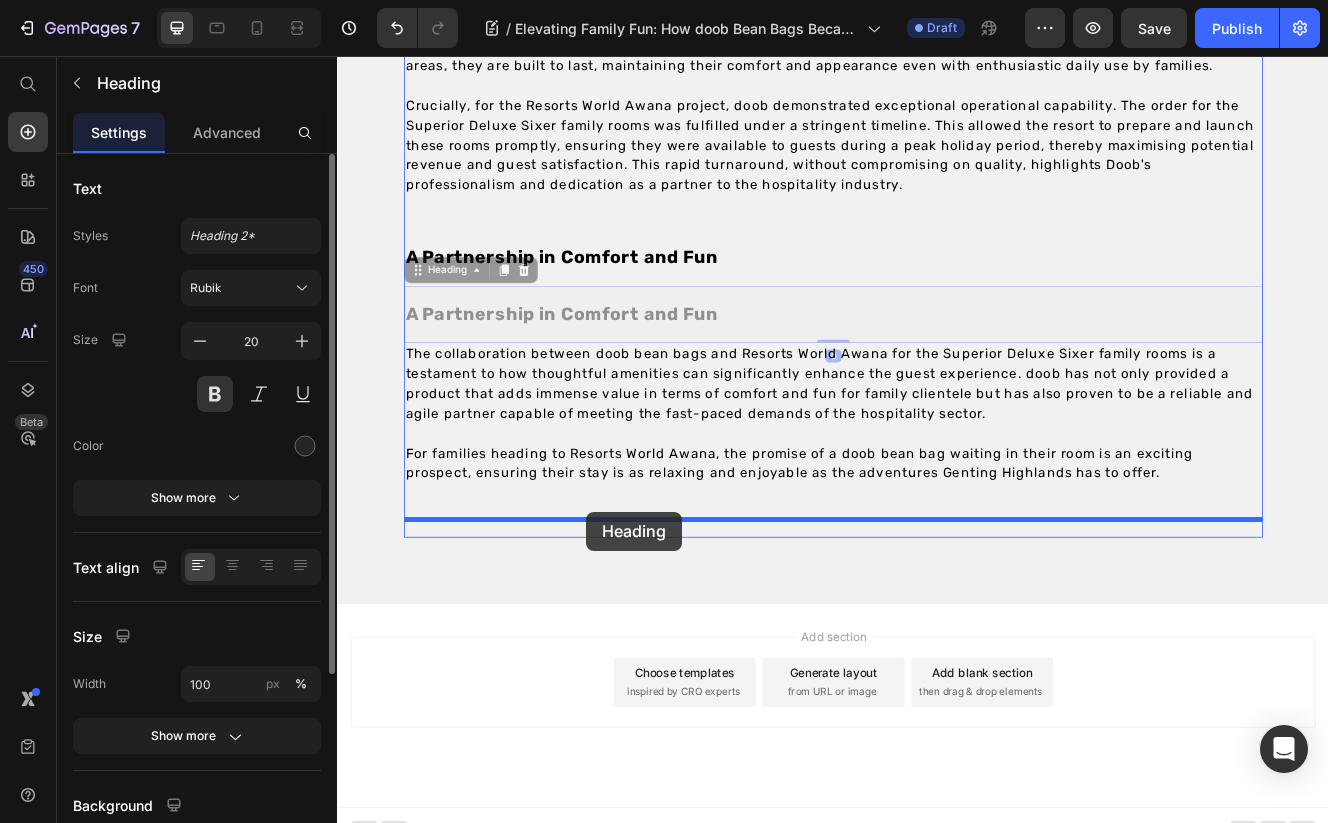 drag, startPoint x: 465, startPoint y: 537, endPoint x: 639, endPoint y: 608, distance: 187.92818 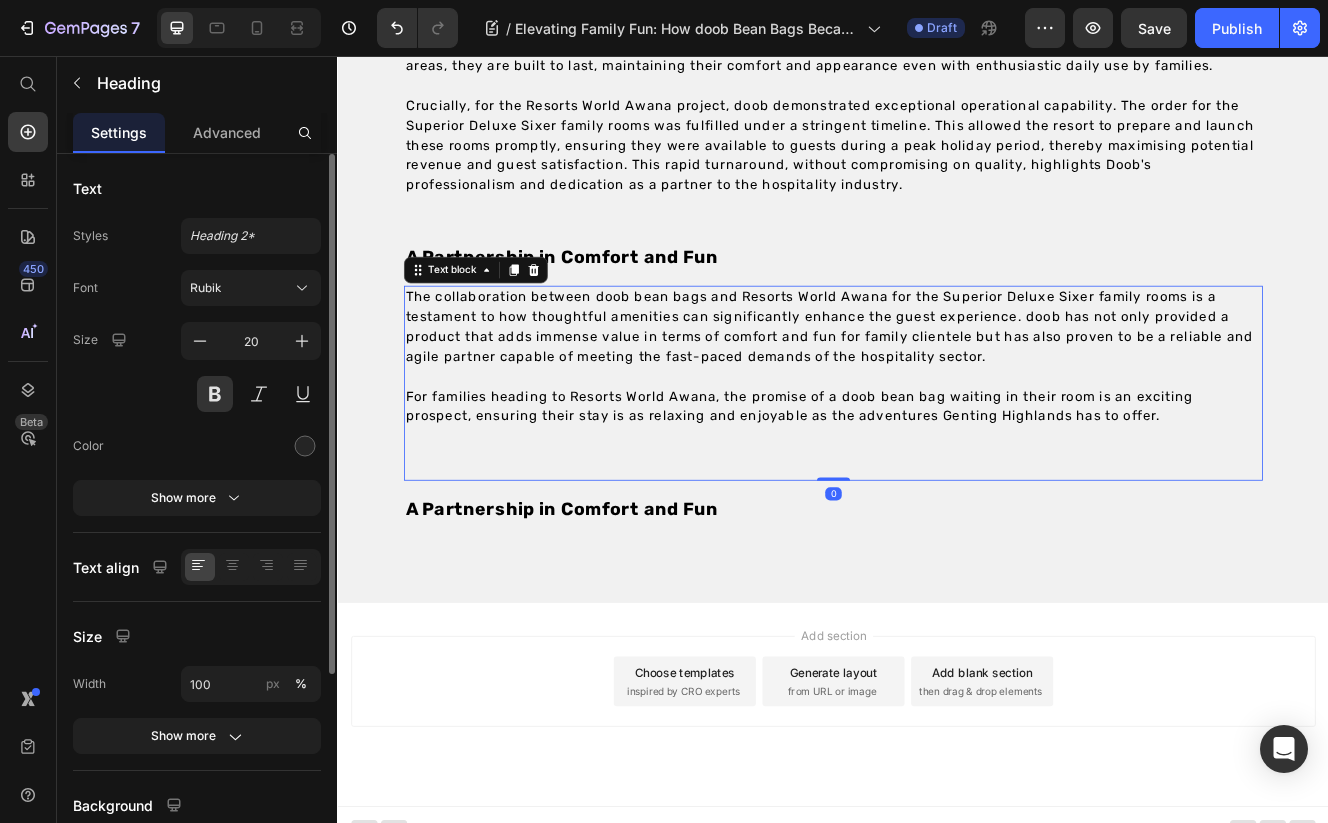 click on "The collaboration between doob bean bags and Resorts World Awana for the Superior Deluxe Sixer family rooms is a testament to how thoughtful amenities can significantly enhance the guest experience. doob has not only provided a product that adds immense value in terms of comfort and fun for family clientele but has also proven to be a reliable and agile partner capable of meeting the fast-paced demands of the hospitality sector." at bounding box center (932, 383) 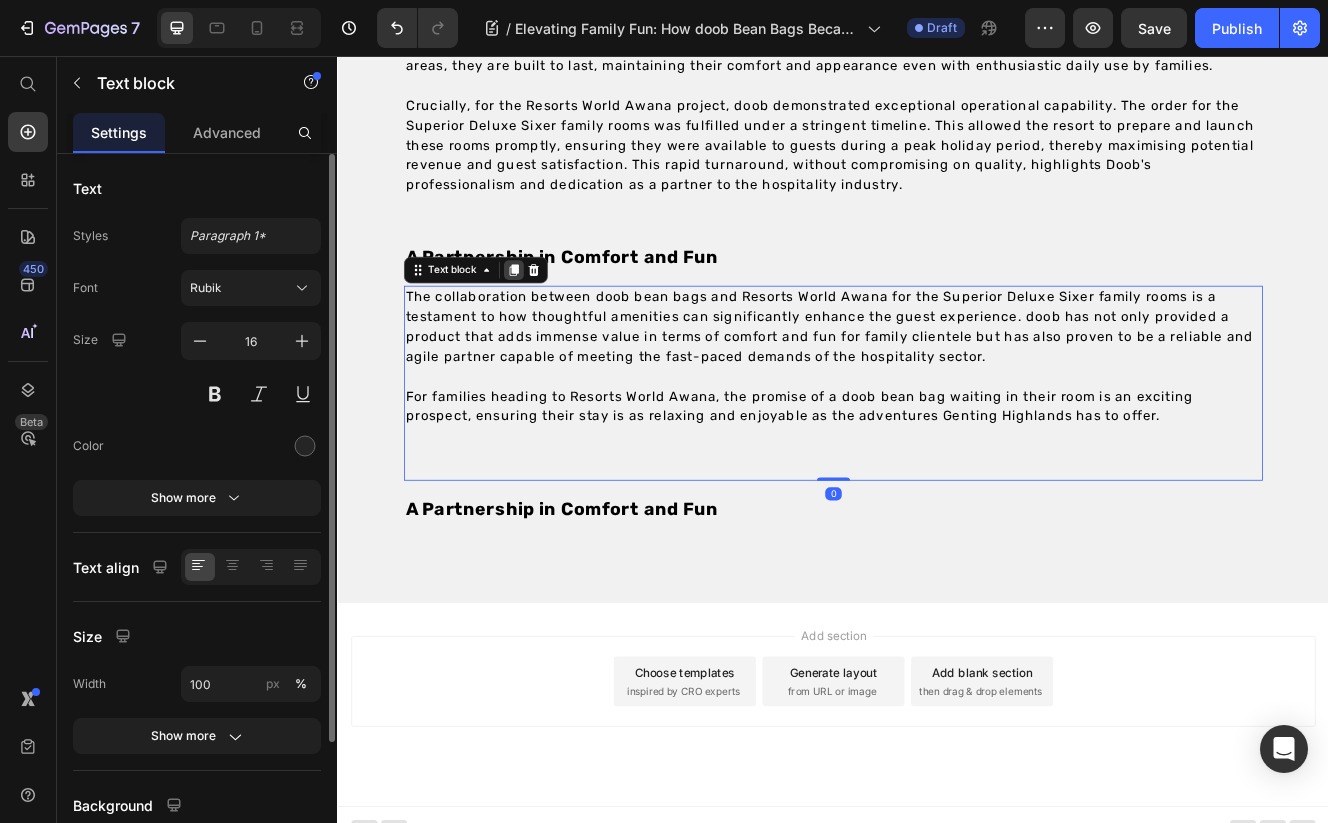 click 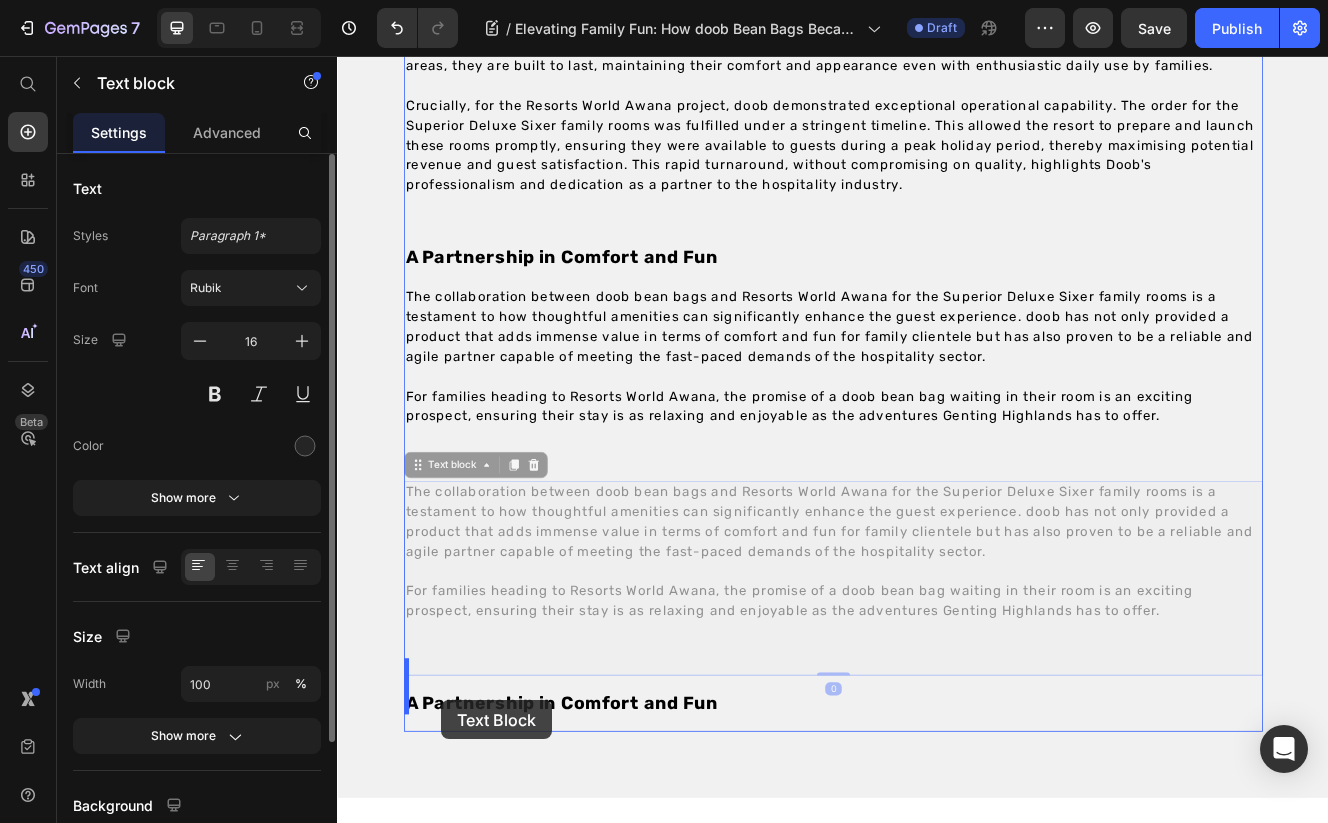 scroll, scrollTop: 4564, scrollLeft: 0, axis: vertical 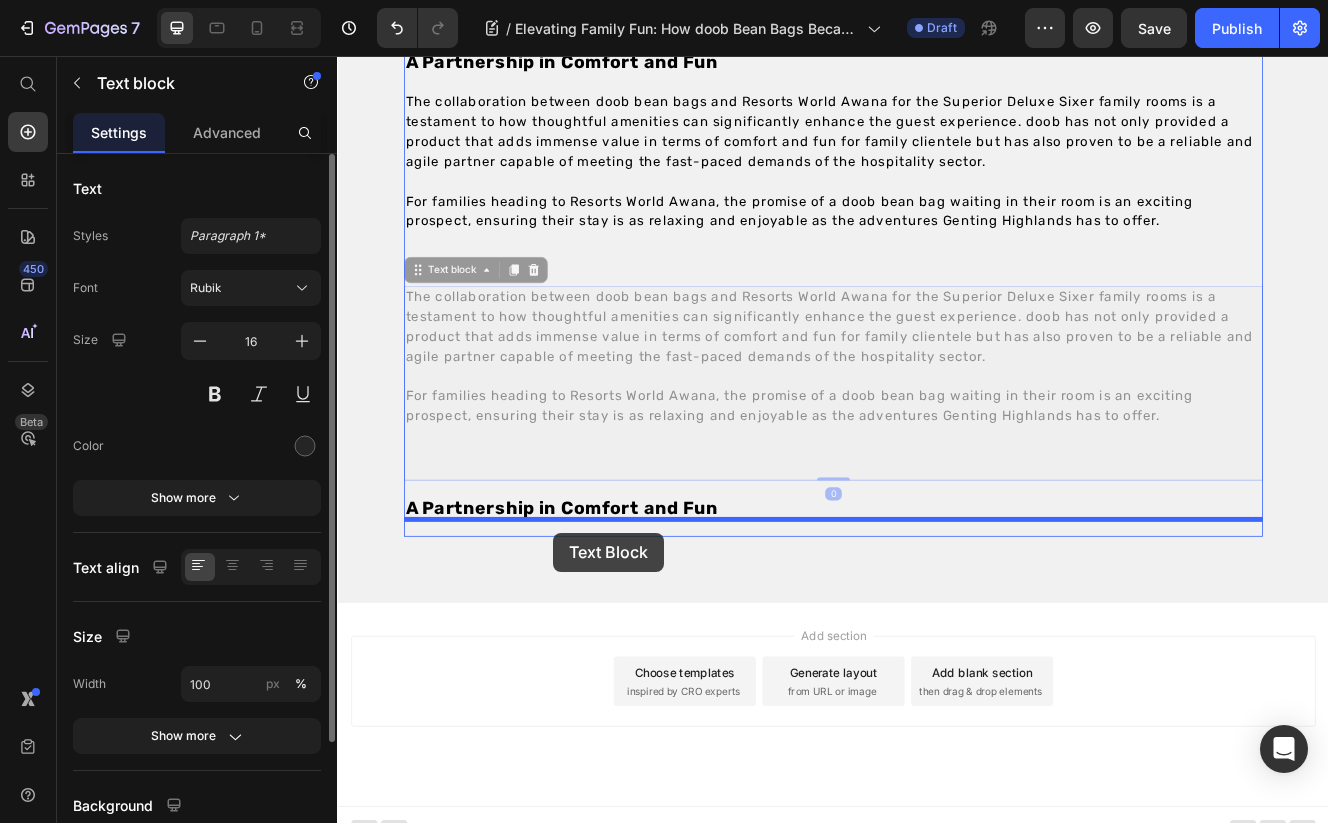 drag, startPoint x: 457, startPoint y: 528, endPoint x: 599, endPoint y: 633, distance: 176.60408 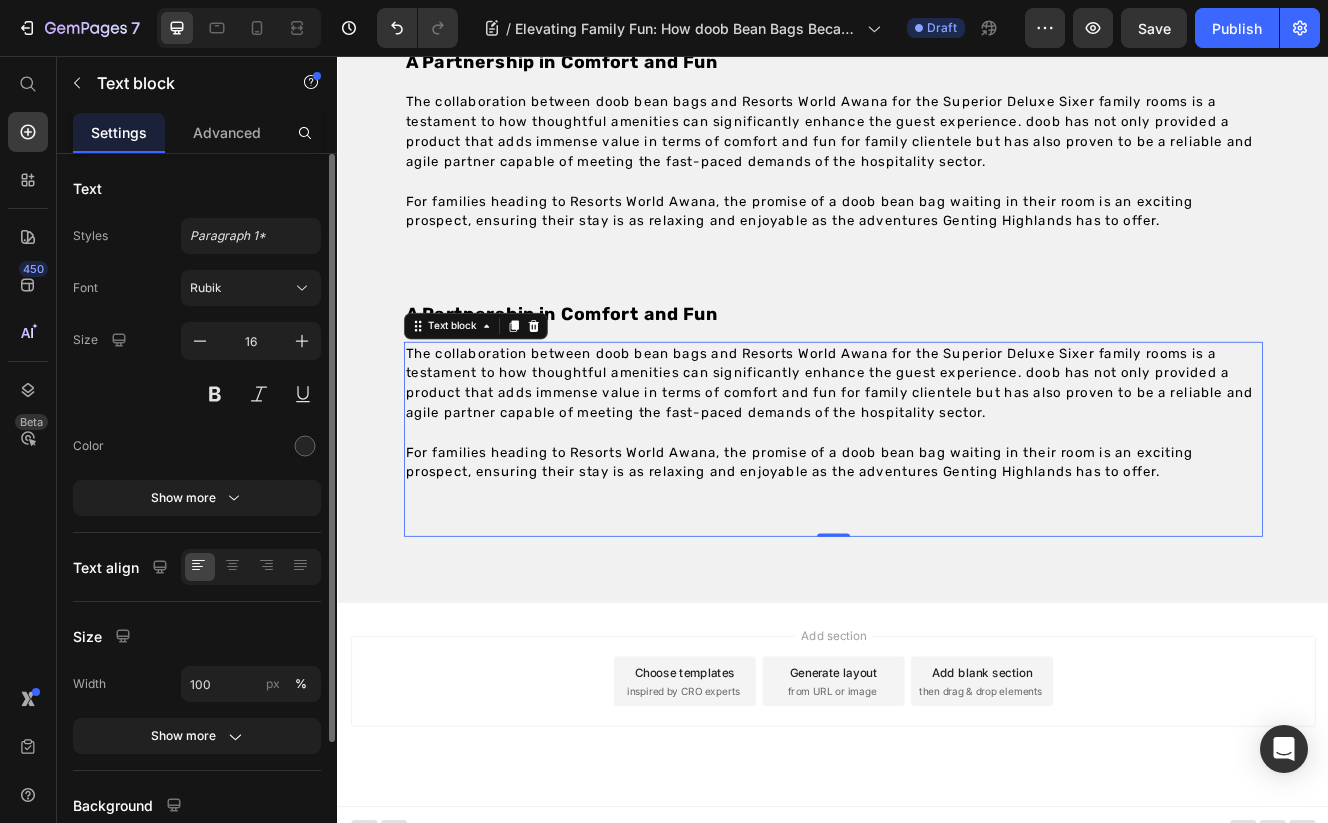 click on "The collaboration between doob bean bags and Resorts World Awana for the Superior Deluxe Sixer family rooms is a testament to how thoughtful amenities can significantly enhance the guest experience. doob has not only provided a product that adds immense value in terms of comfort and fun for family clientele but has also proven to be a reliable and agile partner capable of meeting the fast-paced demands of the hospitality sector." at bounding box center [937, 452] 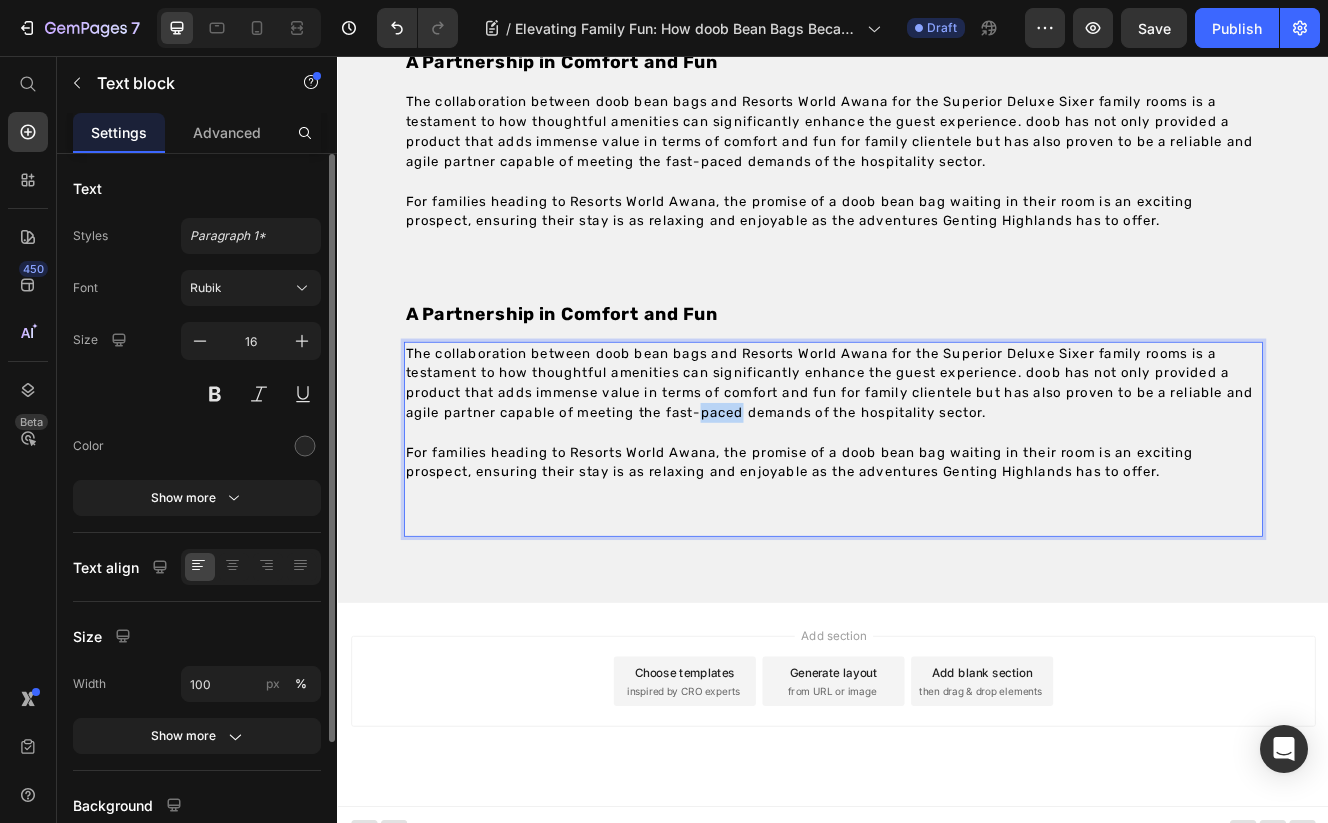 click on "The collaboration between doob bean bags and Resorts World Awana for the Superior Deluxe Sixer family rooms is a testament to how thoughtful amenities can significantly enhance the guest experience. doob has not only provided a product that adds immense value in terms of comfort and fun for family clientele but has also proven to be a reliable and agile partner capable of meeting the fast-paced demands of the hospitality sector." at bounding box center [937, 452] 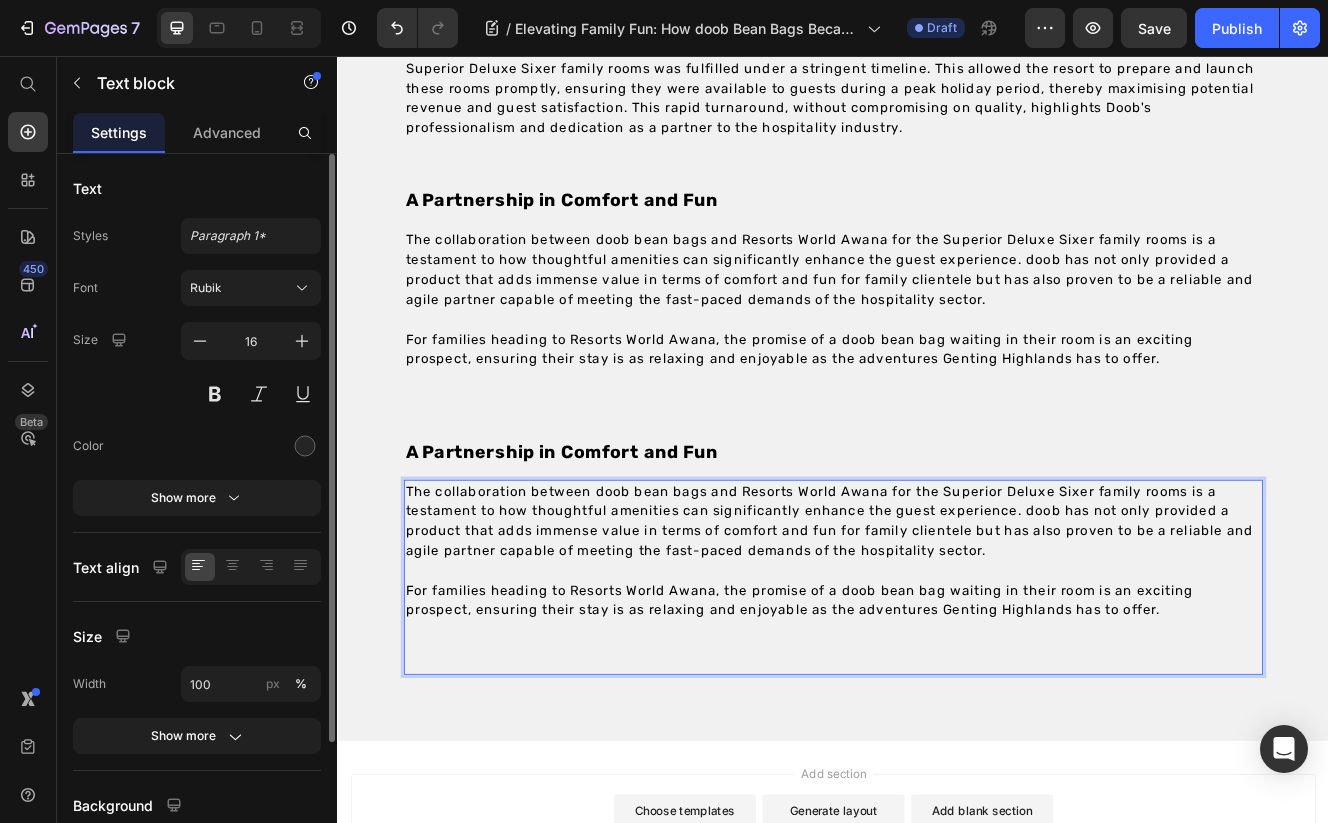 scroll, scrollTop: 4564, scrollLeft: 0, axis: vertical 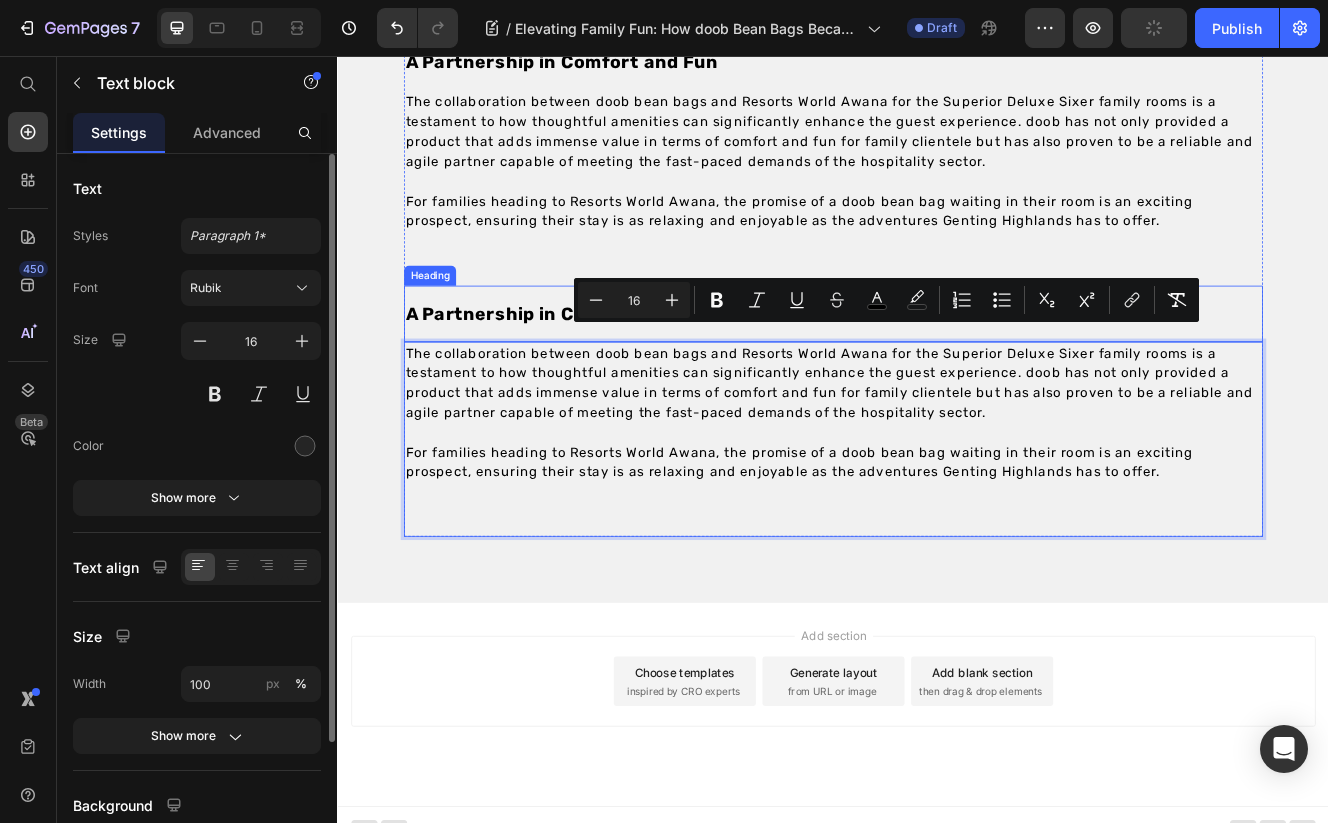 click on "A Partnership in Comfort and Fun Heading" at bounding box center (937, 368) 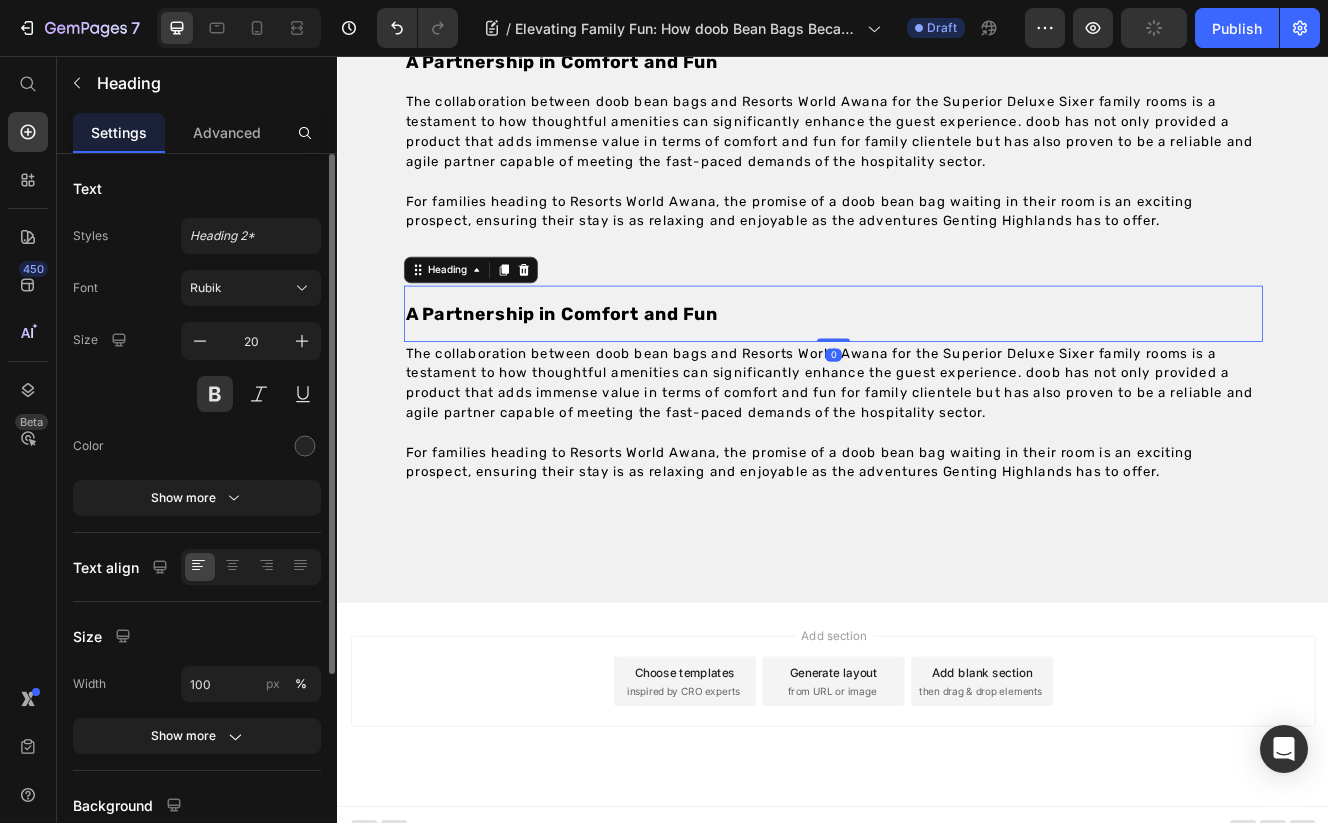 click on "A Partnership in Comfort and Fun Heading   0" at bounding box center [937, 368] 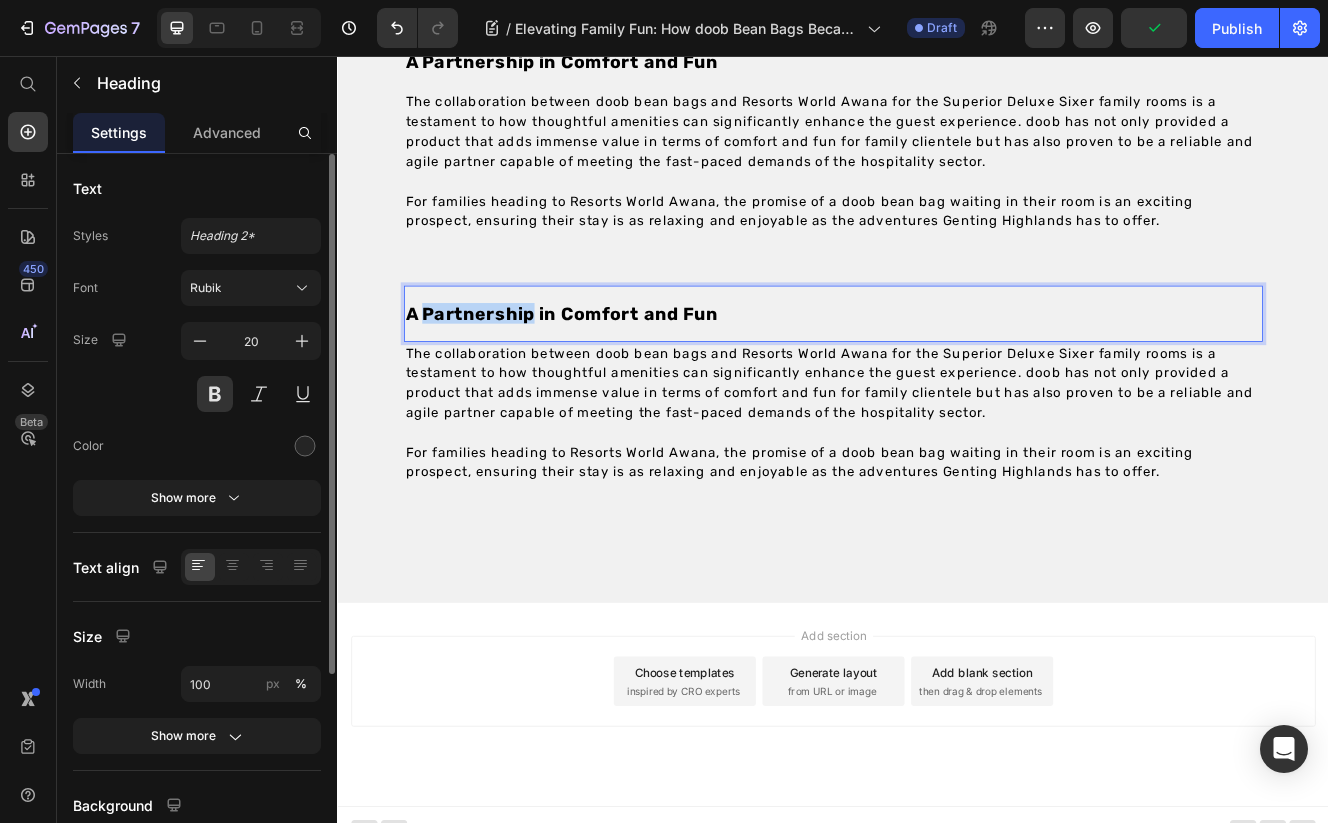 click on "A Partnership in Comfort and Fun" at bounding box center (608, 367) 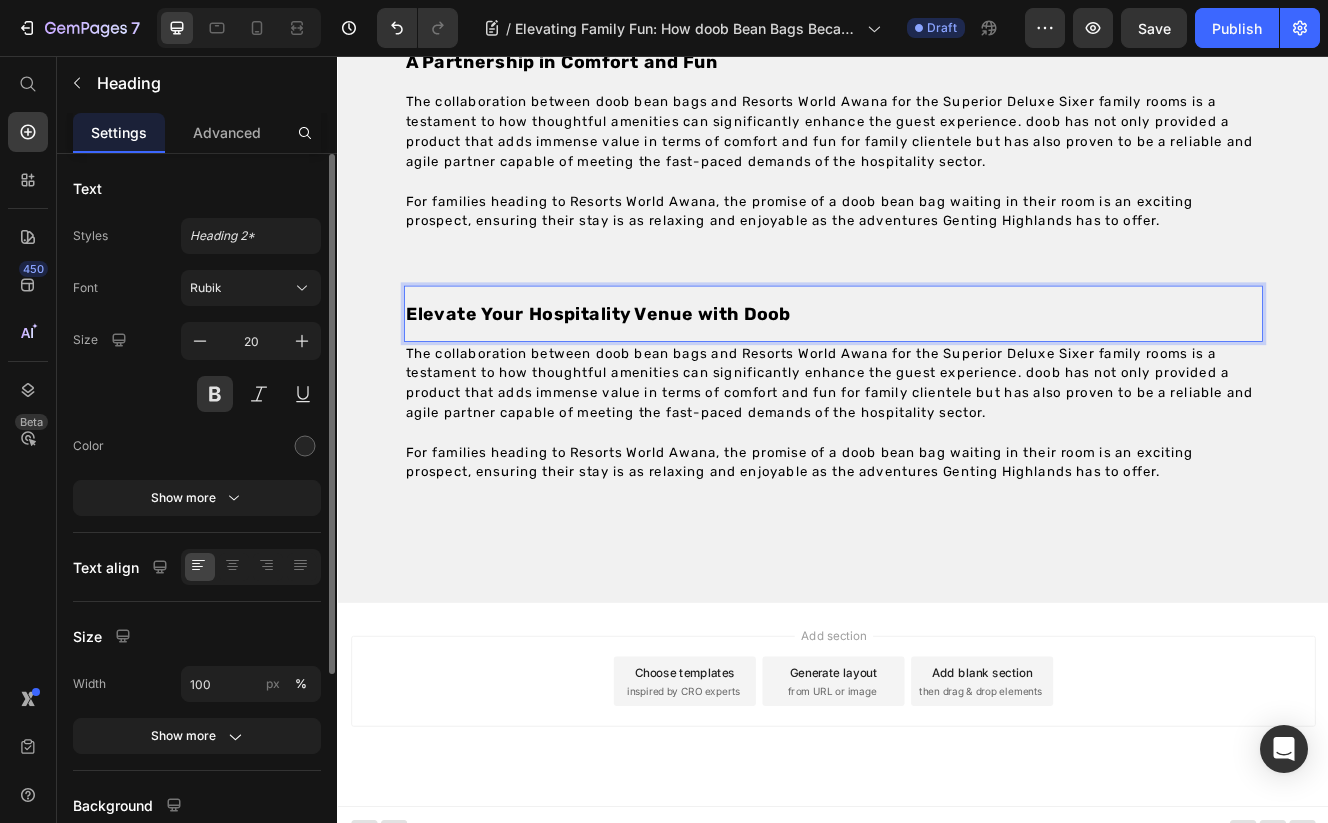 click on "Elevate Your Hospitality Venue with Doob" at bounding box center (652, 367) 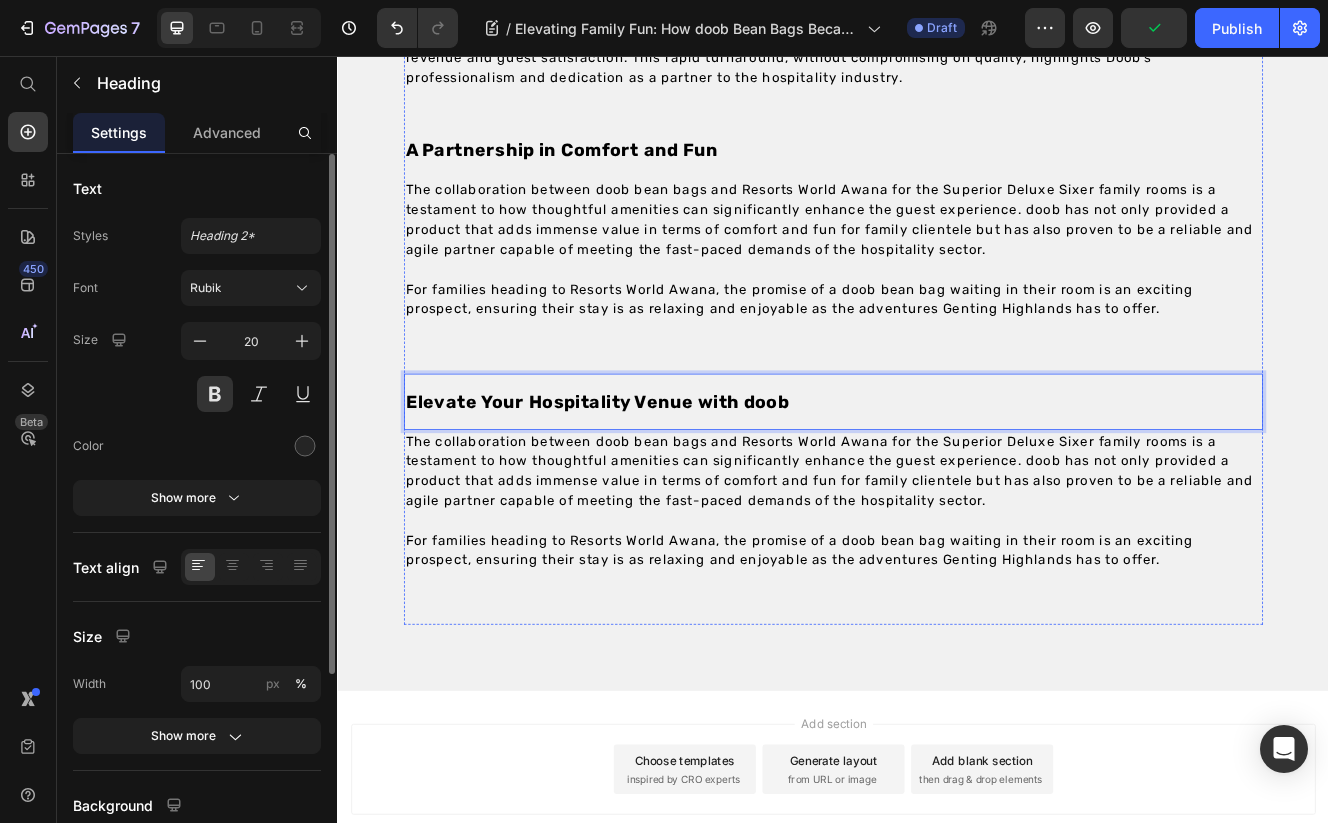 scroll, scrollTop: 4564, scrollLeft: 0, axis: vertical 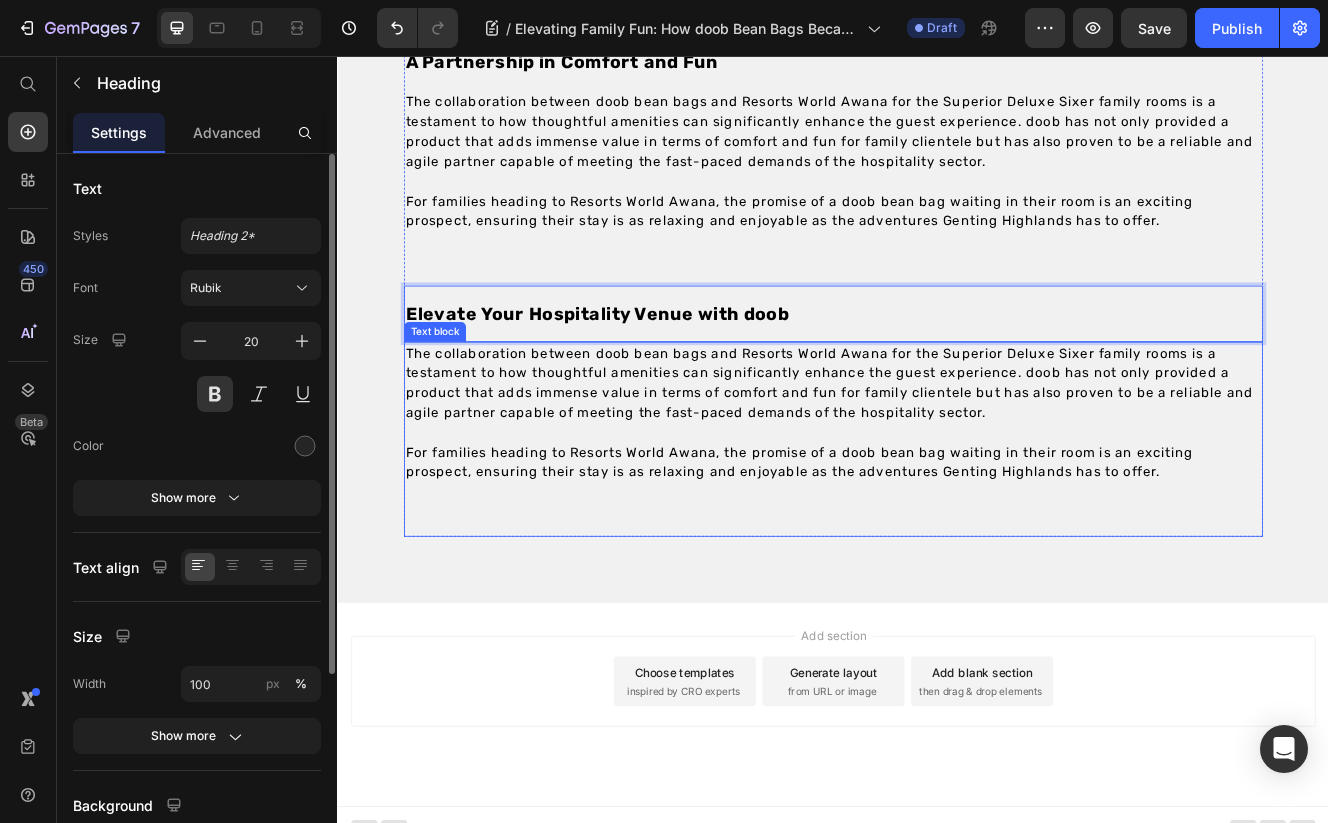 click on "For families heading to Resorts World Awana, the promise of a doob bean bag waiting in their room is an exciting prospect, ensuring their stay is as relaxing and enjoyable as the adventures Genting Highlands has to offer." at bounding box center [937, 560] 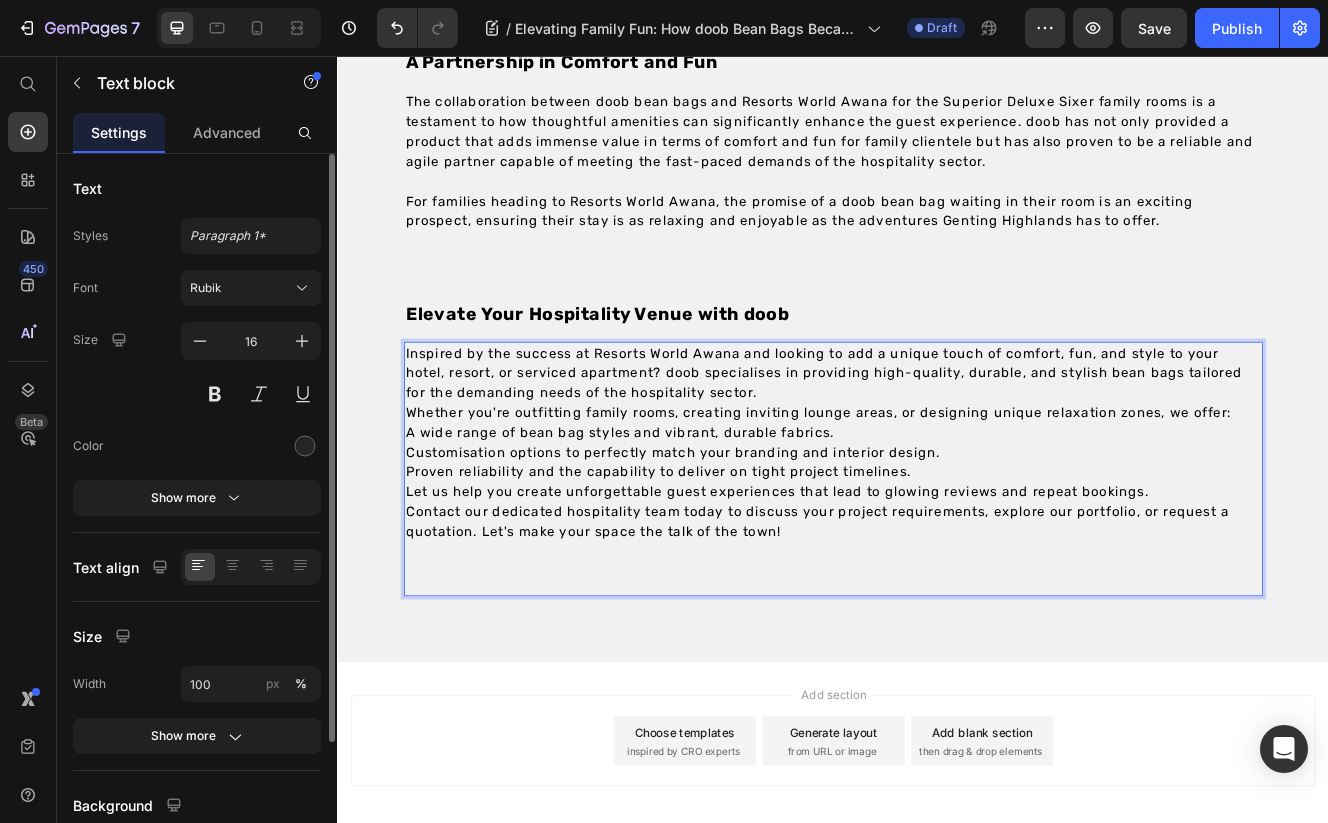 click on "Inspired by the success at Resorts World Awana and looking to add a unique touch of comfort, fun, and style to your hotel, resort, or serviced apartment? doob specialises in providing high-quality, durable, and stylish bean bags tailored for the demanding needs of the hospitality sector. Whether you're outfitting family rooms, creating inviting lounge areas, or designing unique relaxation zones, we offer: A wide range of bean bag styles and vibrant, durable fabrics. Customisation options to perfectly match your branding and interior design. Proven reliability and the capability to deliver on tight project timelines. Let us help you create unforgettable guest experiences that lead to glowing reviews and repeat bookings. Contact our dedicated hospitality team today to discuss your project requirements, explore our portfolio, or request a quotation. Let's make your space the talk of the town!" at bounding box center [937, 536] 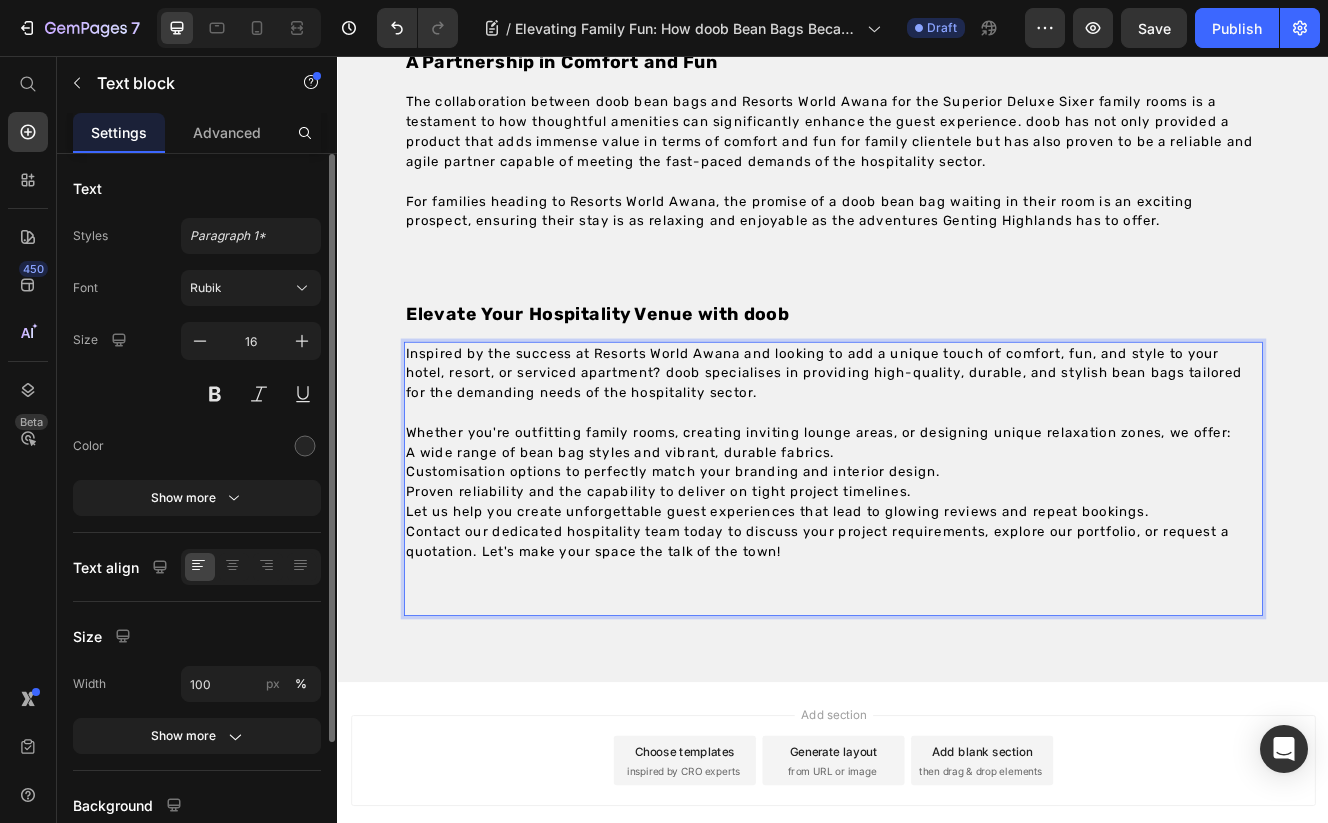click on "Whether you're outfitting family rooms, creating inviting lounge areas, or designing unique relaxation zones, we offer: A wide range of bean bag styles and vibrant, durable fabrics. Customisation options to perfectly match your branding and interior design. Proven reliability and the capability to deliver on tight project timelines. Let us help you create unforgettable guest experiences that lead to glowing reviews and repeat bookings. Contact our dedicated hospitality team today to discuss your project requirements, explore our portfolio, or request a quotation. Let's make your space the talk of the town!" at bounding box center (937, 584) 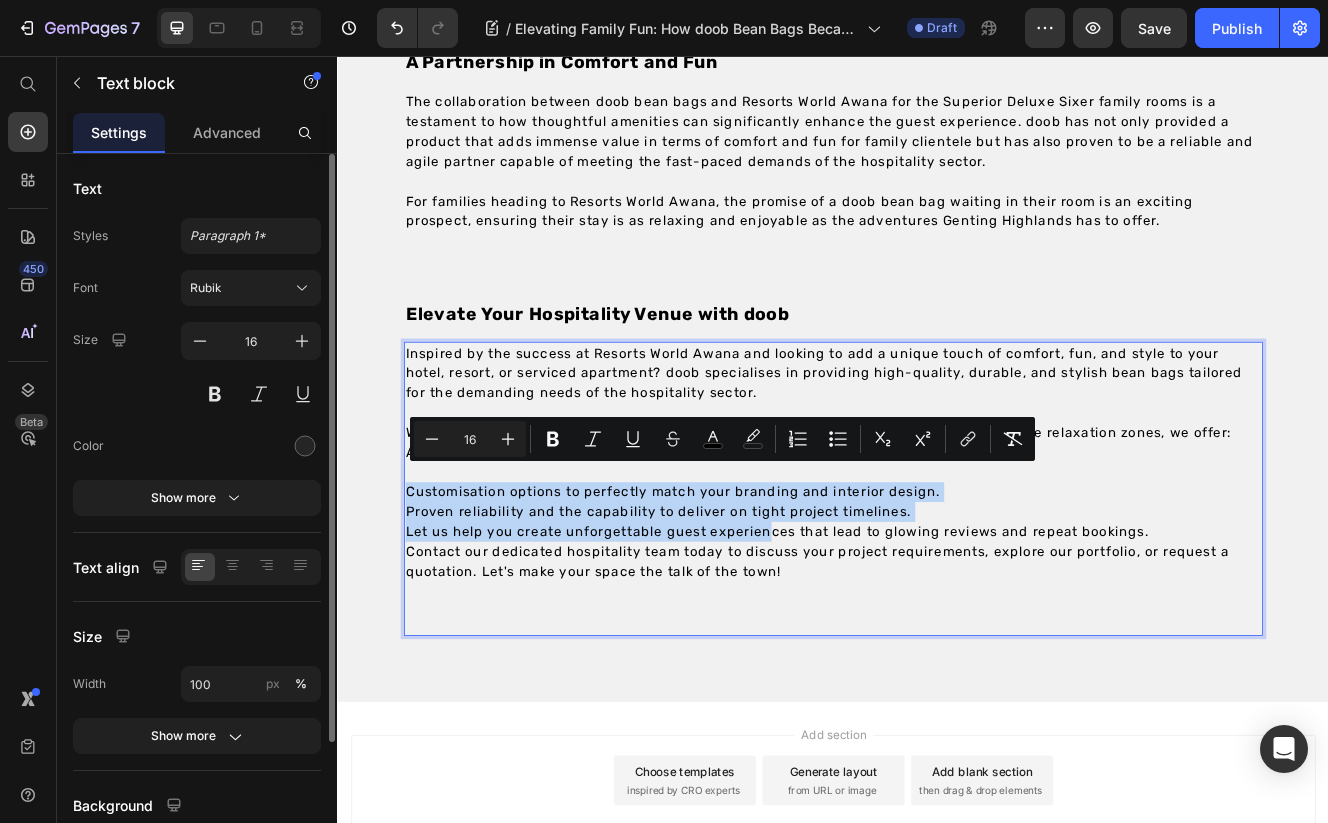 drag, startPoint x: 424, startPoint y: 564, endPoint x: 853, endPoint y: 620, distance: 432.6396 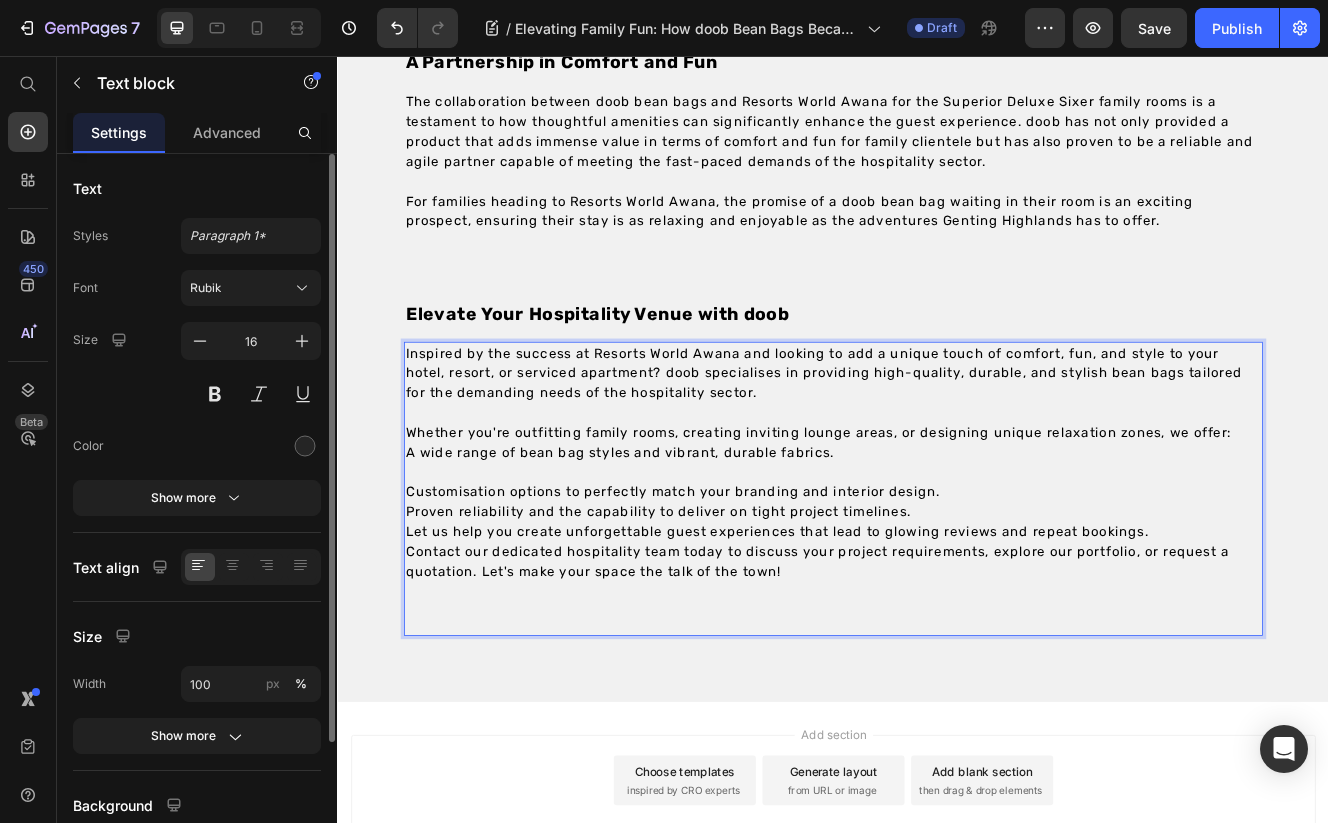 click on "Customisation options to perfectly match your branding and interior design. Proven reliability and the capability to deliver on tight project timelines. Let us help you create unforgettable guest experiences that lead to glowing reviews and repeat bookings. Contact our dedicated hospitality team today to discuss your project requirements, explore our portfolio, or request a quotation. Let's make your space the talk of the town!" at bounding box center [937, 632] 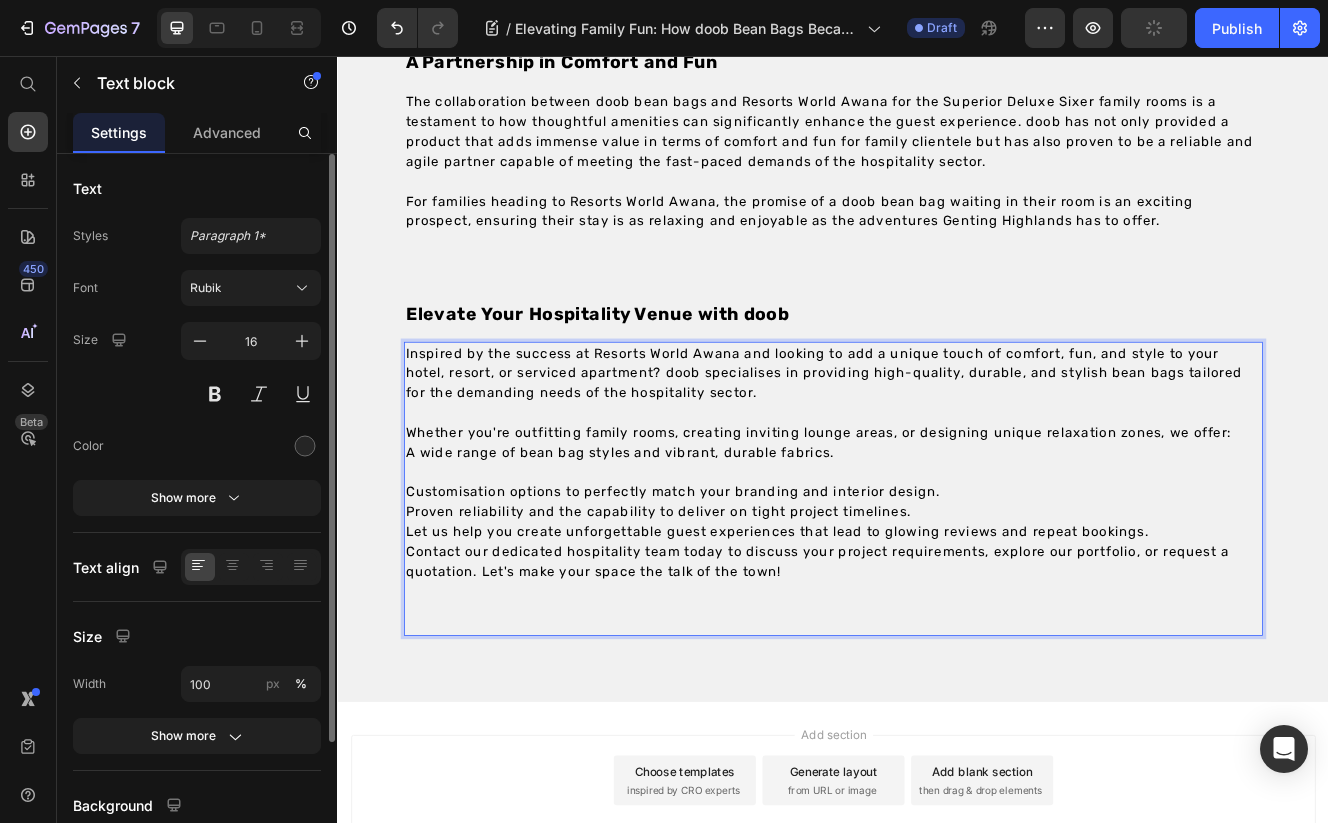 click on "Customisation options to perfectly match your branding and interior design. Proven reliability and the capability to deliver on tight project timelines. Let us help you create unforgettable guest experiences that lead to glowing reviews and repeat bookings. Contact our dedicated hospitality team today to discuss your project requirements, explore our portfolio, or request a quotation. Let's make your space the talk of the town!" at bounding box center [937, 632] 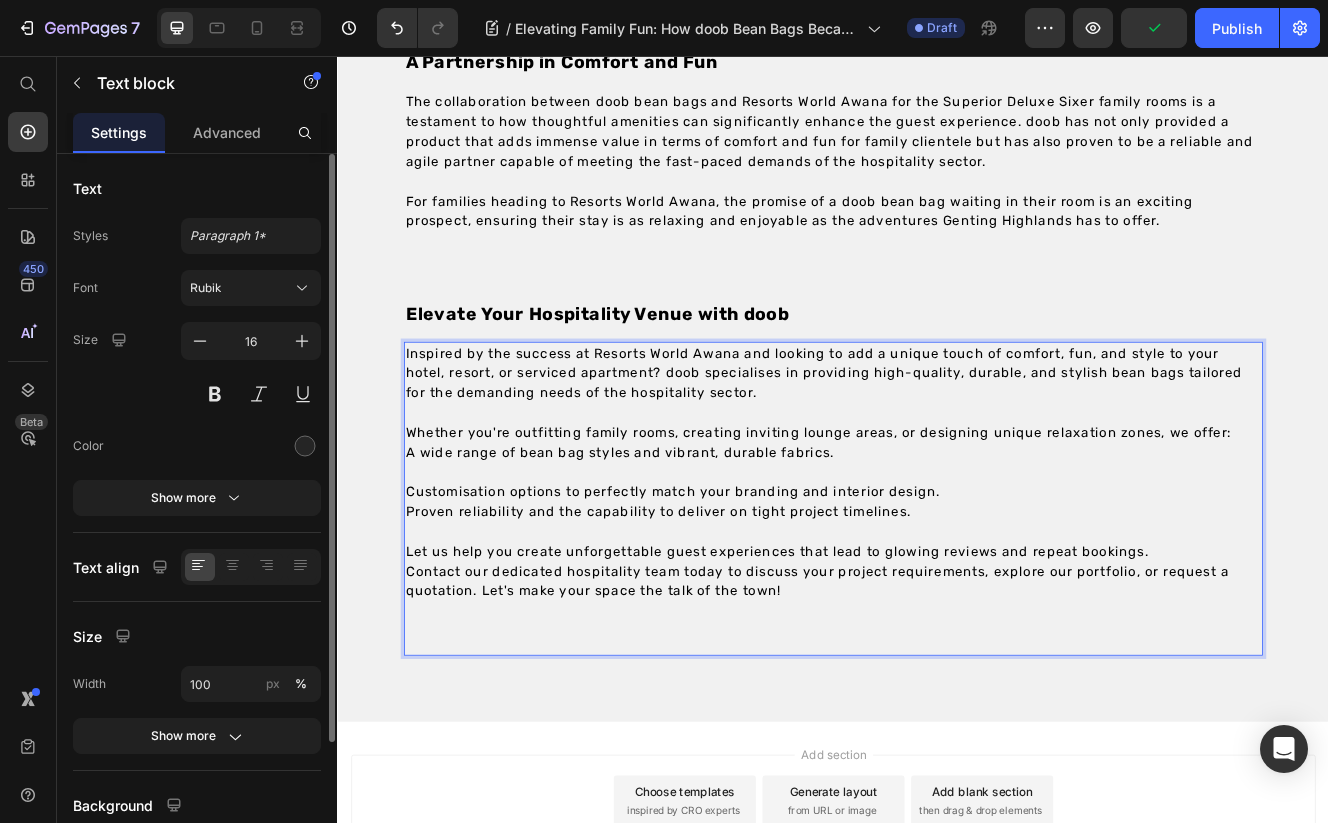 click on "Let us help you create unforgettable guest experiences that lead to glowing reviews and repeat bookings. Contact our dedicated hospitality team today to discuss your project requirements, explore our portfolio, or request a quotation. Let's make your space the talk of the town!" at bounding box center (937, 680) 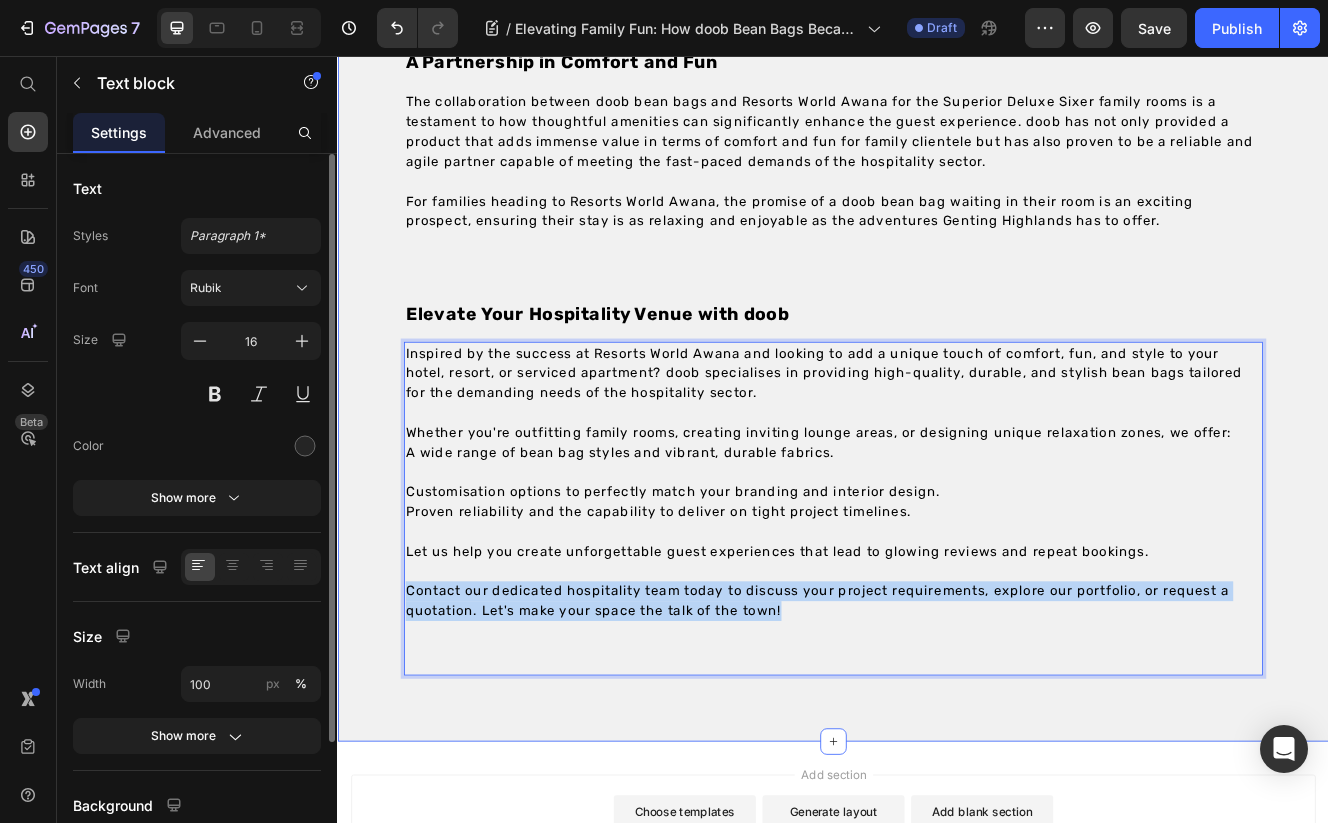 drag, startPoint x: 898, startPoint y: 709, endPoint x: 413, endPoint y: 685, distance: 485.59344 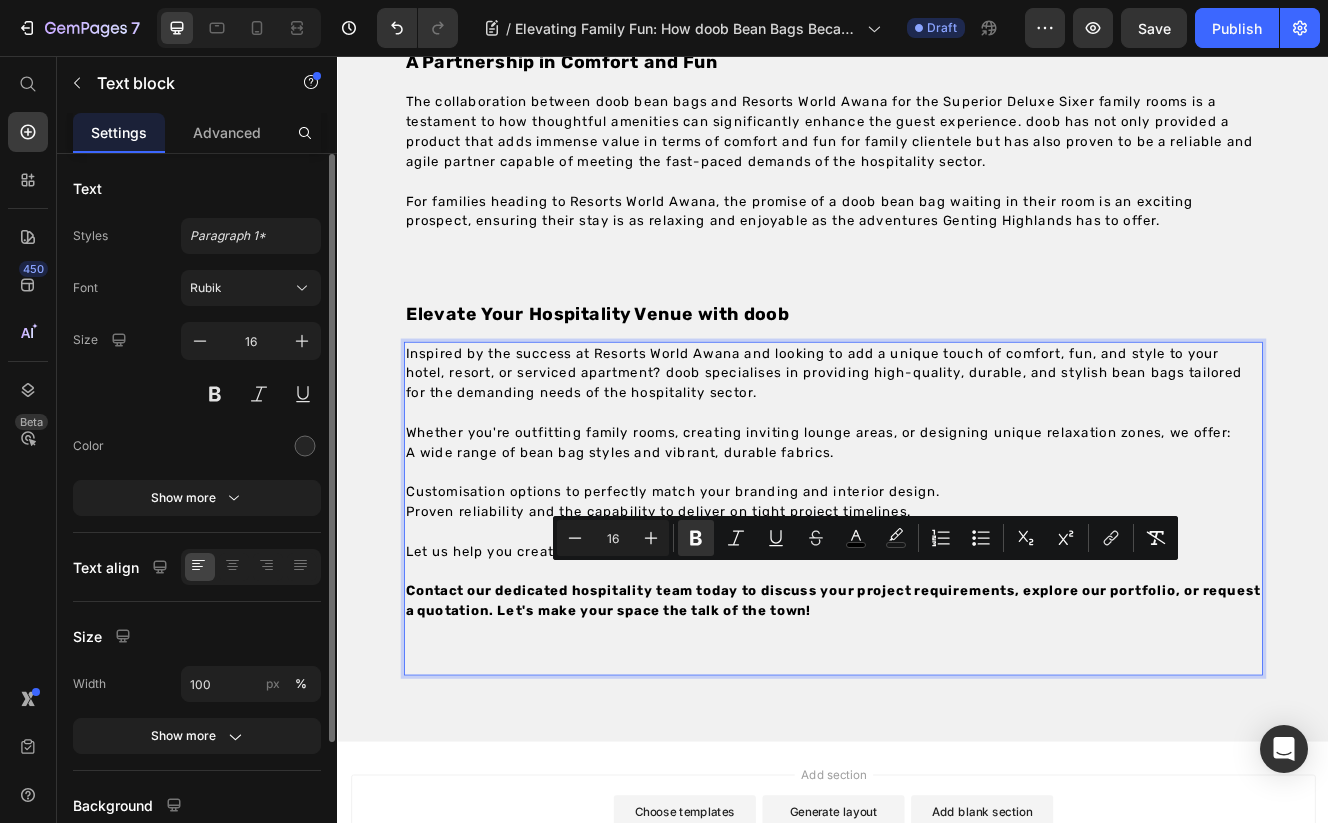 click on "Contact our dedicated hospitality team today to discuss your project requirements, explore our portfolio, or request a quotation. Let's make your space the talk of the town!" at bounding box center [936, 715] 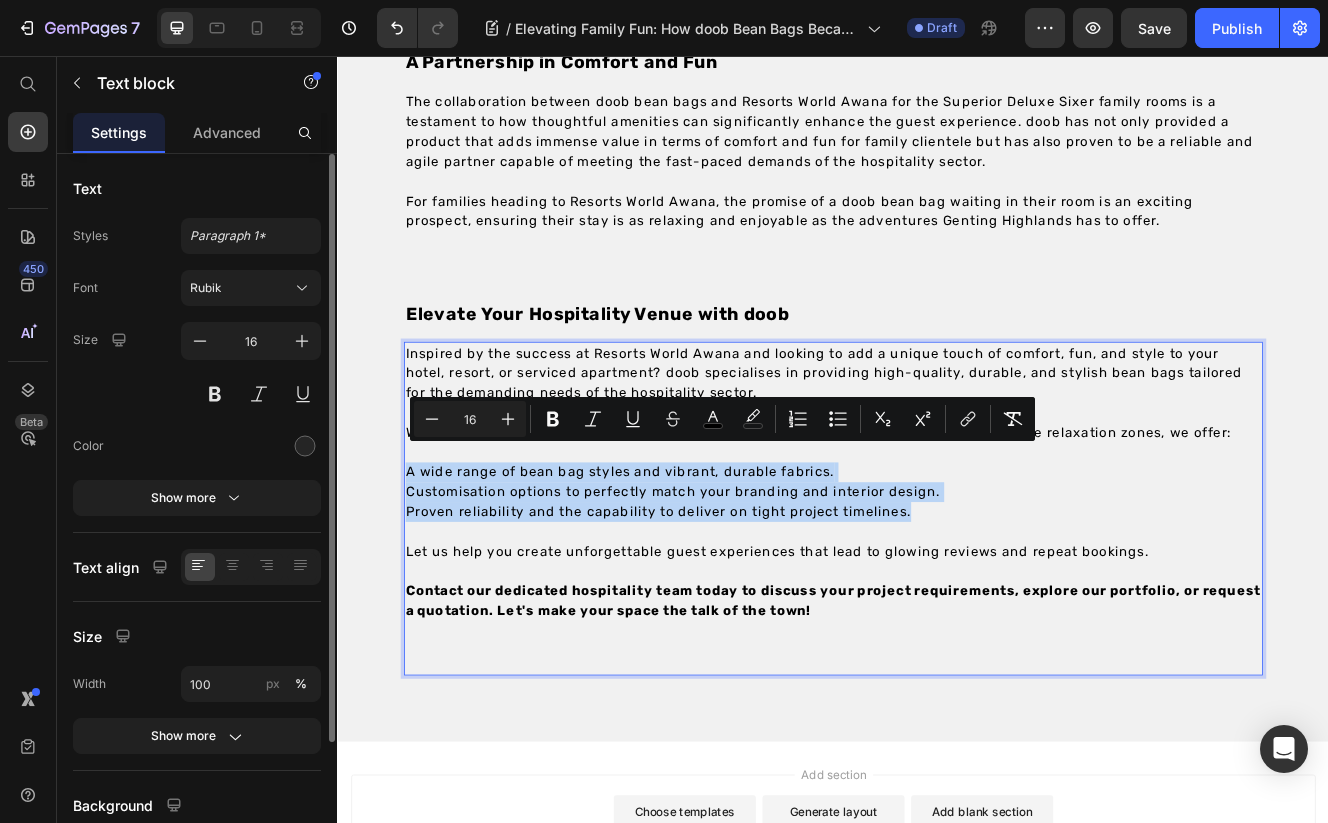 drag, startPoint x: 1034, startPoint y: 590, endPoint x: 318, endPoint y: 539, distance: 717.814 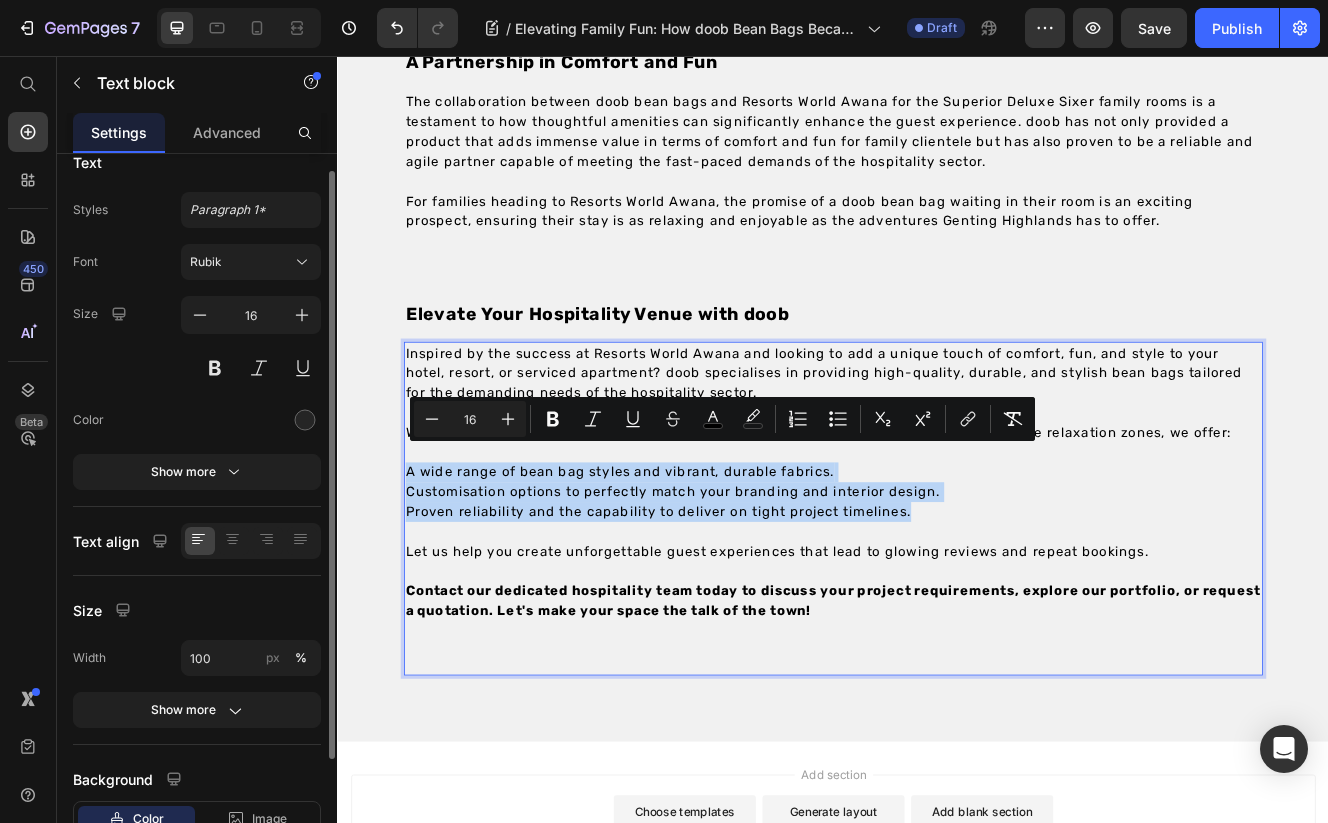 scroll, scrollTop: 29, scrollLeft: 0, axis: vertical 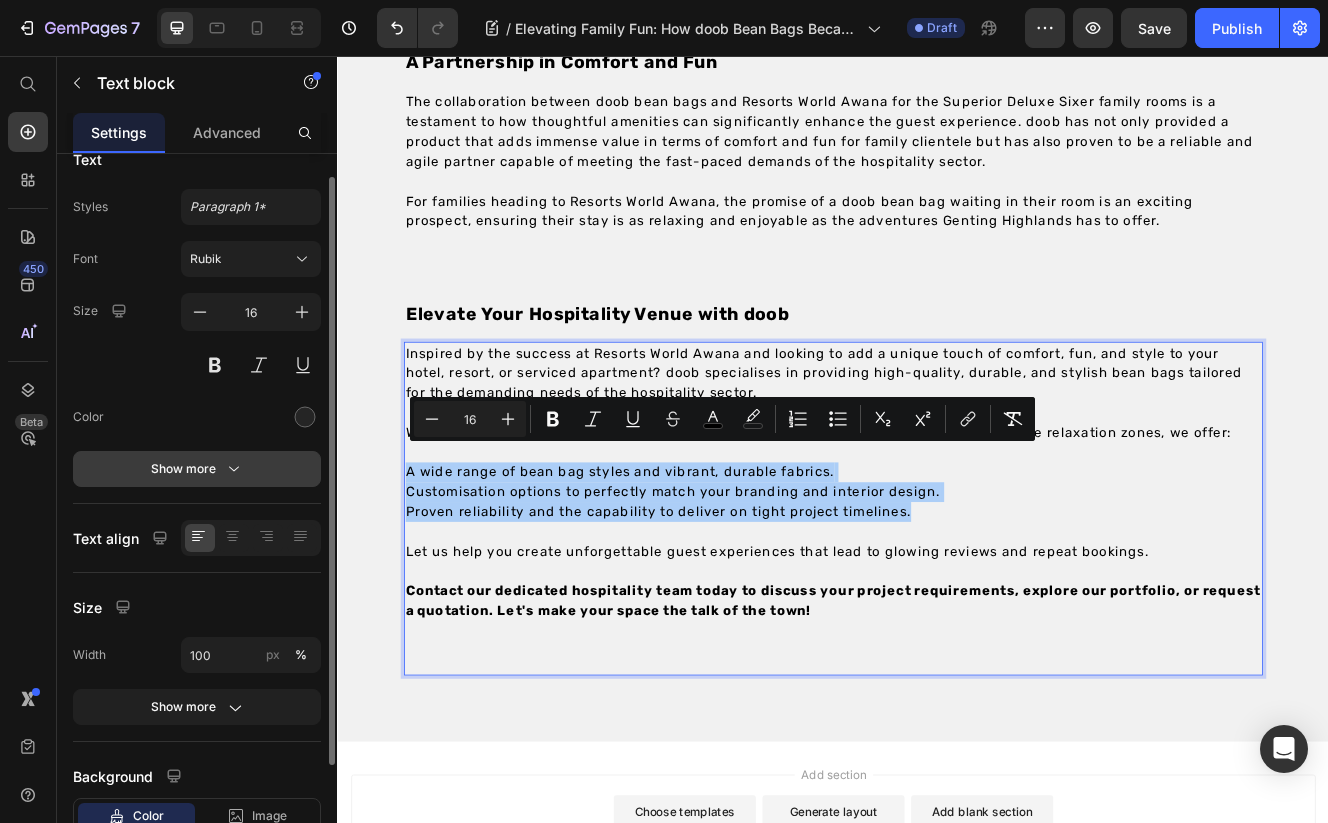 click on "Show more" at bounding box center [197, 469] 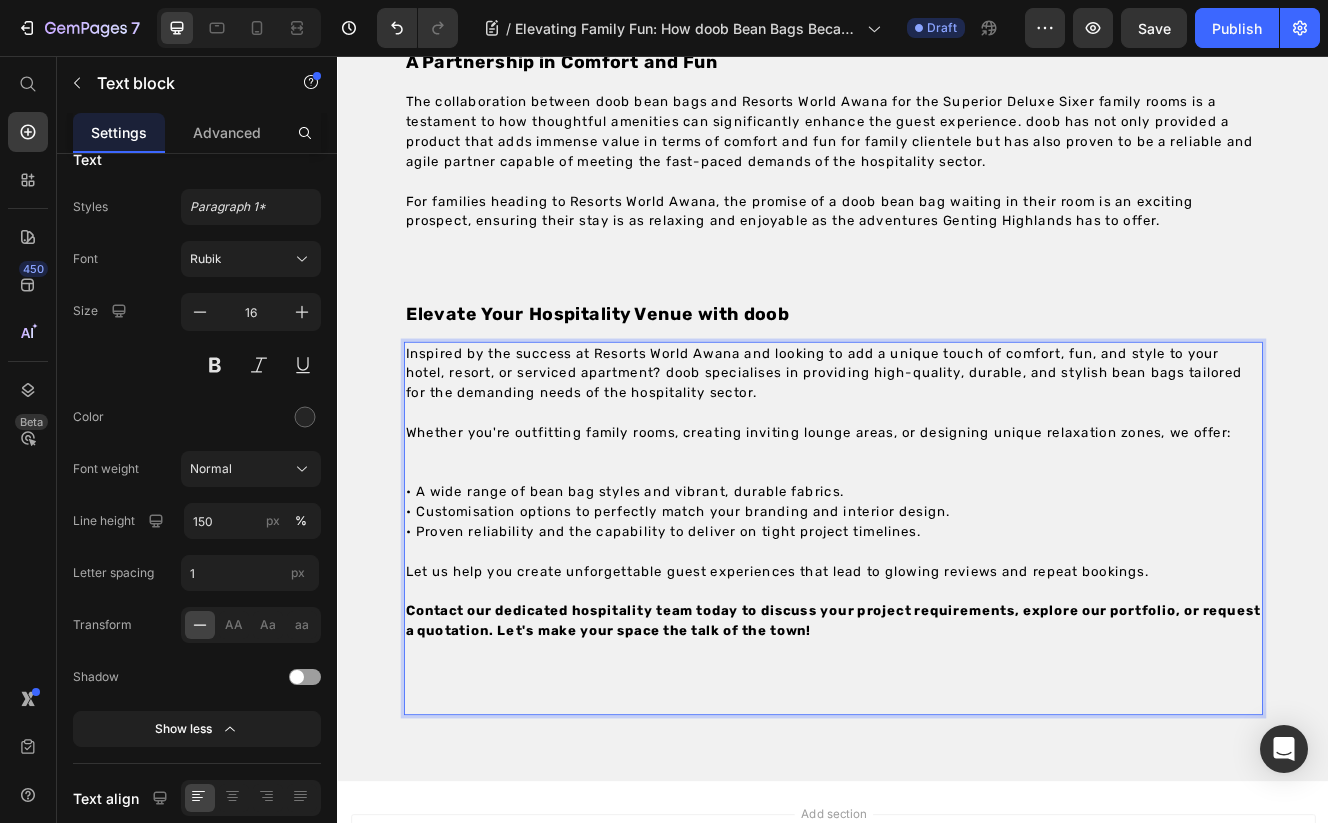 click on "Whether you're outfitting family rooms, creating inviting lounge areas, or designing unique relaxation zones, we offer:" at bounding box center (937, 524) 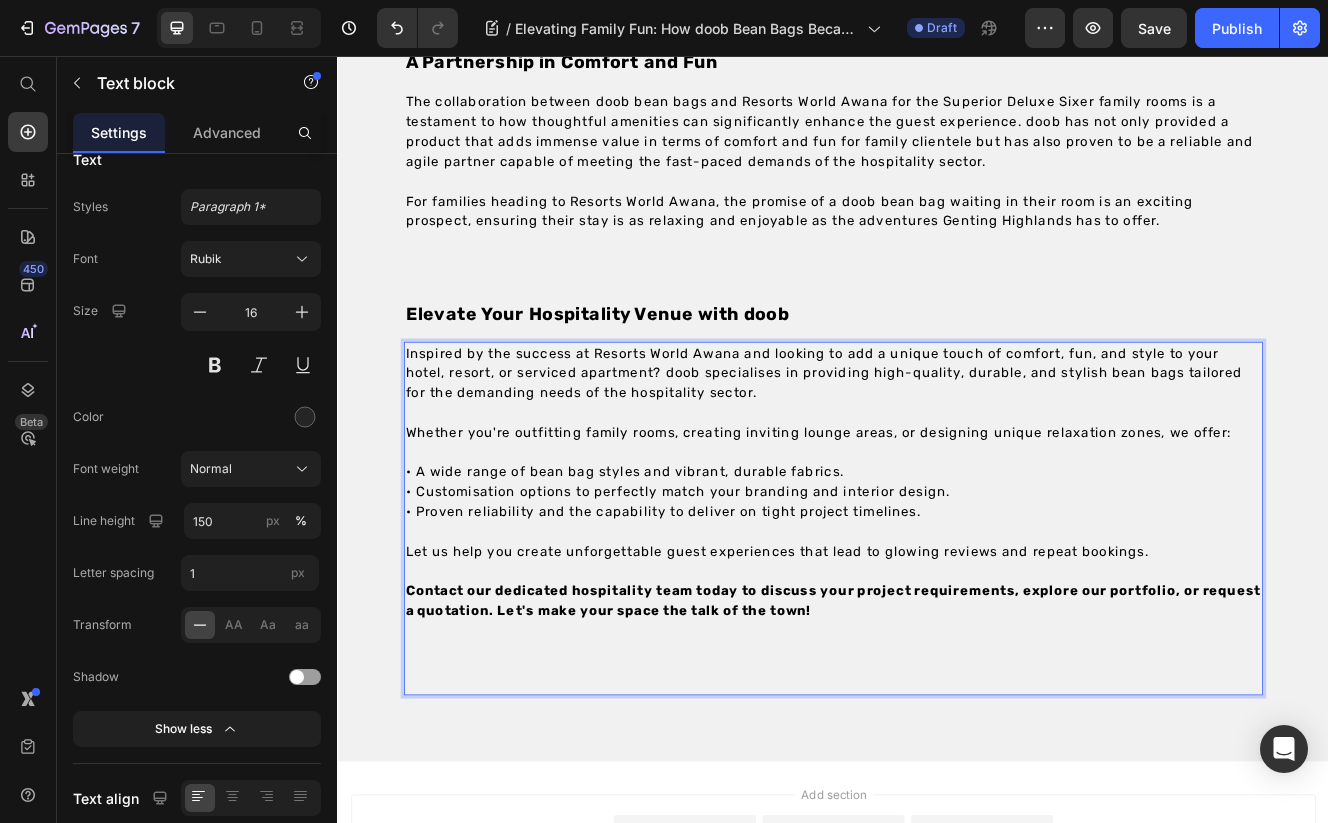 click on "• A wide range of bean bag styles and vibrant, durable fabrics." at bounding box center [684, 559] 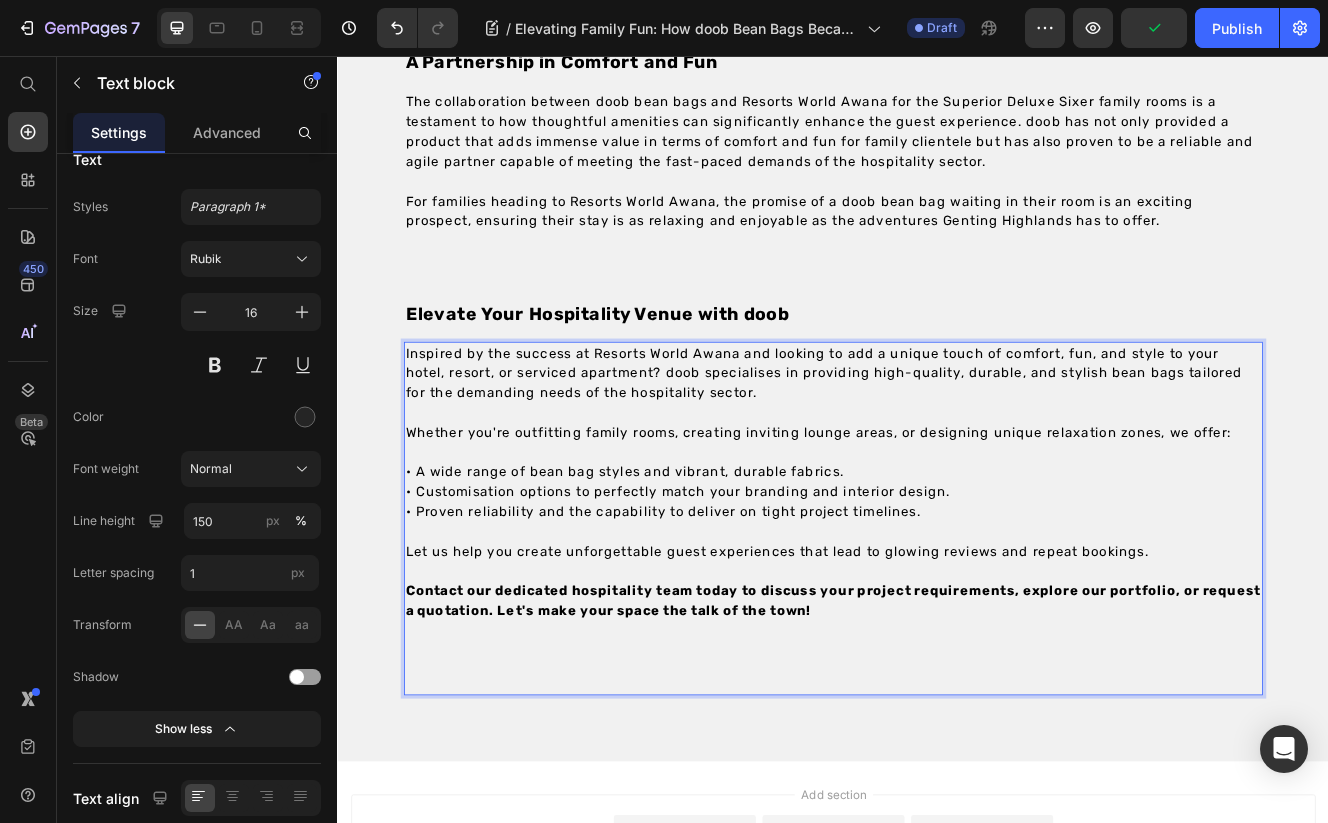 click on "• A wide range of bean bag styles and vibrant, durable fabrics." at bounding box center (684, 559) 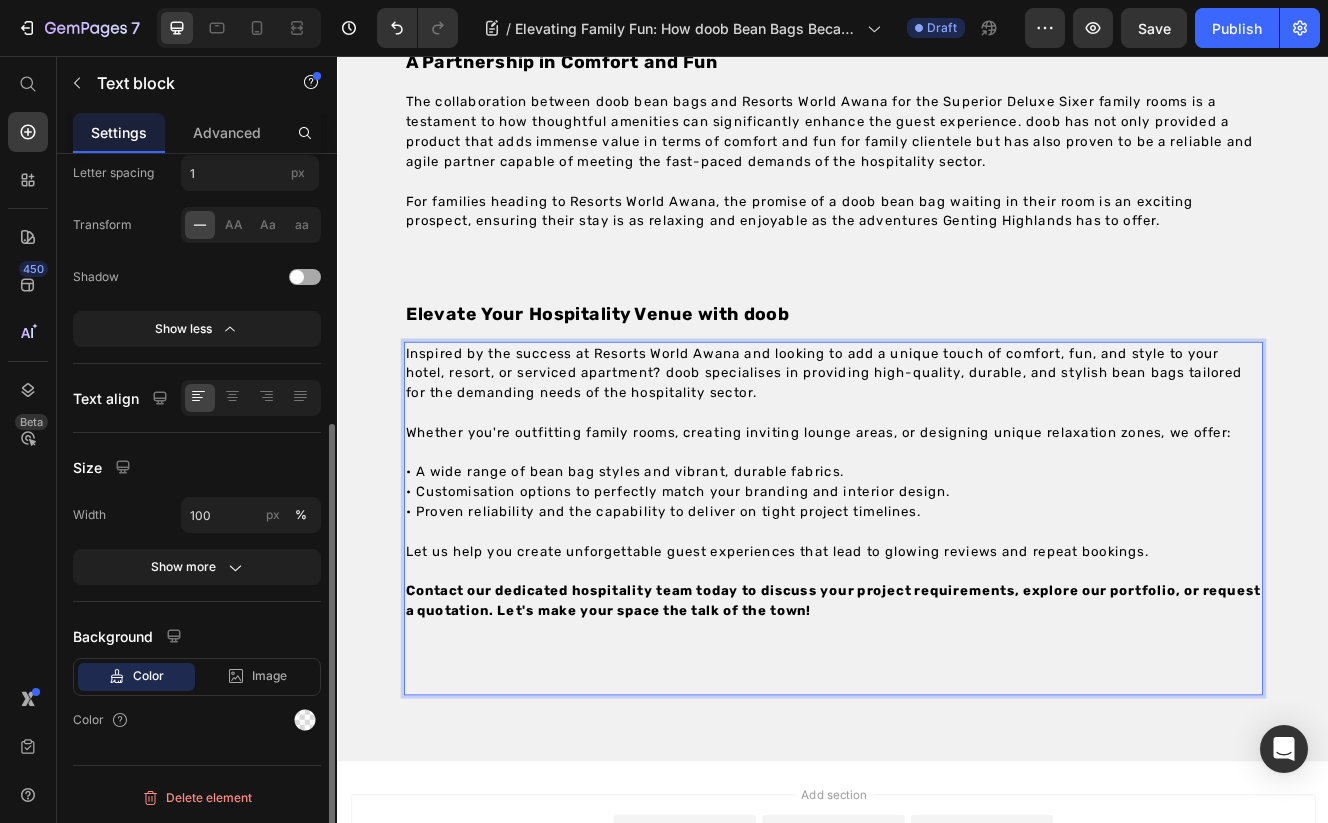 scroll, scrollTop: 425, scrollLeft: 0, axis: vertical 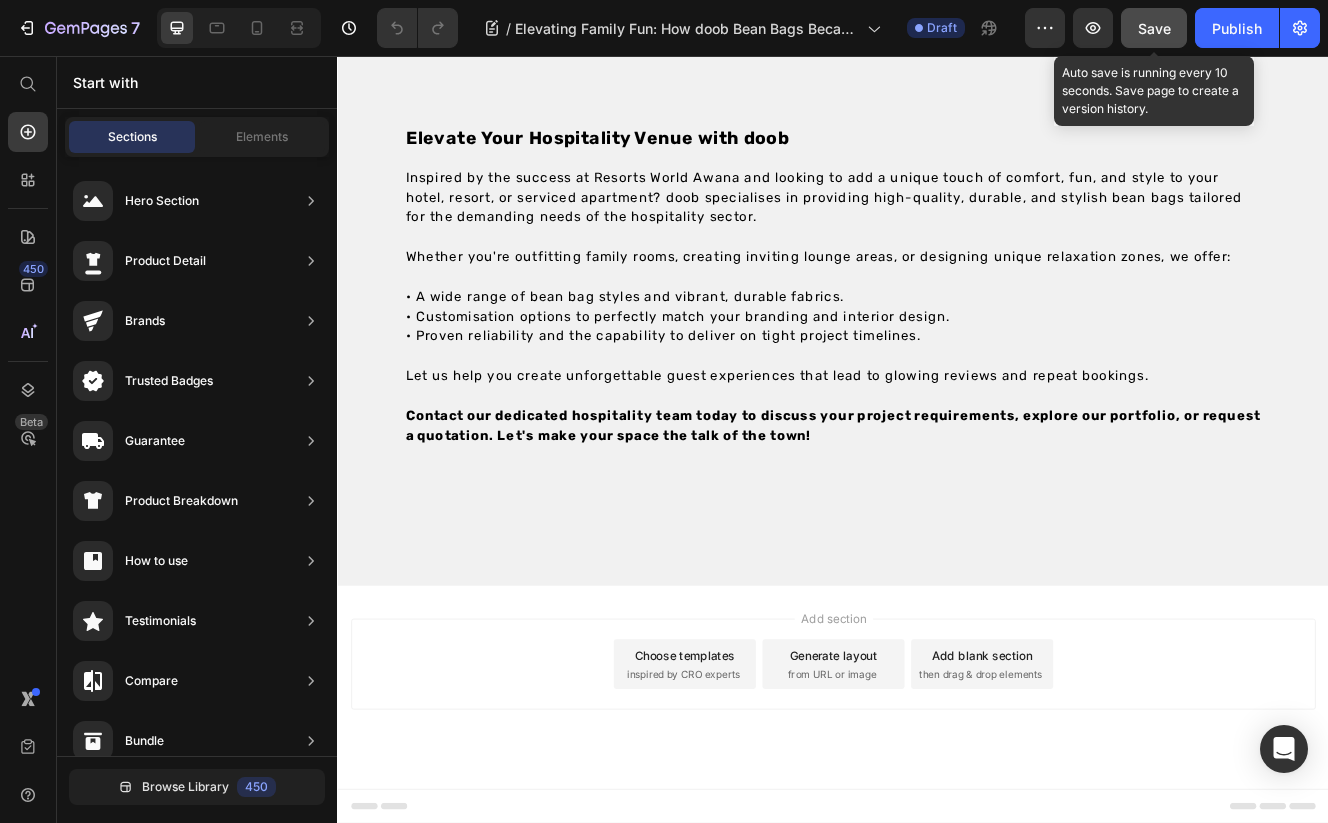 click on "Save" at bounding box center [1154, 28] 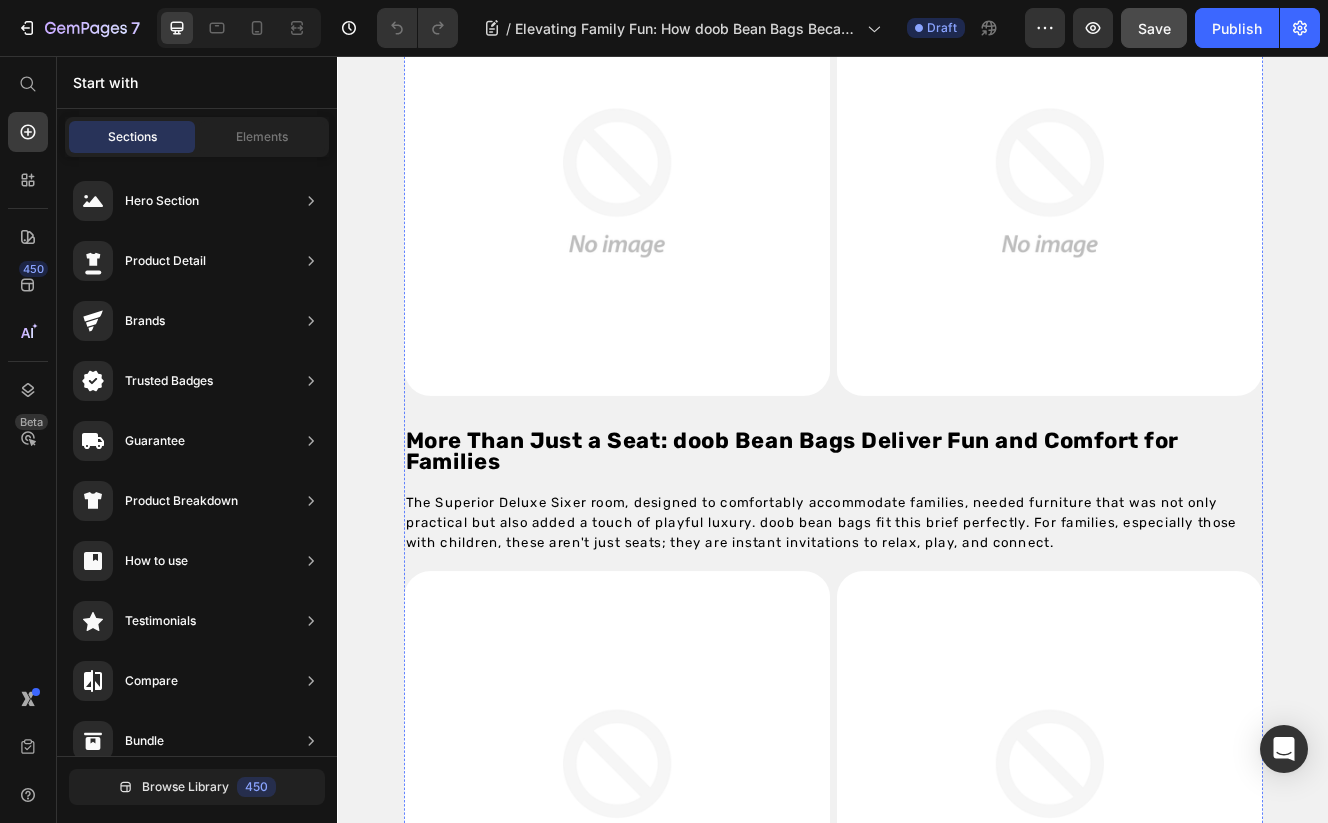 scroll, scrollTop: 2552, scrollLeft: 0, axis: vertical 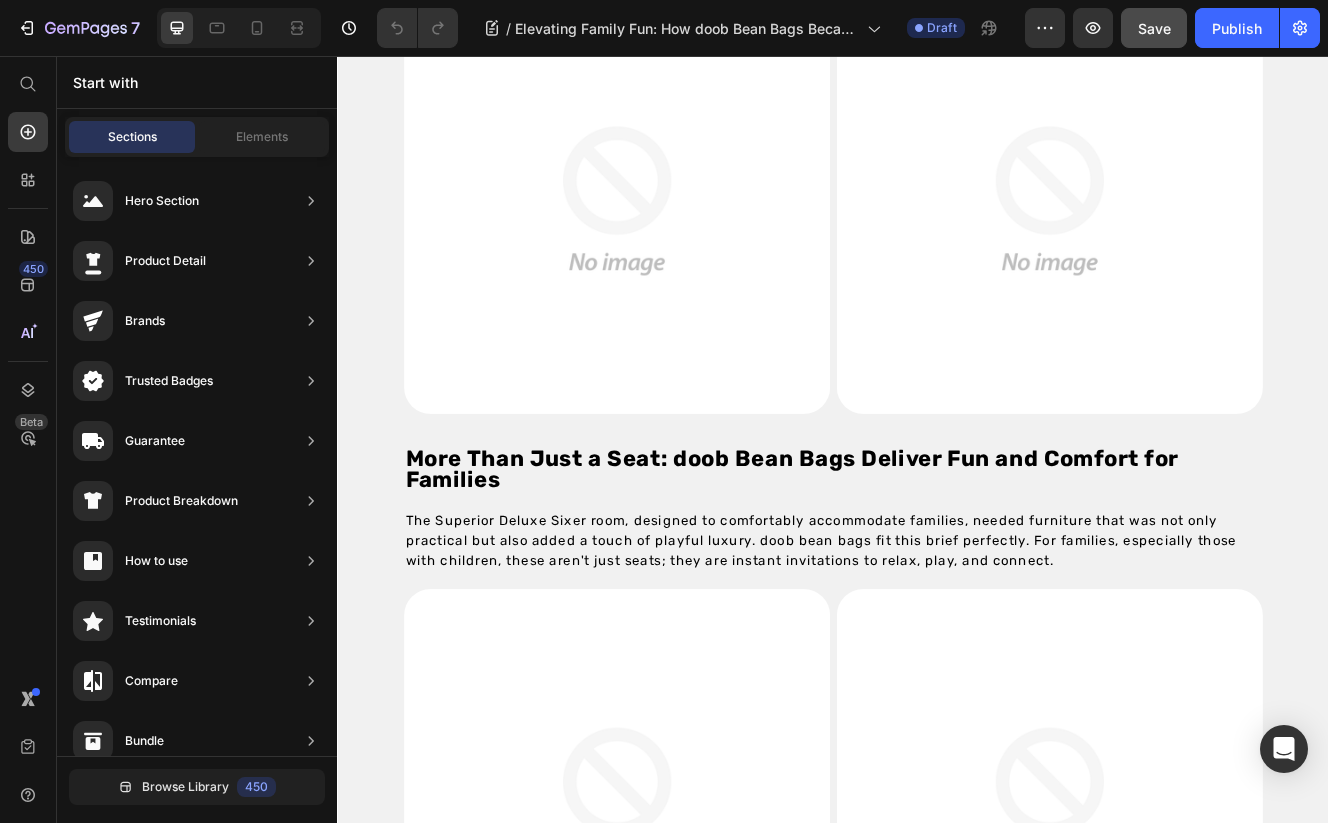 click on "Elevating Family Fun: How doob Bean Bags Became a Highlight in Resorts World Awana's New Family Rooms Heading [CITY], [COUNTRY] – When Resorts World Awana, a premier family destination in Genting [COUNTRY], conceptualised its new Superior Deluxe Sixer family rooms, creating an unforgettable experience for families was paramount. A key element in achieving this vision? The vibrant, comfortable, and incredibly fun addition of doob bean bags, which have quickly become an essential and highlighted feature, proving their mettle in the demanding hospitality sector.  This successful collaboration also underscores doob's commitment and capability, having delivered a significant order under a tight timeline to ensure Resorts World Awana could launch these rooms and capture crucial holiday sales. Text block Image Image Image Row Row Text block Image Image Row Text block Heading  Text block" at bounding box center [937, 388] 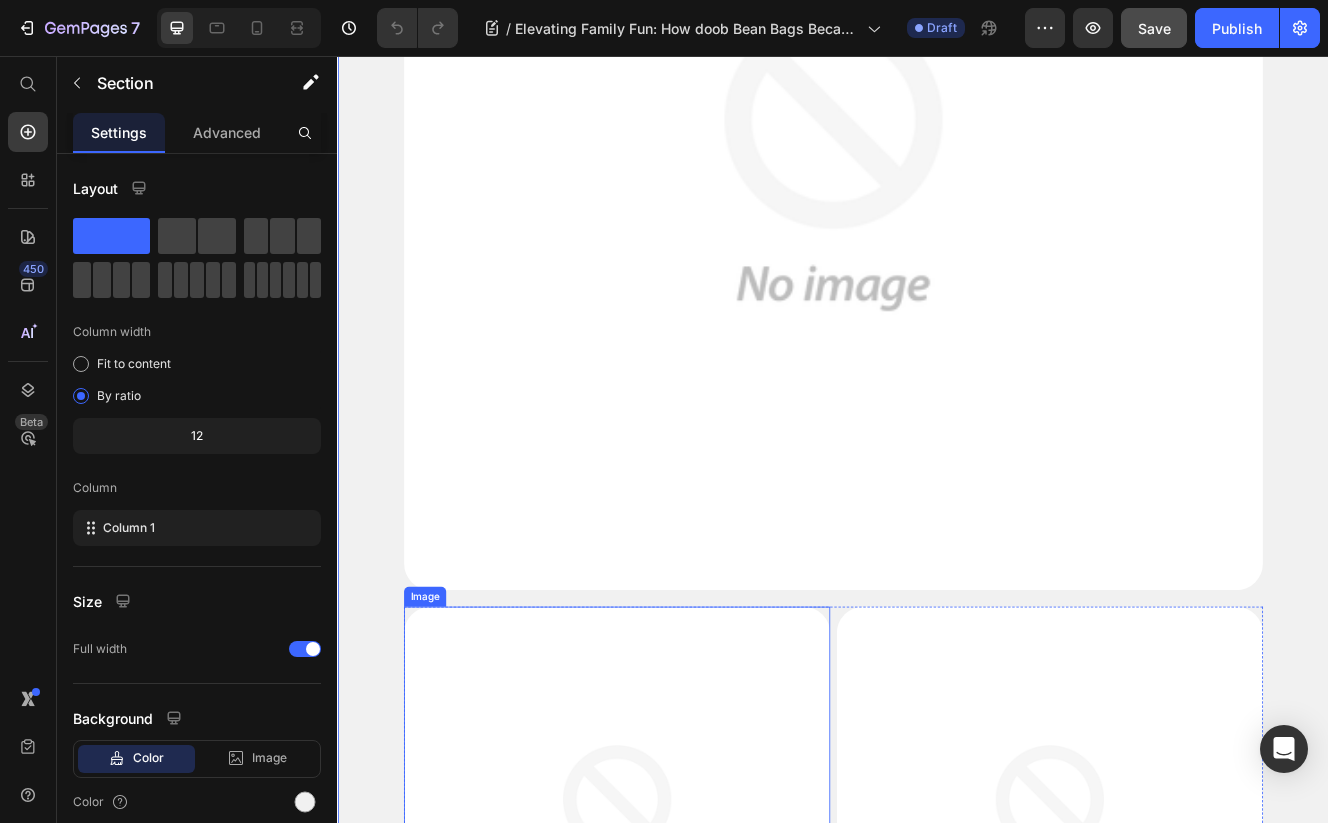 scroll, scrollTop: 1152, scrollLeft: 0, axis: vertical 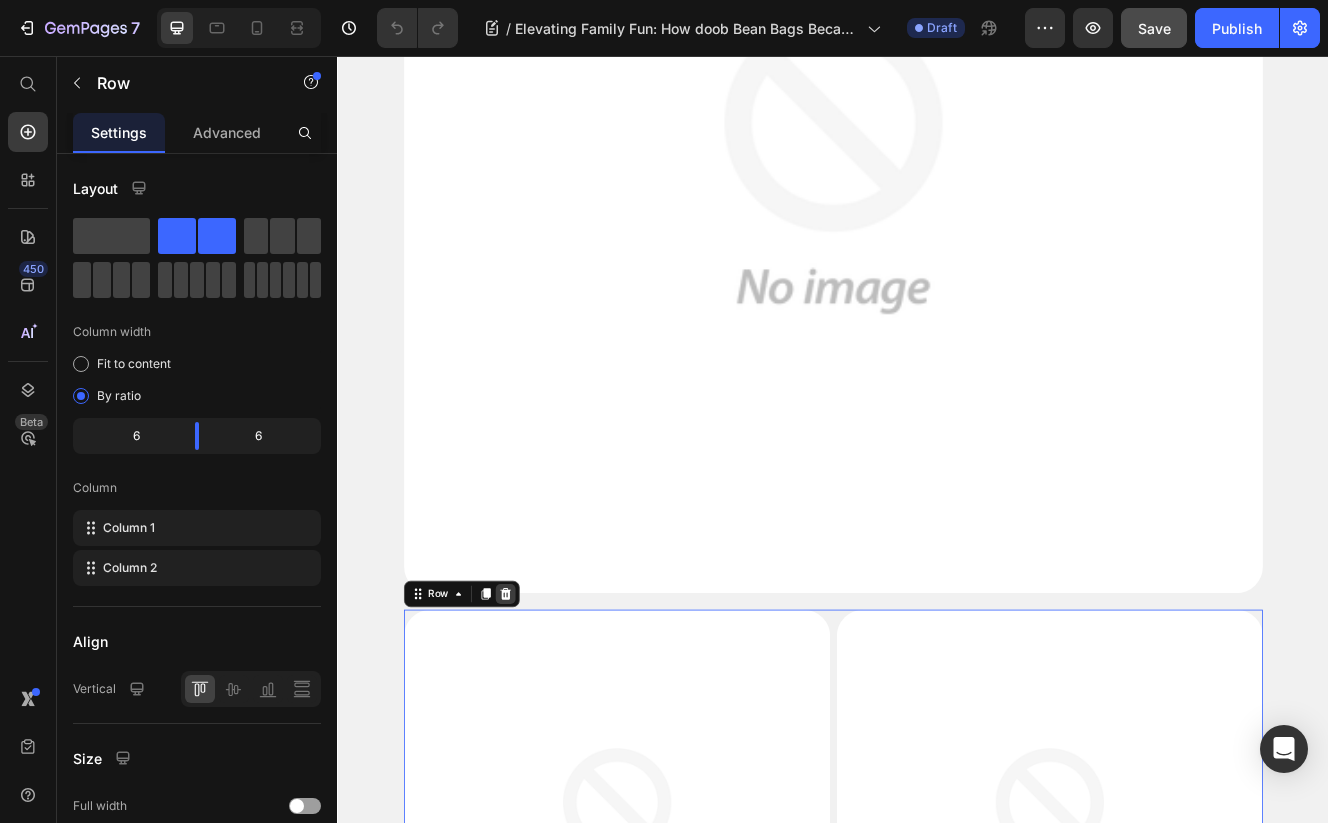 click 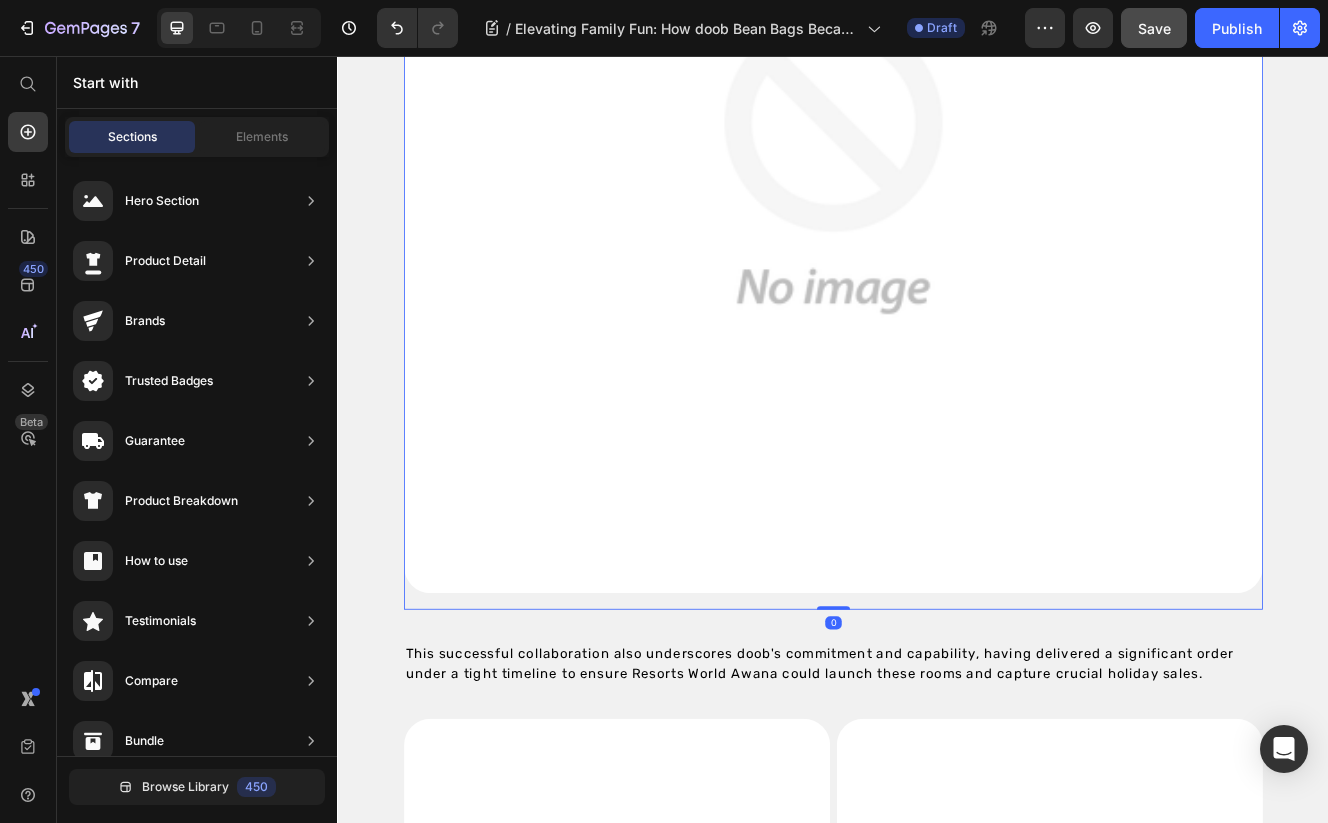 click at bounding box center (937, 196) 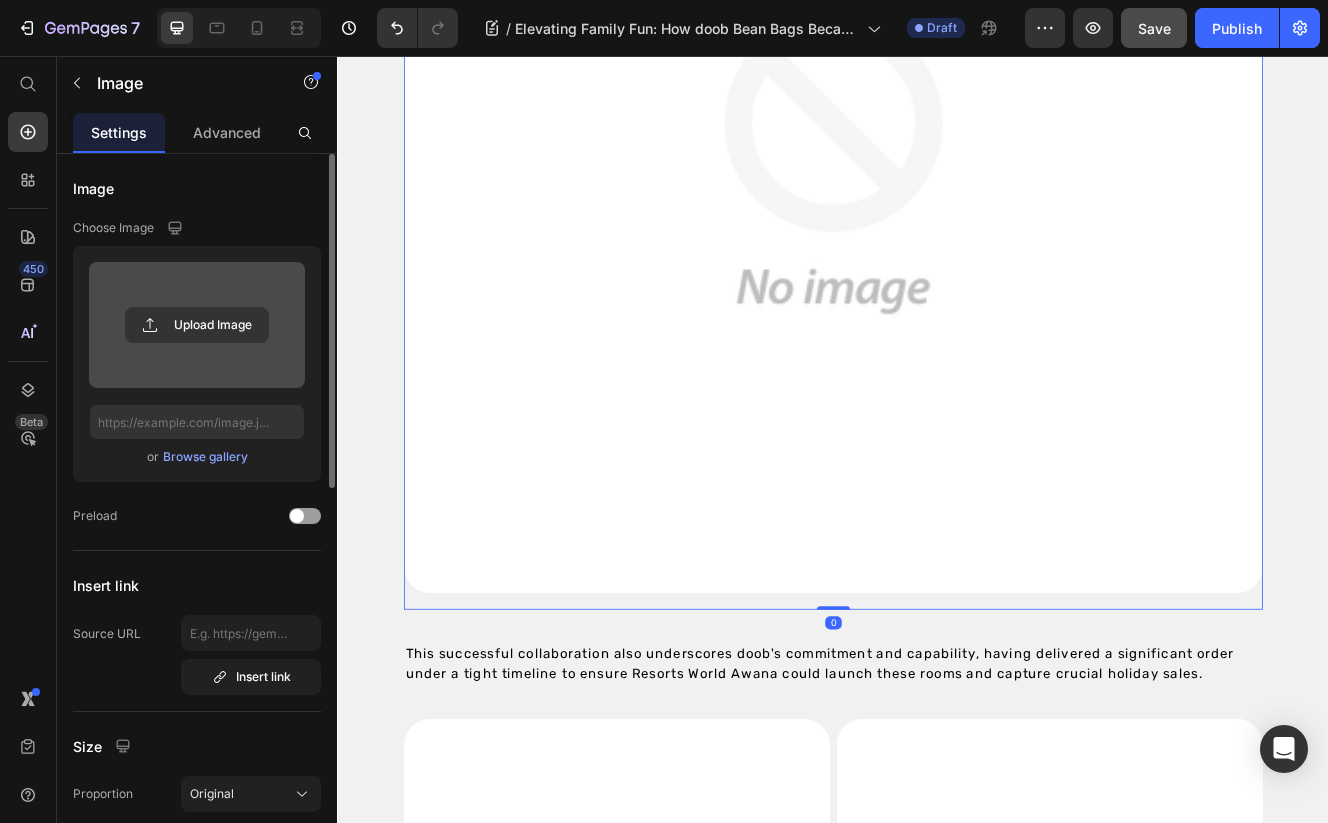 click at bounding box center [197, 325] 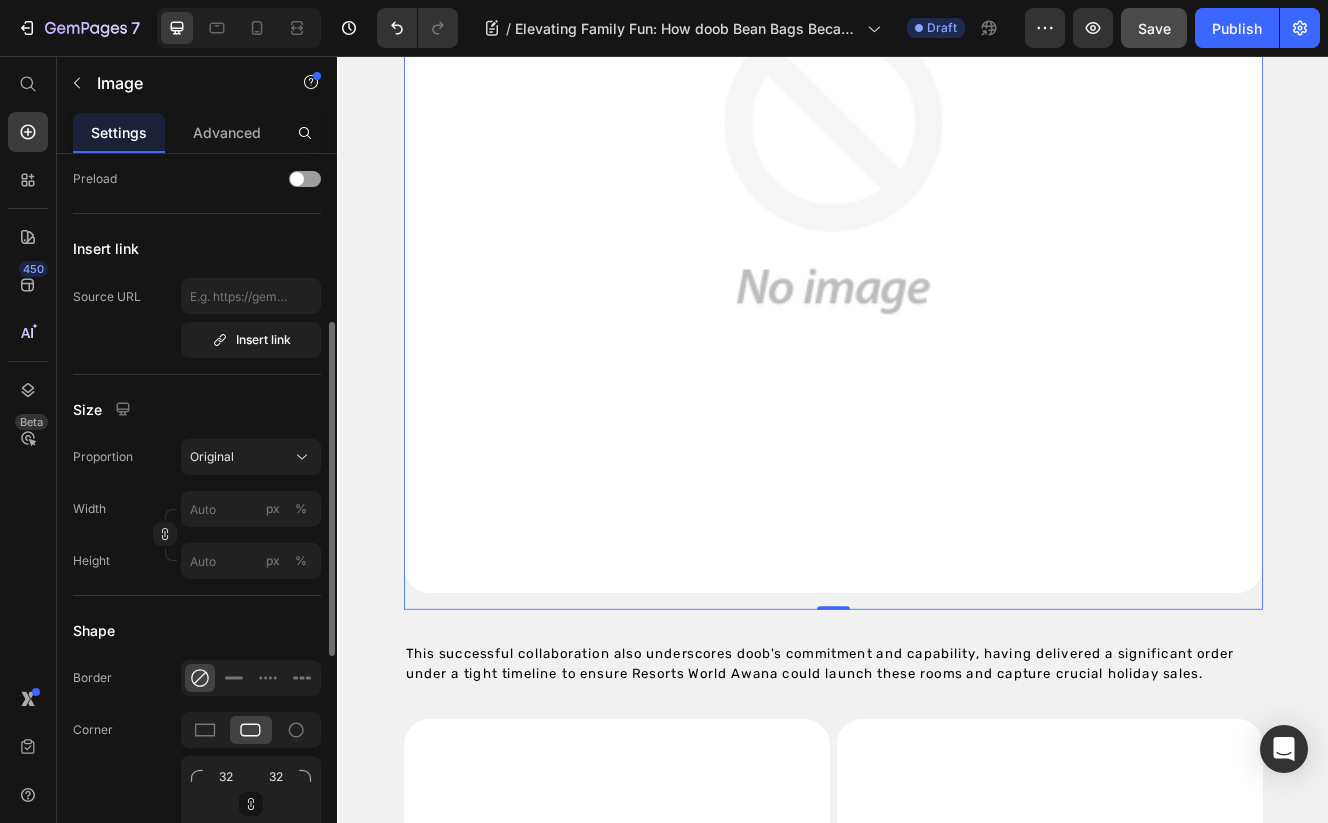 scroll, scrollTop: 358, scrollLeft: 0, axis: vertical 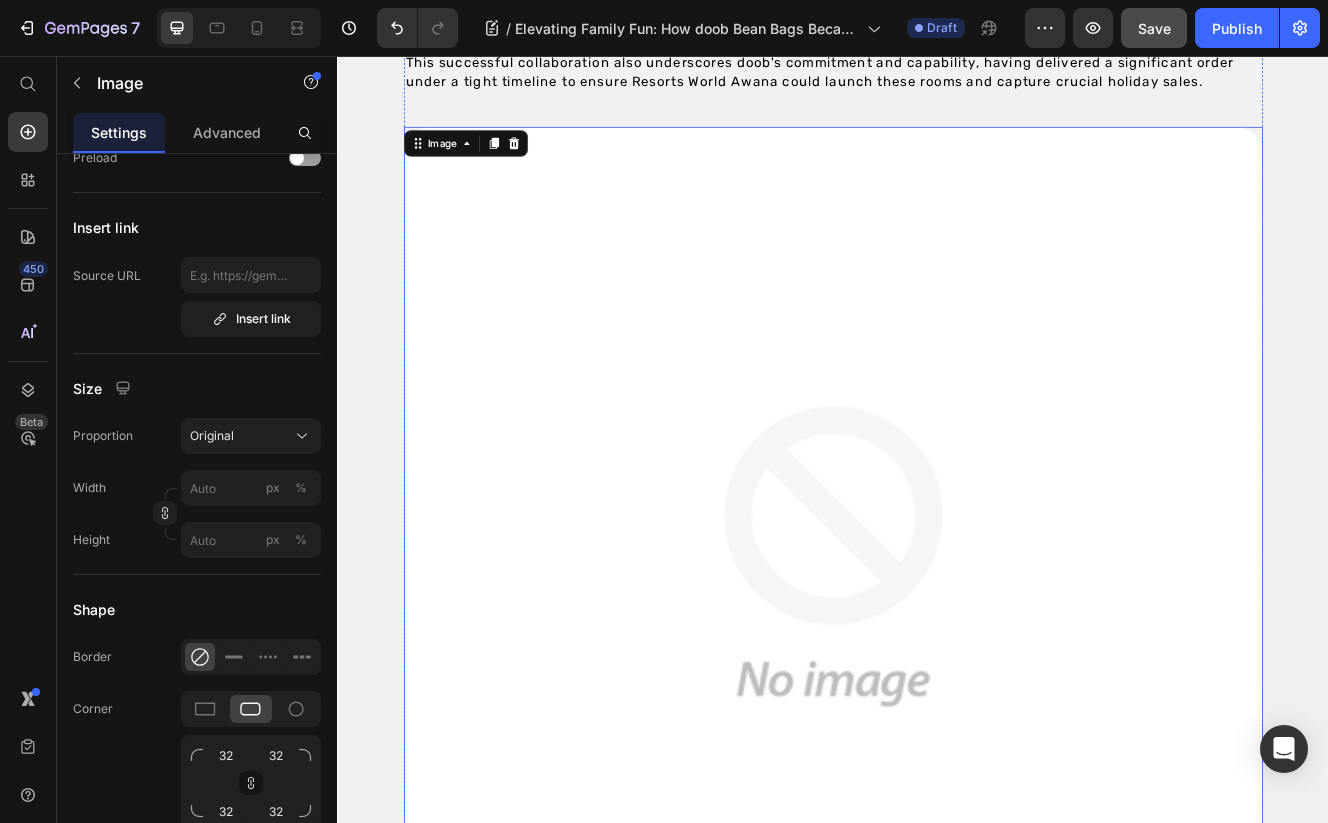 type on "https://cdn.shopify.com/s/files/1/0826/6478/4180/files/gempages_476949487982478251-02ddad69-1789-481f-897c-6e345bf1a202.jpg" 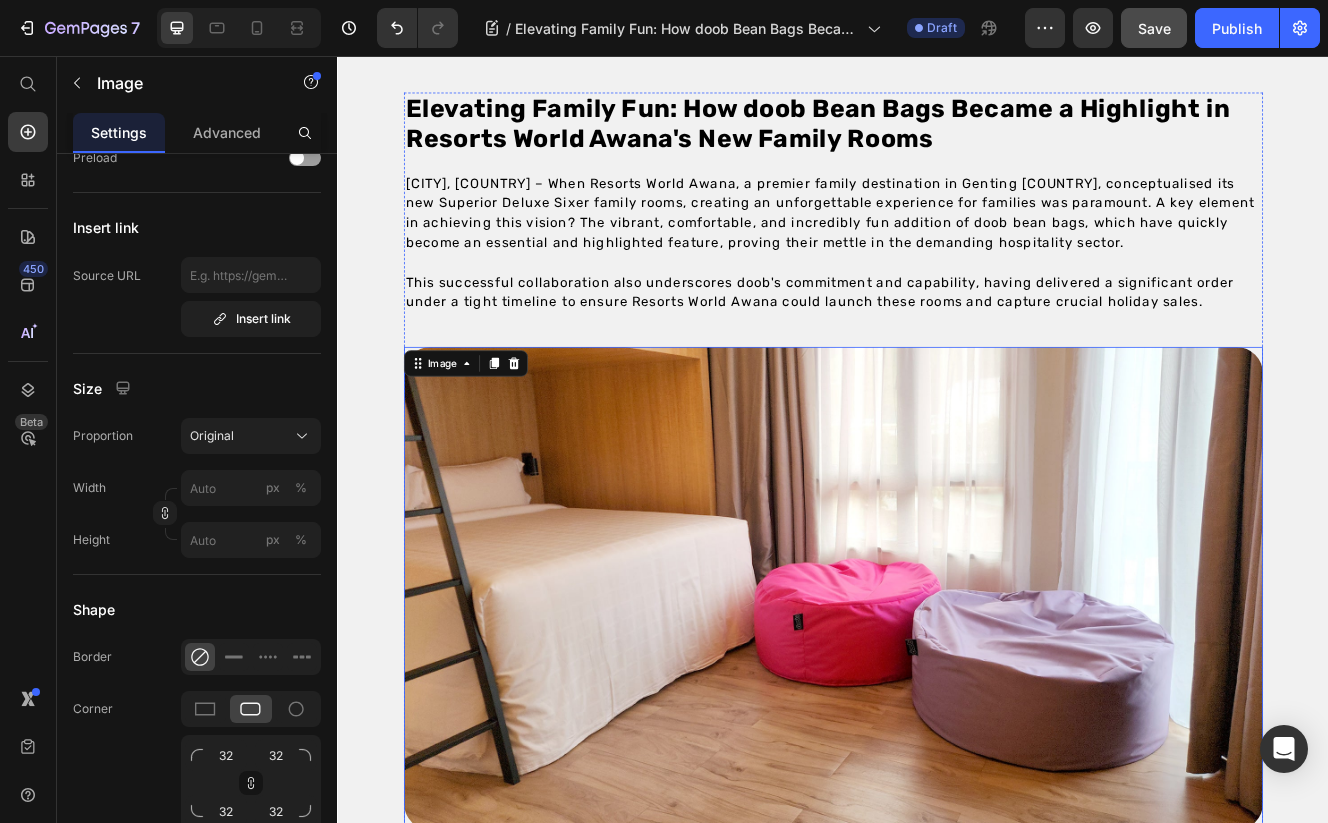 scroll, scrollTop: 411, scrollLeft: 0, axis: vertical 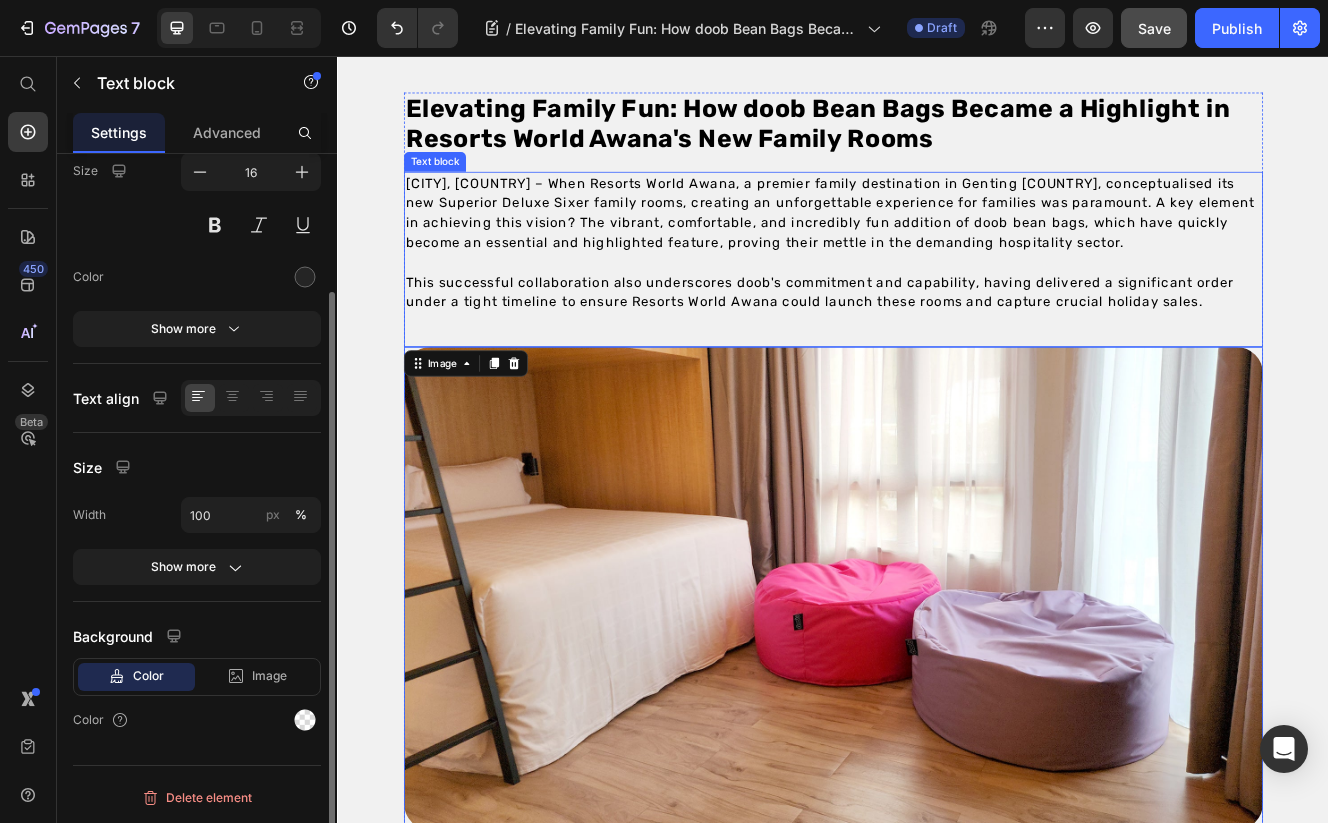 click on "[CITY], [COUNTRY] – When Resorts World Awana, a premier family destination in Genting [COUNTRY], conceptualised its new Superior Deluxe Sixer family rooms, creating an unforgettable experience for families was paramount. A key element in achieving this vision? The vibrant, comfortable, and incredibly fun addition of doob bean bags, which have quickly become an essential and highlighted feature, proving their mettle in the demanding hospitality sector.  This successful collaboration also underscores doob's commitment and capability, having delivered a significant order under a tight timeline to ensure Resorts World Awana could launch these rooms and capture crucial holiday sales. Text block" at bounding box center (937, 303) 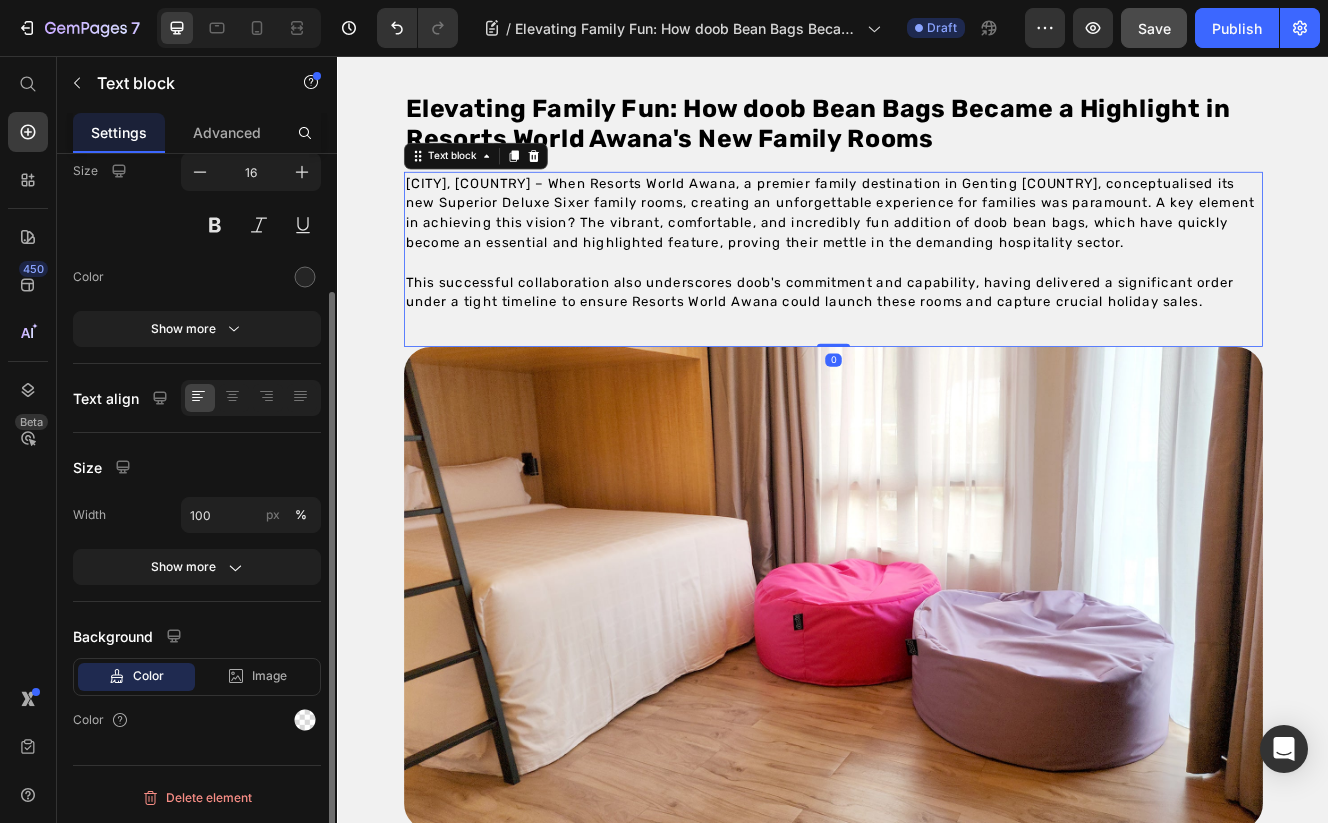 scroll, scrollTop: 0, scrollLeft: 0, axis: both 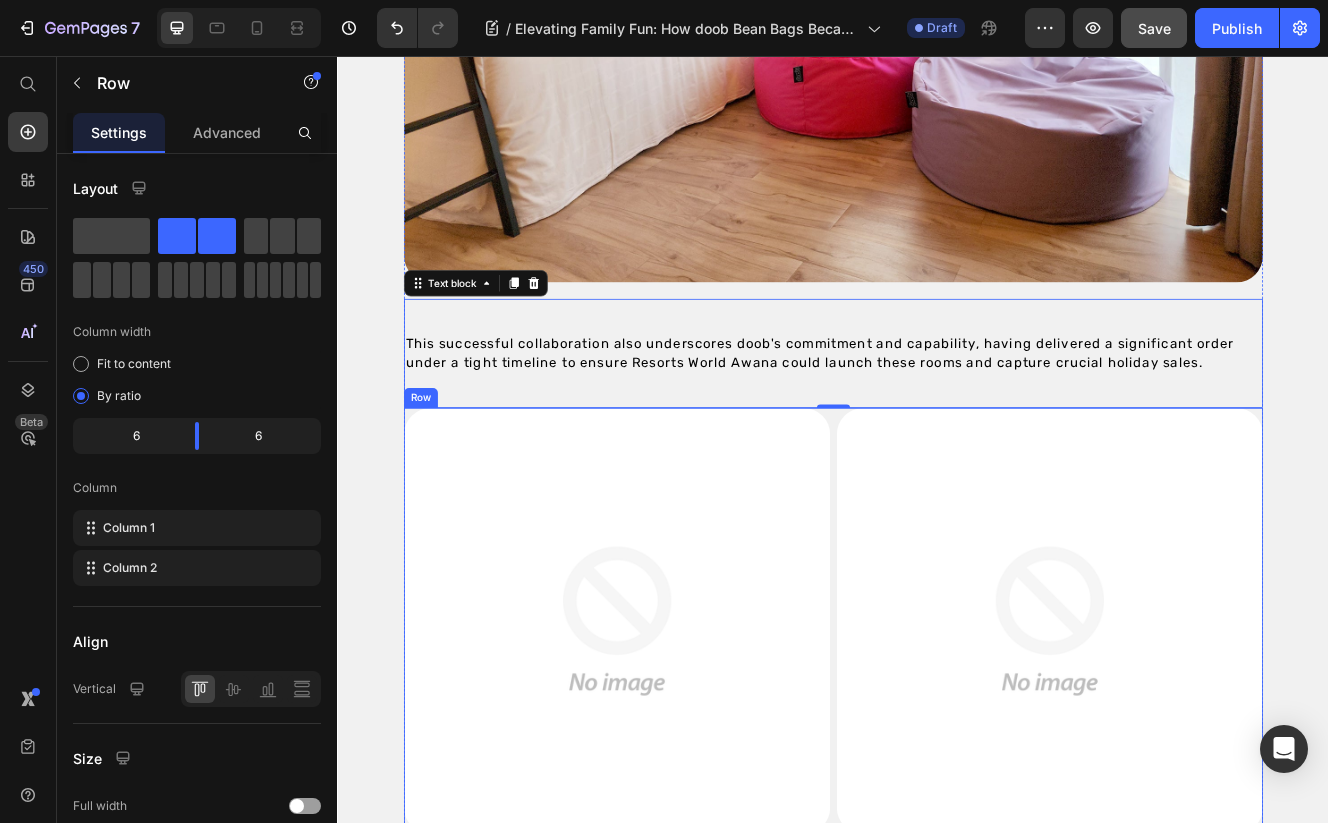 click on "Image Image Row" at bounding box center (937, 750) 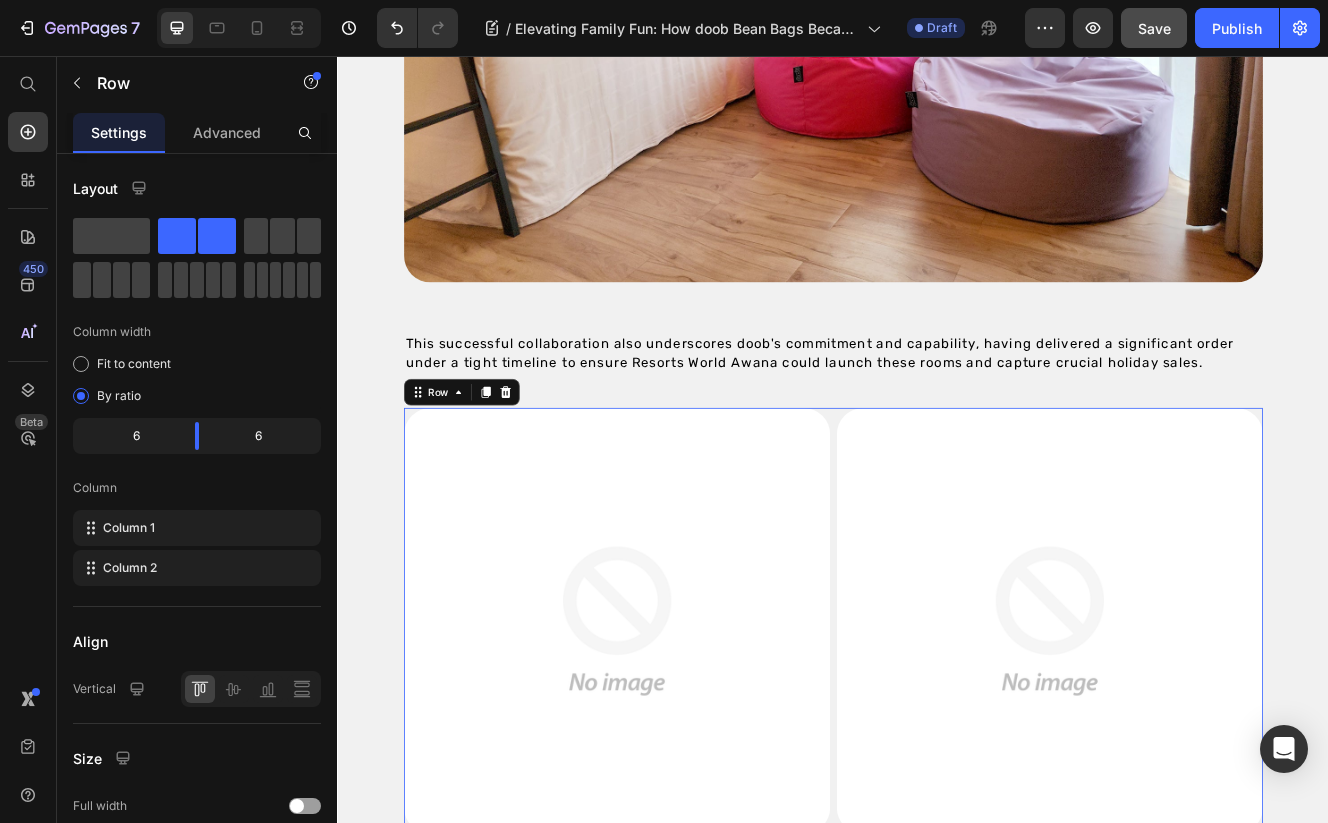 click on "Row" at bounding box center (487, 463) 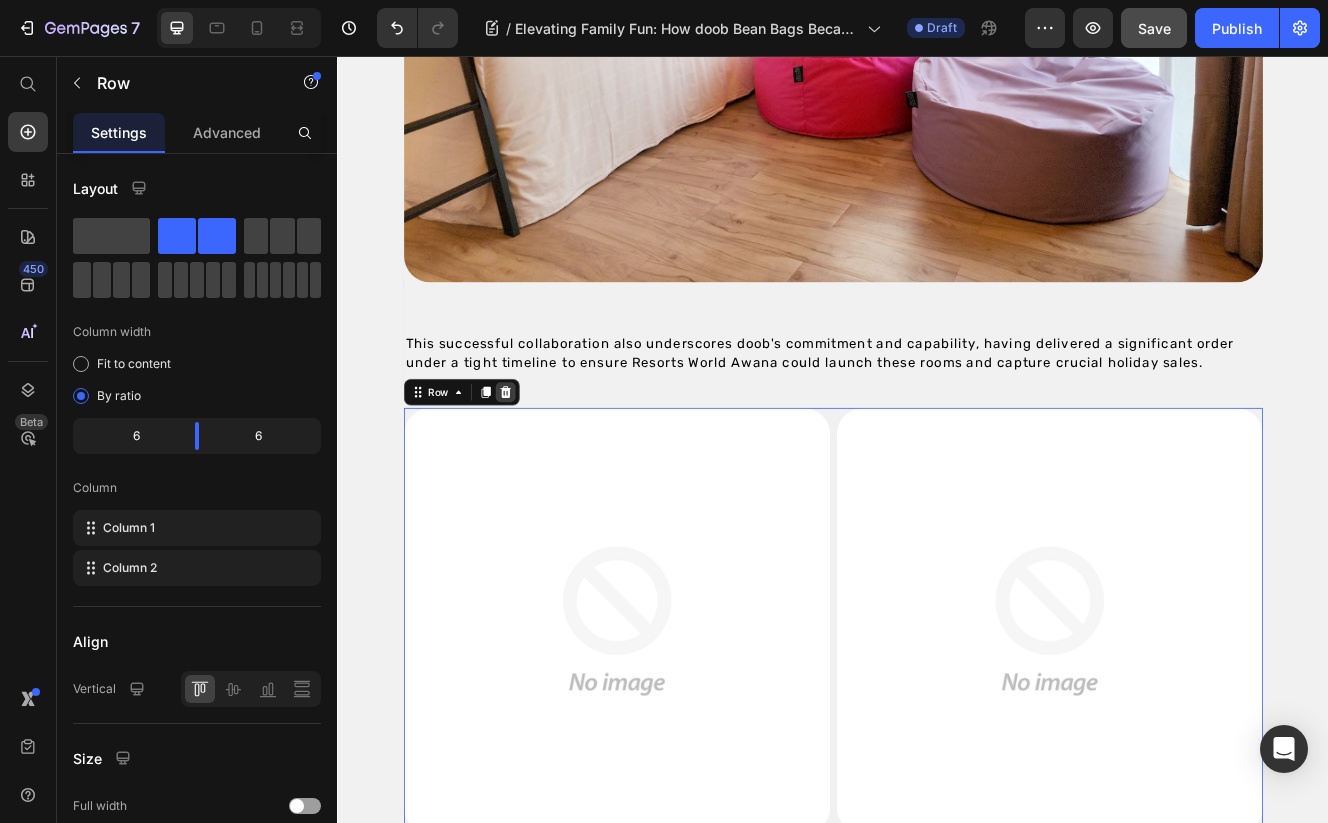 click 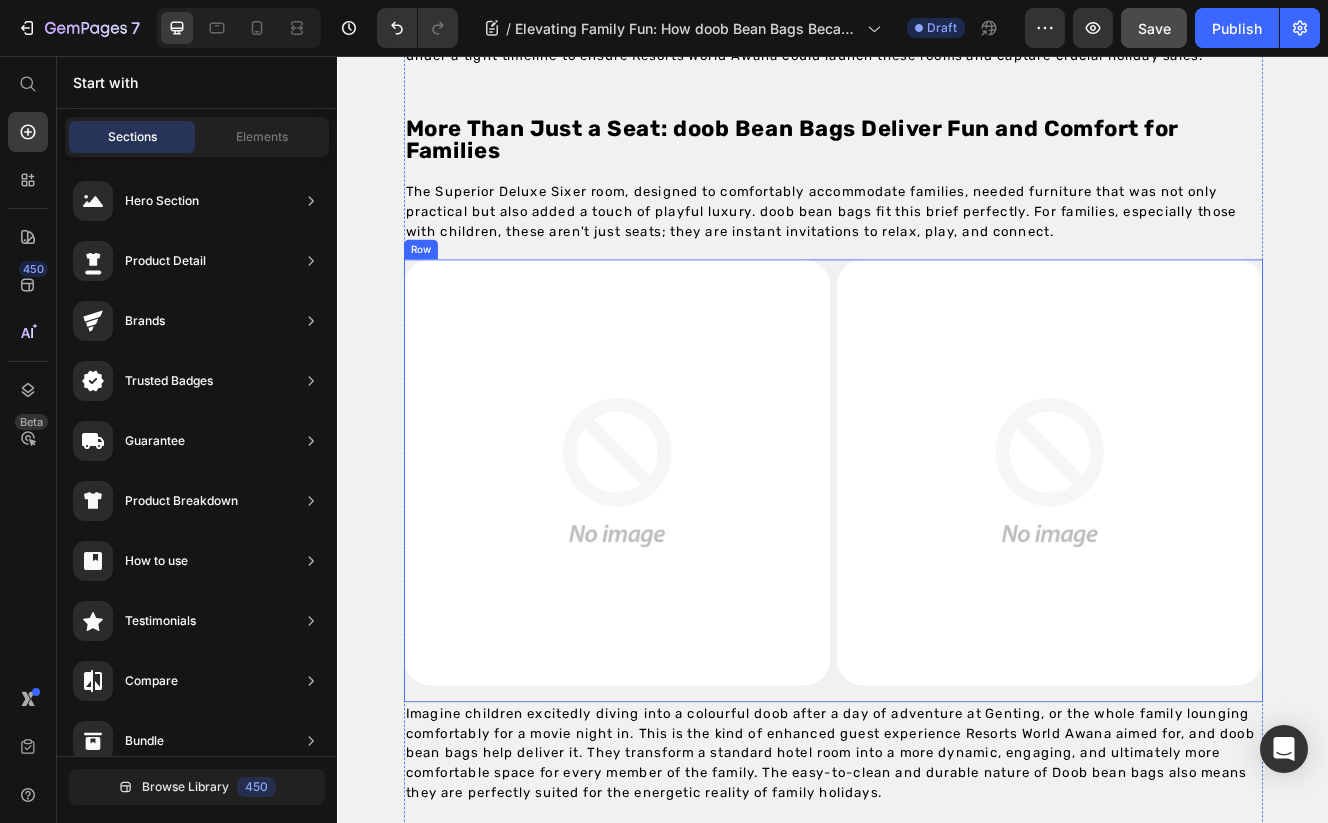 scroll, scrollTop: 1447, scrollLeft: 0, axis: vertical 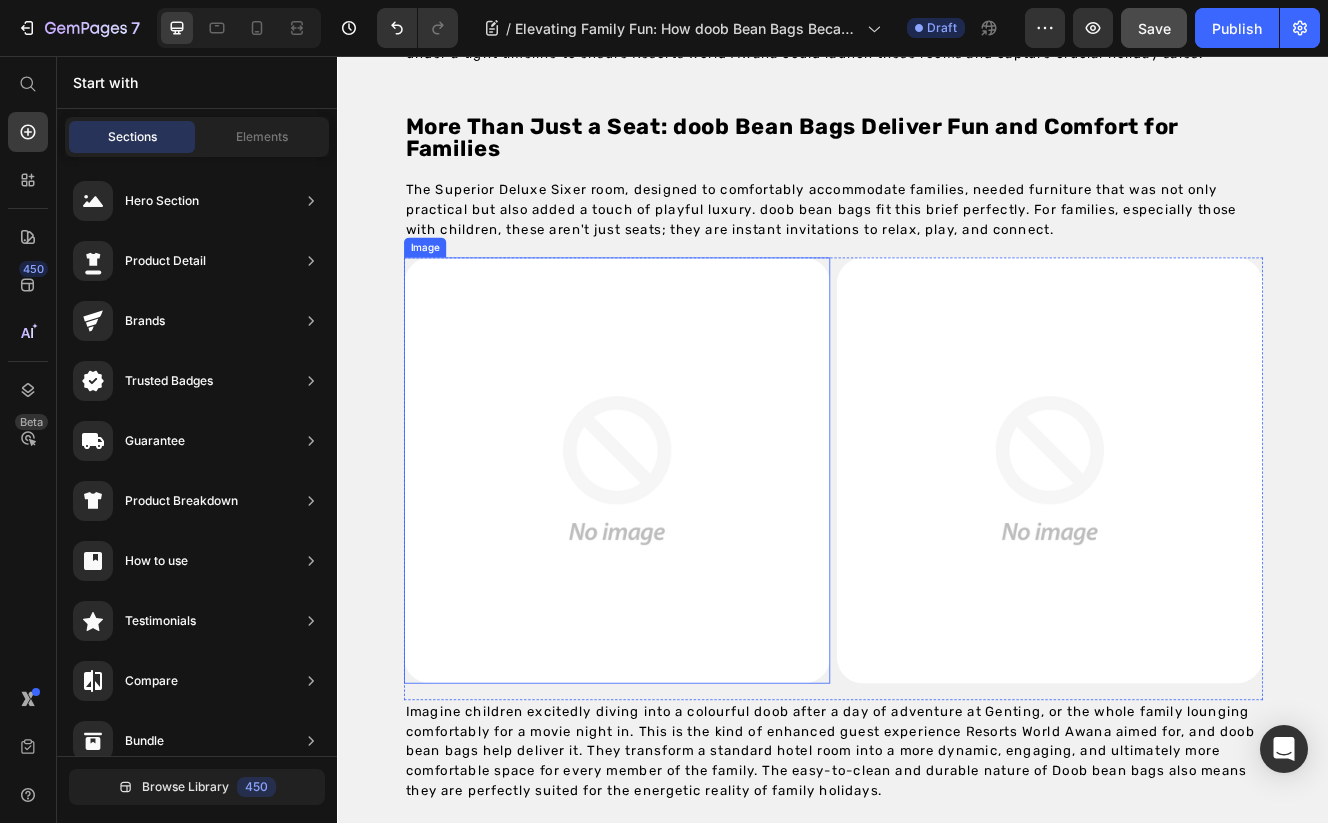click at bounding box center (675, 558) 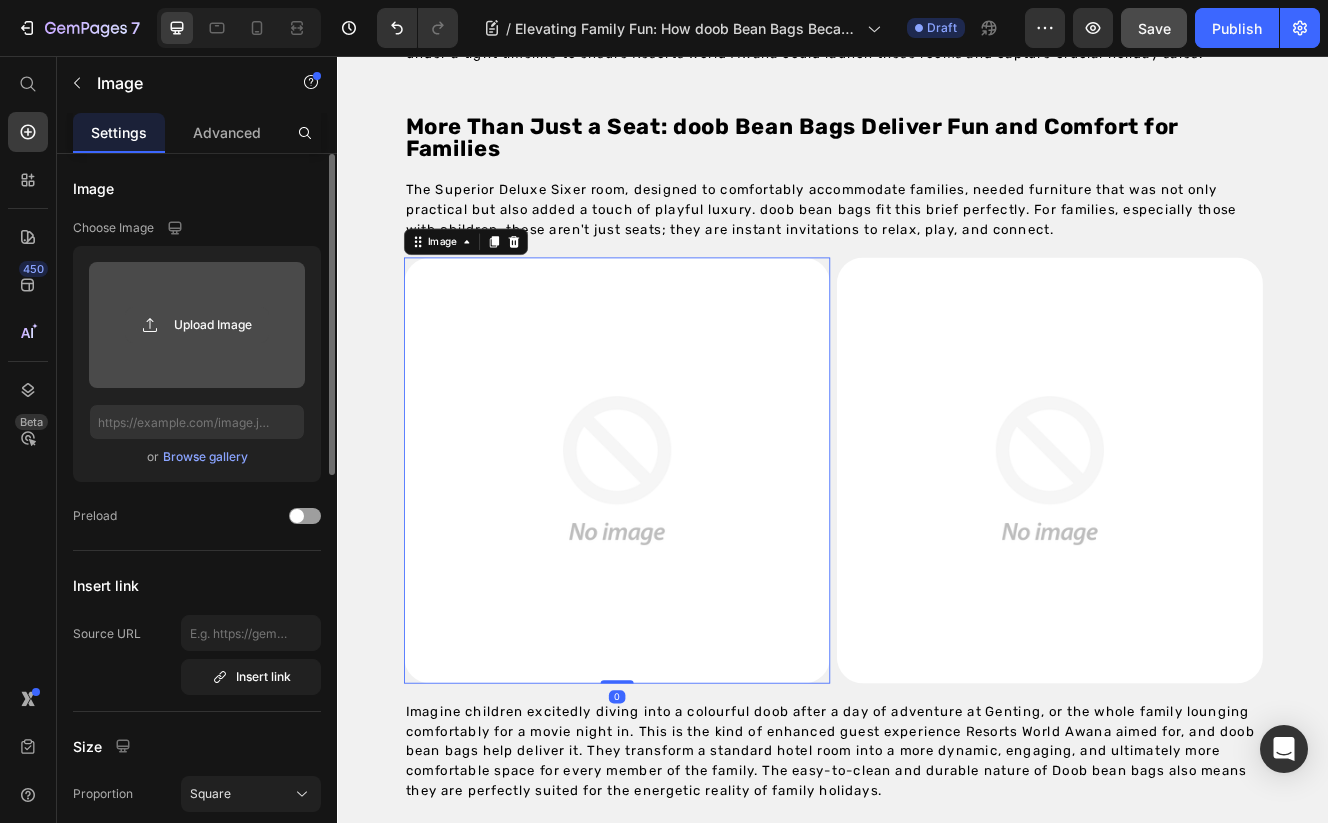 click 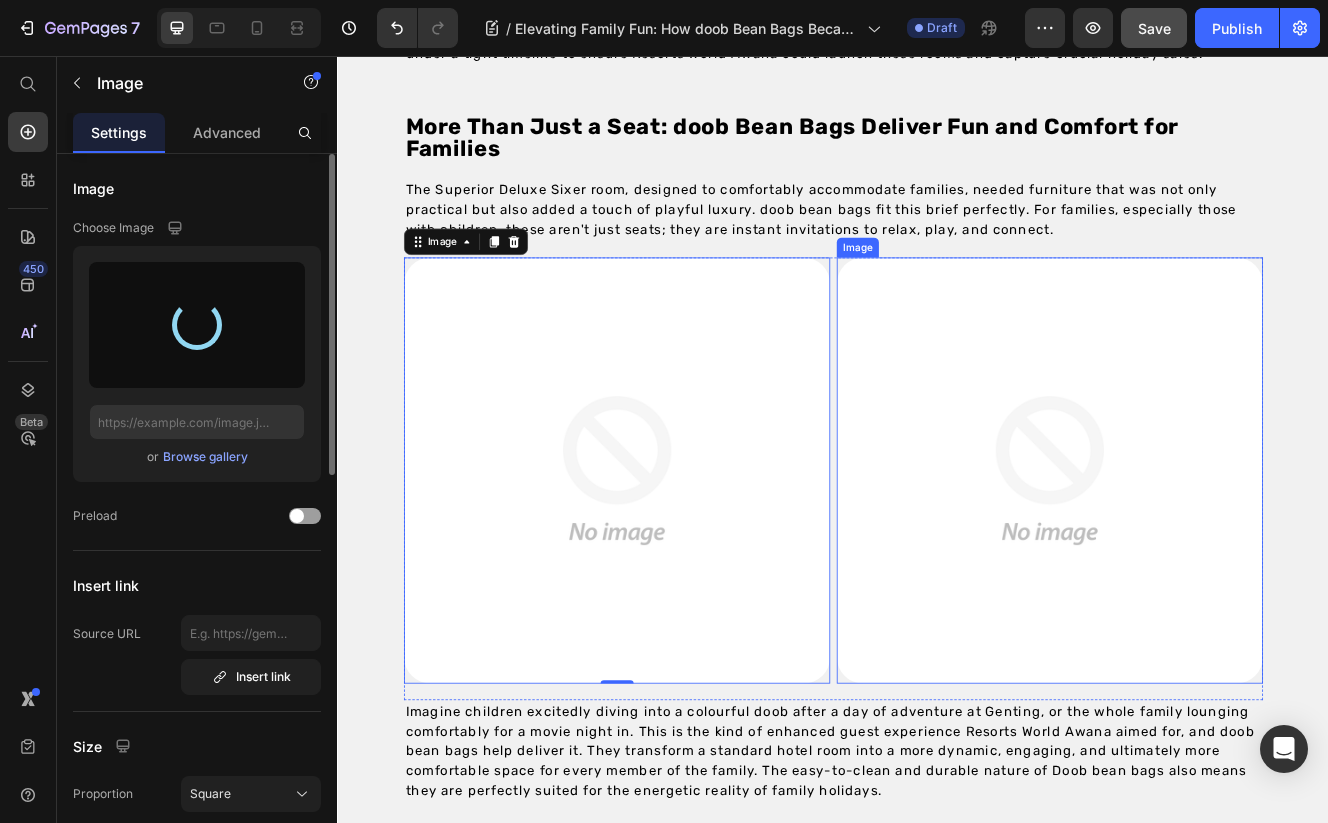 type on "https://cdn.shopify.com/s/files/1/0826/6478/4180/files/gempages_476949487982478251-7cd16bbf-d21c-44fa-b248-6d3726de1316.jpg" 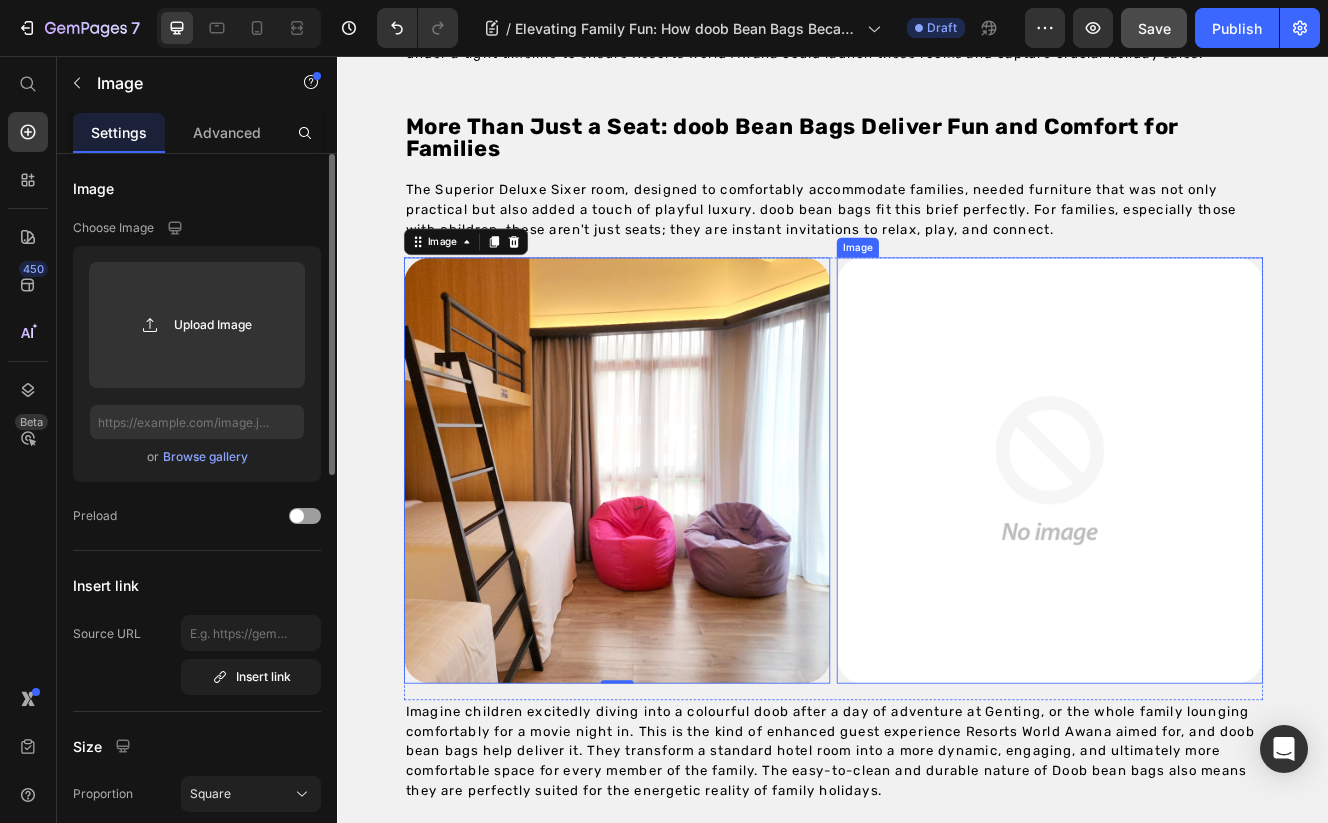 click at bounding box center [1199, 558] 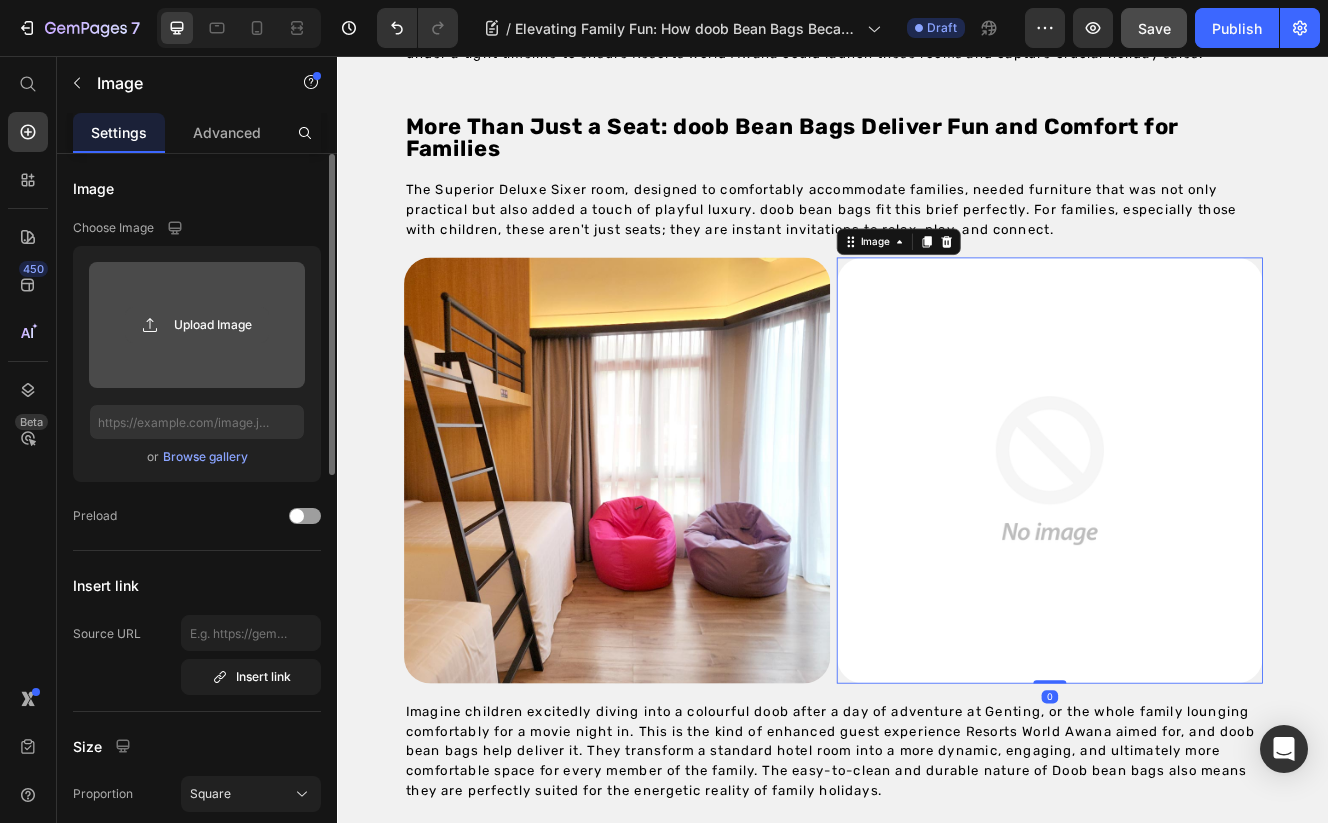 click 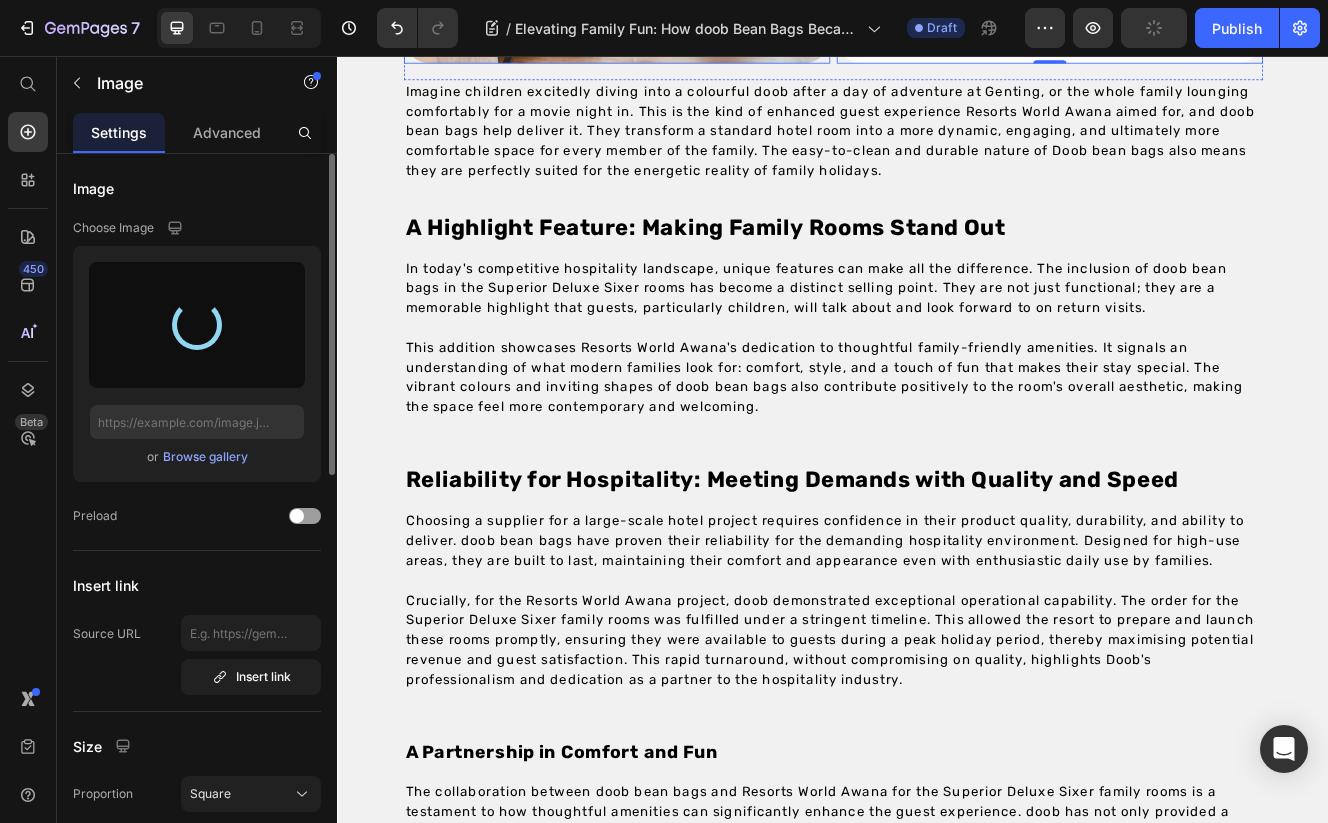 type on "https://cdn.shopify.com/s/files/1/0826/6478/4180/files/gempages_476949487982478251-94908751-826d-4030-b7b2-f434d122aa2f.jpg" 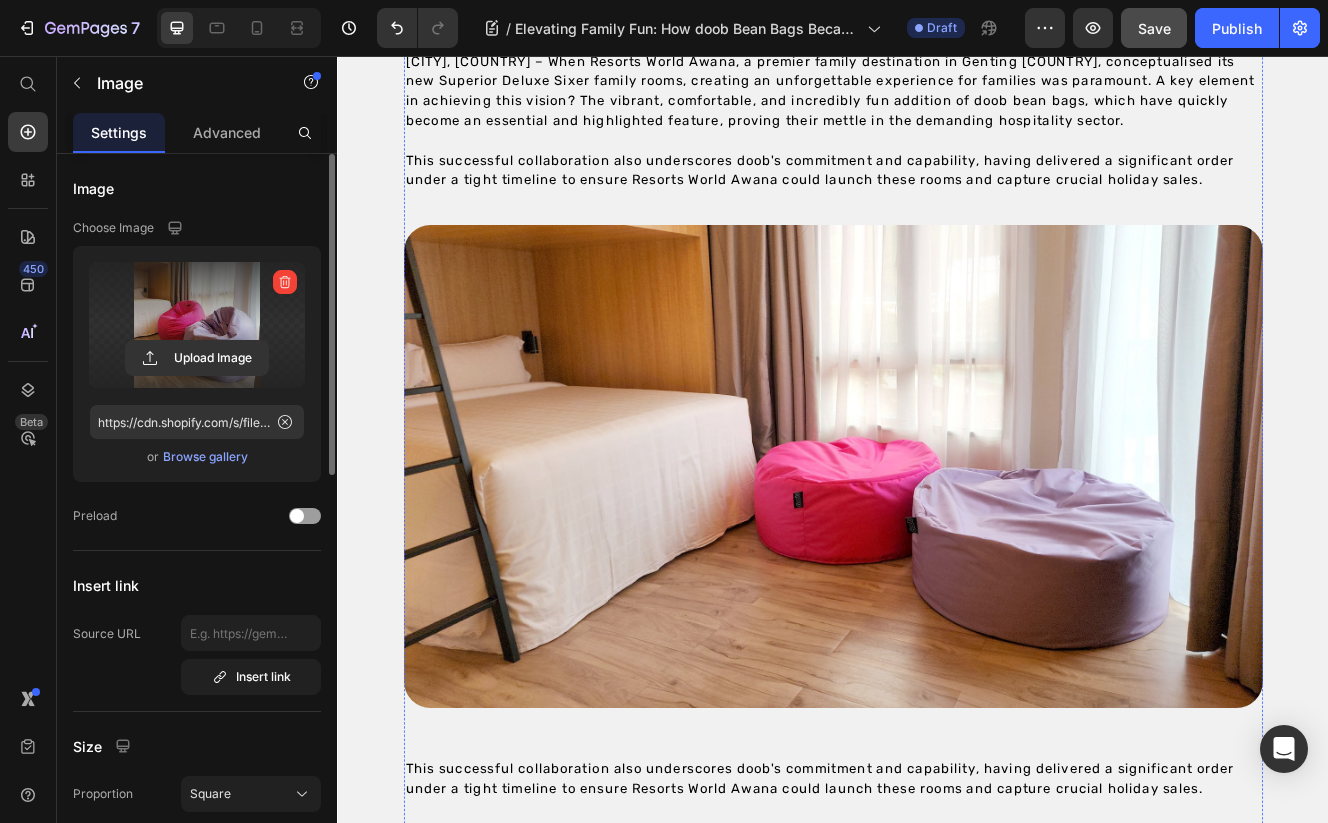 scroll, scrollTop: 0, scrollLeft: 0, axis: both 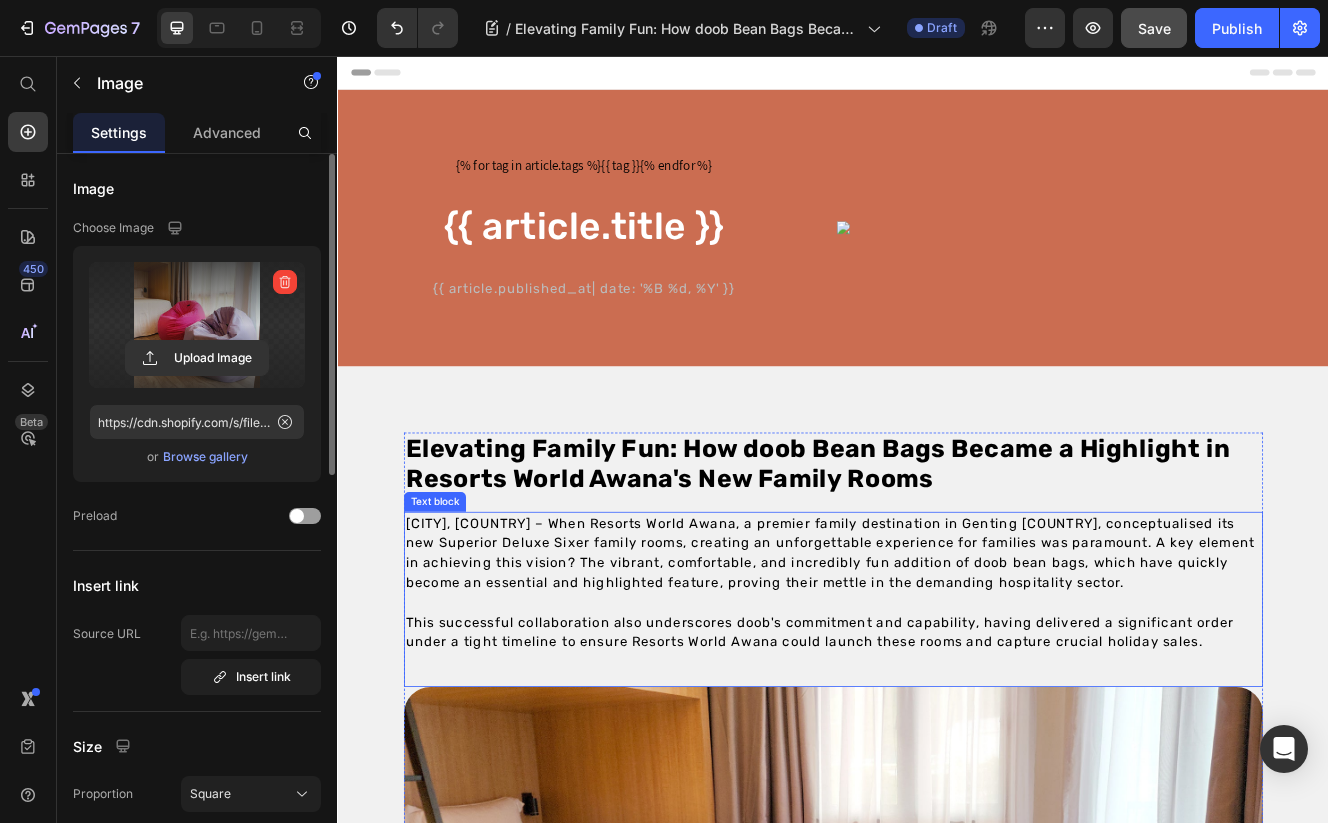 click on "[CITY], [COUNTRY] – When Resorts World Awana, a premier family destination in Genting [COUNTRY], conceptualised its new Superior Deluxe Sixer family rooms, creating an unforgettable experience for families was paramount. A key element in achieving this vision? The vibrant, comfortable, and incredibly fun addition of doob bean bags, which have quickly become an essential and highlighted feature, proving their mettle in the demanding hospitality sector." at bounding box center (933, 657) 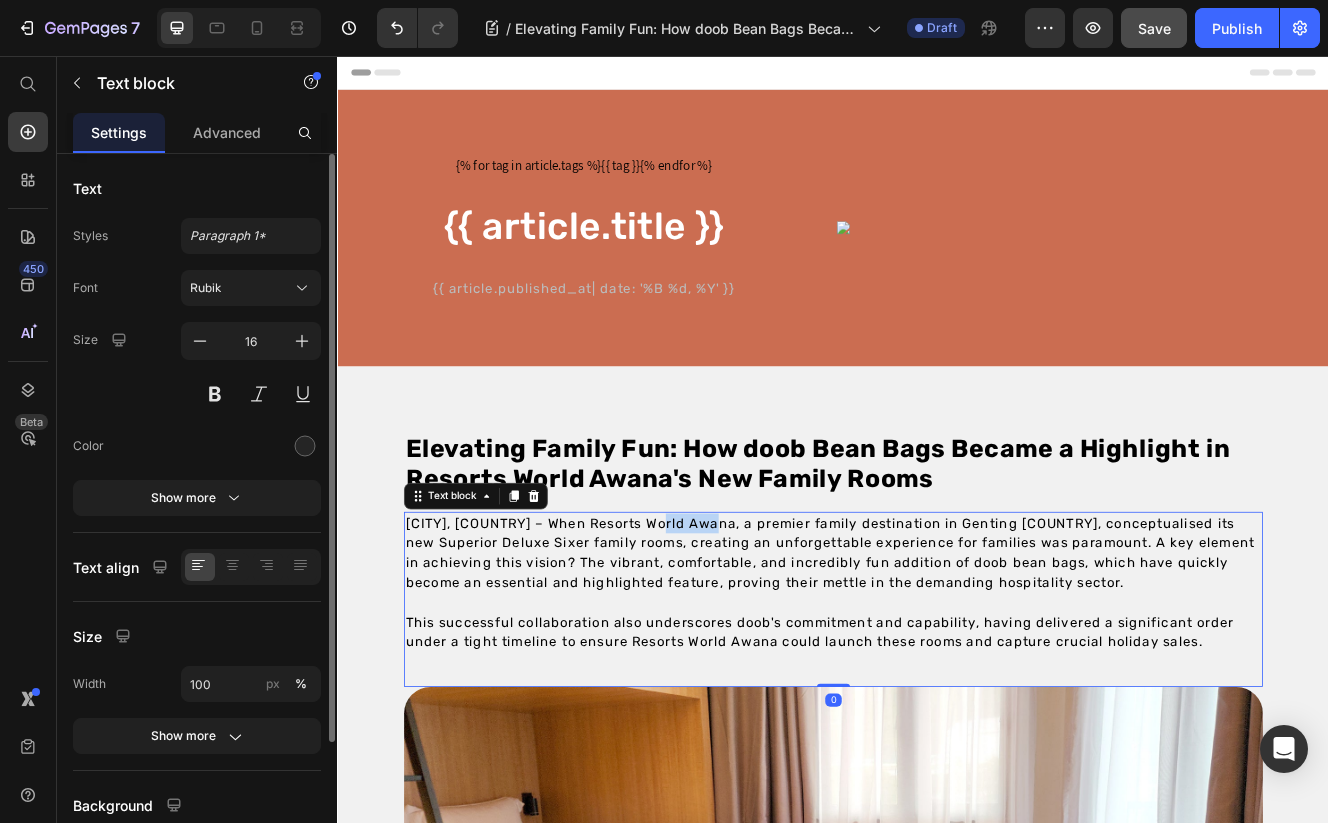 click on "[CITY], [COUNTRY] – When Resorts World Awana, a premier family destination in Genting [COUNTRY], conceptualised its new Superior Deluxe Sixer family rooms, creating an unforgettable experience for families was paramount. A key element in achieving this vision? The vibrant, comfortable, and incredibly fun addition of doob bean bags, which have quickly become an essential and highlighted feature, proving their mettle in the demanding hospitality sector." at bounding box center (933, 657) 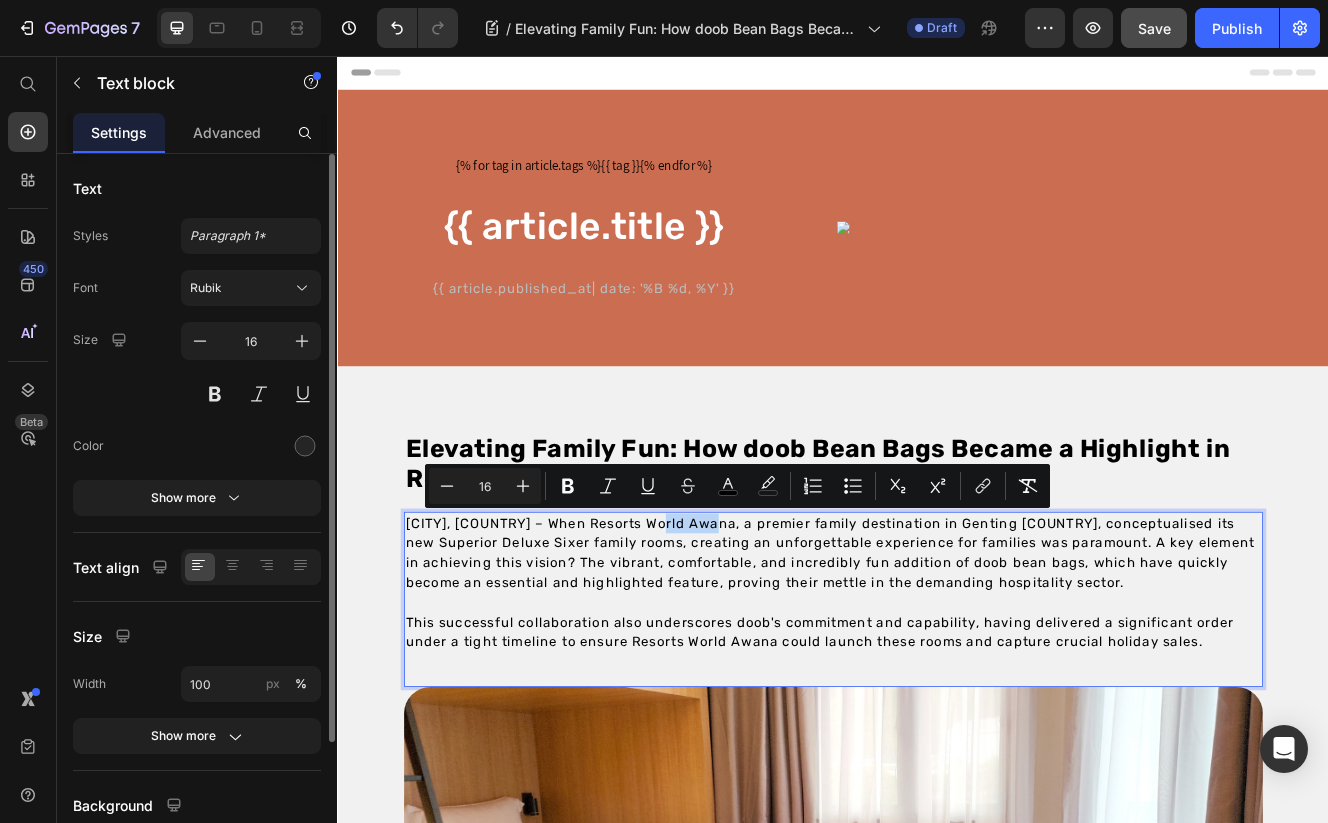 click on "[CITY], [COUNTRY] – When Resorts World Awana, a premier family destination in Genting [COUNTRY], conceptualised its new Superior Deluxe Sixer family rooms, creating an unforgettable experience for families was paramount. A key element in achieving this vision? The vibrant, comfortable, and incredibly fun addition of doob bean bags, which have quickly become an essential and highlighted feature, proving their mettle in the demanding hospitality sector." at bounding box center (933, 657) 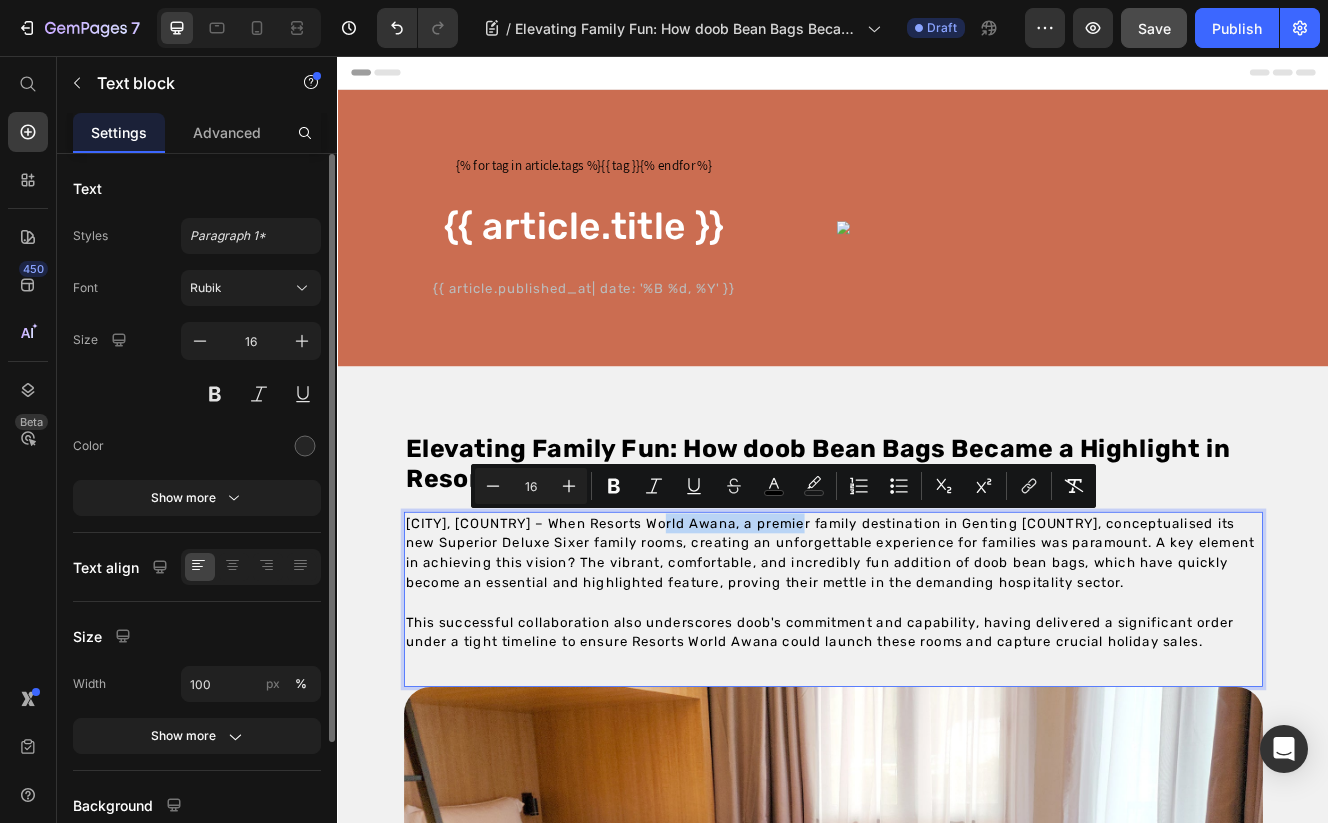 drag, startPoint x: 728, startPoint y: 619, endPoint x: 899, endPoint y: 620, distance: 171.00293 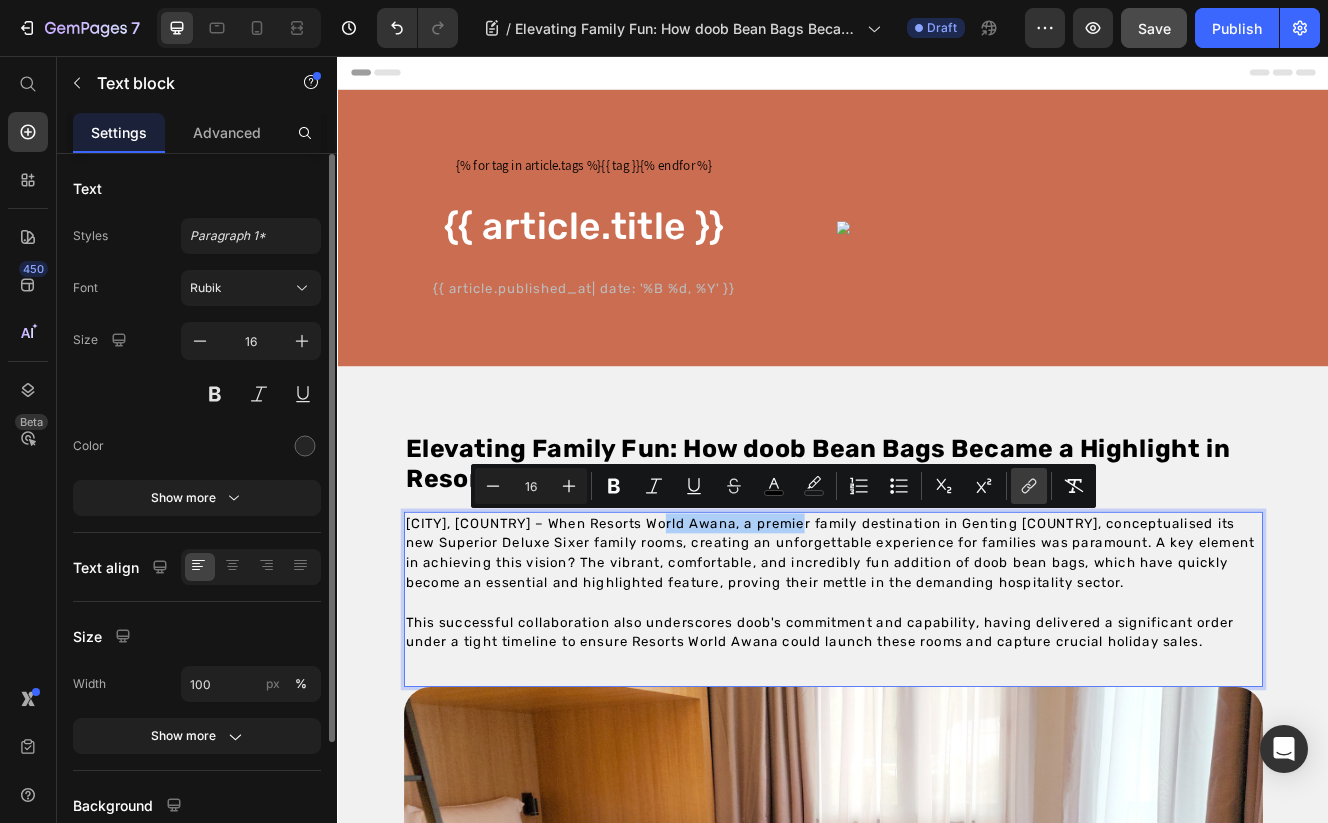 click 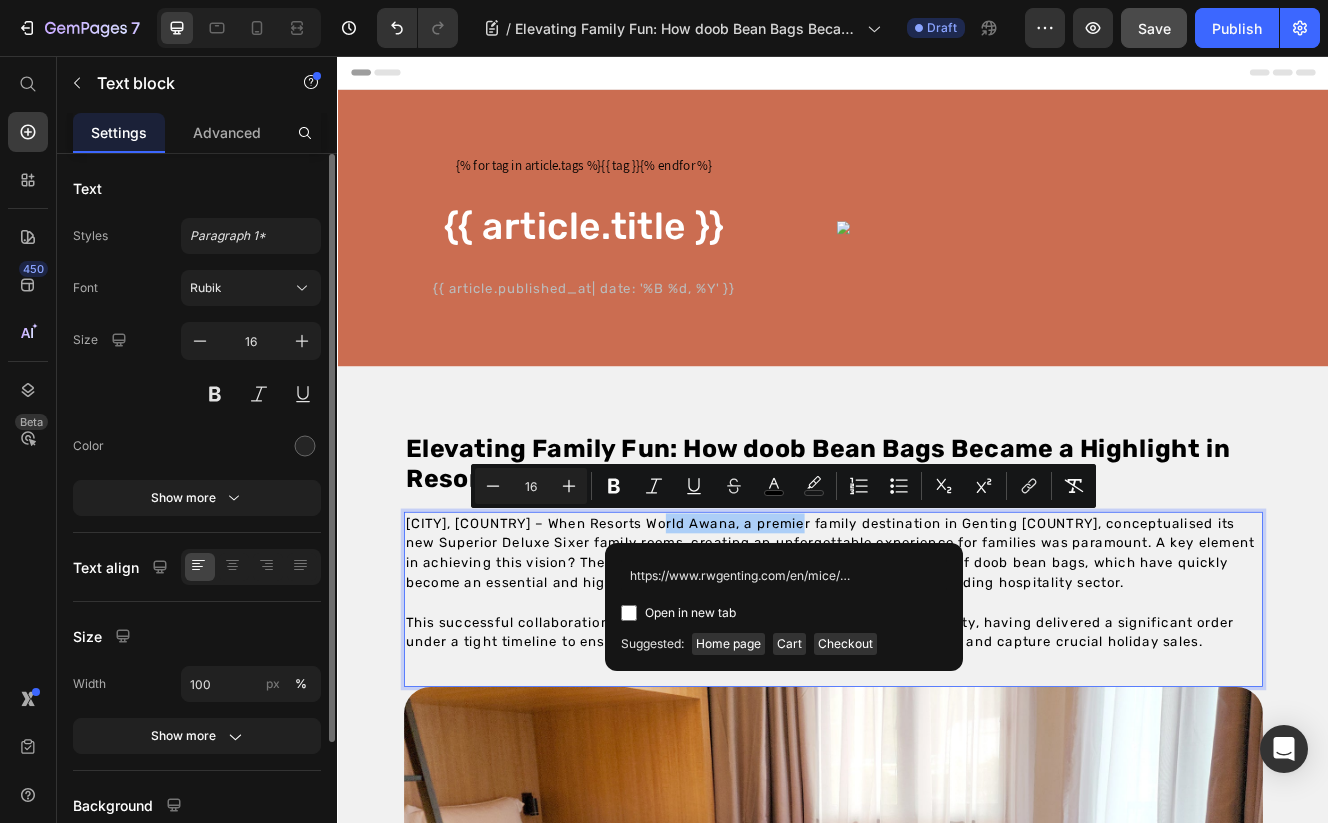 scroll, scrollTop: 0, scrollLeft: 37, axis: horizontal 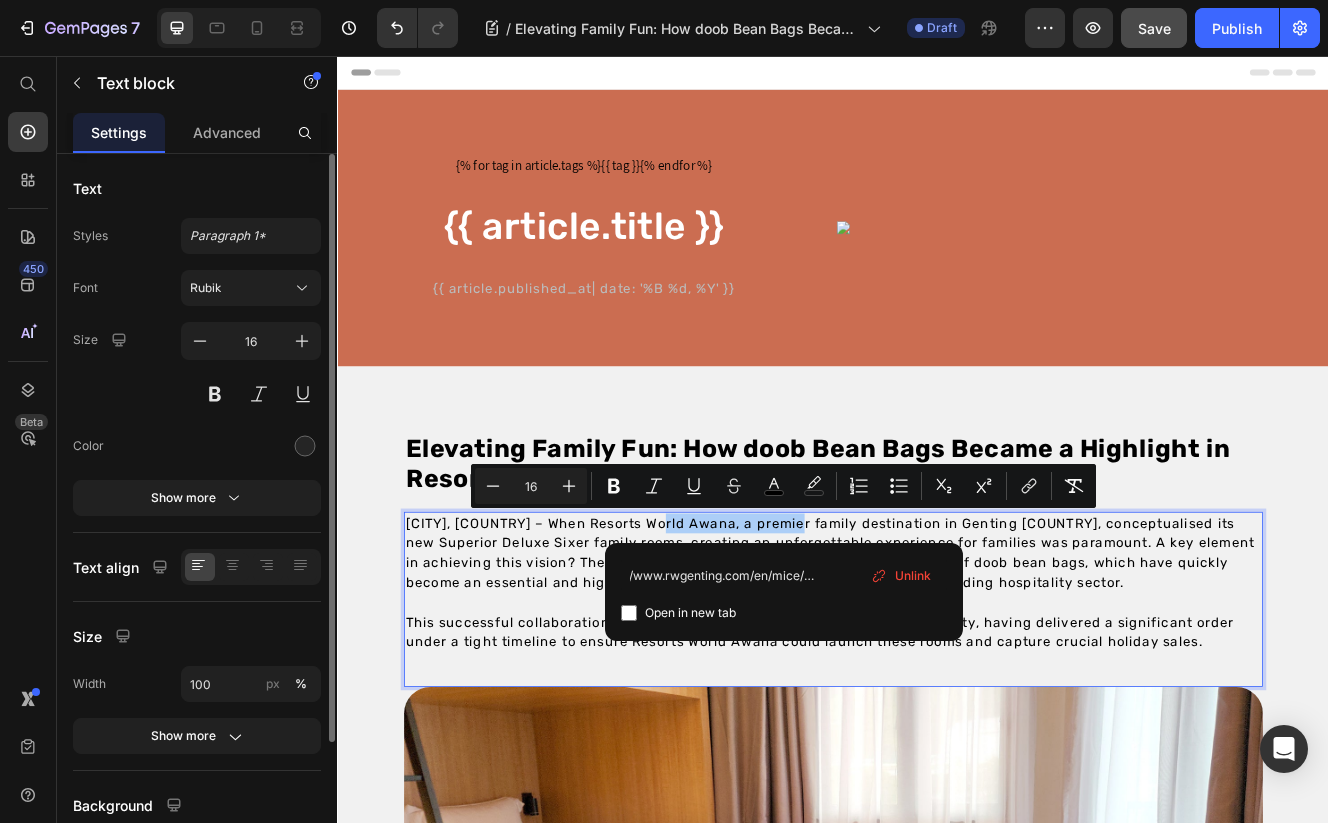 type on "https://www.rwgenting.com/en/mice/rwa.html" 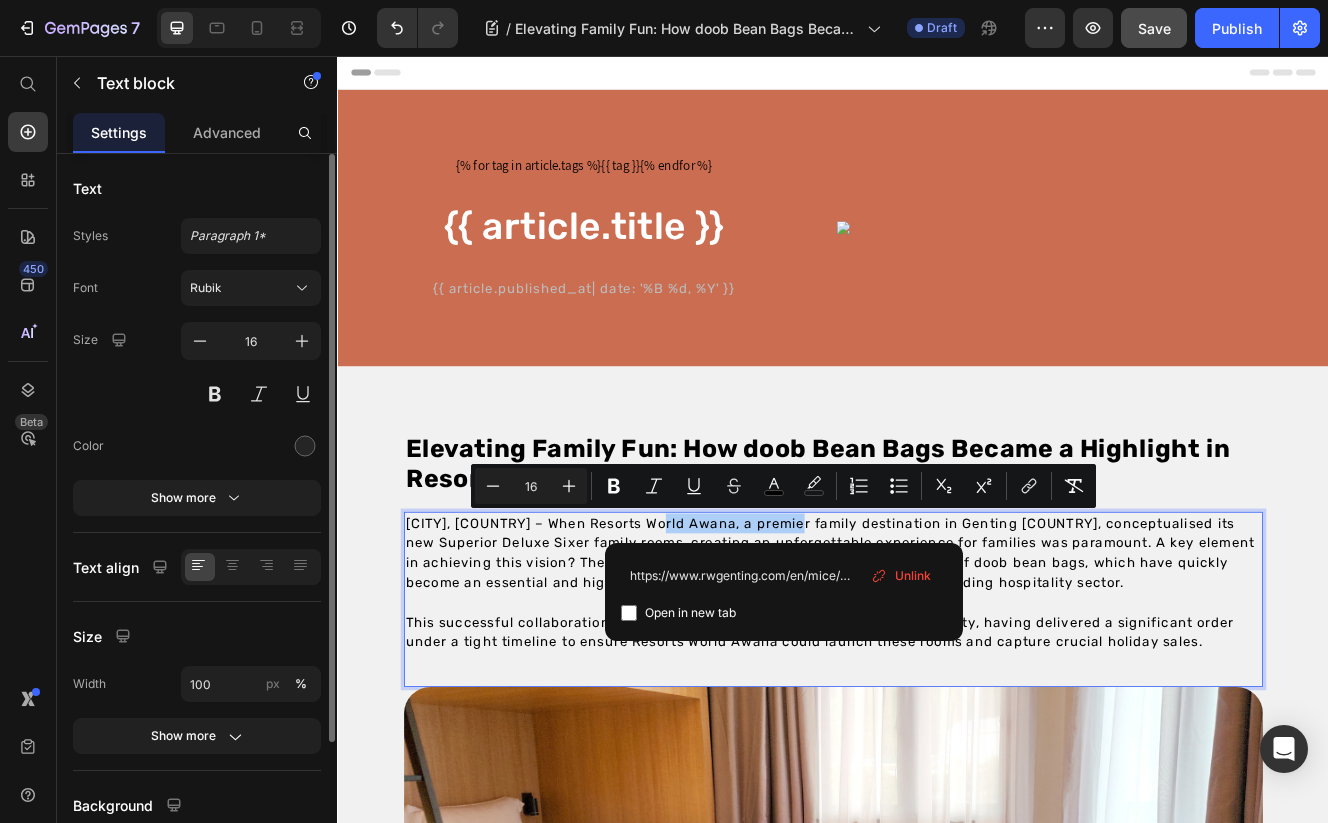 click at bounding box center [629, 613] 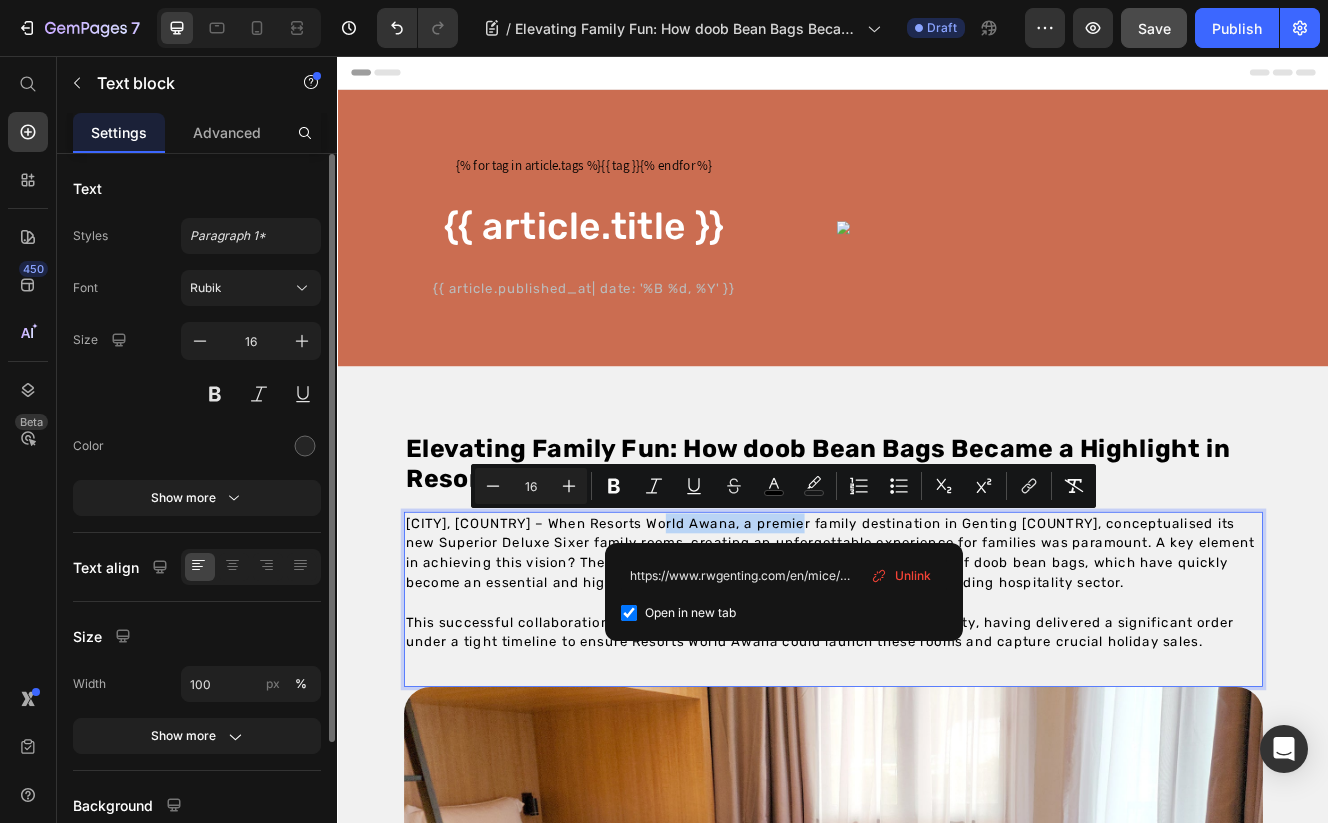 checkbox on "true" 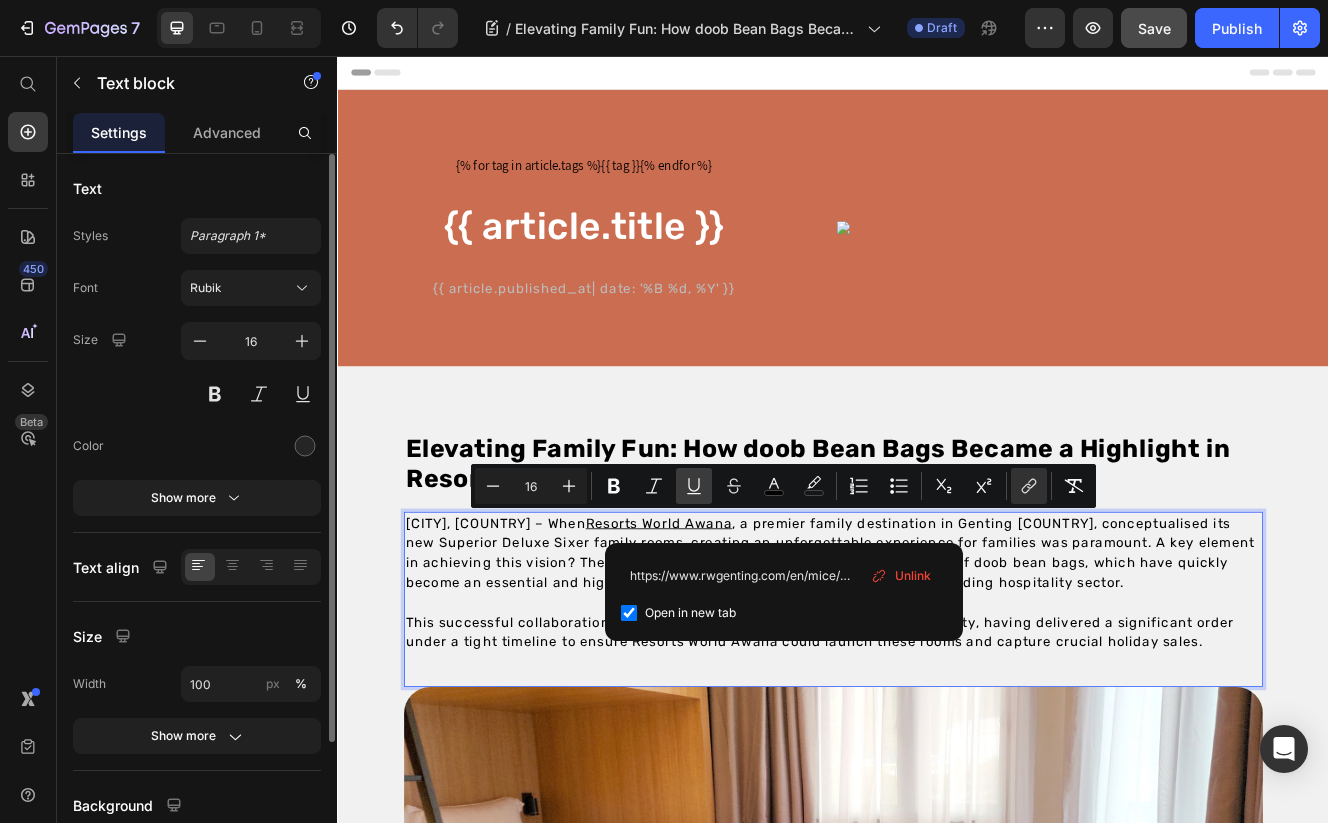 click 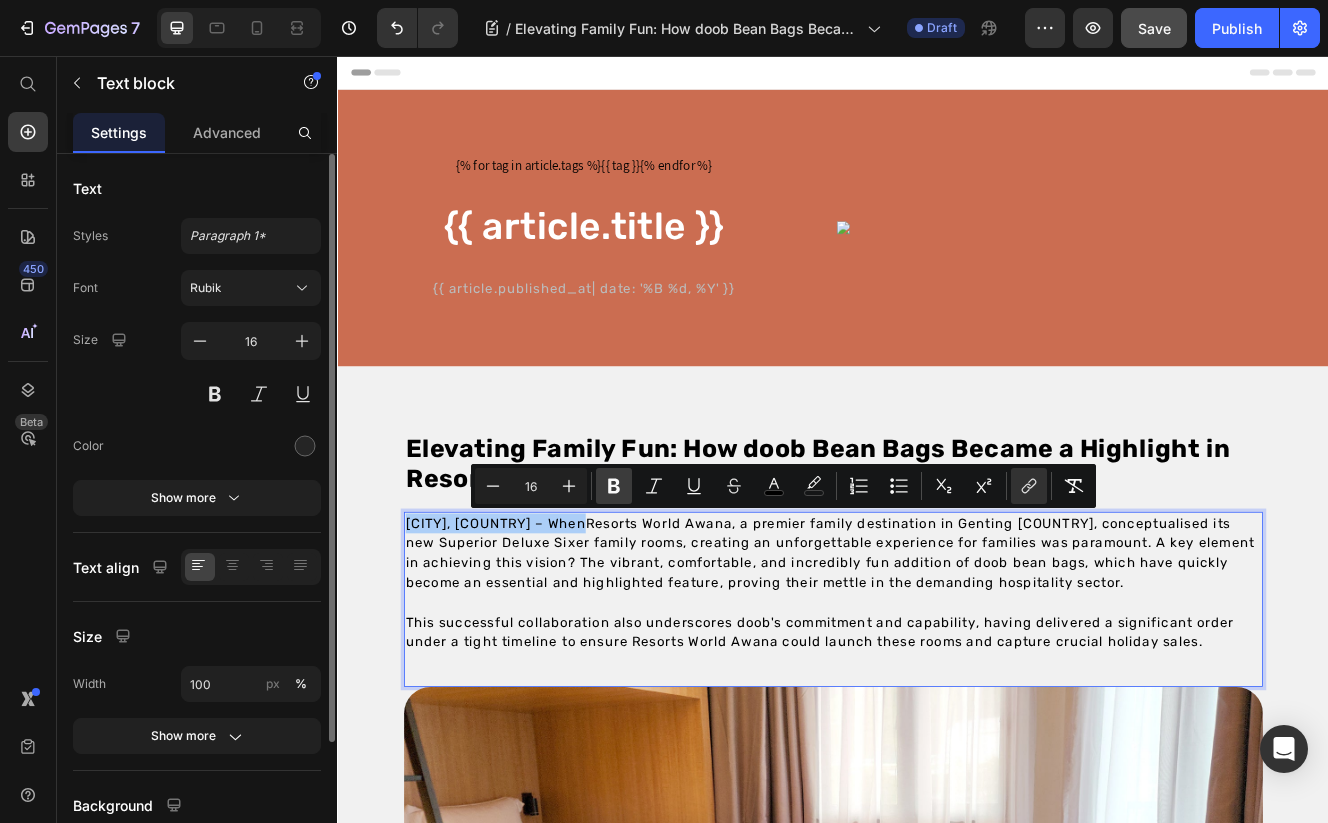 click 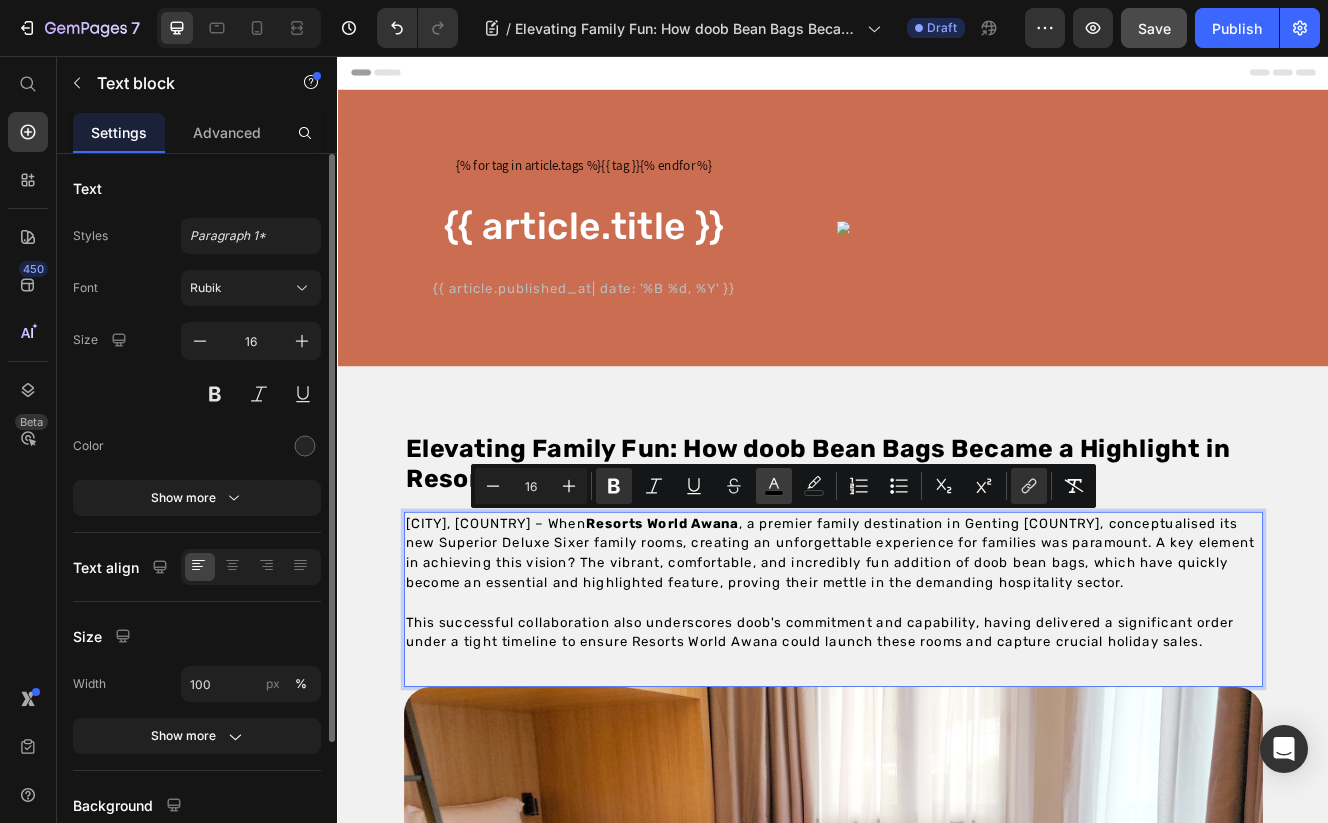 click 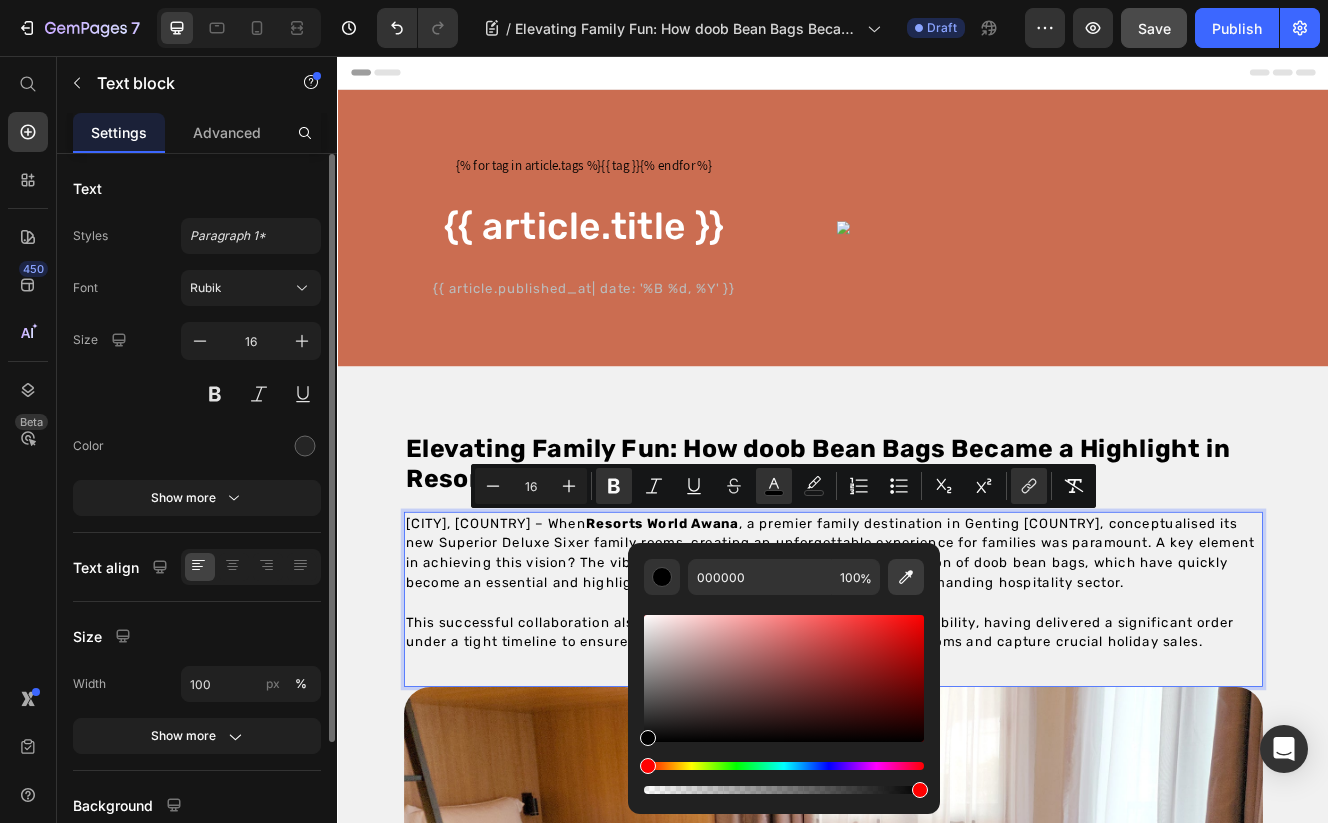 click 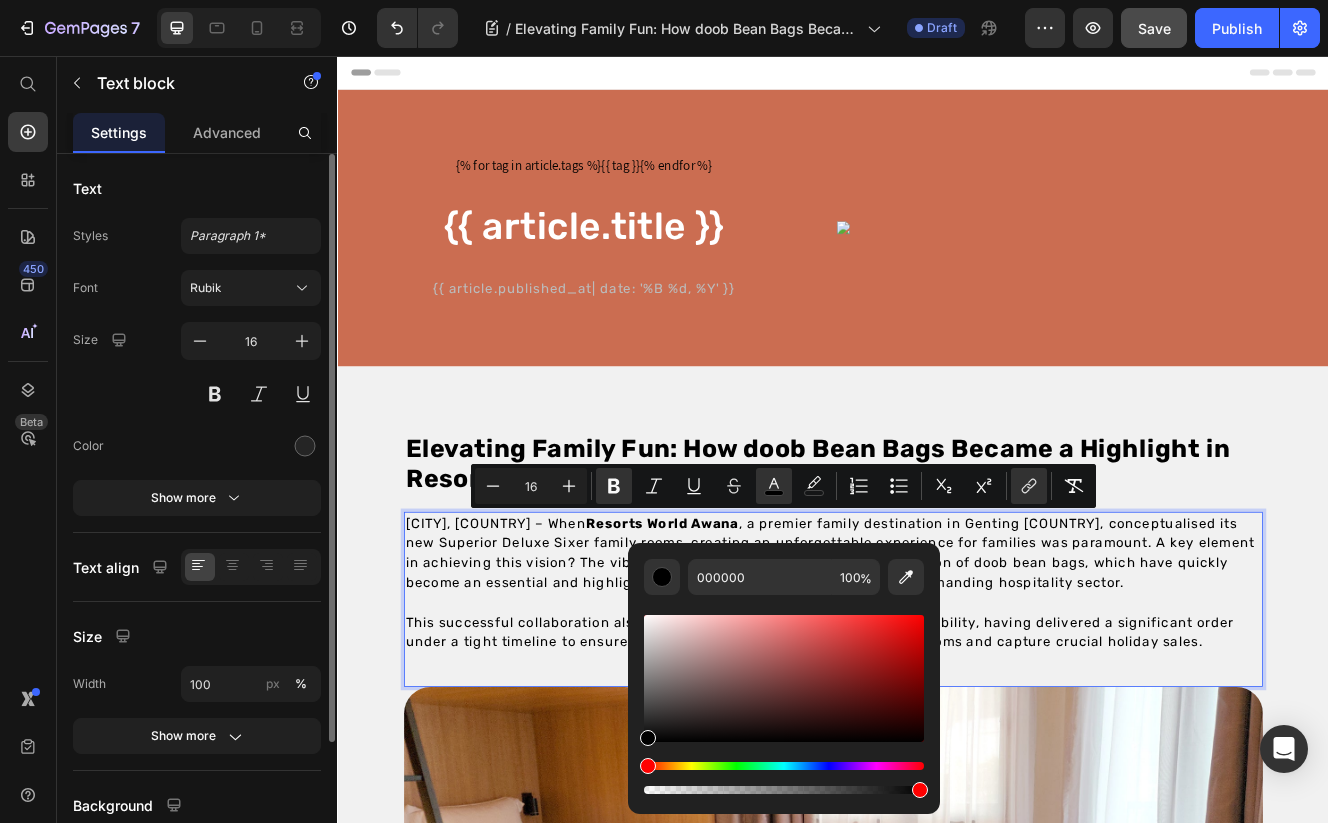 type on "CB6D50" 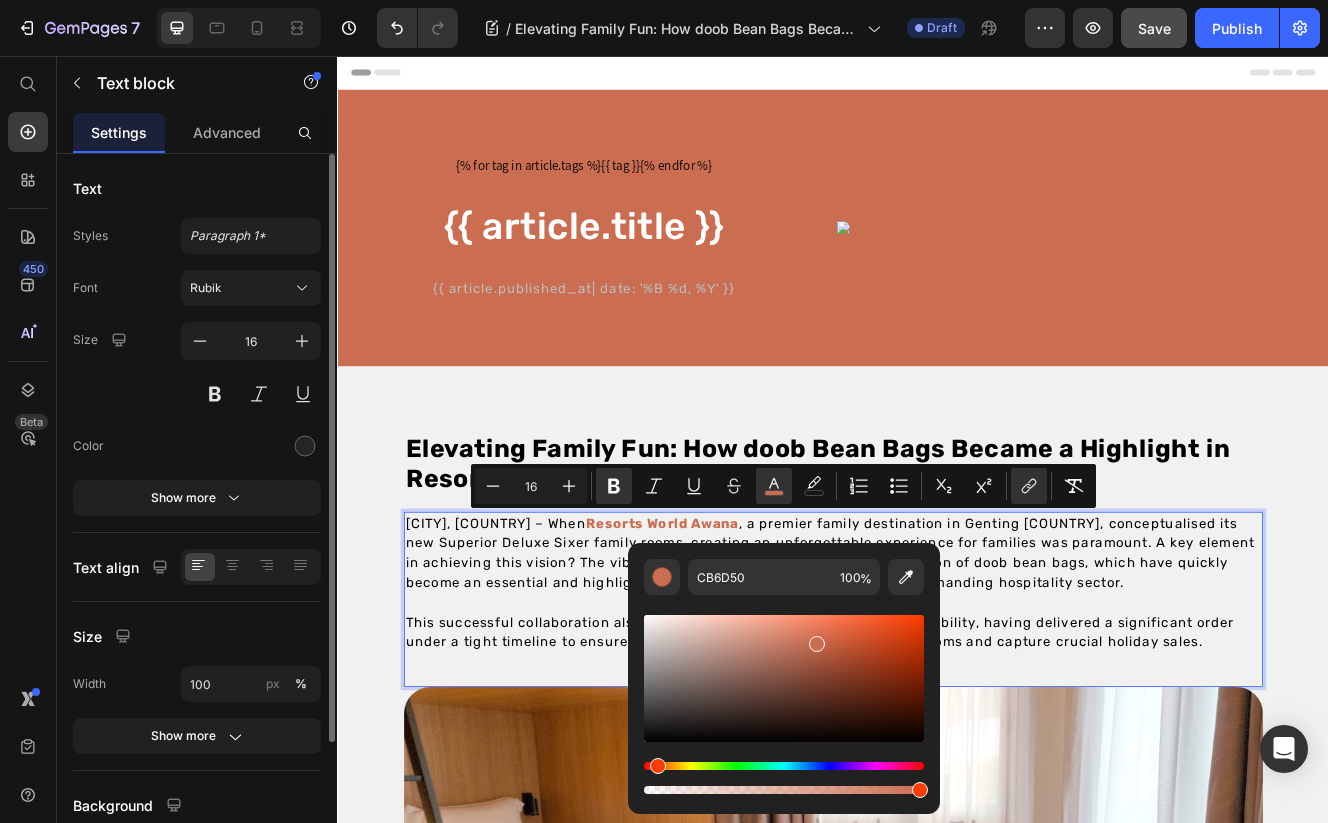 click at bounding box center (937, 718) 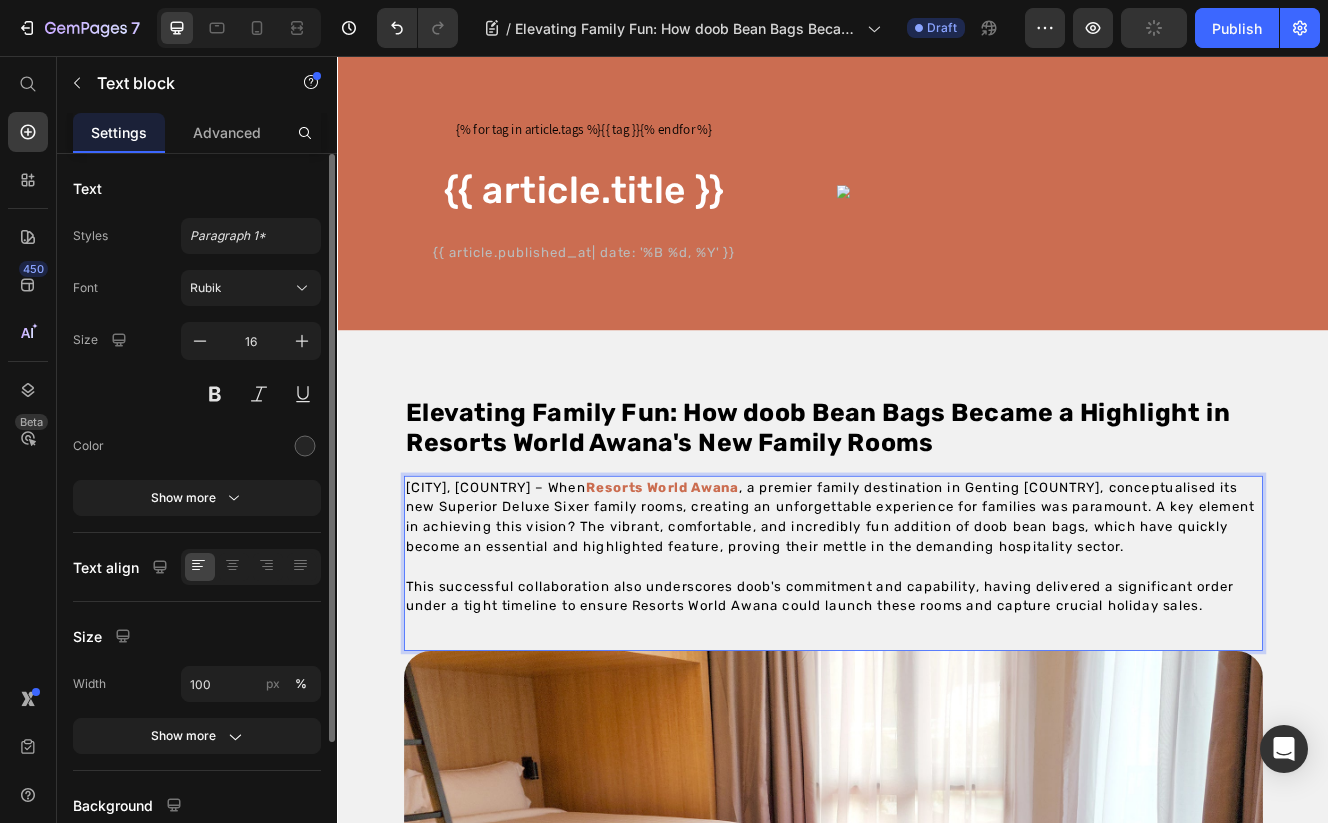 scroll, scrollTop: 53, scrollLeft: 0, axis: vertical 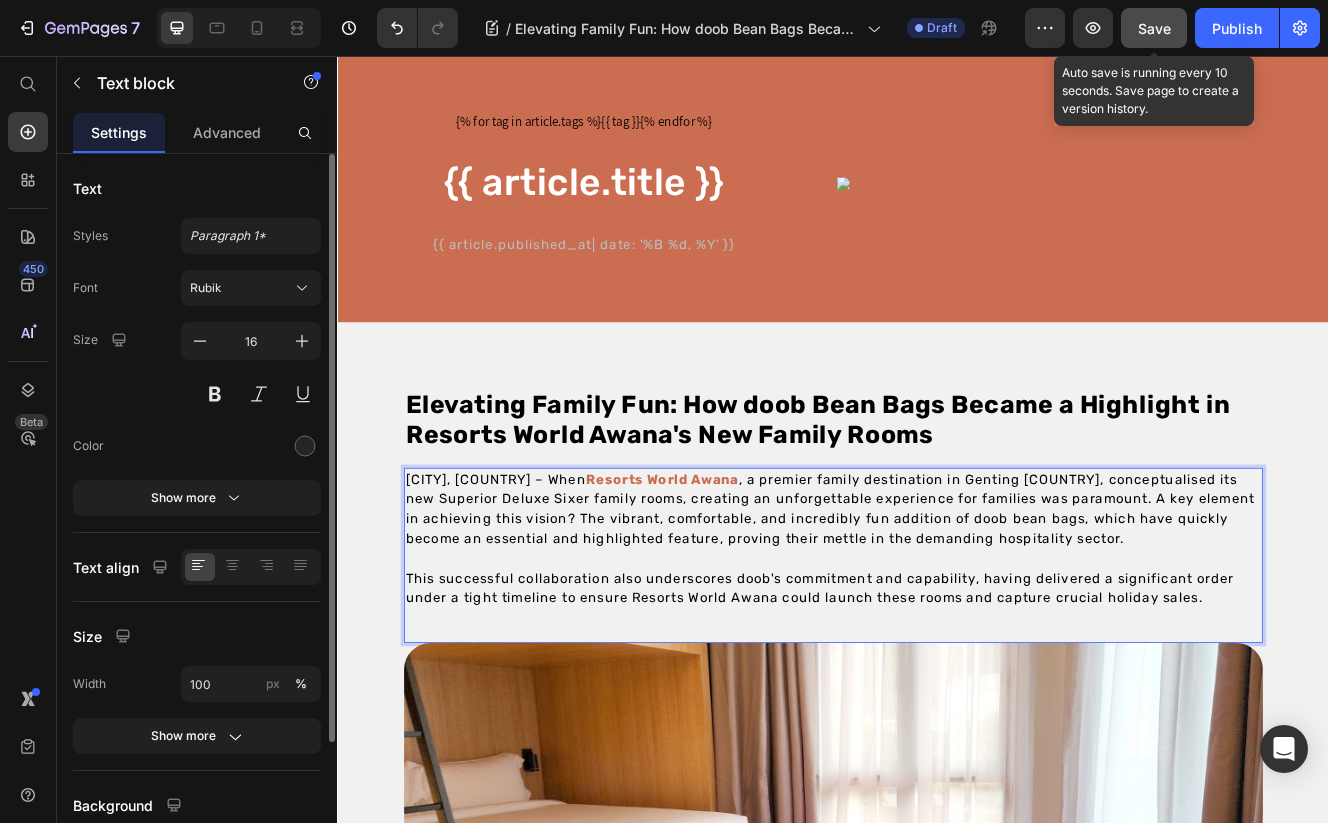click on "Save" at bounding box center (1154, 28) 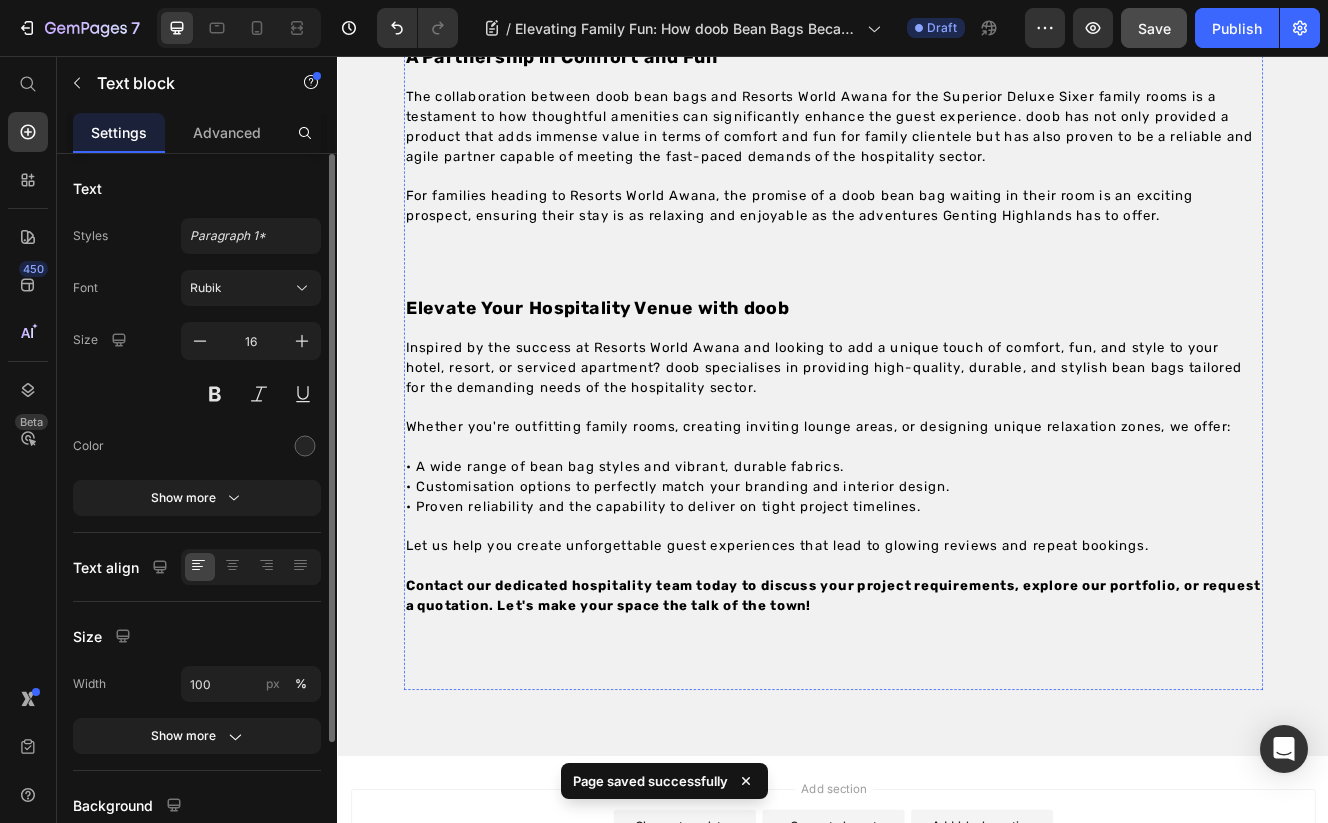 scroll, scrollTop: 3249, scrollLeft: 0, axis: vertical 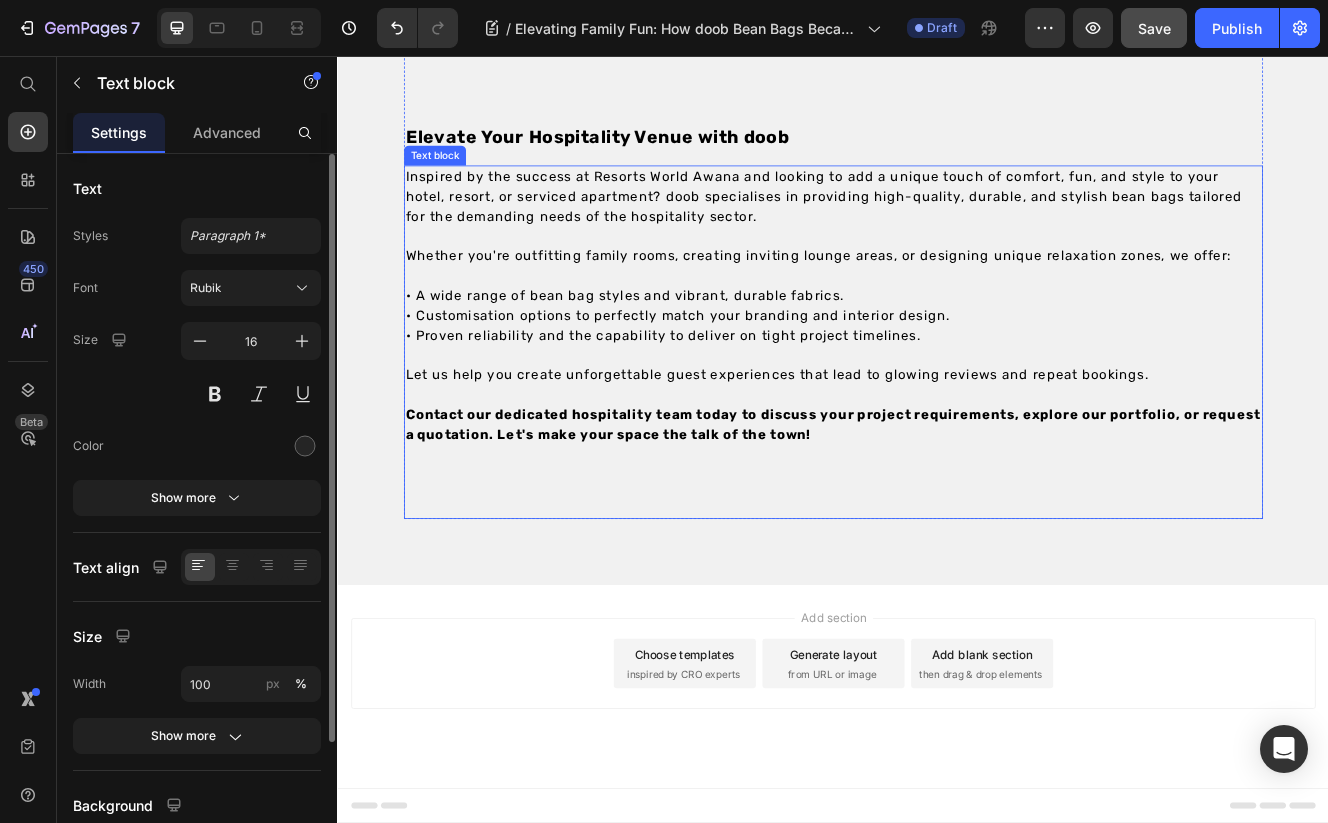 click on "Contact our dedicated hospitality team today to discuss your project requirements, explore our portfolio, or request a quotation. Let's make your space the talk of the town!" at bounding box center [936, 502] 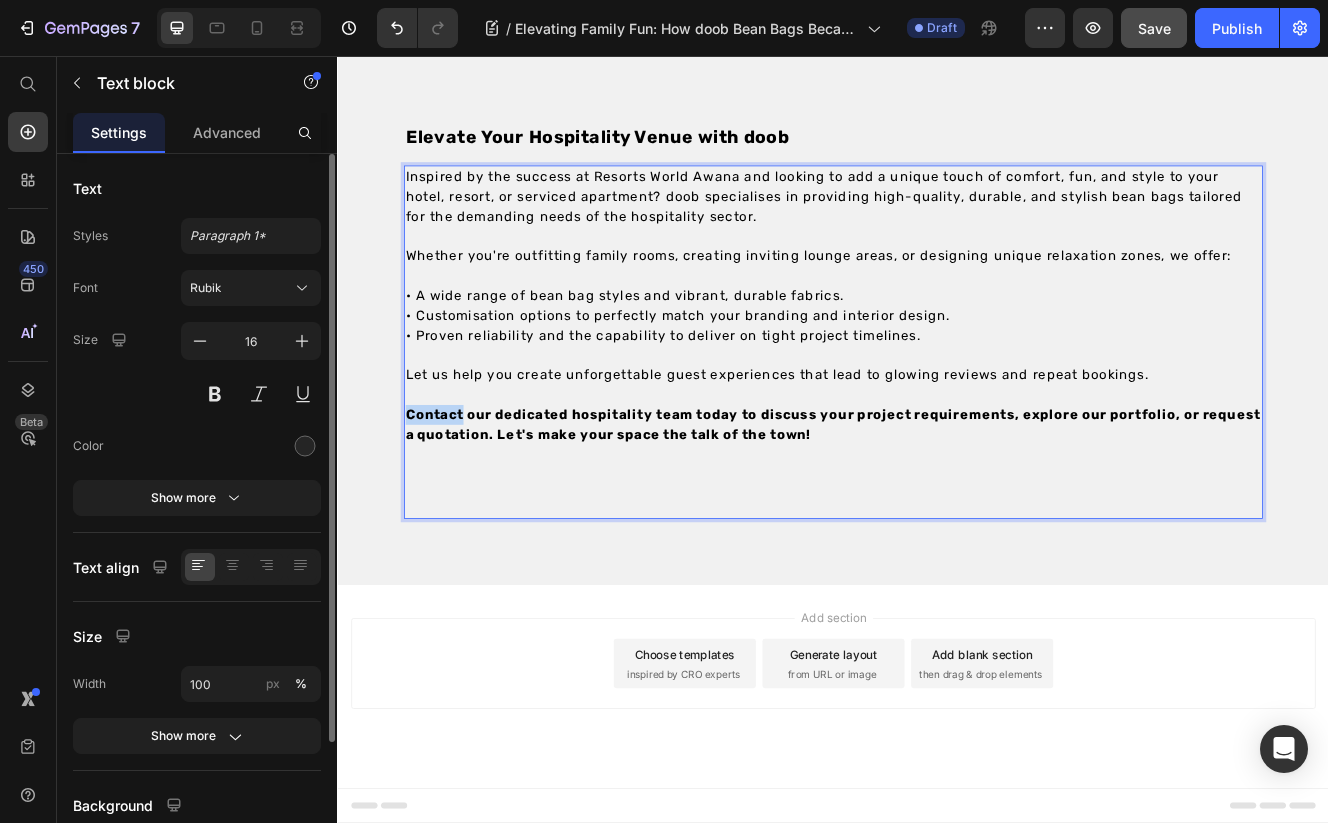 click on "Contact our dedicated hospitality team today to discuss your project requirements, explore our portfolio, or request a quotation. Let's make your space the talk of the town!" at bounding box center (936, 502) 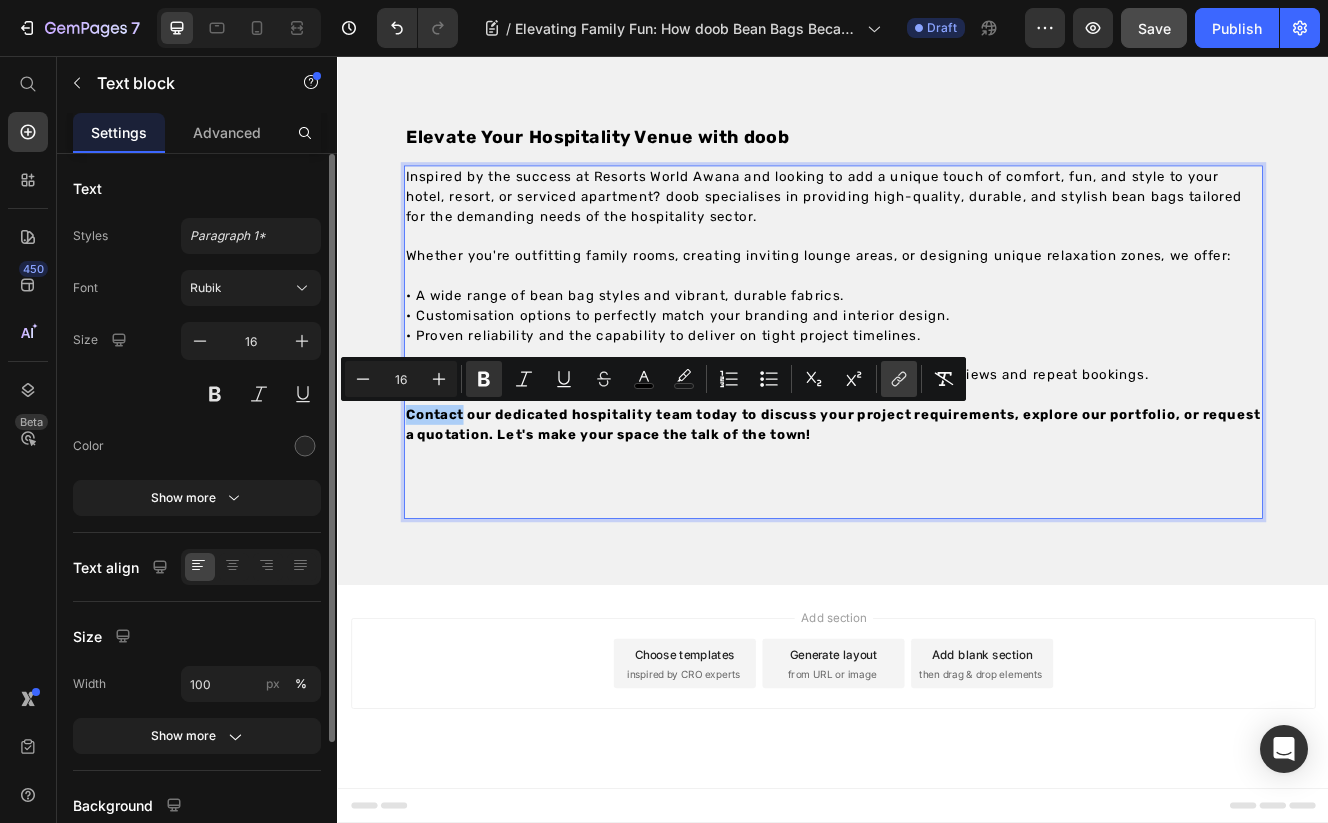 click 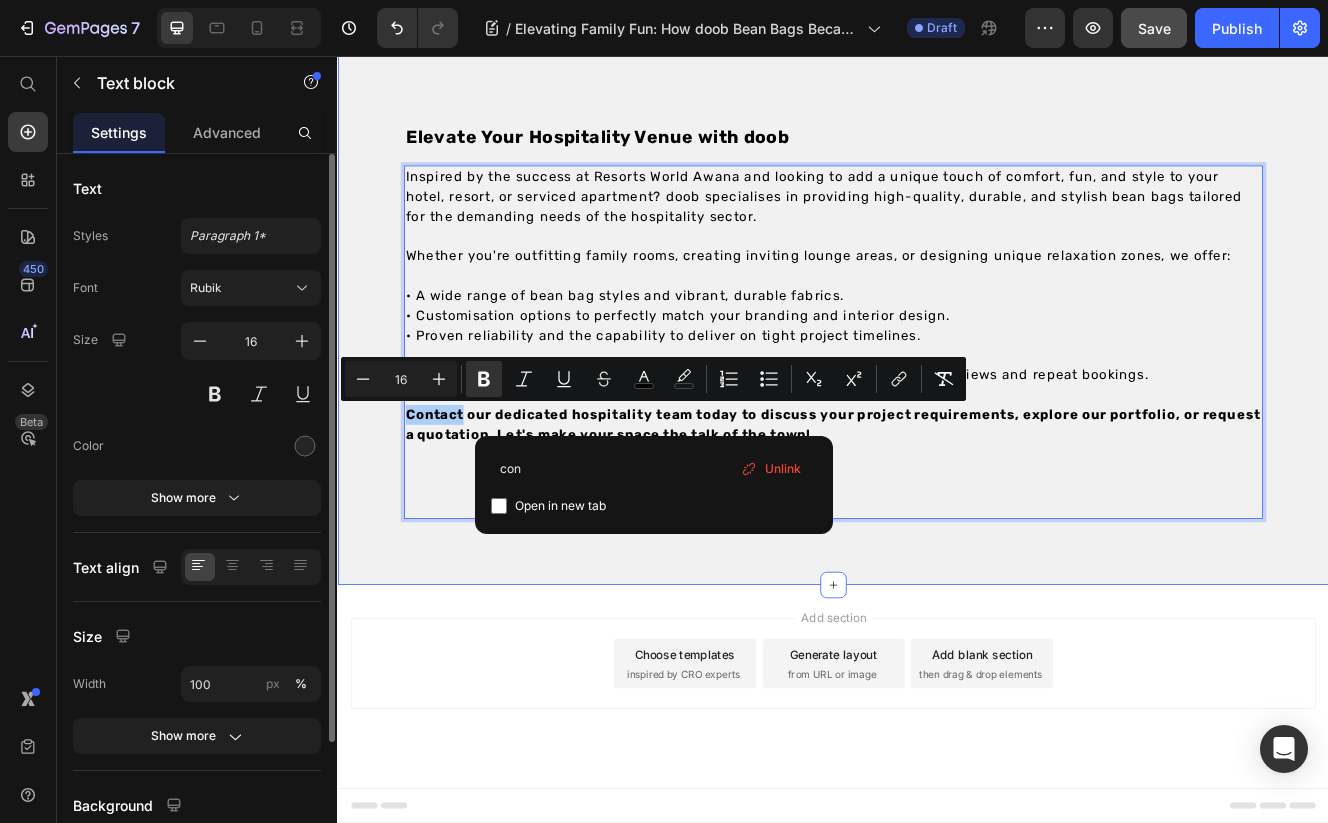 type on "cont" 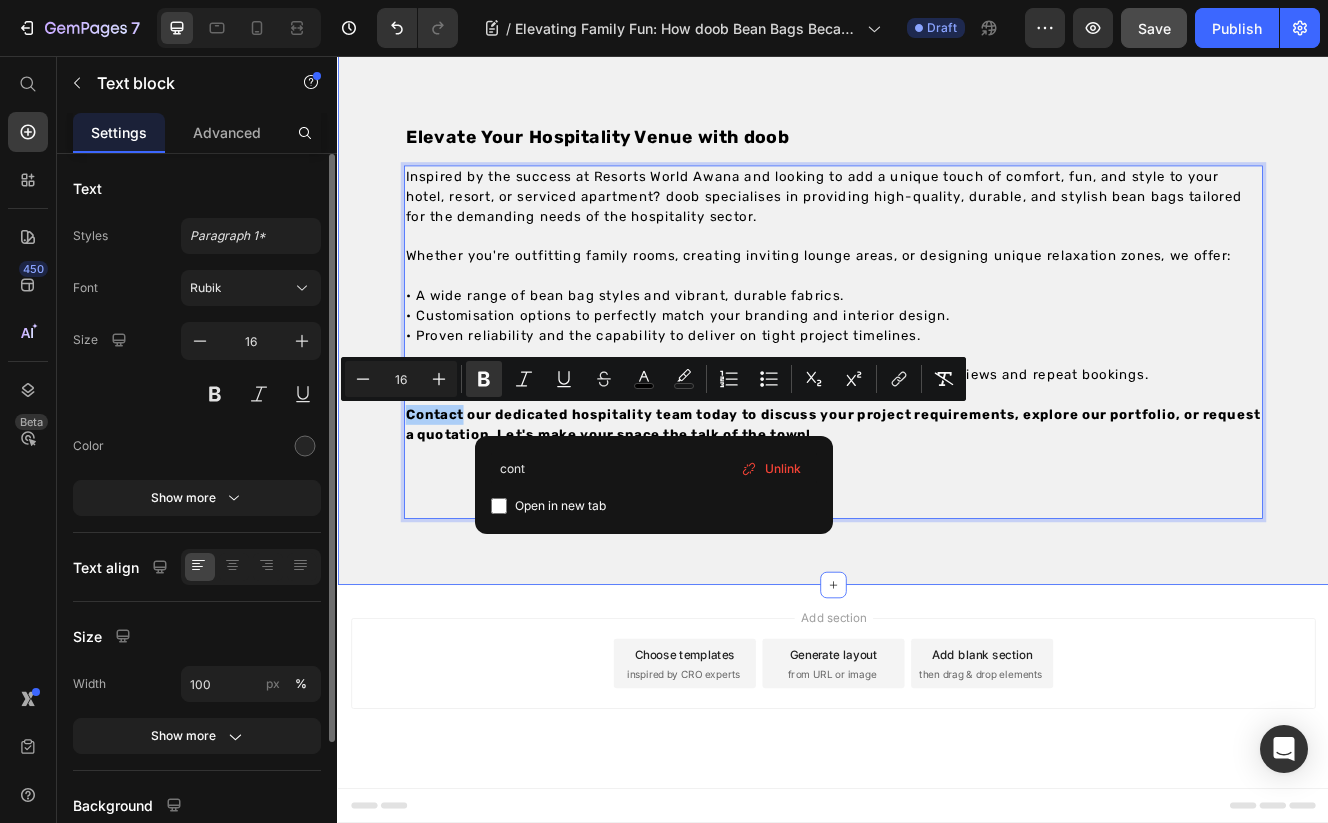 type 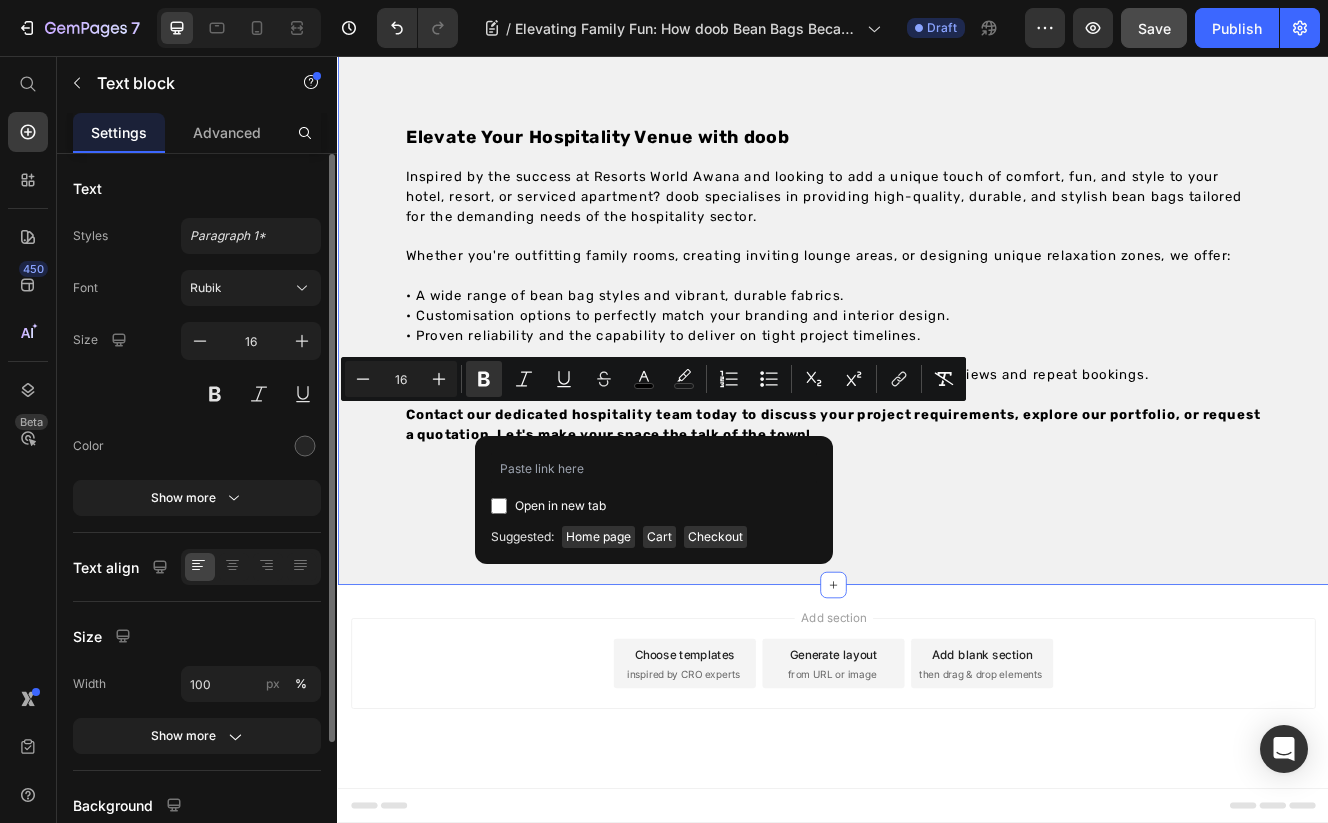 click on "Elevating Family Fun: How doob Bean Bags Became a Highlight in Resorts World Awana's New Family Rooms Heading [CITY], [COUNTRY] – When  Resorts World Awana , a premier family destination in Genting [COUNTRY], conceptualised its new Superior Deluxe Sixer family rooms, creating an unforgettable experience for families was paramount. A key element in achieving this vision? The vibrant, comfortable, and incredibly fun addition of doob bean bags, which have quickly become an essential and highlighted feature, proving their mettle in the demanding hospitality sector. This successful collaboration also underscores doob's commitment and capability, having delivered a significant order under a tight timeline to ensure Resorts World Awana could launch these rooms and capture crucial holiday sales. Text block Image Row Text block More Than Just a Seat: doob Bean Bags Deliver Fun and Comfort for Families Heading Text block Image Image Row Text block A Highlight Feature: Making Family Rooms Stand Out Heading" at bounding box center [937, -1060] 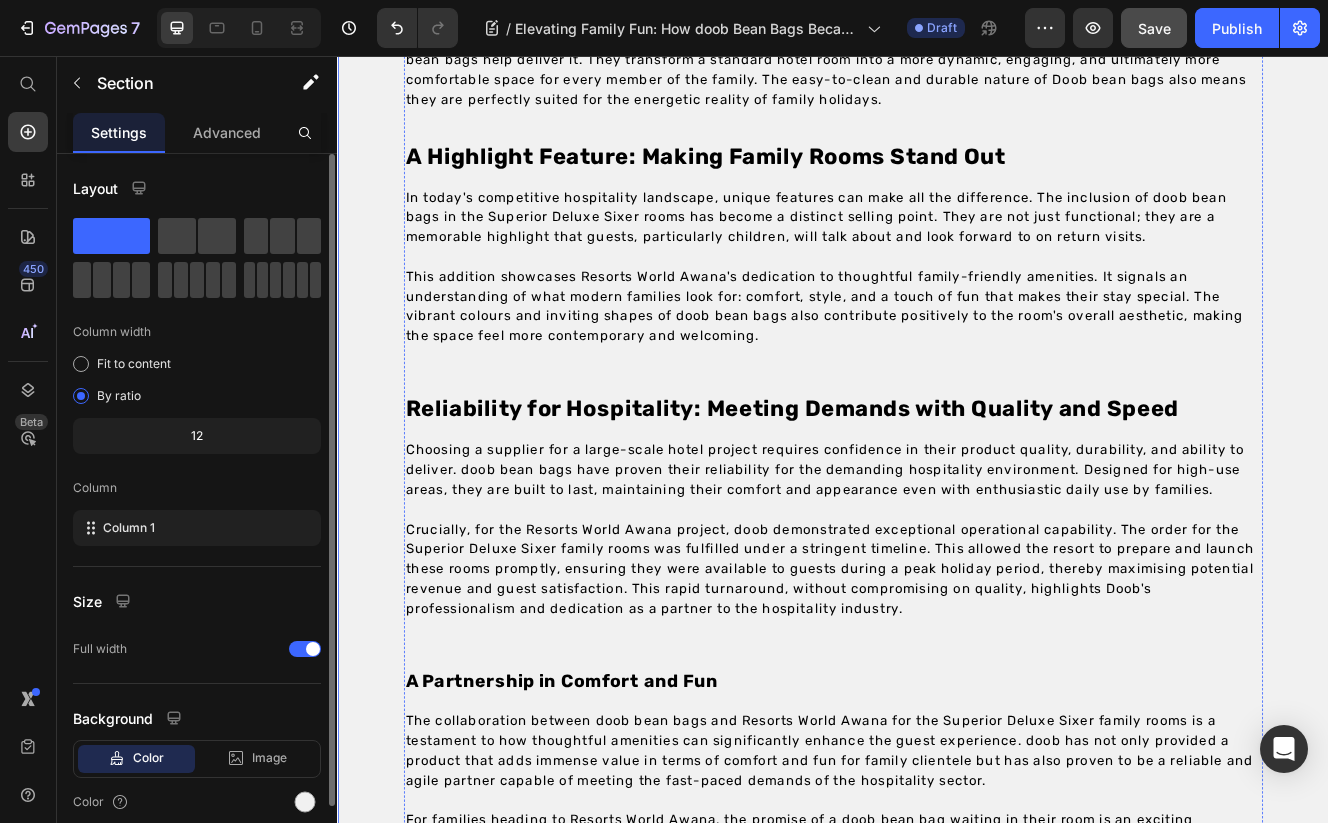 scroll, scrollTop: 2449, scrollLeft: 0, axis: vertical 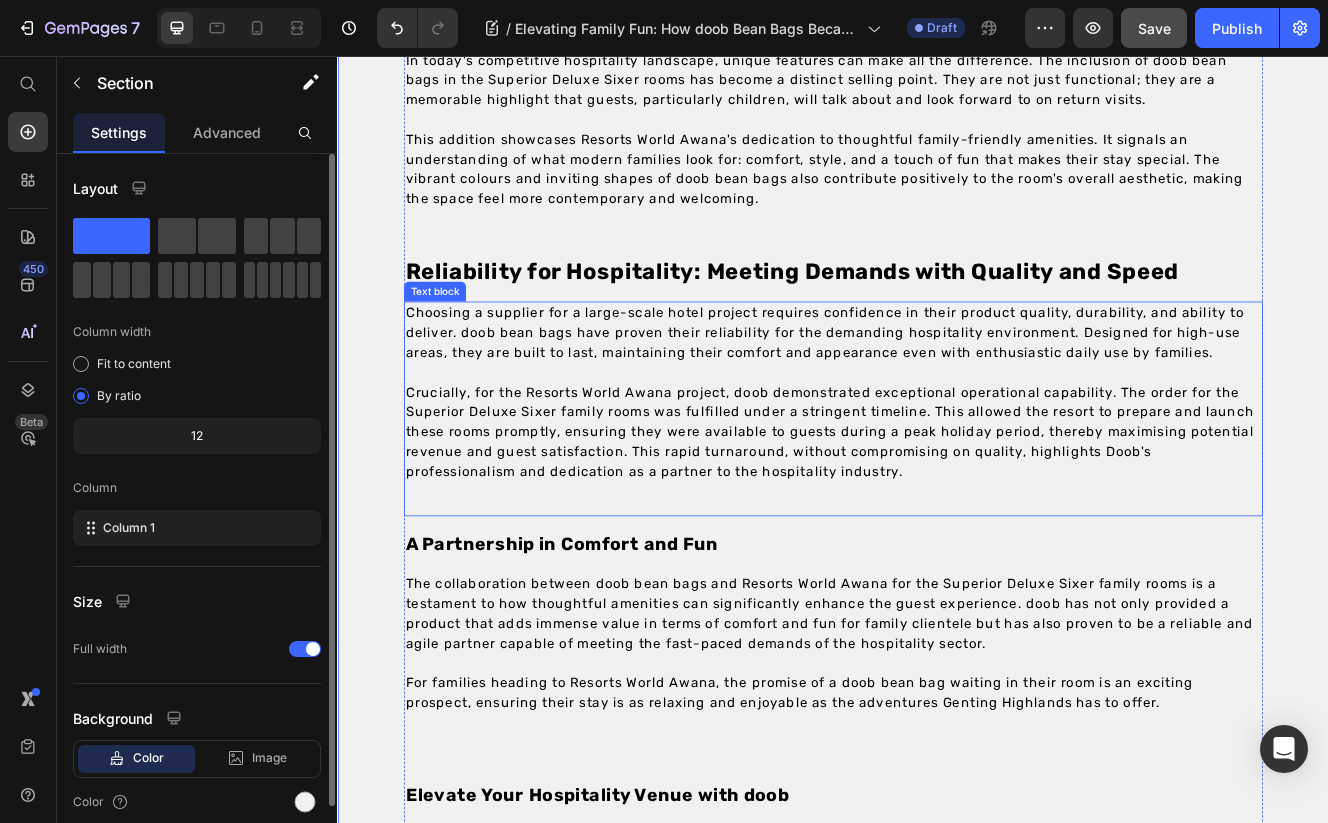 click on "Choosing a supplier for a large-scale hotel project requires confidence in their product quality, durability, and ability to deliver. doob bean bags have proven their reliability for the demanding hospitality environment. Designed for high-use areas, they are built to last, maintaining their comfort and appearance even with enthusiastic daily use by families.   Crucially, for the Resorts World Awana project, doob demonstrated exceptional operational capability. The order for the Superior Deluxe Sixer family rooms was fulfilled under a stringent timeline. This allowed the resort to prepare and launch these rooms promptly, ensuring they were available to guests during a peak holiday period, thereby maximising potential revenue and guest satisfaction. This rapid turnaround, without compromising on quality, highlights Doob's professionalism and dedication as a partner to the hospitality industry. Text block" at bounding box center [937, 484] 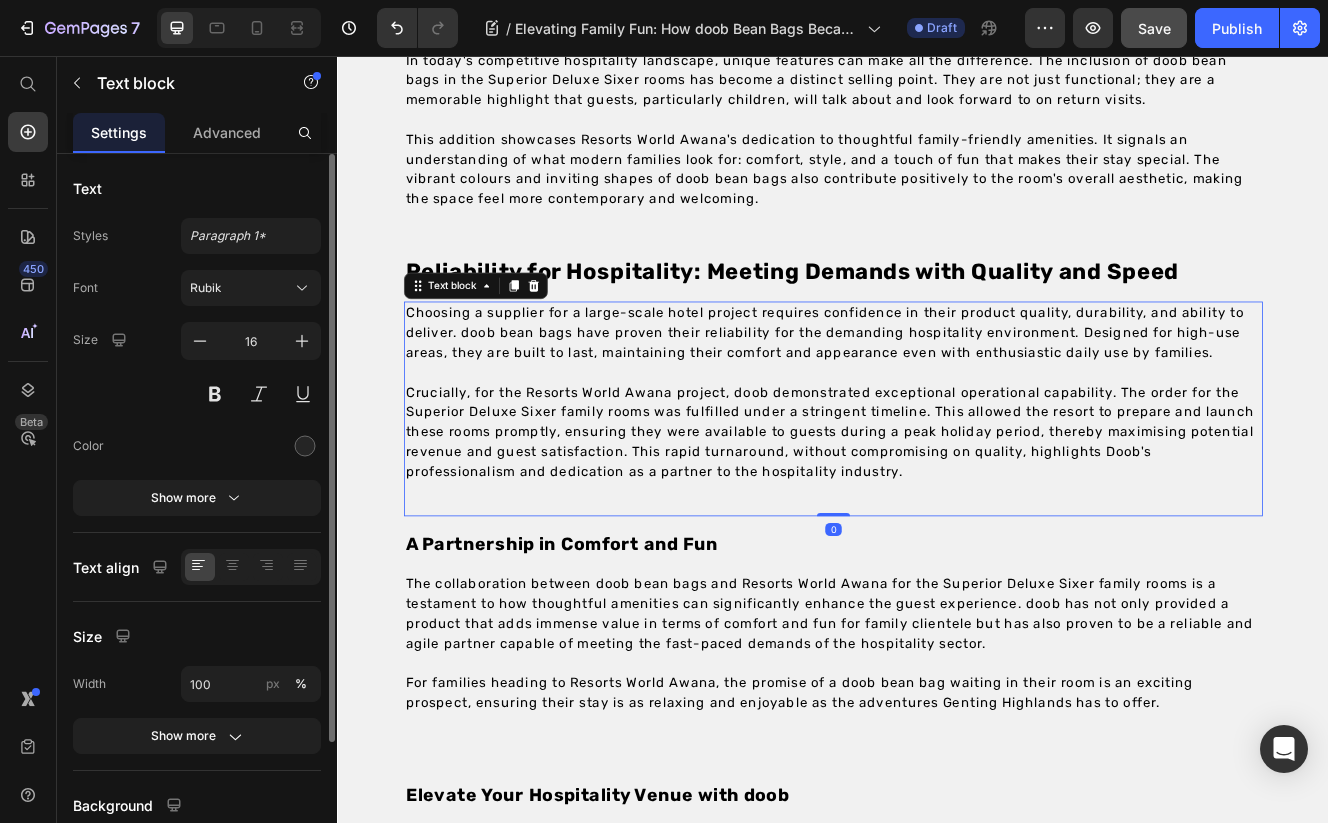 click on "Choosing a supplier for a large-scale hotel project requires confidence in their product quality, durability, and ability to deliver. doob bean bags have proven their reliability for the demanding hospitality environment. Designed for high-use areas, they are built to last, maintaining their comfort and appearance even with enthusiastic daily use by families.   Crucially, for the Resorts World Awana project, doob demonstrated exceptional operational capability. The order for the Superior Deluxe Sixer family rooms was fulfilled under a stringent timeline. This allowed the resort to prepare and launch these rooms promptly, ensuring they were available to guests during a peak holiday period, thereby maximising potential revenue and guest satisfaction. This rapid turnaround, without compromising on quality, highlights Doob's professionalism and dedication as a partner to the hospitality industry. Text block   0" at bounding box center [937, 484] 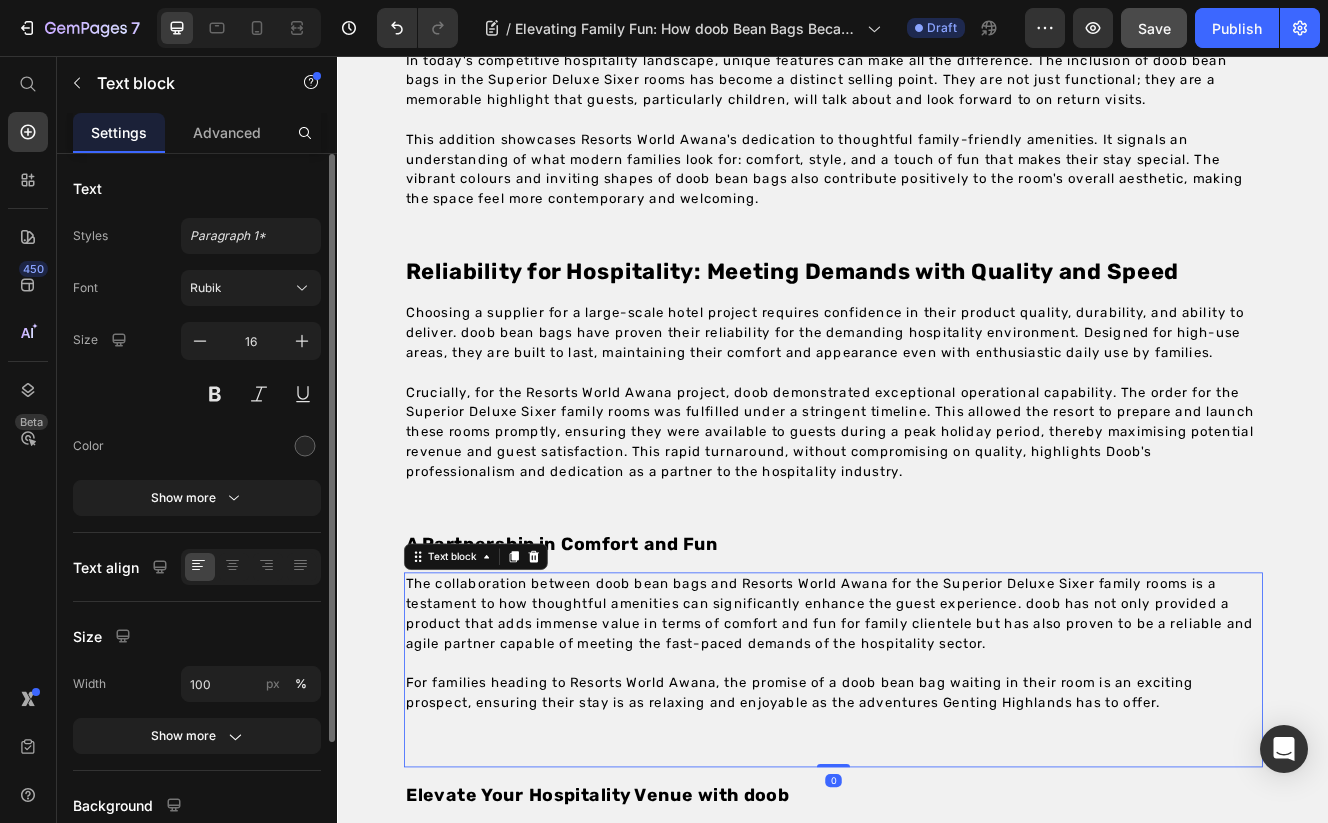 click on "The collaboration between doob bean bags and Resorts World Awana for the Superior Deluxe Sixer family rooms is a testament to how thoughtful amenities can significantly enhance the guest experience. doob has not only provided a product that adds immense value in terms of comfort and fun for family clientele but has also proven to be a reliable and agile partner capable of meeting the fast-paced demands of the hospitality sector." at bounding box center [932, 731] 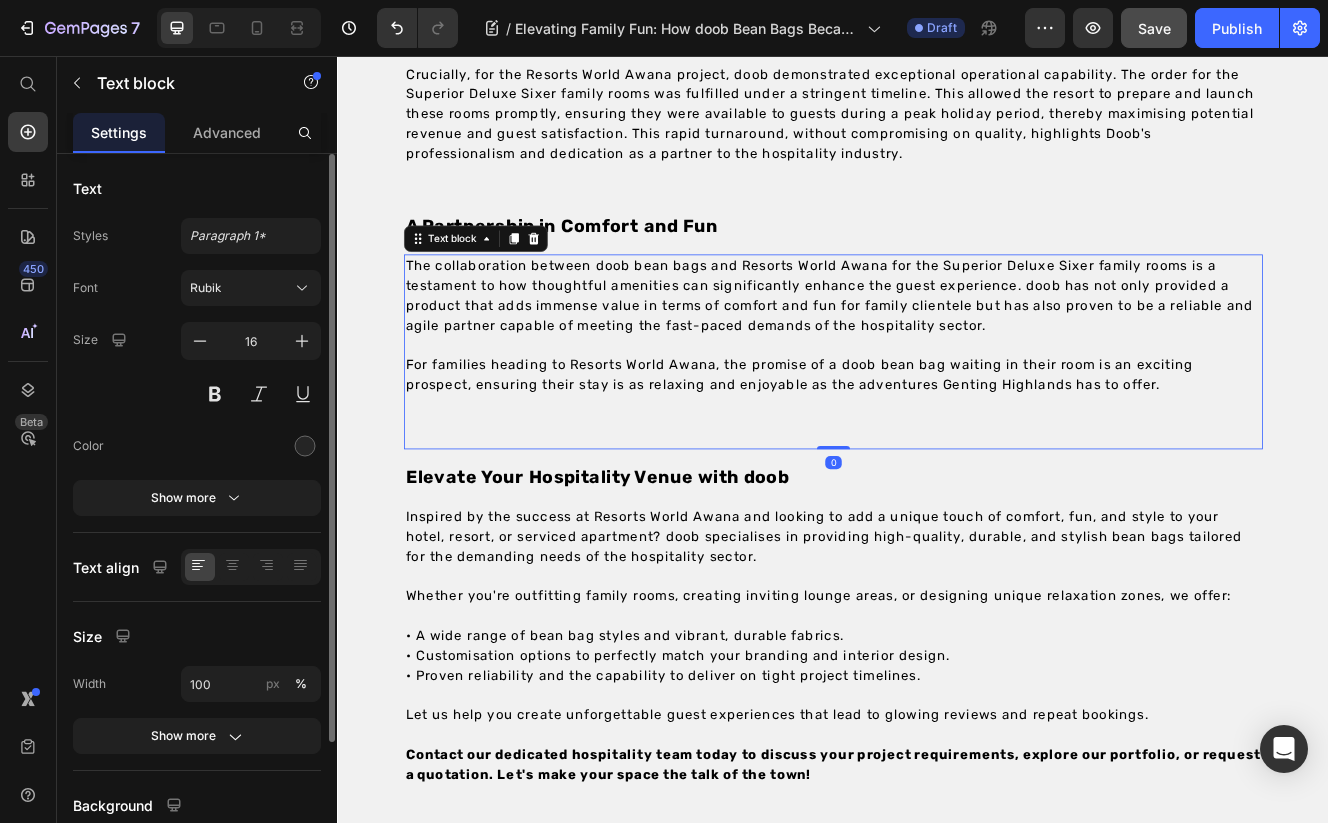 scroll, scrollTop: 2861, scrollLeft: 0, axis: vertical 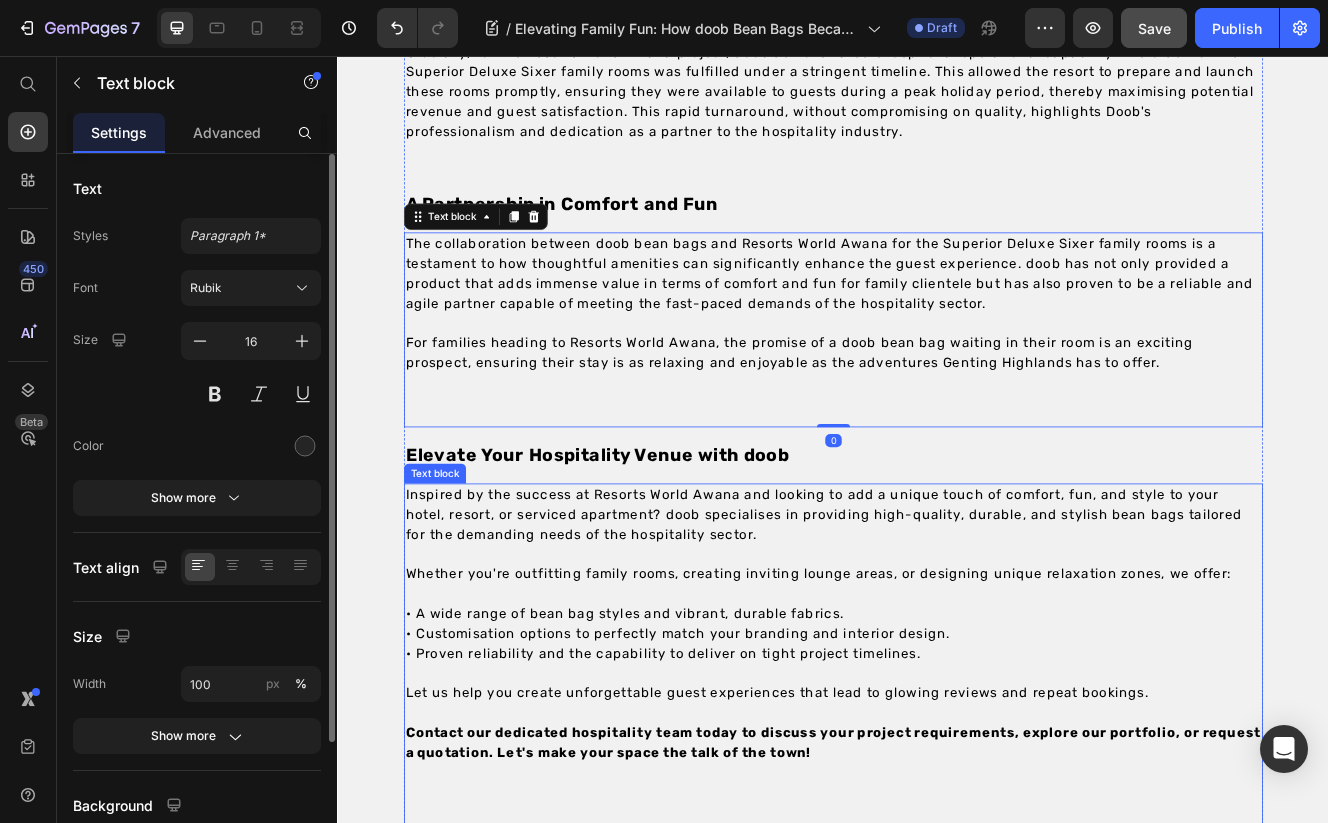 click on "• Customisation options to perfectly match your branding and interior design." at bounding box center [748, 755] 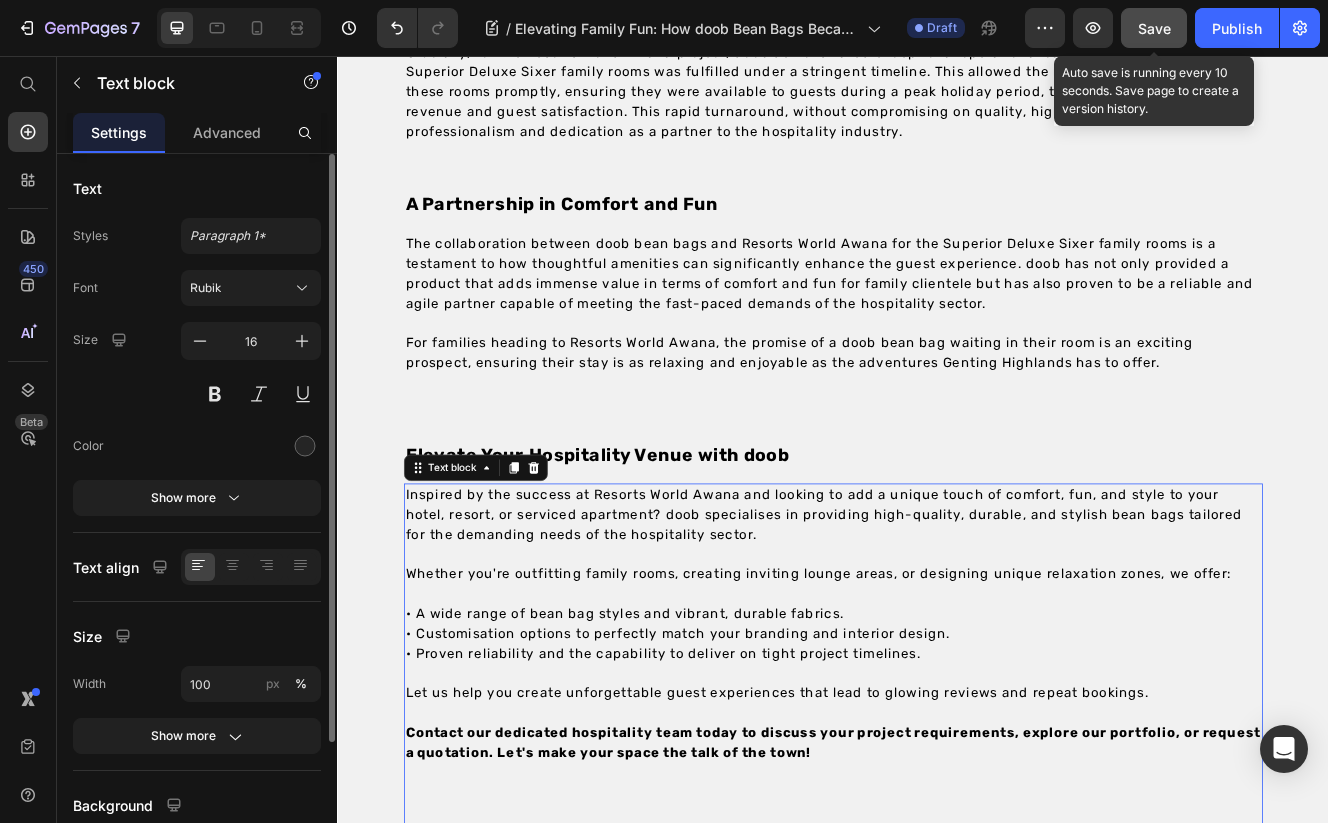 click on "Save" 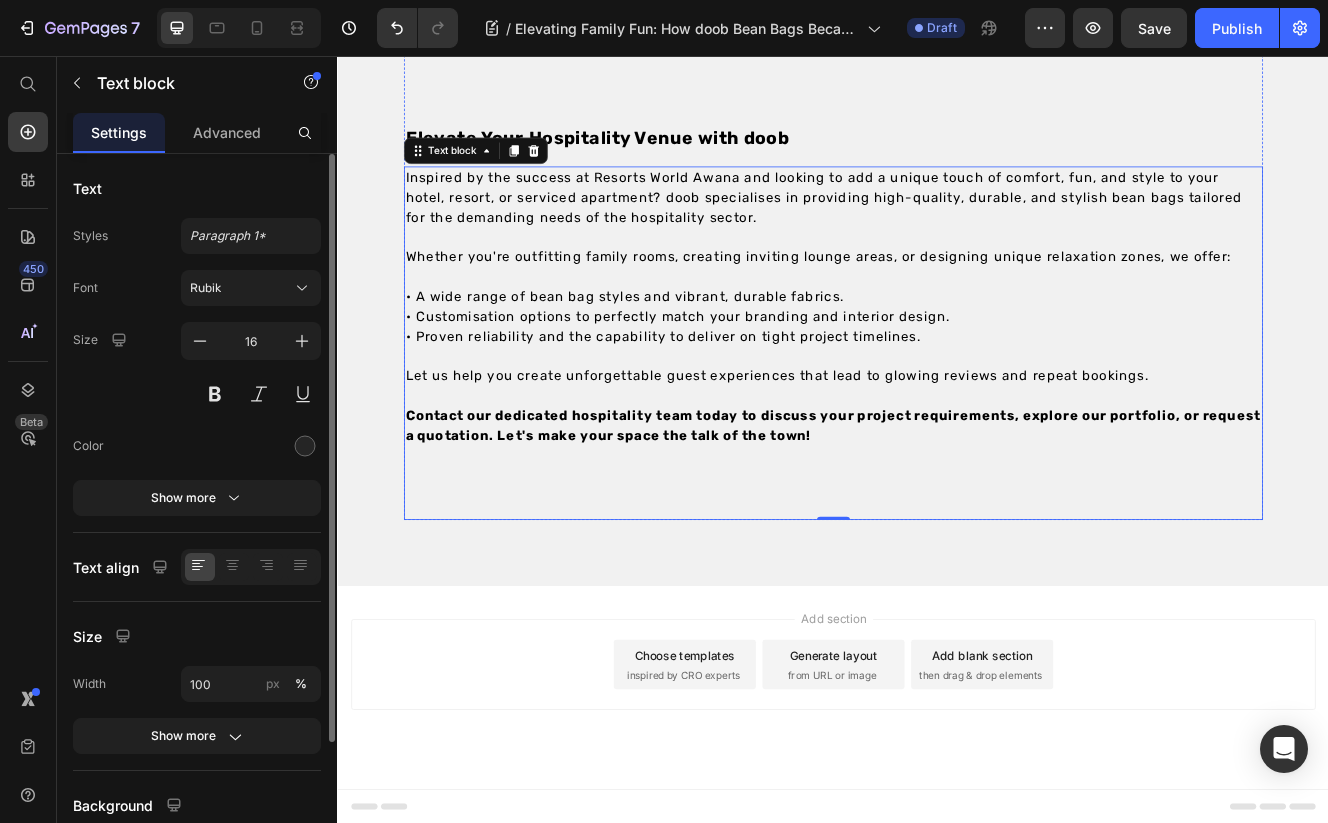 scroll, scrollTop: 3249, scrollLeft: 0, axis: vertical 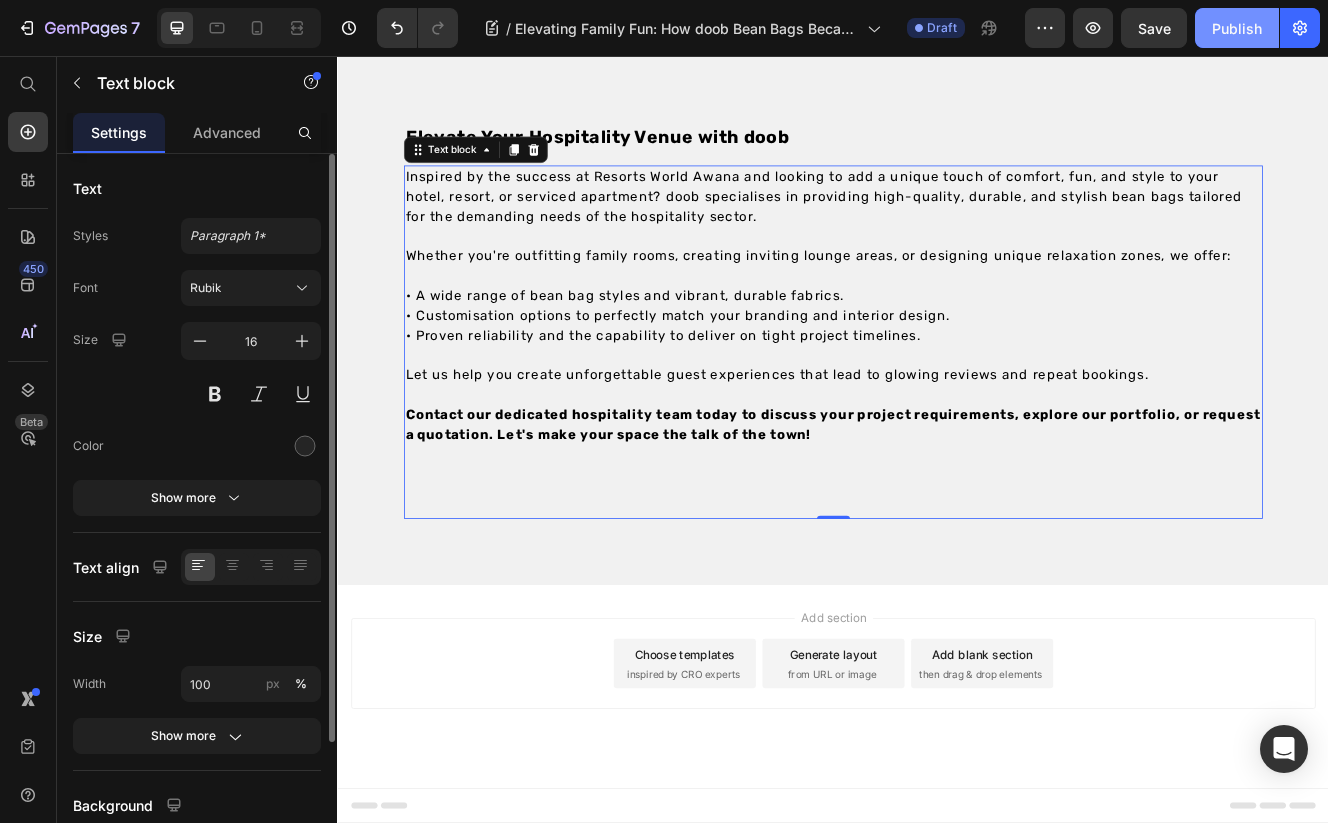 click on "Publish" 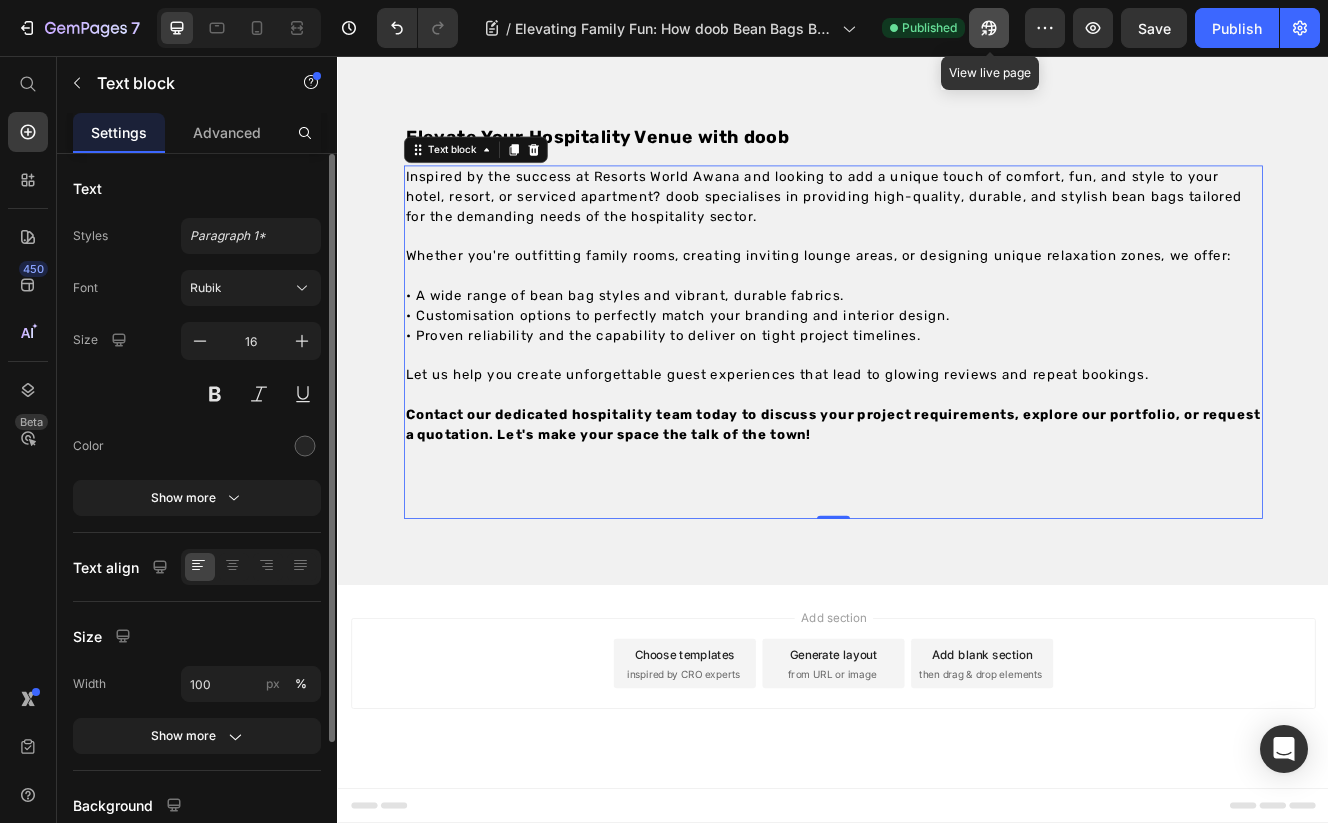 type 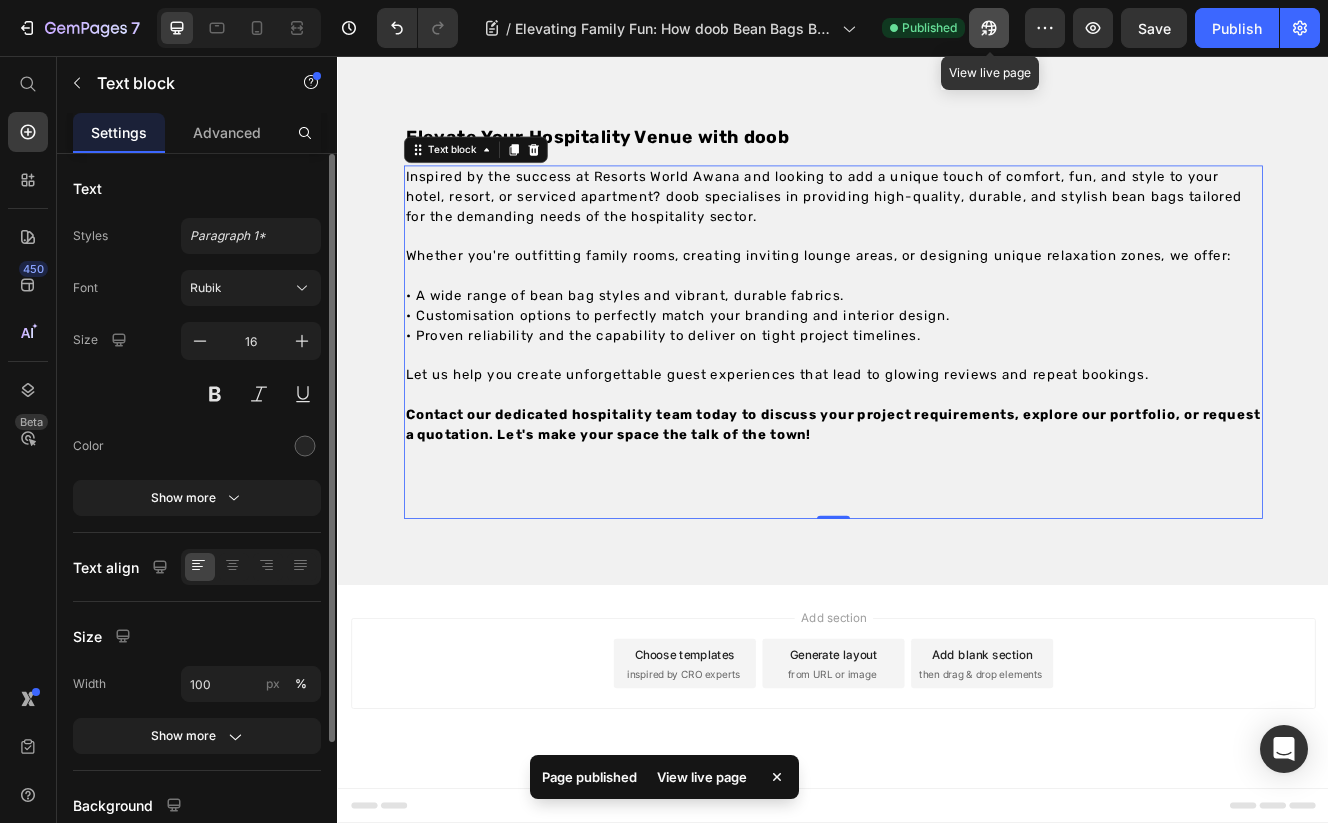click 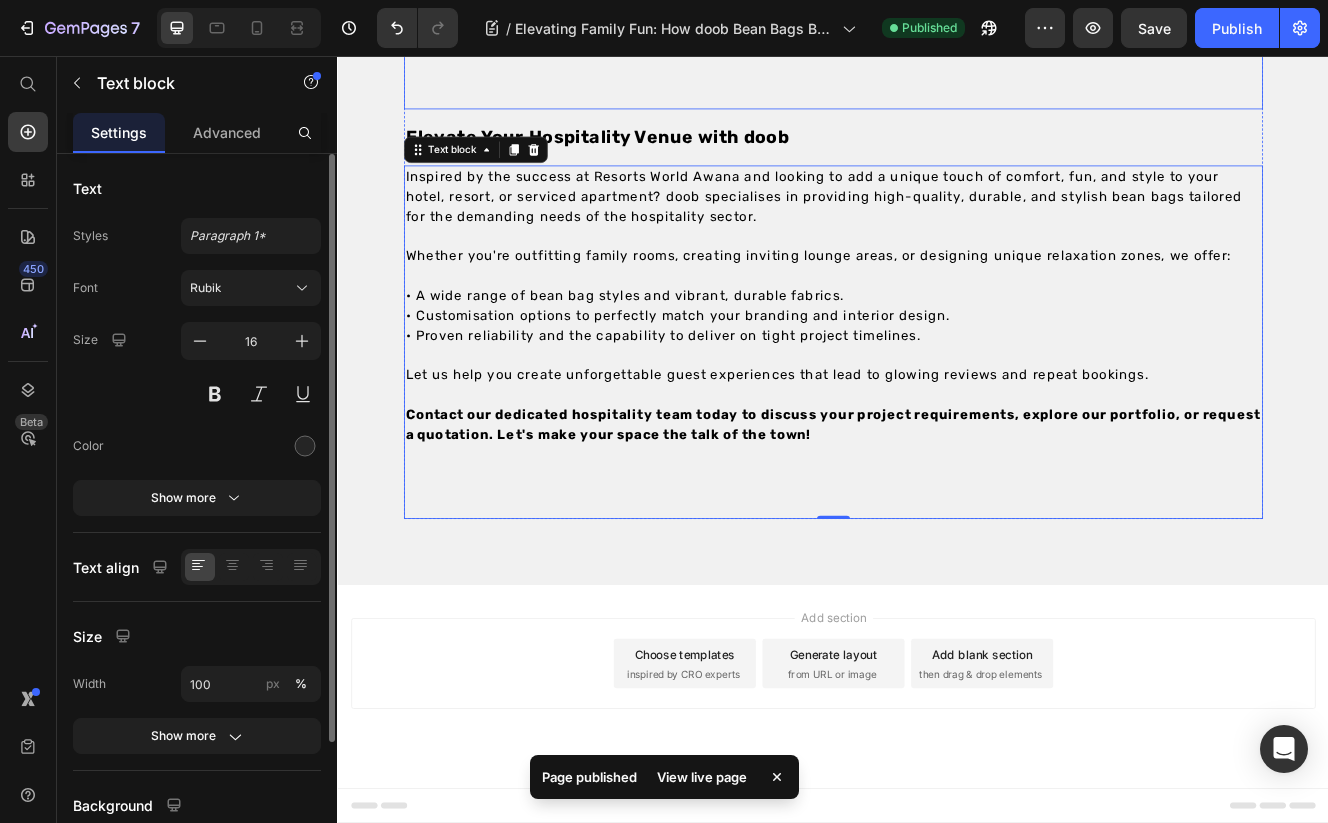 type 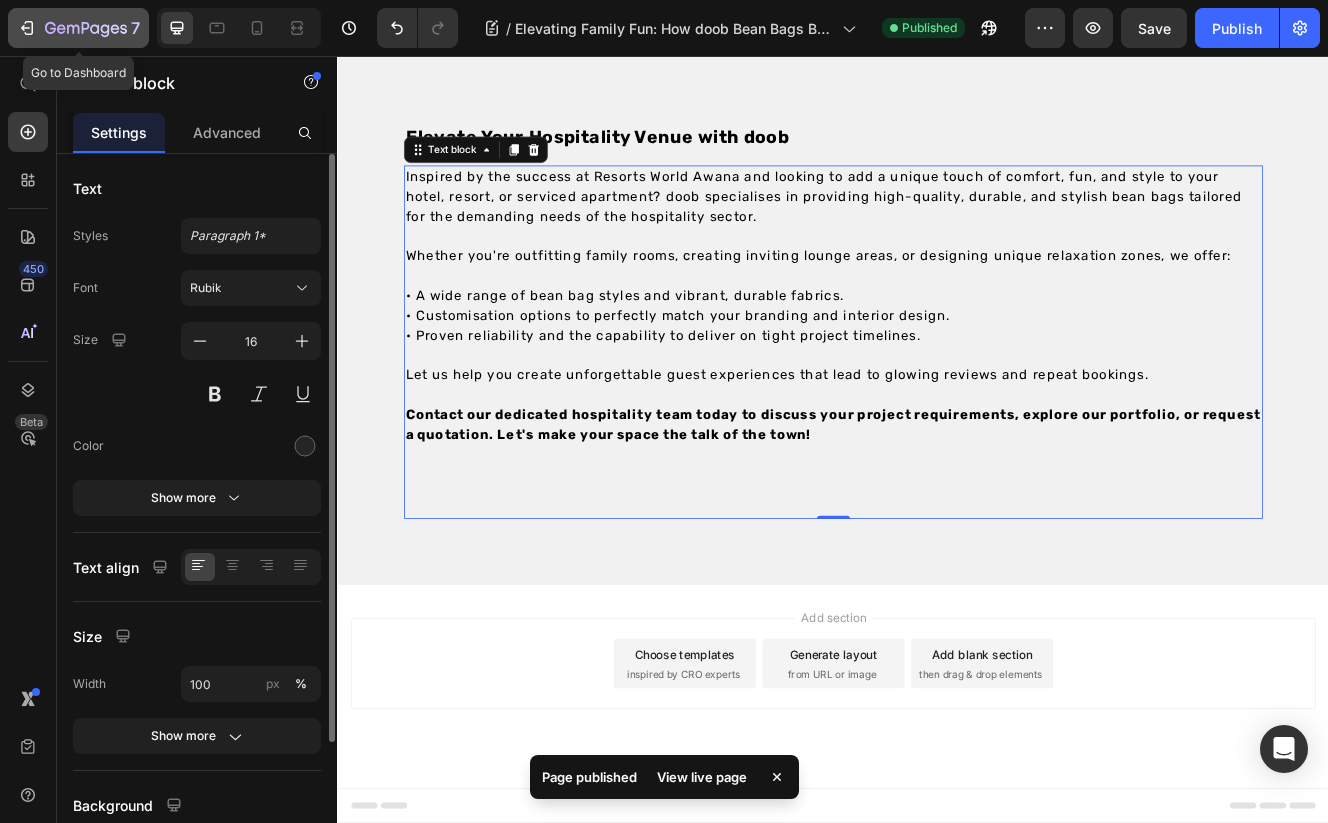 click 